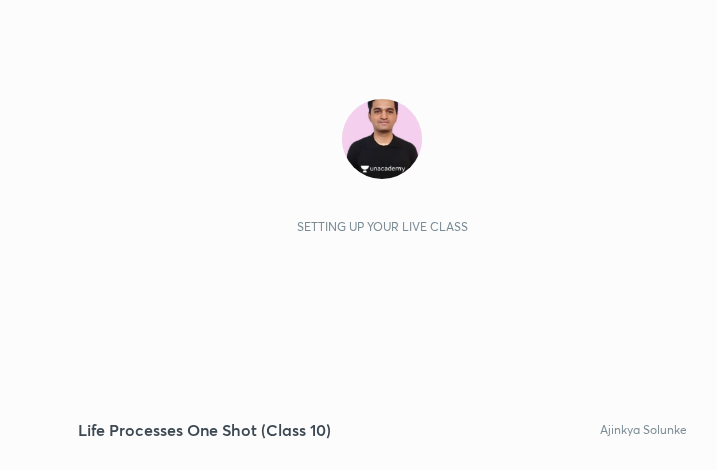 scroll, scrollTop: 0, scrollLeft: 0, axis: both 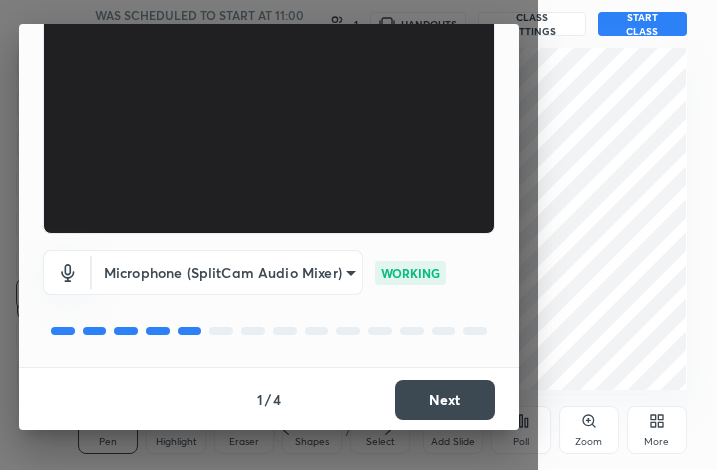 click on "1 / 4 Next" at bounding box center [269, 399] 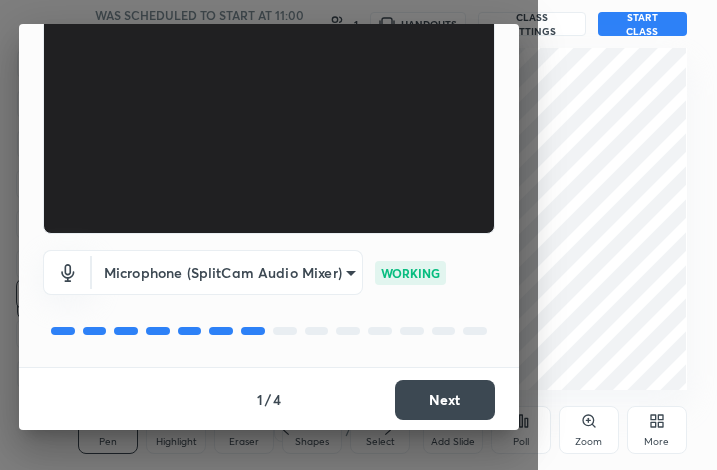 click on "Next" at bounding box center [445, 400] 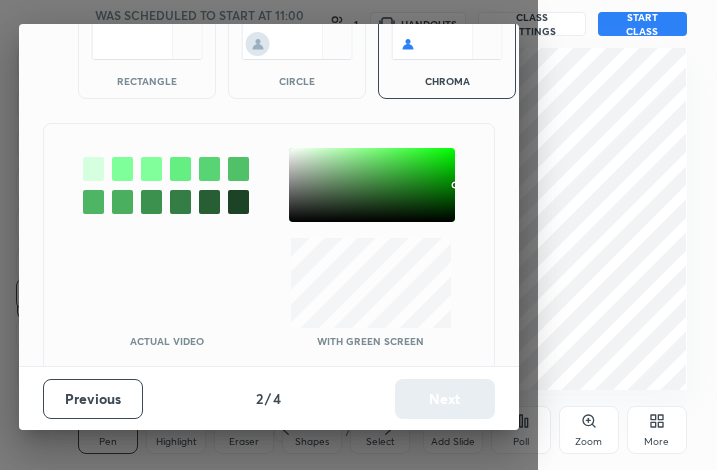 scroll, scrollTop: 110, scrollLeft: 0, axis: vertical 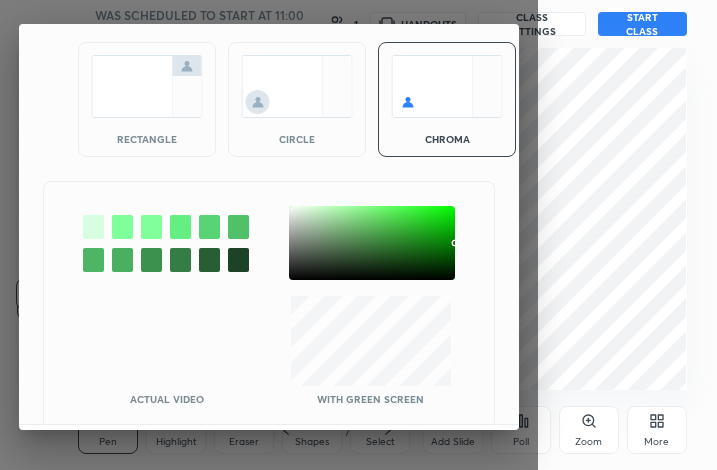 click at bounding box center (372, 243) 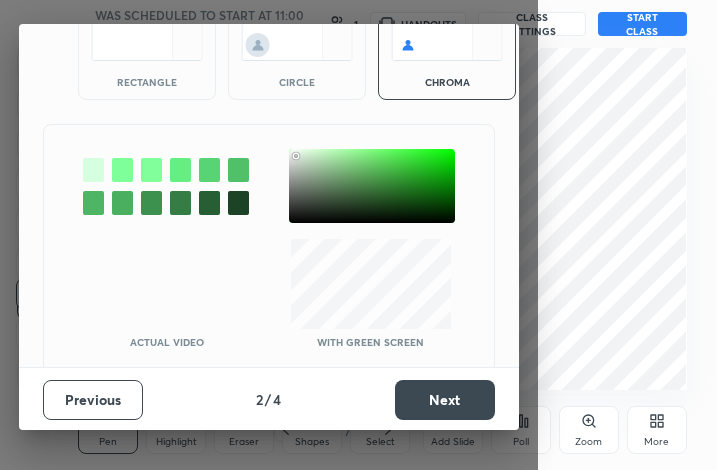 click on "Next" at bounding box center (445, 400) 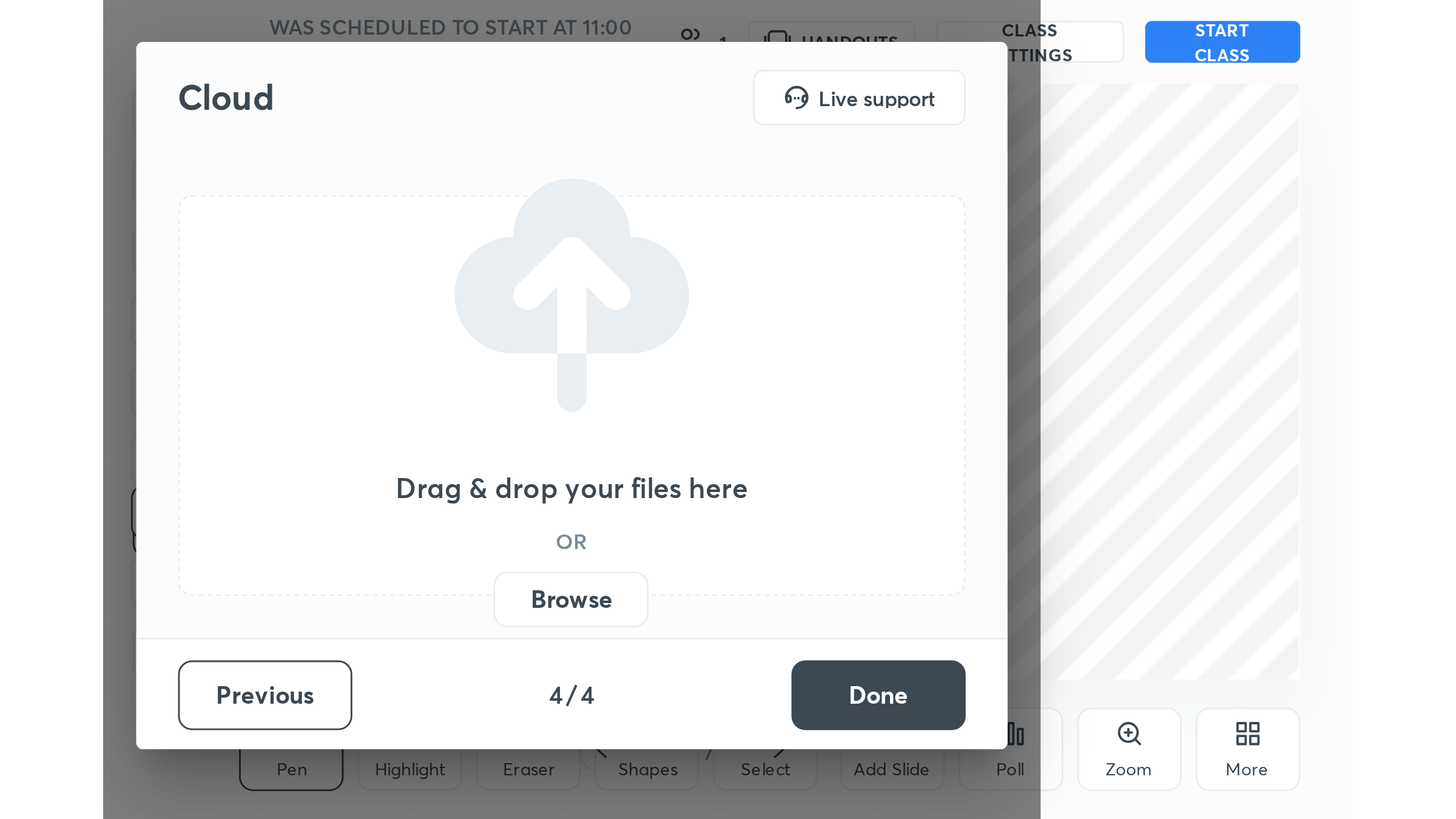 scroll, scrollTop: 0, scrollLeft: 0, axis: both 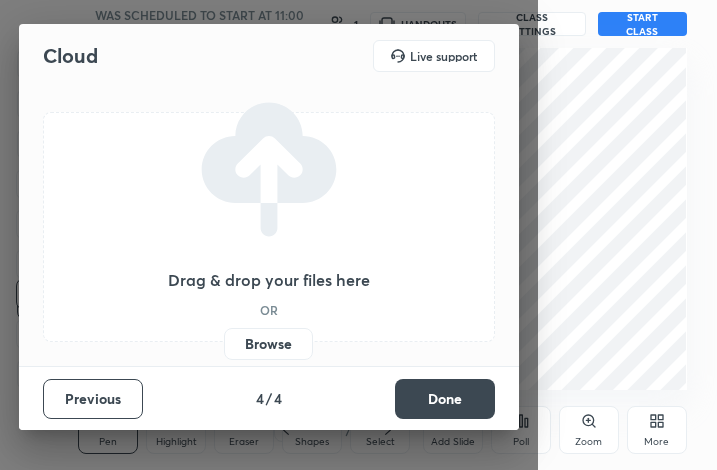 click on "Done" at bounding box center (445, 399) 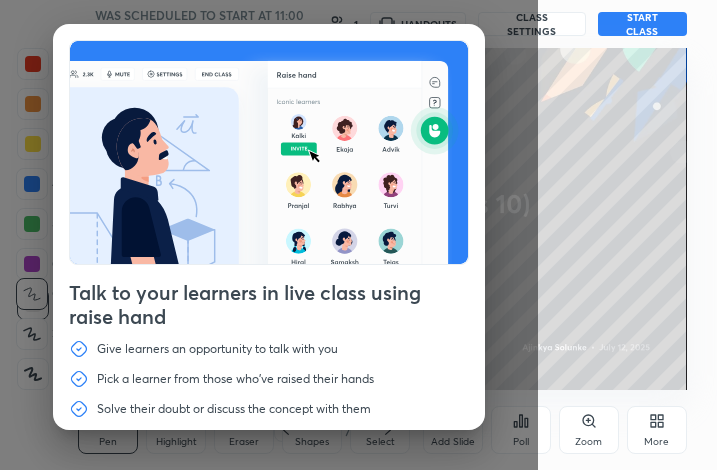 click on "More" at bounding box center (657, 430) 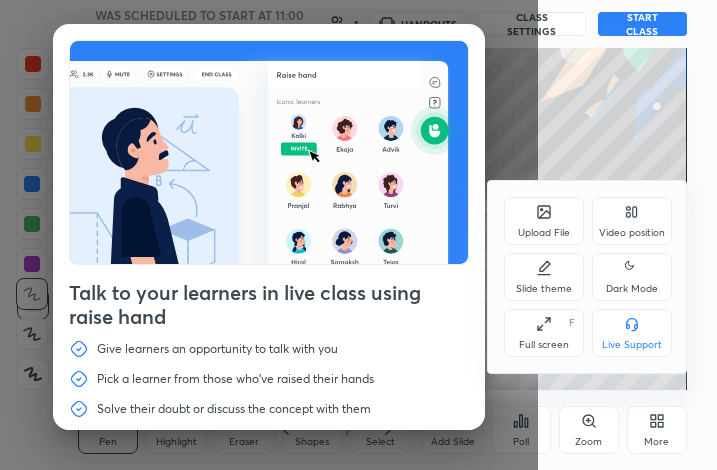 click on "Full screen" at bounding box center (544, 345) 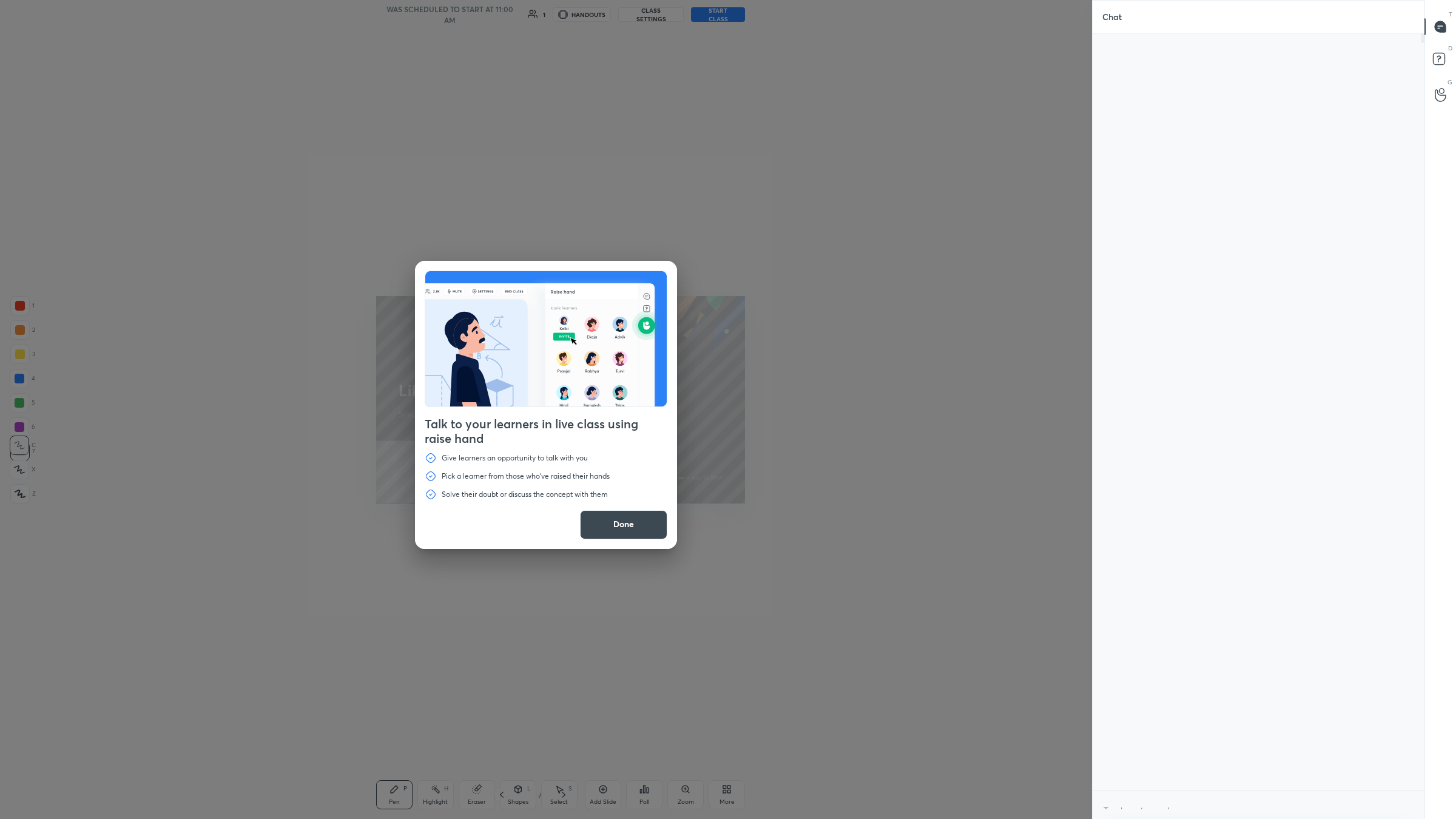 scroll, scrollTop: 59925, scrollLeft: 59300, axis: both 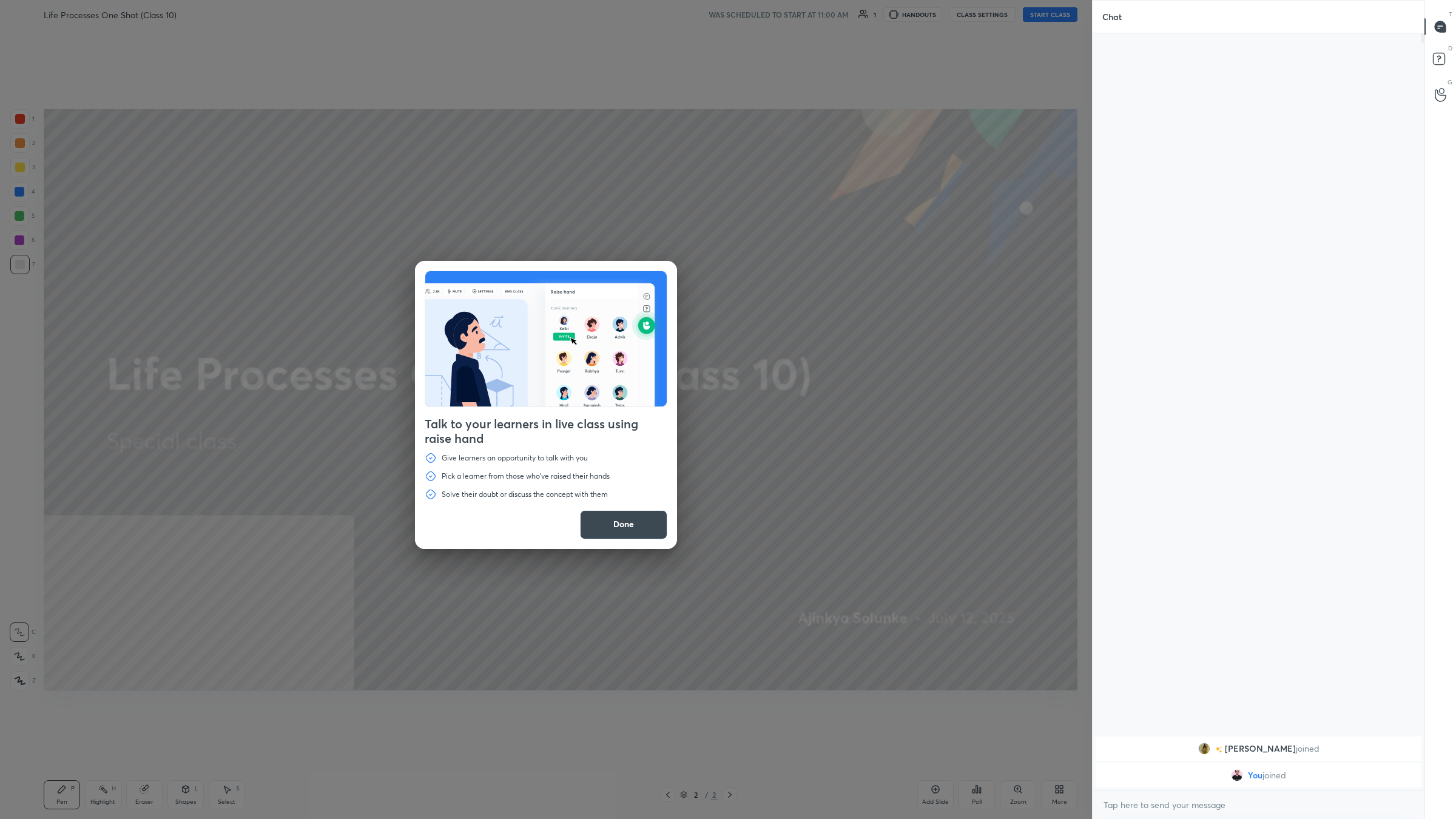 drag, startPoint x: 662, startPoint y: 528, endPoint x: 668, endPoint y: 527, distance: 6.082763 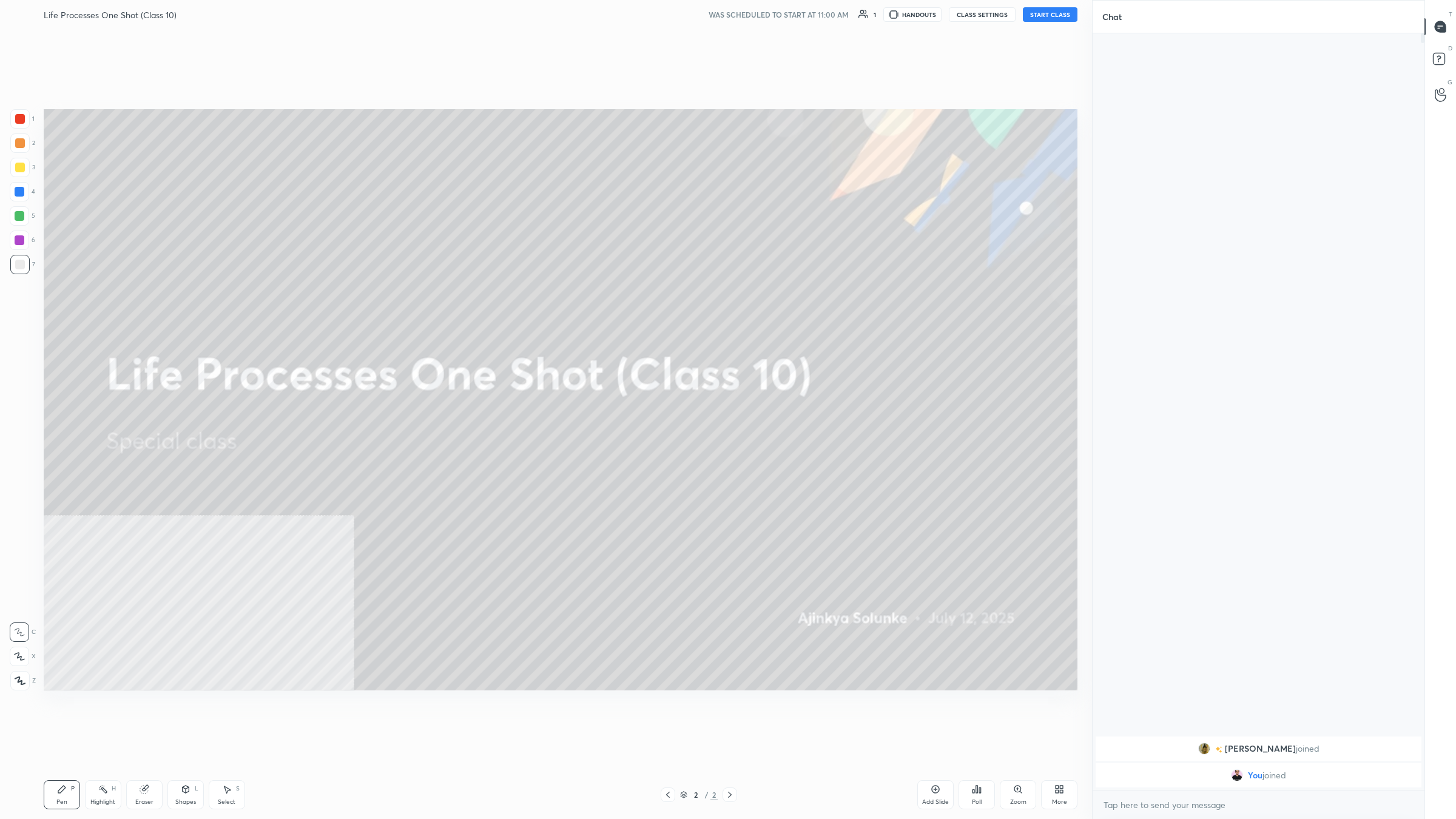 click on "More" at bounding box center [1059, 795] 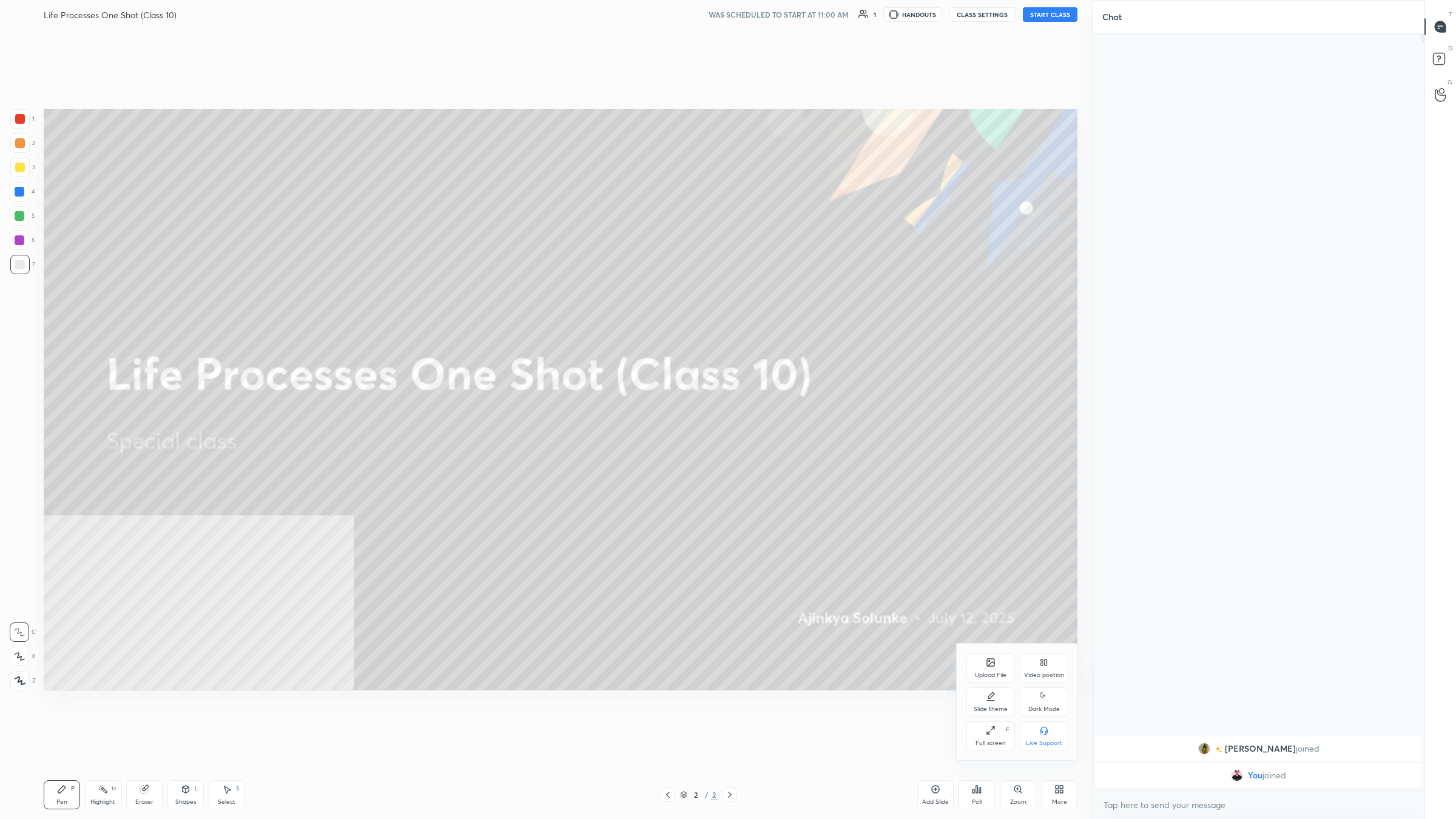 click on "Video position" at bounding box center [1044, 675] 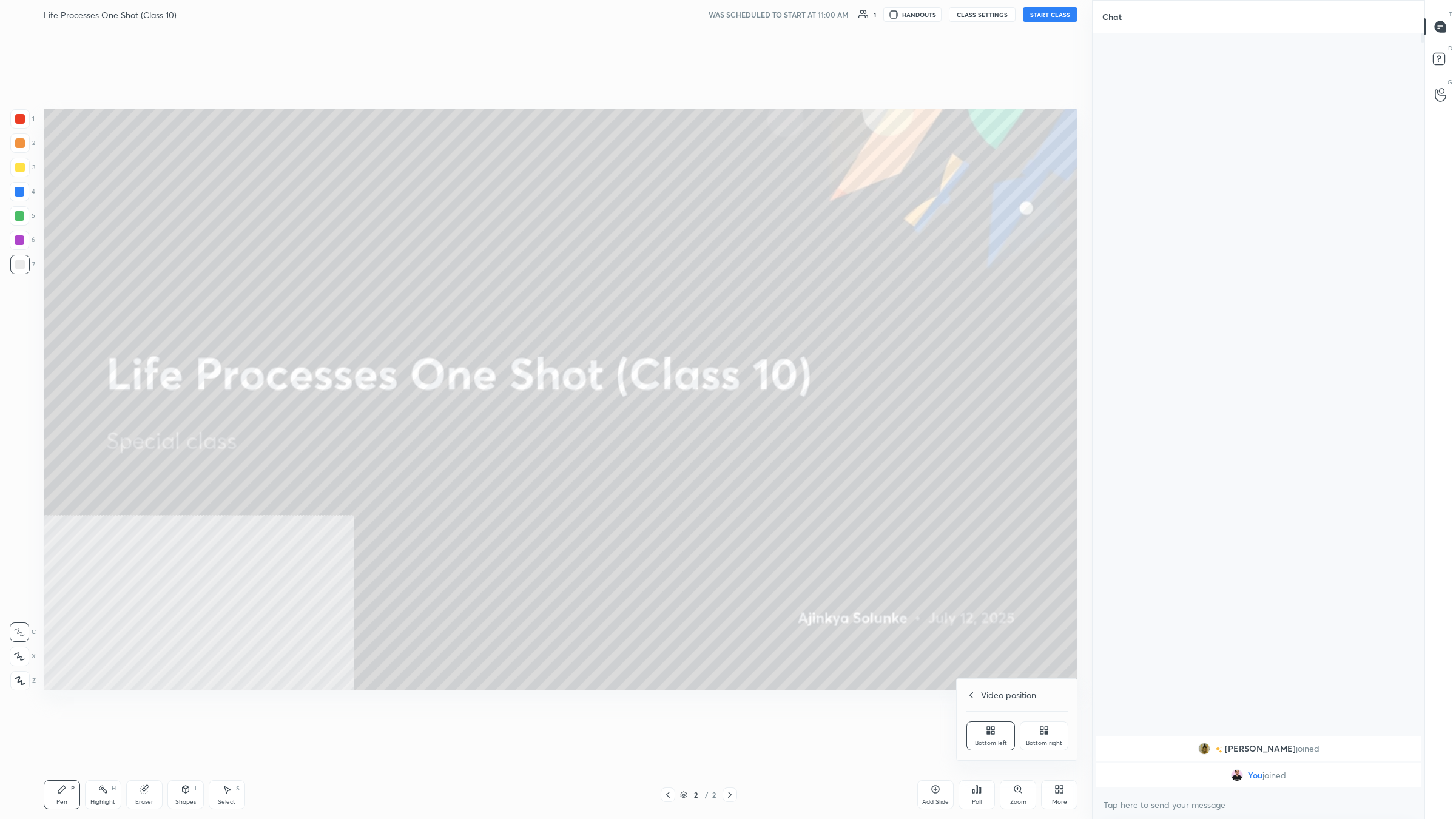 click on "Video position Bottom left Bottom right" at bounding box center [1017, 720] 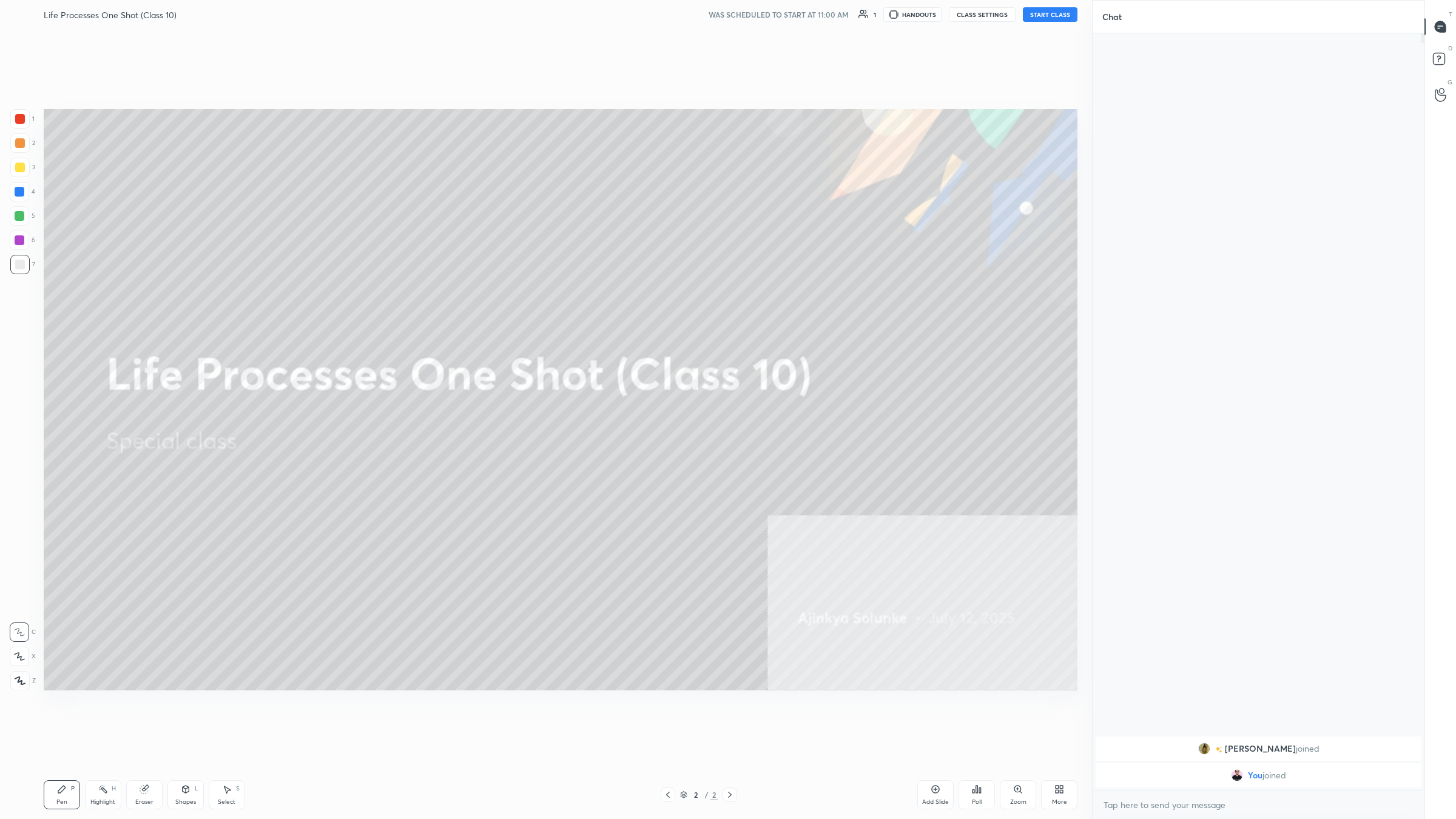 click on "Add Slide" at bounding box center (935, 795) 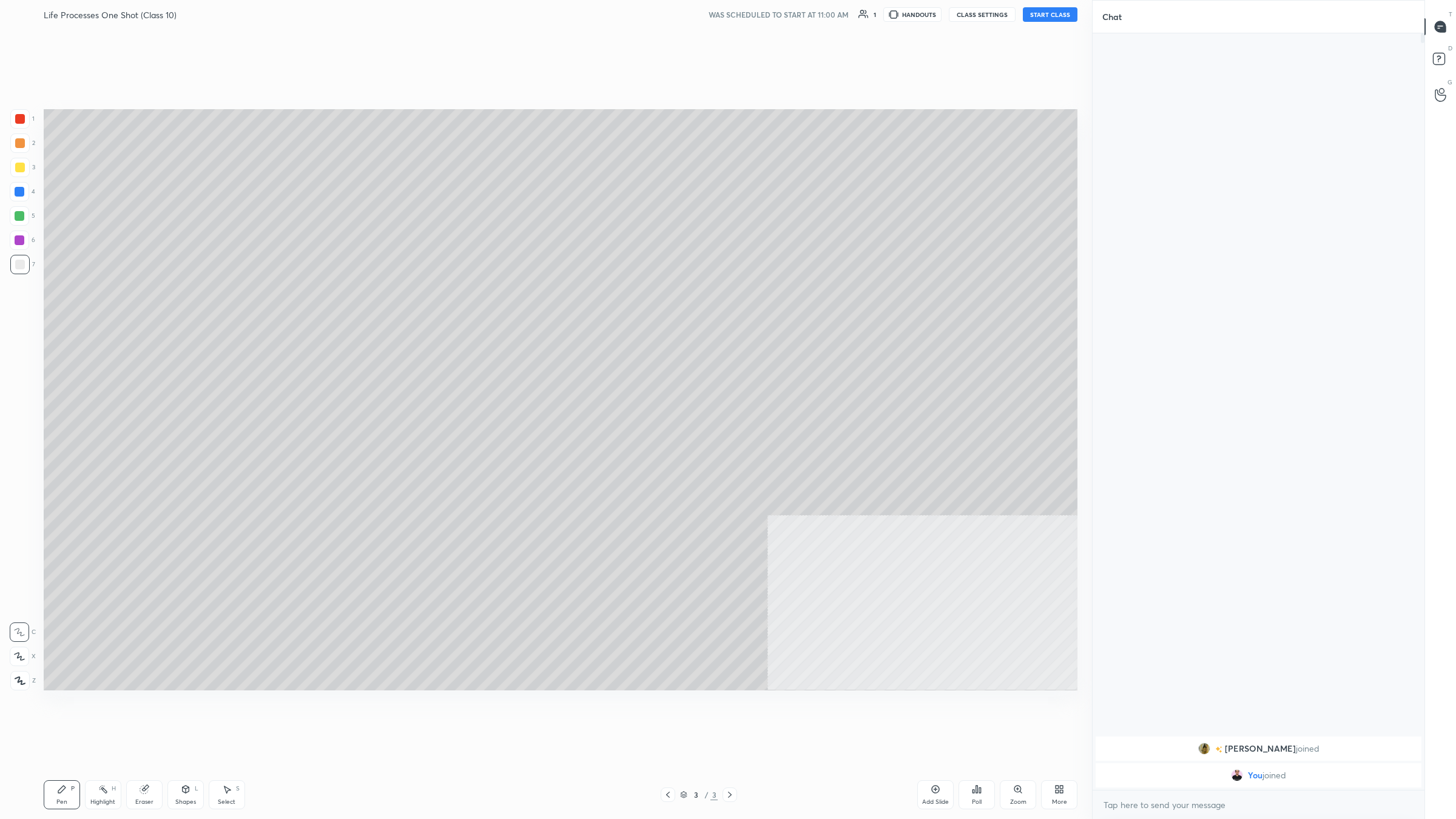 click on "More" at bounding box center (1059, 795) 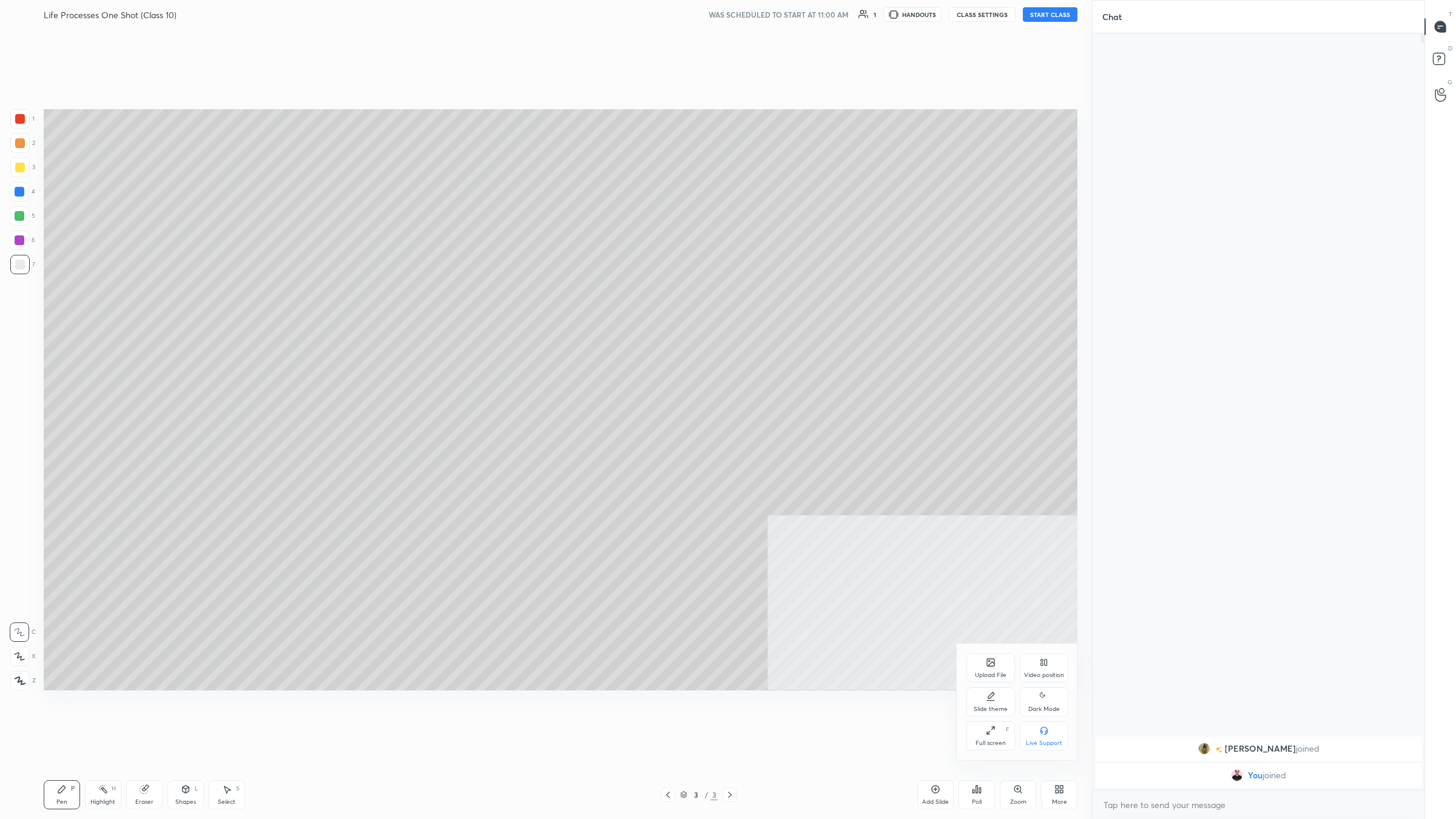 click on "Upload File" at bounding box center (991, 675) 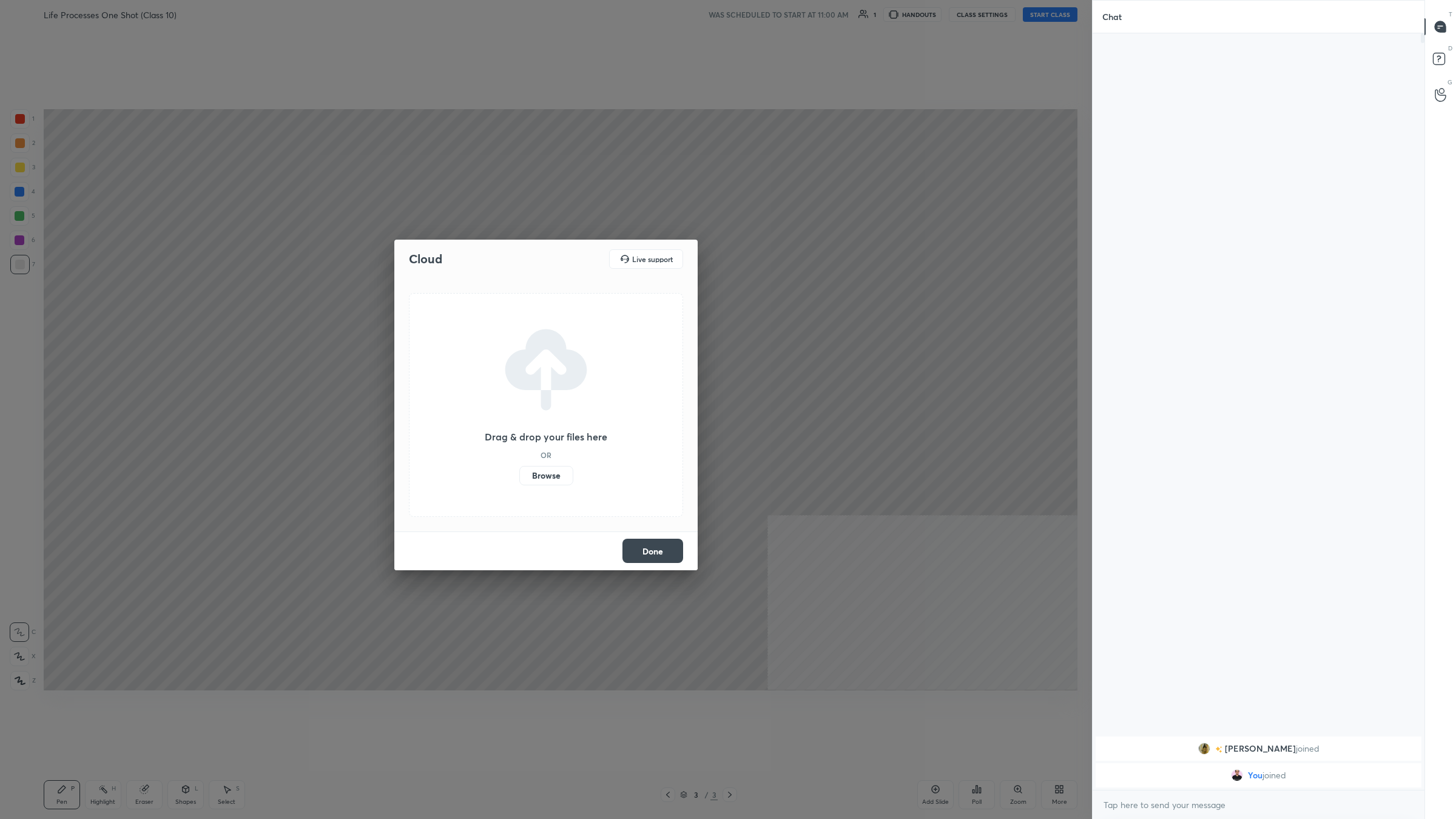 click on "Browse" at bounding box center (546, 476) 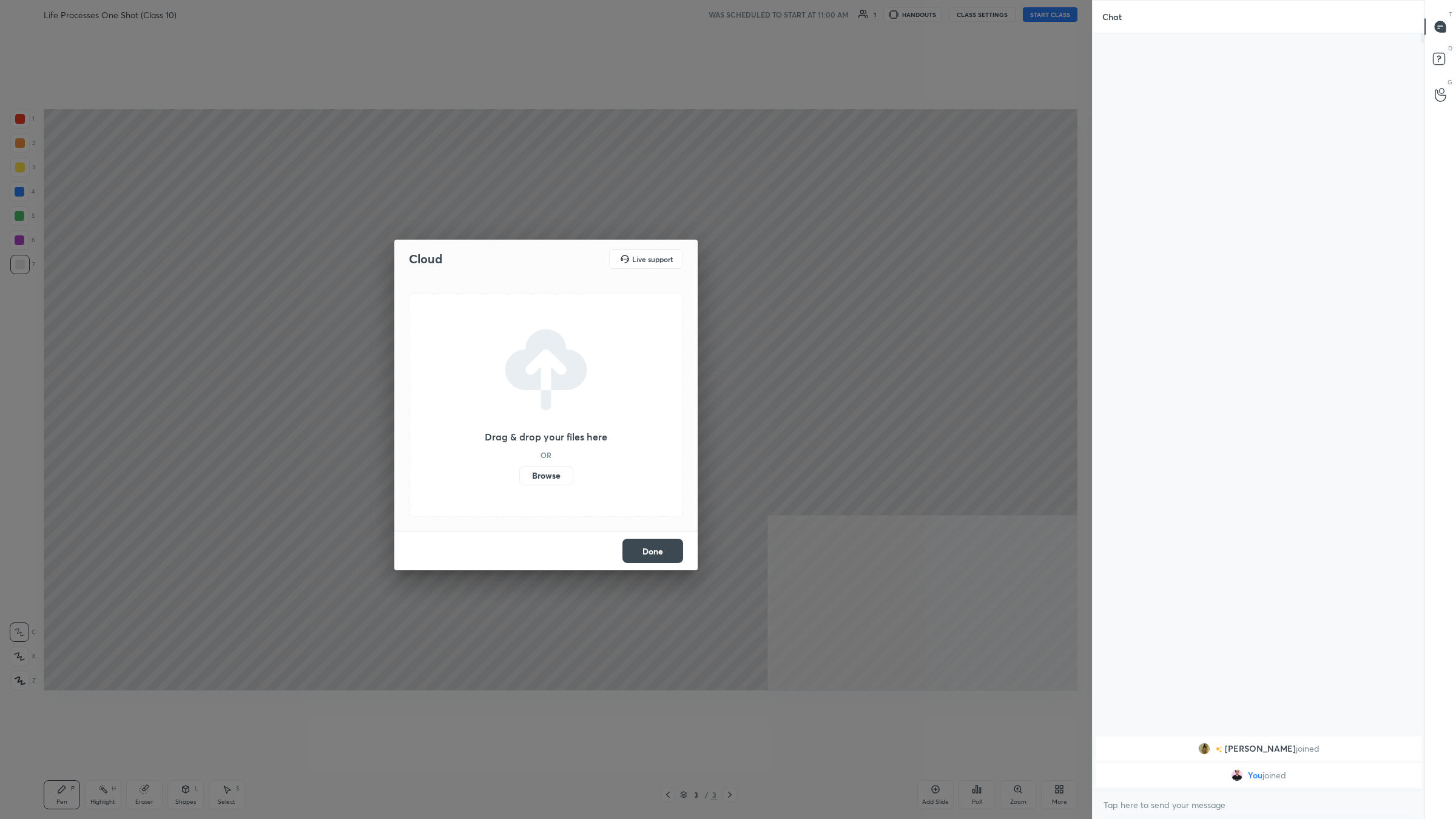 click on "Browse" at bounding box center [519, 476] 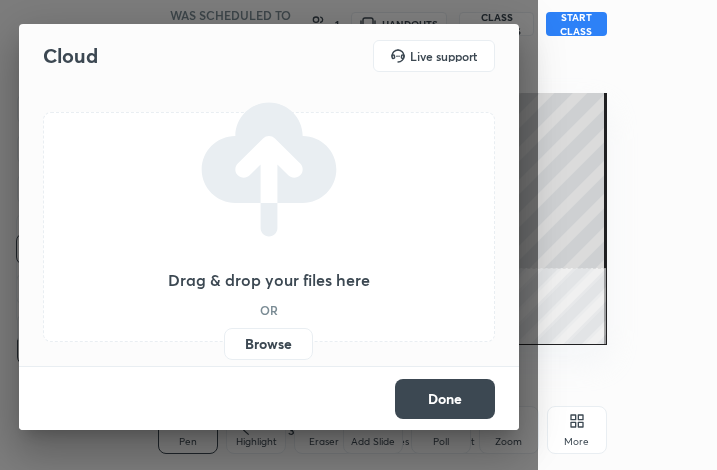 scroll, scrollTop: 341, scrollLeft: 537, axis: both 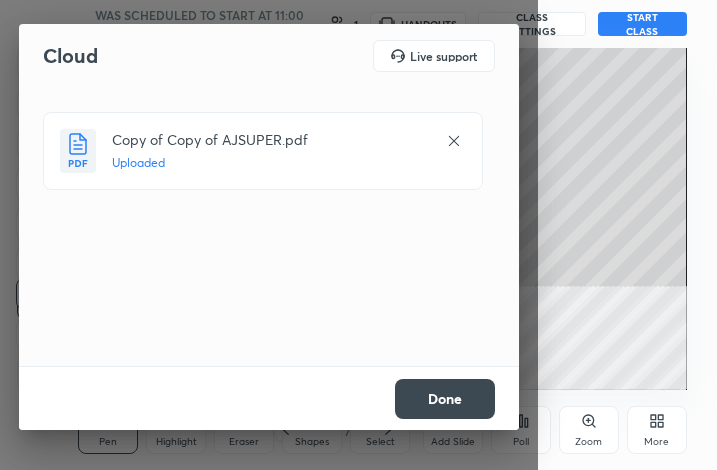 click on "Done" at bounding box center [445, 399] 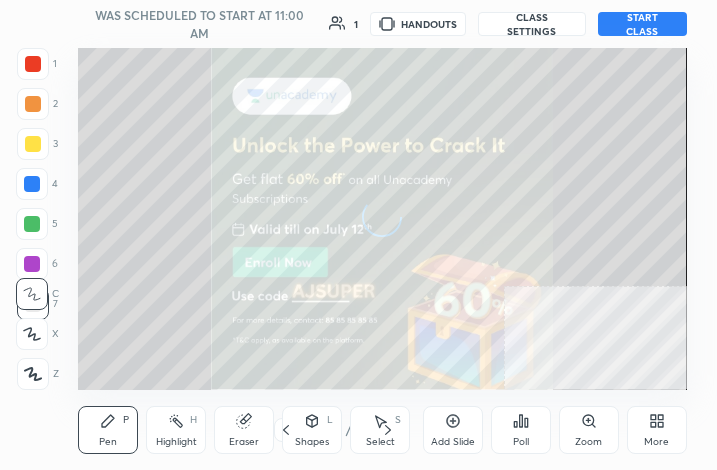 click on "More" at bounding box center (657, 430) 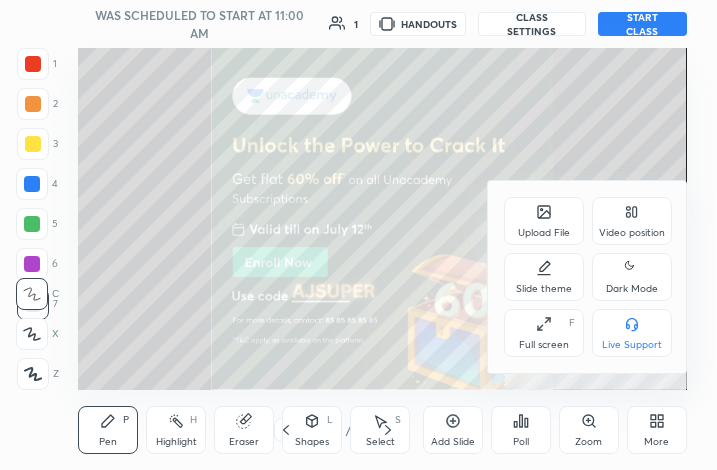 click on "Upload File" at bounding box center [544, 221] 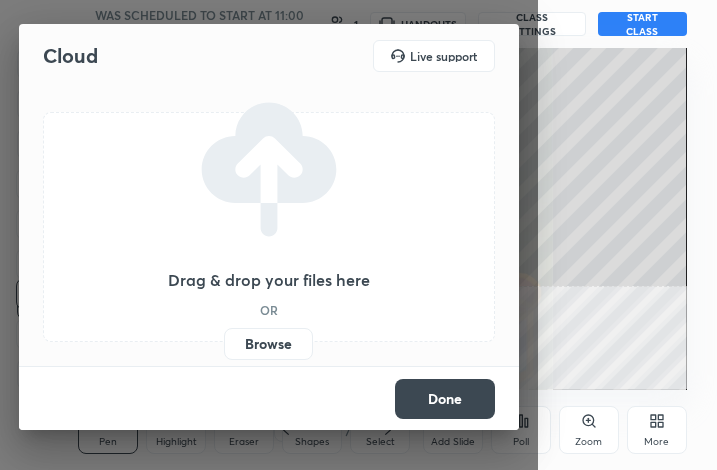 click on "Drag & drop your files here OR Browse" at bounding box center [269, 227] 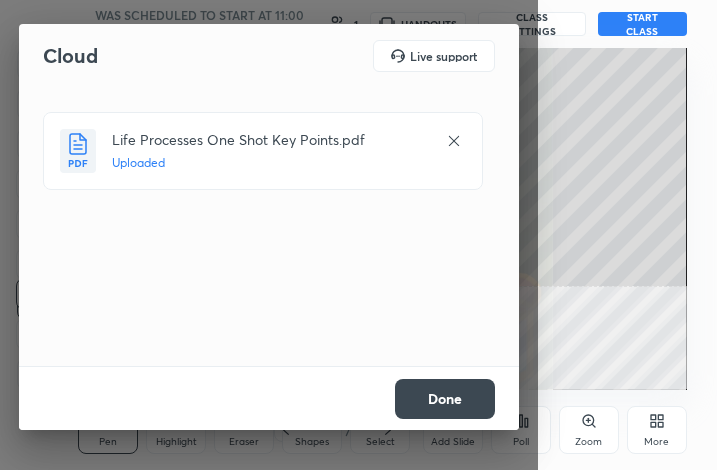 click on "Done" at bounding box center [445, 399] 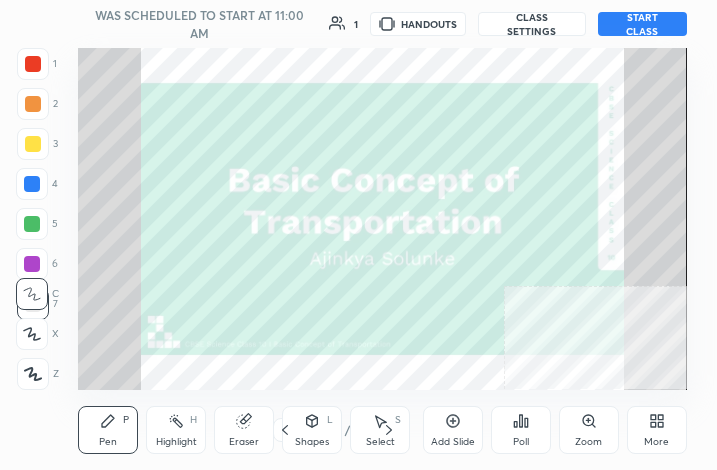 click 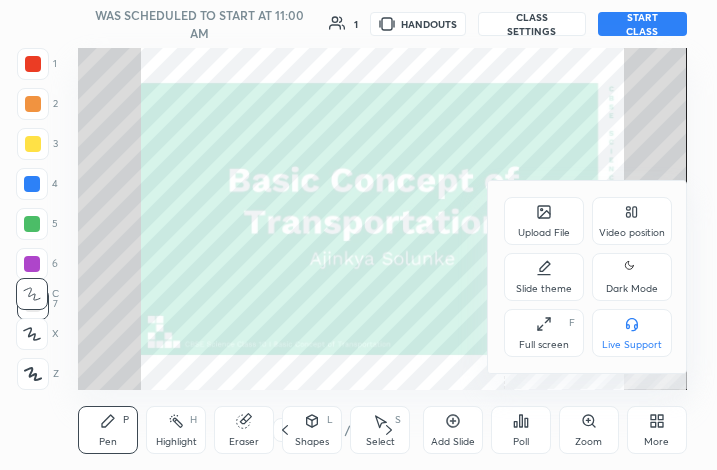 click on "Full screen F" at bounding box center [544, 333] 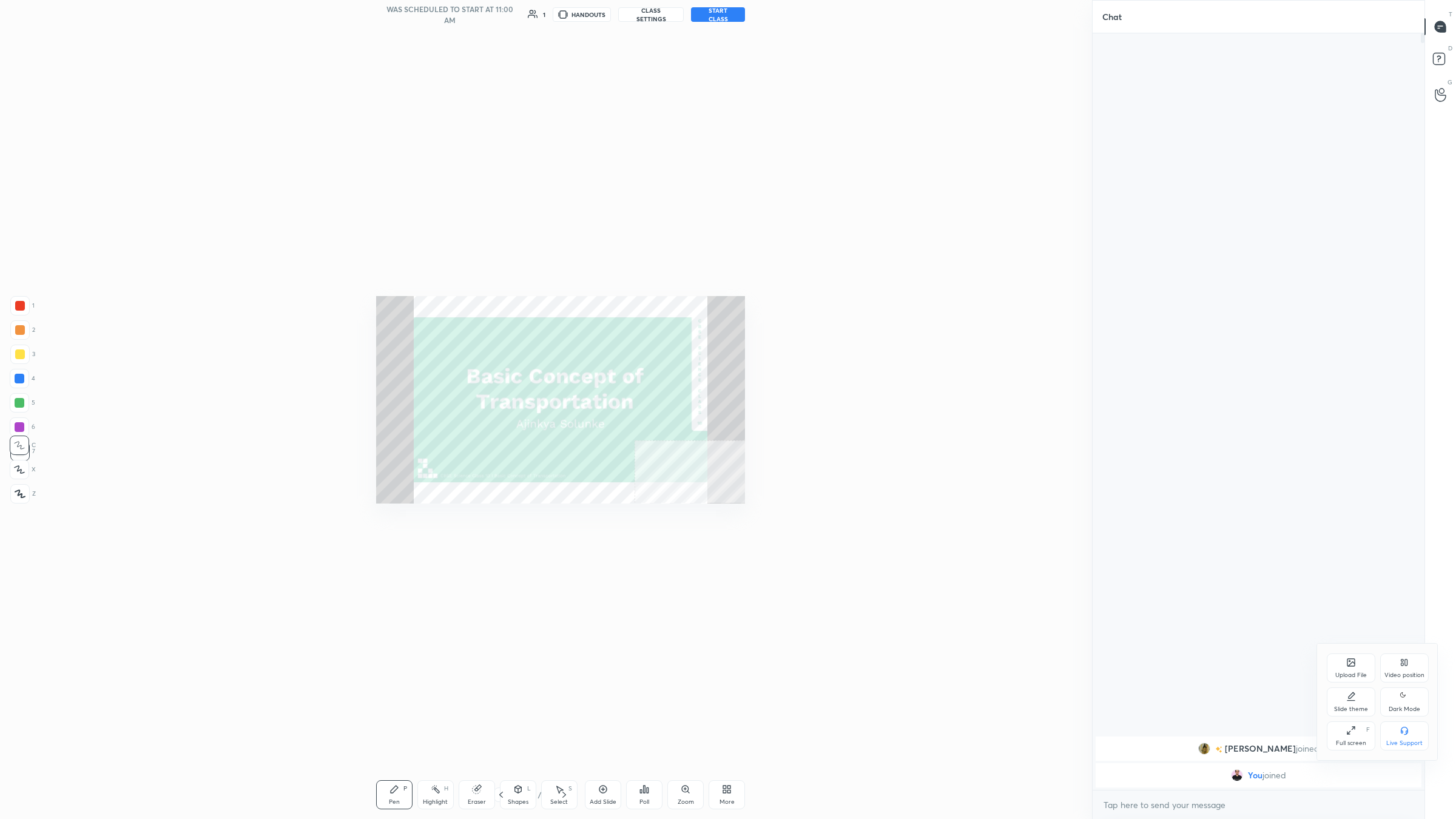 scroll, scrollTop: 59925, scrollLeft: 59300, axis: both 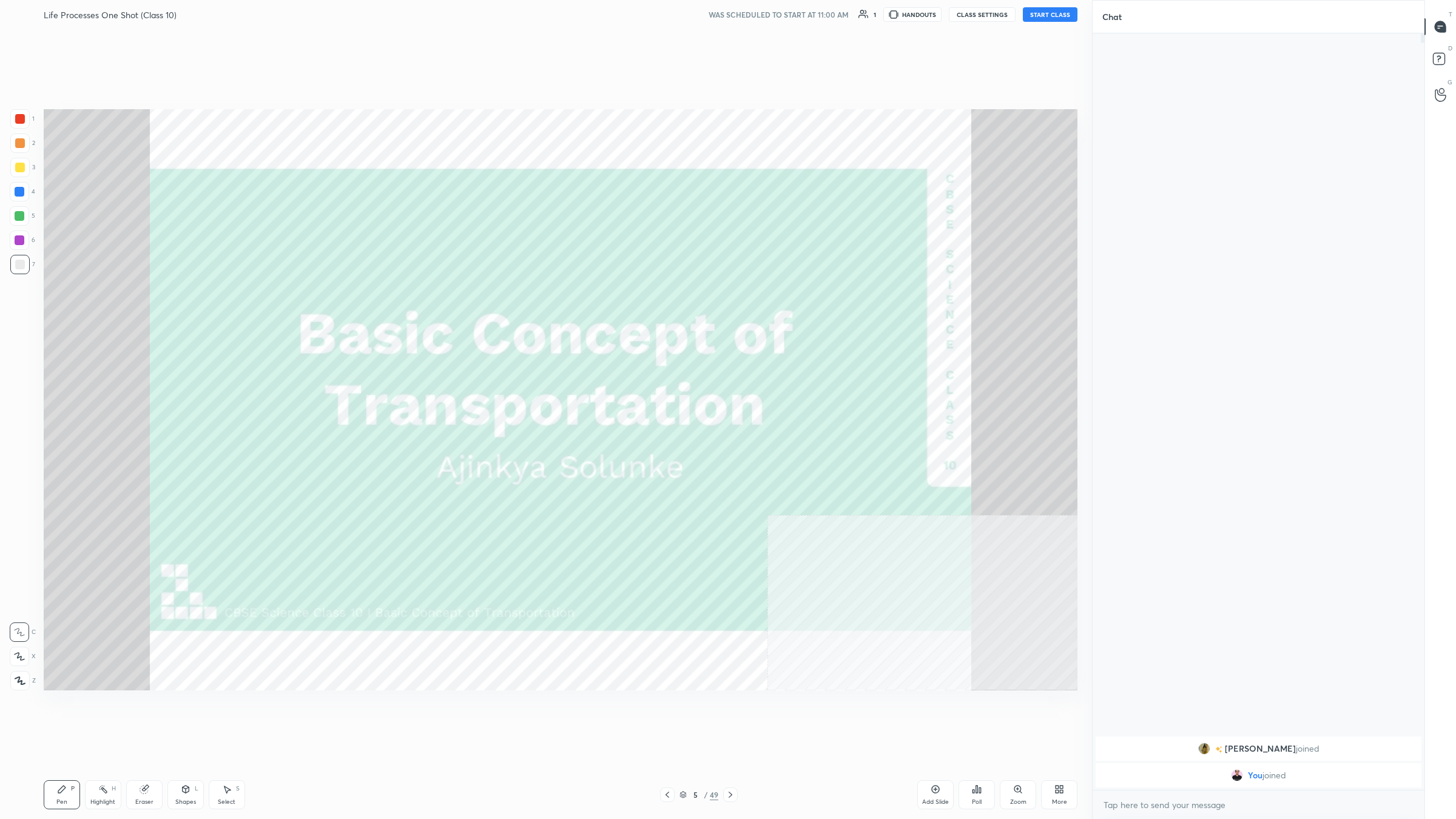 click on "5 / 49" at bounding box center (699, 795) 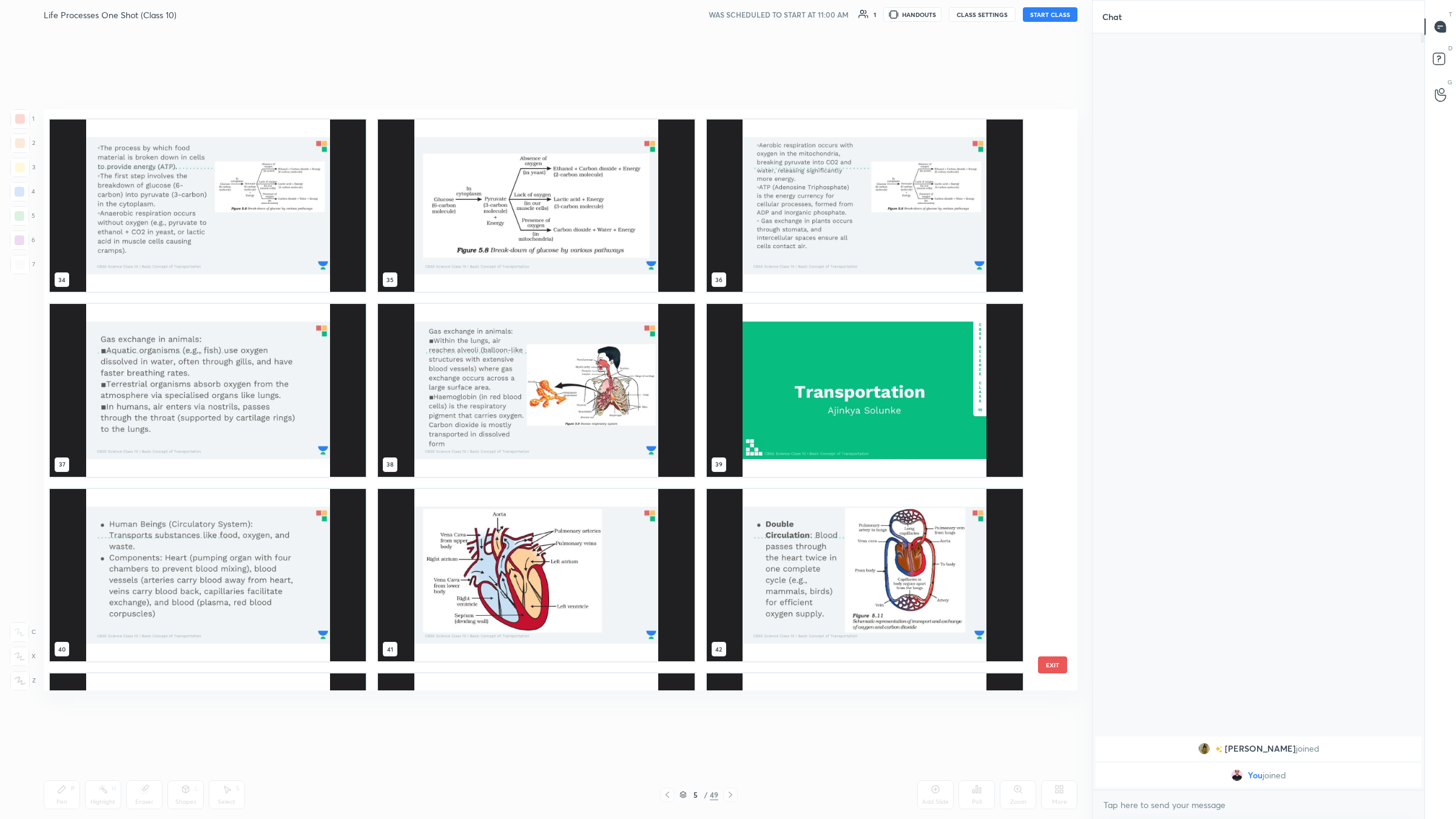 click at bounding box center (864, 390) 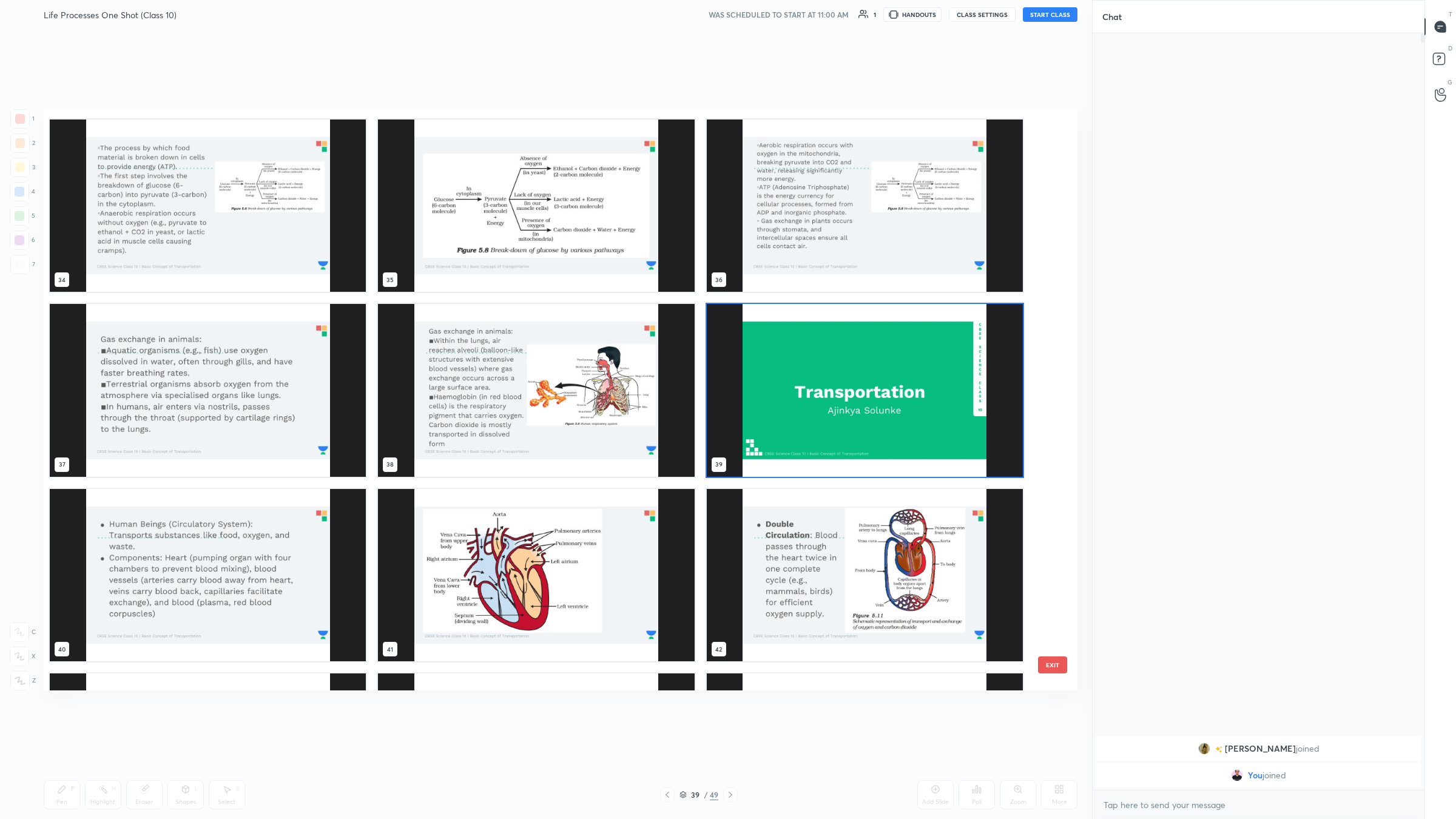 click at bounding box center [864, 390] 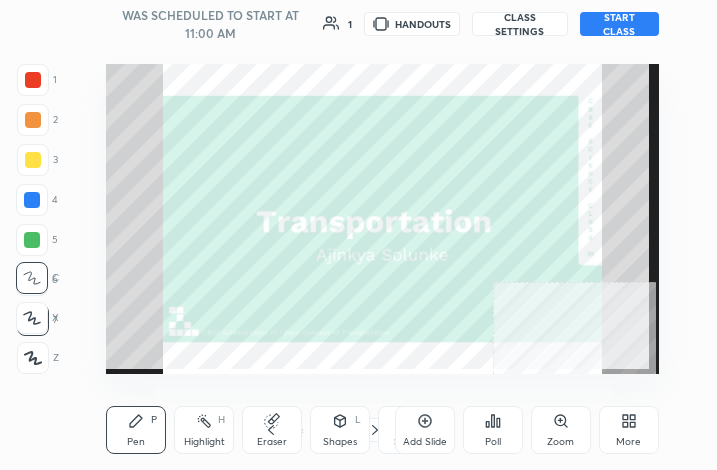 scroll, scrollTop: 99657, scrollLeft: 99368, axis: both 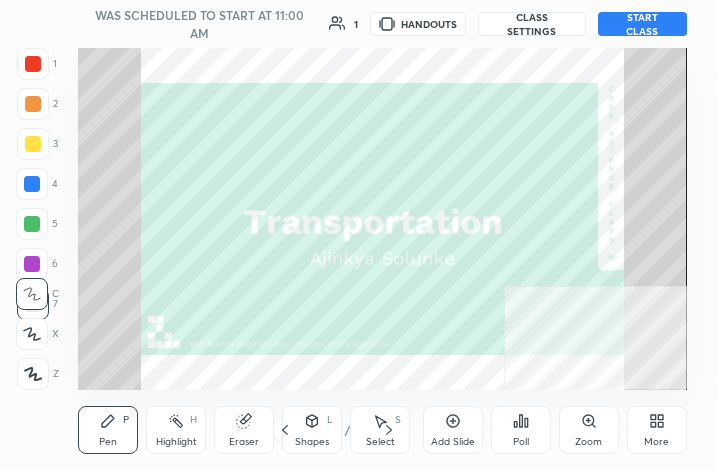 click on "START CLASS" at bounding box center (642, 24) 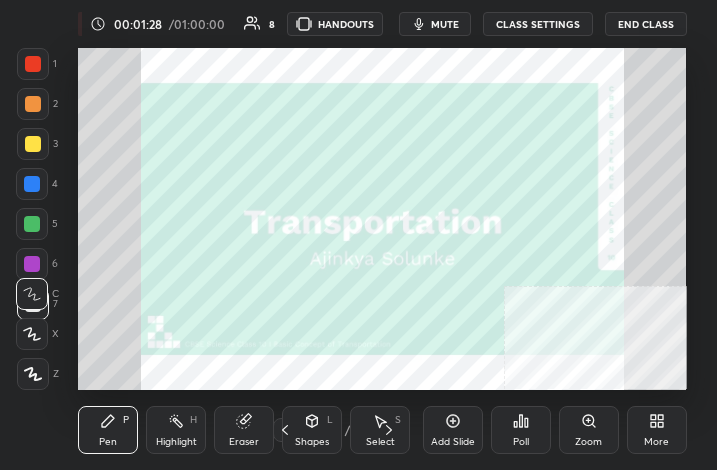 click on "More" at bounding box center [657, 430] 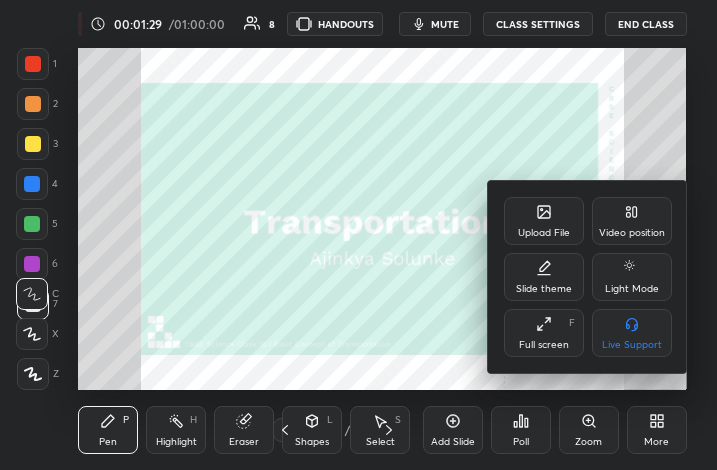 click on "Full screen" at bounding box center (544, 345) 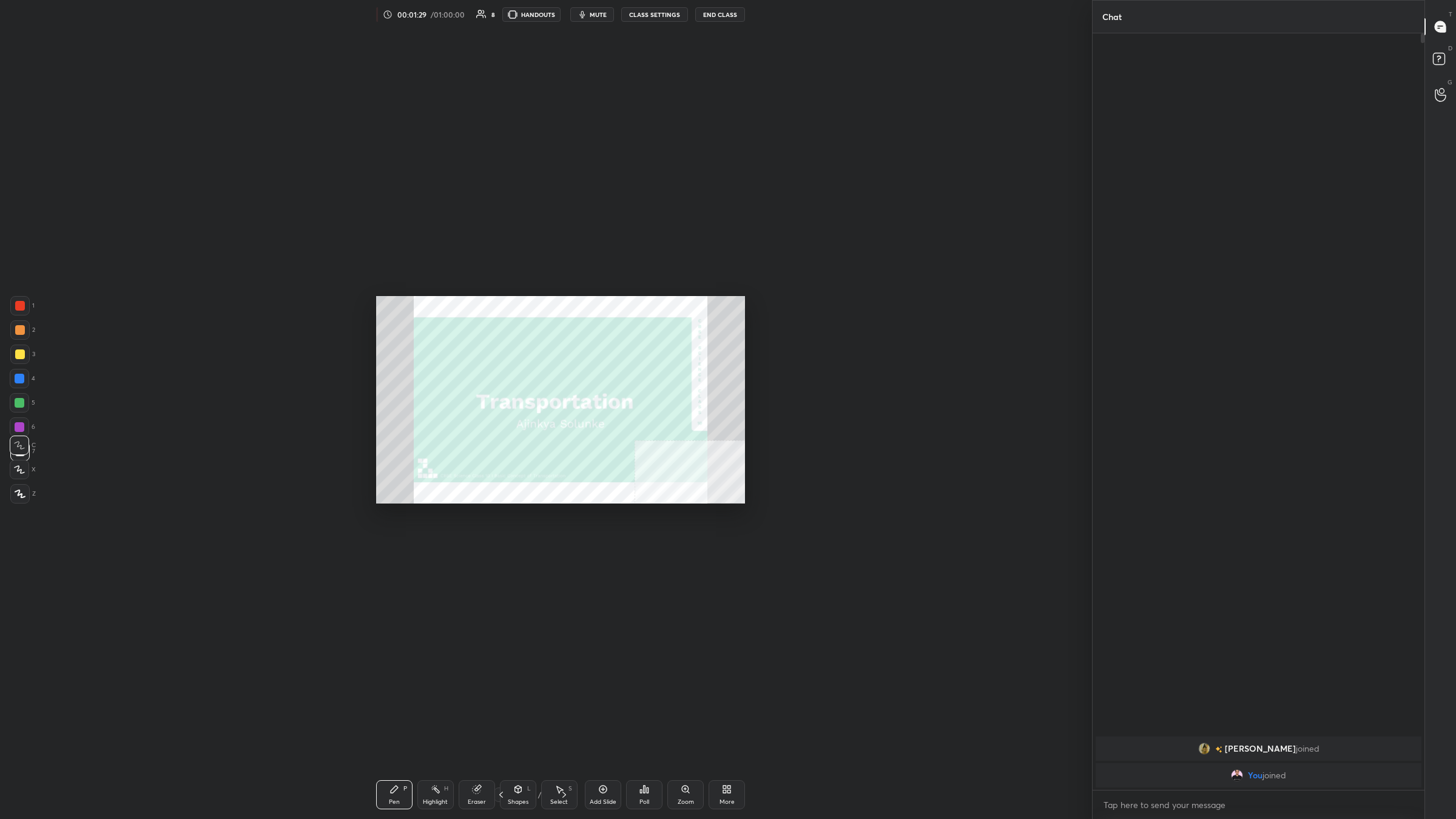 scroll, scrollTop: 59925, scrollLeft: 59288, axis: both 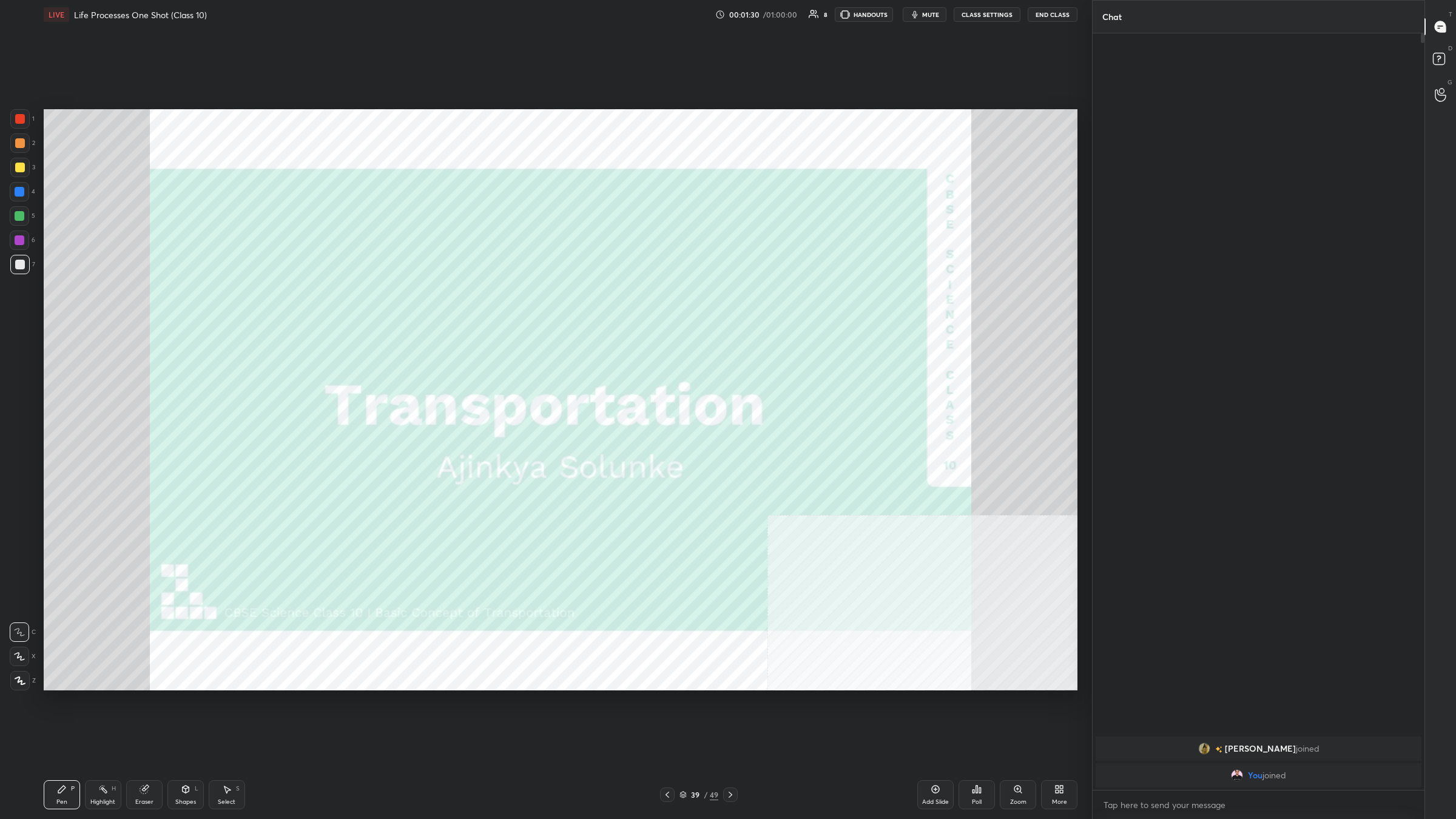 click on "More" at bounding box center (1059, 795) 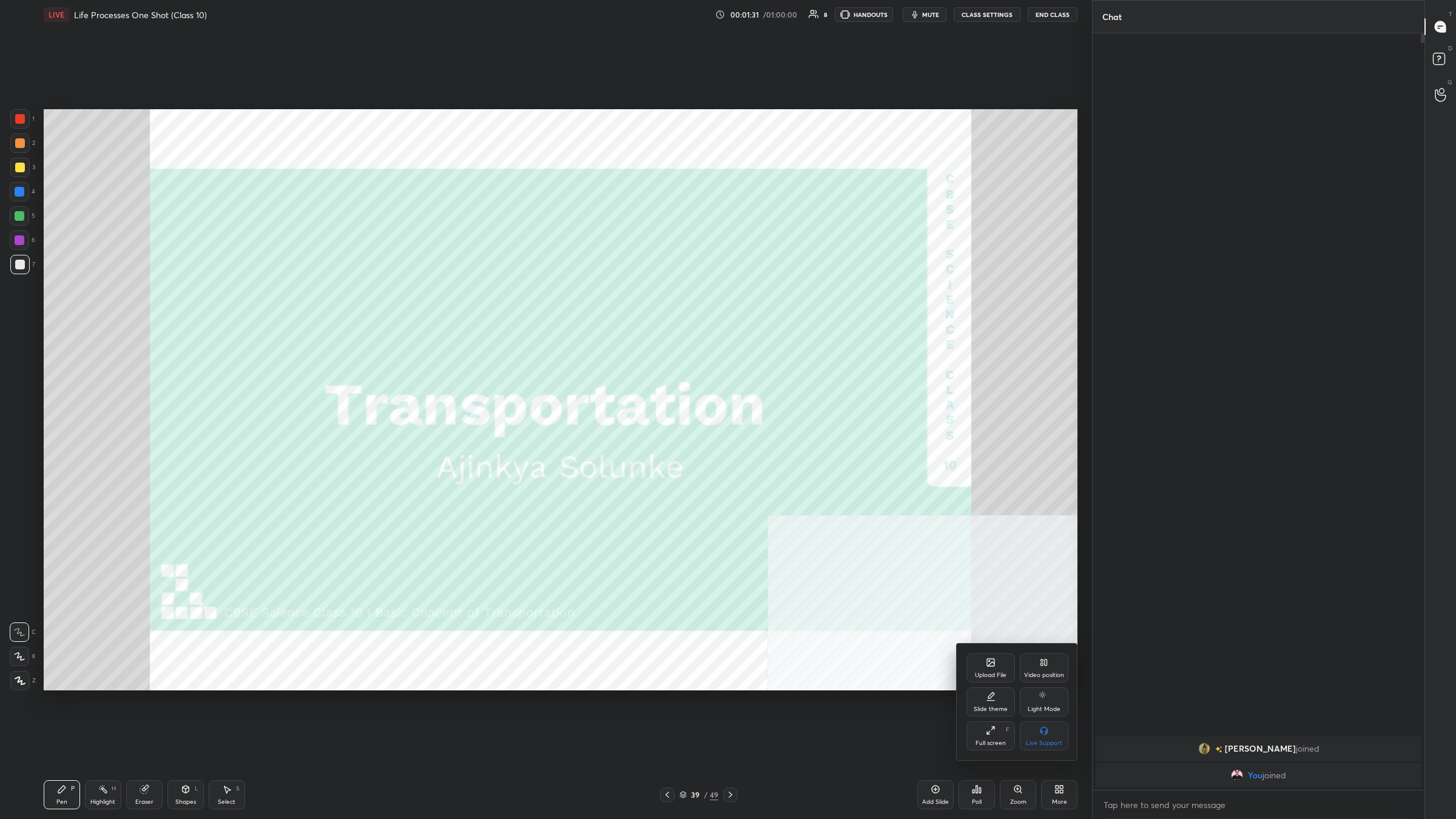 click on "Full screen" at bounding box center [991, 743] 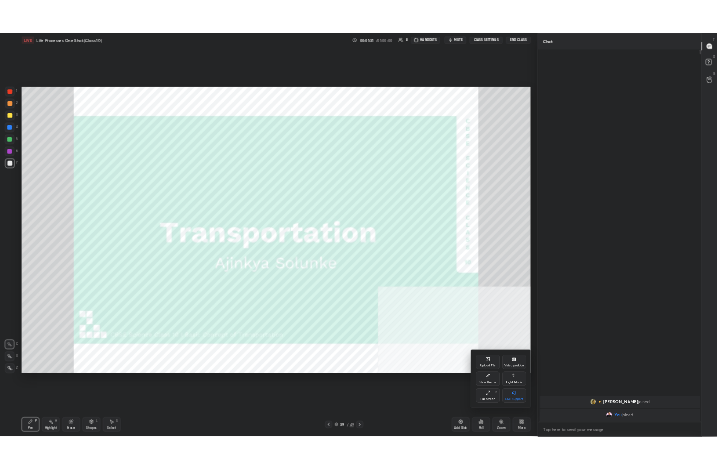 scroll, scrollTop: 341, scrollLeft: 472, axis: both 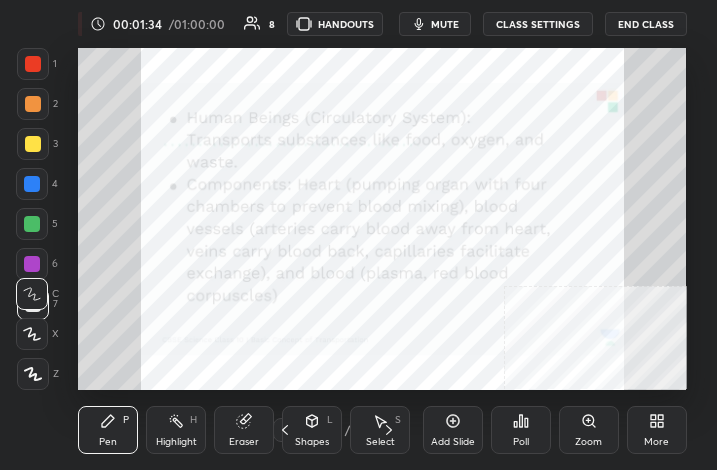 click at bounding box center (33, 64) 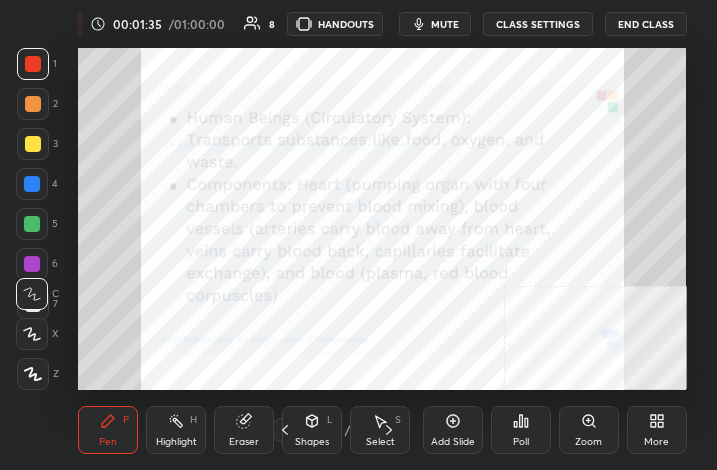 click on "H" at bounding box center (193, 420) 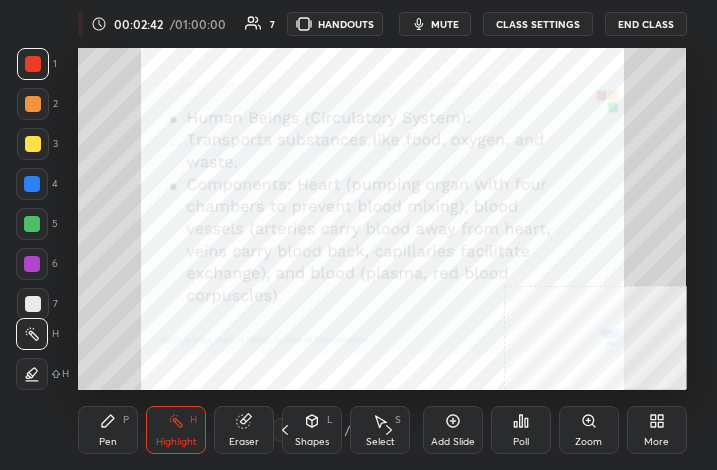 click on "More" at bounding box center [657, 430] 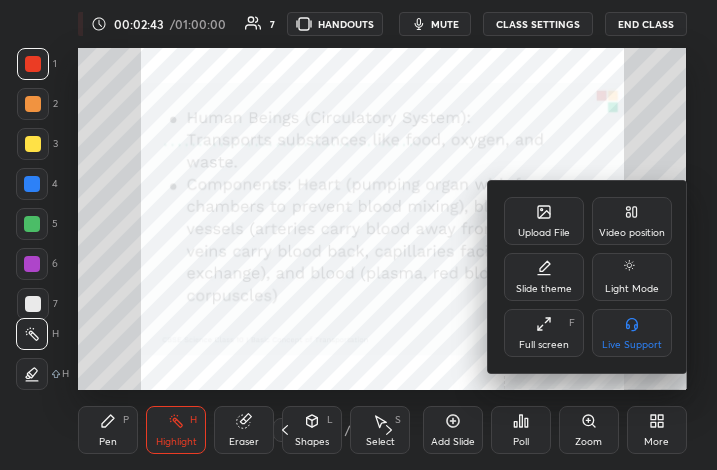 click on "Full screen F" at bounding box center [544, 333] 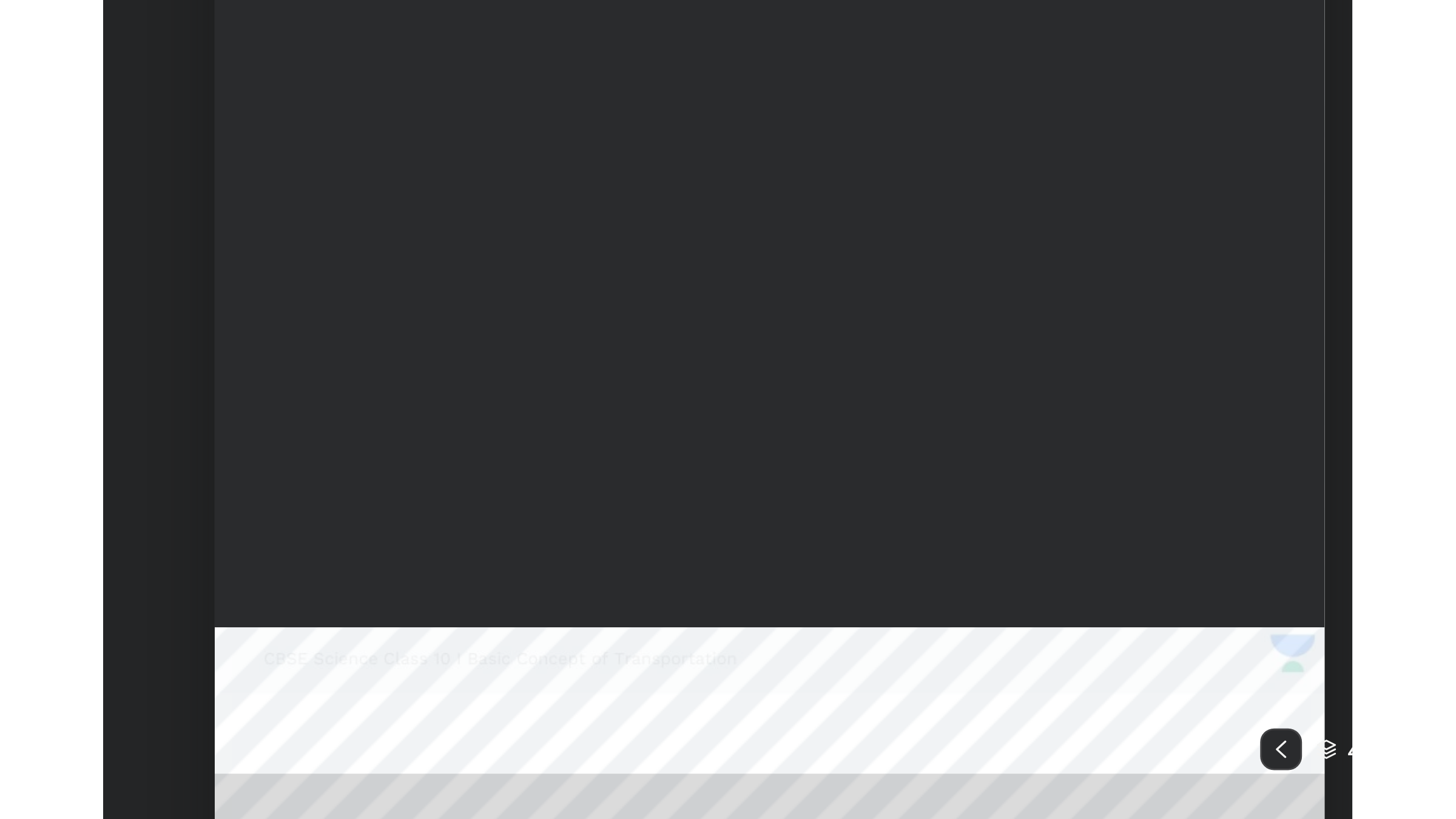 scroll, scrollTop: 59925, scrollLeft: 59288, axis: both 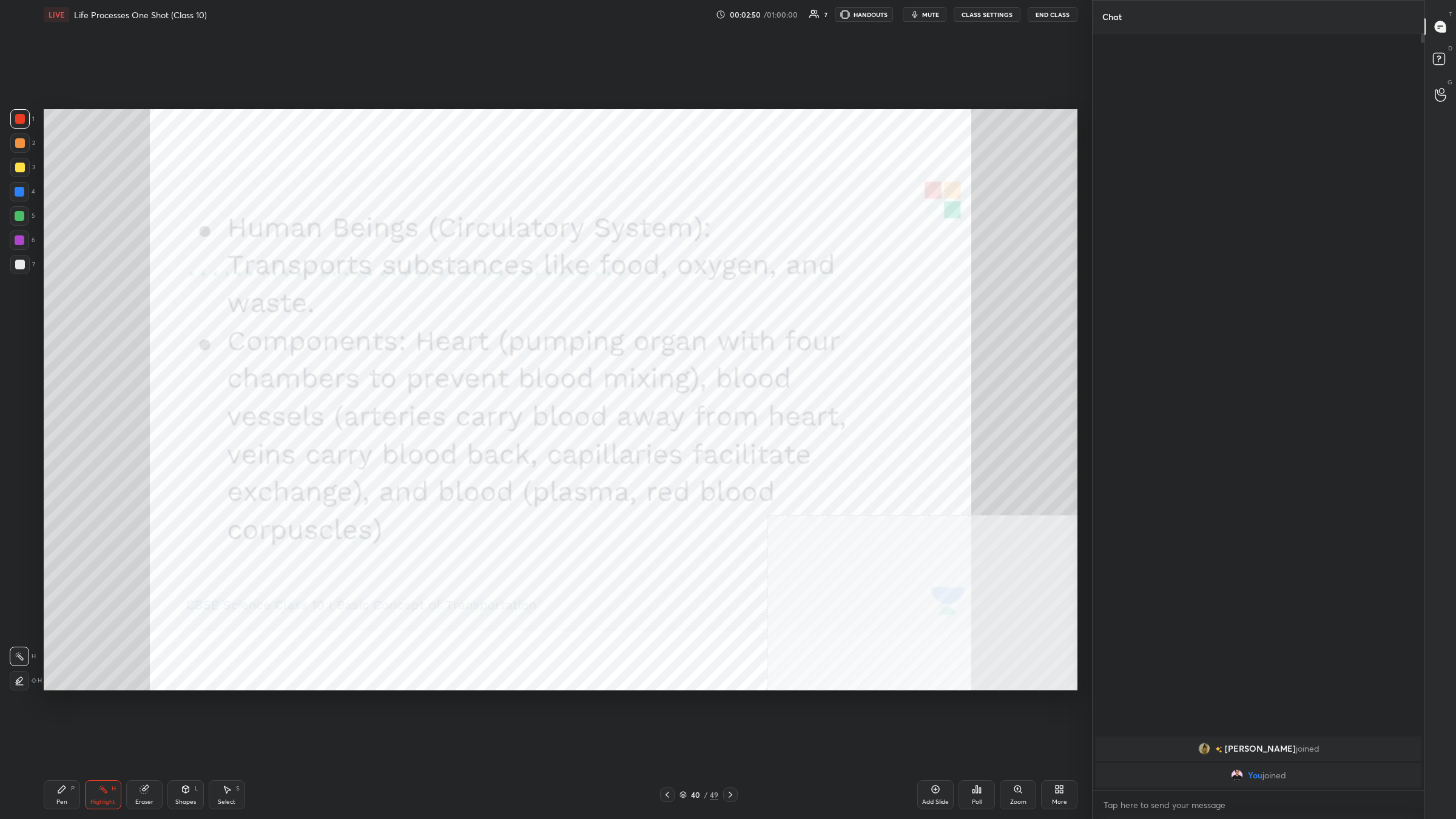 click on "H" at bounding box center [25, 681] 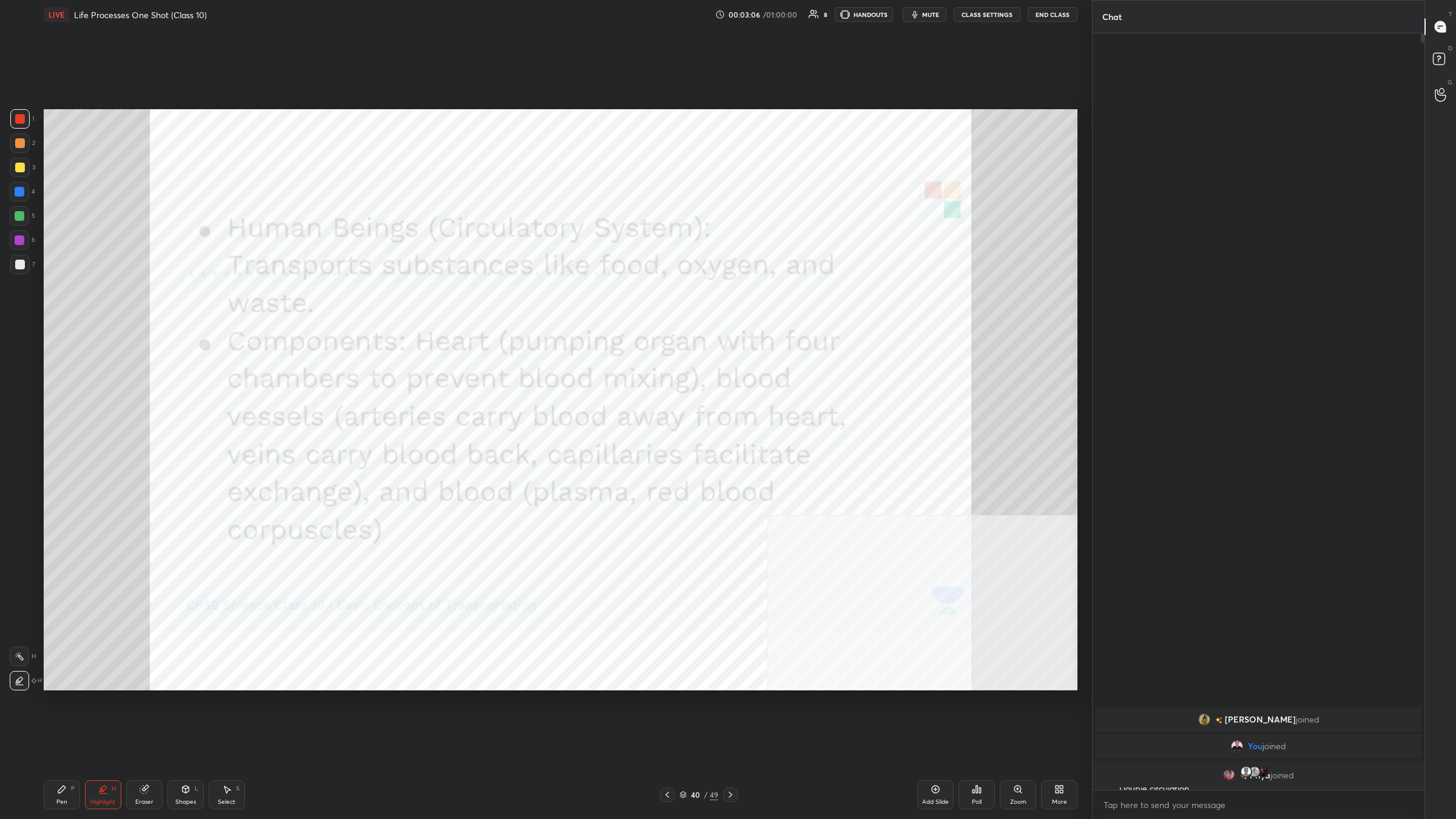 click 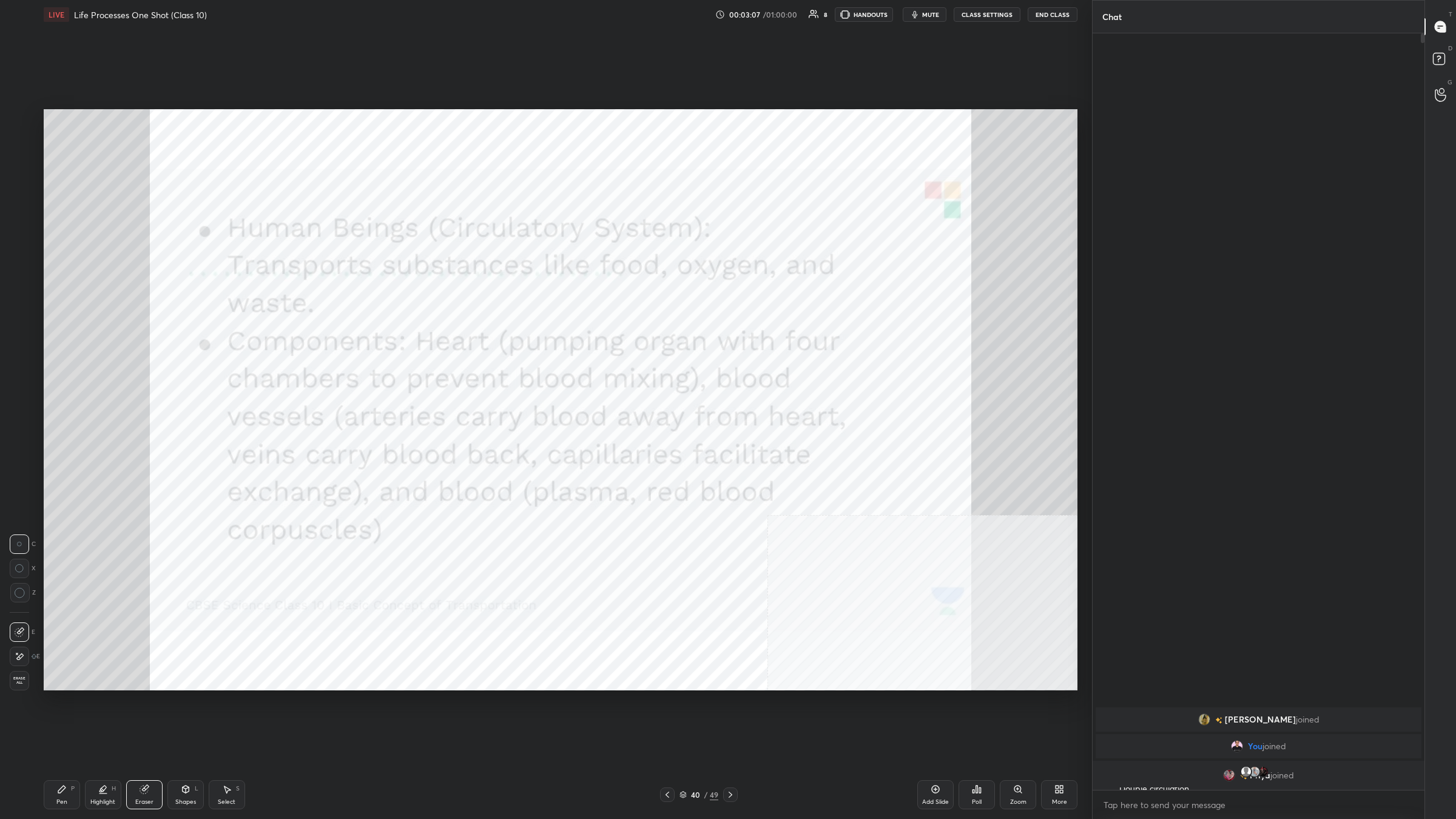click 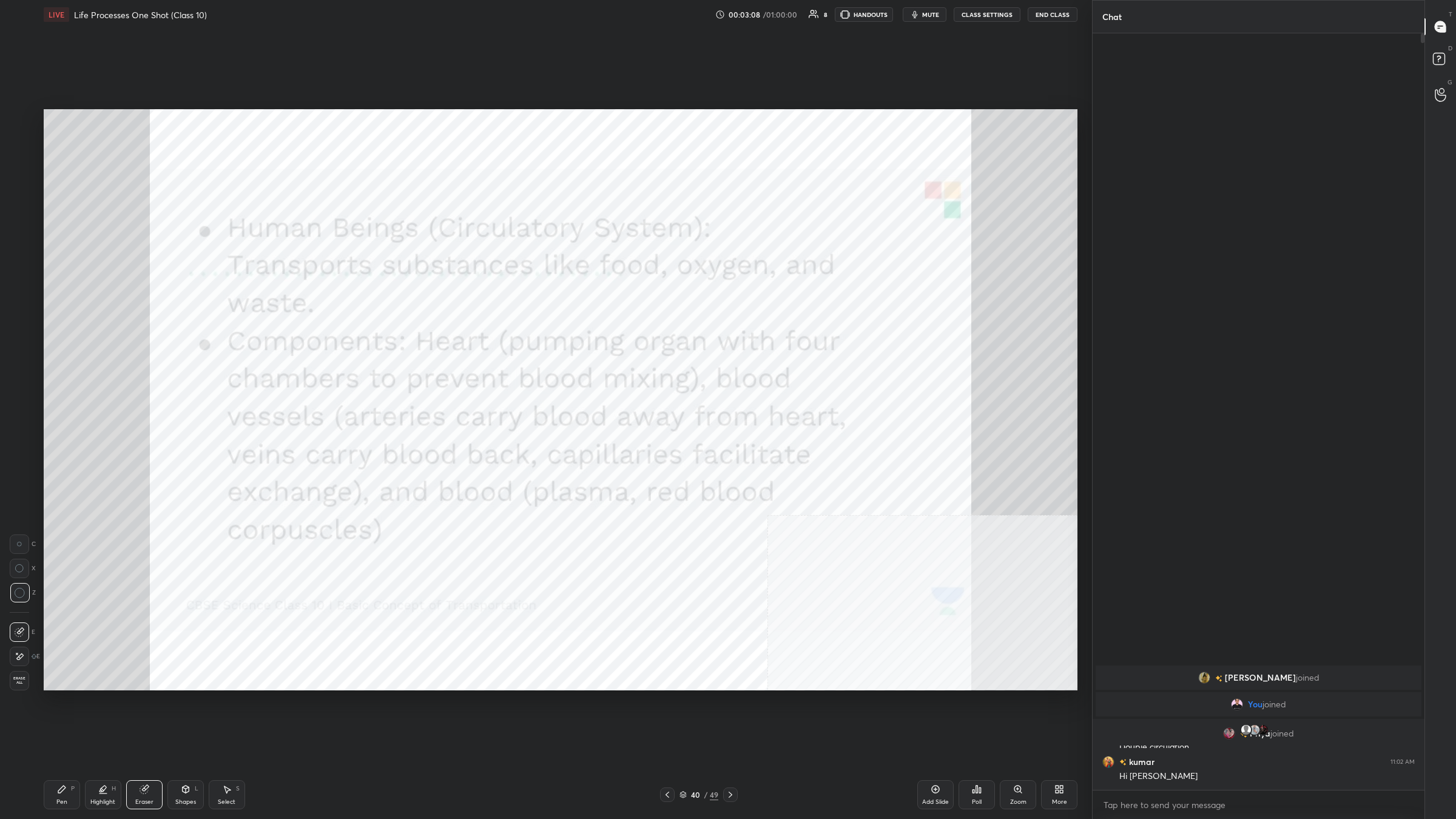 click on "Pen P" at bounding box center (62, 795) 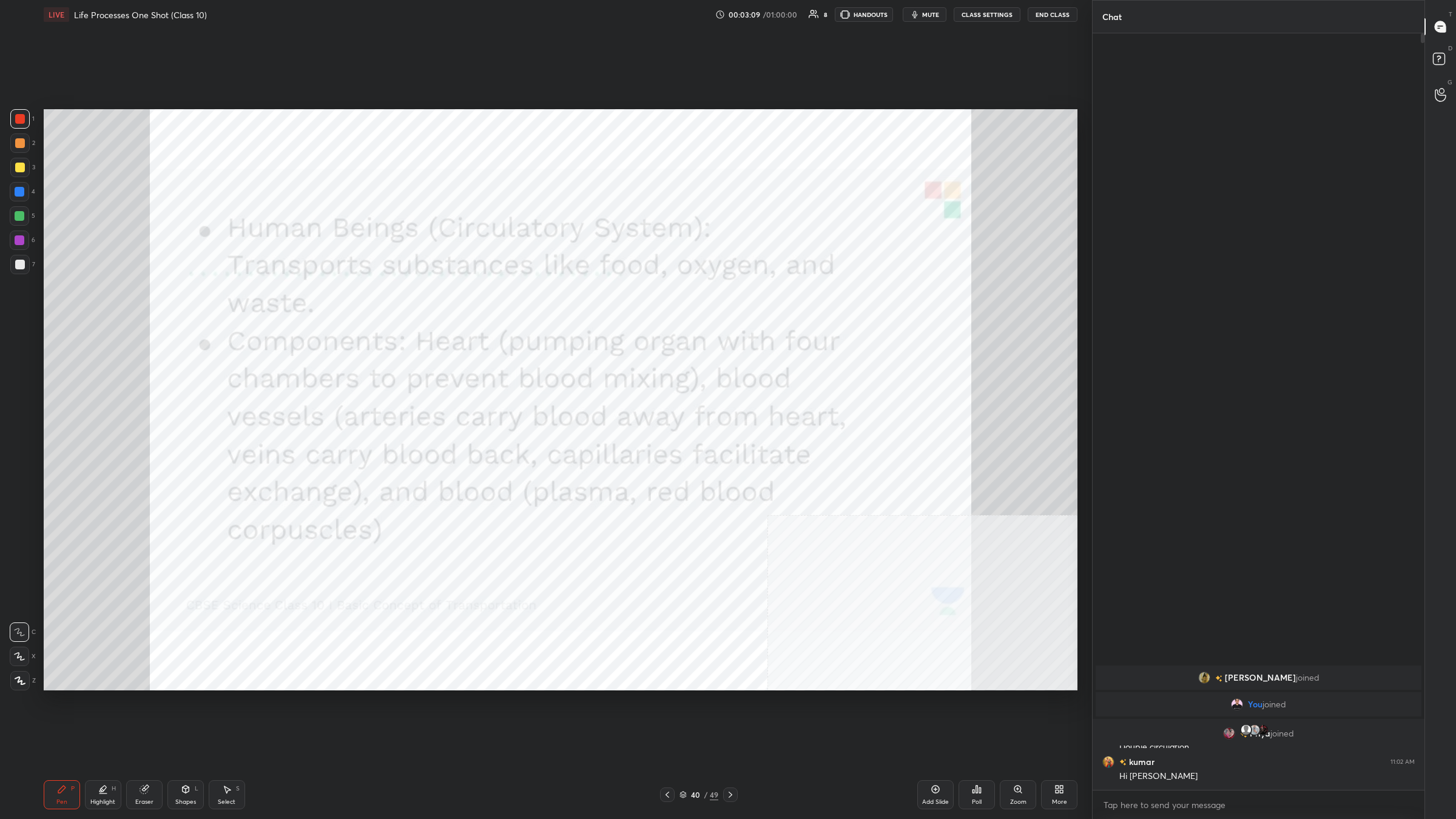 click 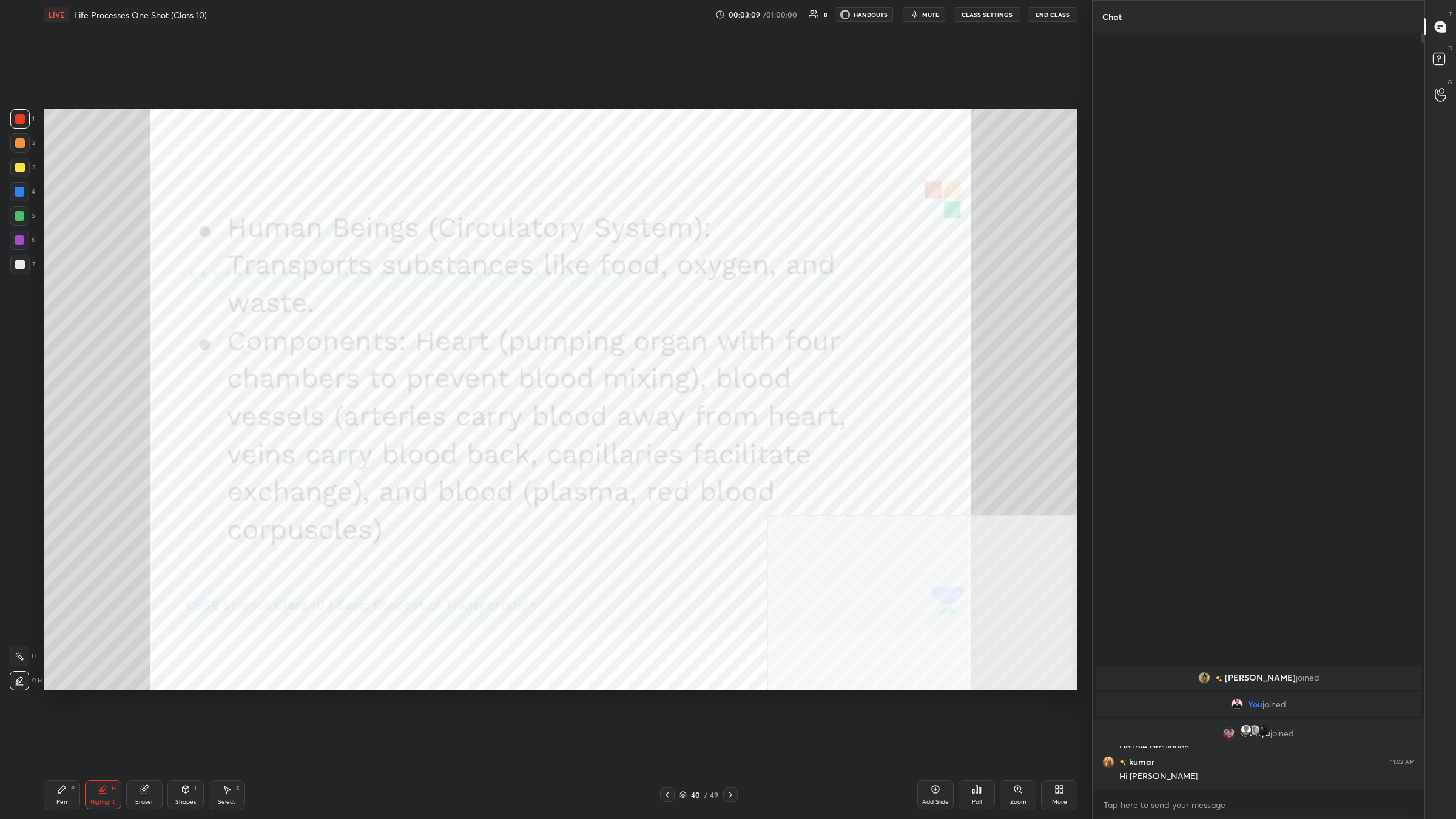 click 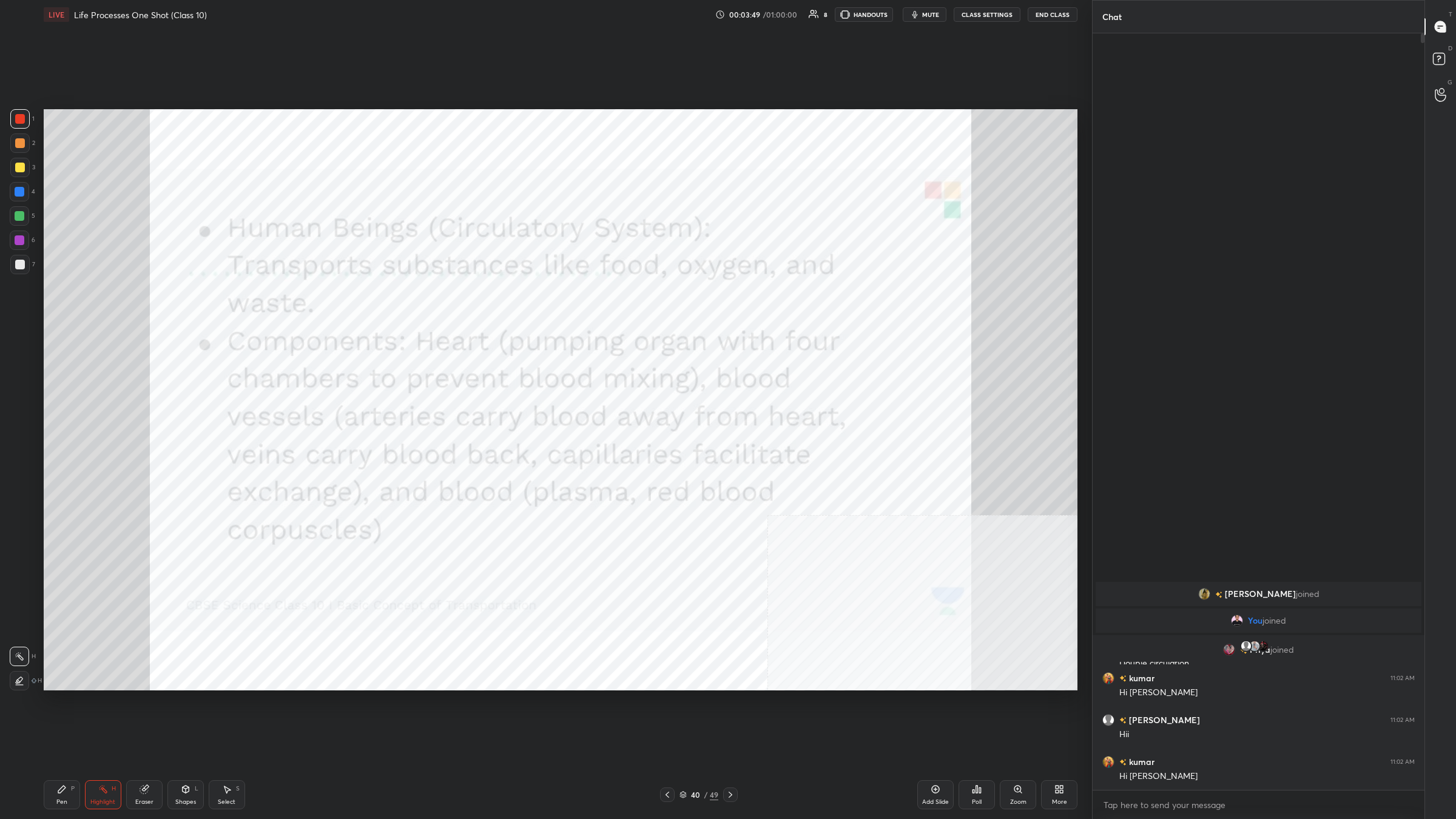 click 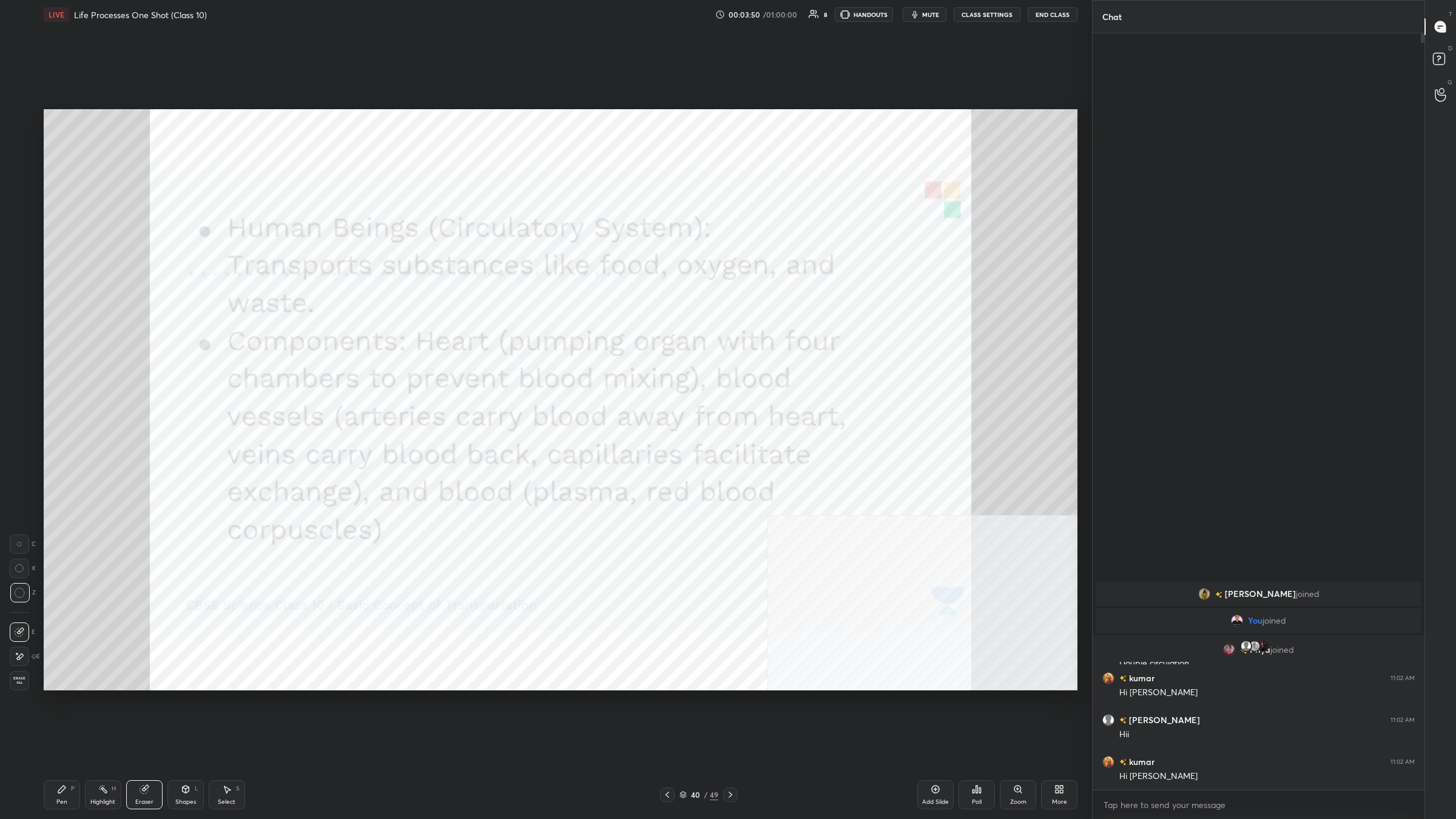 click on "1 2 3 4 5 6 7 C X Z C X Z E E Erase all   H H" at bounding box center (19, 400) 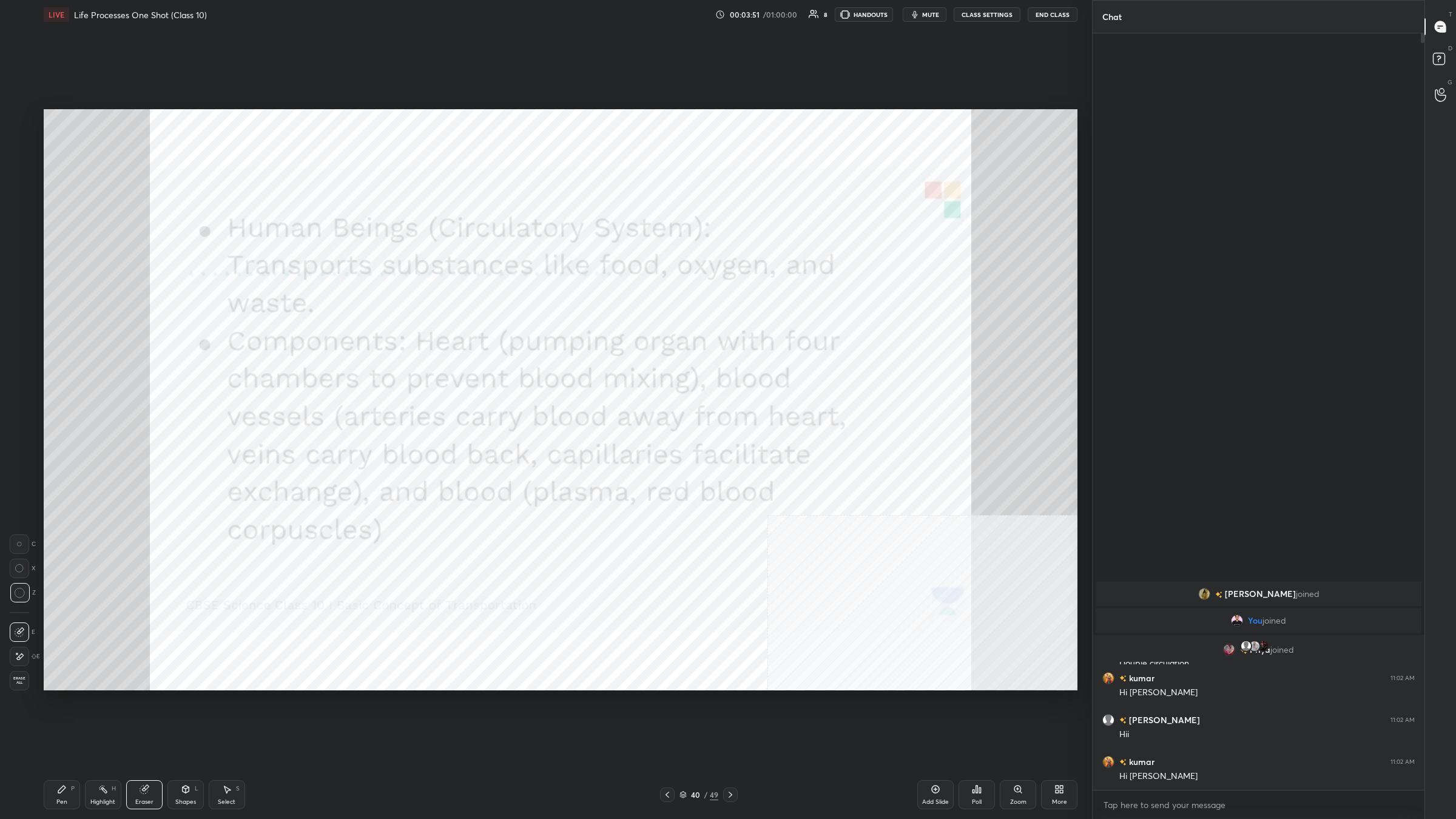 click on "Erase all" at bounding box center [19, 681] 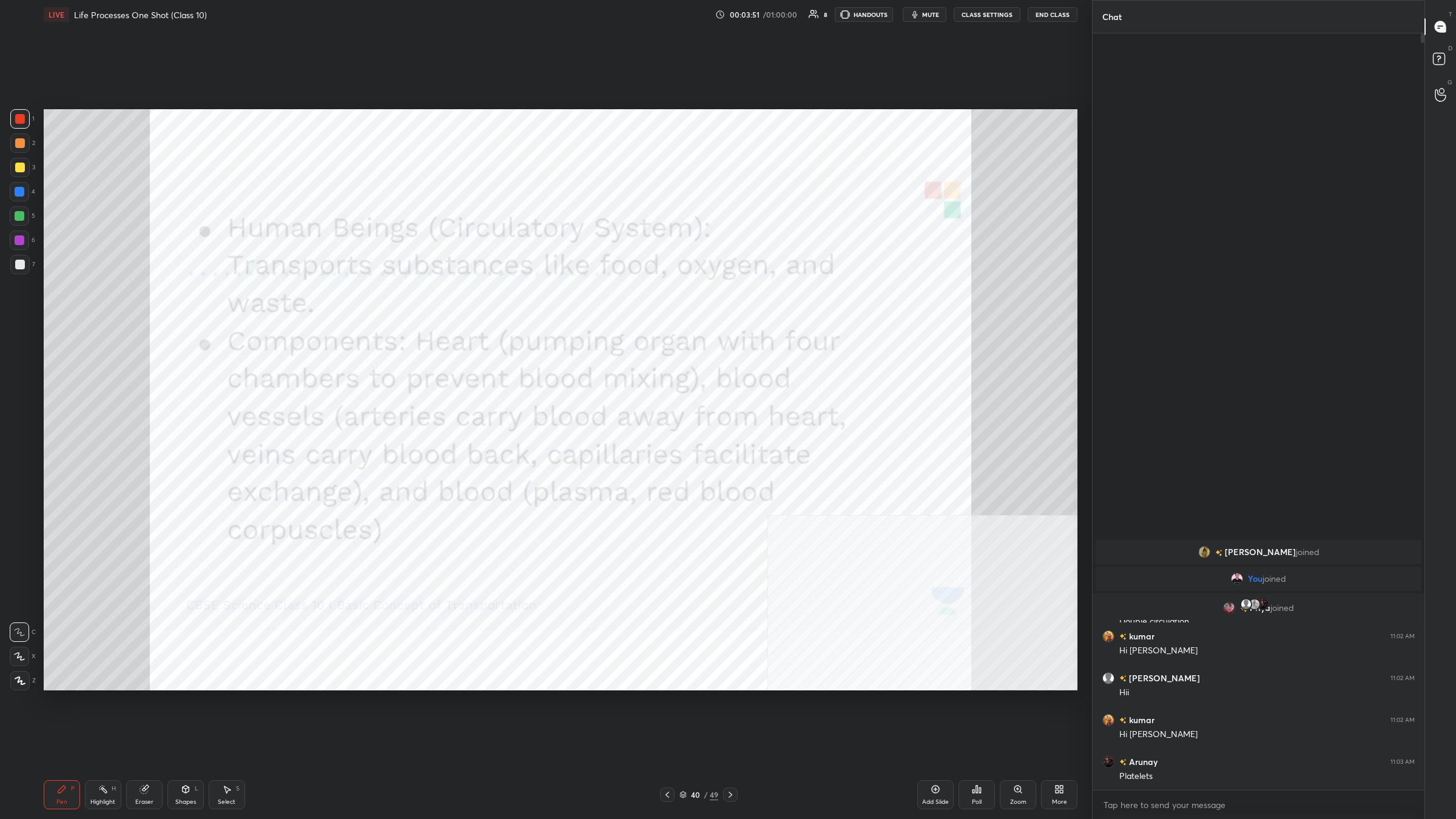 click 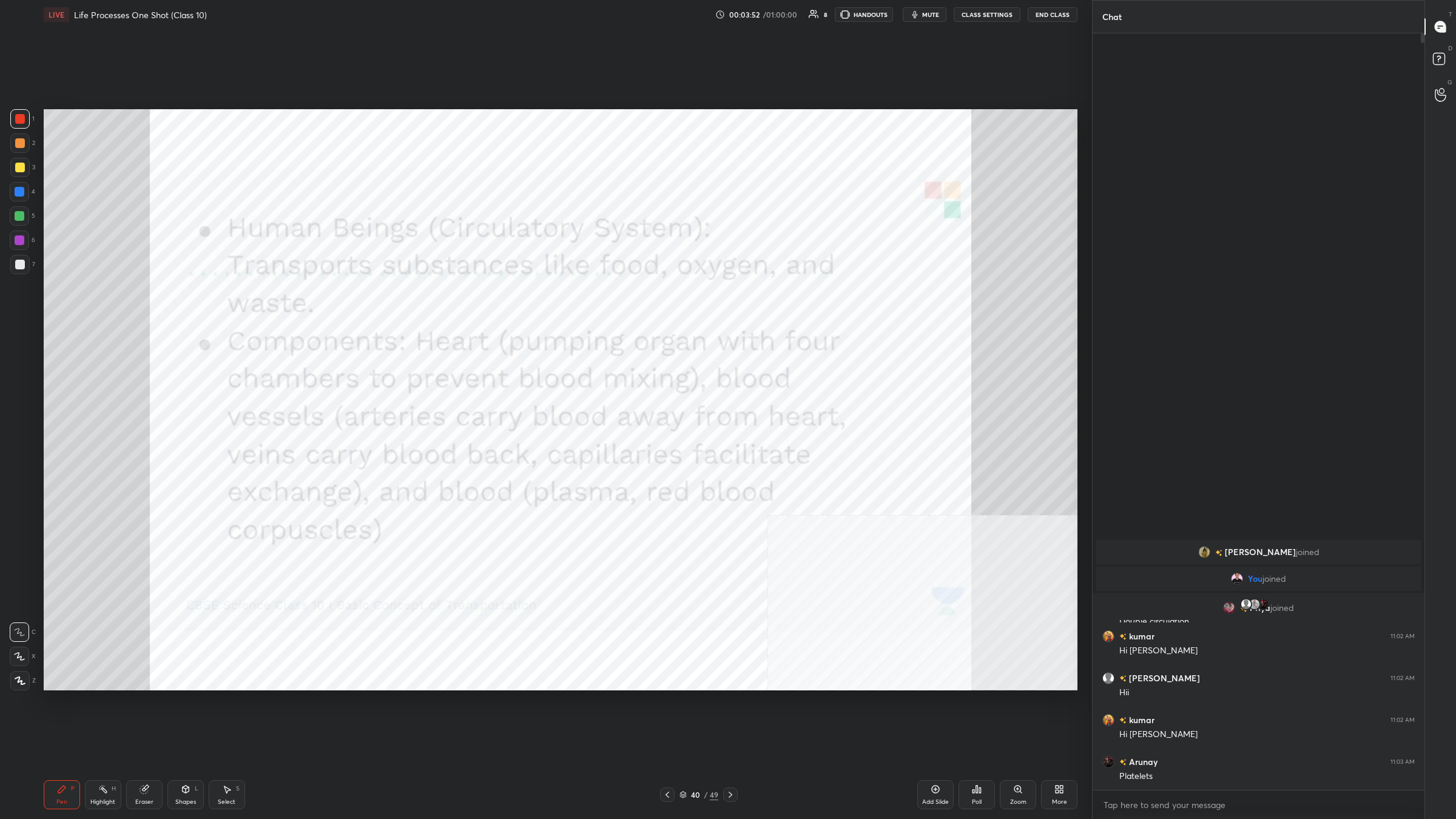 click 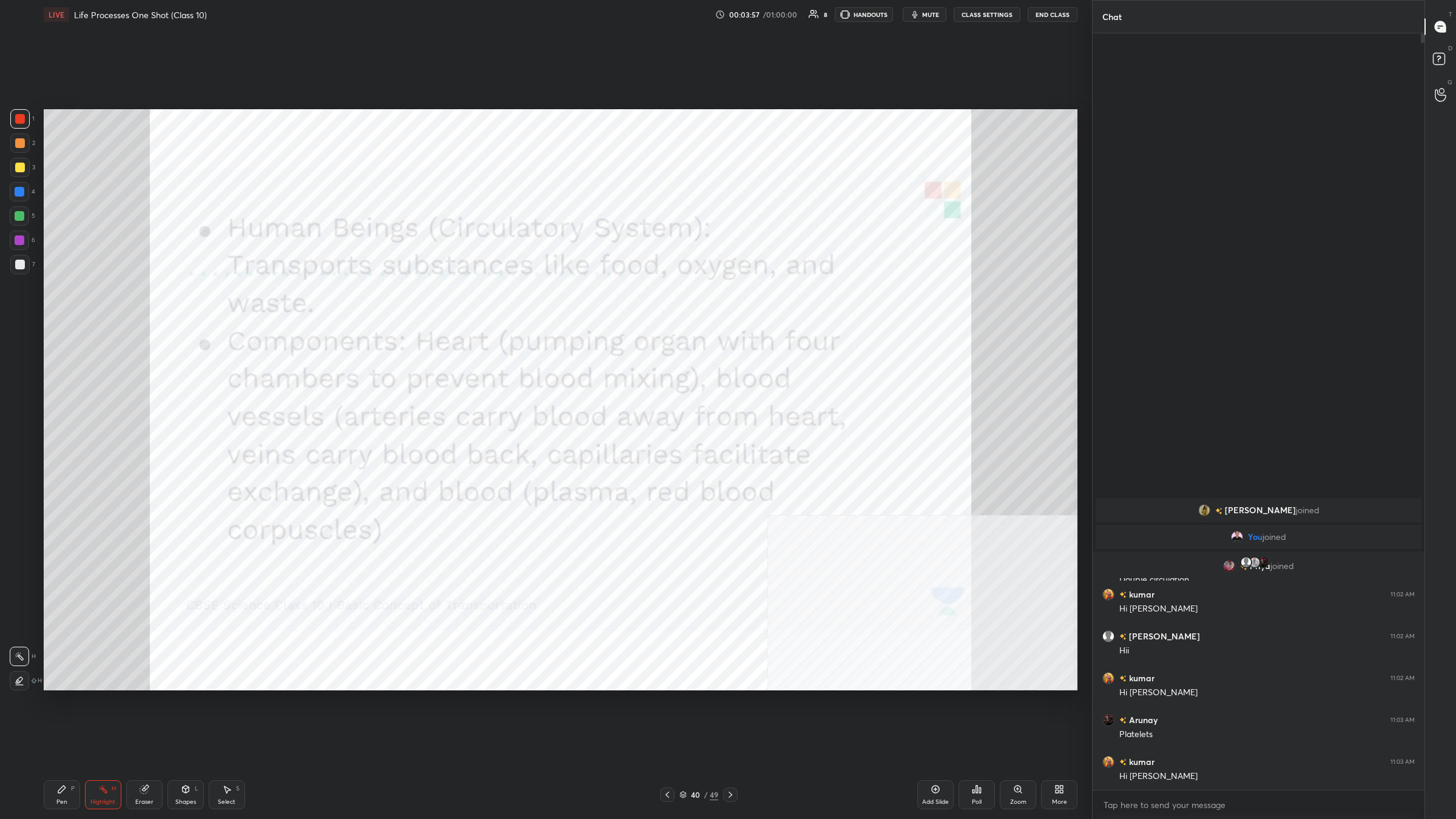 click on "Pen P" at bounding box center [62, 795] 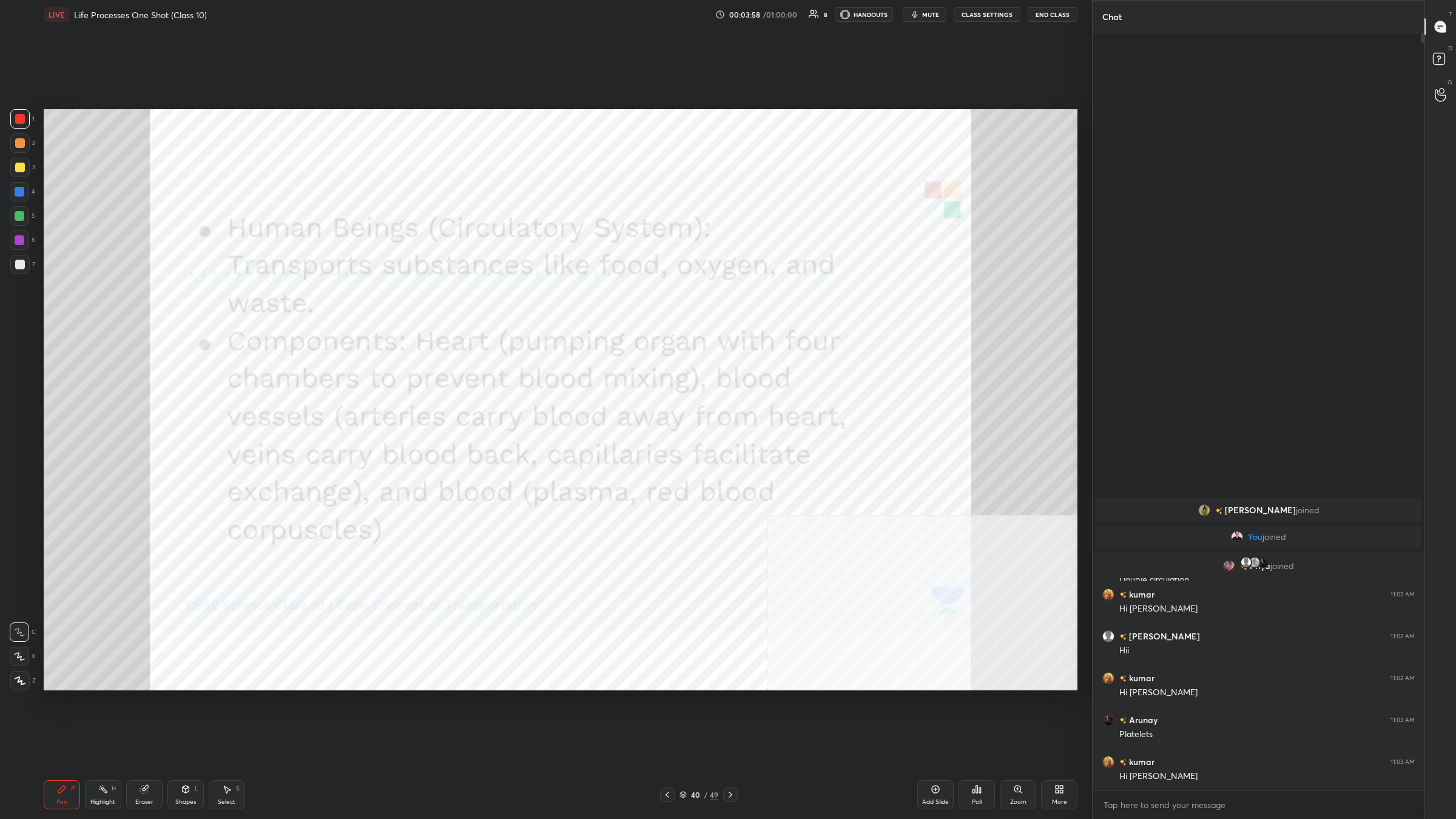 click on "Highlight H" at bounding box center (103, 795) 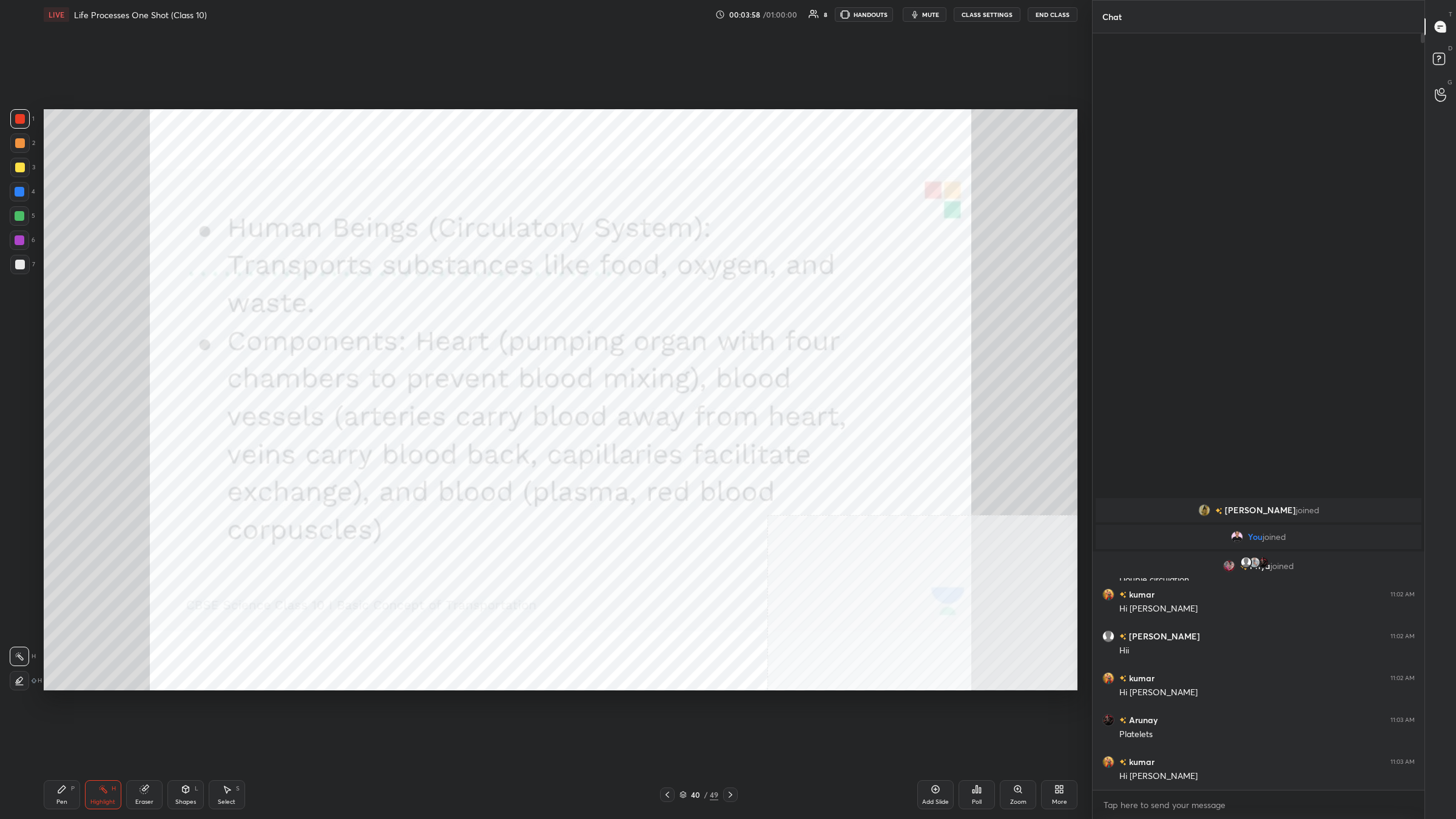 click 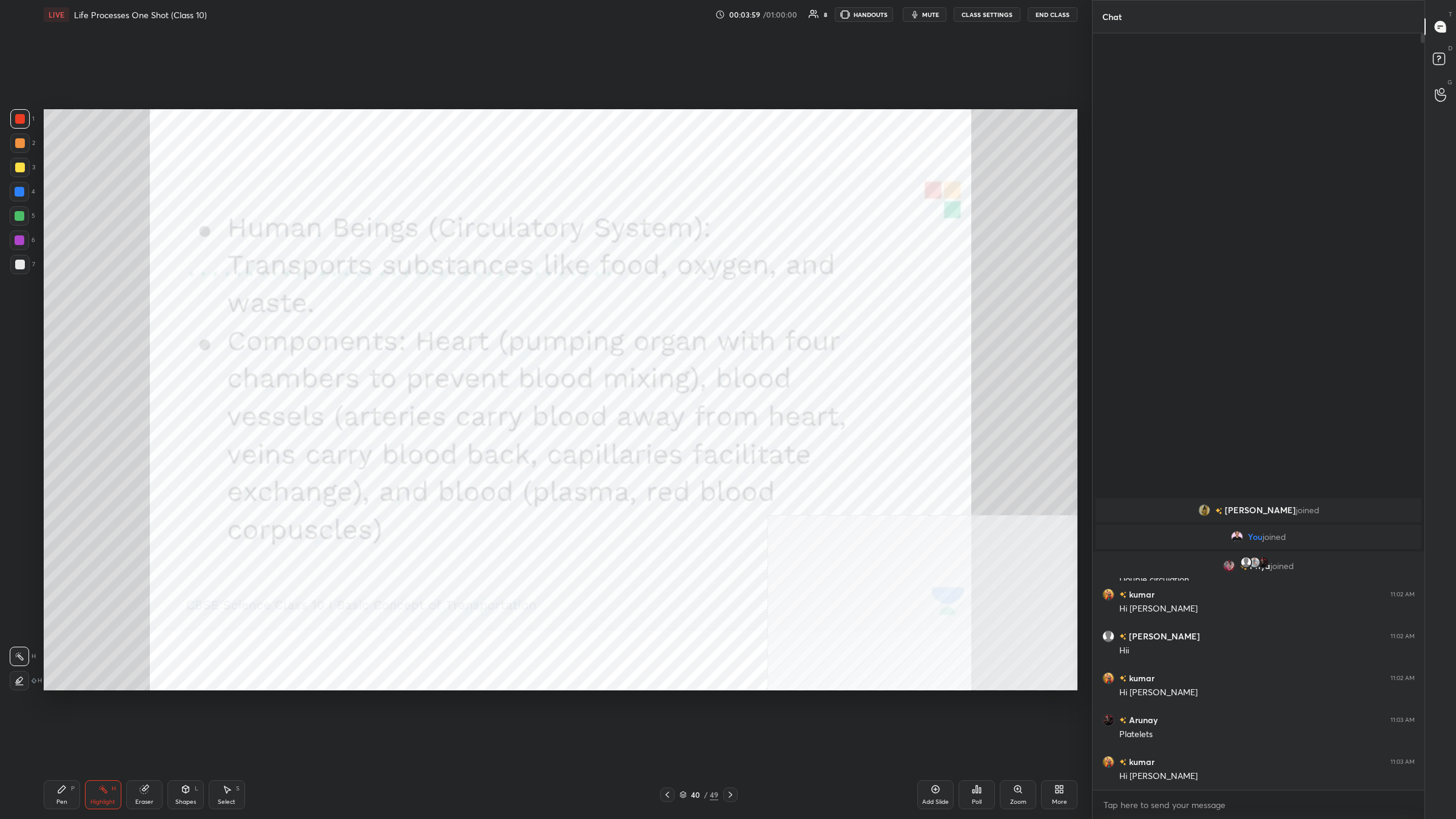click on "Pen P" at bounding box center (62, 795) 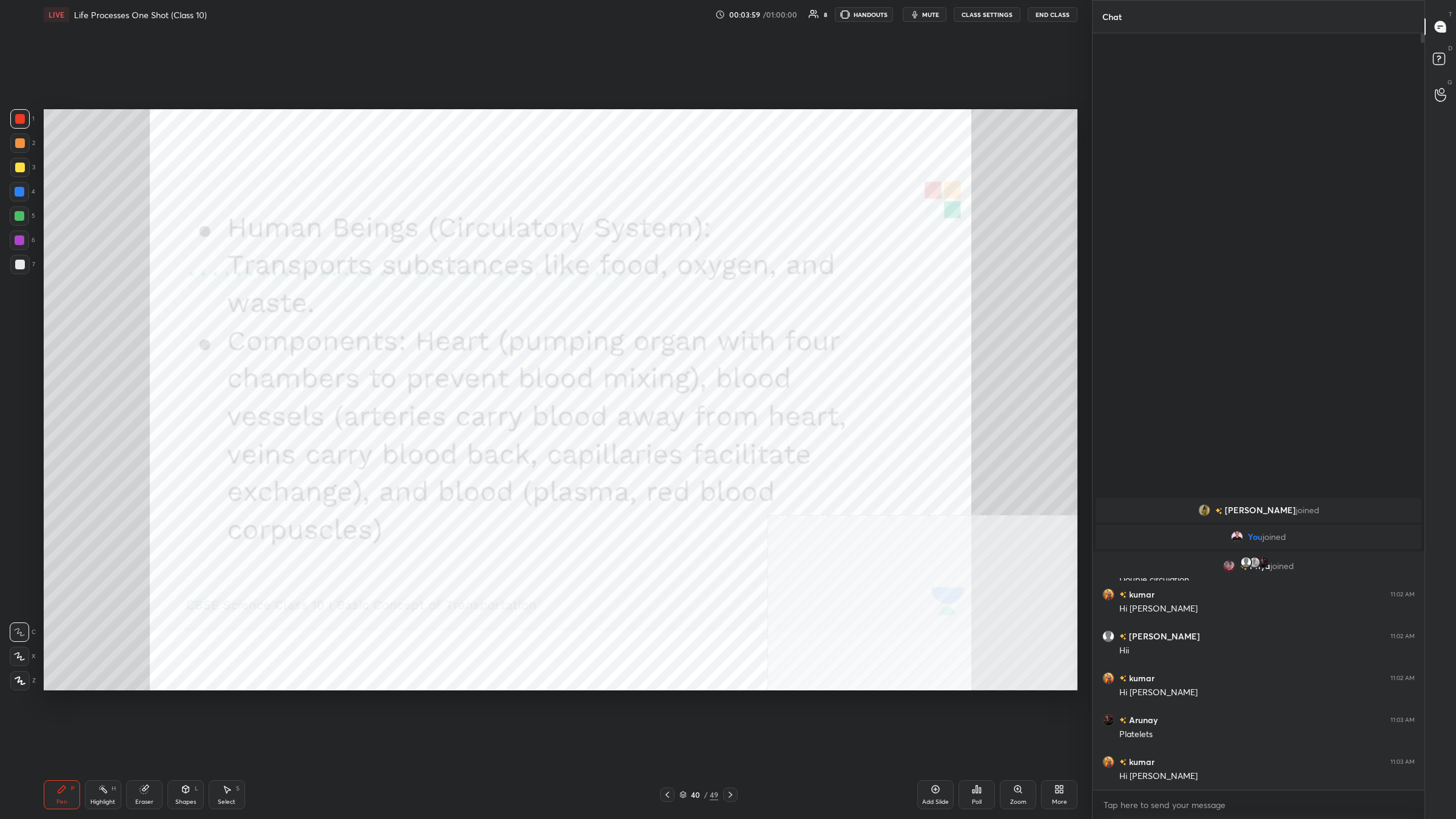 click 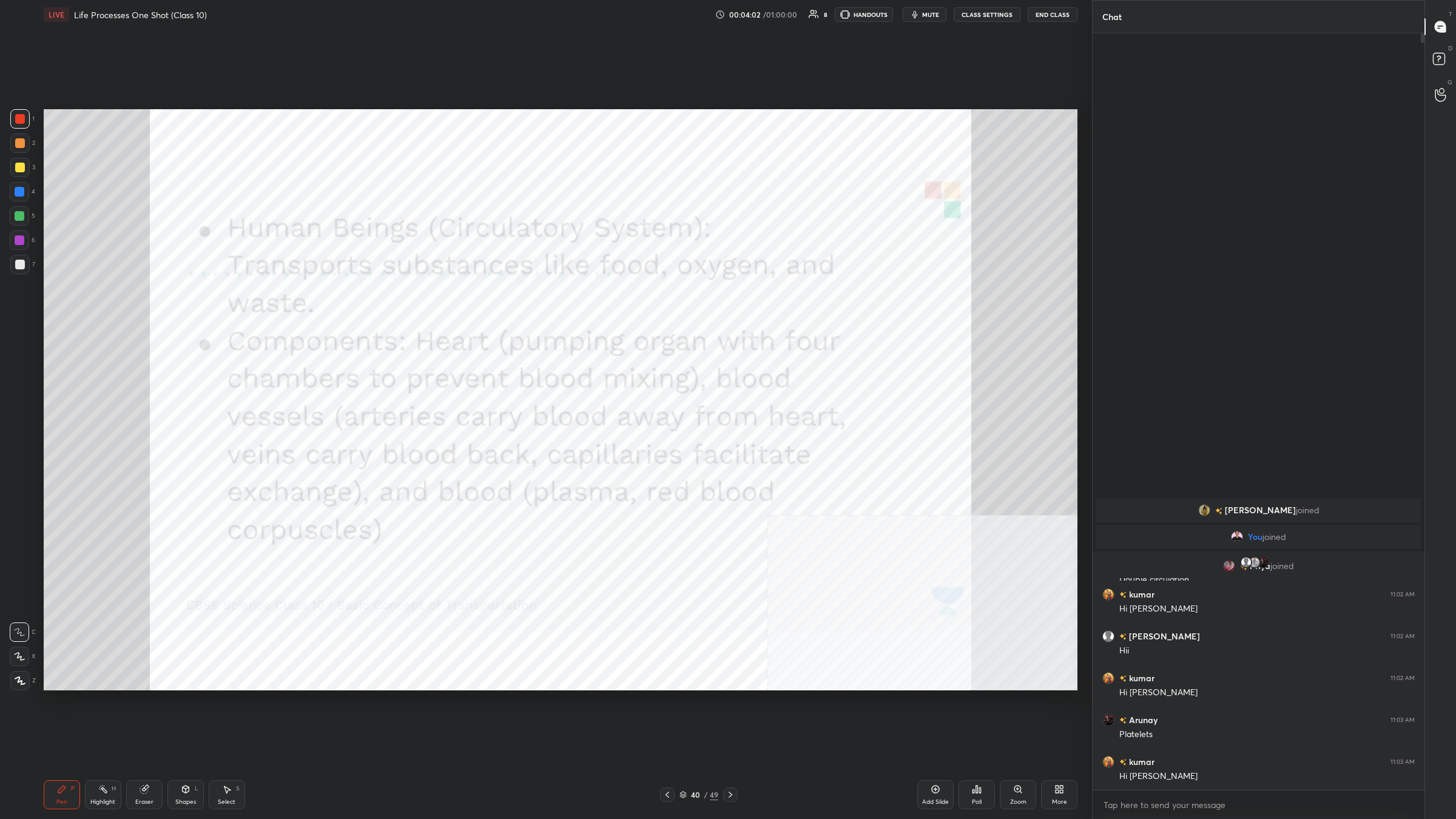 click at bounding box center [20, 681] 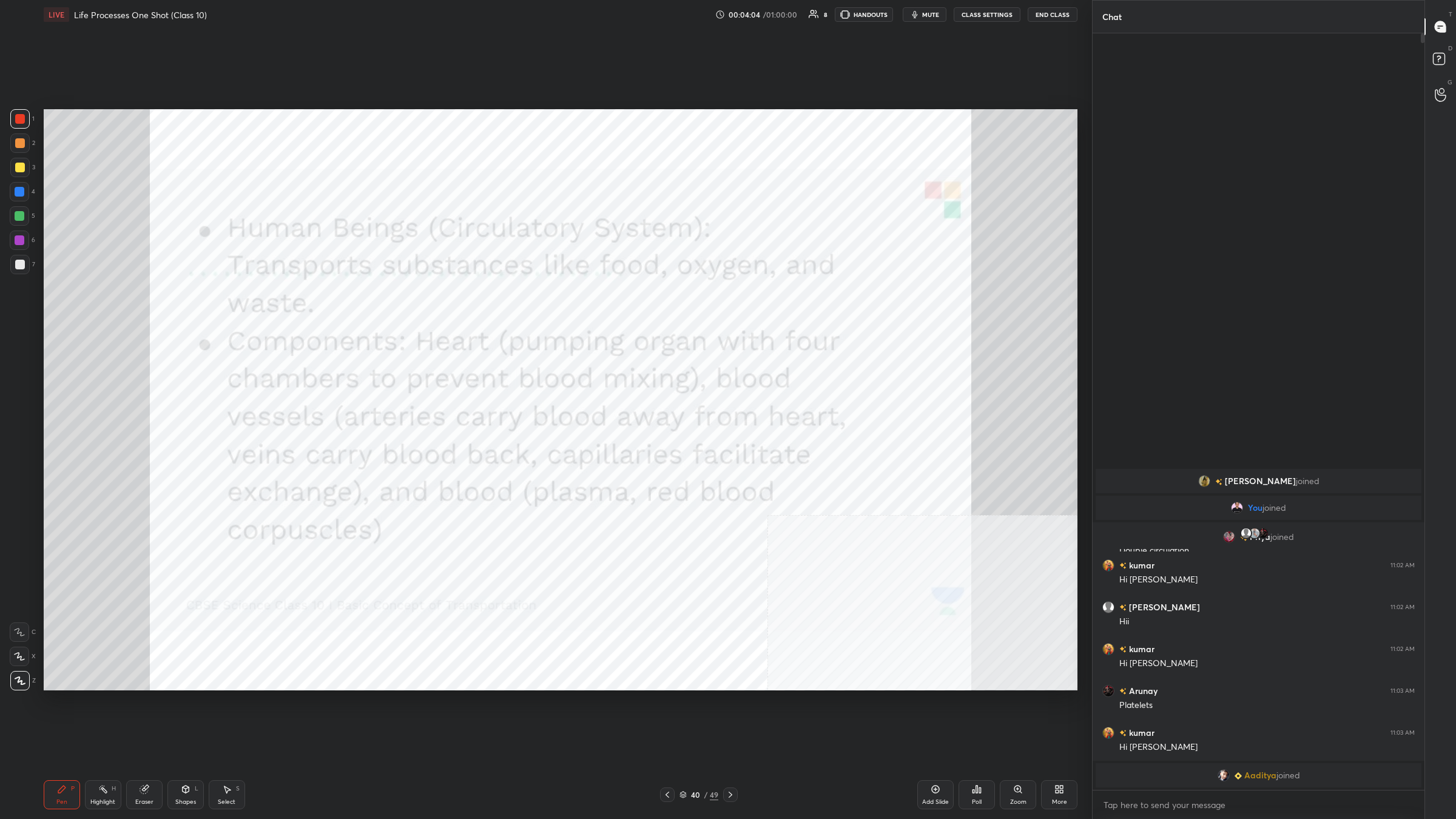 drag, startPoint x: 705, startPoint y: 787, endPoint x: 707, endPoint y: 772, distance: 15.132746 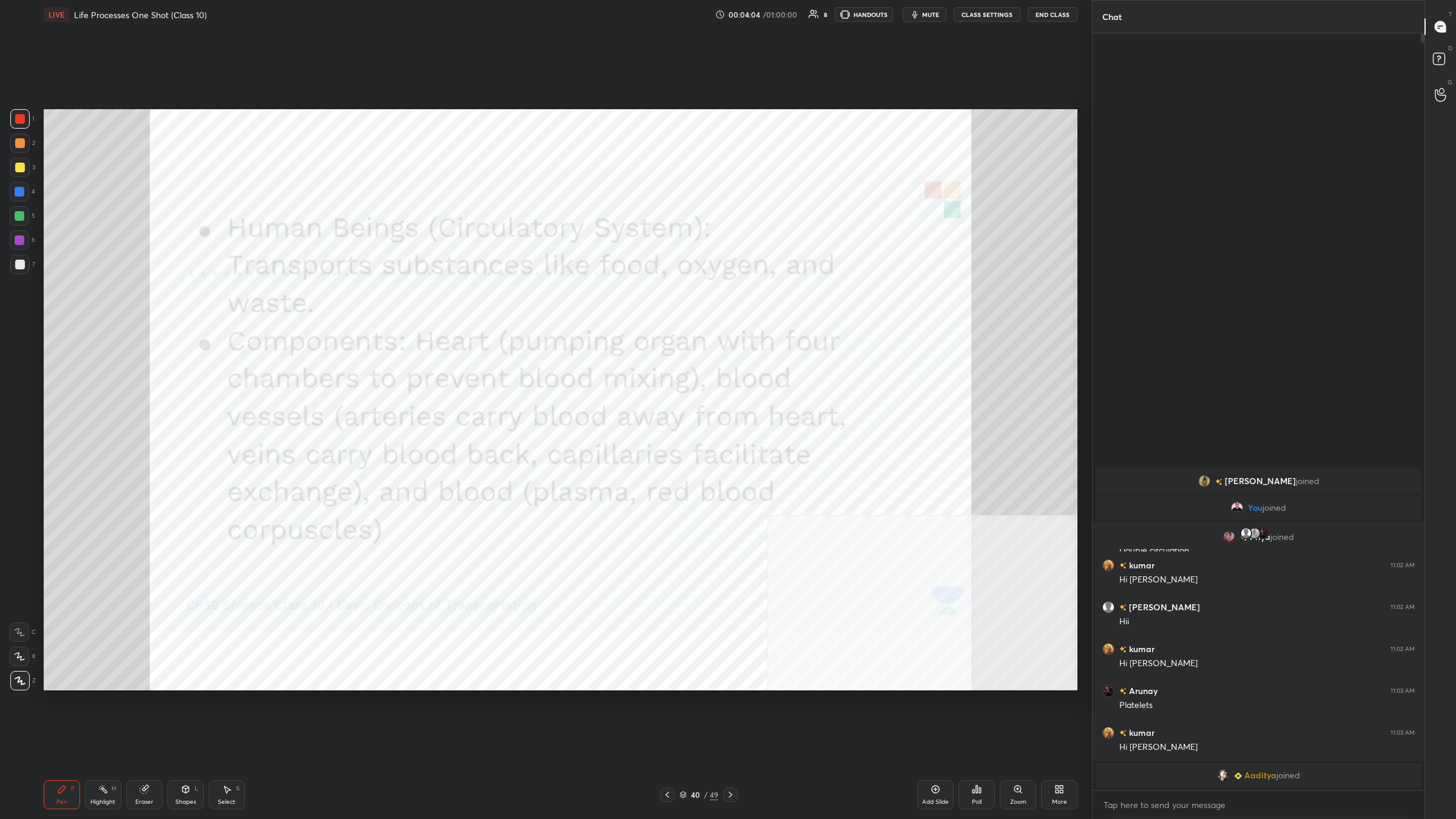 click on "40 / 49" at bounding box center (699, 795) 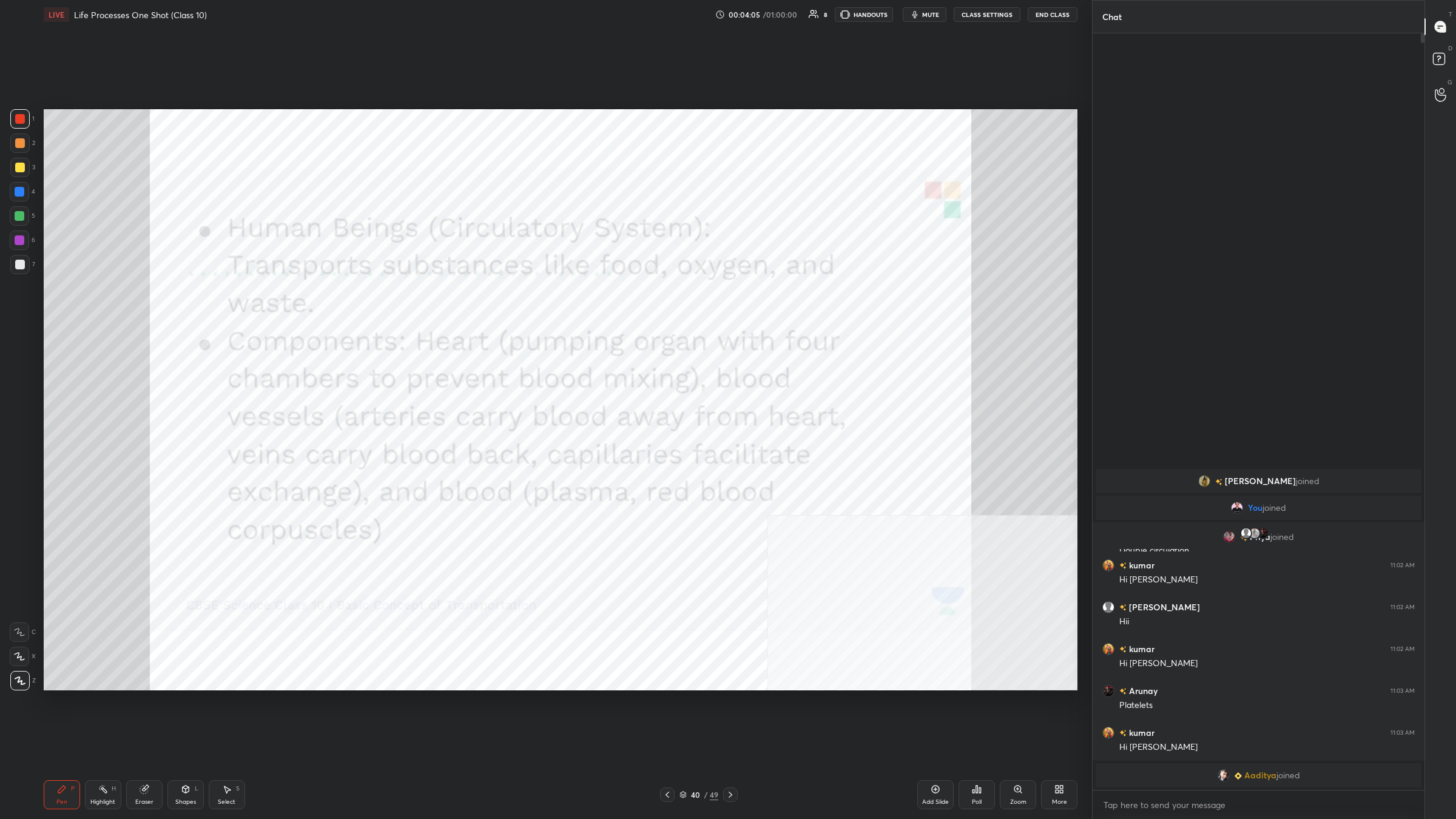 click on "40 / 49" at bounding box center [699, 795] 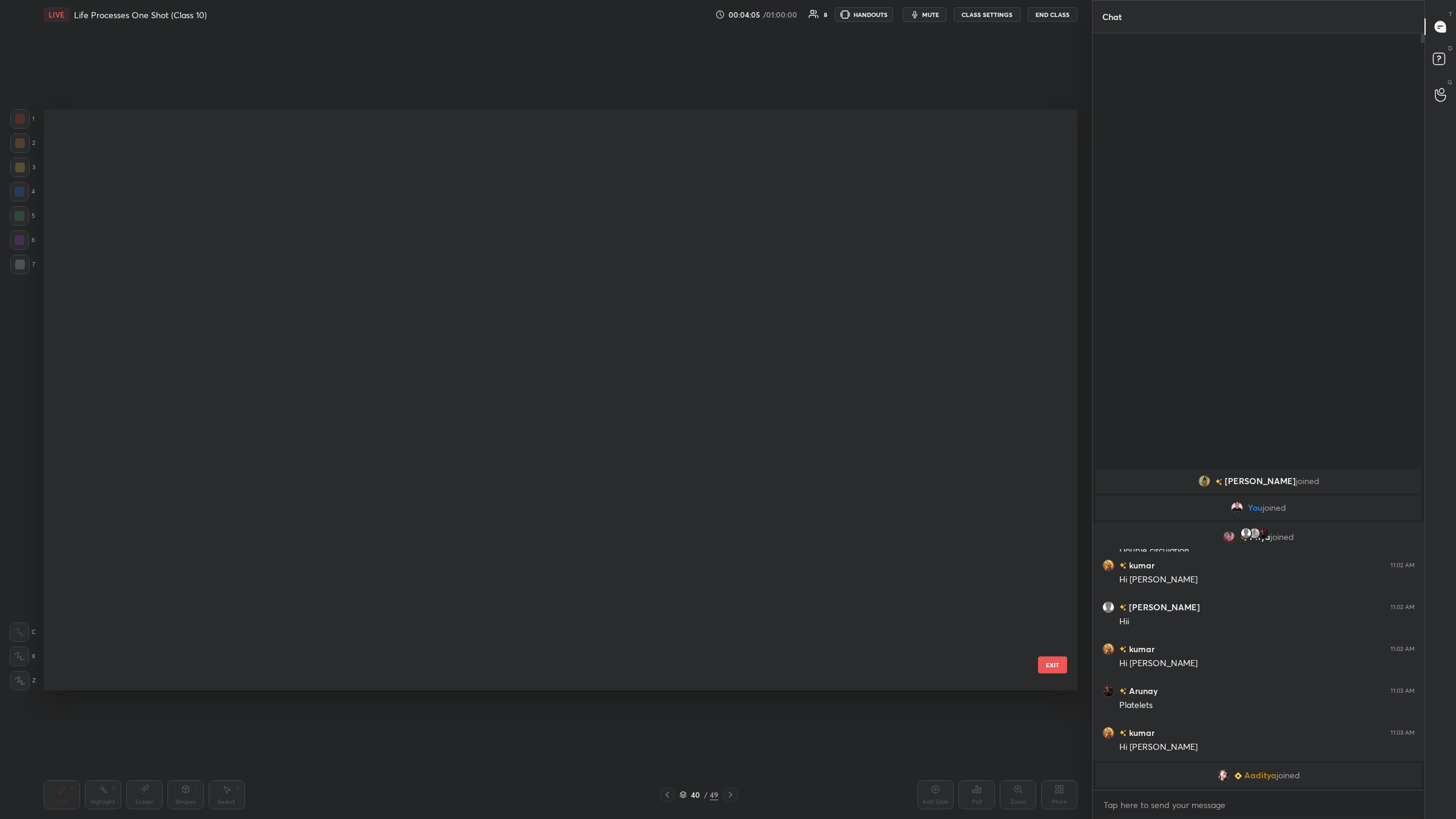 scroll, scrollTop: 2005, scrollLeft: 0, axis: vertical 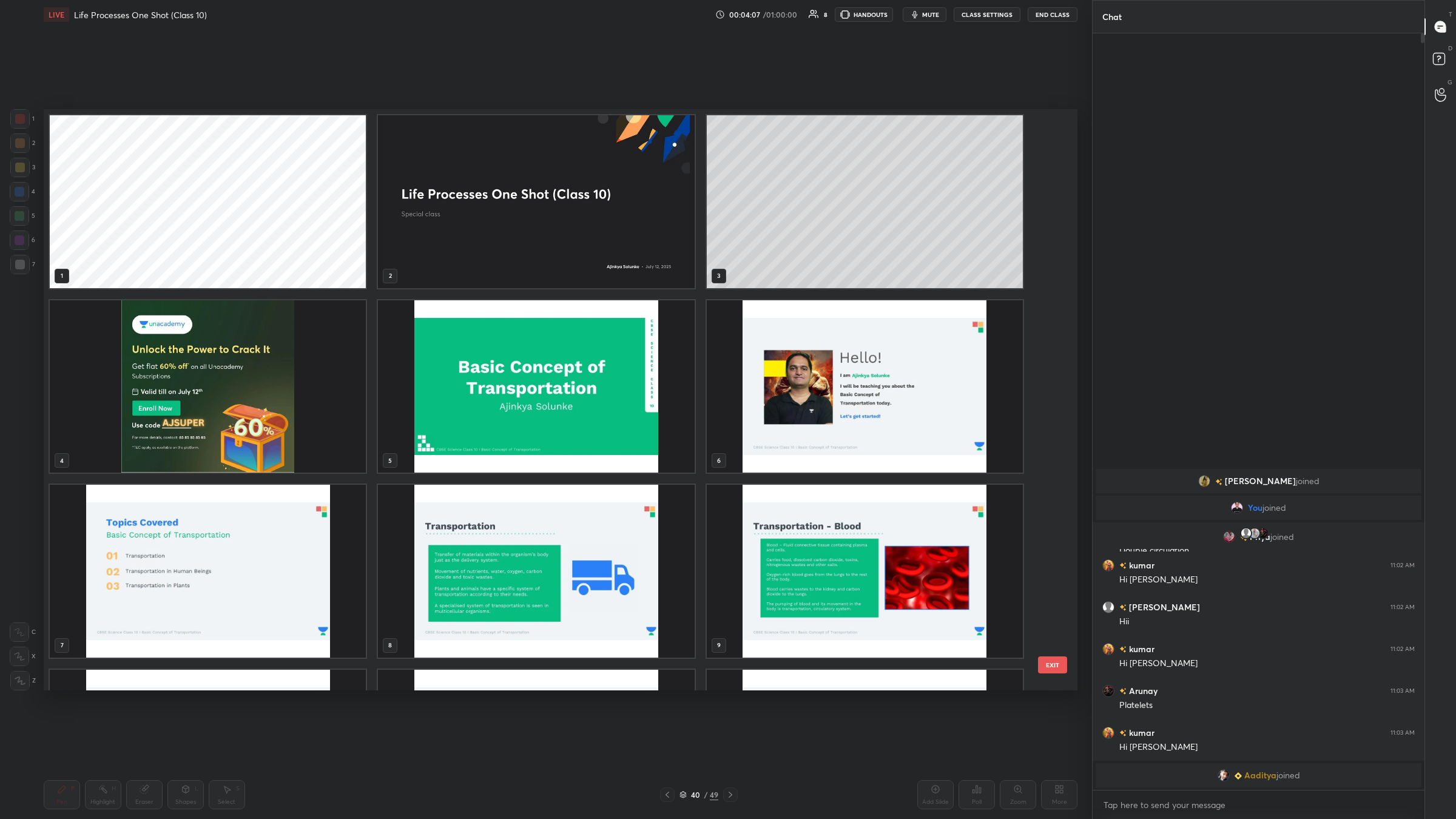 click at bounding box center [207, 386] 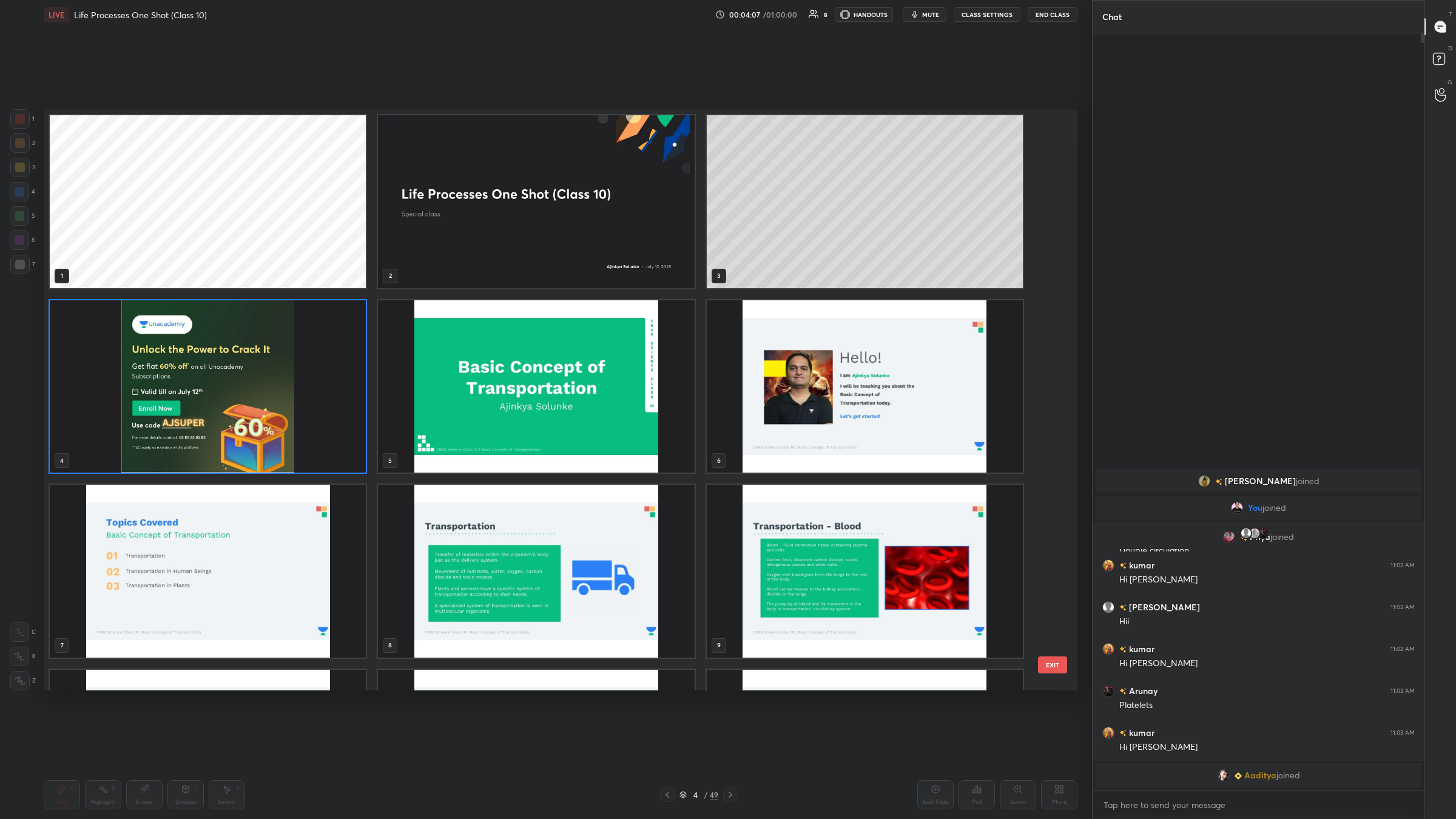 click at bounding box center (207, 386) 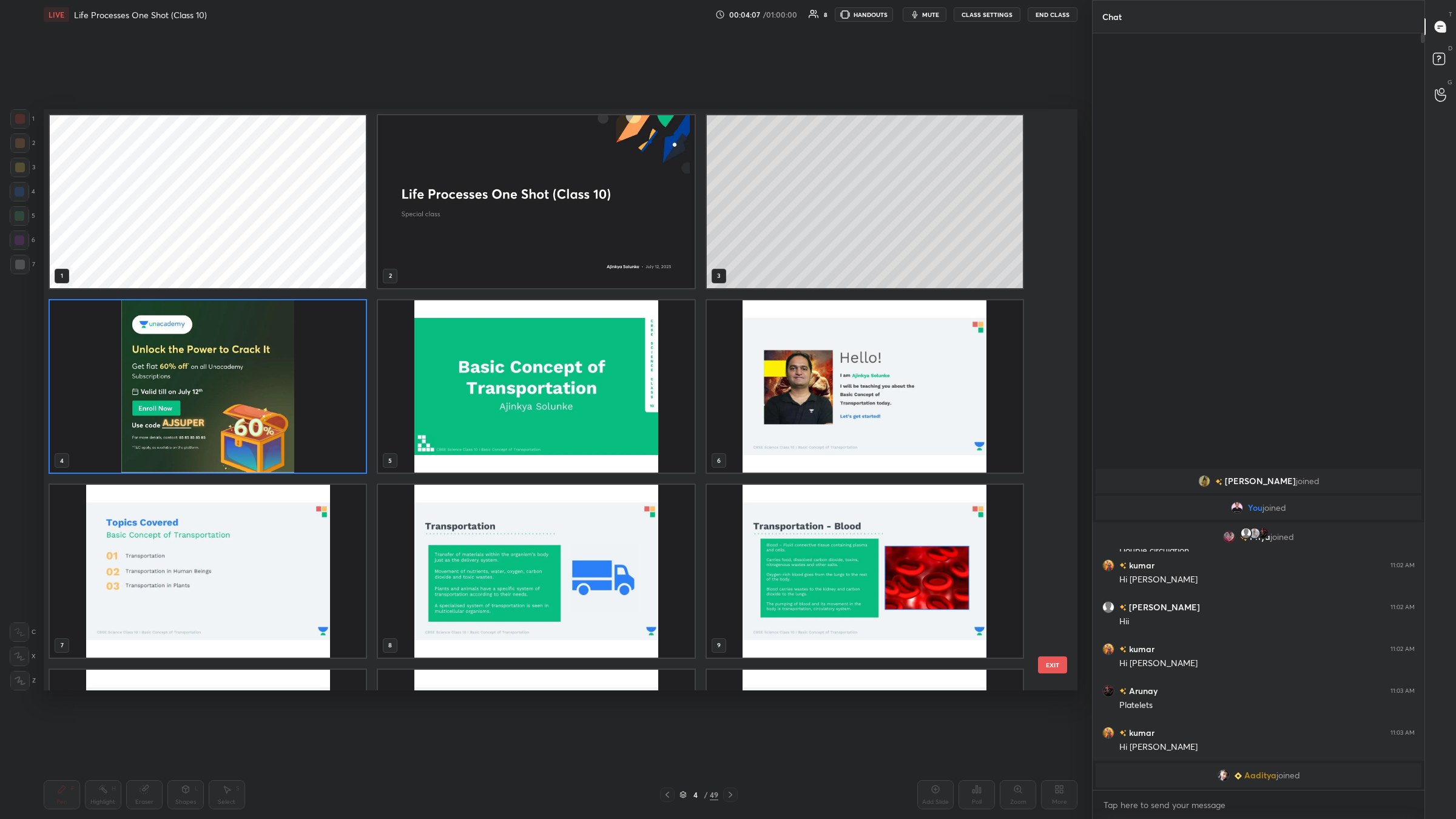 click at bounding box center [207, 386] 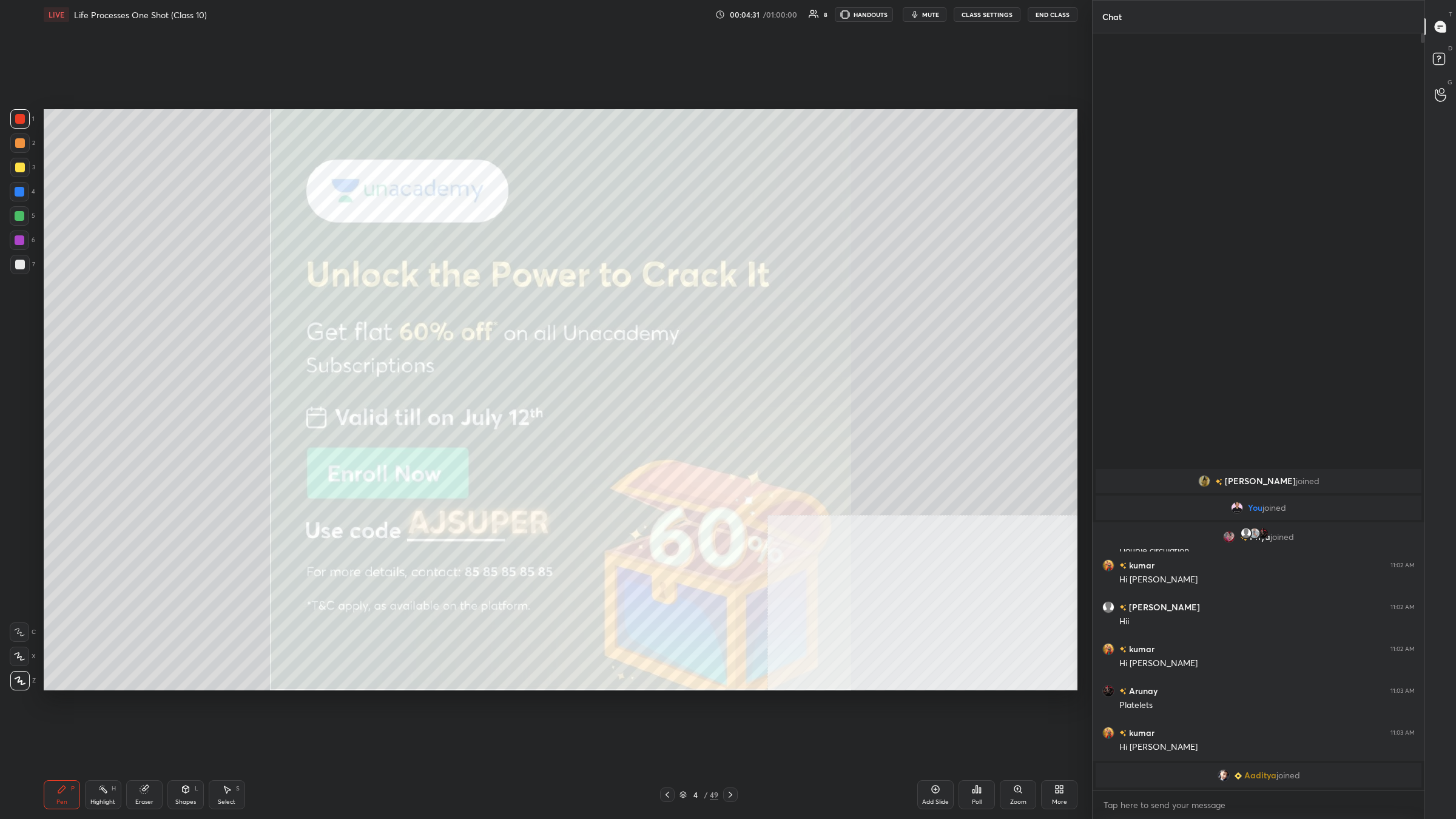 click on "Eraser" at bounding box center (144, 802) 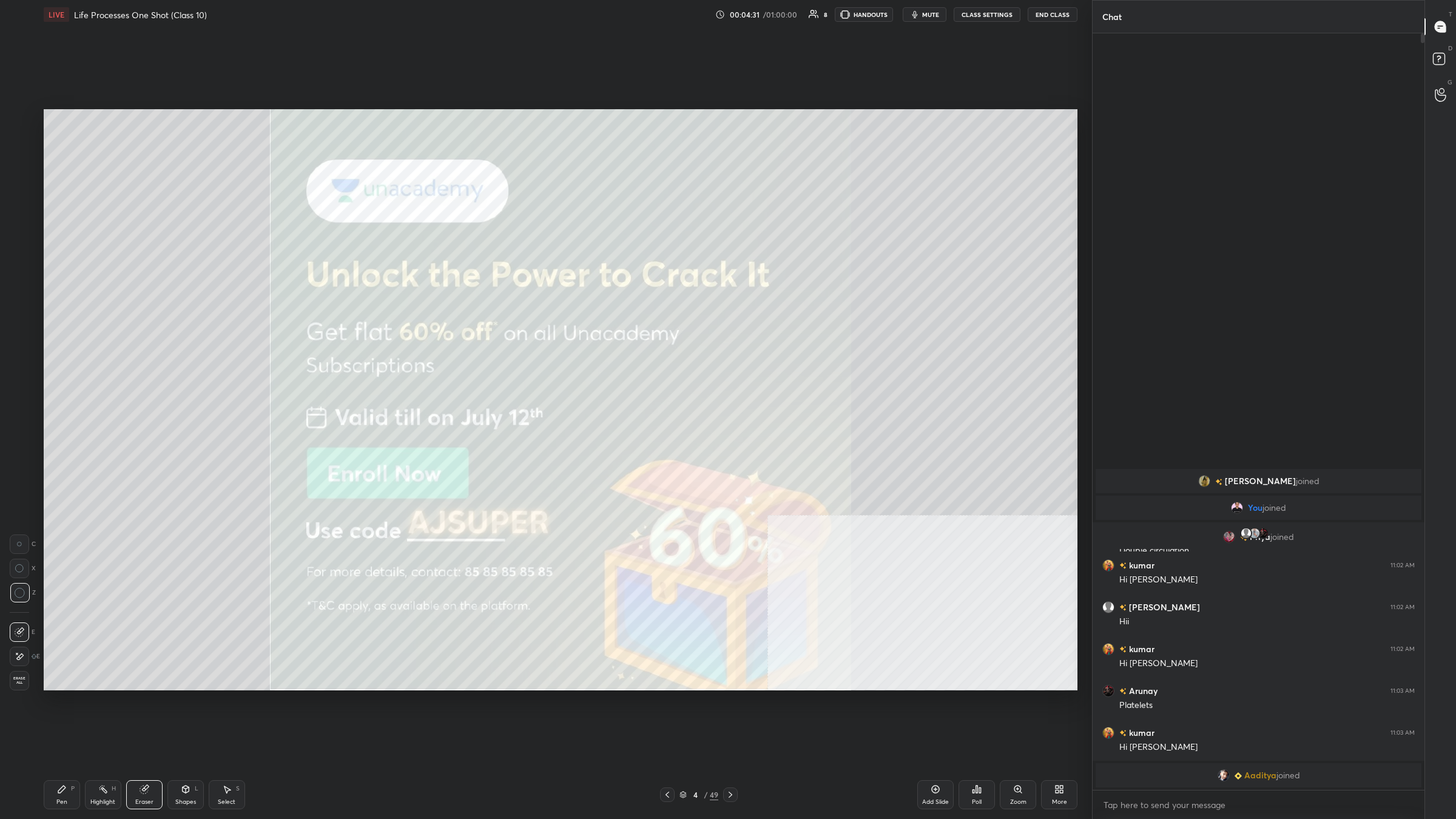 click on "Erase all" at bounding box center (21, 681) 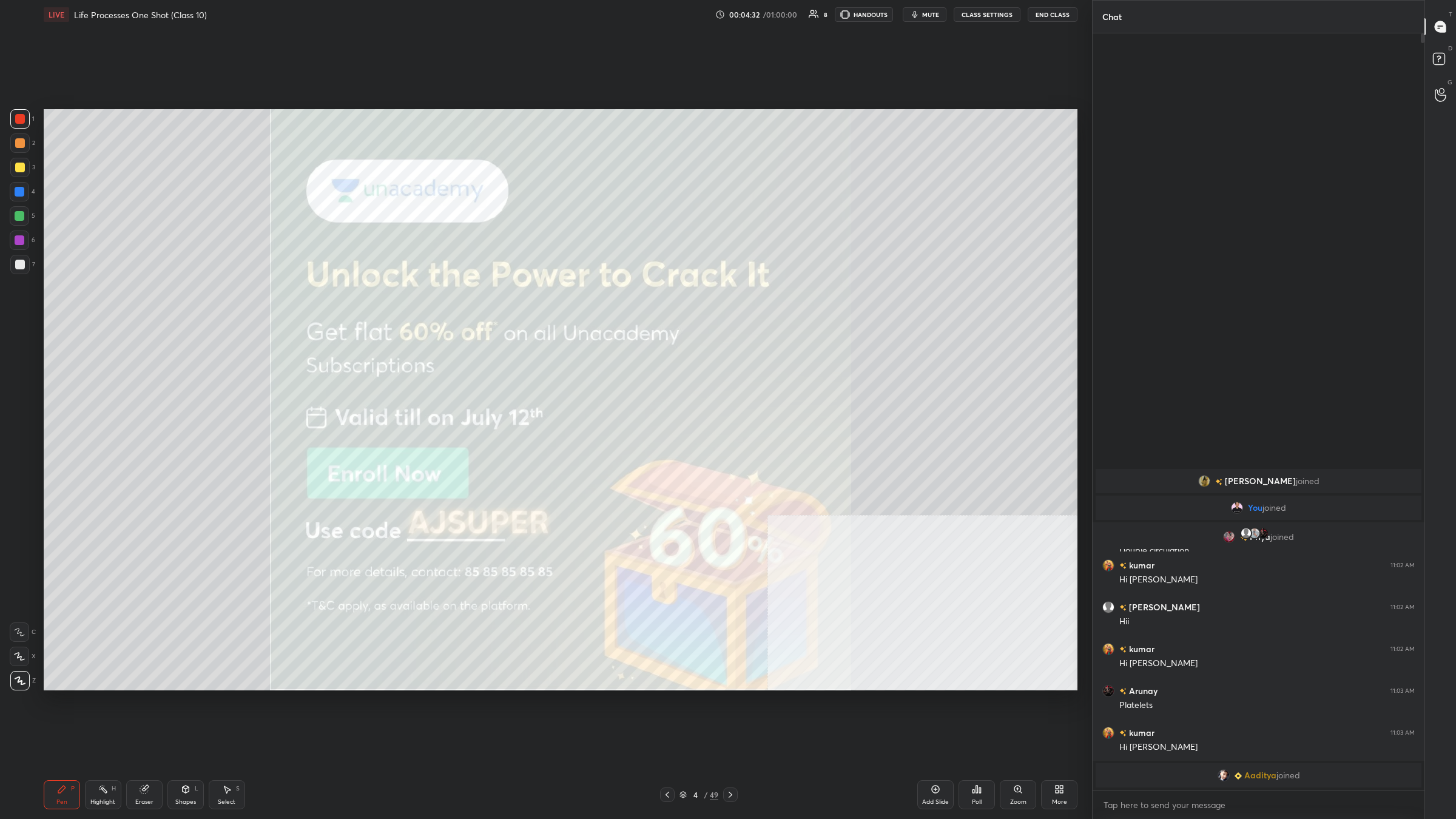 click on "Highlight H" at bounding box center [103, 795] 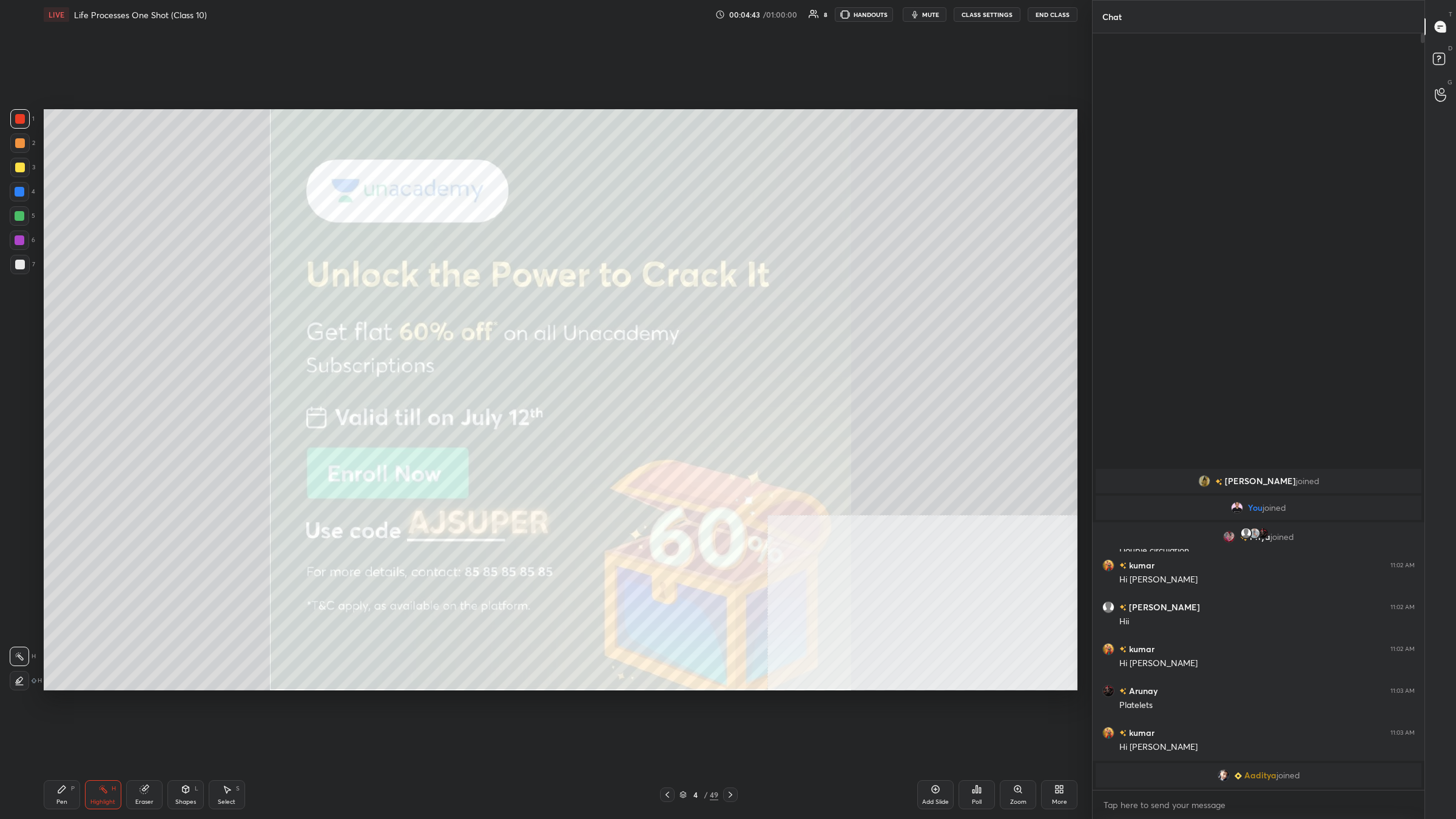 click on "4 / 49" at bounding box center [699, 795] 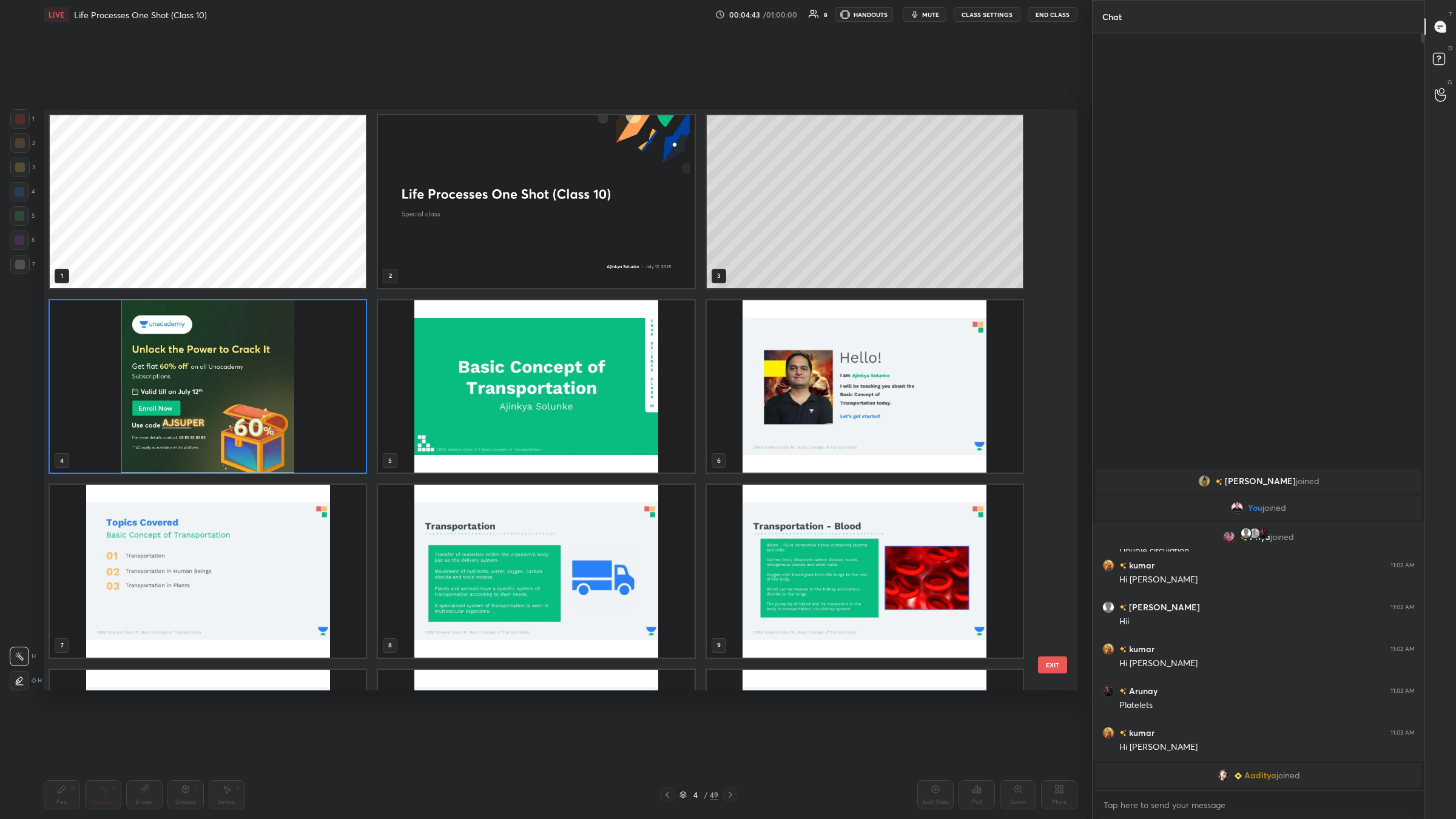 scroll, scrollTop: 3, scrollLeft: 7, axis: both 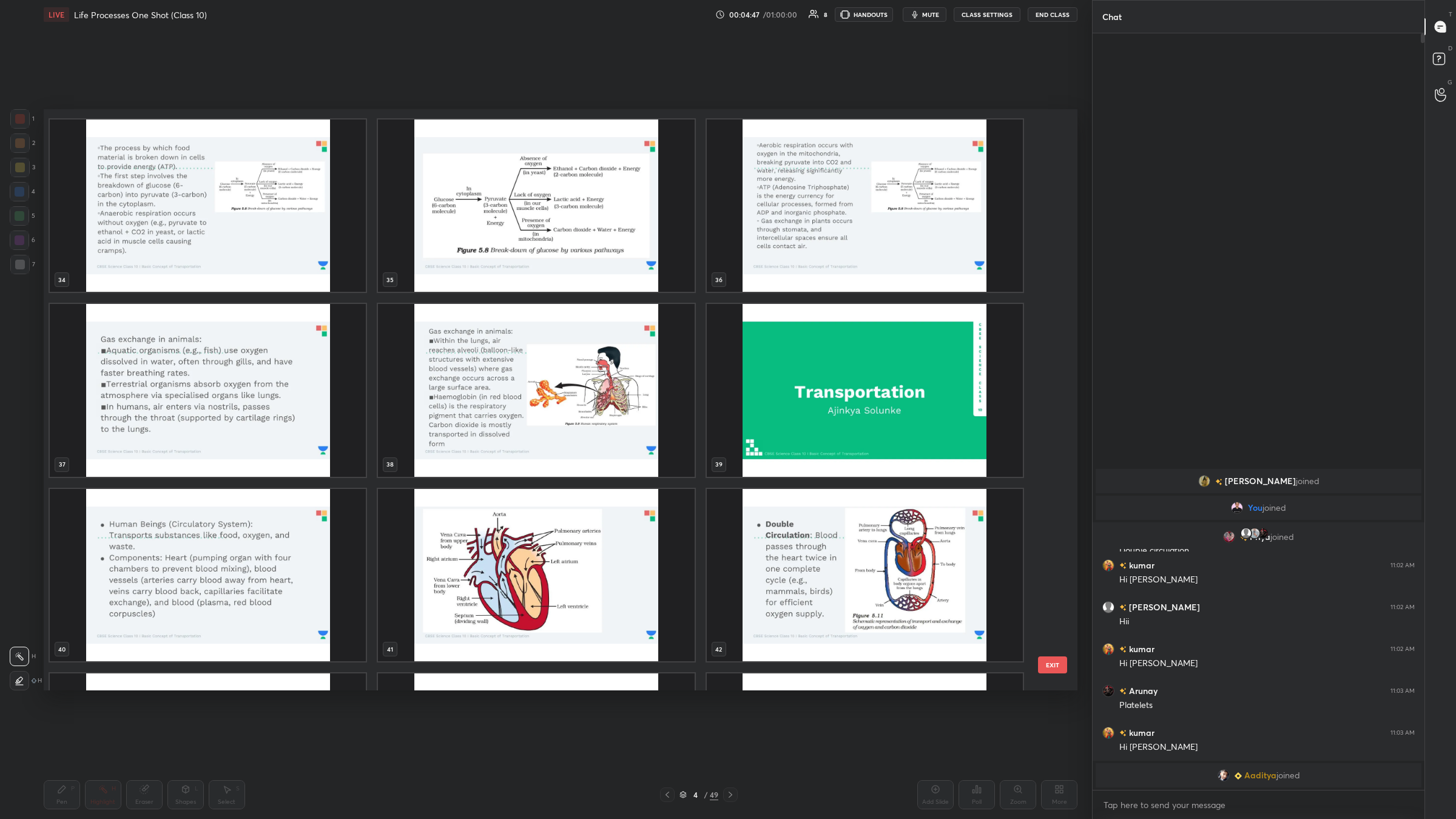 click at bounding box center [207, 575] 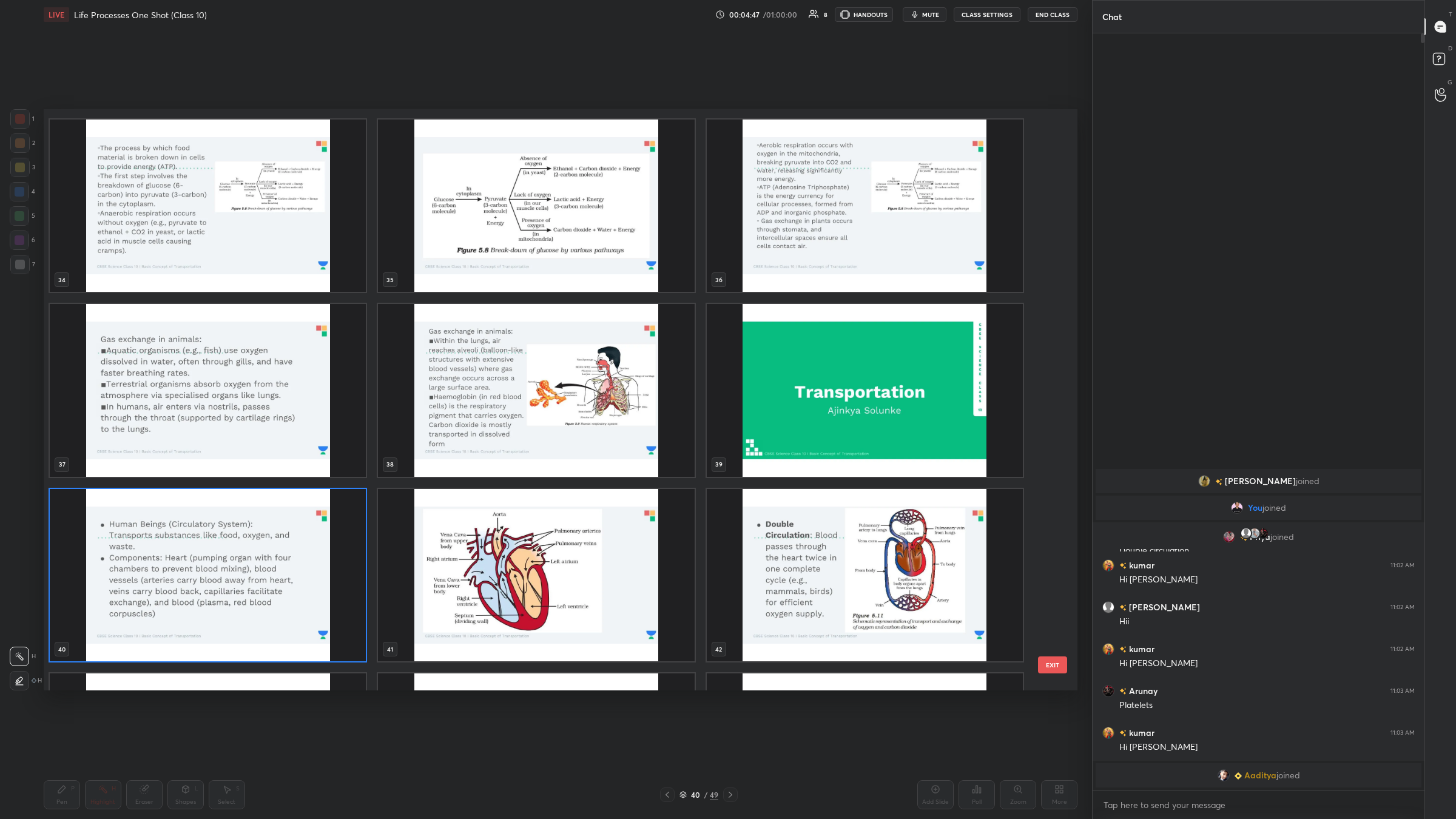 click at bounding box center [207, 575] 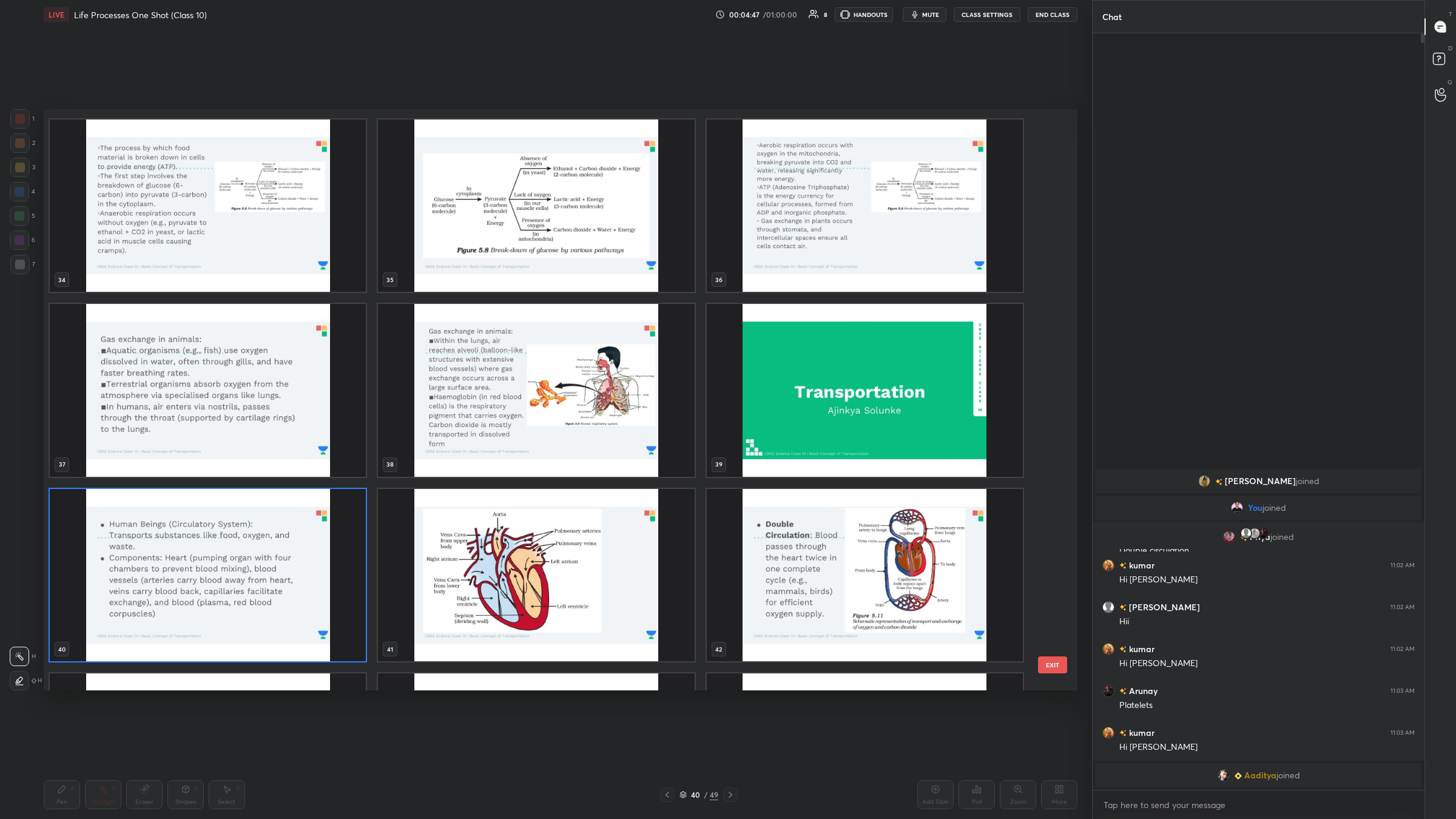 click at bounding box center [207, 575] 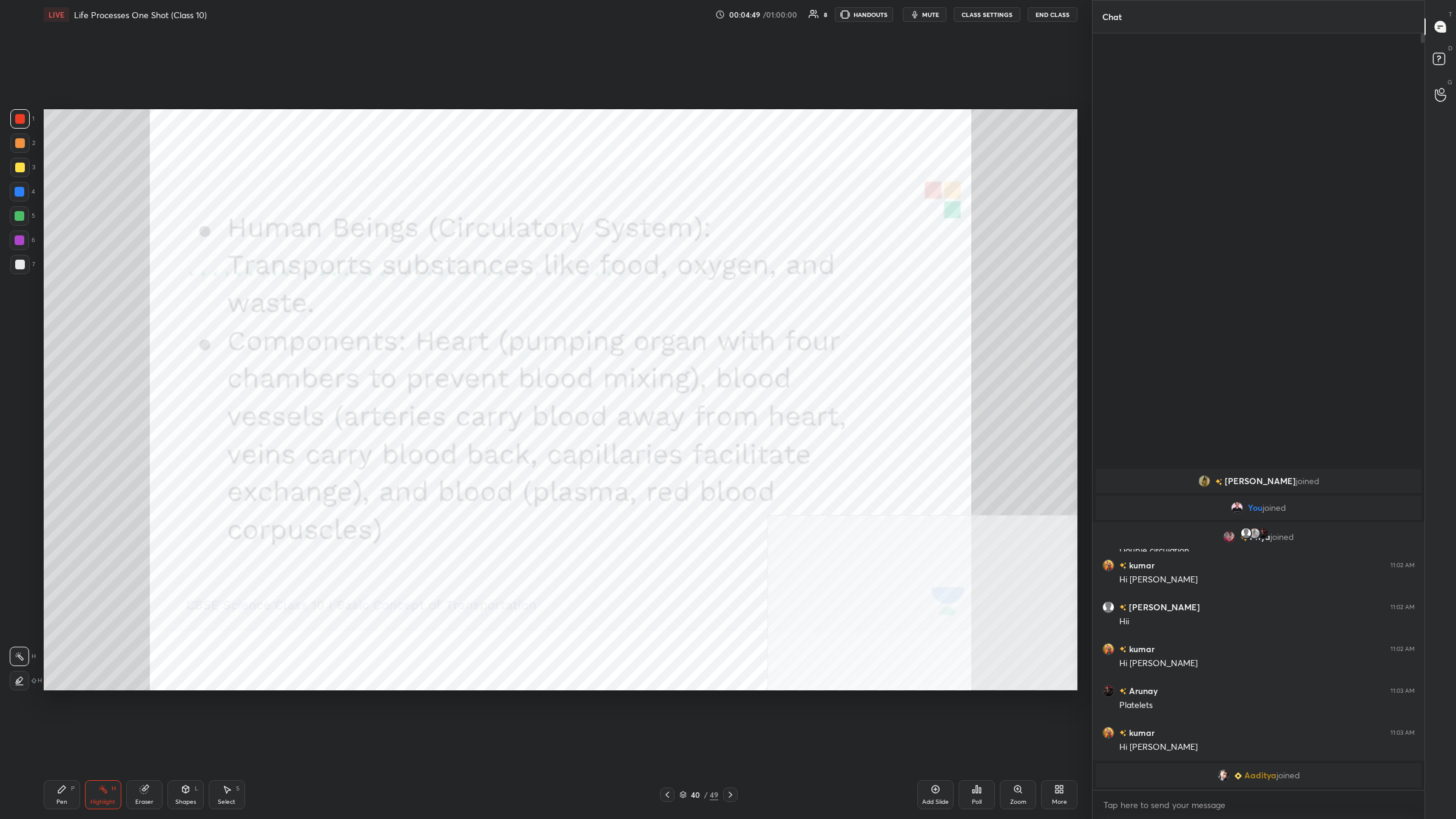 click on "LIVE Life Processes One Shot (Class 10) 00:04:49 /  01:00:00 8 HANDOUTS mute CLASS SETTINGS End Class Setting up your live class Poll for   secs No correct answer Start poll Back Life Processes One Shot (Class 10) [PERSON_NAME] Pen P Highlight H Eraser Shapes L Select S 40 / 49 Add Slide Poll Zoom More" at bounding box center [561, 410] 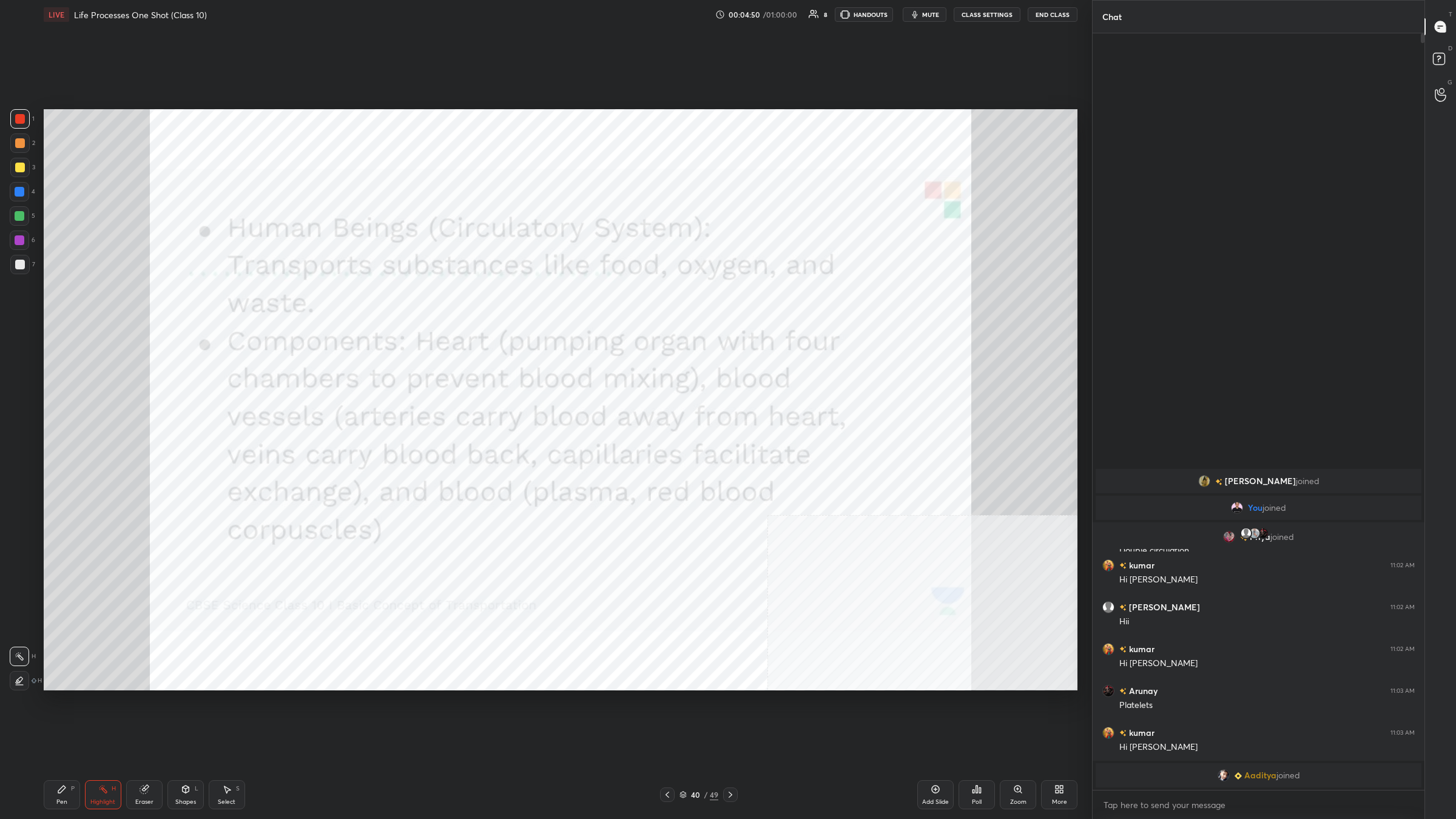 click on "Pen P" at bounding box center (62, 795) 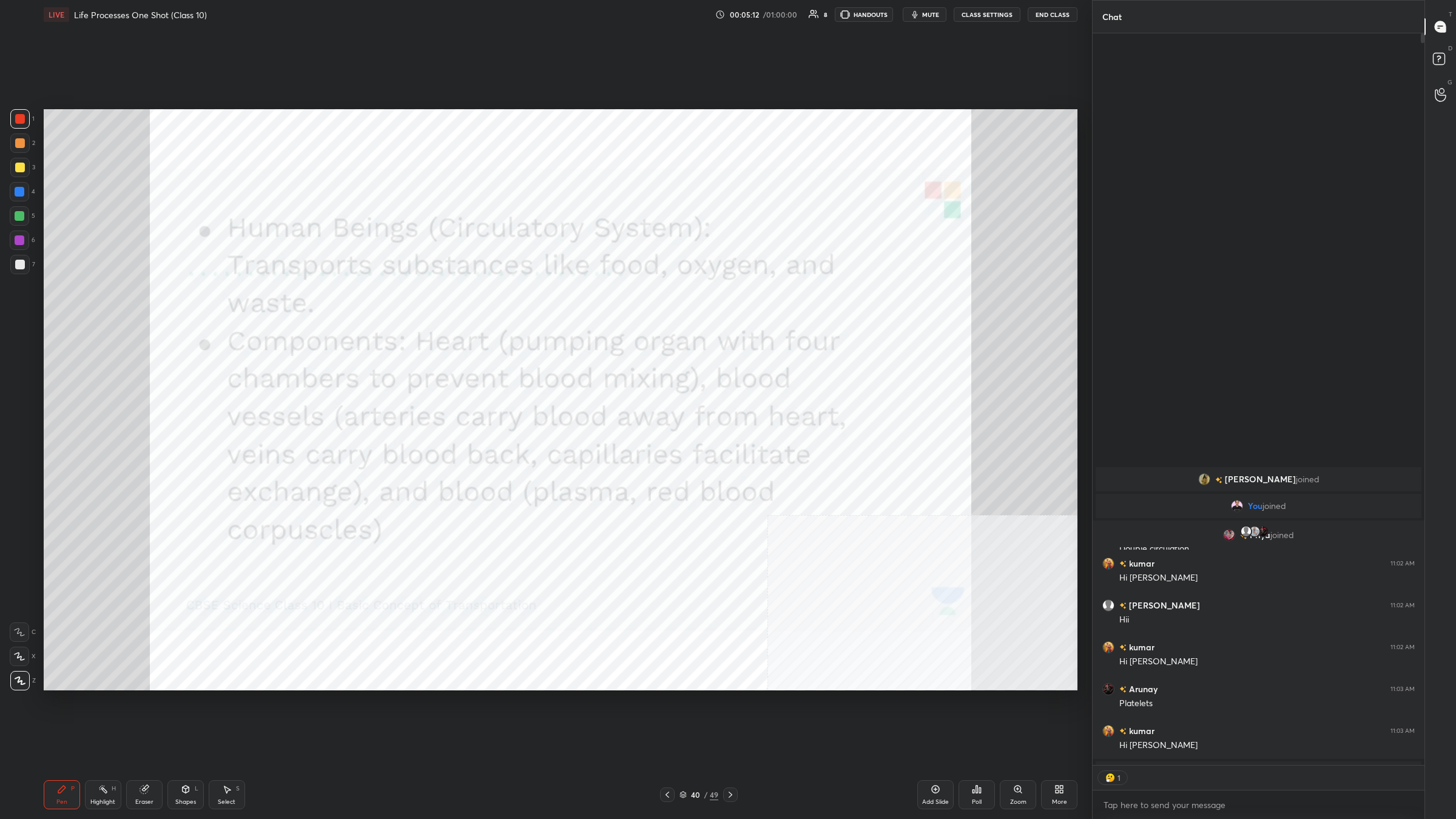 scroll, scrollTop: 728, scrollLeft: 329, axis: both 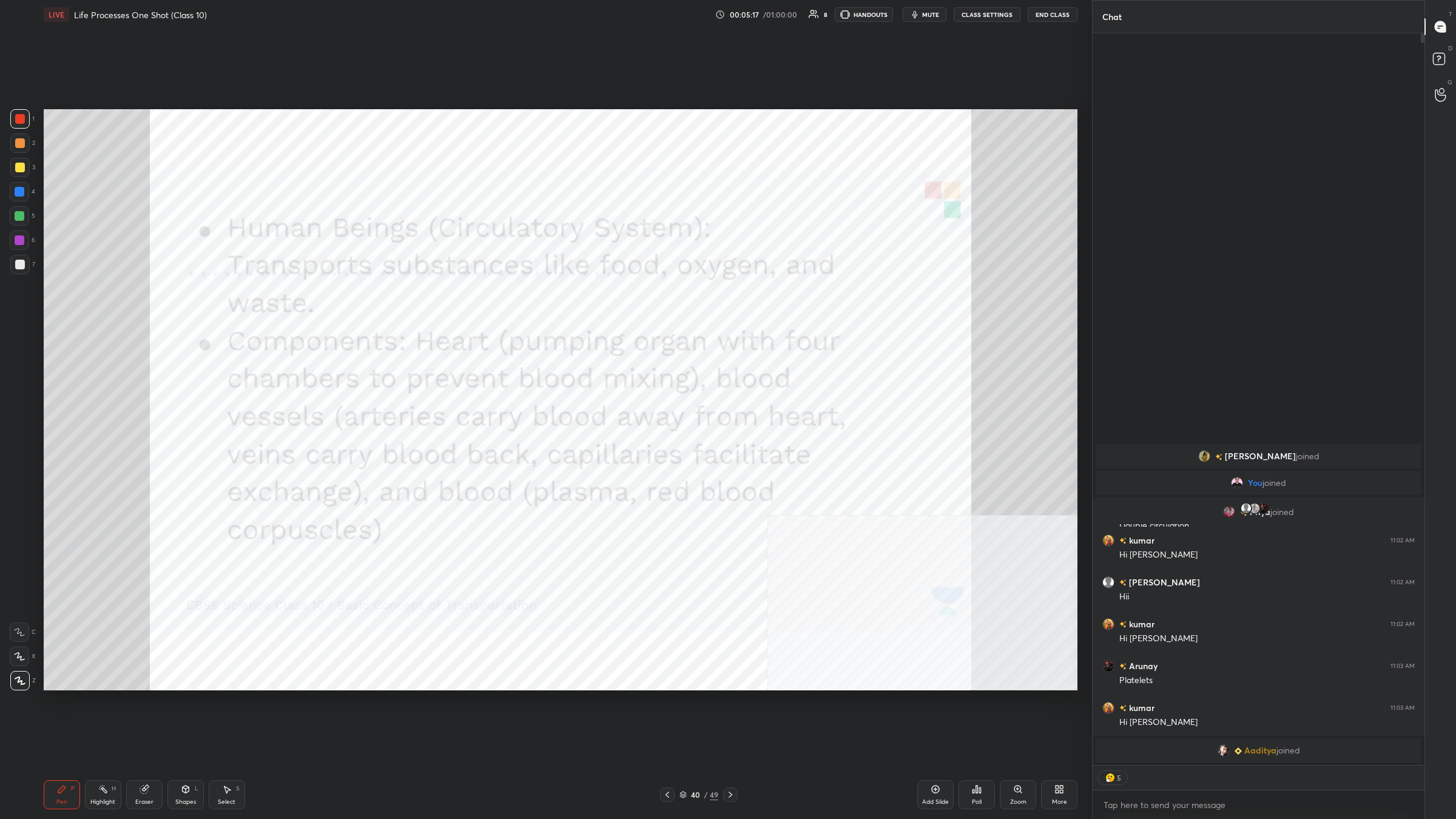 click at bounding box center (19, 240) 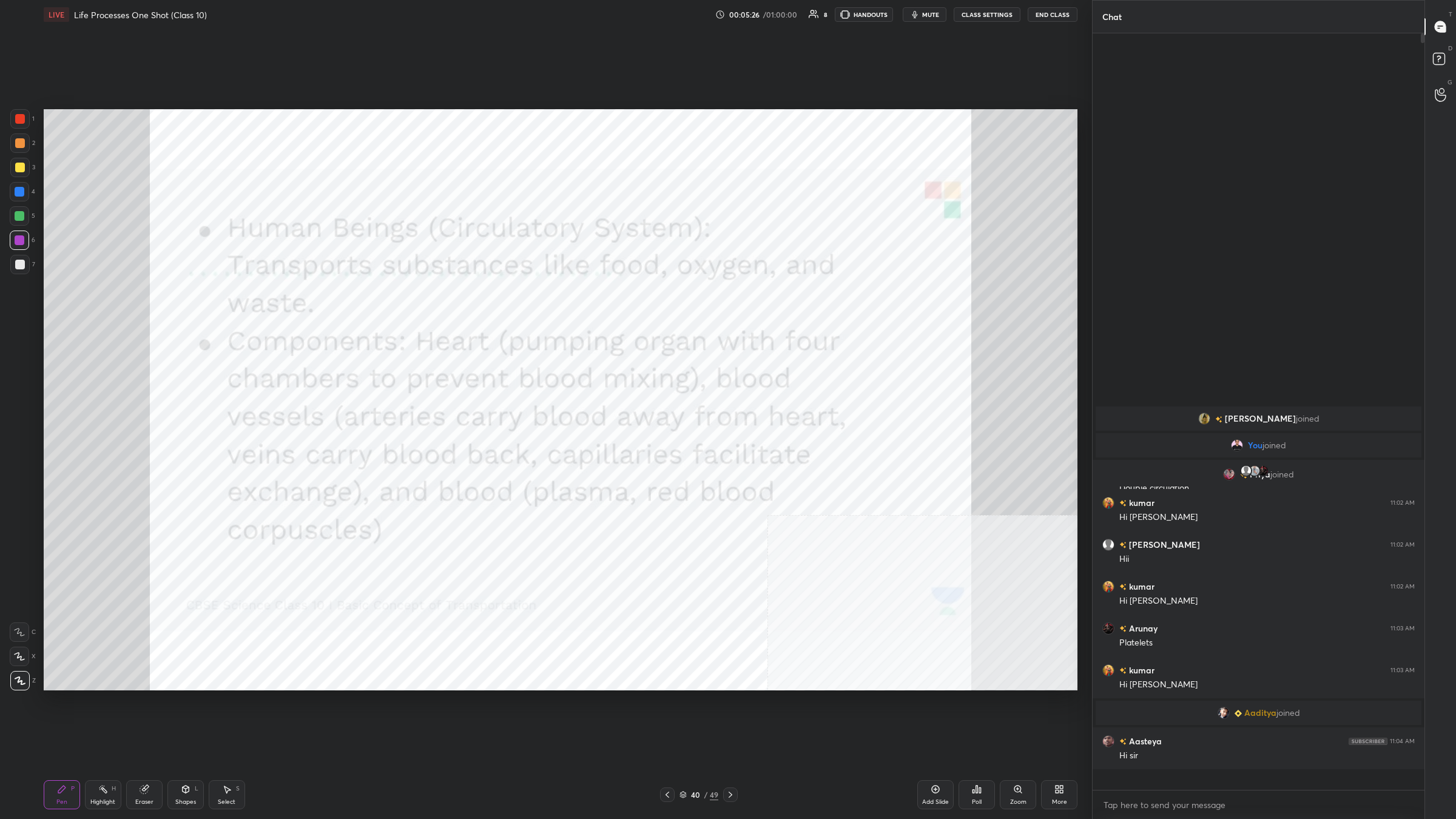 scroll, scrollTop: 753, scrollLeft: 329, axis: both 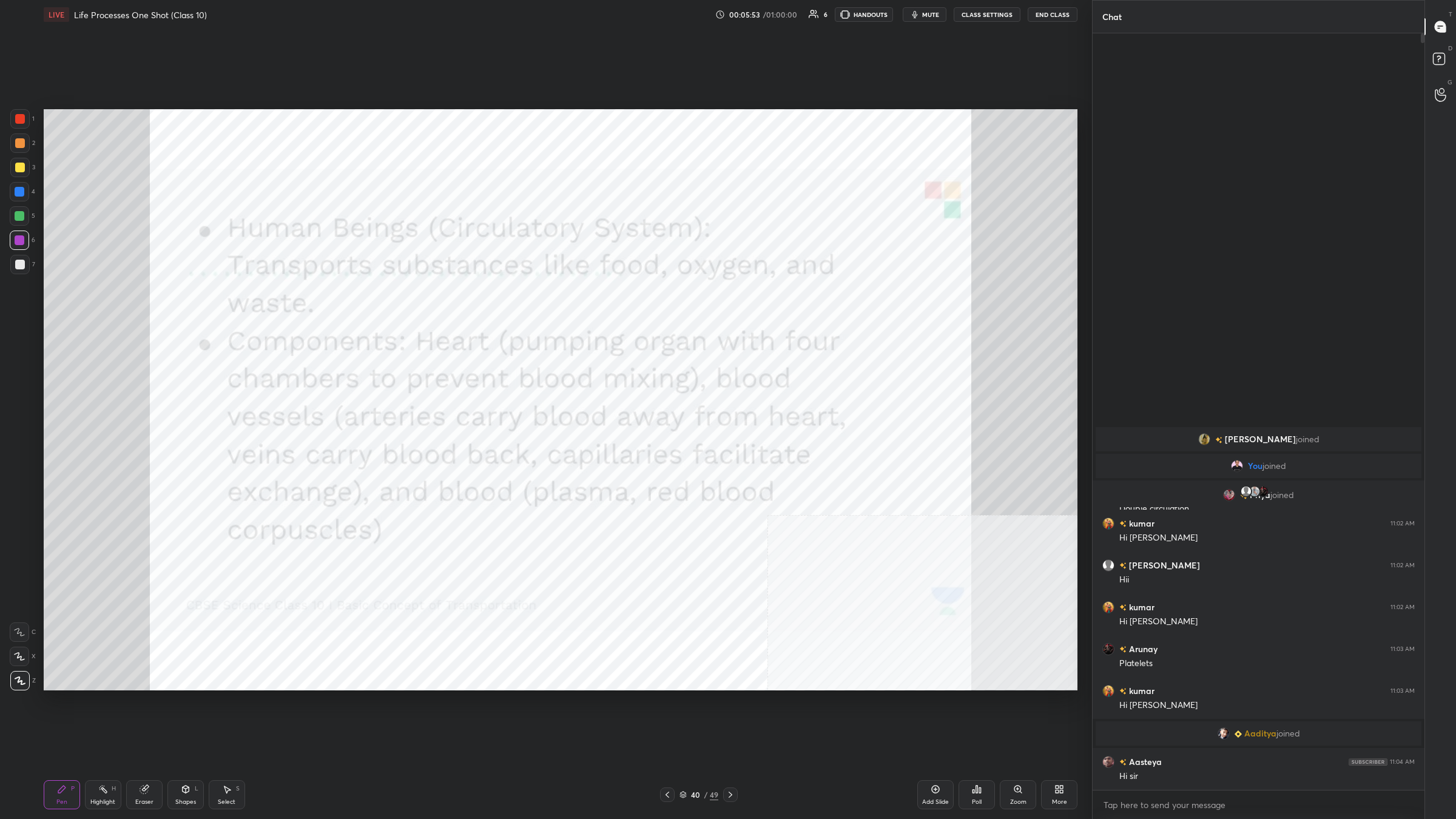 click 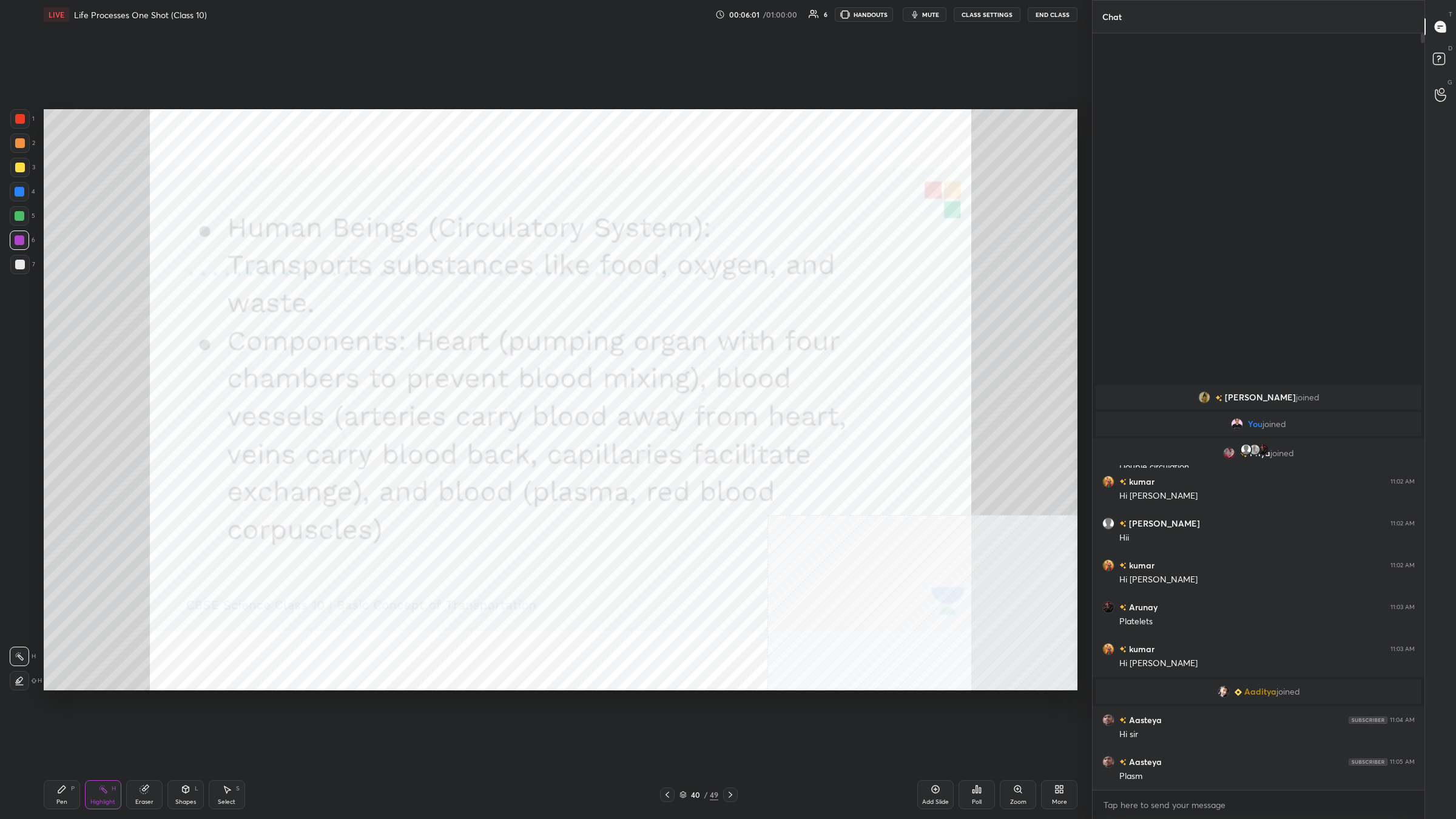click 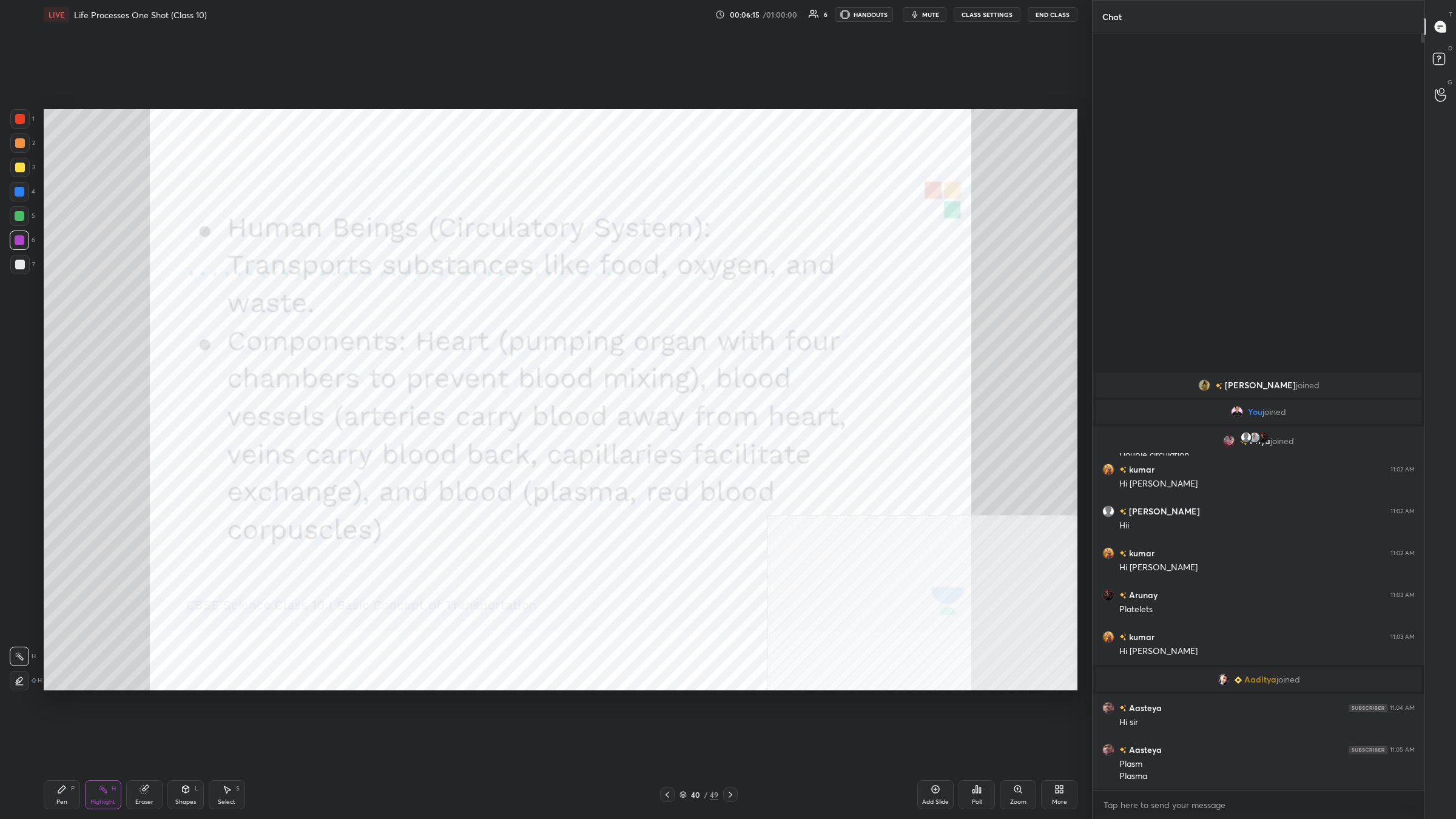 click 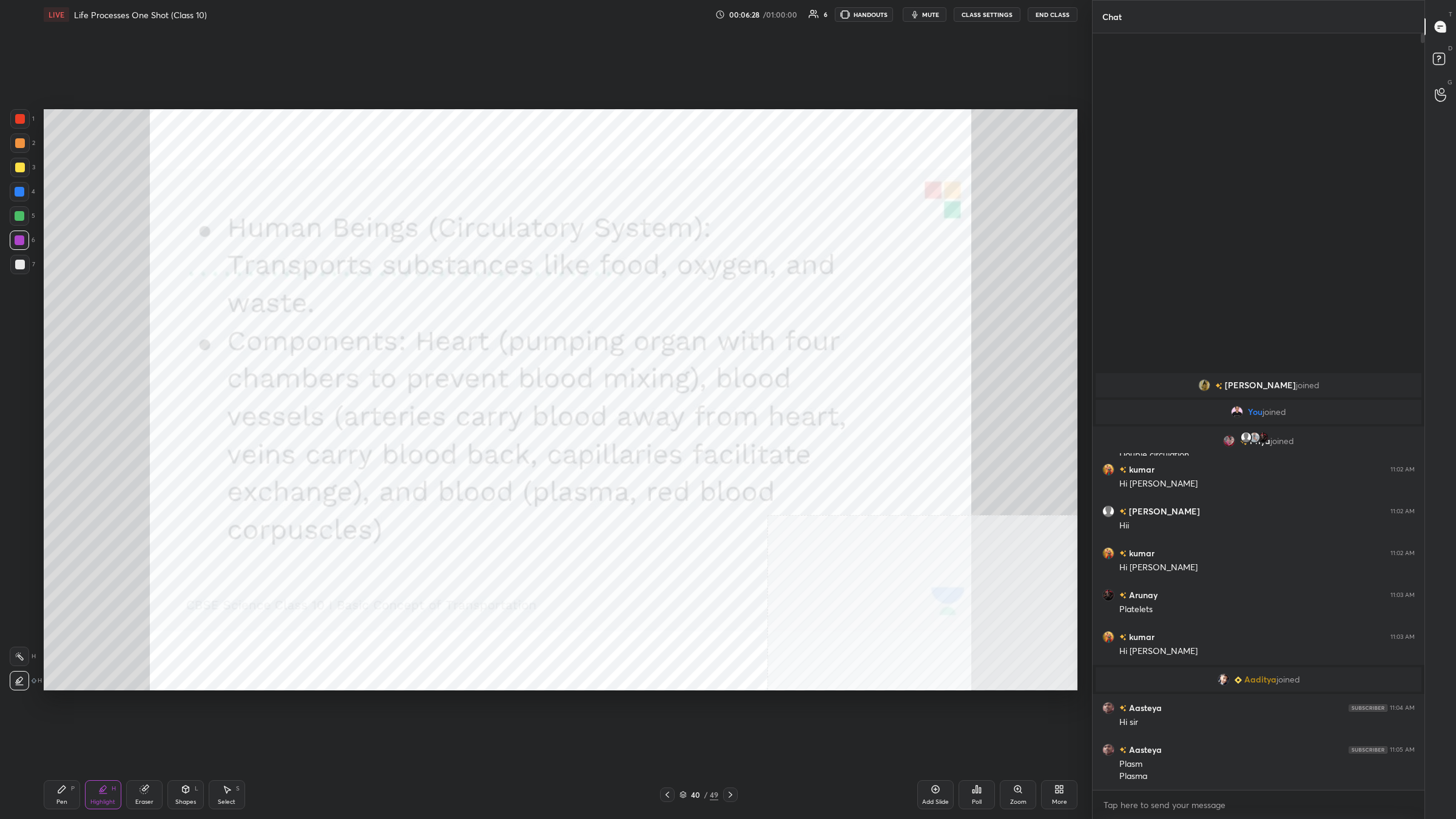 click 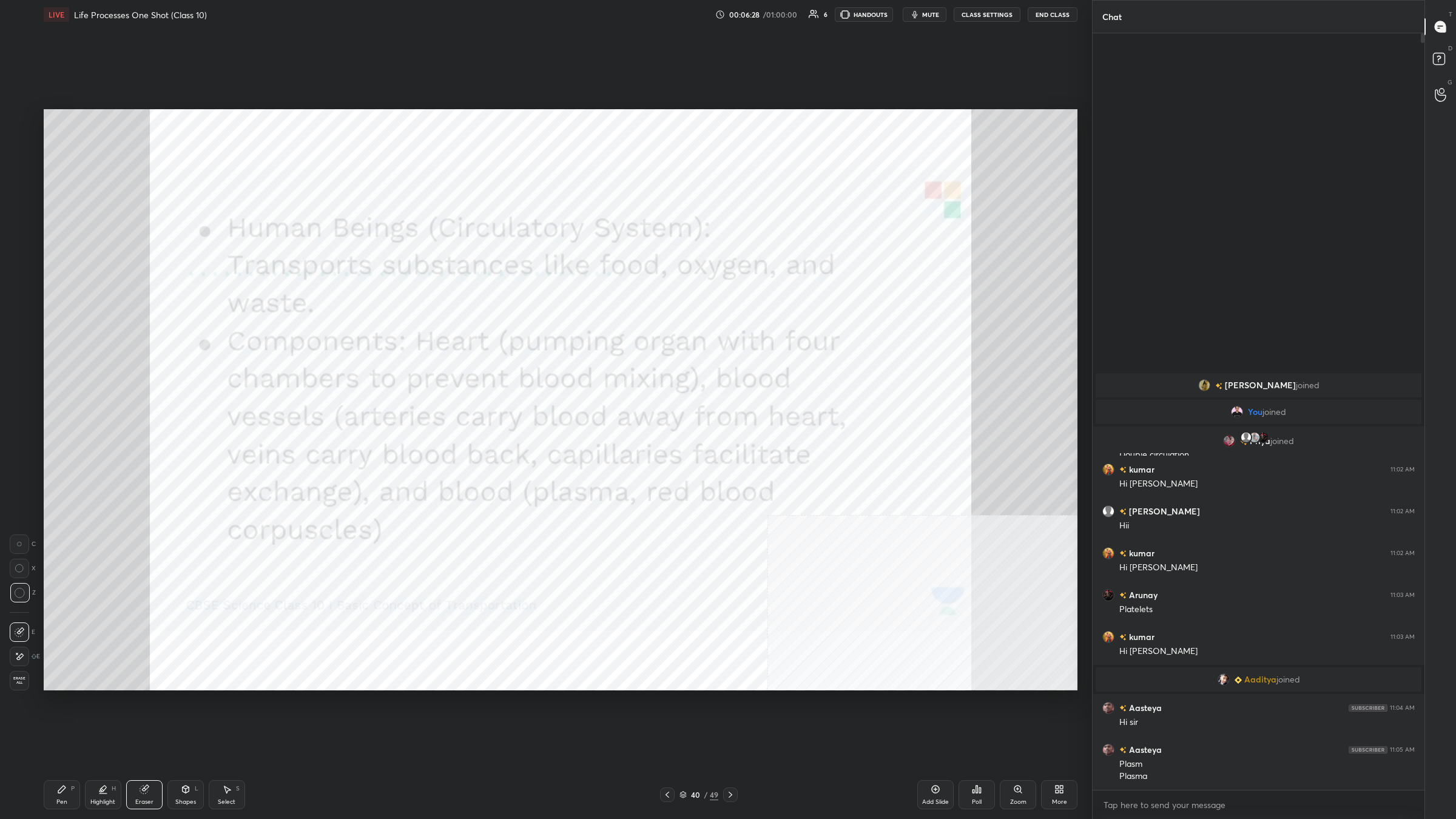 click on "Erase all" at bounding box center [19, 681] 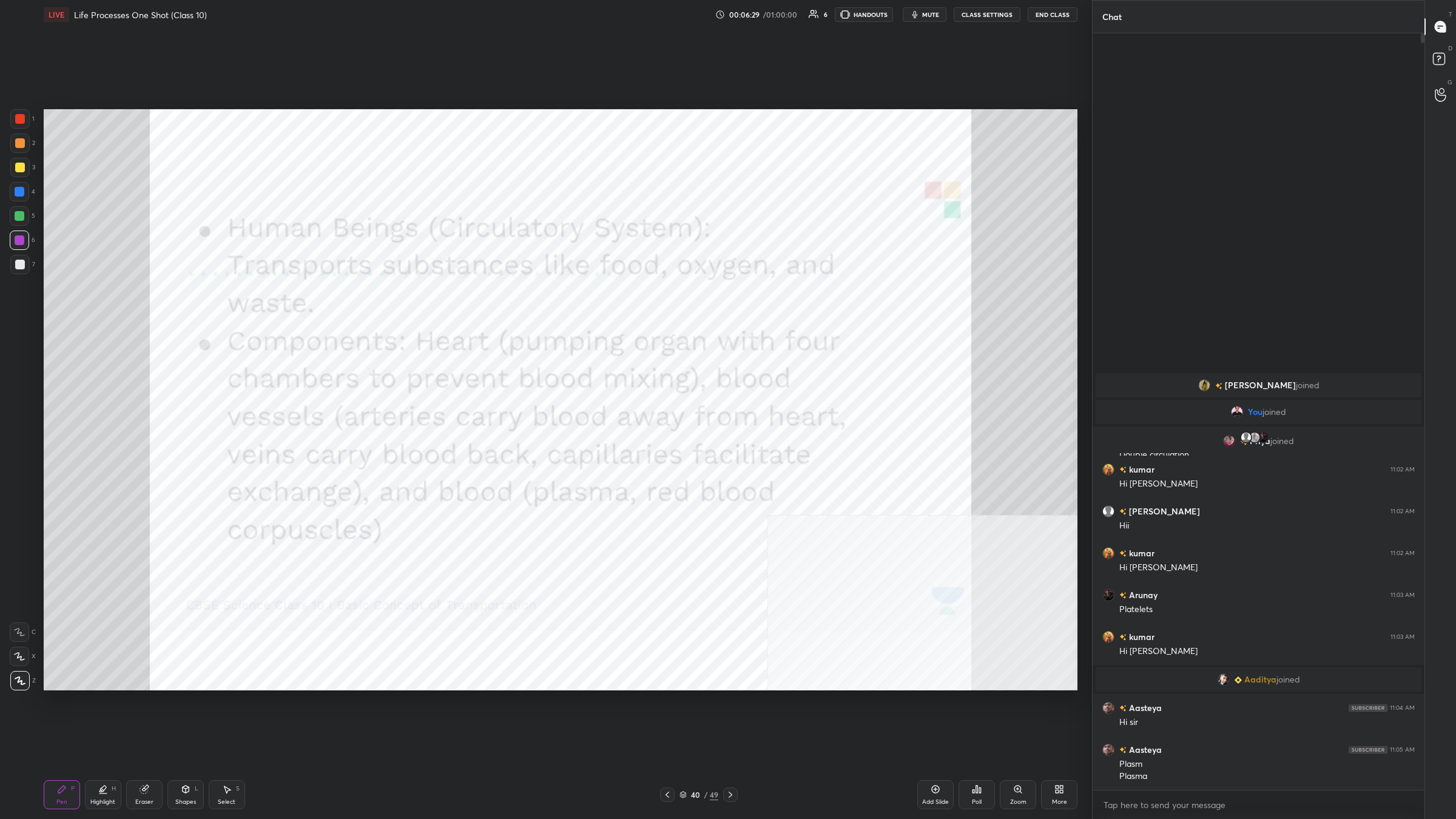 click on "Highlight H" at bounding box center (103, 795) 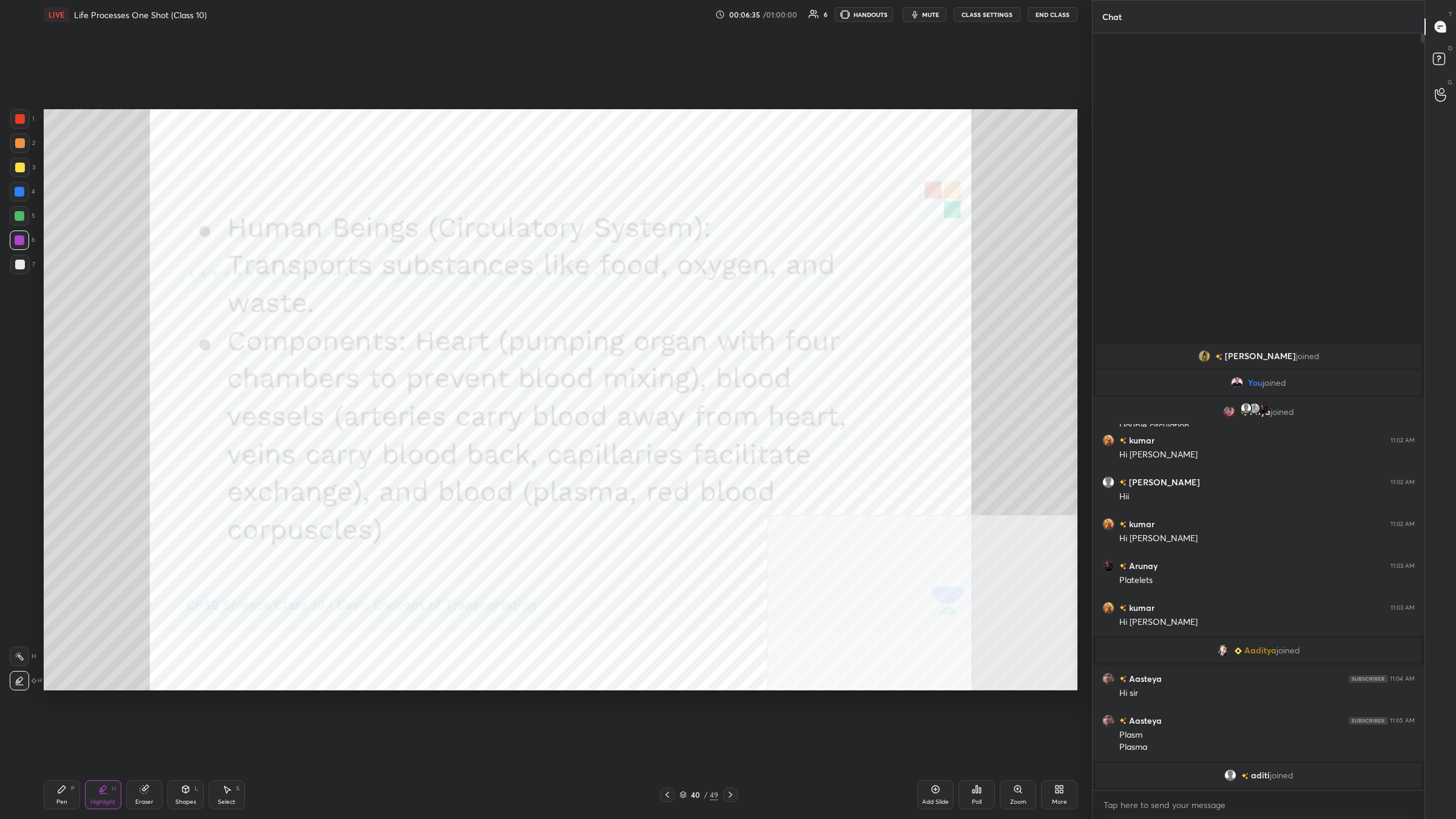 click at bounding box center (19, 656) 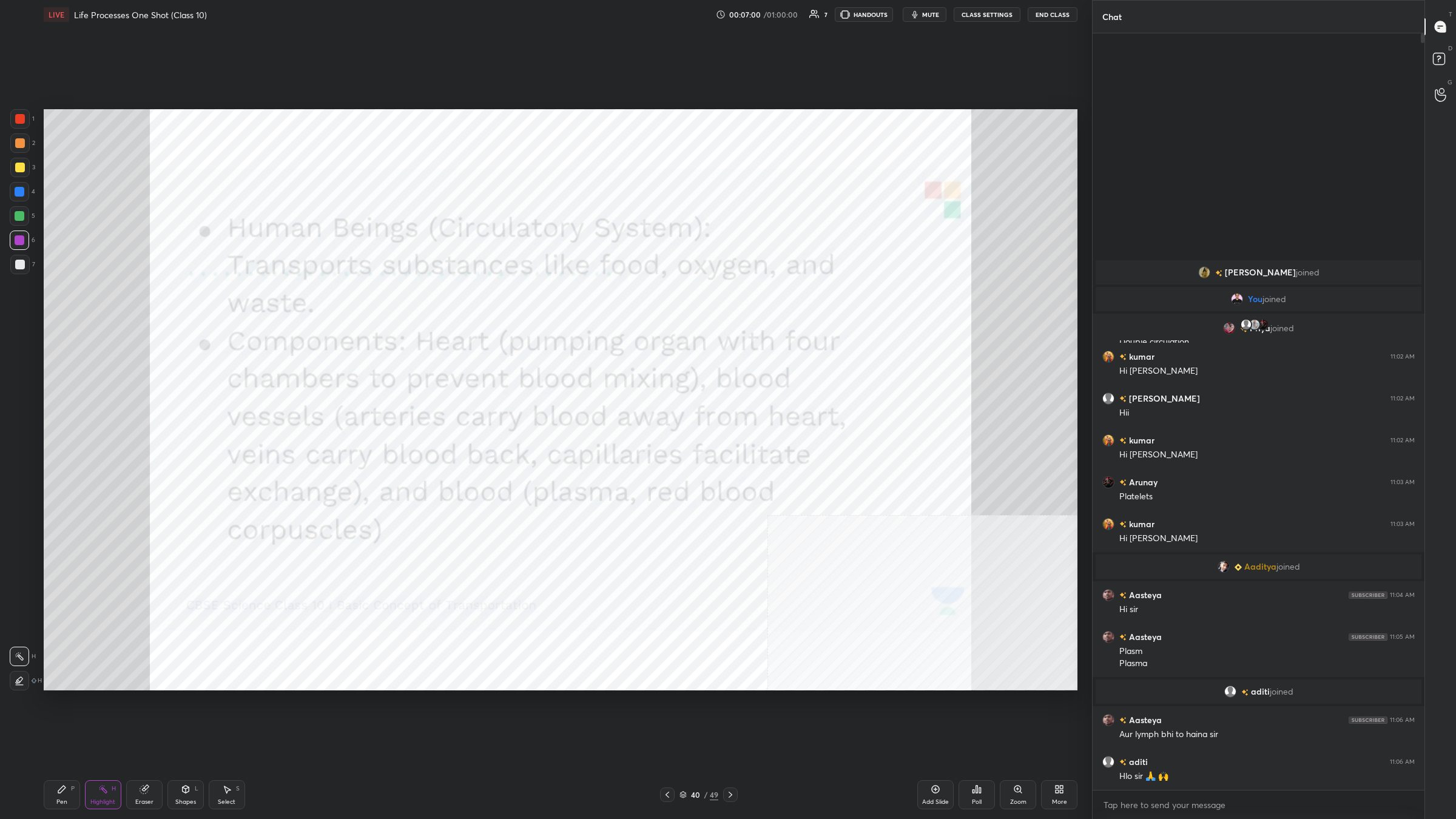click on "Pen P" at bounding box center (62, 795) 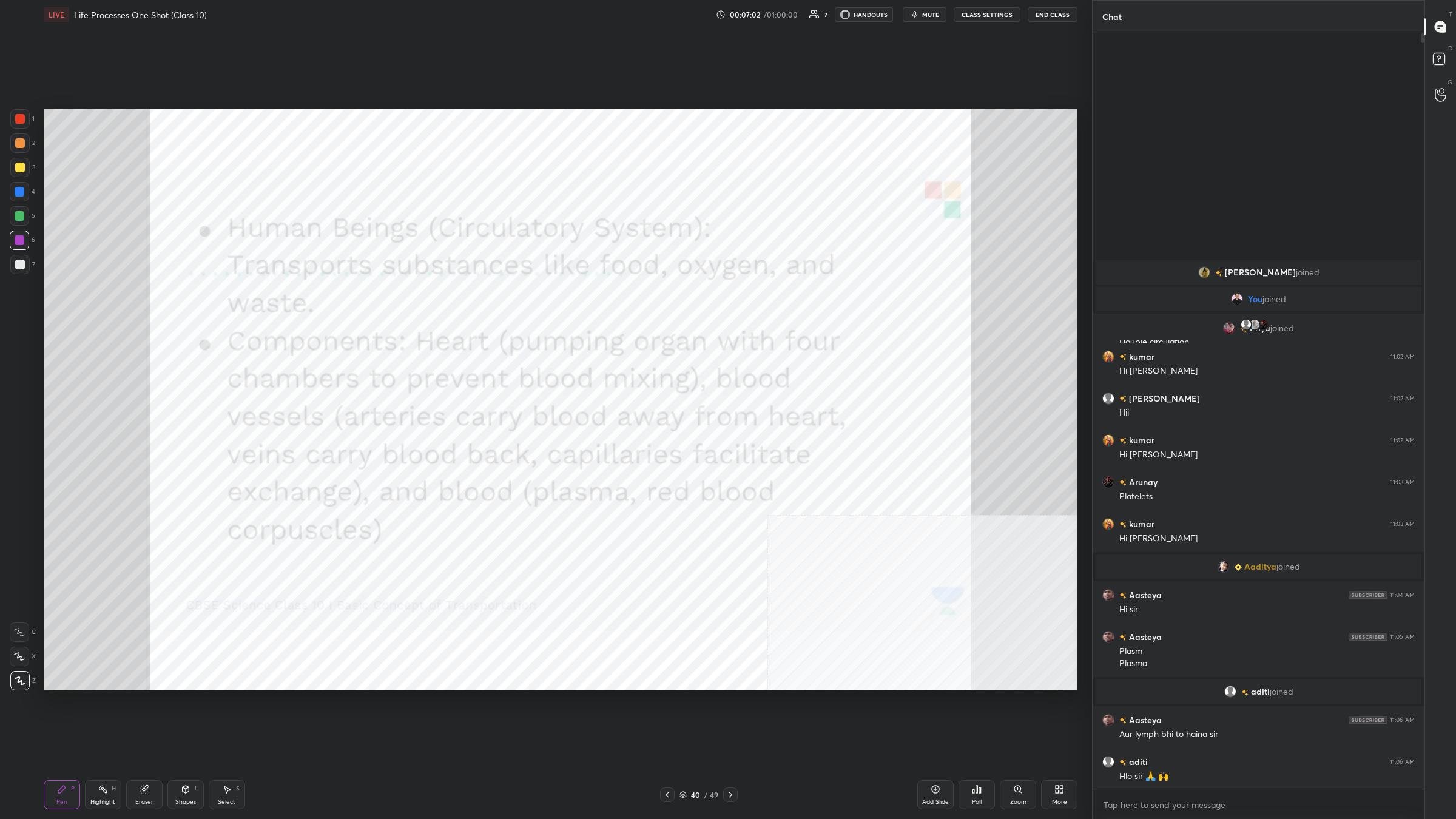 click on "1" at bounding box center (22, 119) 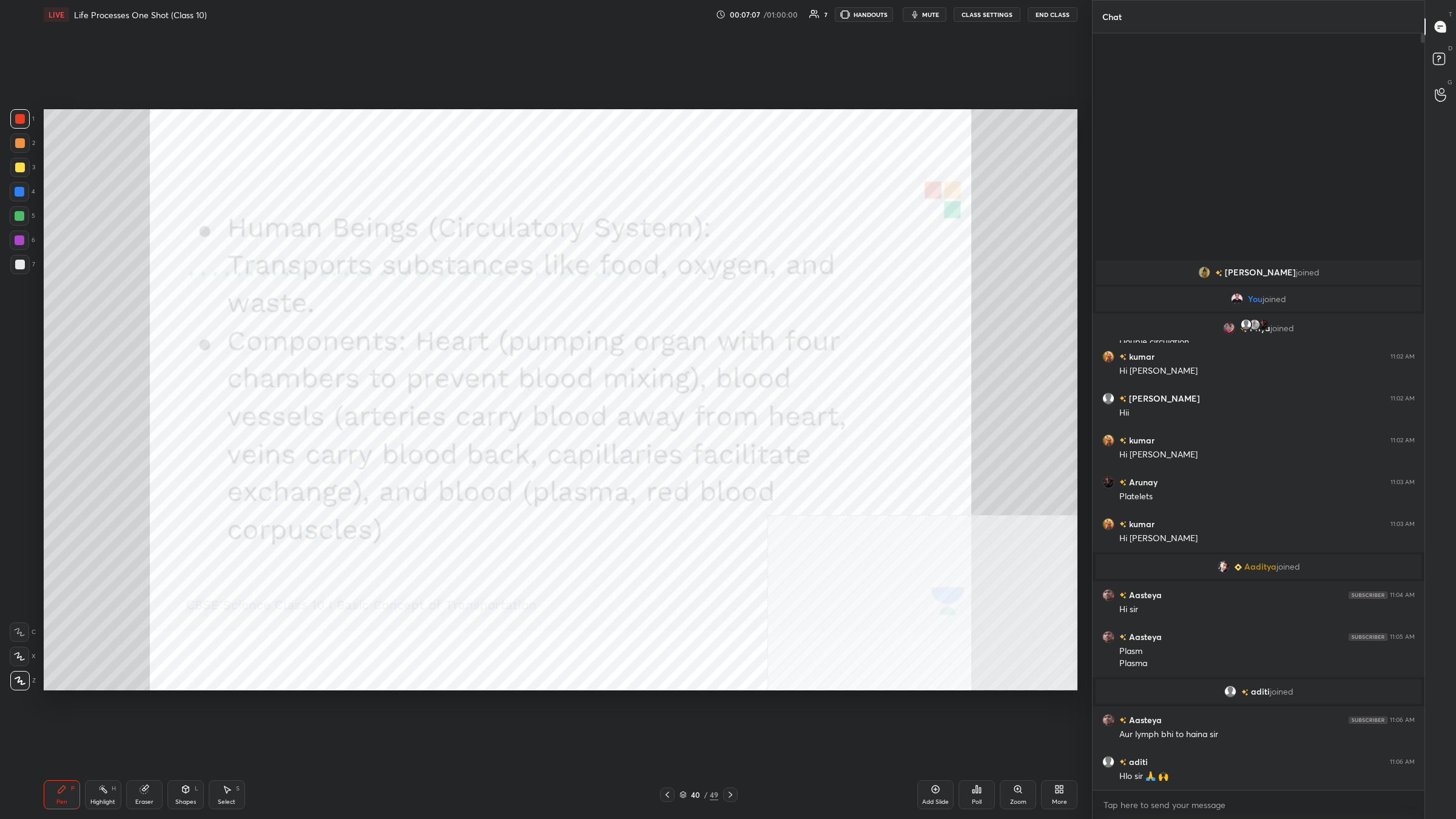 click at bounding box center [19, 192] 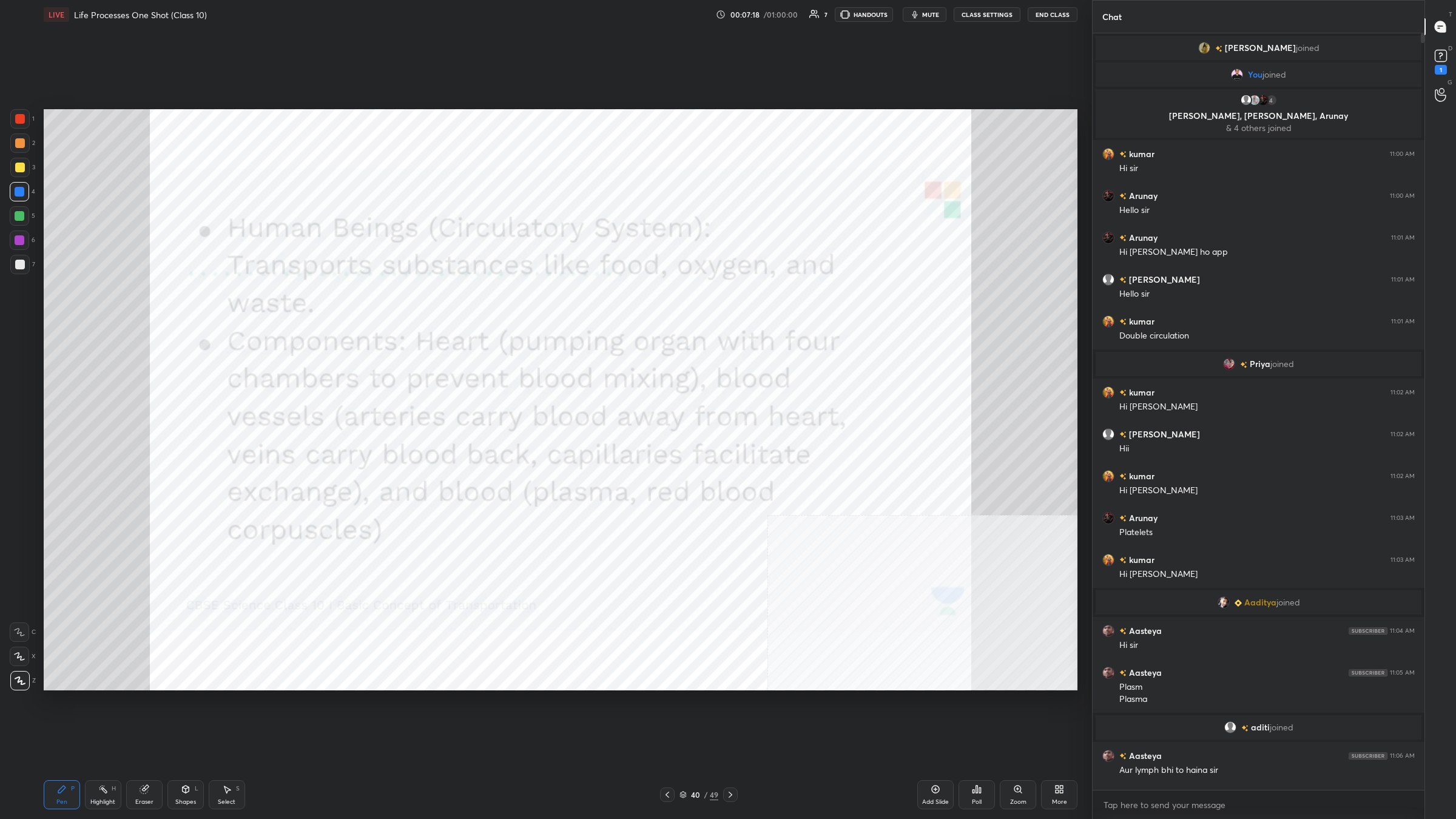 click at bounding box center (19, 240) 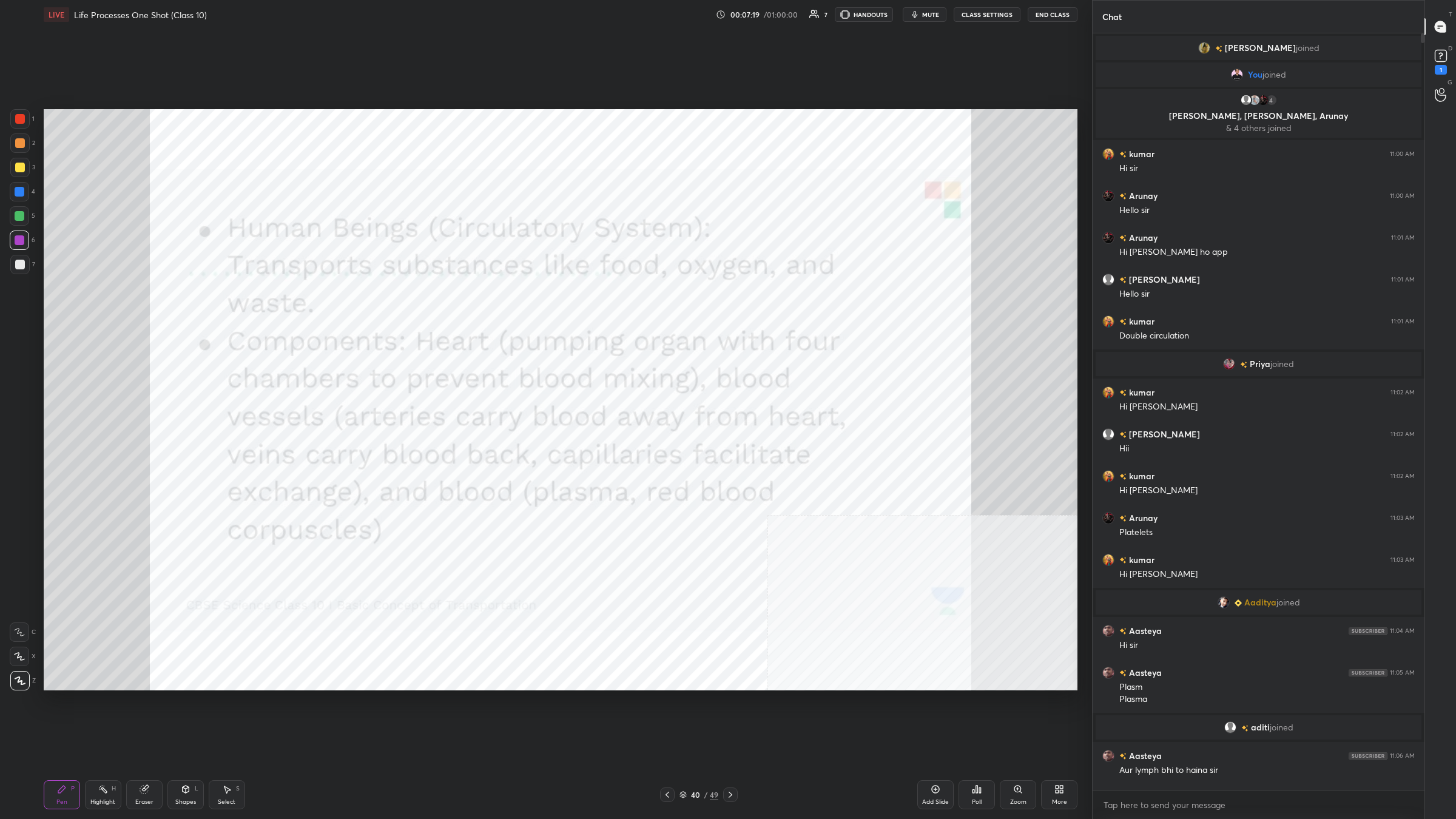click at bounding box center (20, 119) 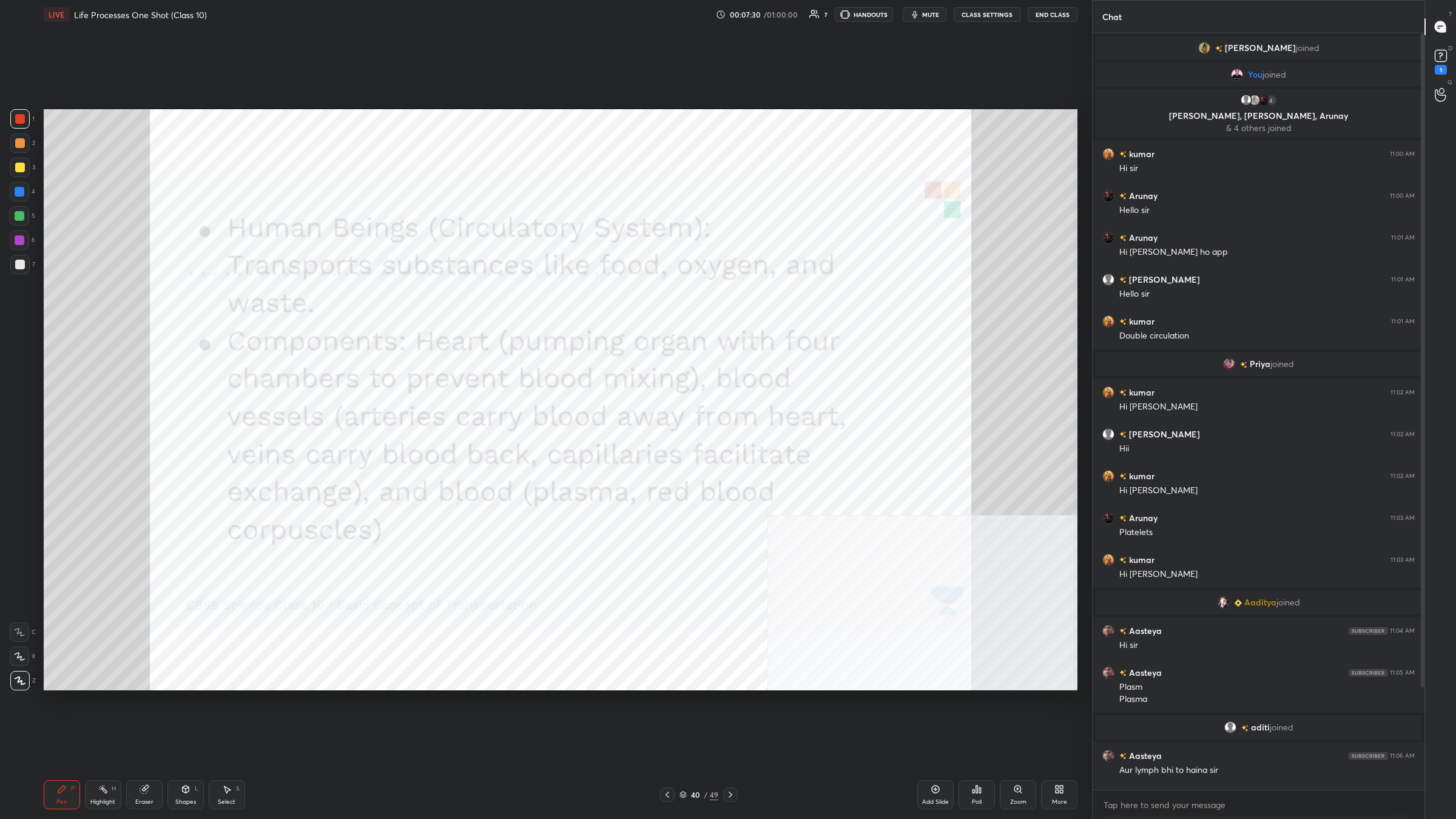 click at bounding box center [19, 216] 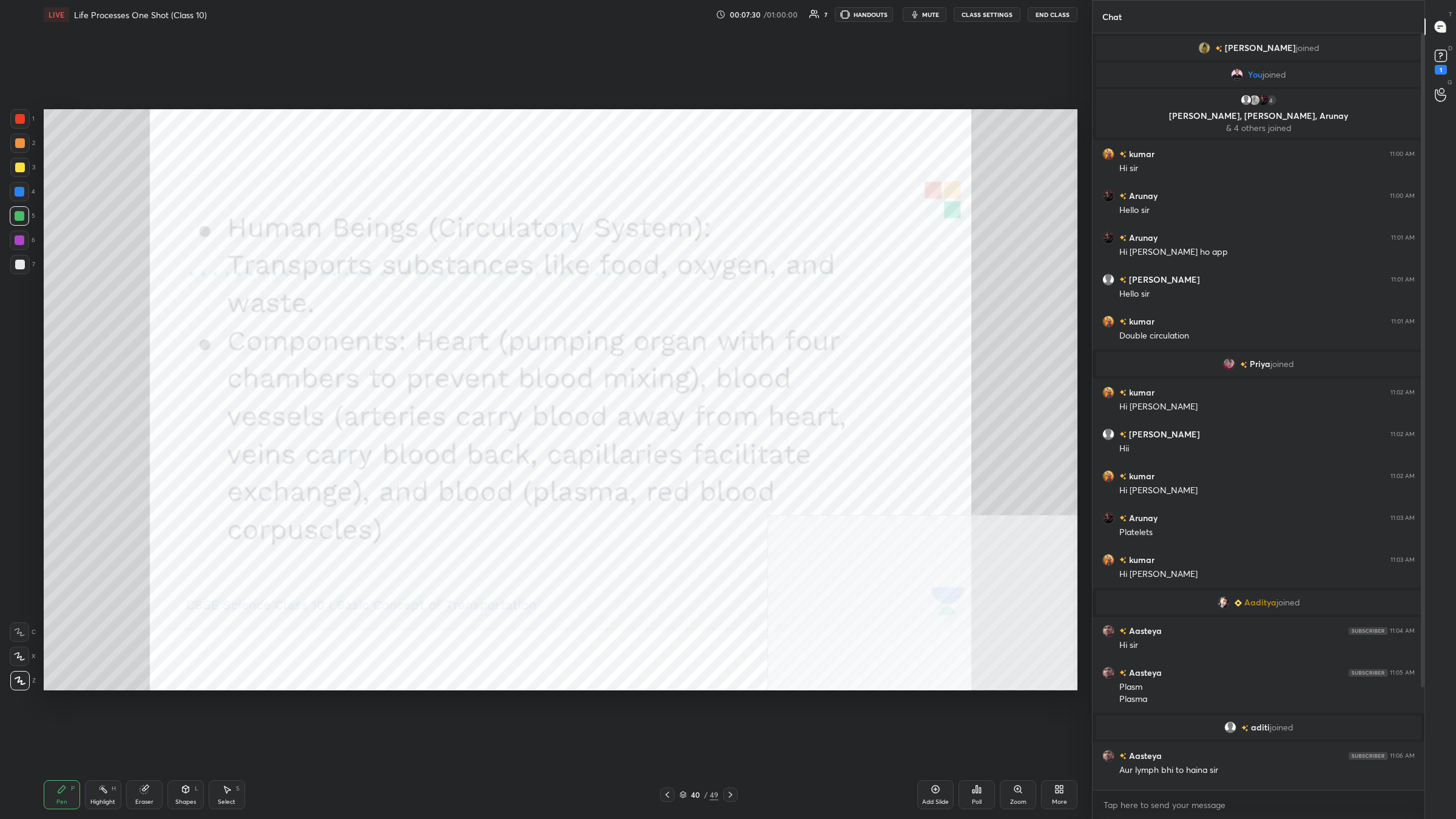 click at bounding box center [19, 192] 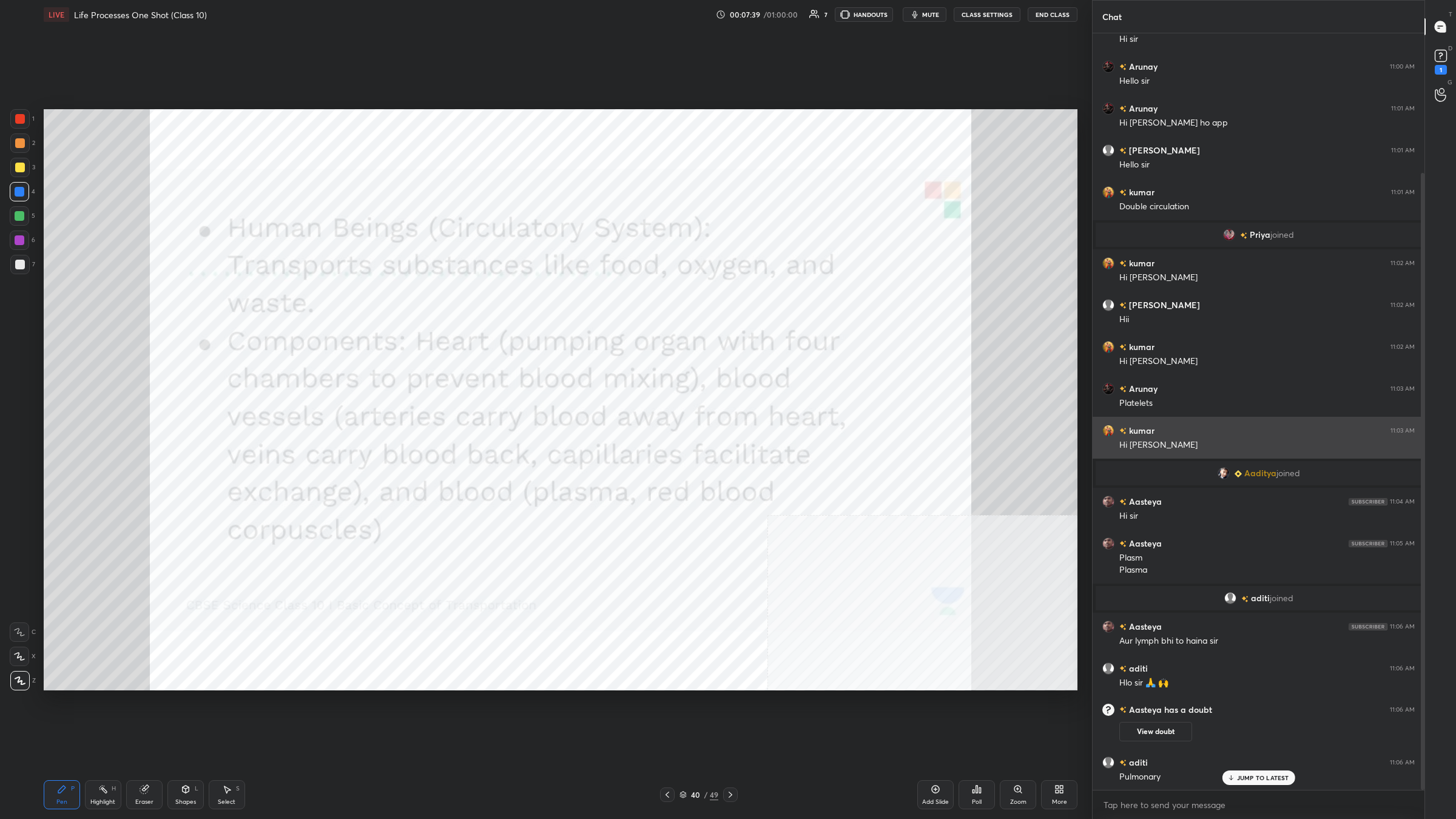 scroll, scrollTop: 171, scrollLeft: 0, axis: vertical 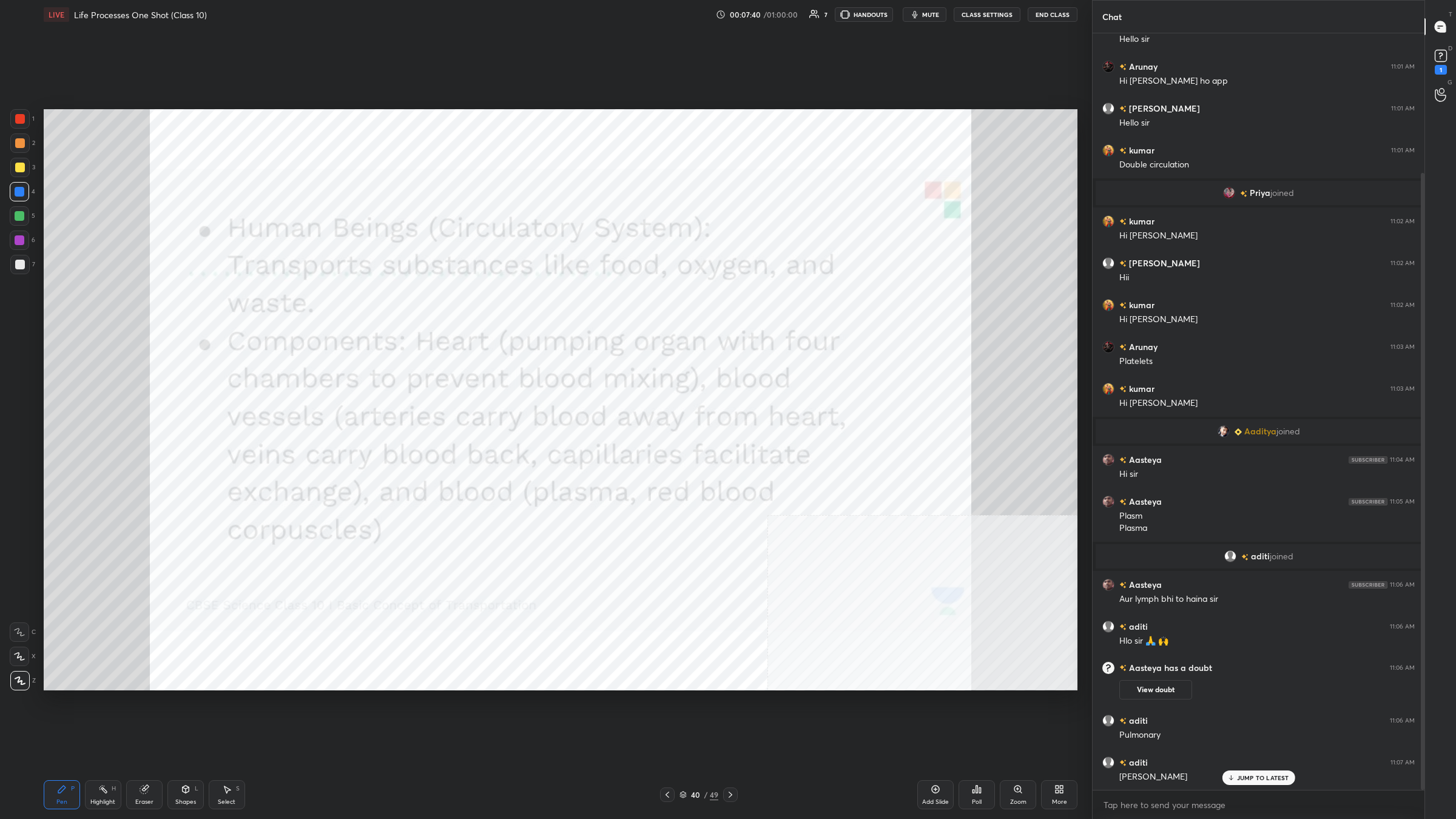click at bounding box center [19, 240] 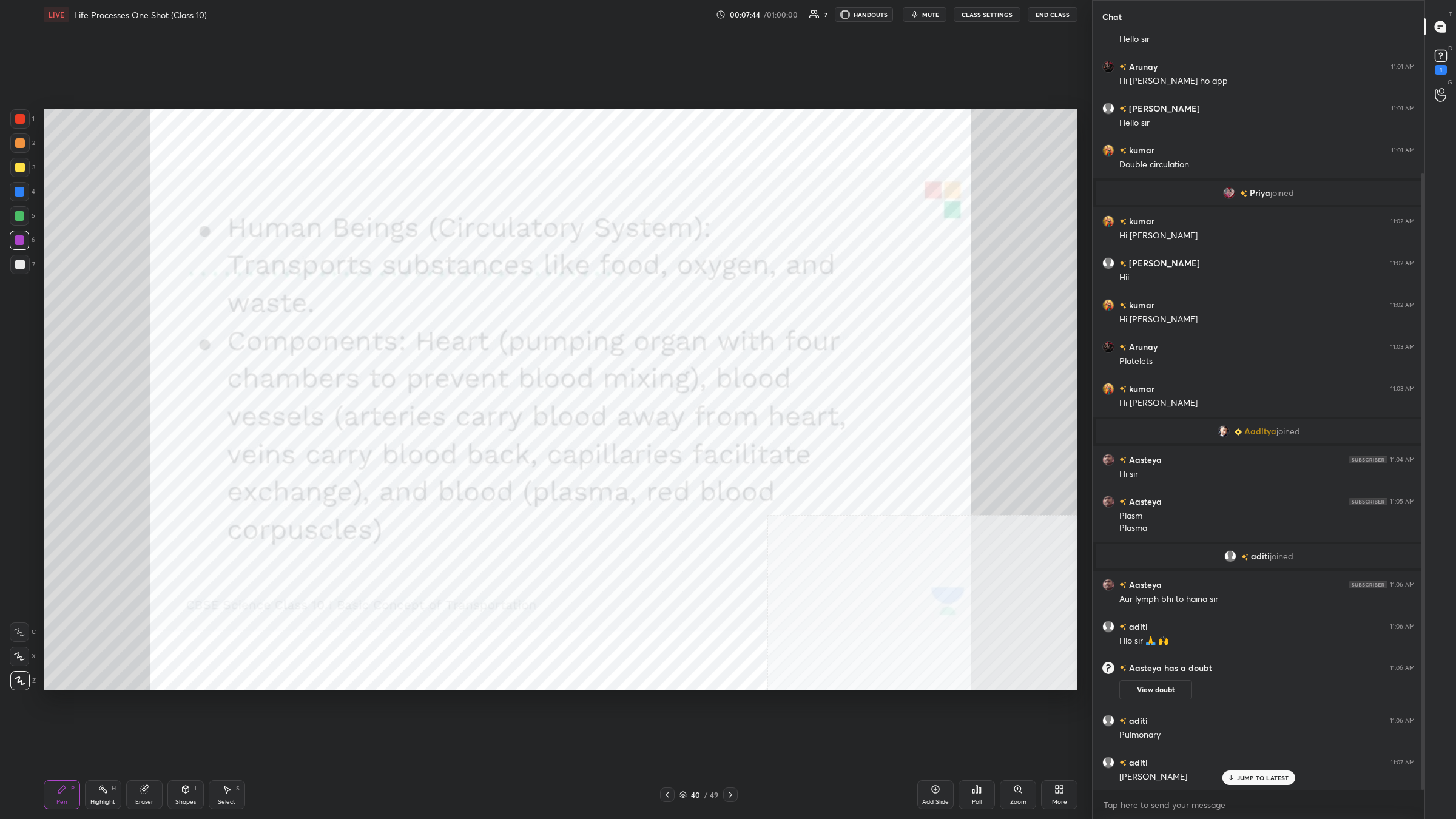 click at bounding box center [20, 119] 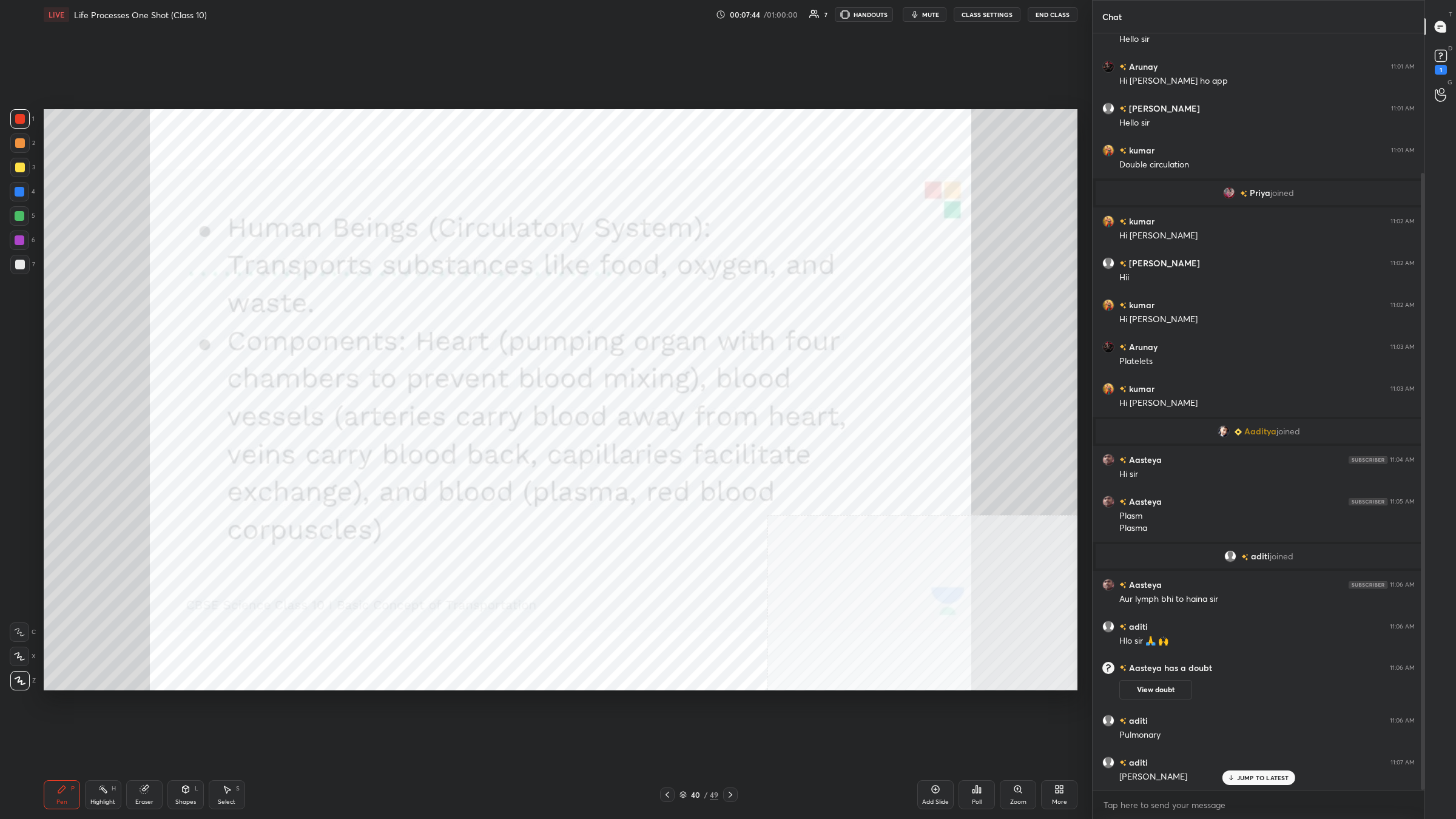 click at bounding box center [20, 119] 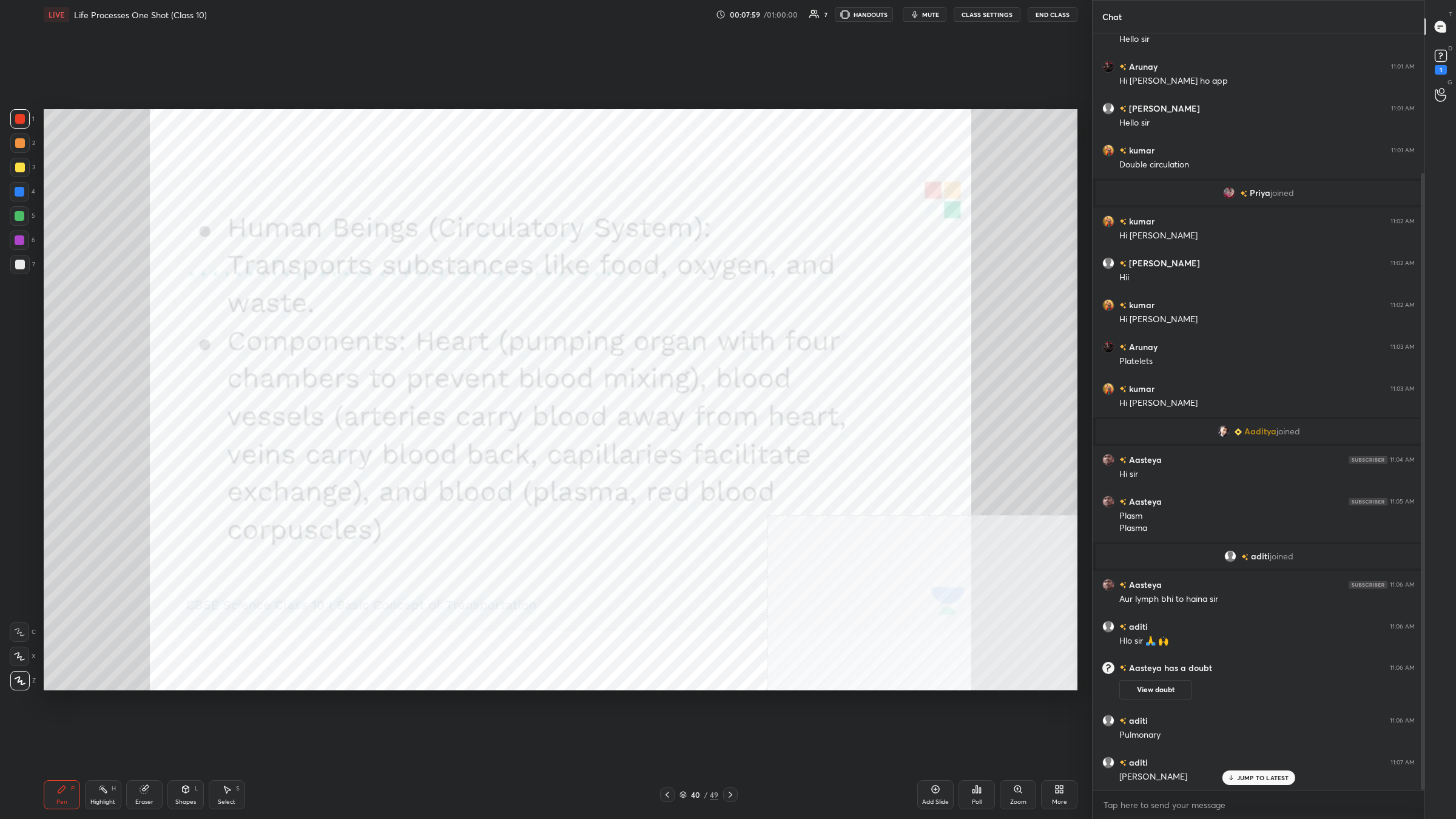 click on "1 2 3 4 5 6 7 C X Z C X Z E E Erase all   H H" at bounding box center (19, 400) 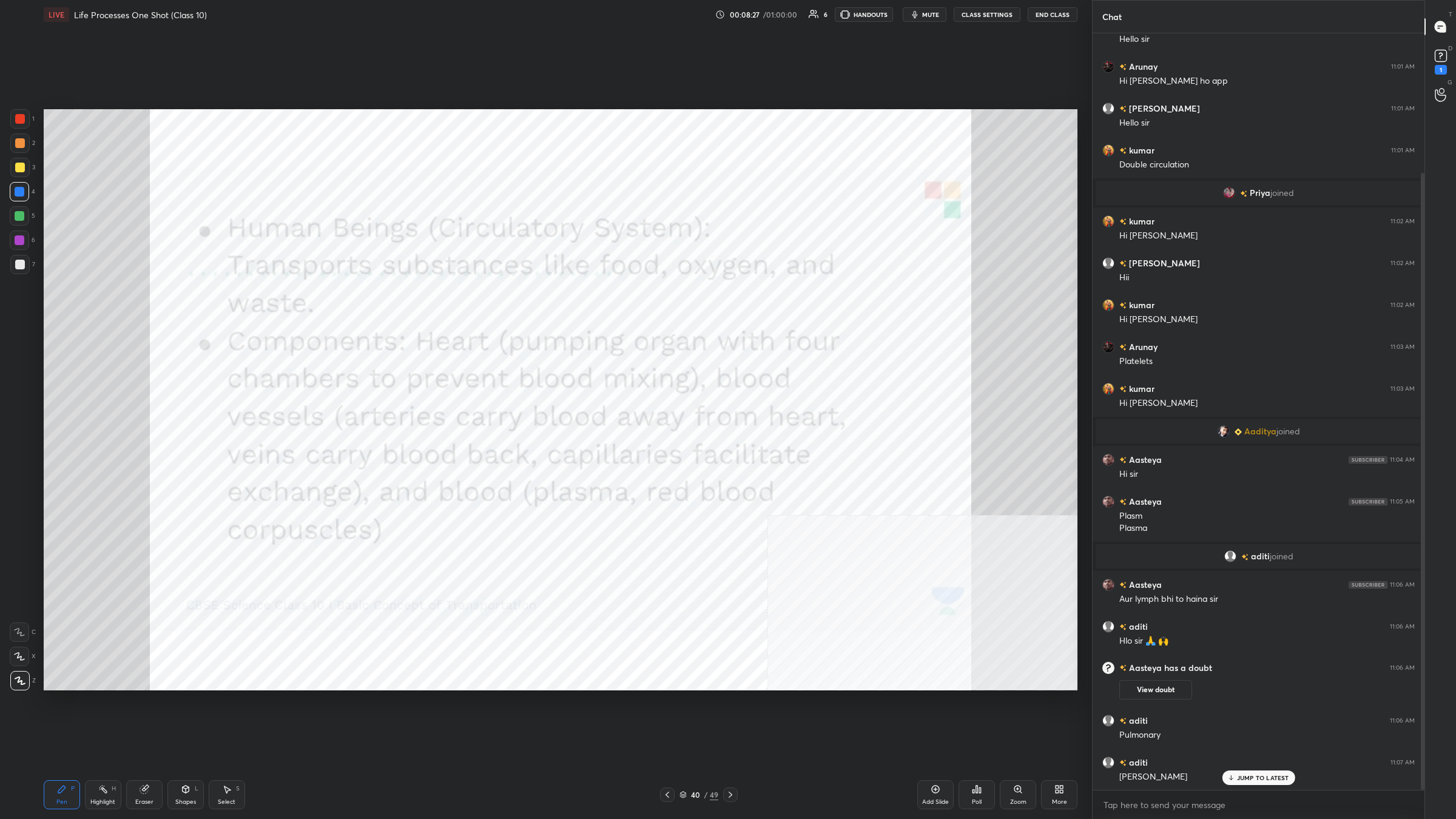 click on "Highlight H" at bounding box center (103, 795) 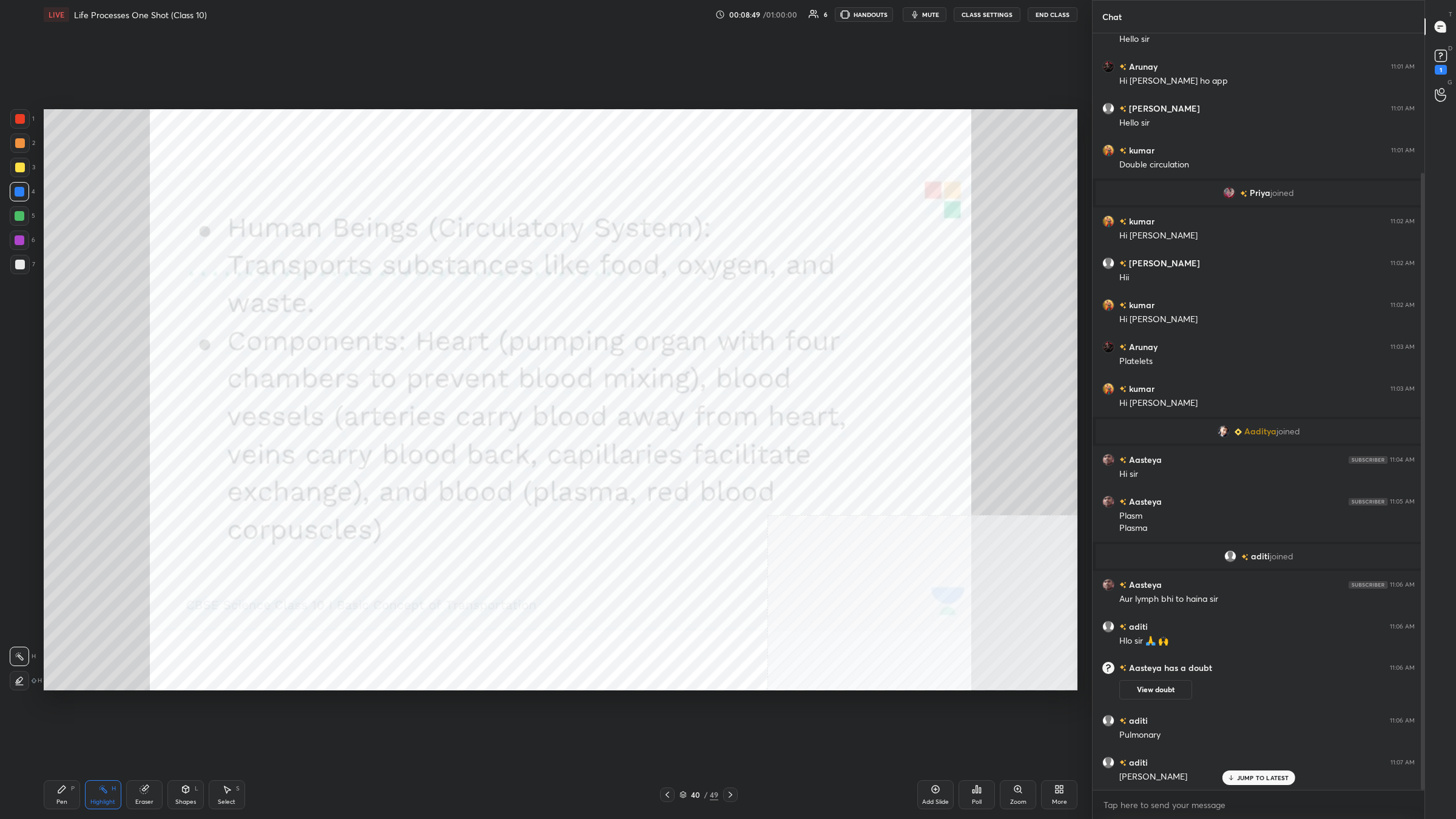 click on "P" at bounding box center [73, 789] 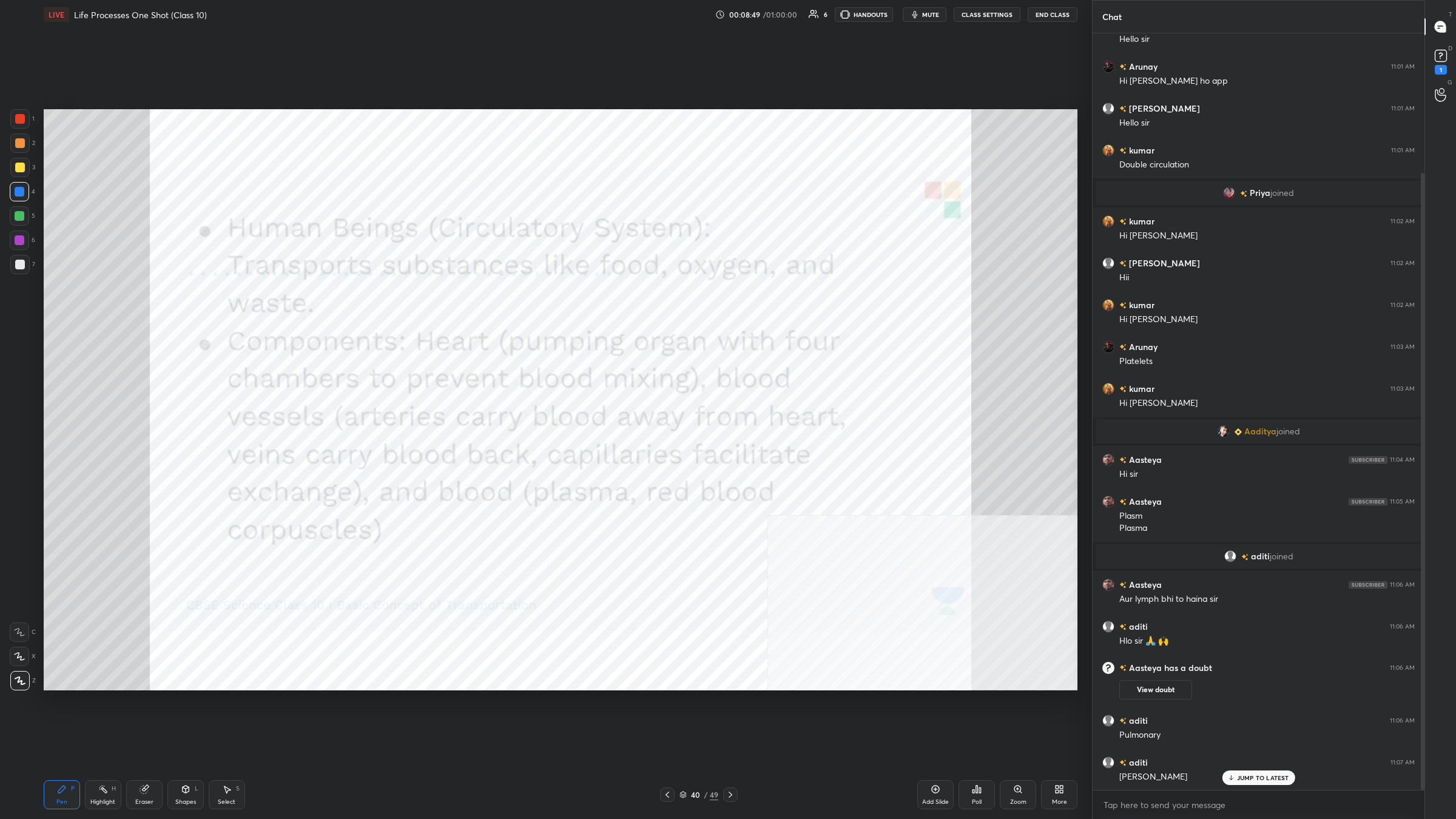 click 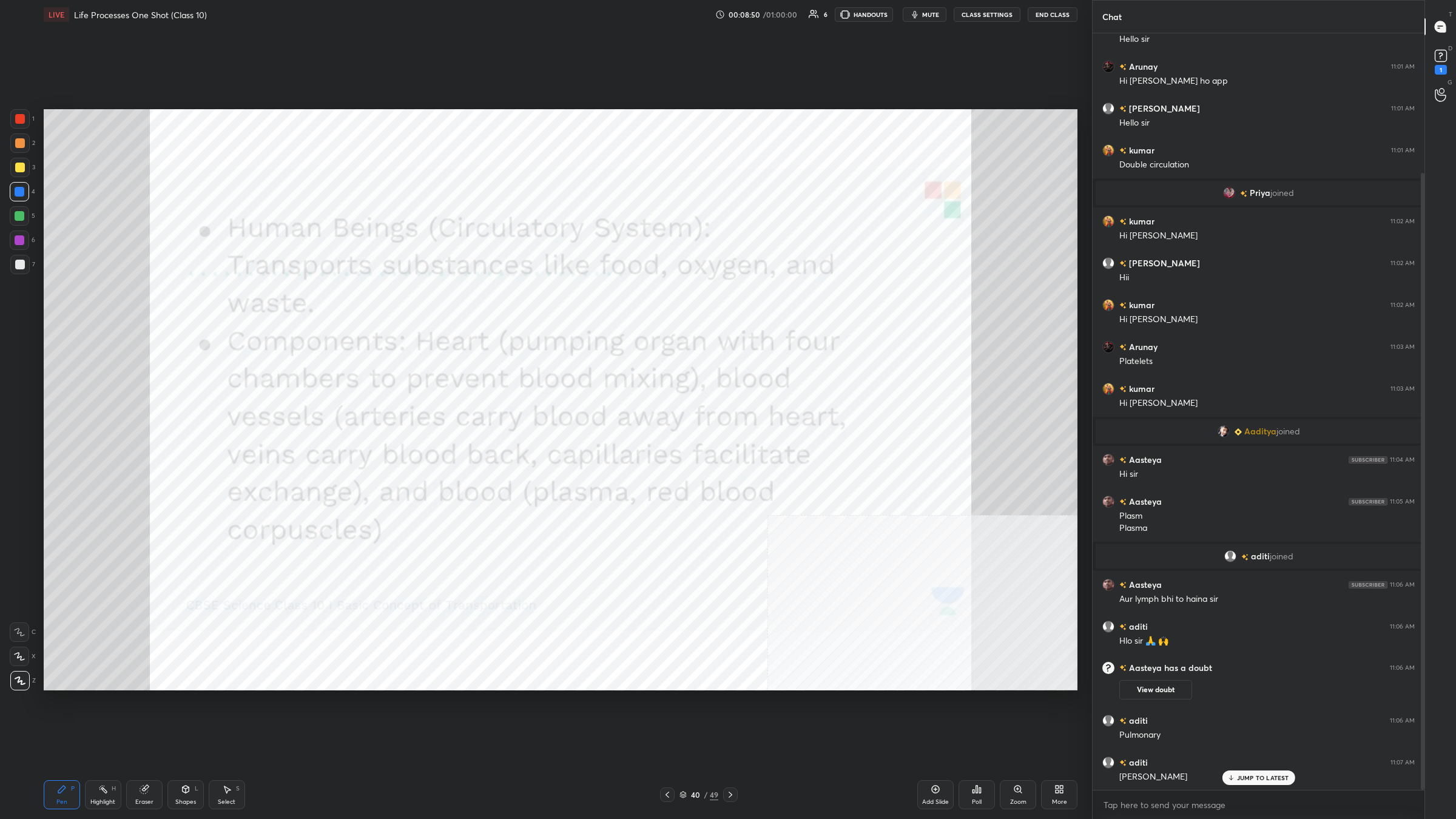 click at bounding box center (20, 119) 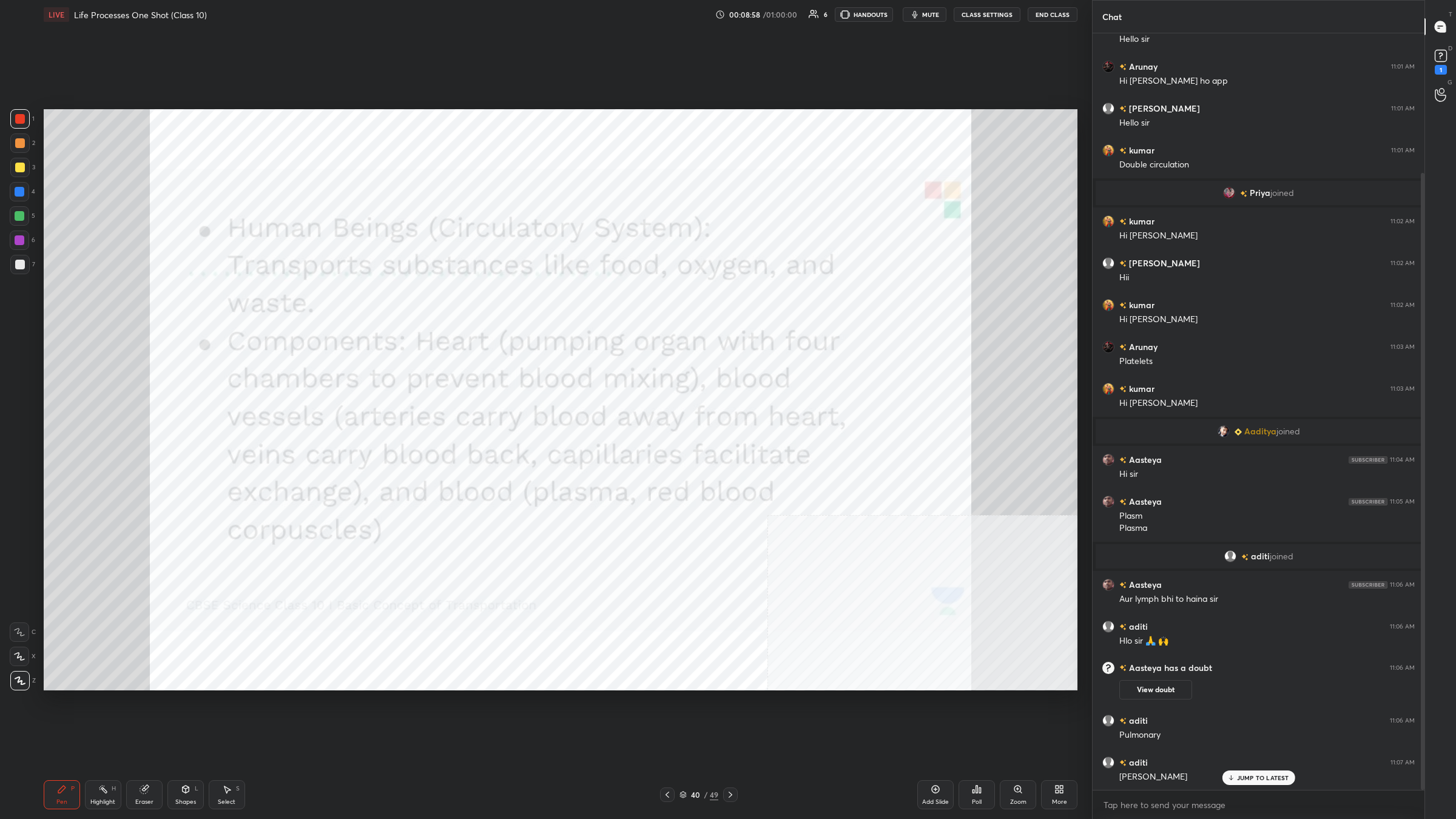 click 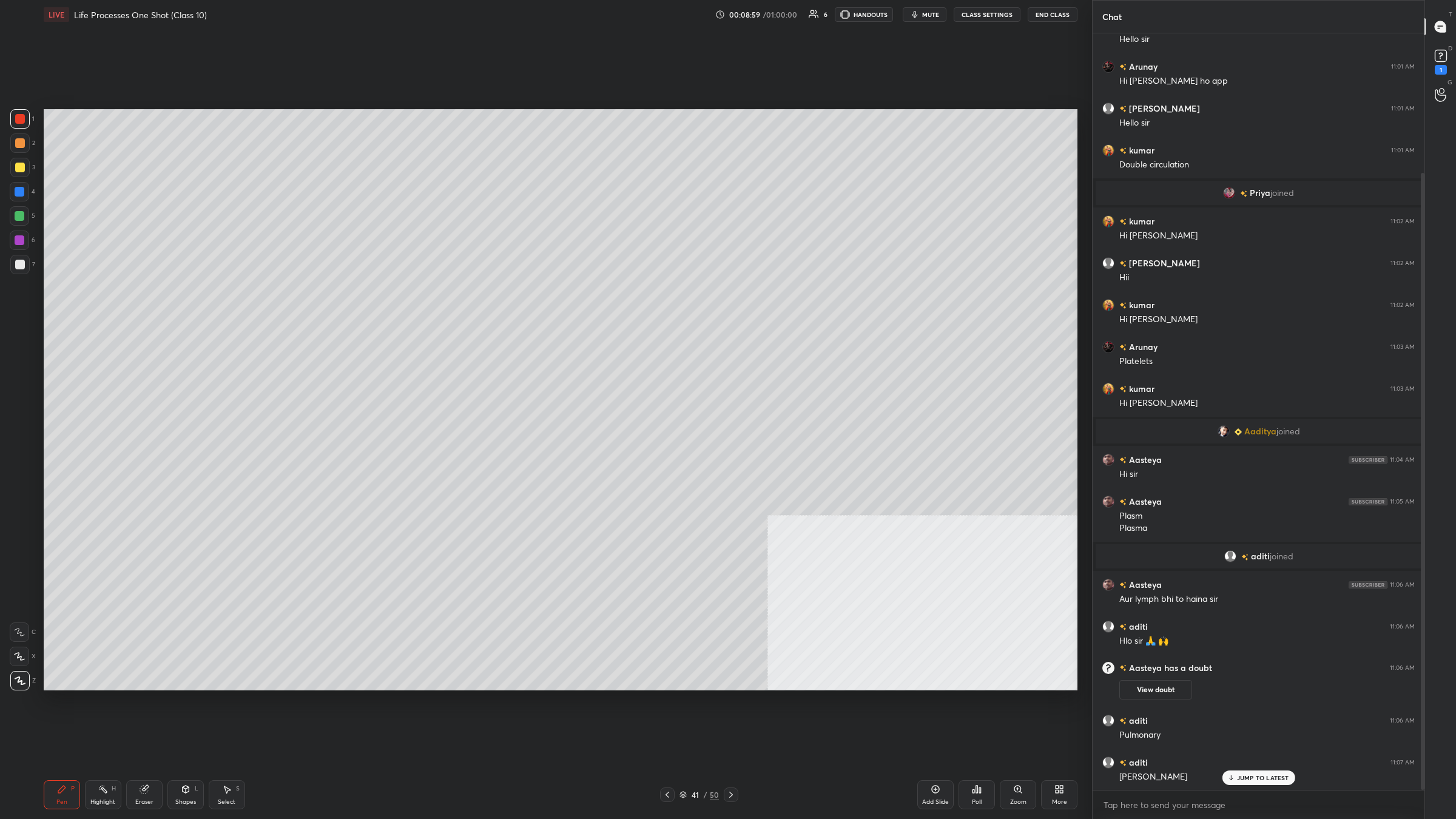 click at bounding box center (20, 167) 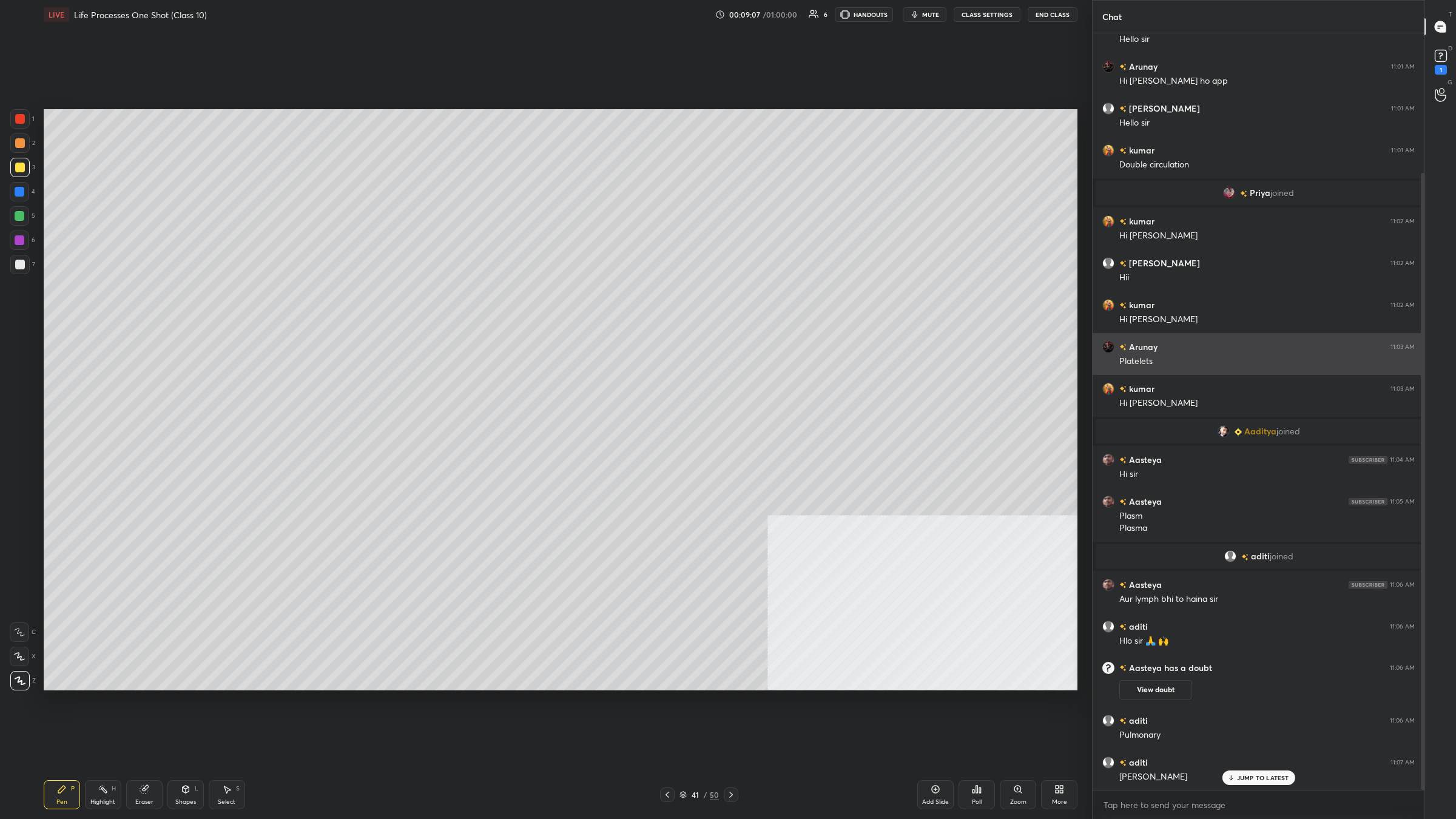 scroll, scrollTop: 213, scrollLeft: 0, axis: vertical 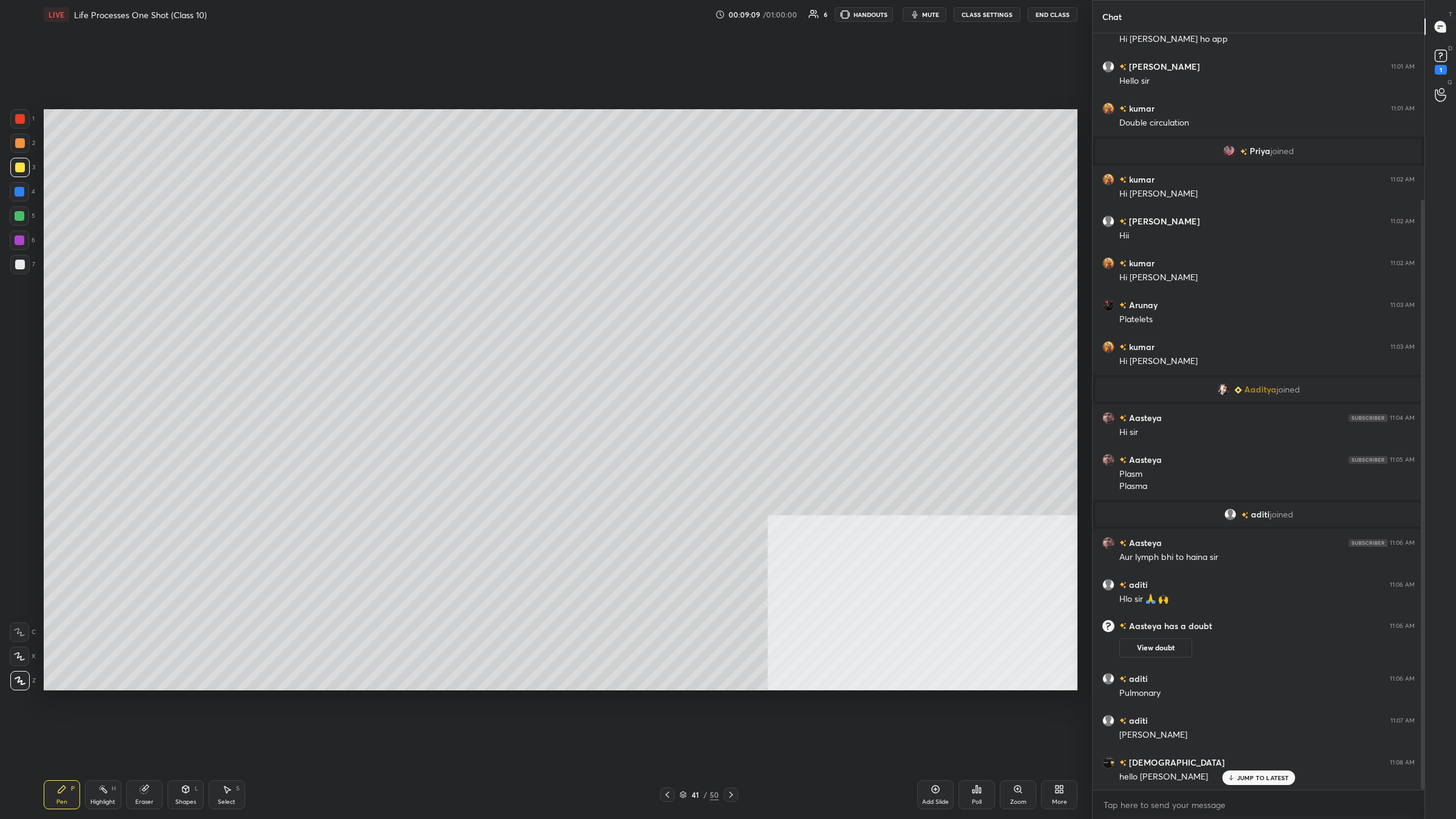 click 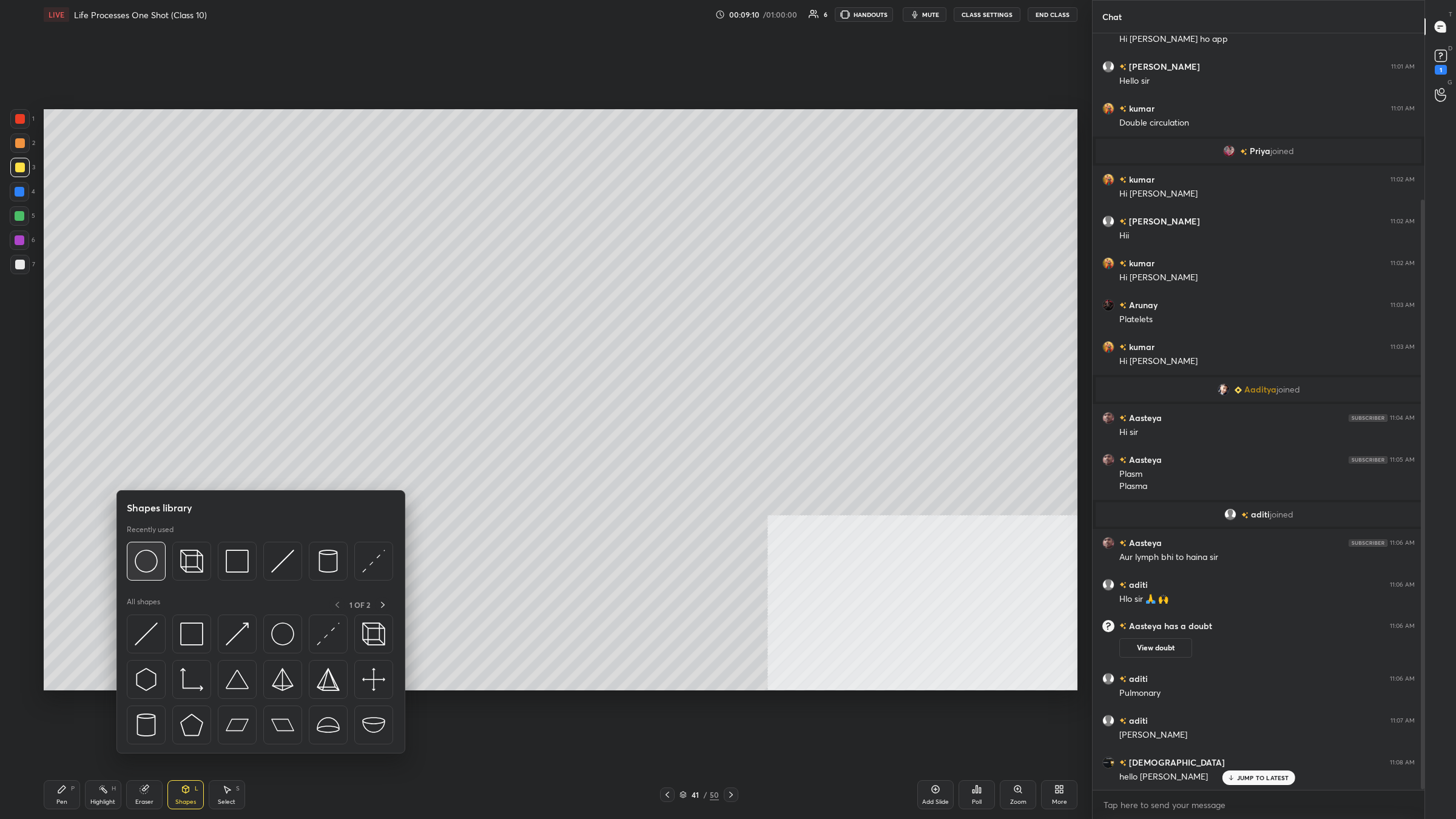 click at bounding box center [146, 561] 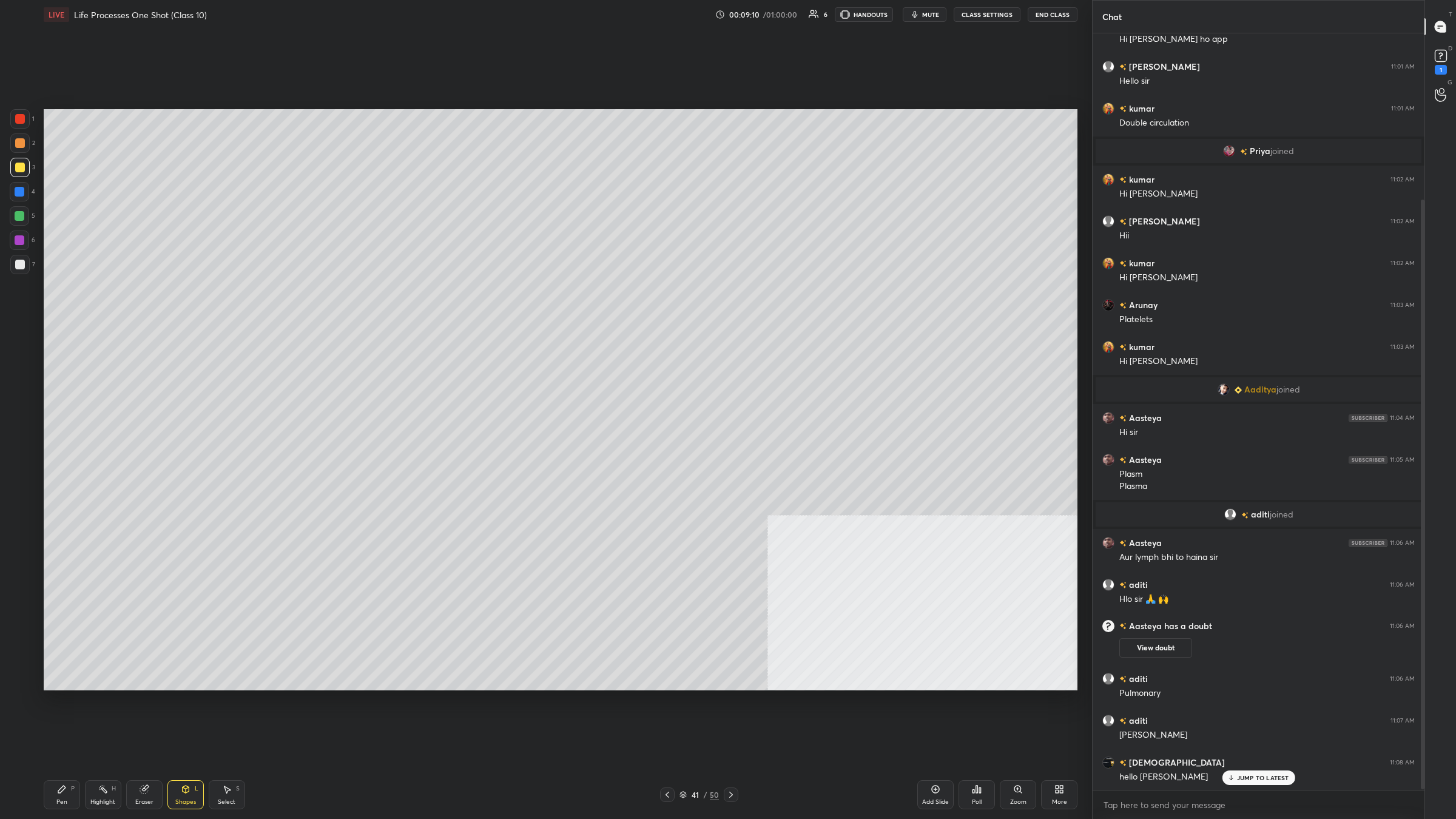 click at bounding box center [20, 265] 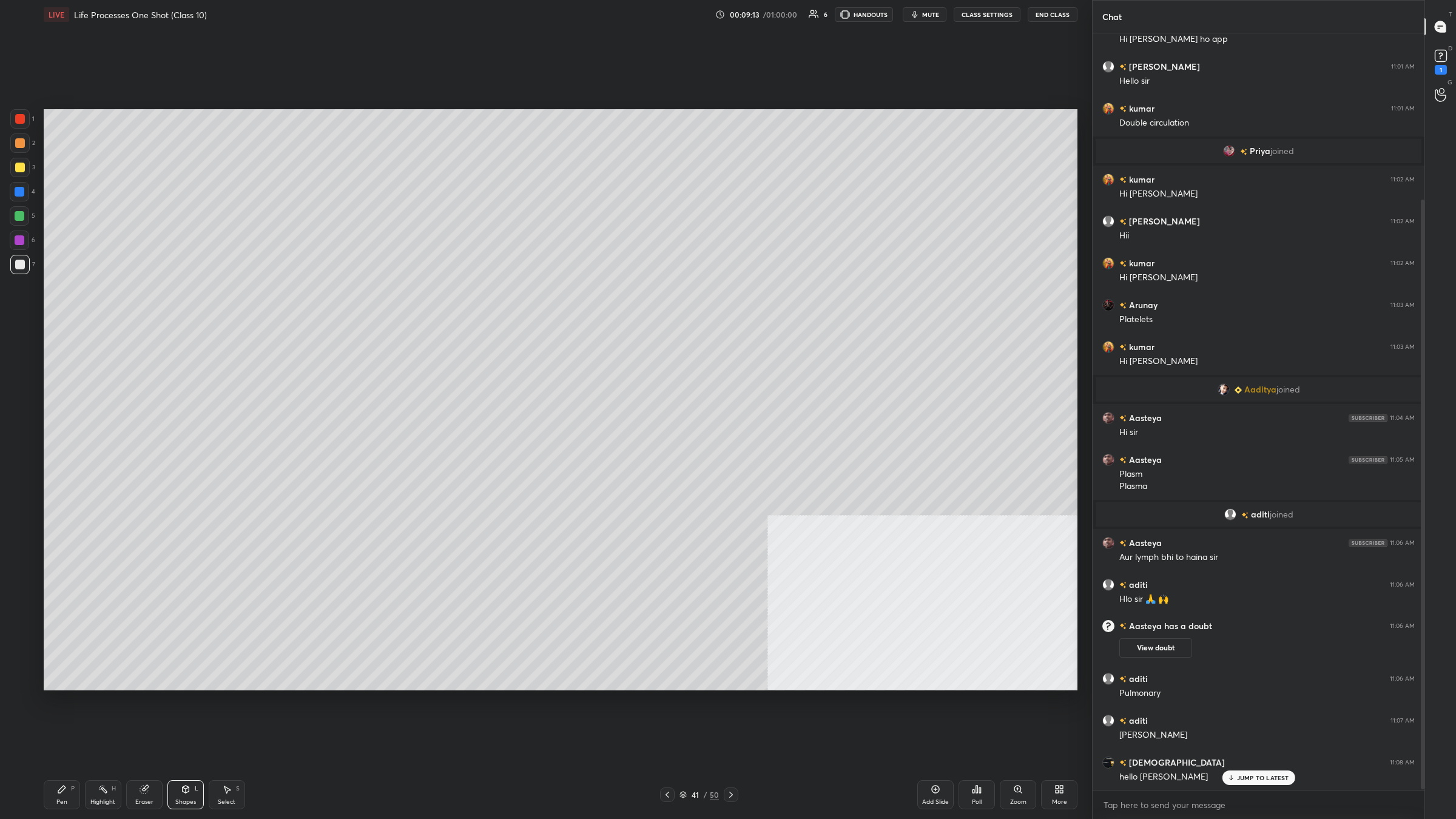click on "Pen P" at bounding box center (62, 795) 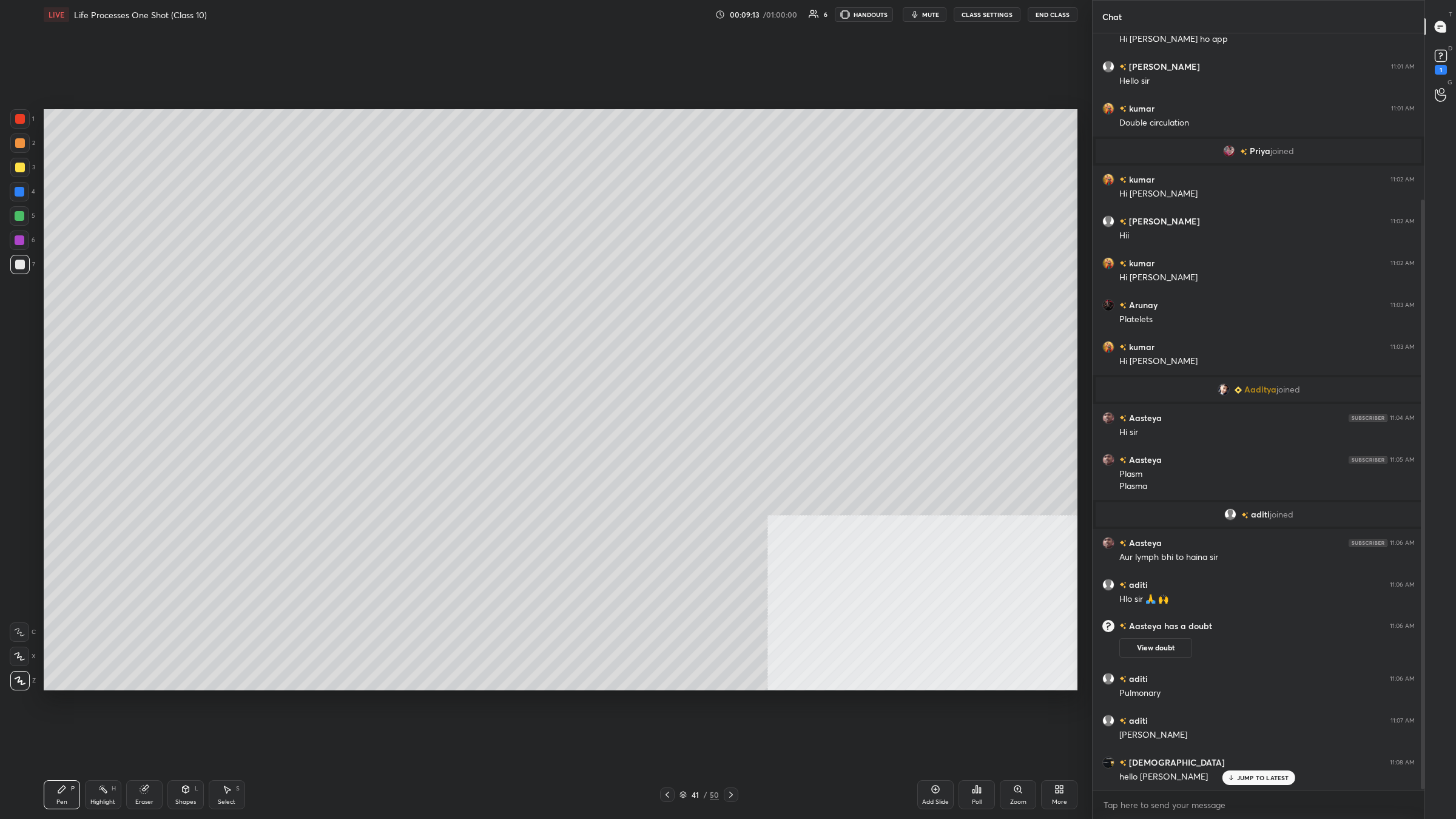 click at bounding box center (20, 265) 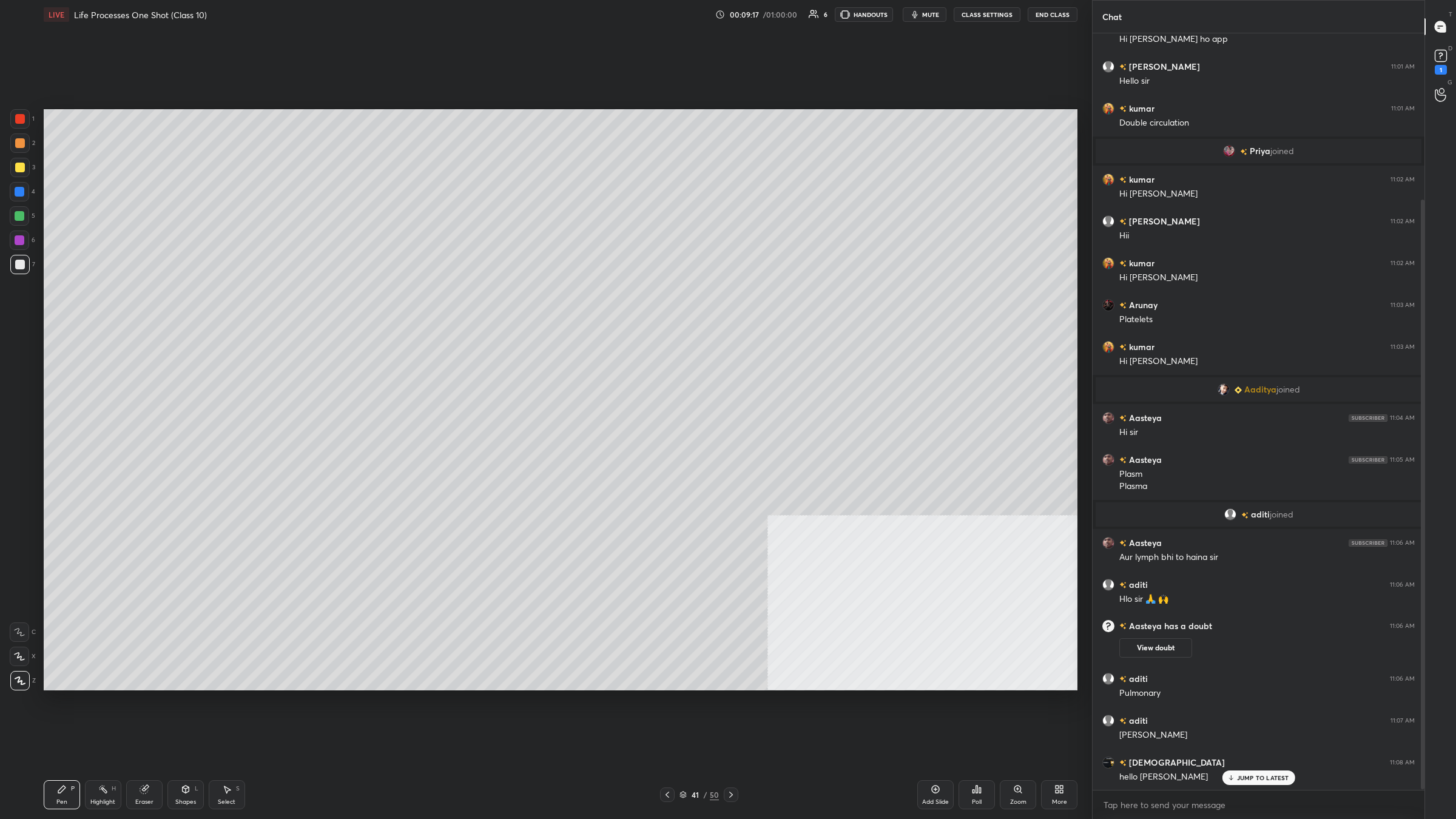 click on "Shapes L" at bounding box center [186, 795] 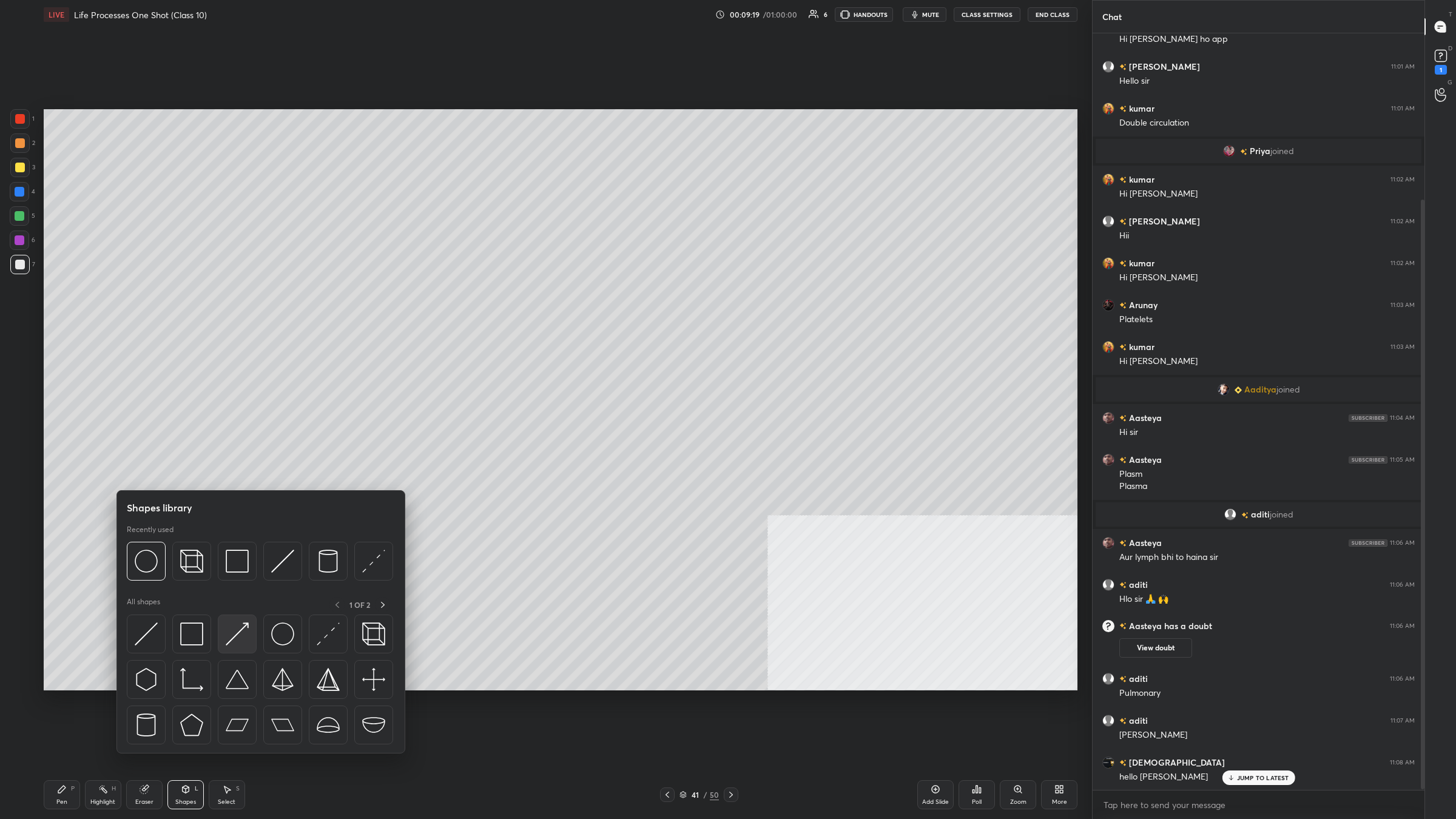click at bounding box center [237, 634] 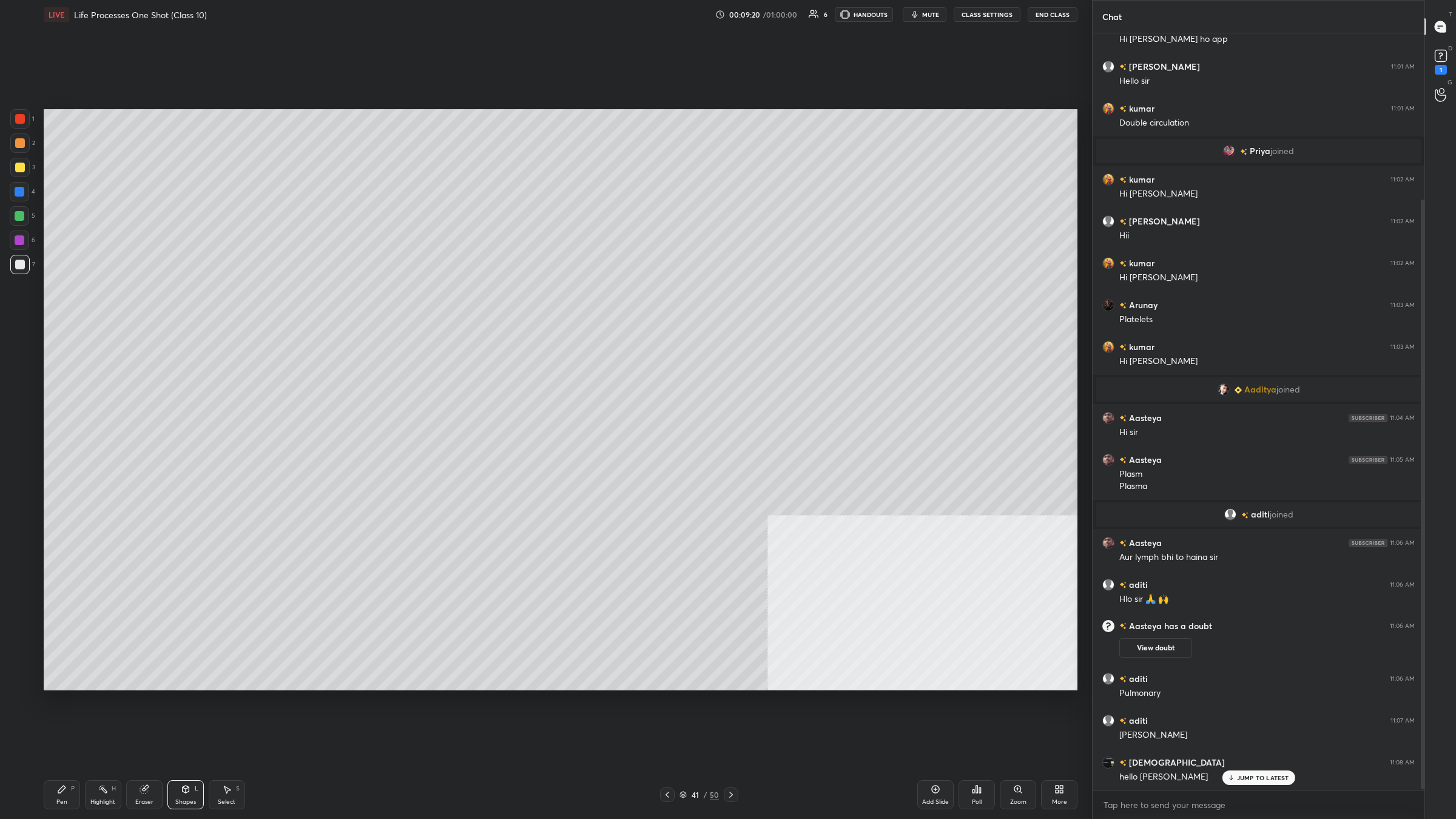 click at bounding box center [19, 192] 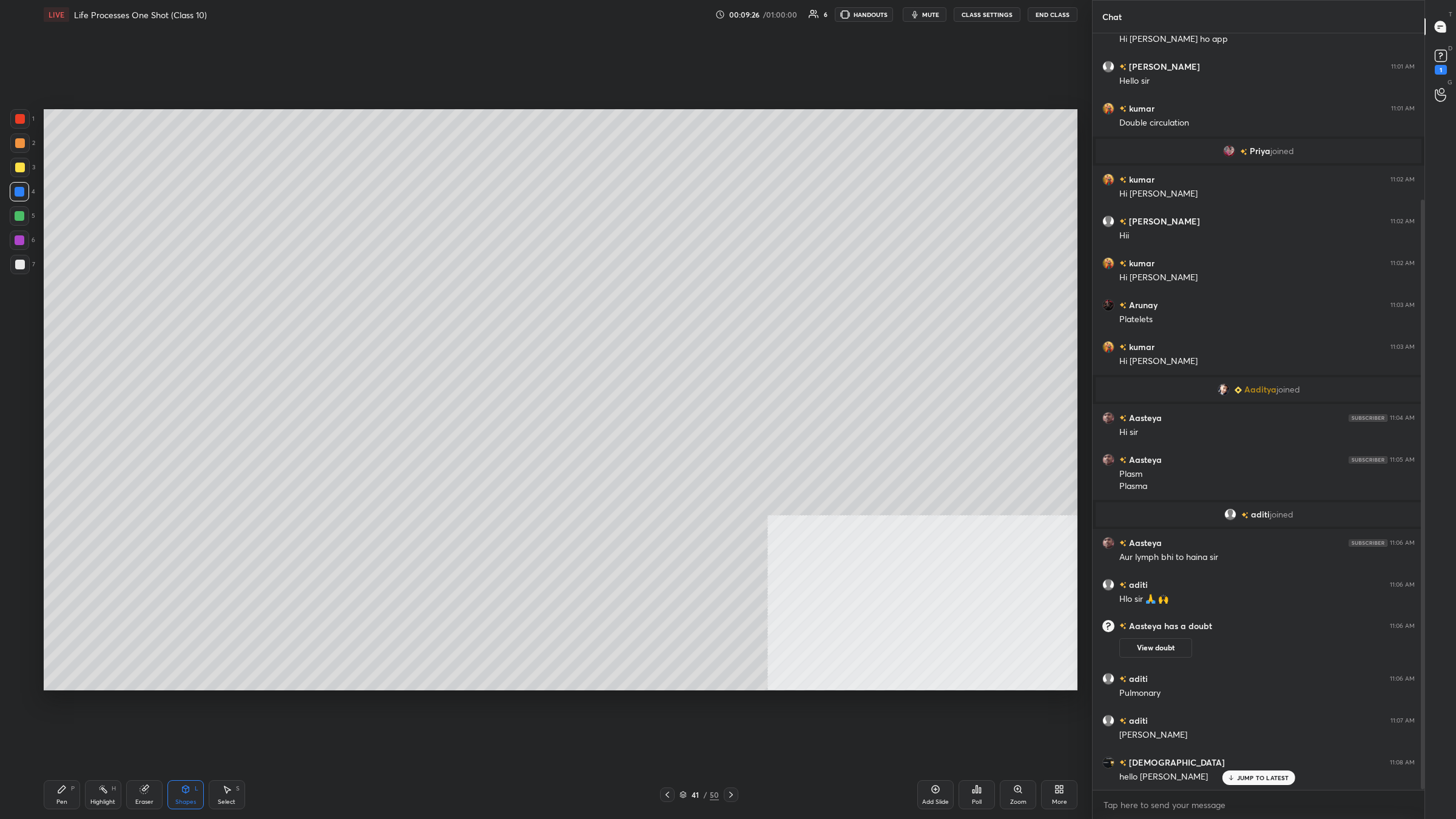 click 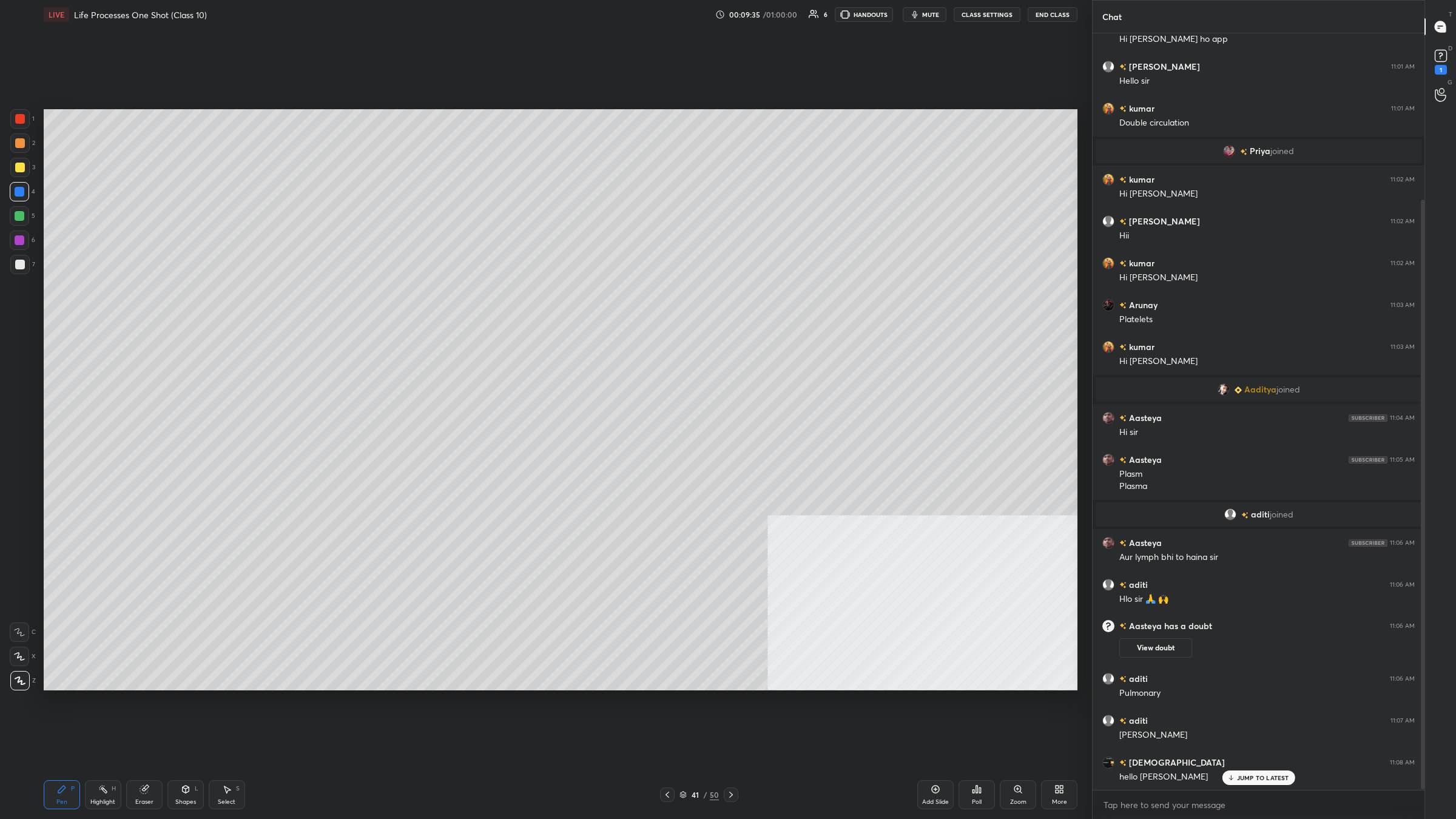 click on "1" at bounding box center (22, 119) 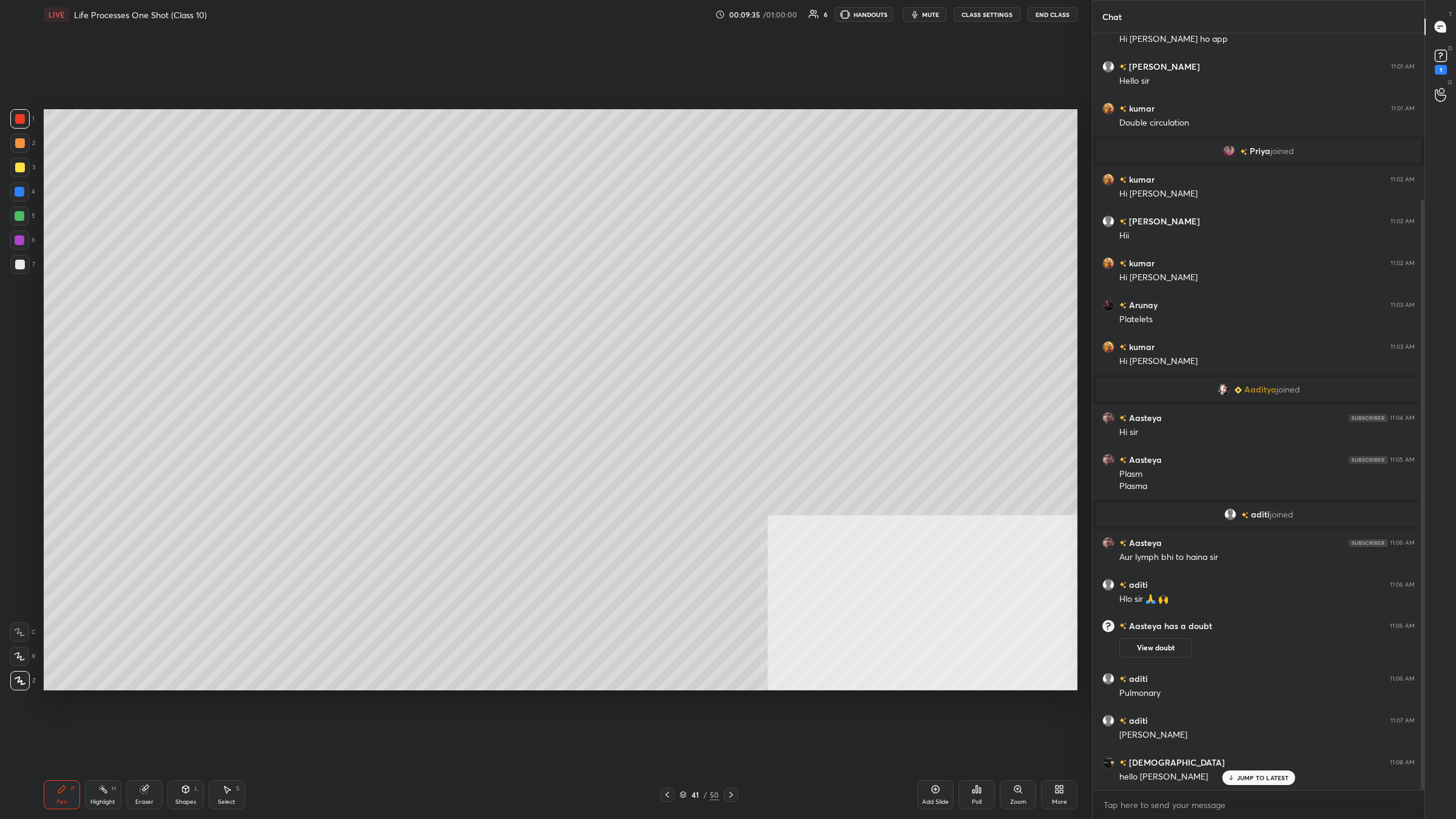 click at bounding box center (20, 119) 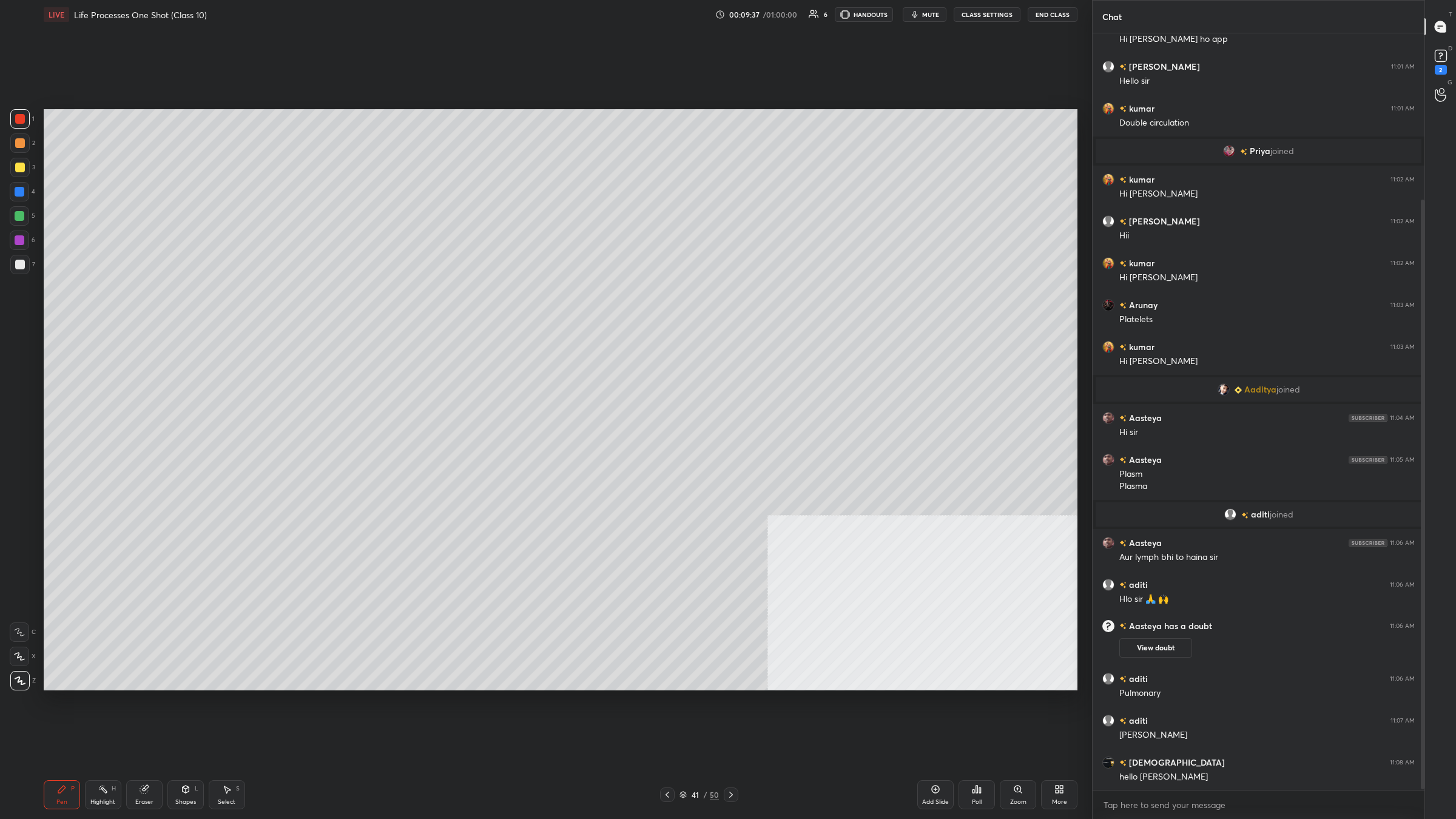 scroll, scrollTop: 255, scrollLeft: 0, axis: vertical 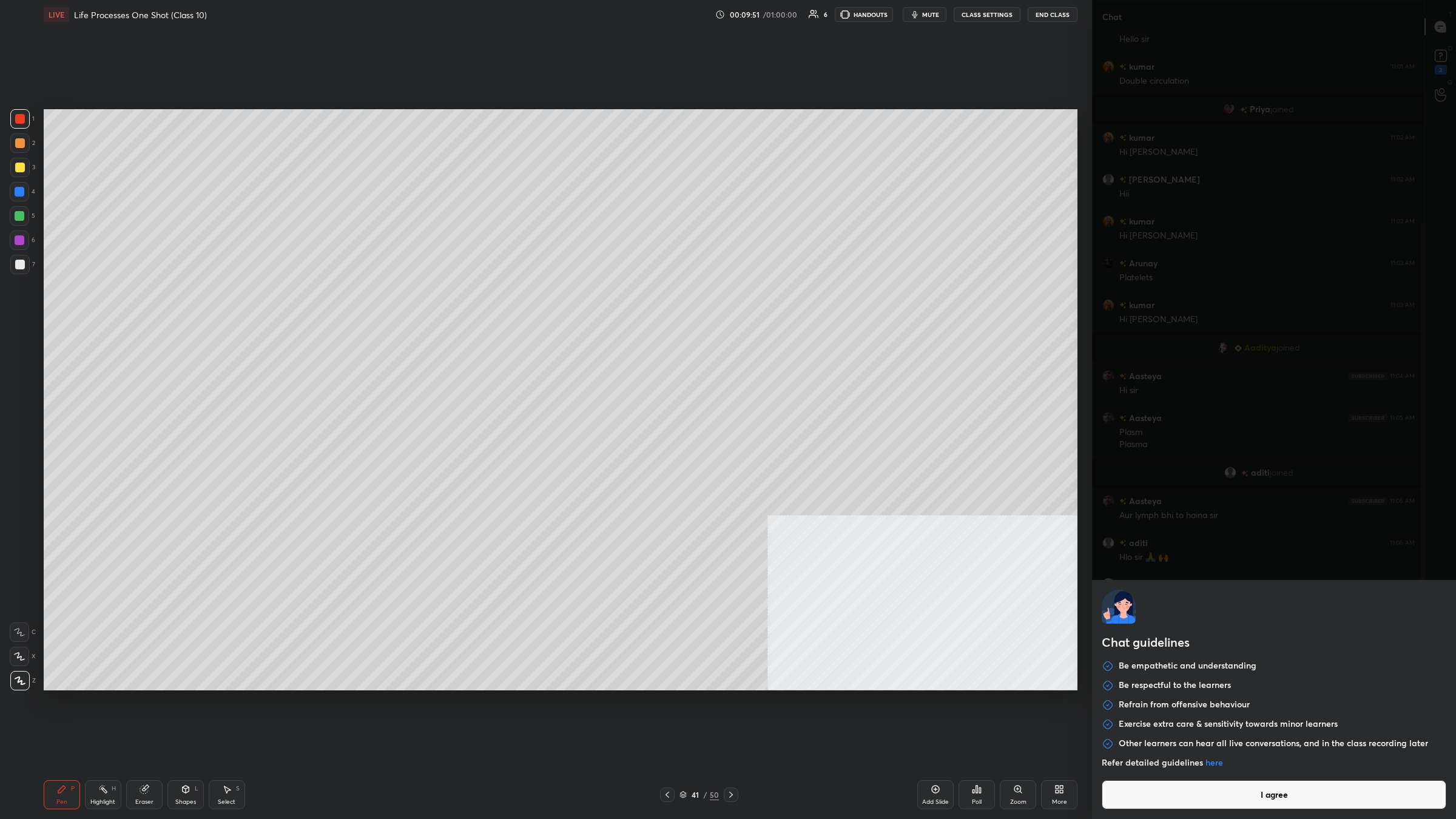 click on "1 2 3 4 5 6 7 C X Z C X Z E E Erase all   H H LIVE Life Processes One Shot (Class 10) 00:09:51 /  01:00:00 6 HANDOUTS mute CLASS SETTINGS End Class Setting up your live class Poll for   secs No correct answer Start poll Back Life Processes One Shot (Class 10) [PERSON_NAME] Pen P Highlight H Eraser Shapes L Select S 41 / 50 Add Slide Poll Zoom More Chat [PERSON_NAME]  joined You  joined 4 [PERSON_NAME], [PERSON_NAME] &  4 others  joined [PERSON_NAME] 11:00 AM Hi [PERSON_NAME] 11:00 AM Hello [PERSON_NAME] 11:01 AM Hi [PERSON_NAME] ho app [PERSON_NAME] 11:01 AM Hello [PERSON_NAME] 11:01 AM Double circulation [PERSON_NAME]  joined [PERSON_NAME] 11:02 AM Hi [PERSON_NAME] [PERSON_NAME] 11:02 AM [PERSON_NAME] 11:02 AM Hi [PERSON_NAME] 11:03 AM Platelets kumar 11:03 AM Hi [PERSON_NAME]  joined Aasteya 11:04 AM Hi [PERSON_NAME] 11:05 AM Plasm Plasma aditi  joined Aasteya 11:06 AM Aur lymph bhi to haina sir aditi 11:06 AM Hlo sir 🙏 🙌 Aasteya   has a doubt 11:06 AM View doubt aditi 11:06 AM Pulmonary aditi 11:07 AM [PERSON_NAME] 11:08 AM hello [PERSON_NAME]   has a doubt x" at bounding box center (728, 410) 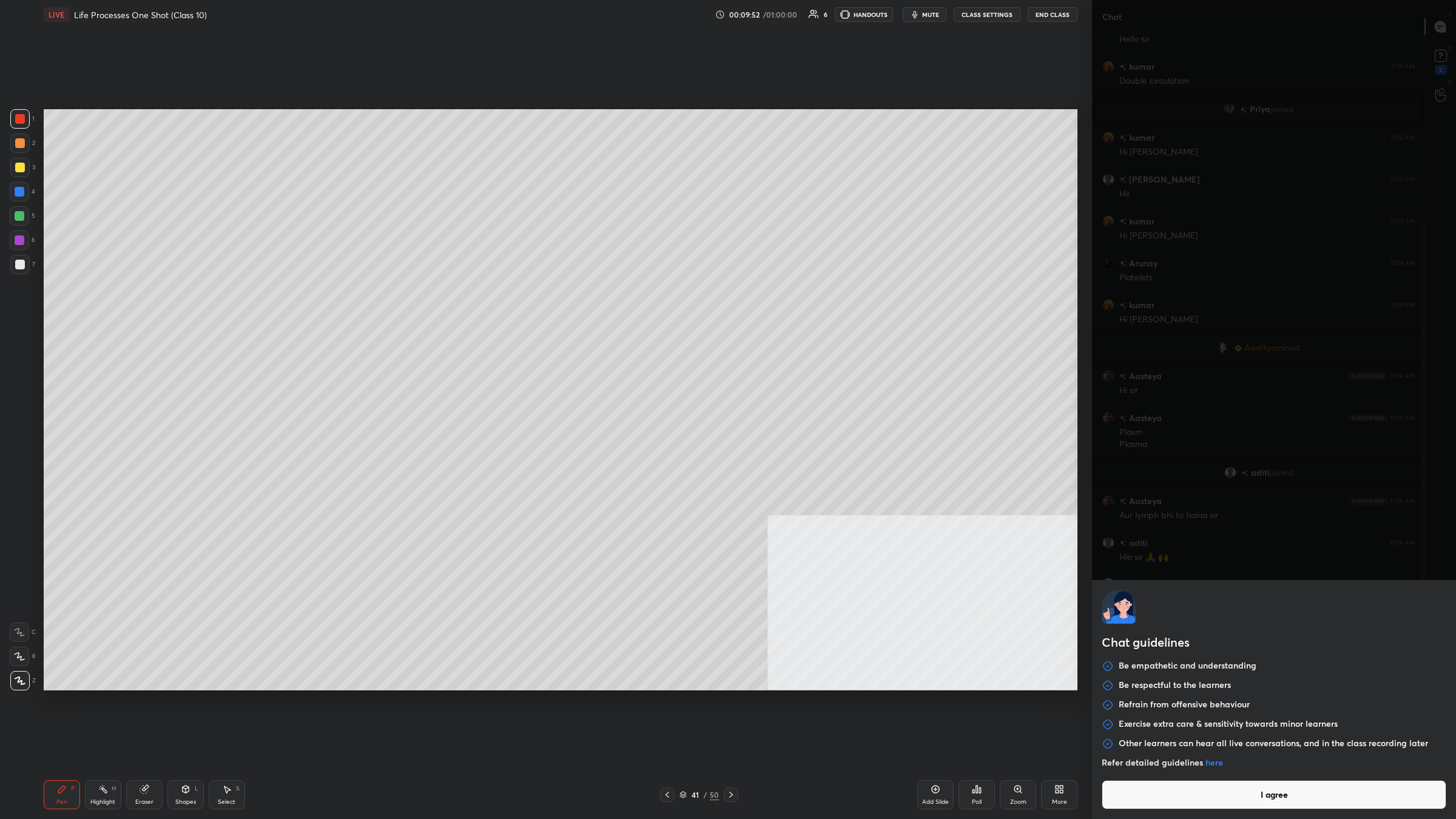 click on "I agree" at bounding box center (1274, 795) 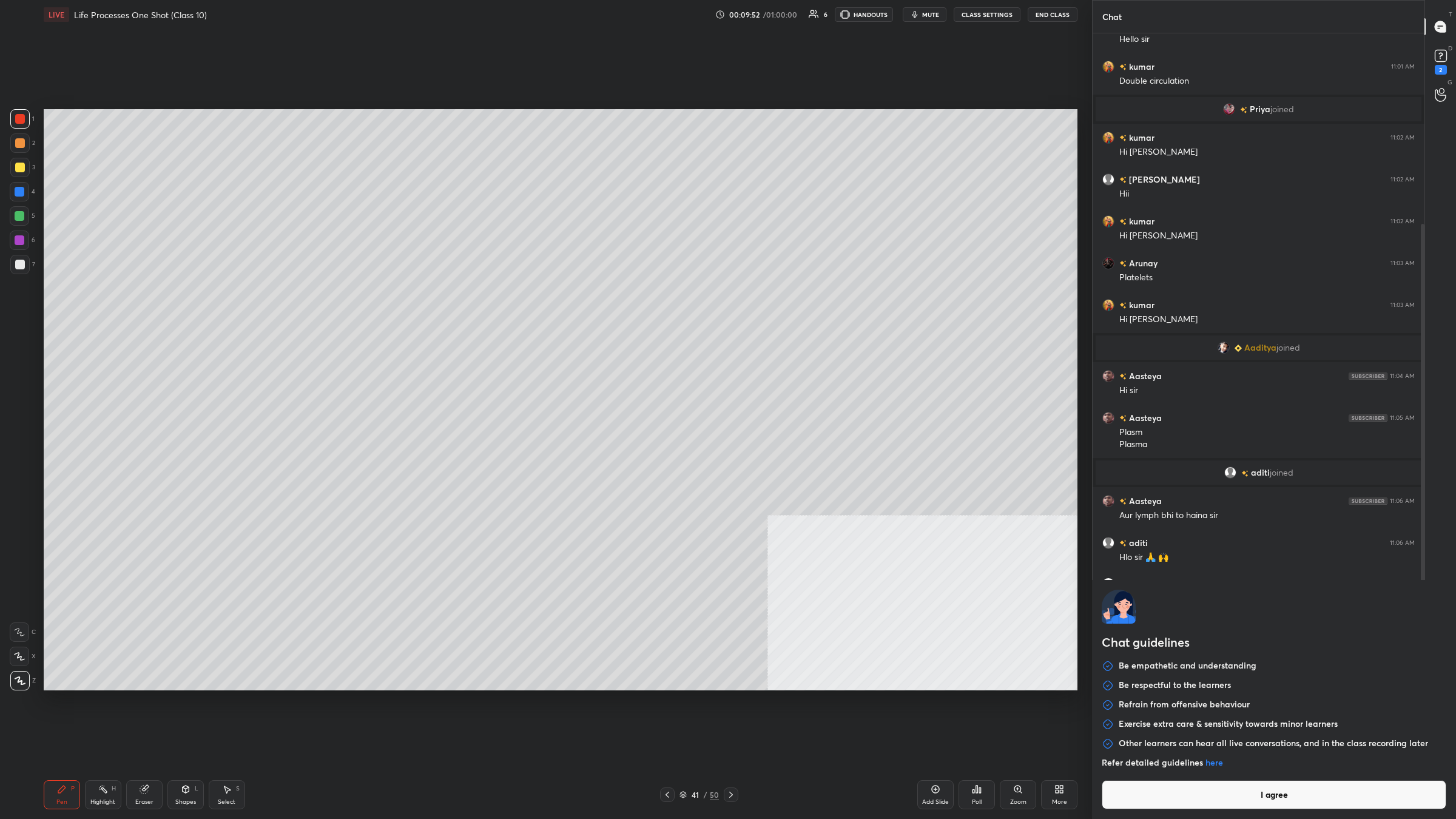 type on "x" 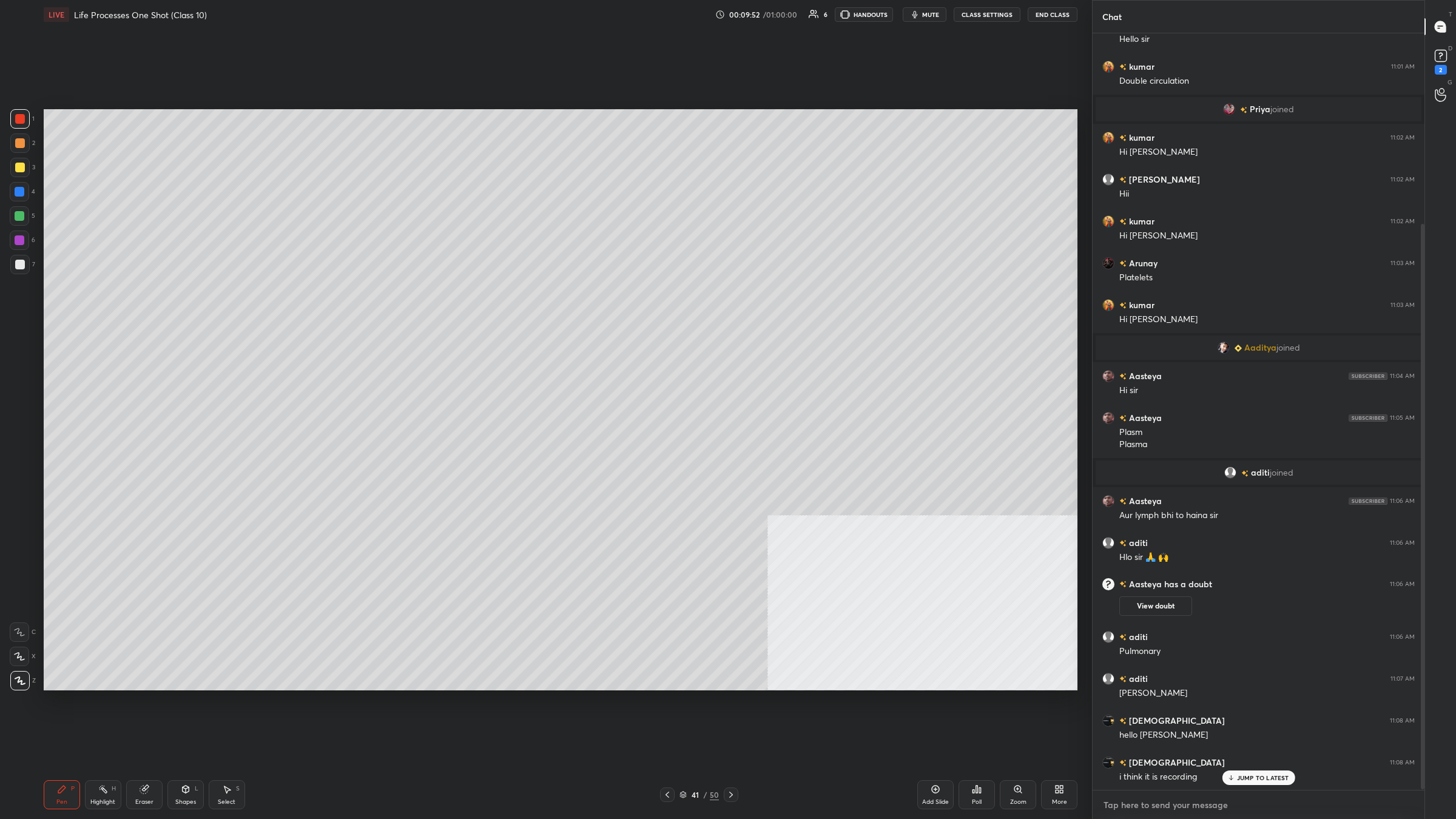 click at bounding box center [1258, 805] 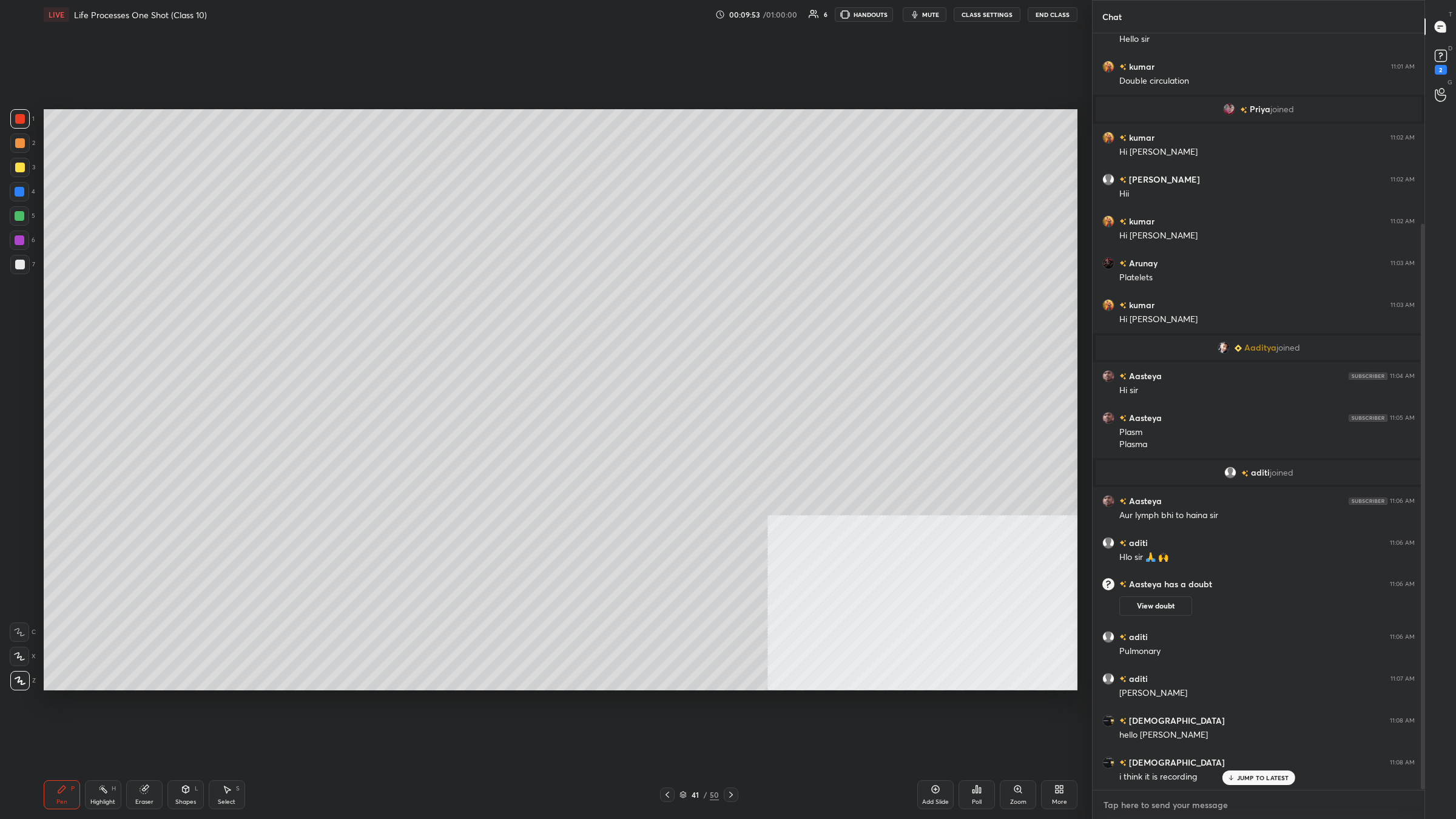 type on "v" 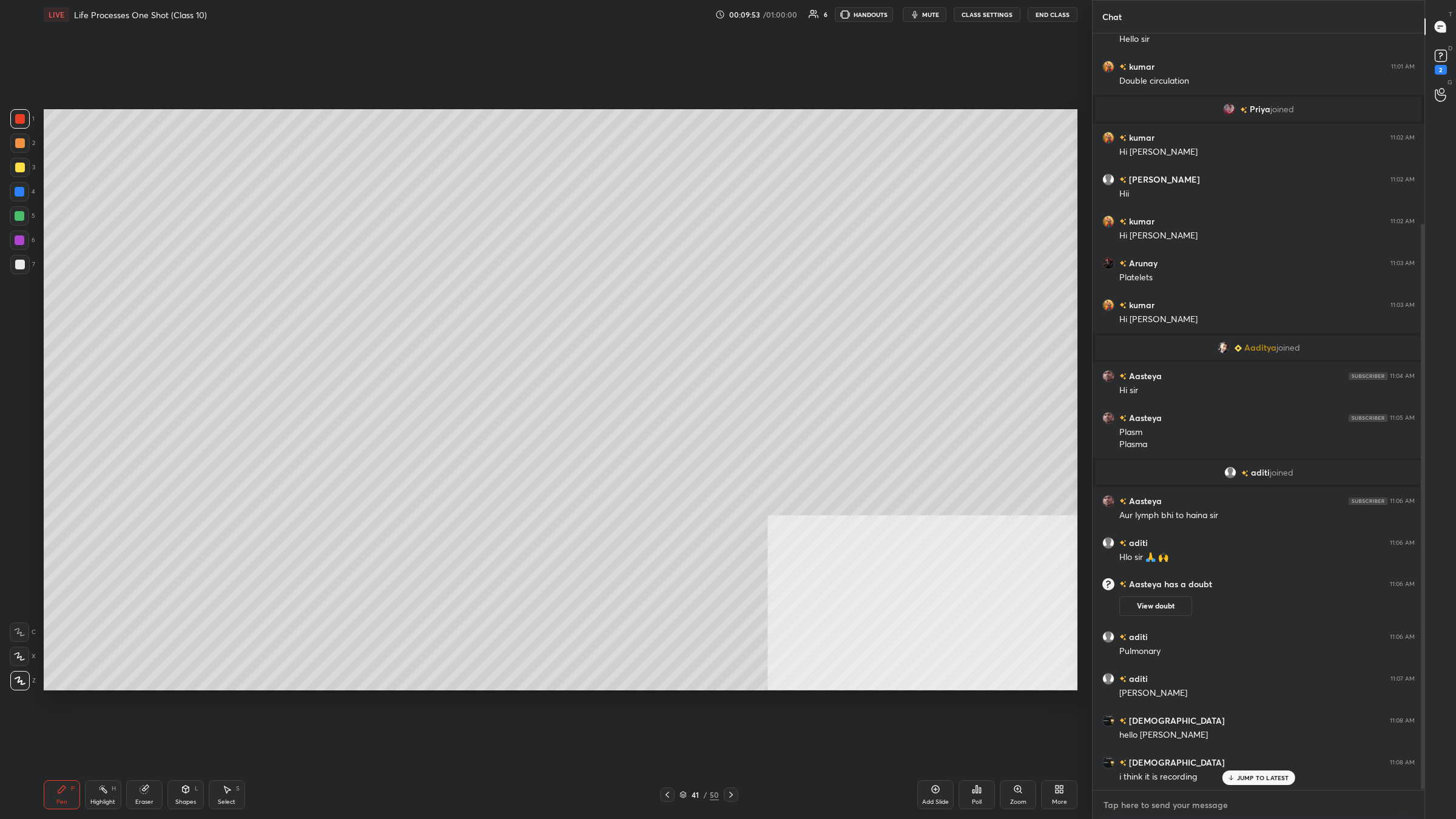 type on "x" 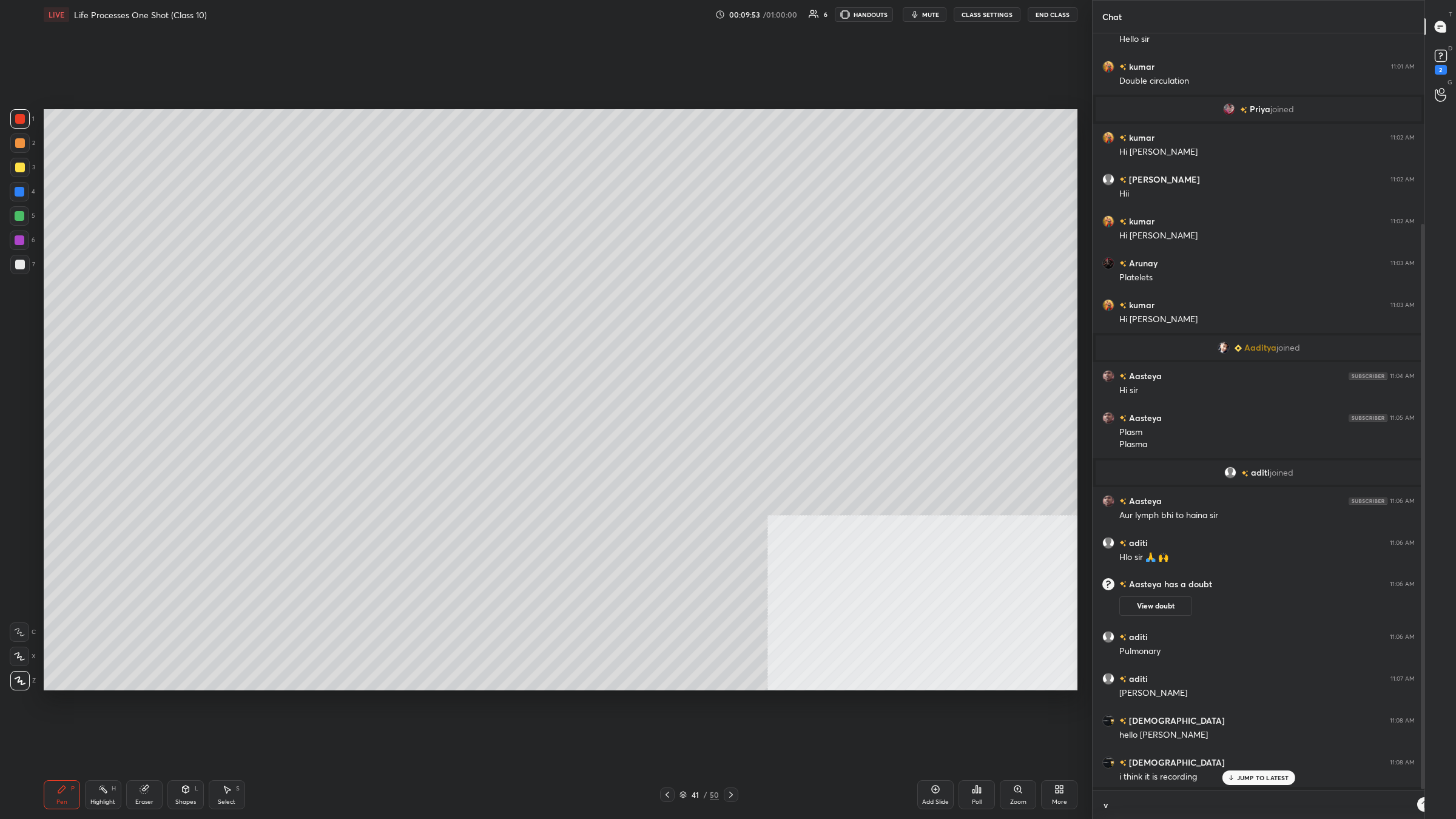 scroll, scrollTop: 750, scrollLeft: 329, axis: both 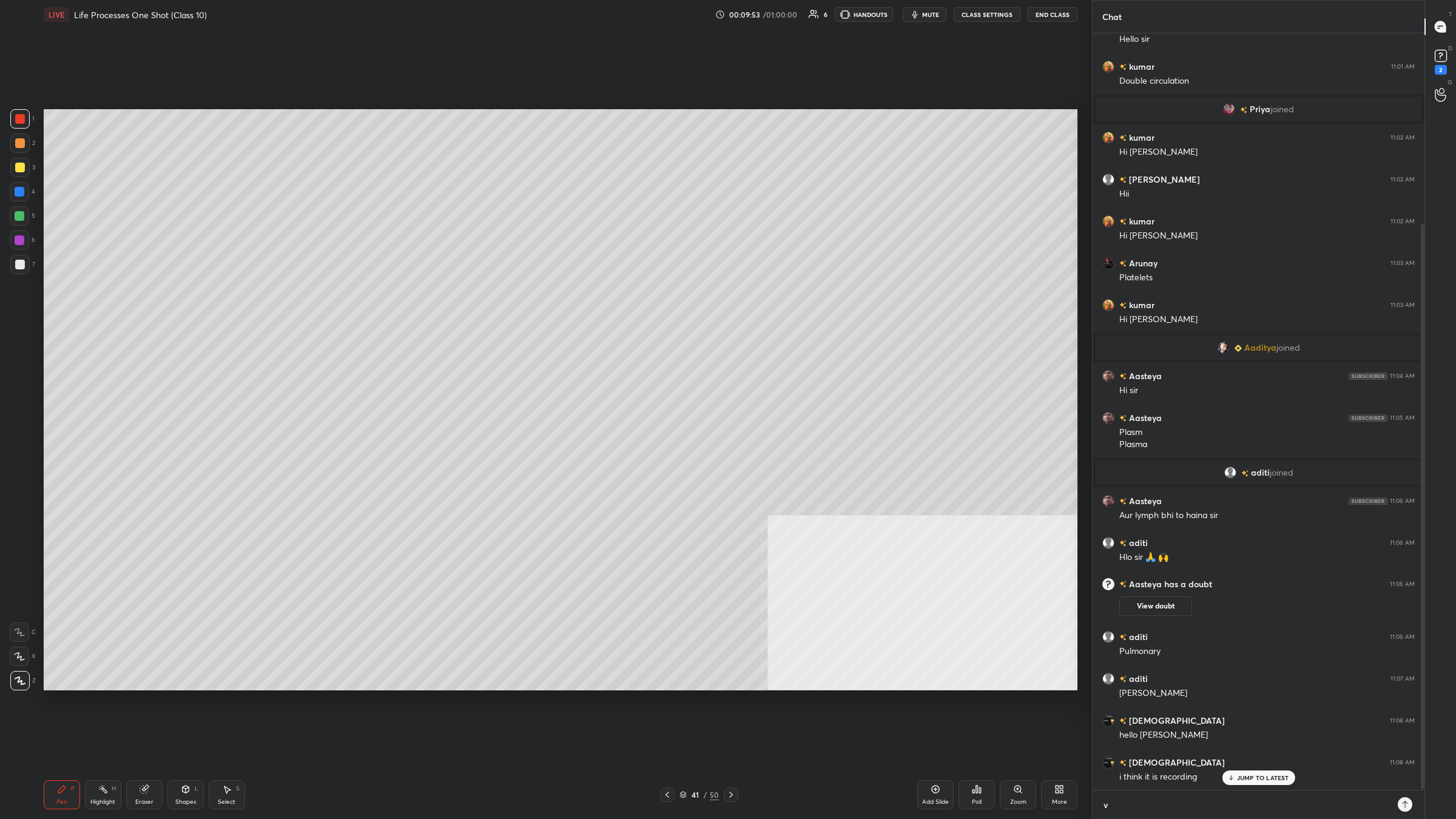type on "va" 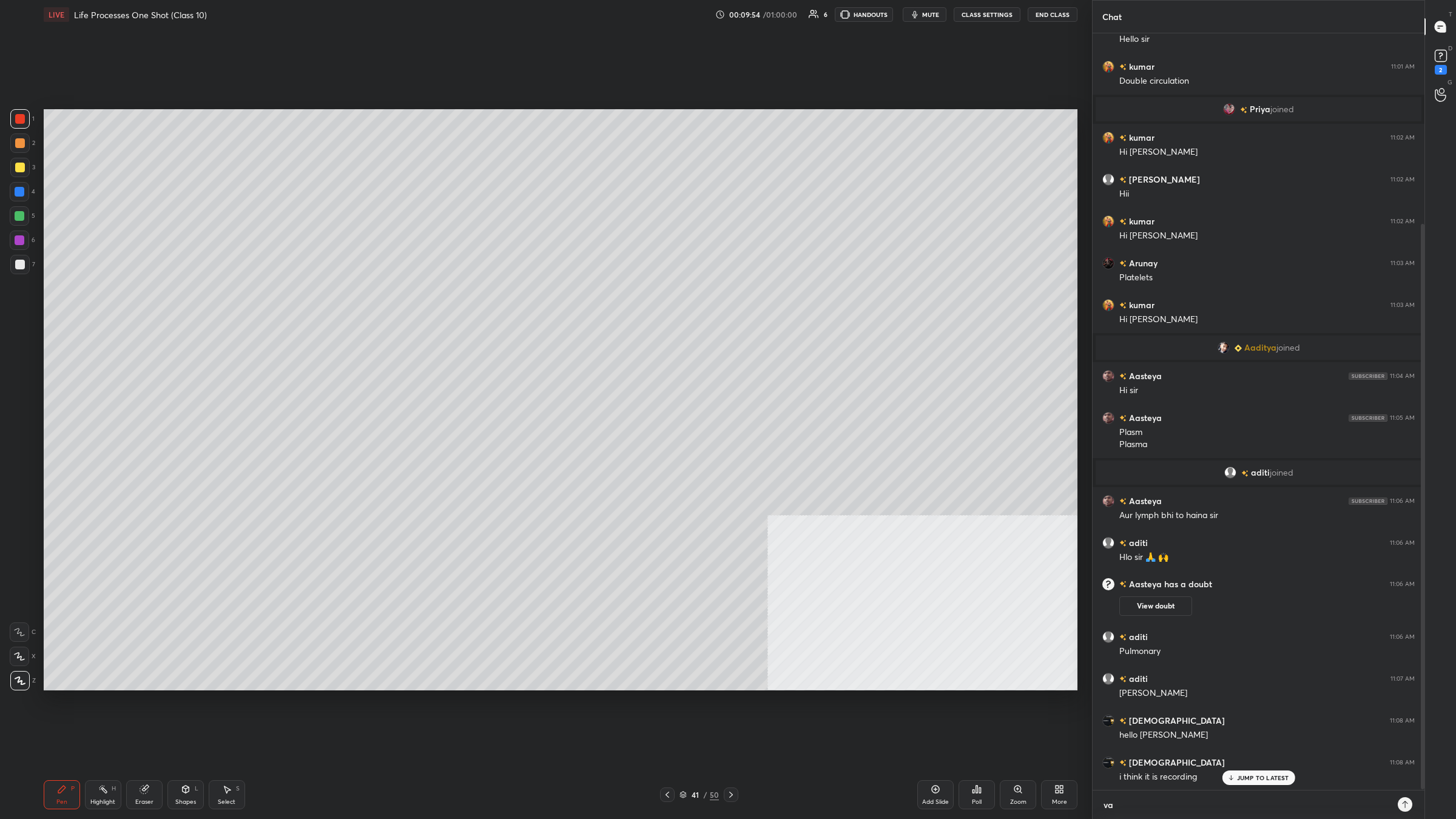 type on "vai" 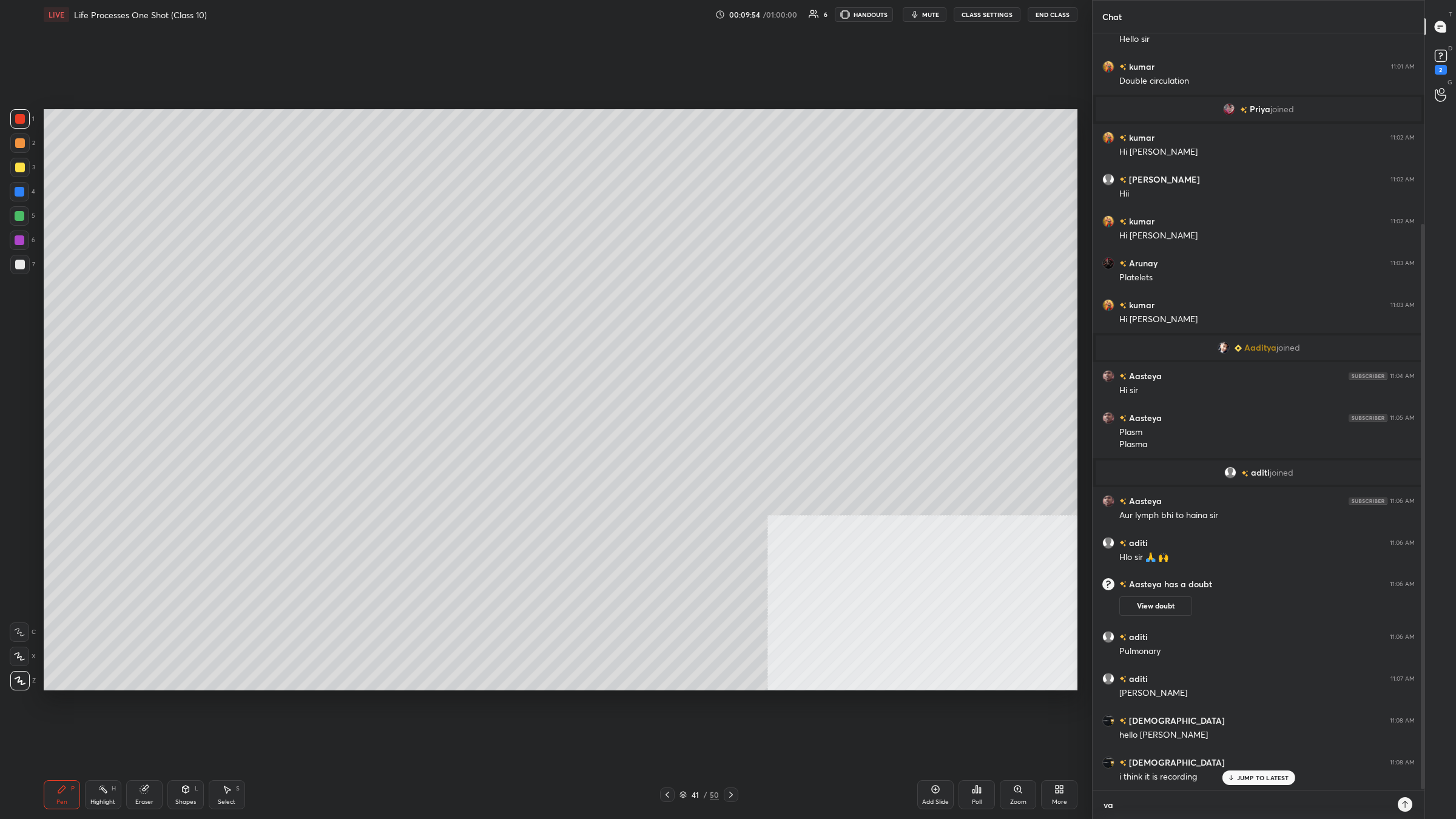 type on "x" 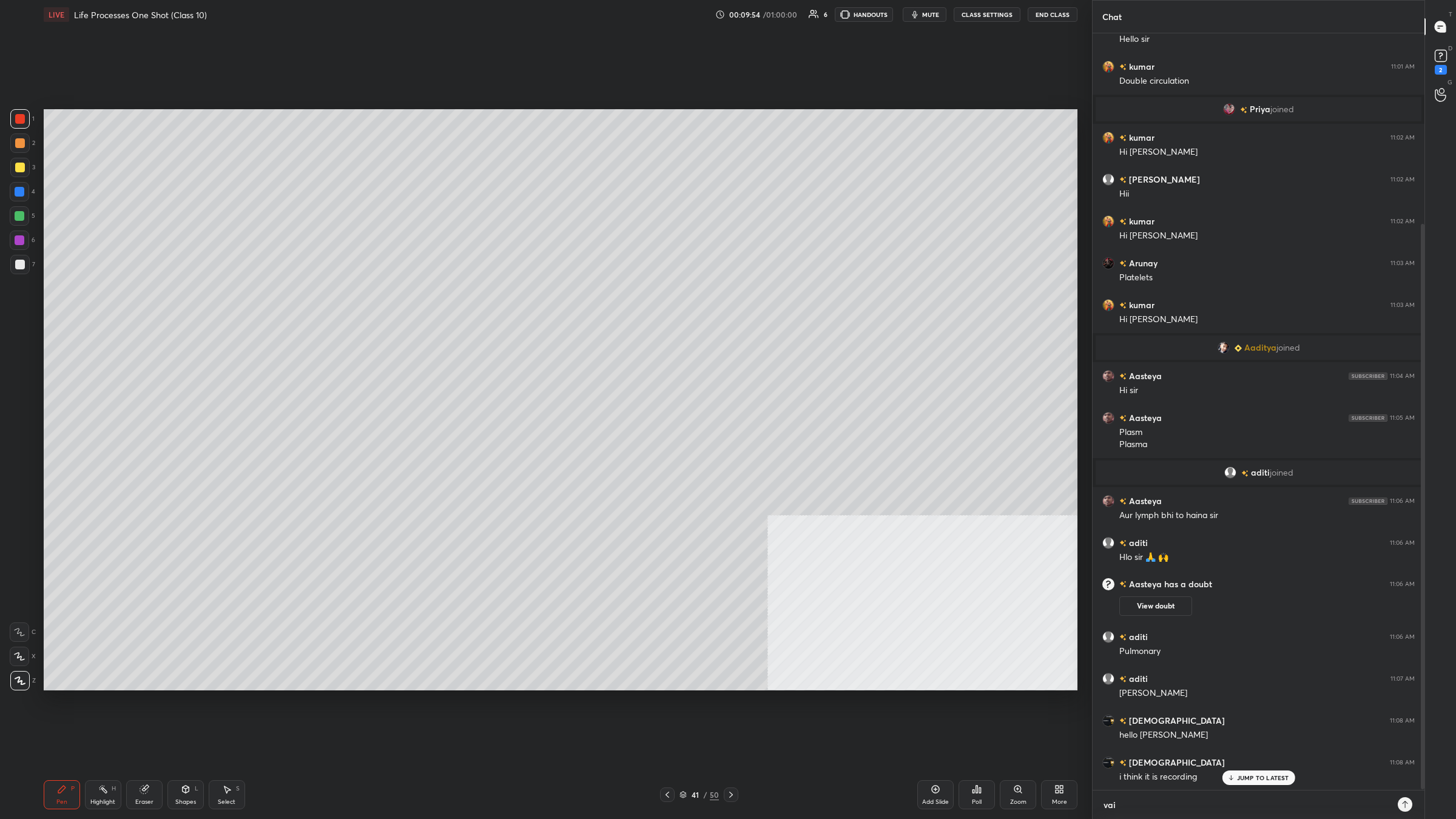 type on "vais" 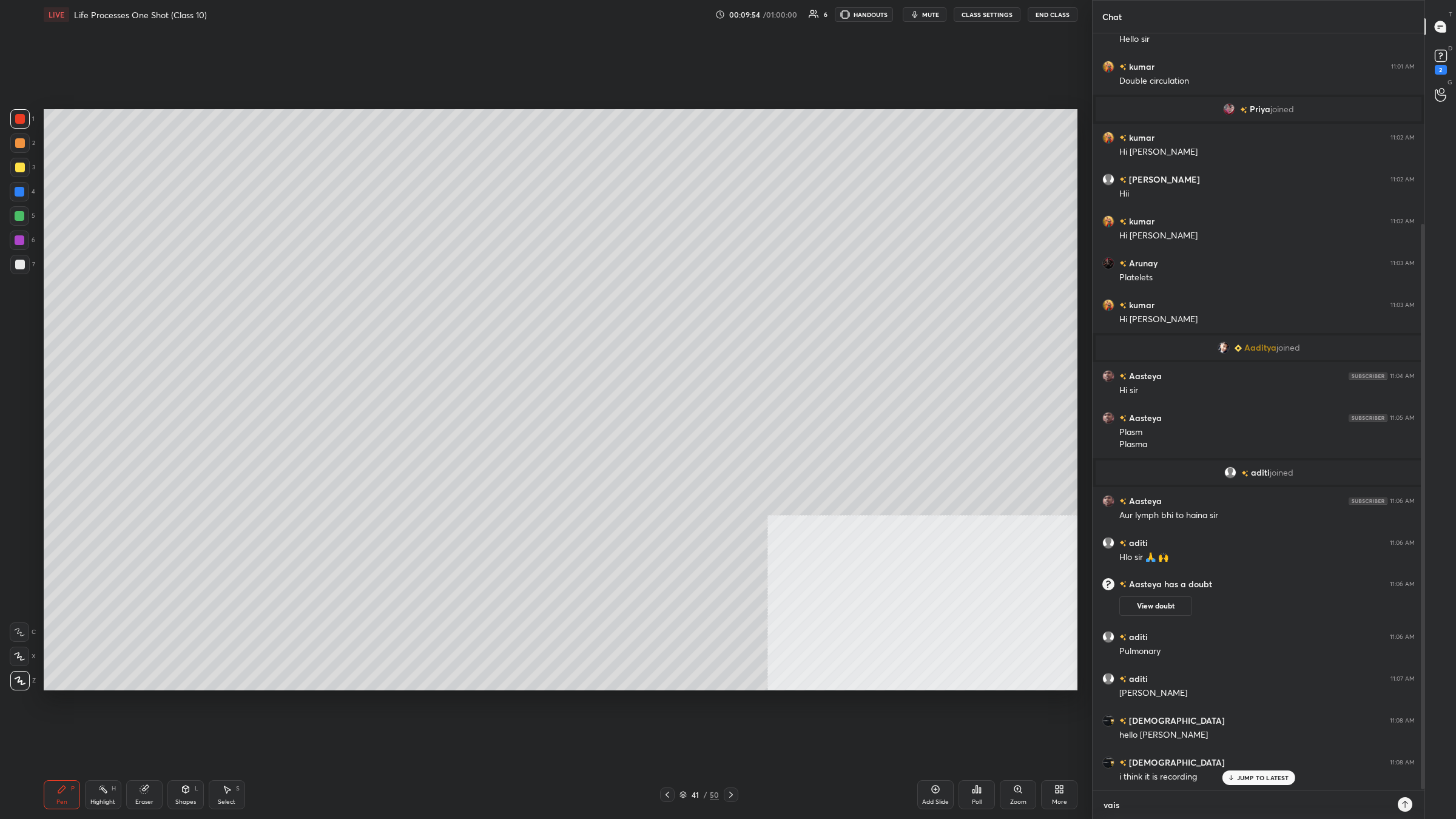 type on "[DEMOGRAPHIC_DATA]" 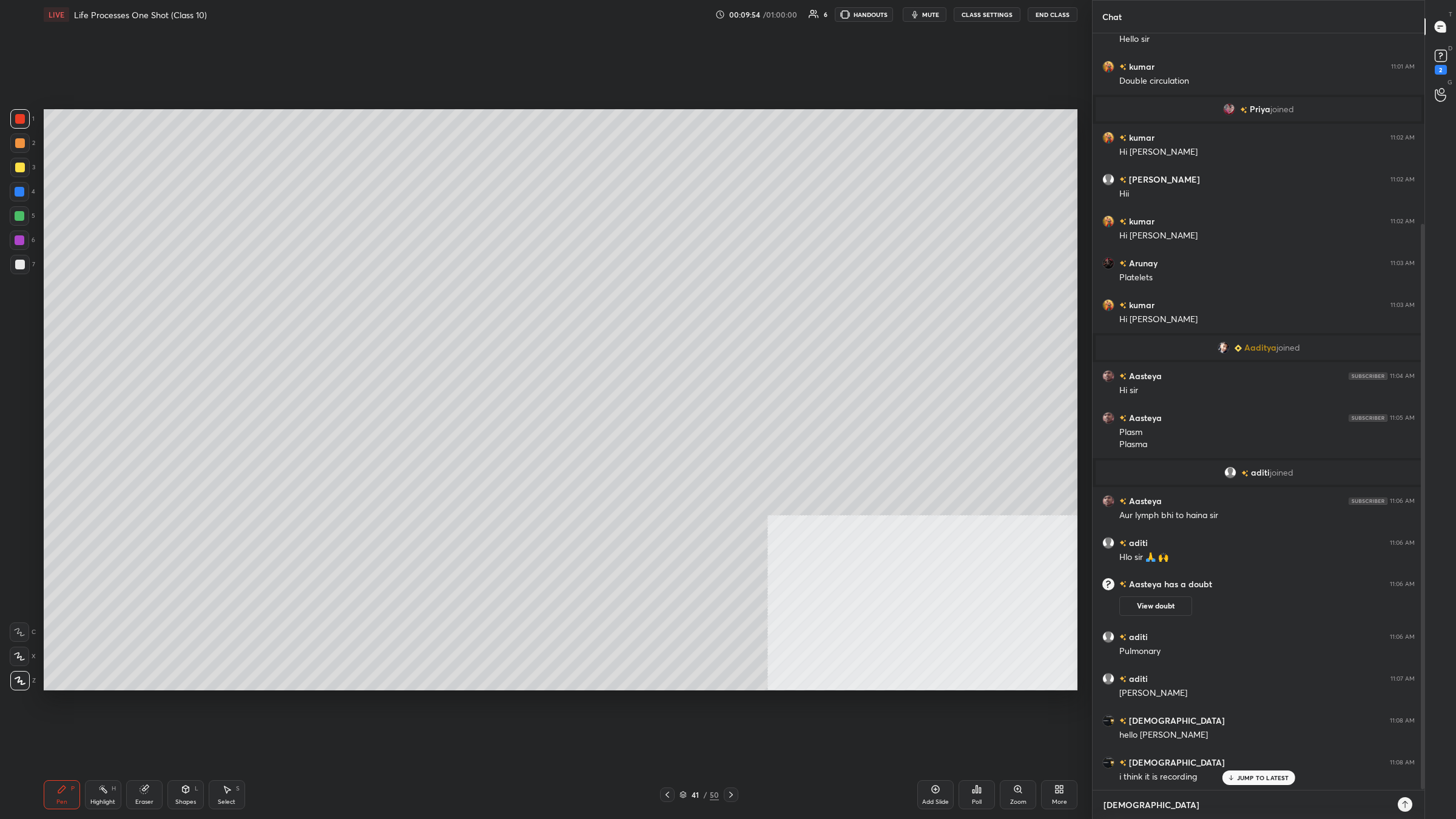 type on "[DEMOGRAPHIC_DATA]" 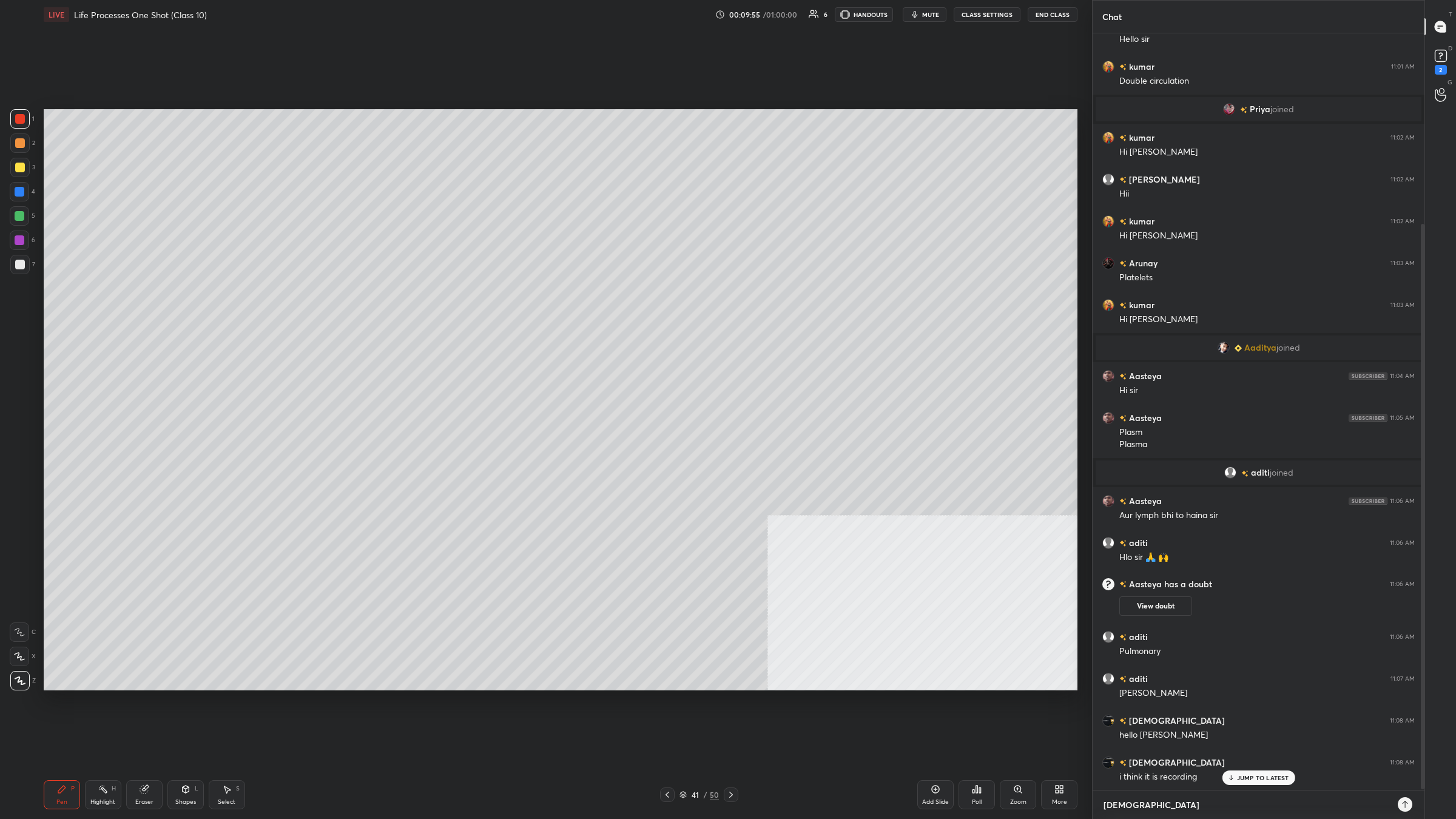 type on "[DEMOGRAPHIC_DATA] i" 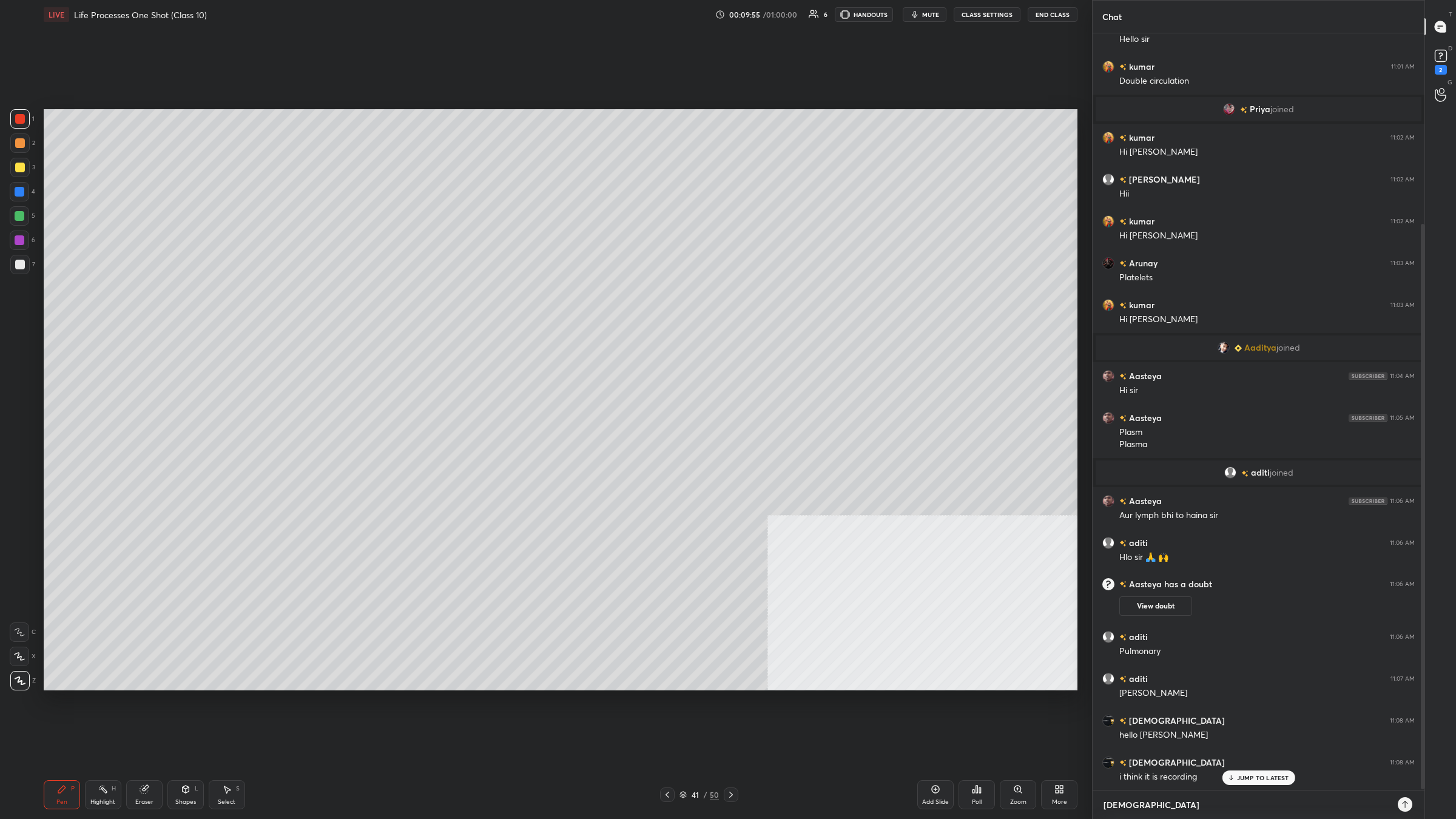 type on "x" 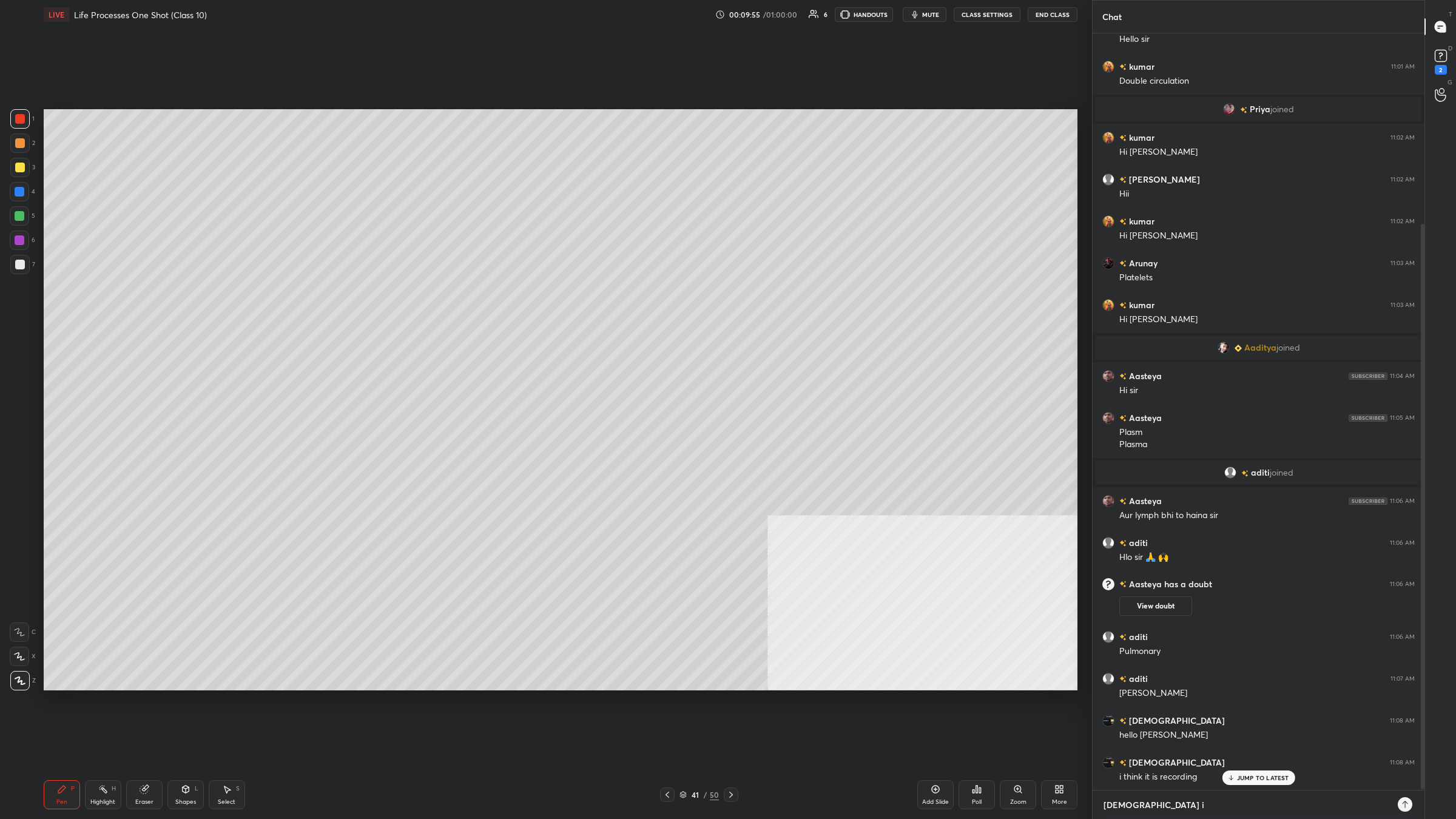 type on "[DEMOGRAPHIC_DATA] i" 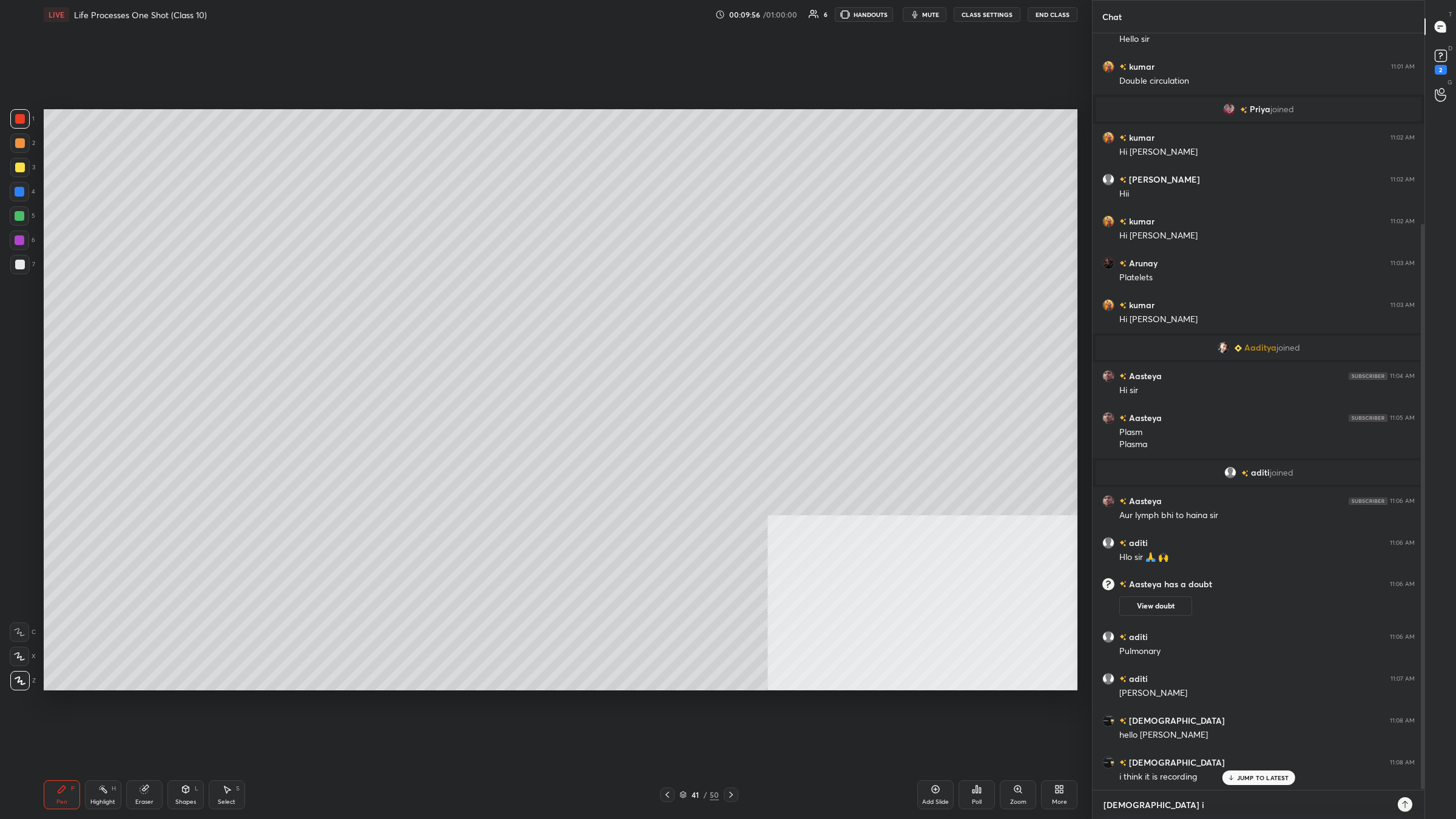 type on "[DEMOGRAPHIC_DATA] i a" 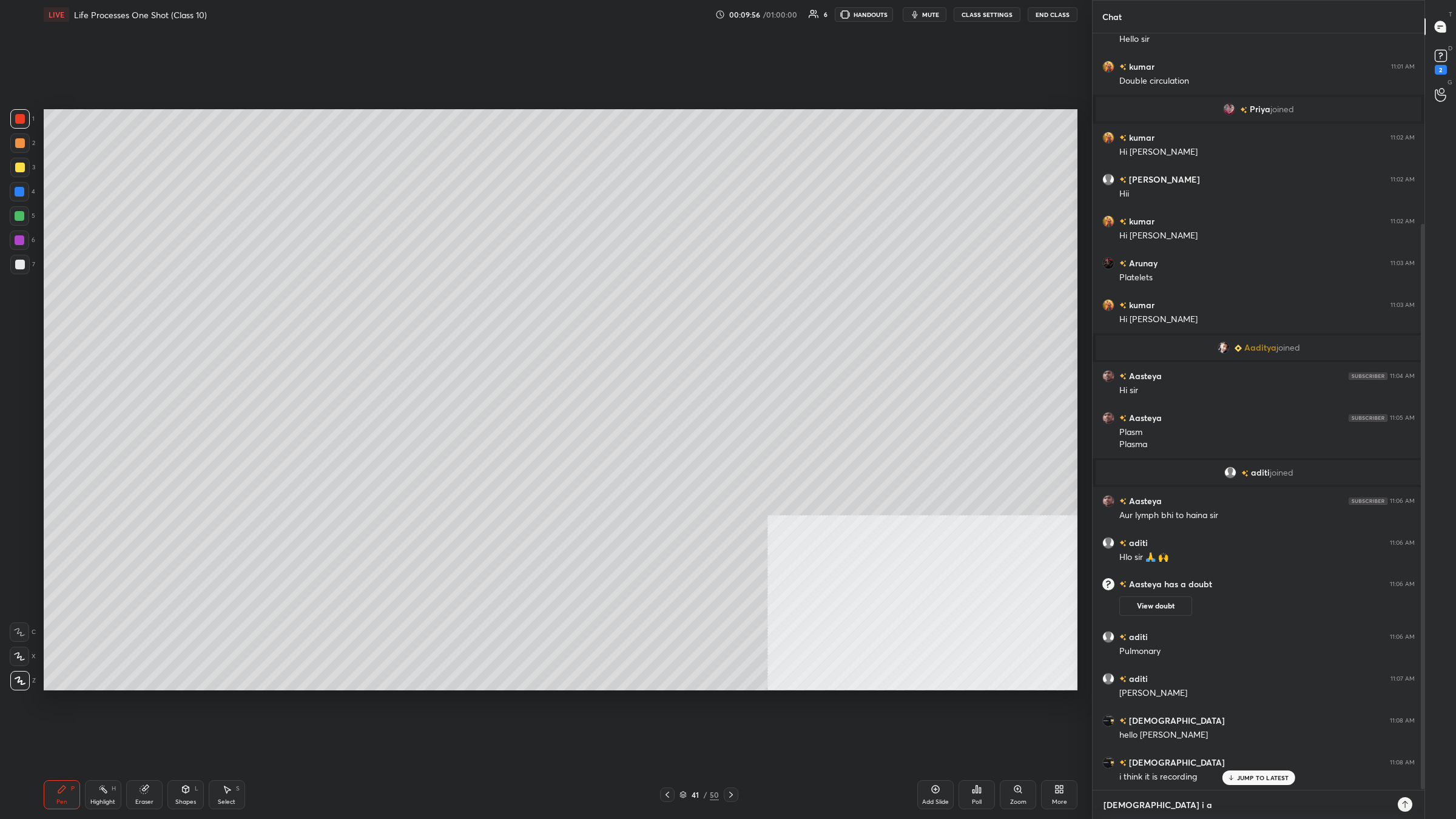 type on "[DEMOGRAPHIC_DATA] i am" 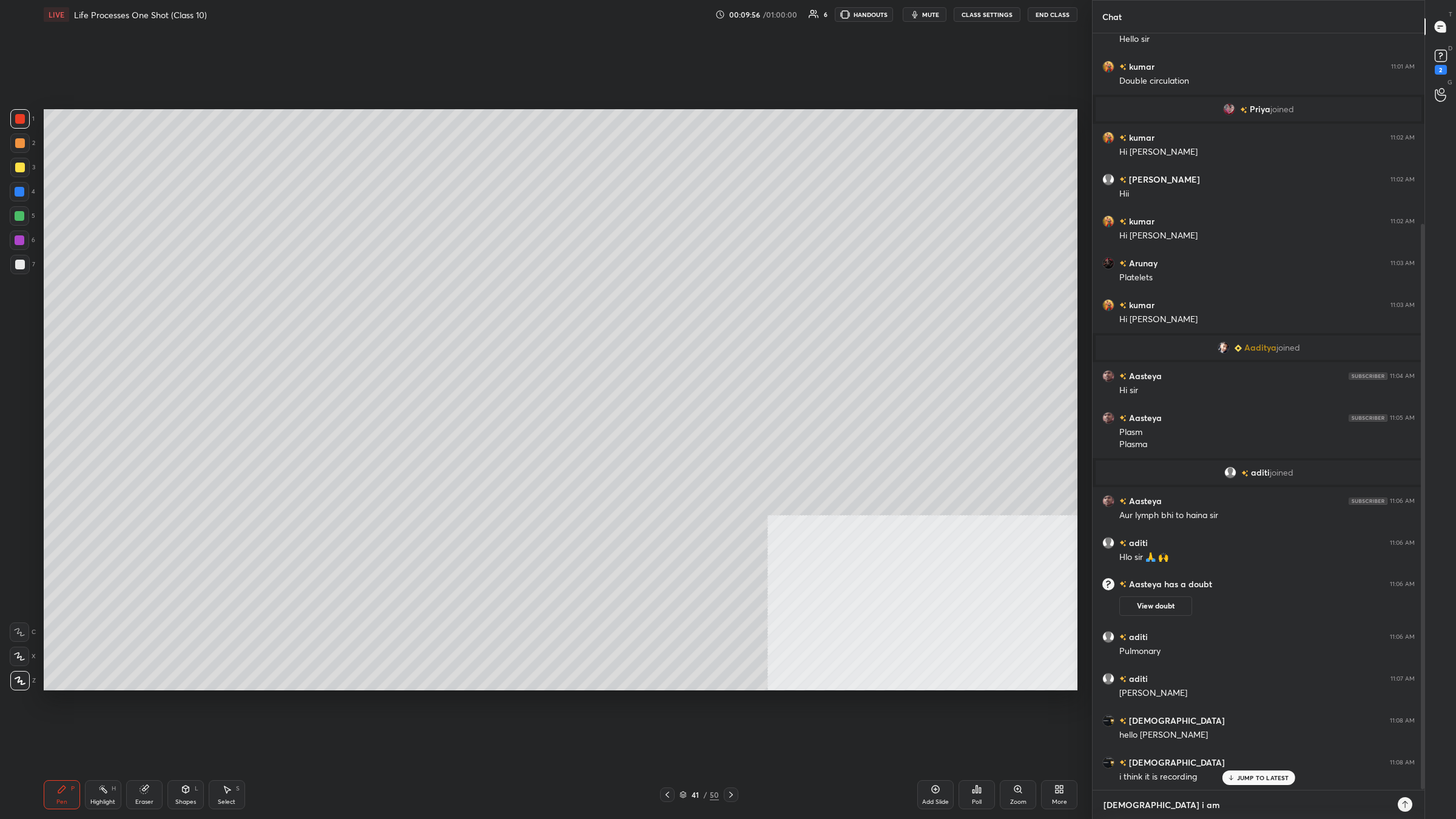 type on "[DEMOGRAPHIC_DATA] i am" 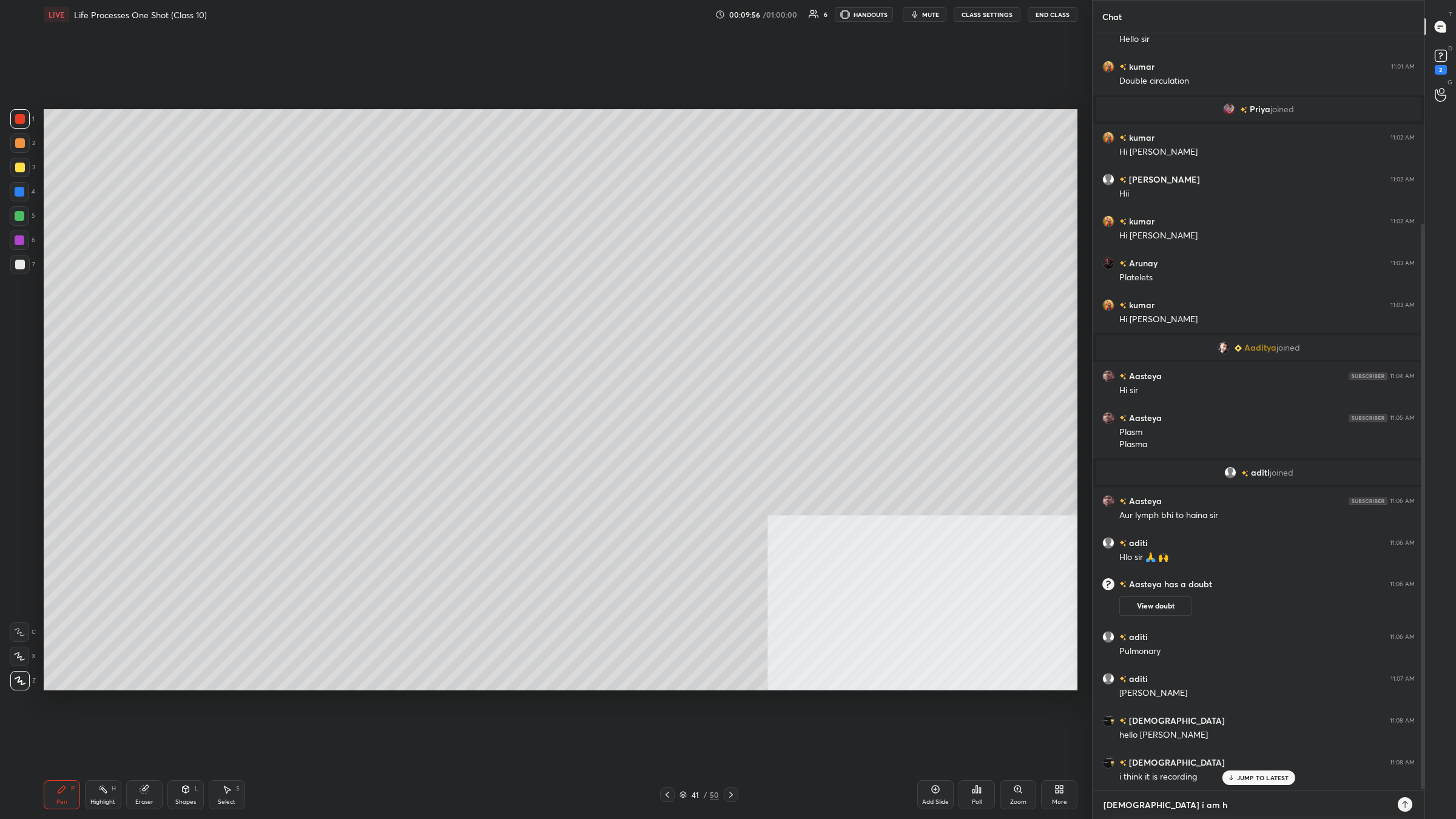 type on "[DEMOGRAPHIC_DATA] i am he" 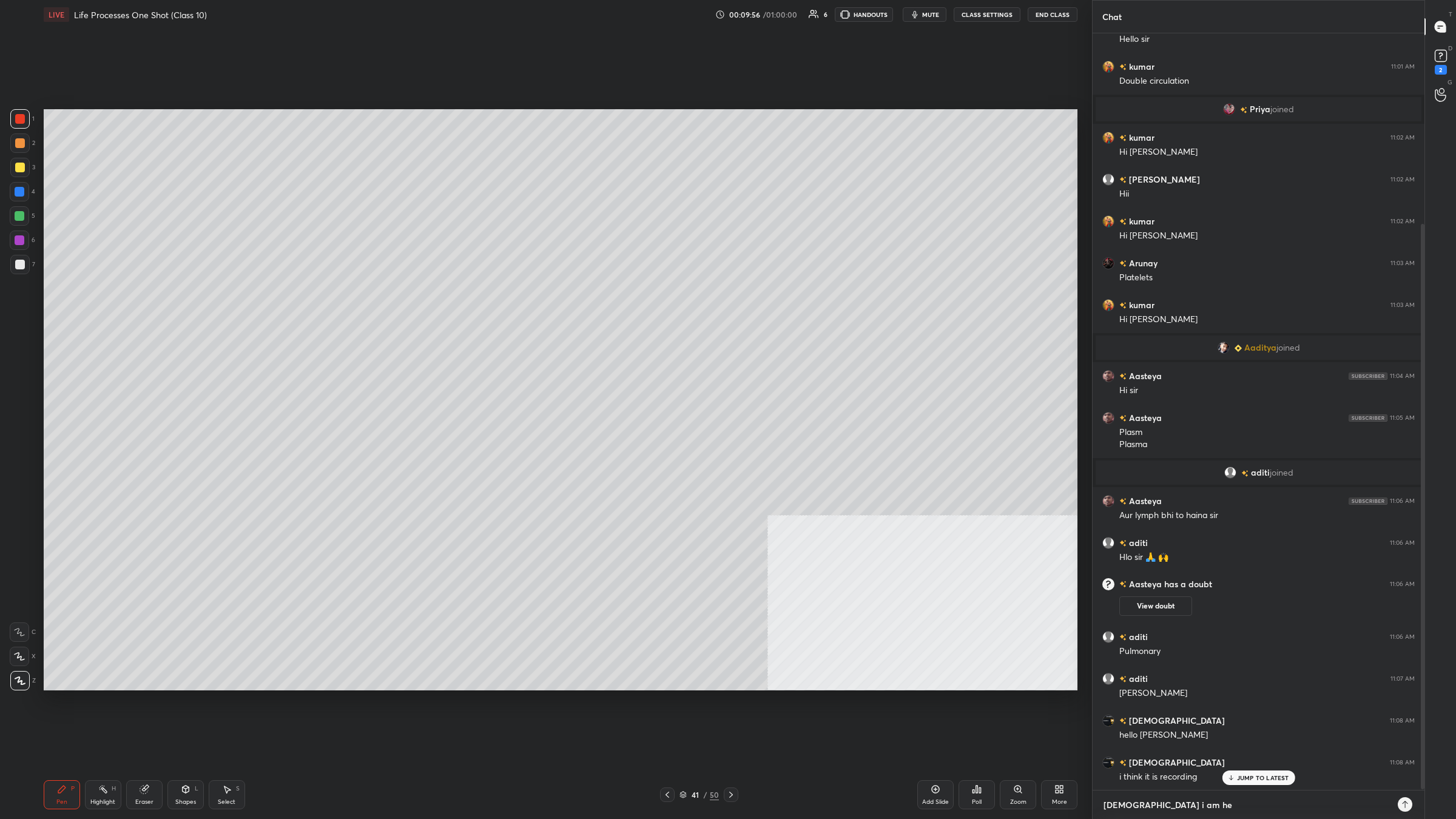 type on "[DEMOGRAPHIC_DATA] i am her" 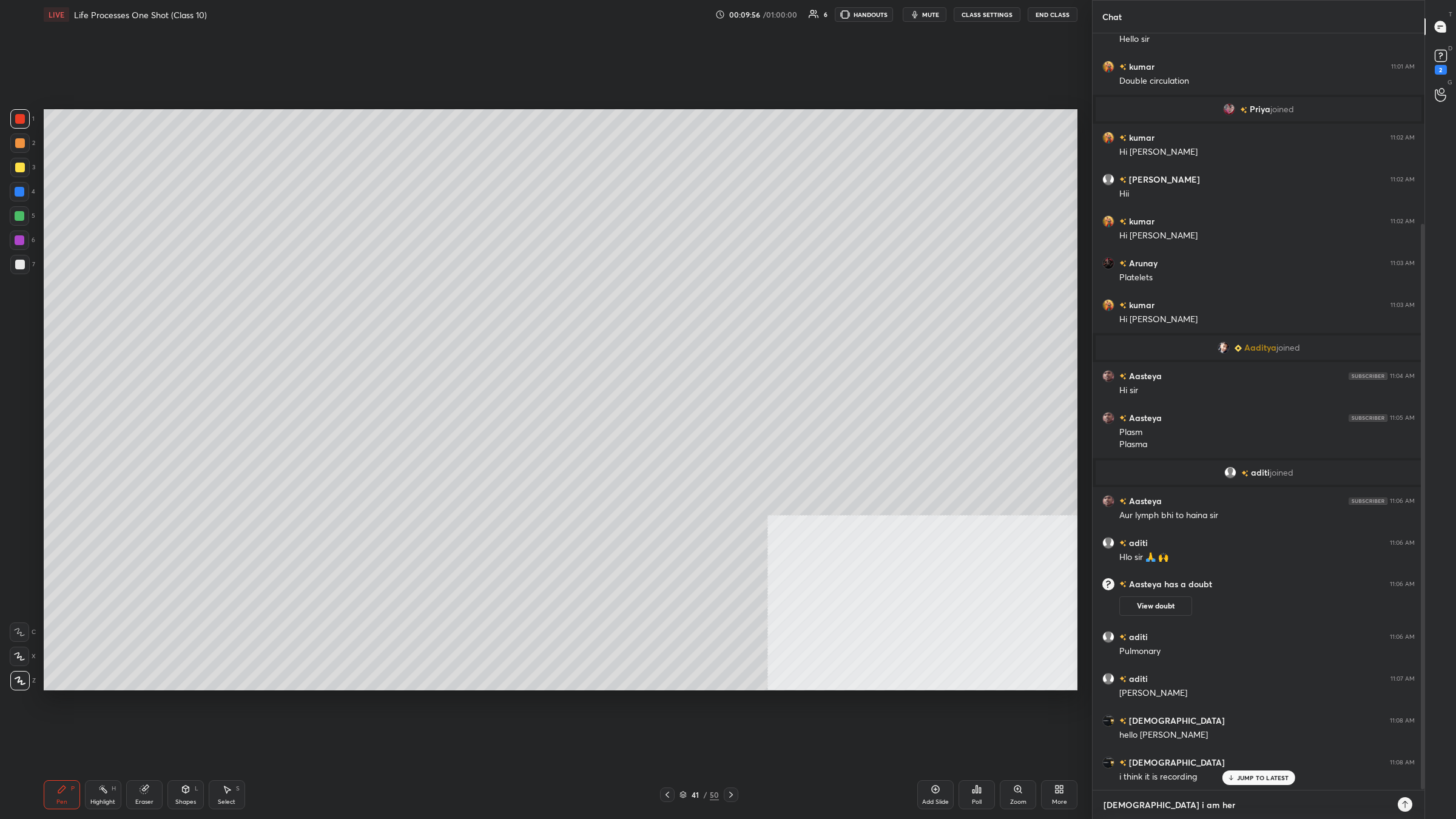 type on "x" 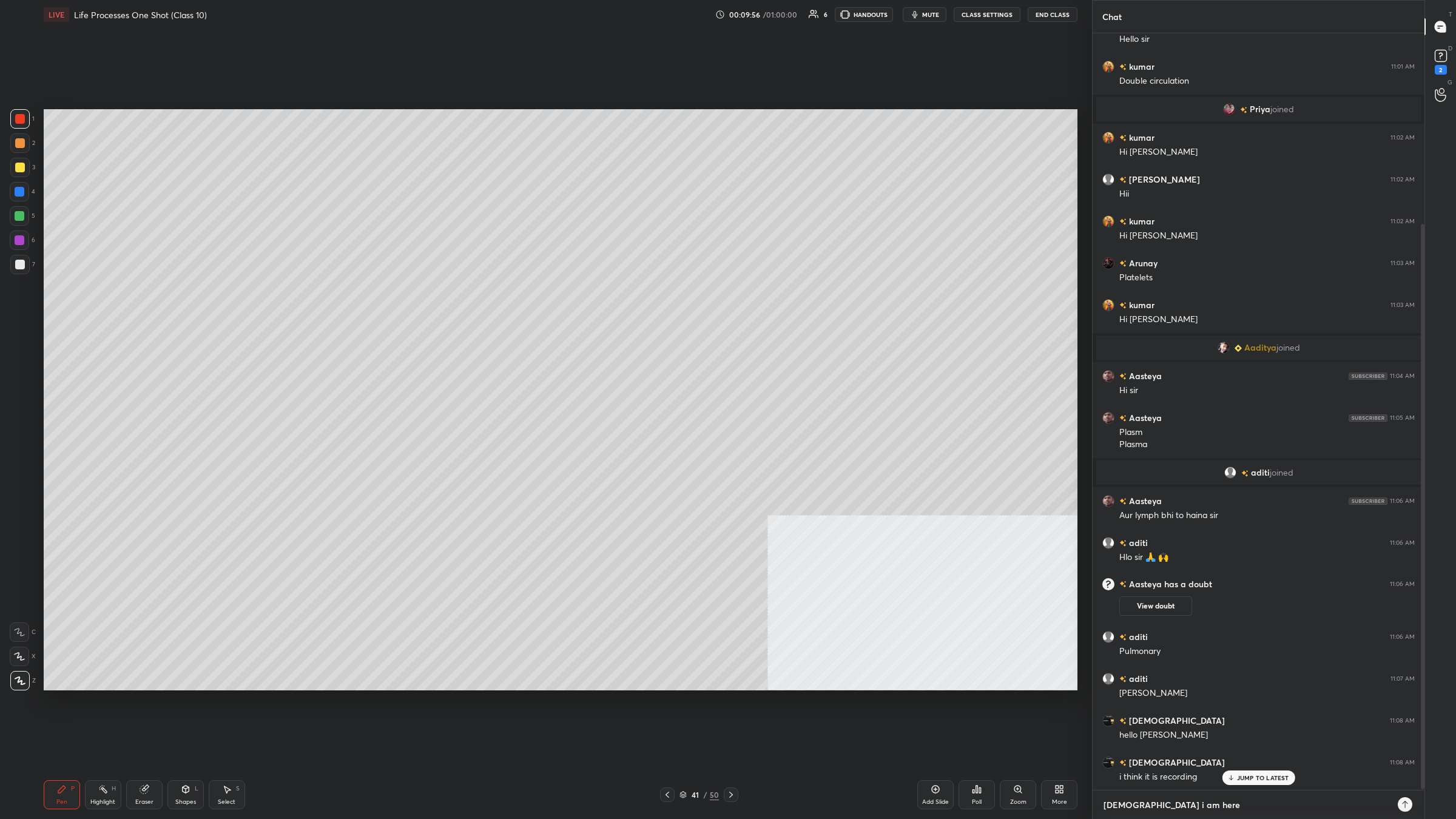 type on "[DEMOGRAPHIC_DATA] i am here." 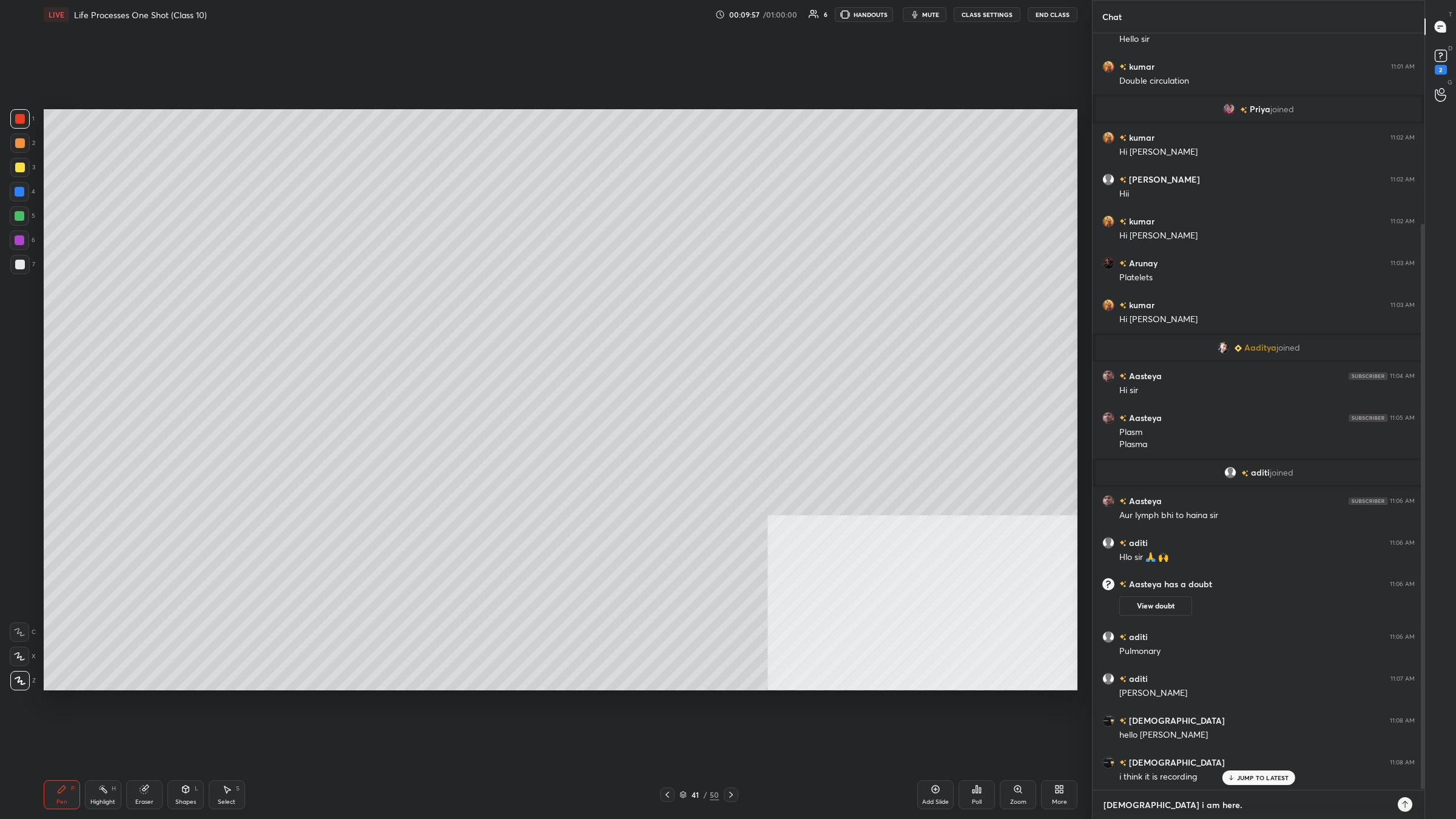 type on "[DEMOGRAPHIC_DATA] i am here.." 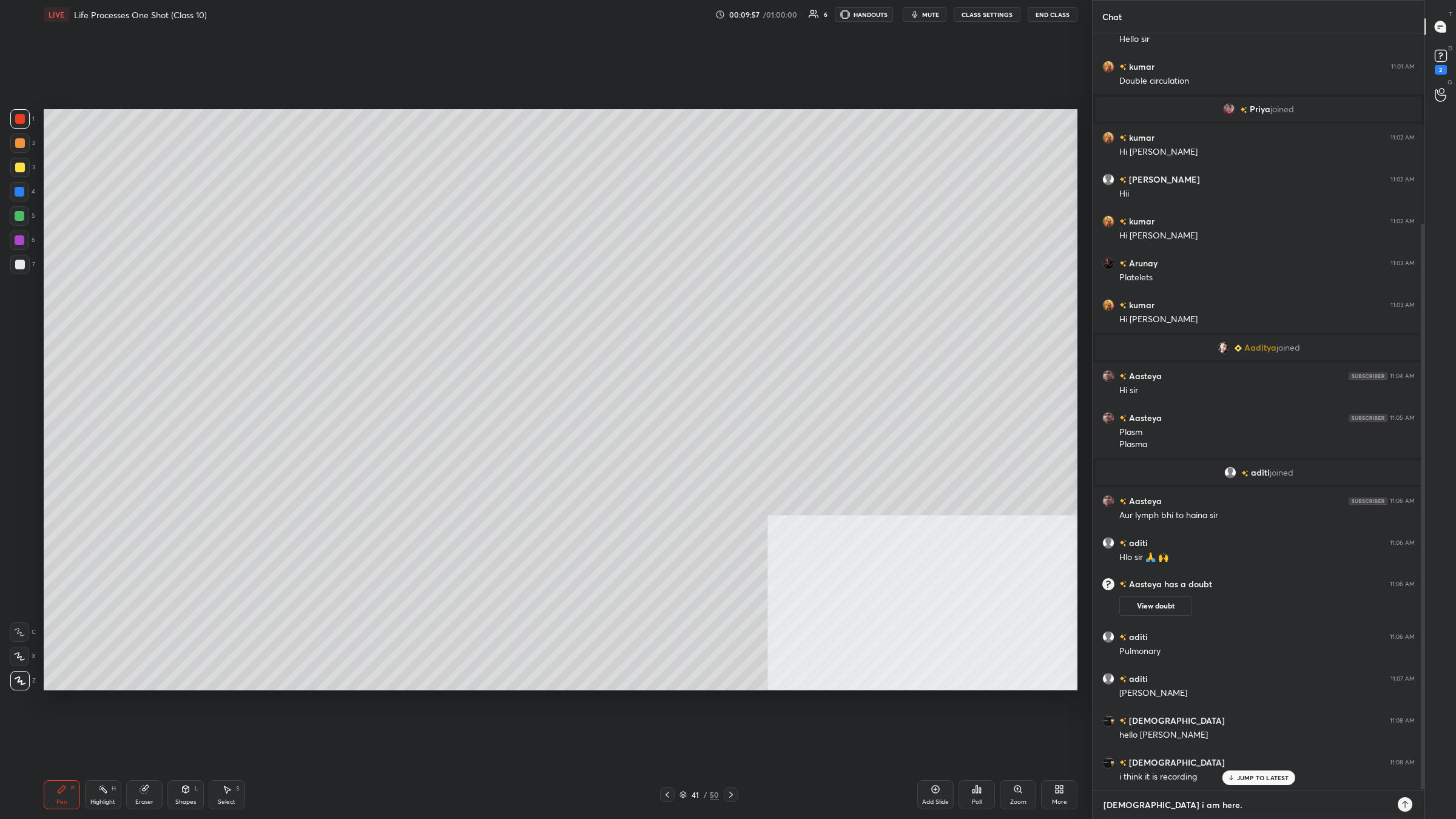 type on "x" 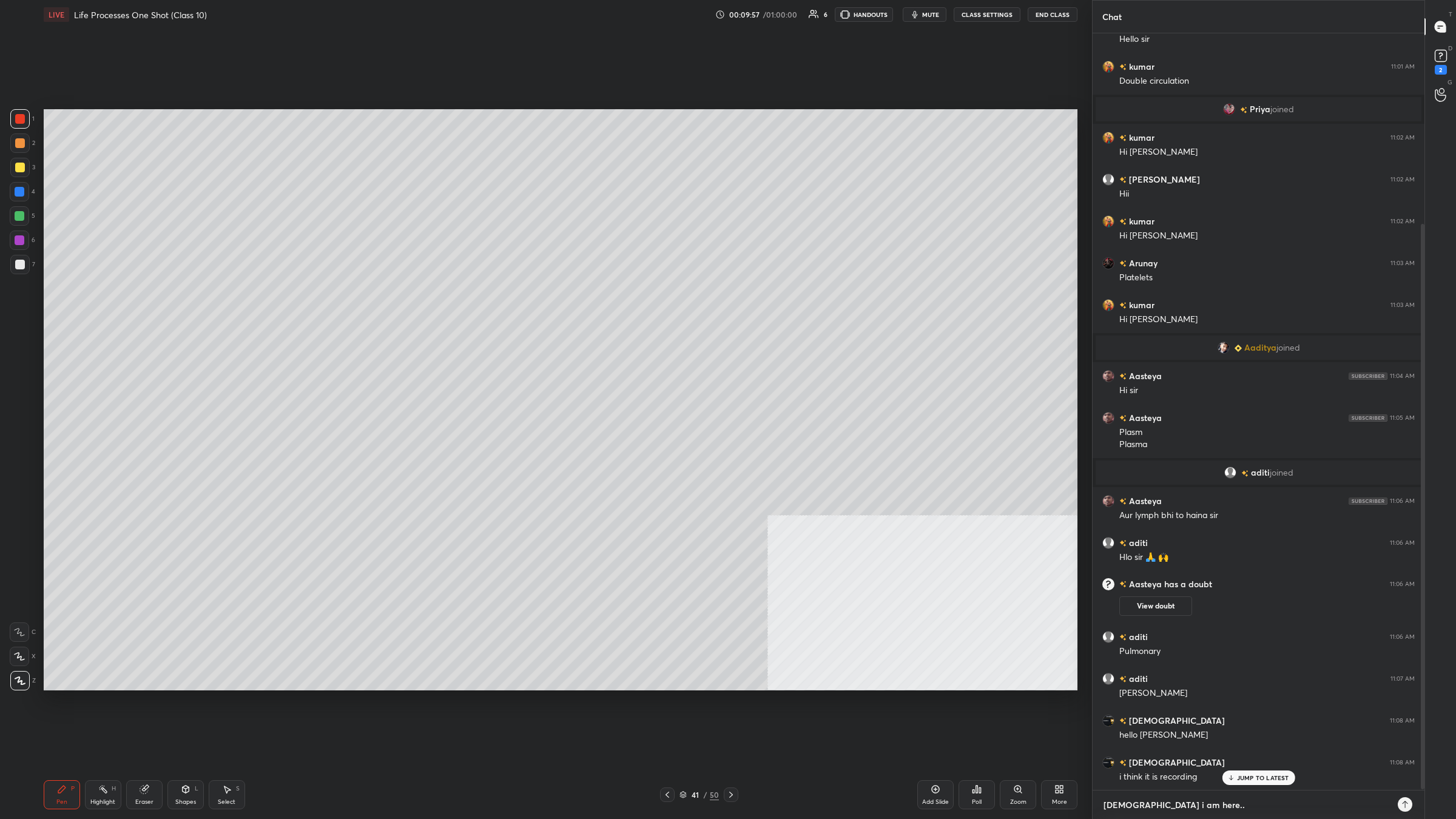 type on "[DEMOGRAPHIC_DATA] i am here.." 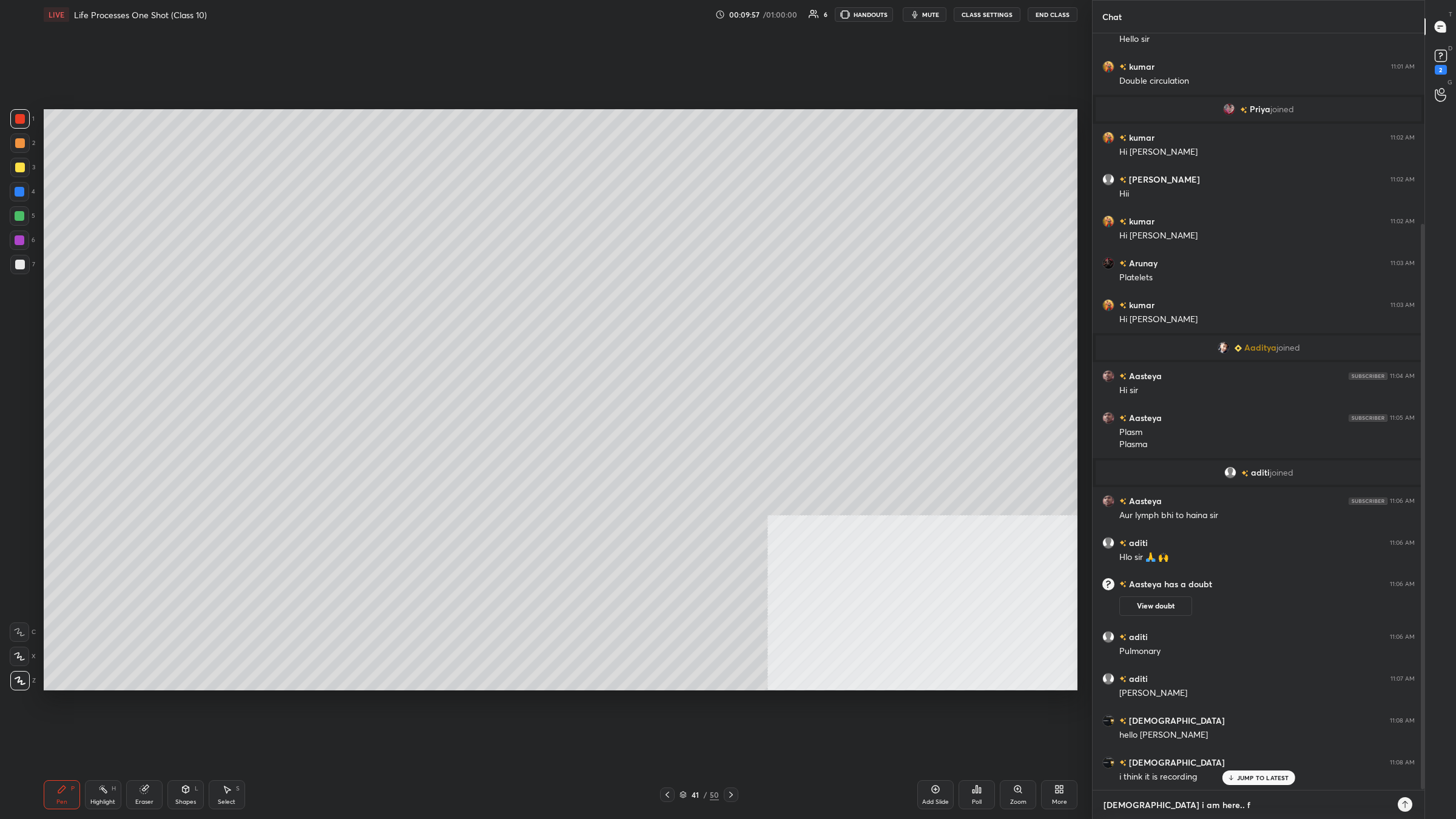 type on "[DEMOGRAPHIC_DATA] i am here.. fo" 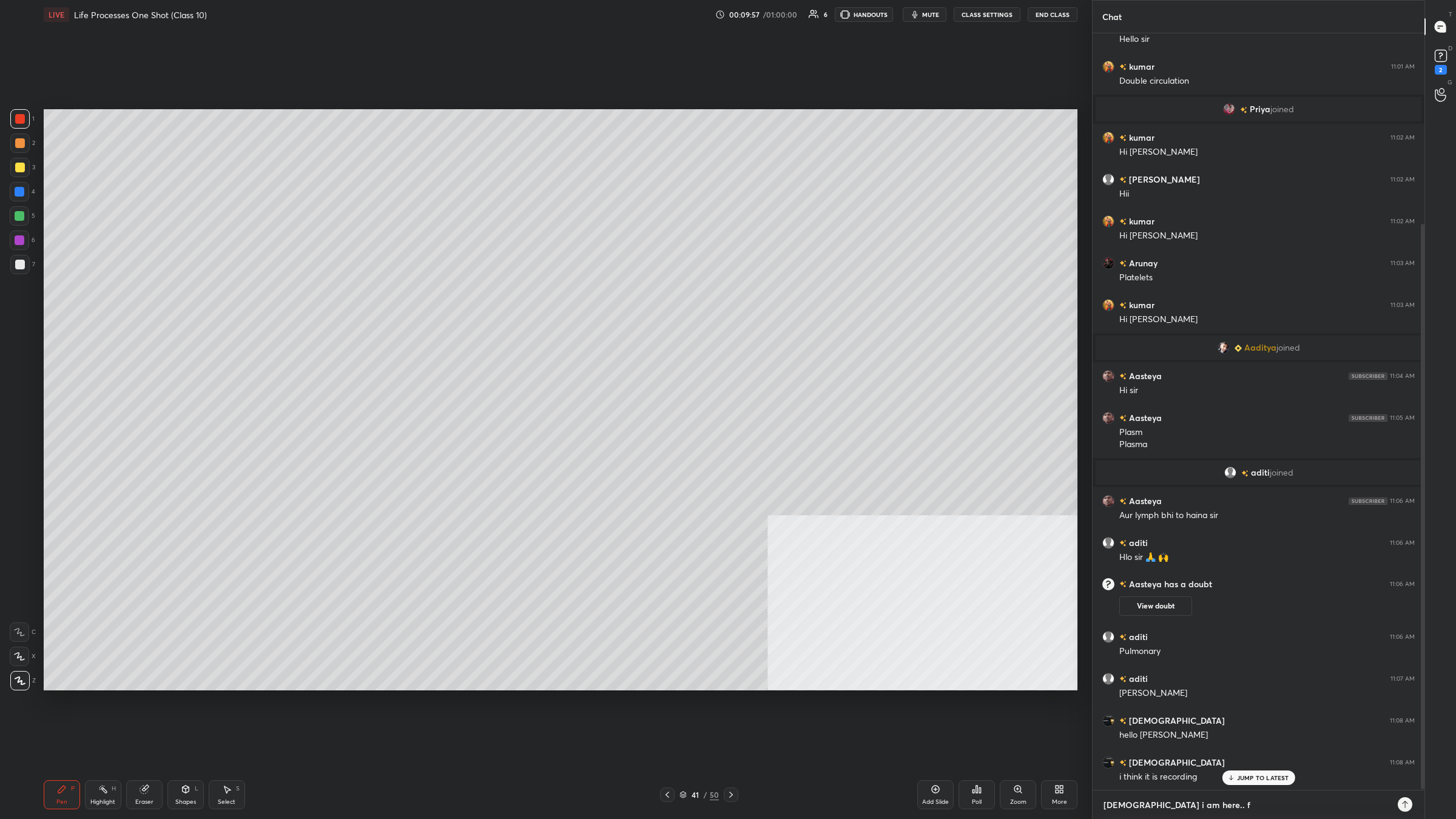 type on "x" 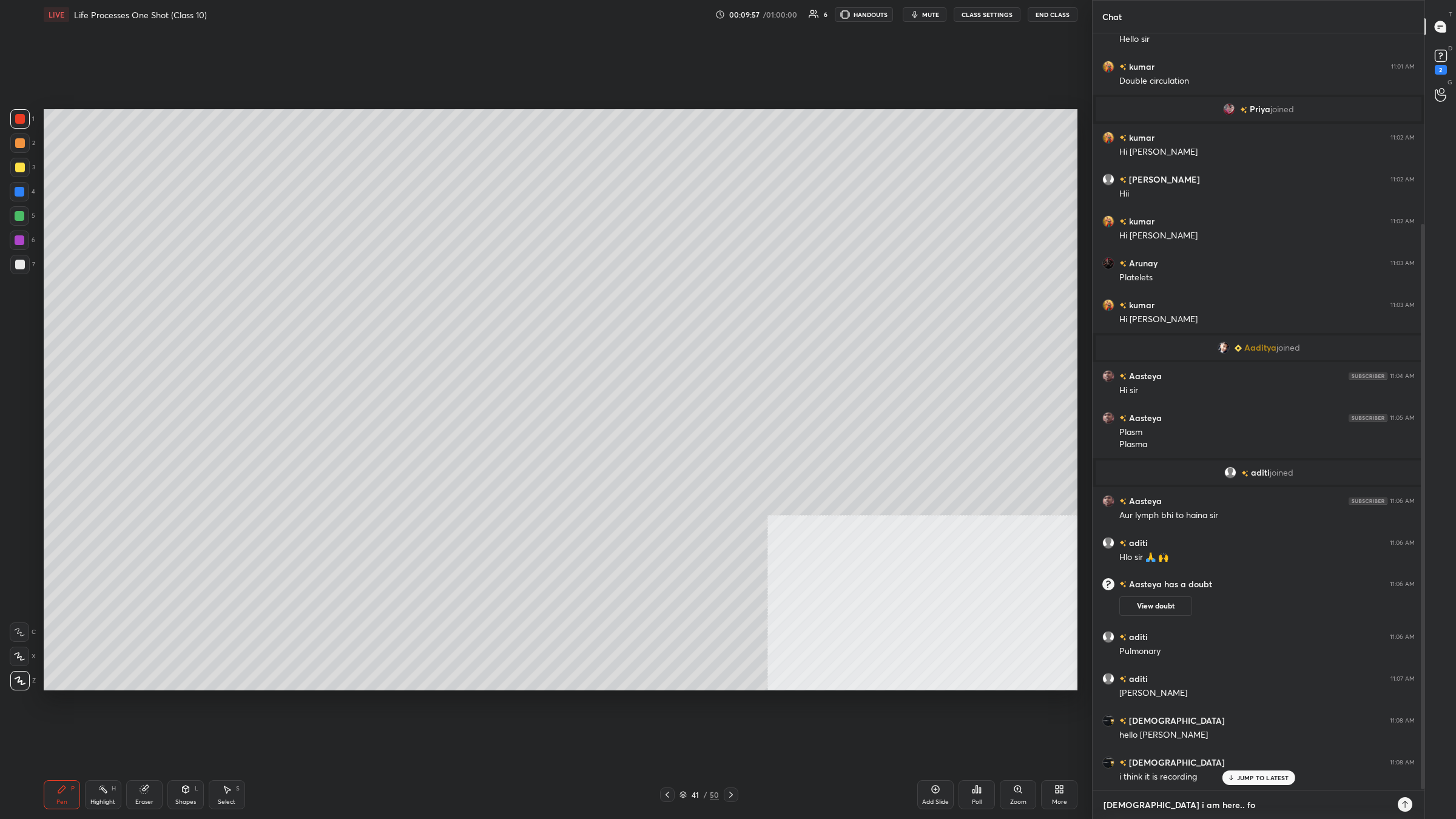 type on "[DEMOGRAPHIC_DATA] i am here.. foc" 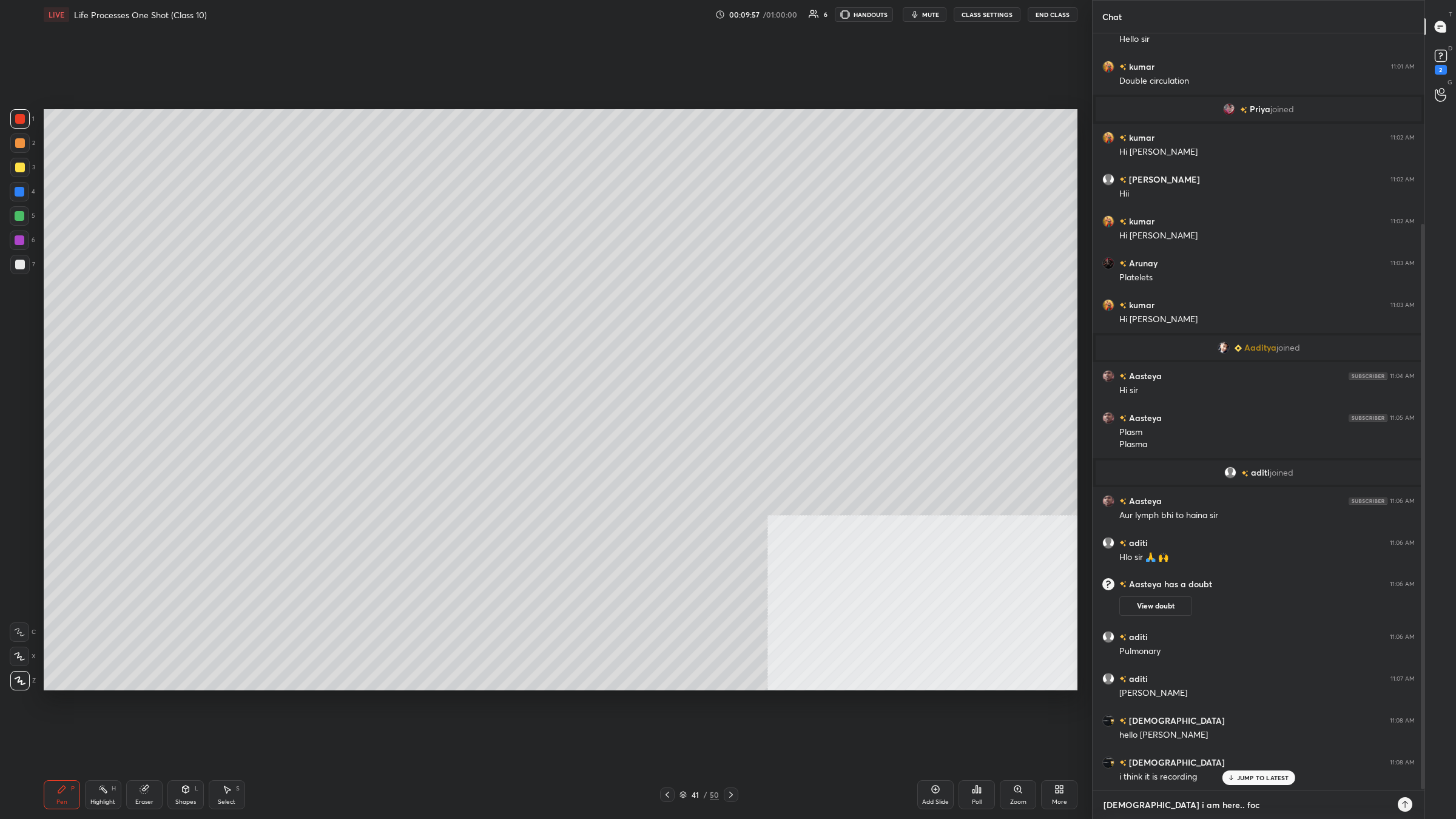 type on "[DEMOGRAPHIC_DATA] i am here.. focu" 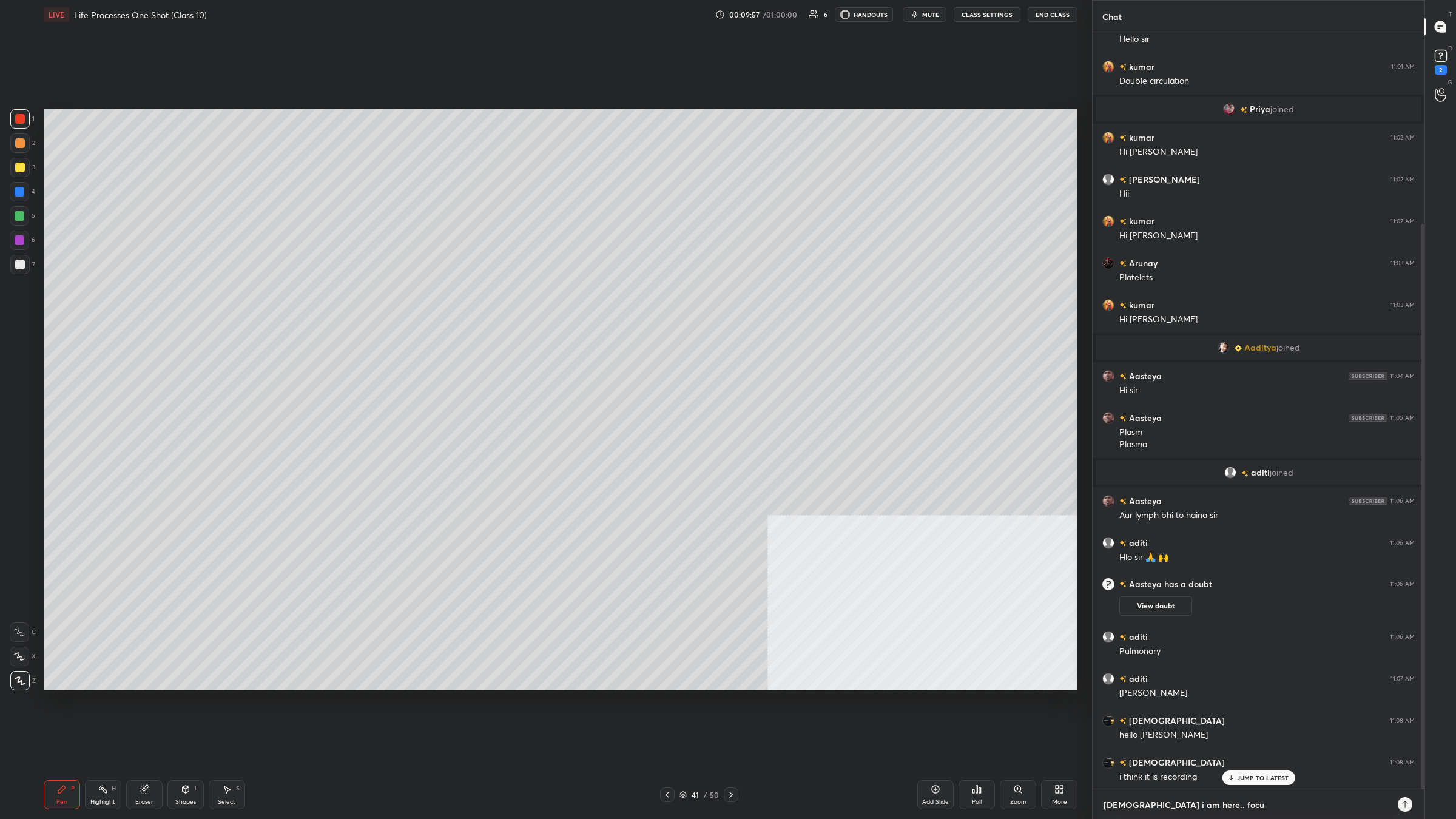 type on "[DEMOGRAPHIC_DATA] i am here.. focus" 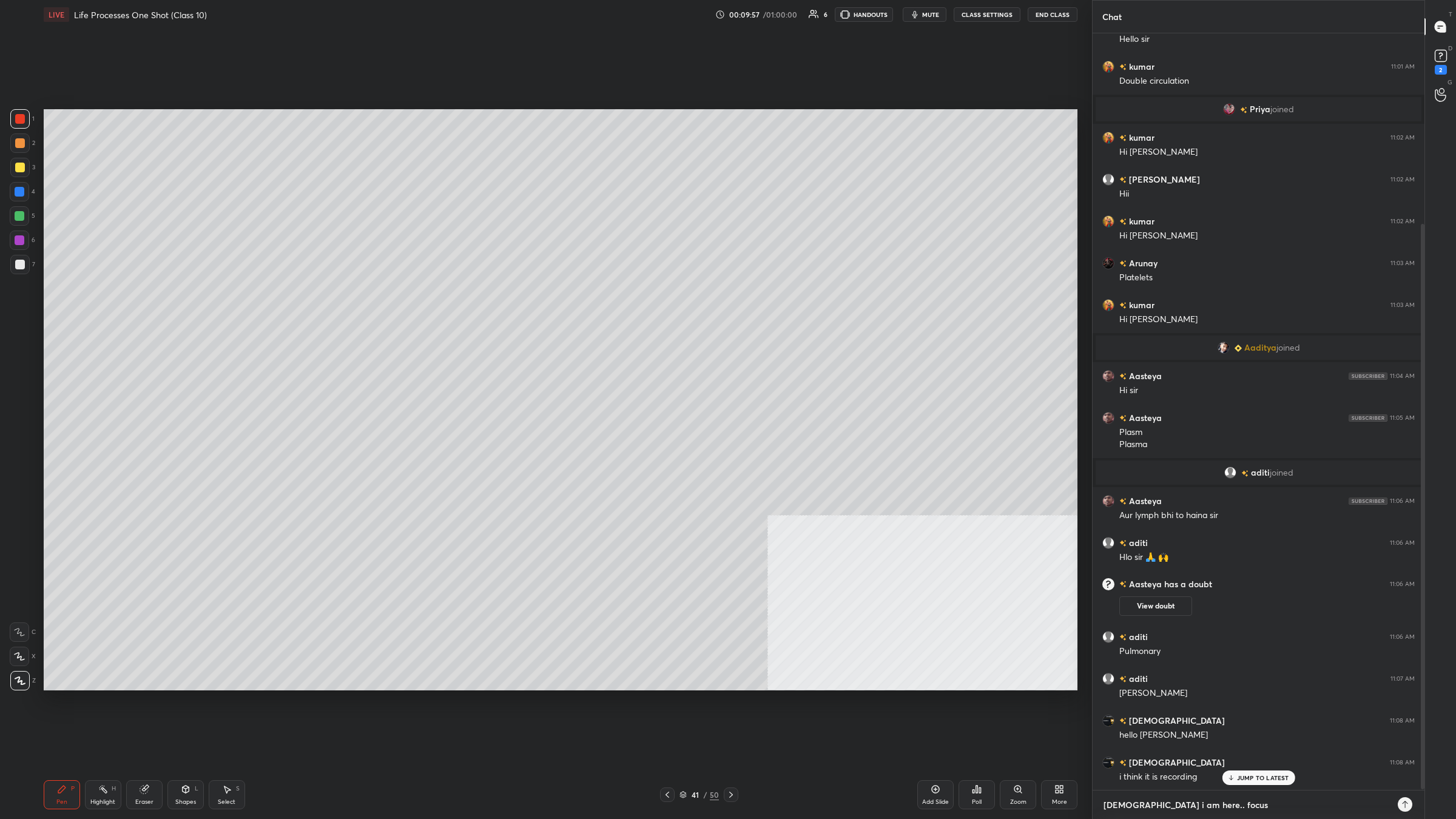 type on "[DEMOGRAPHIC_DATA] i am here.. focus" 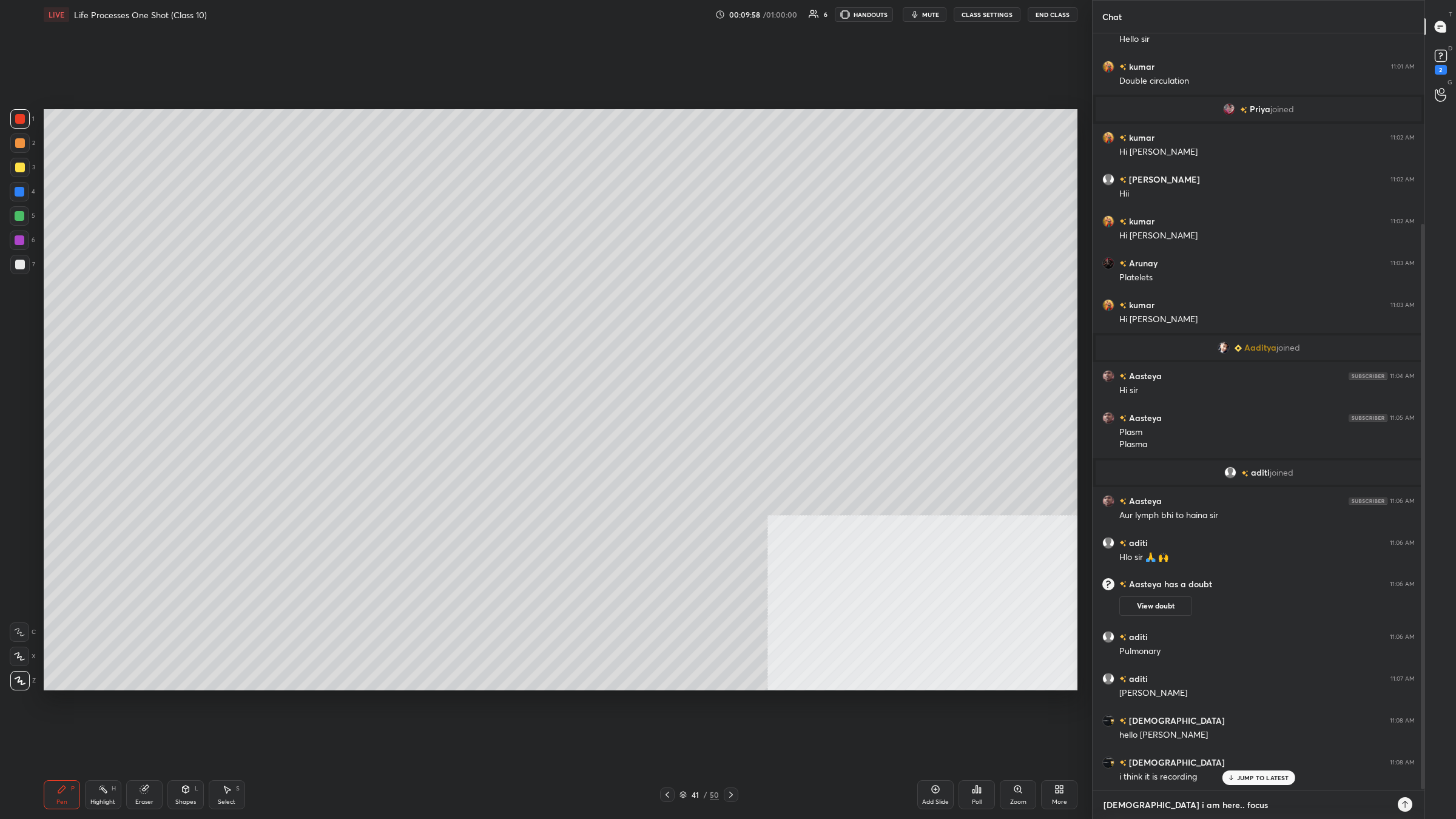 type on "[DEMOGRAPHIC_DATA] i am here.. focus o" 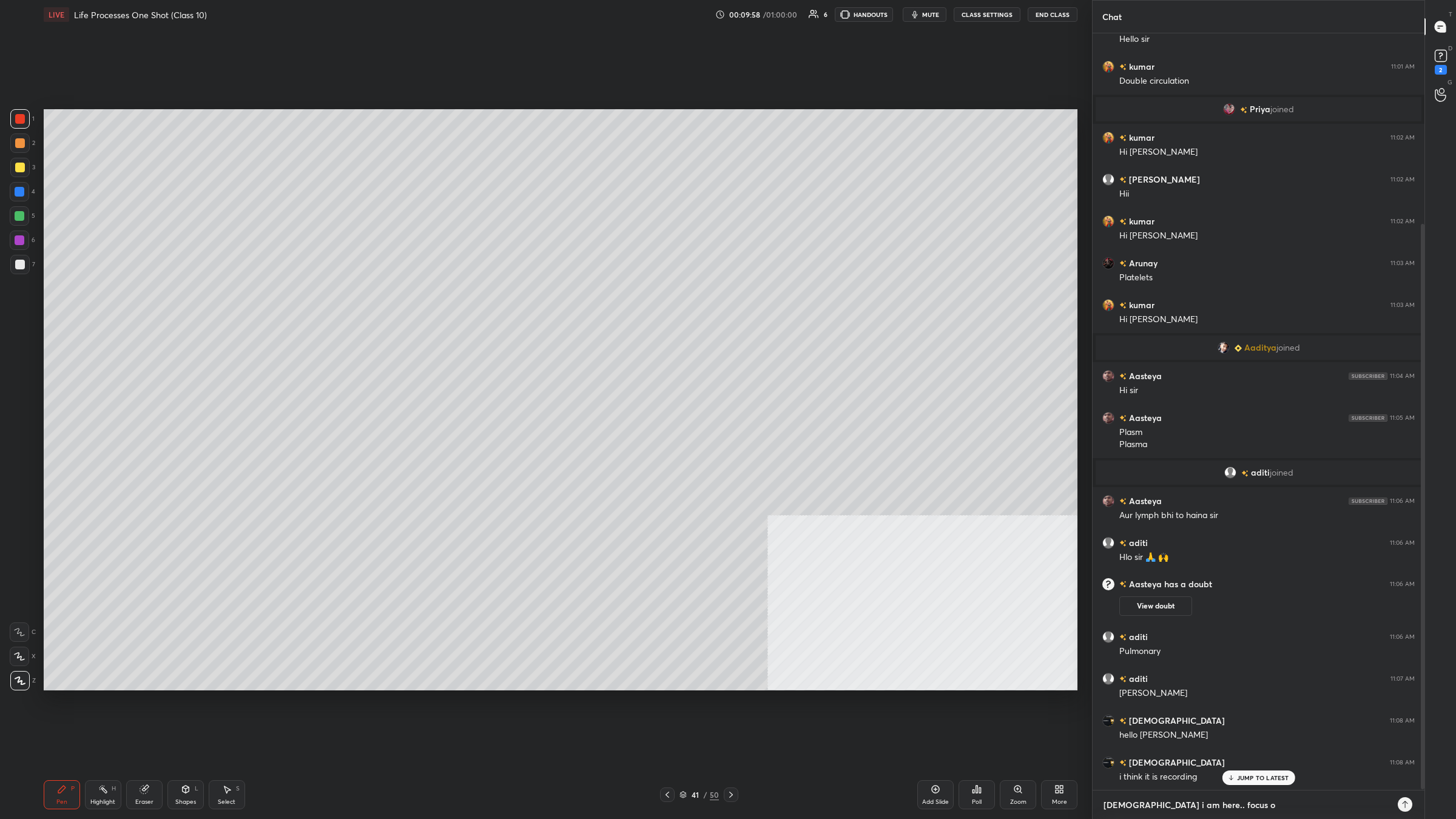 type on "[DEMOGRAPHIC_DATA] i am here.. focus on" 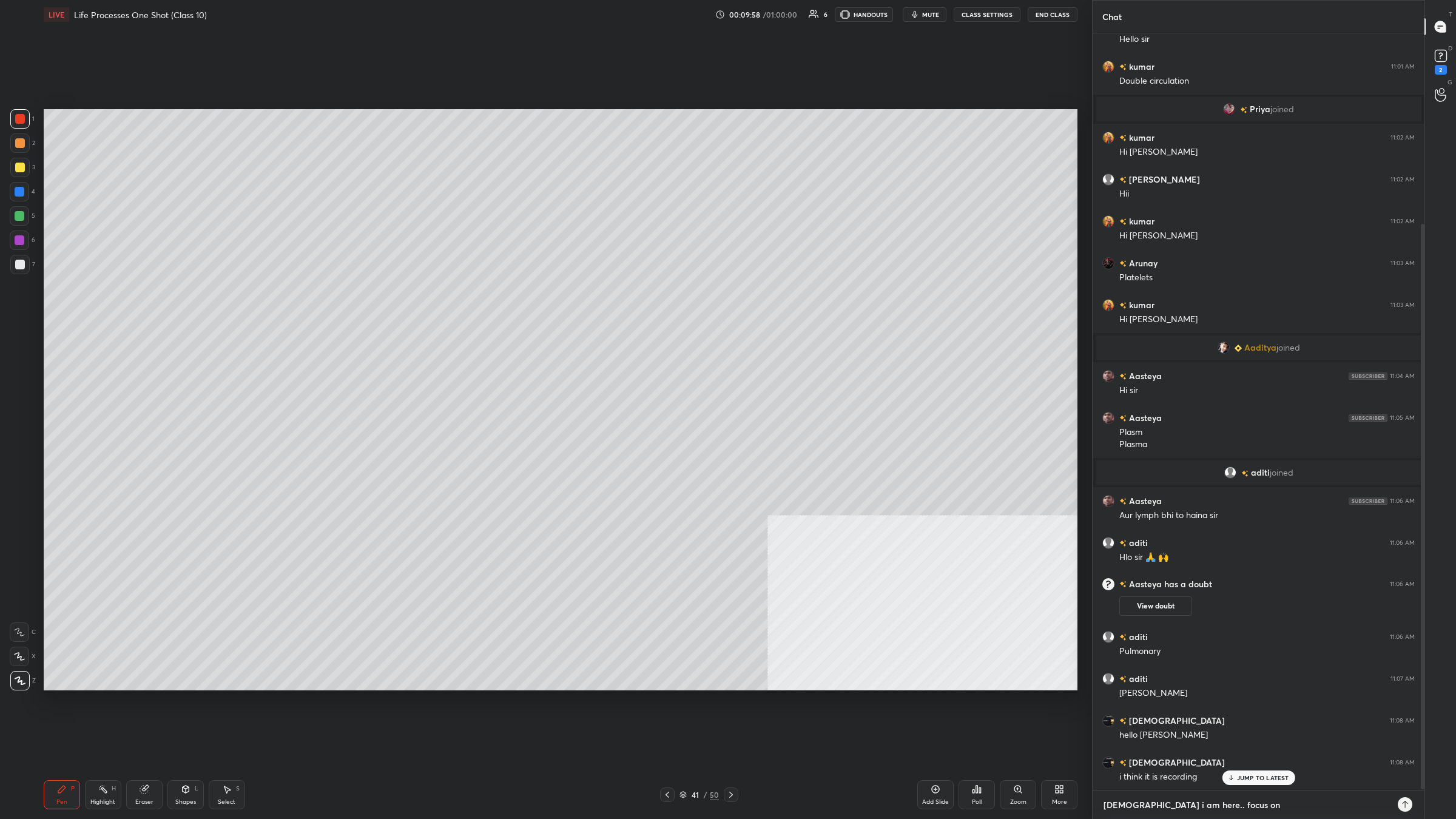 type on "[DEMOGRAPHIC_DATA] i am here.. focus on" 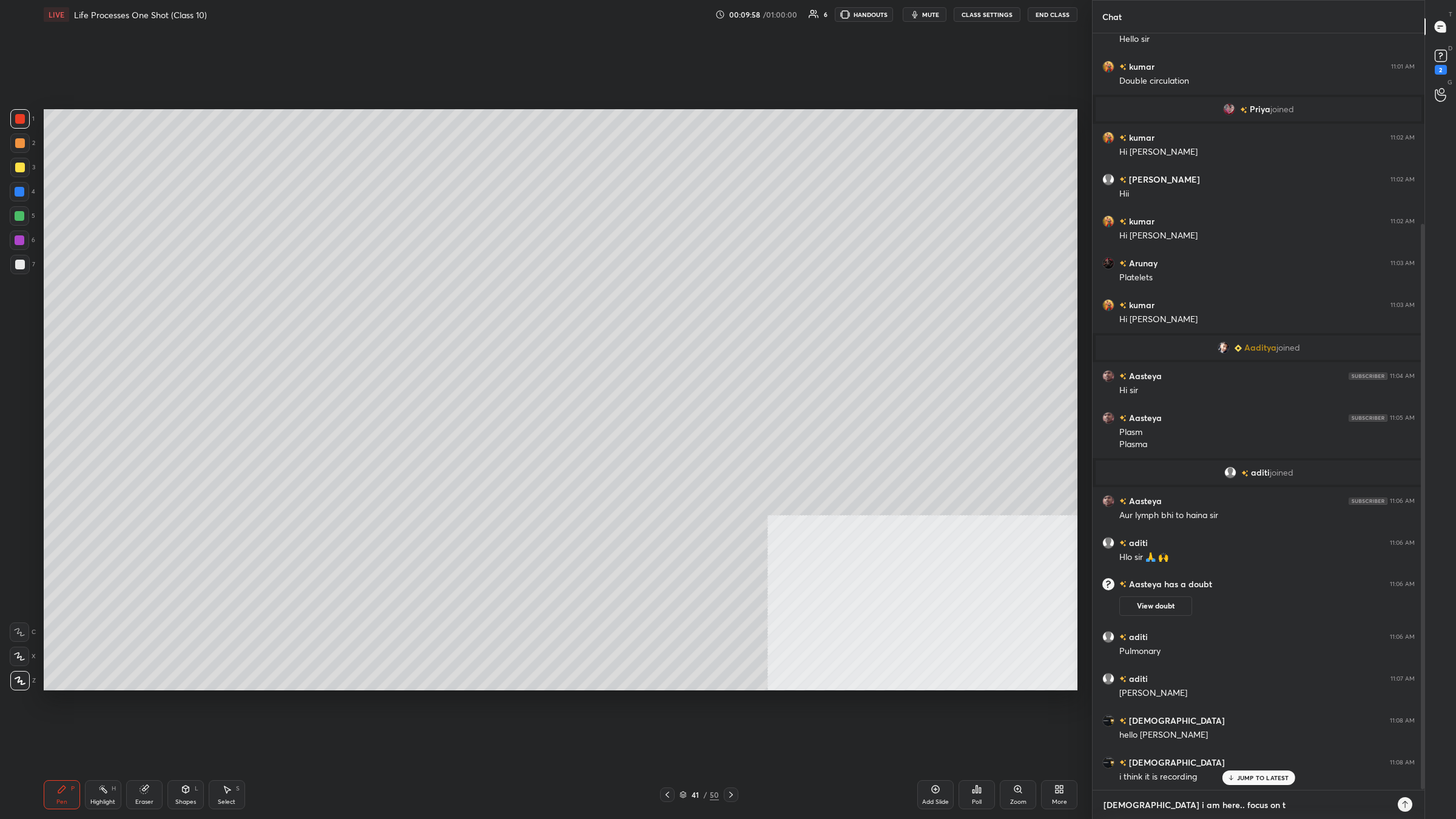 type on "[DEMOGRAPHIC_DATA] i am here.. focus on te" 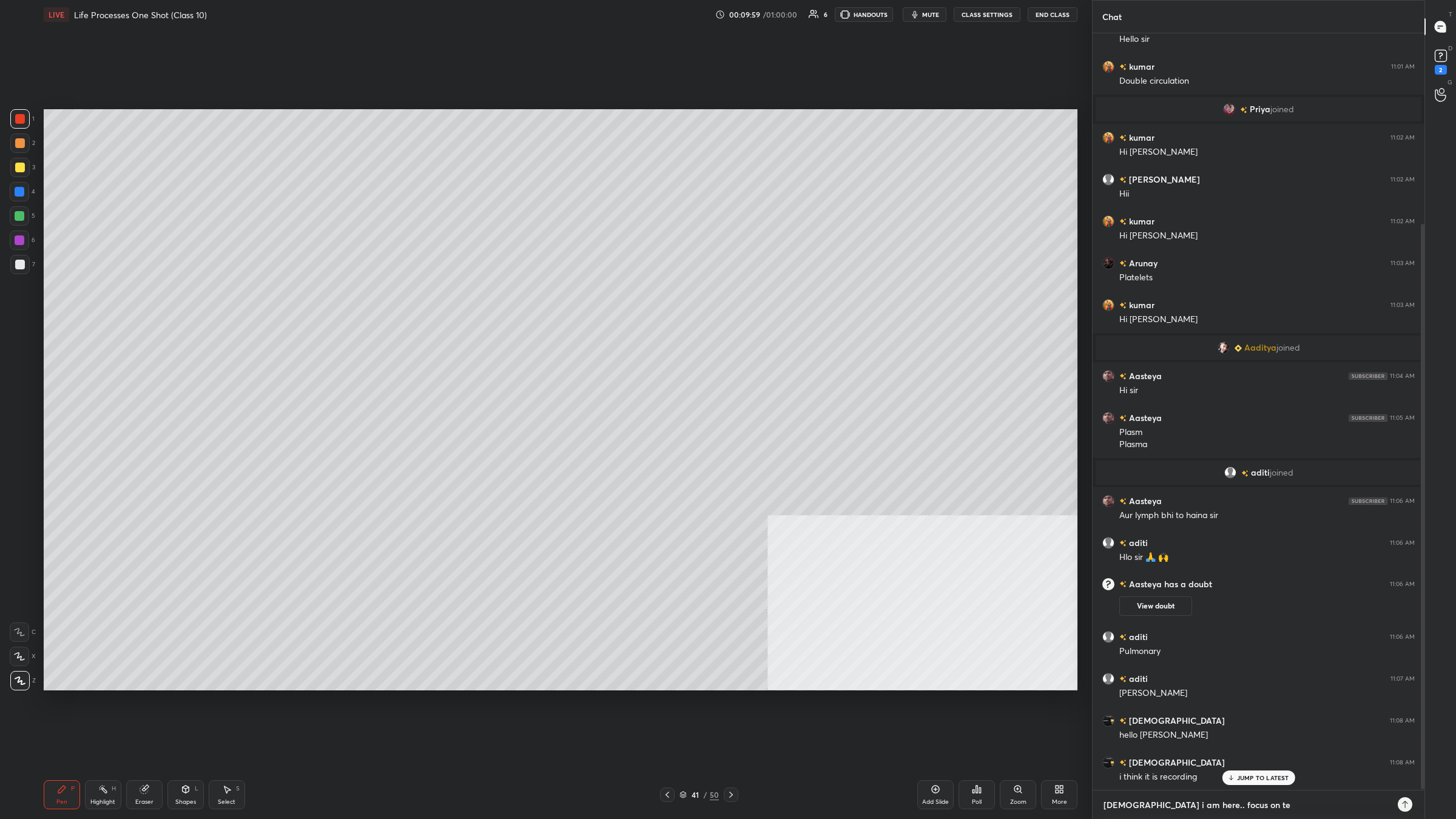 type on "[DEMOGRAPHIC_DATA] i am here.. focus on tea" 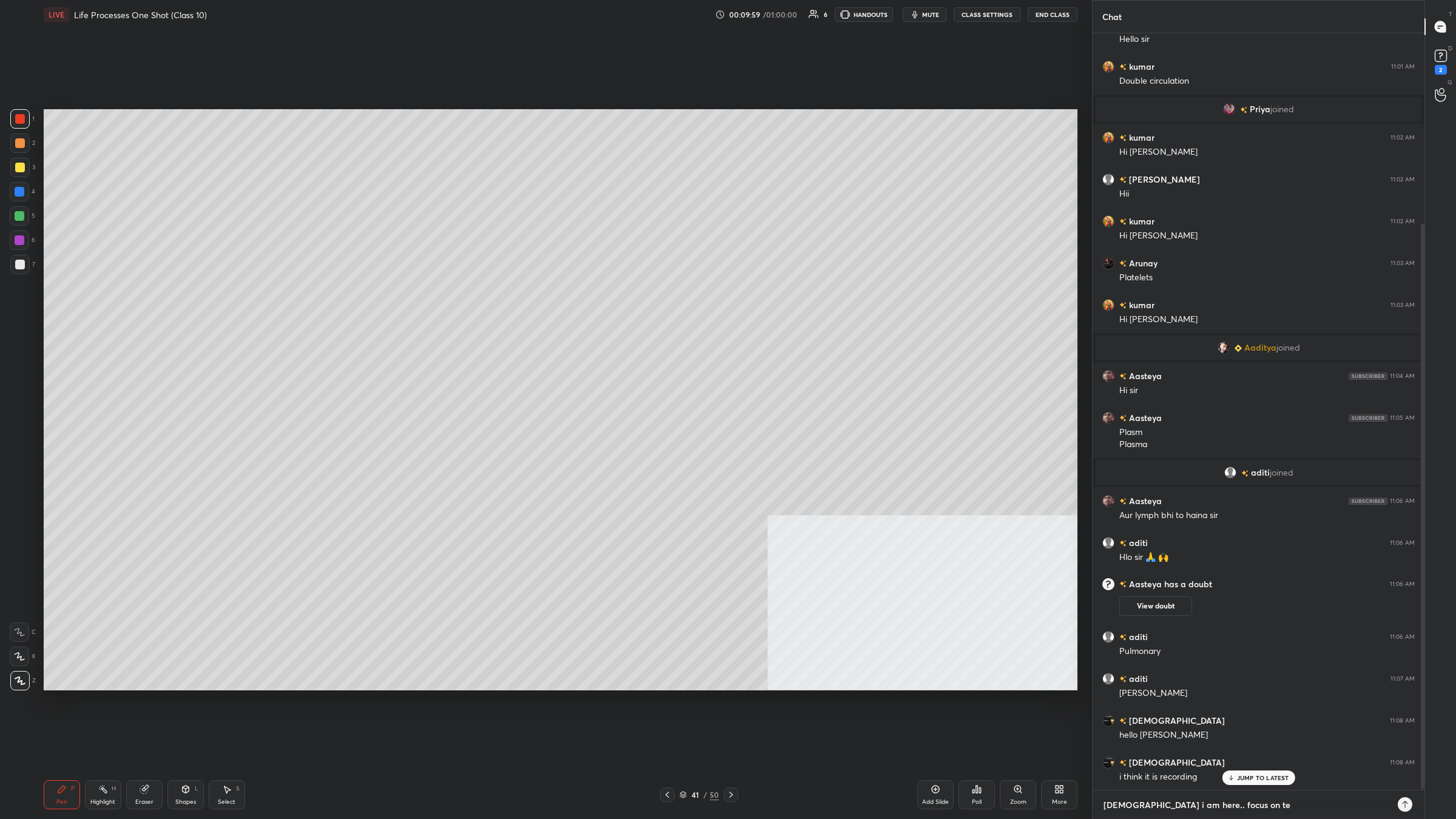 type on "x" 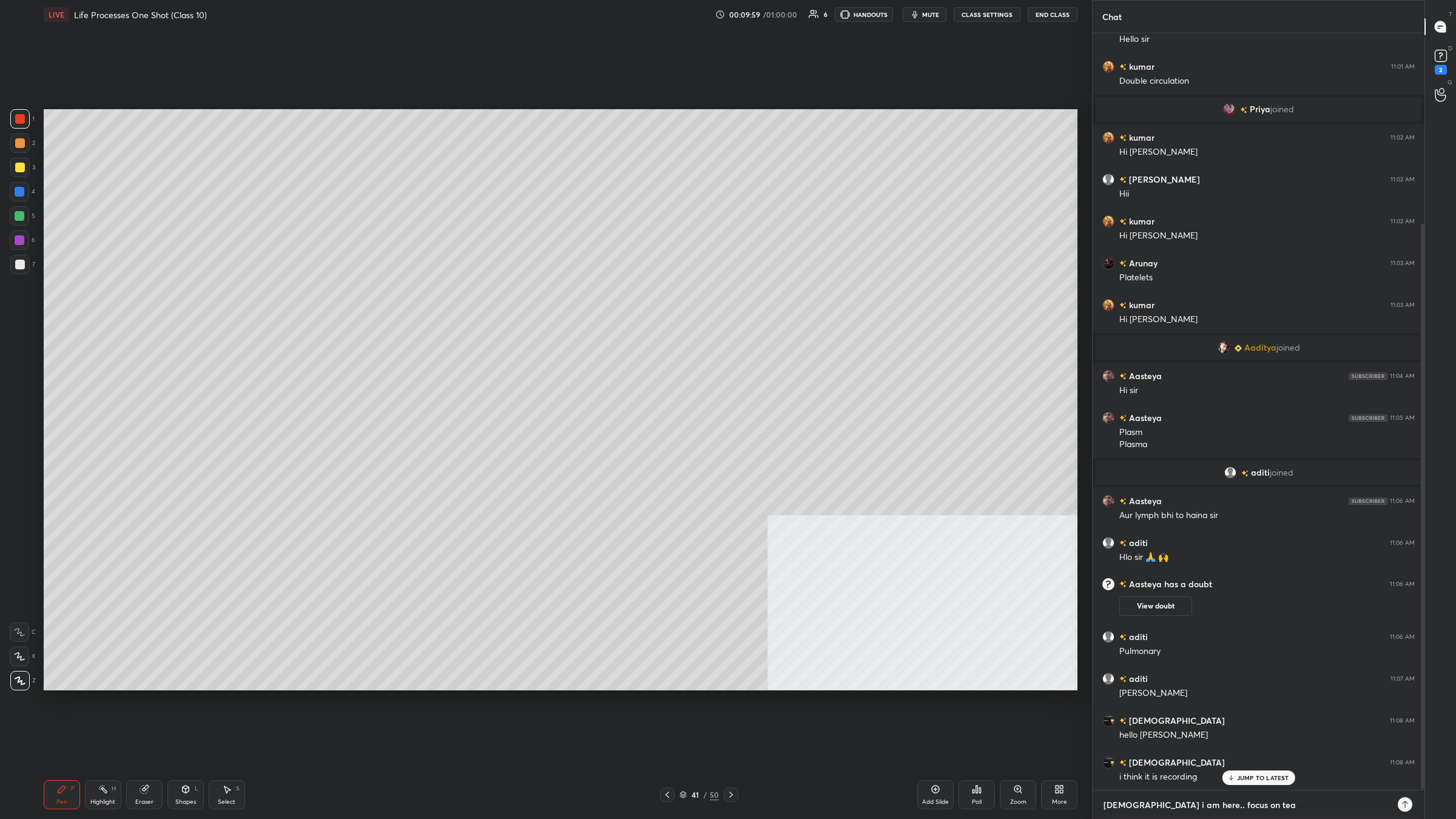 type on "[DEMOGRAPHIC_DATA] i am here.. focus on teac" 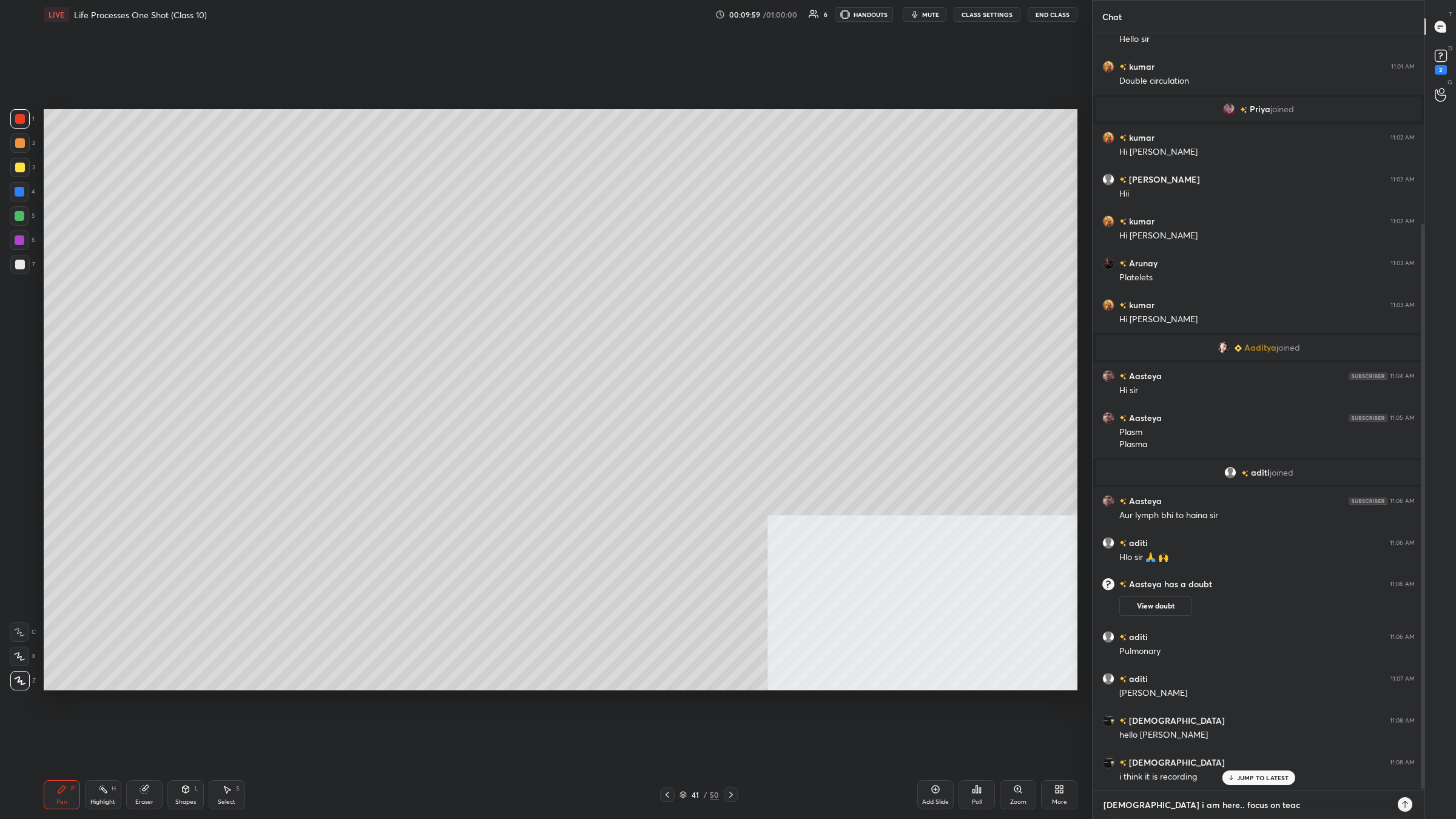 type on "[DEMOGRAPHIC_DATA] i am here.. focus on teach" 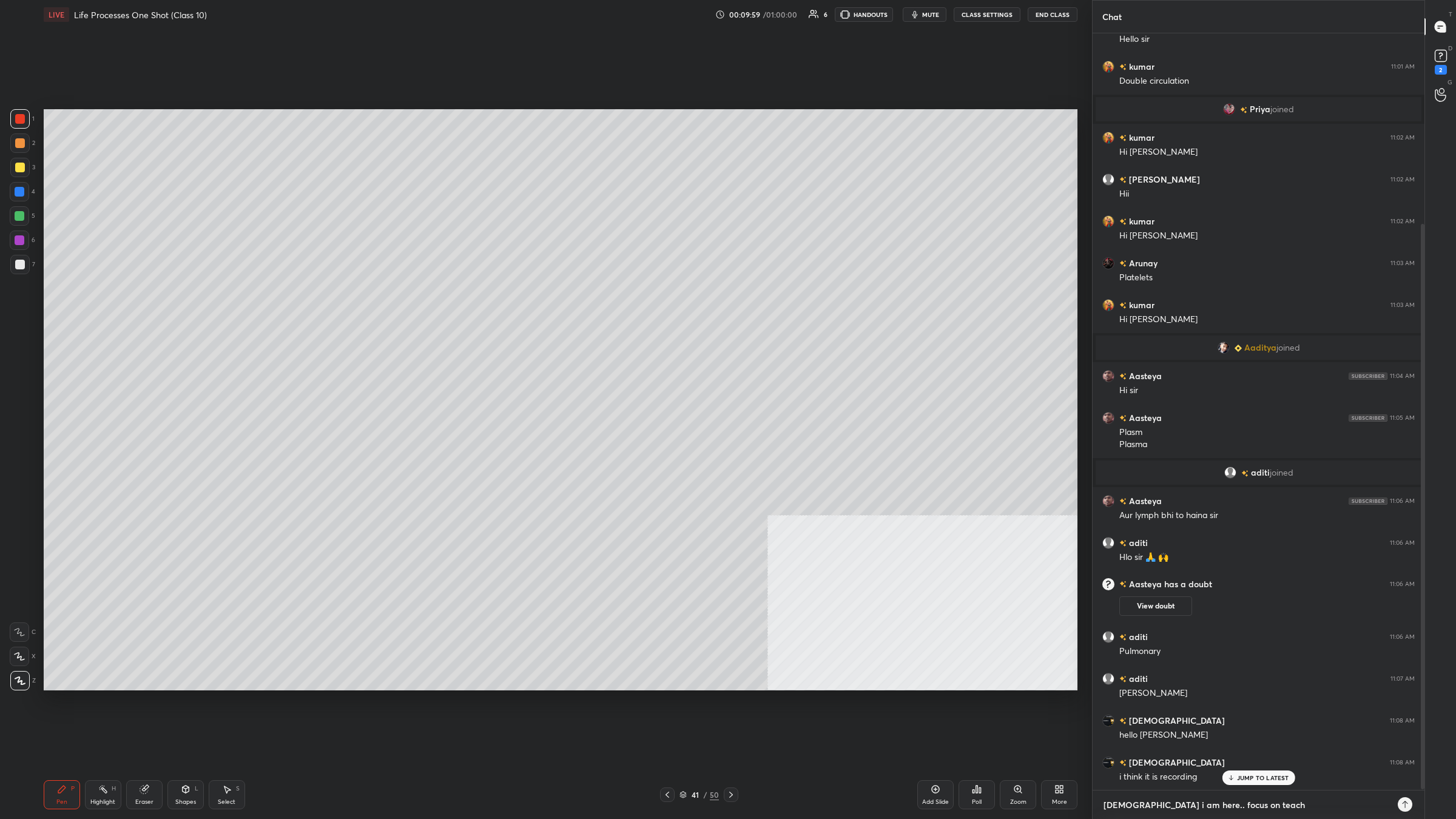 type on "[DEMOGRAPHIC_DATA] i am here.. focus on teachi" 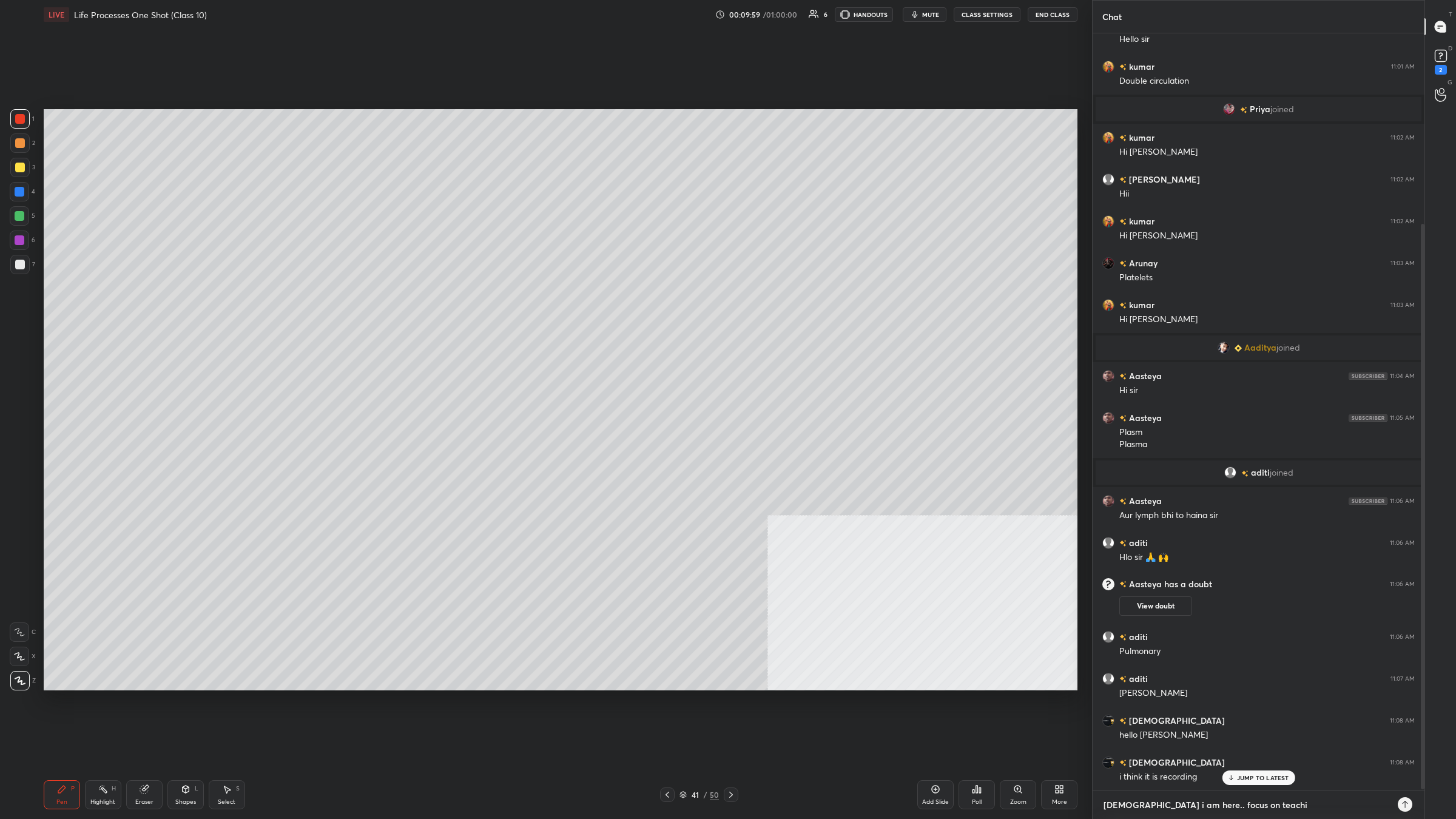 type on "[DEMOGRAPHIC_DATA] i am here.. focus on teachin" 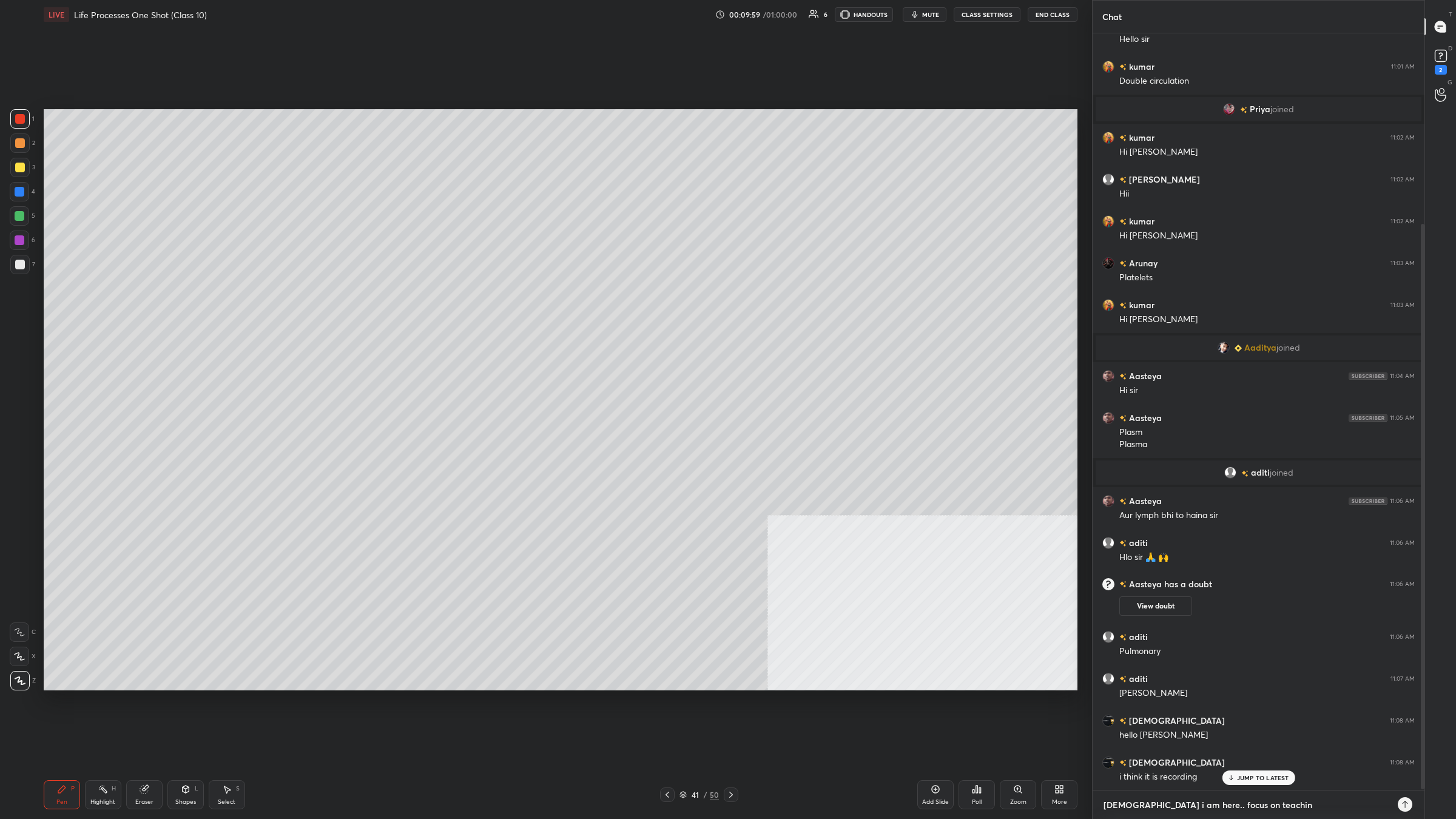 type on "[DEMOGRAPHIC_DATA] i am here.. focus on teaching" 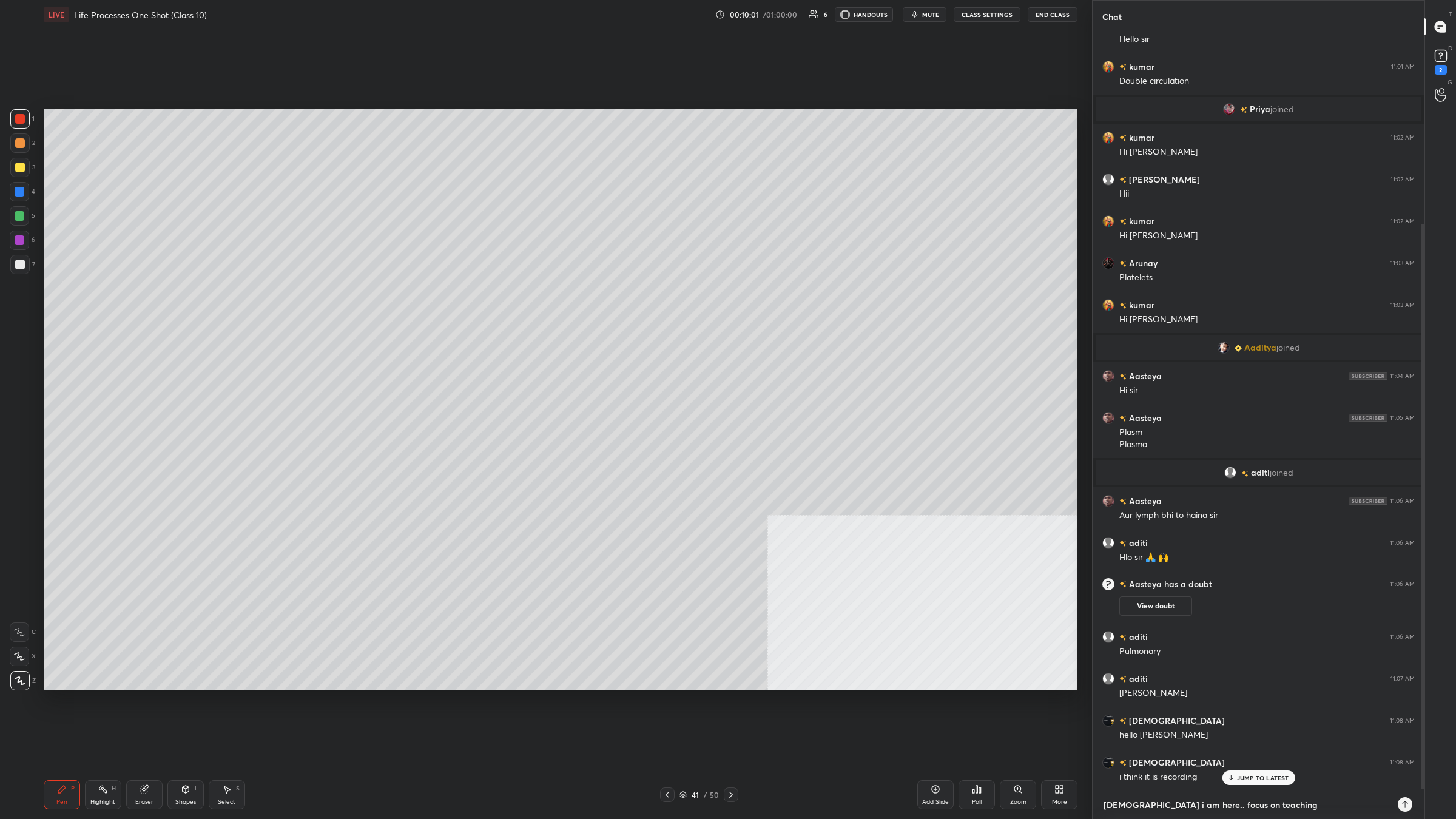 type 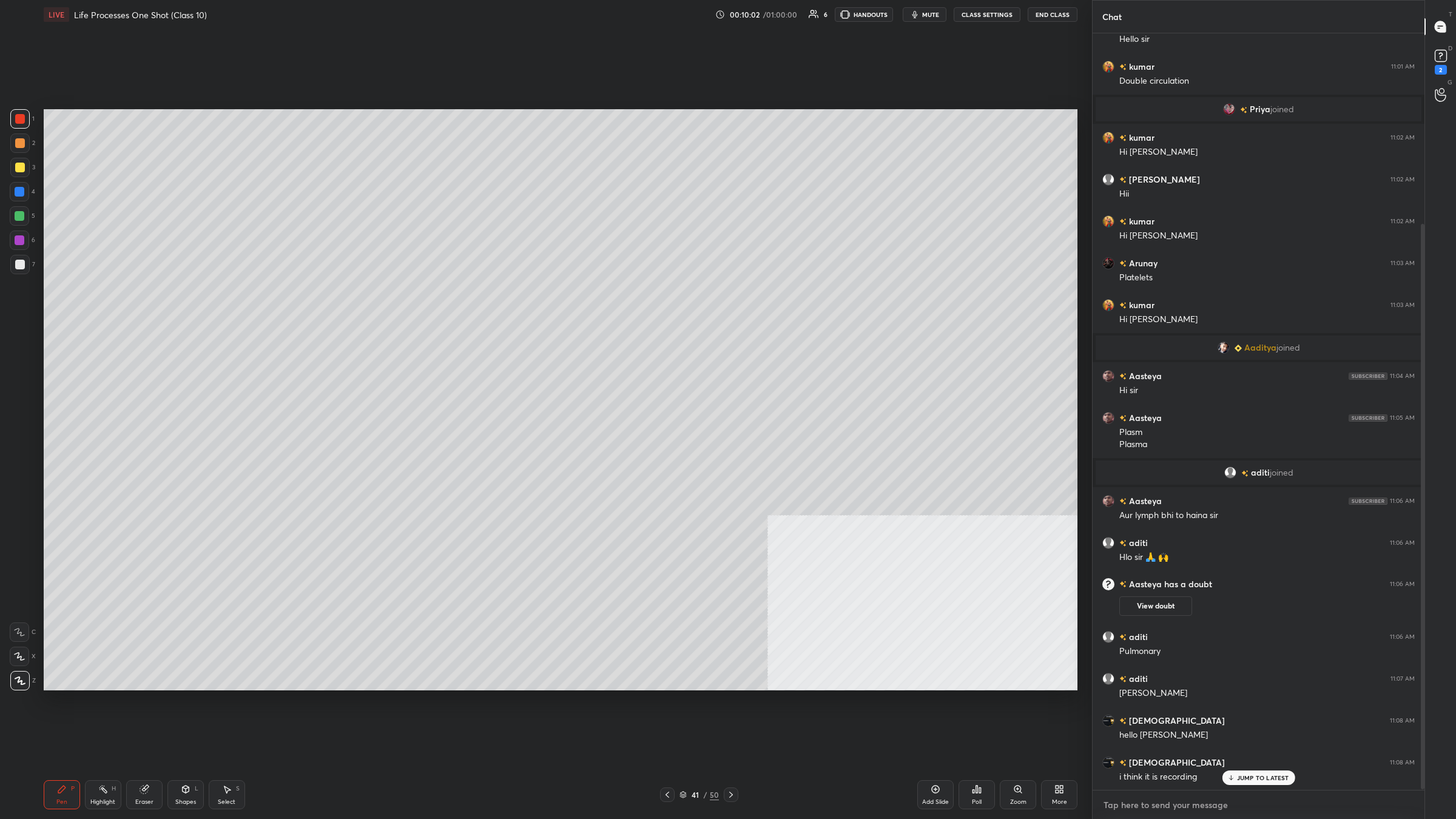 scroll, scrollTop: 323, scrollLeft: 0, axis: vertical 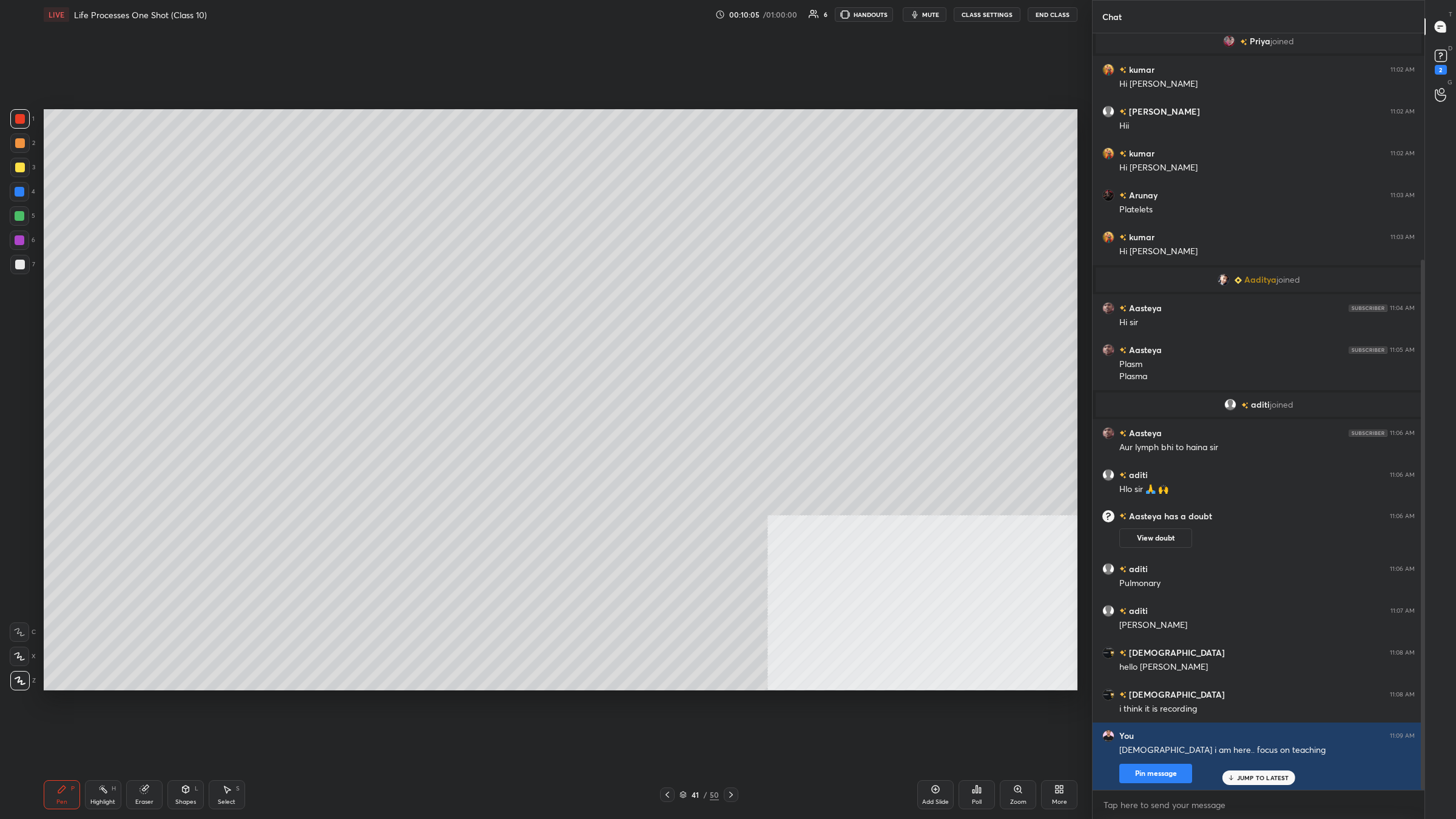click on "Shapes L" at bounding box center [186, 795] 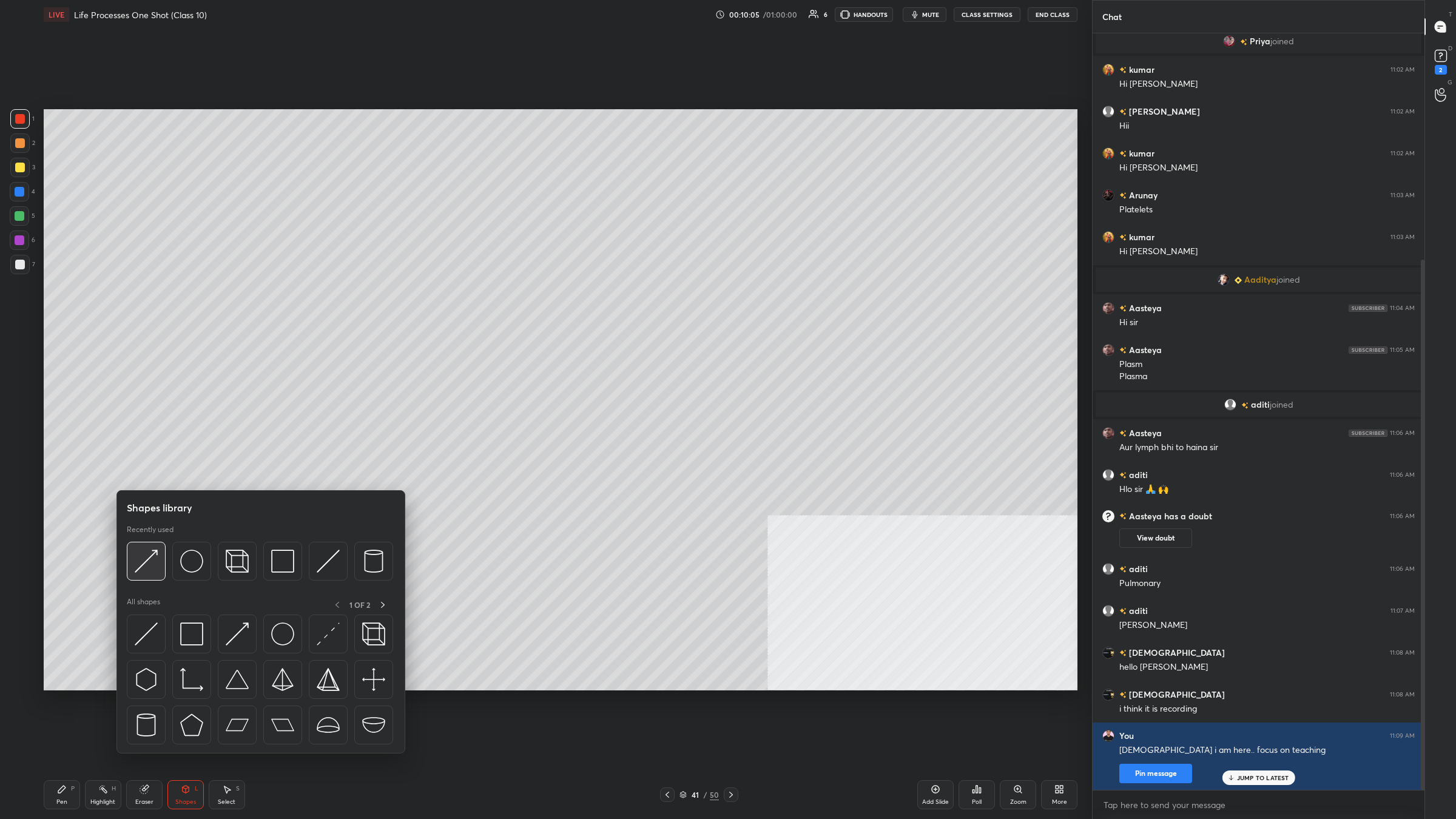 click at bounding box center (146, 561) 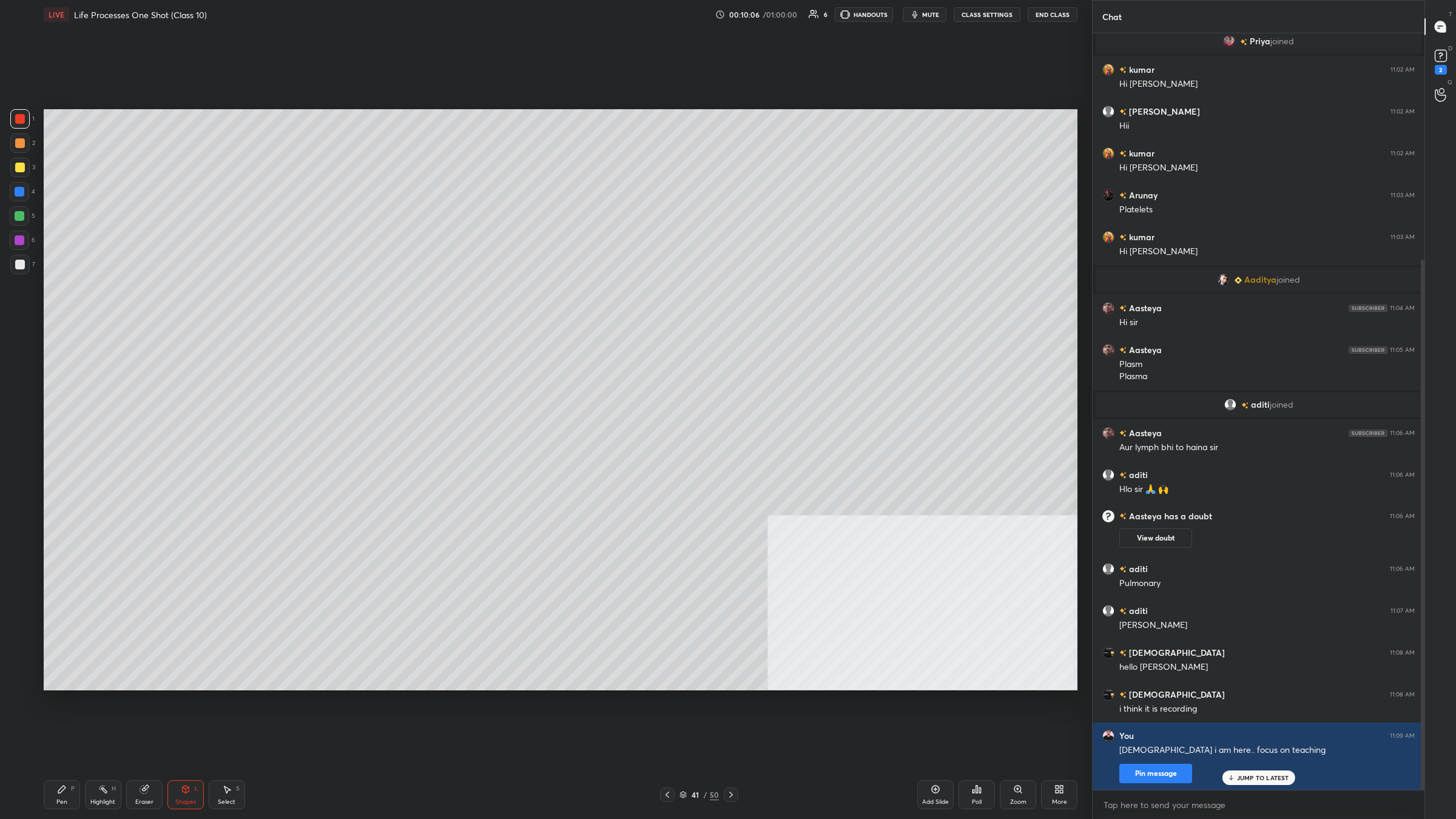 click at bounding box center [19, 192] 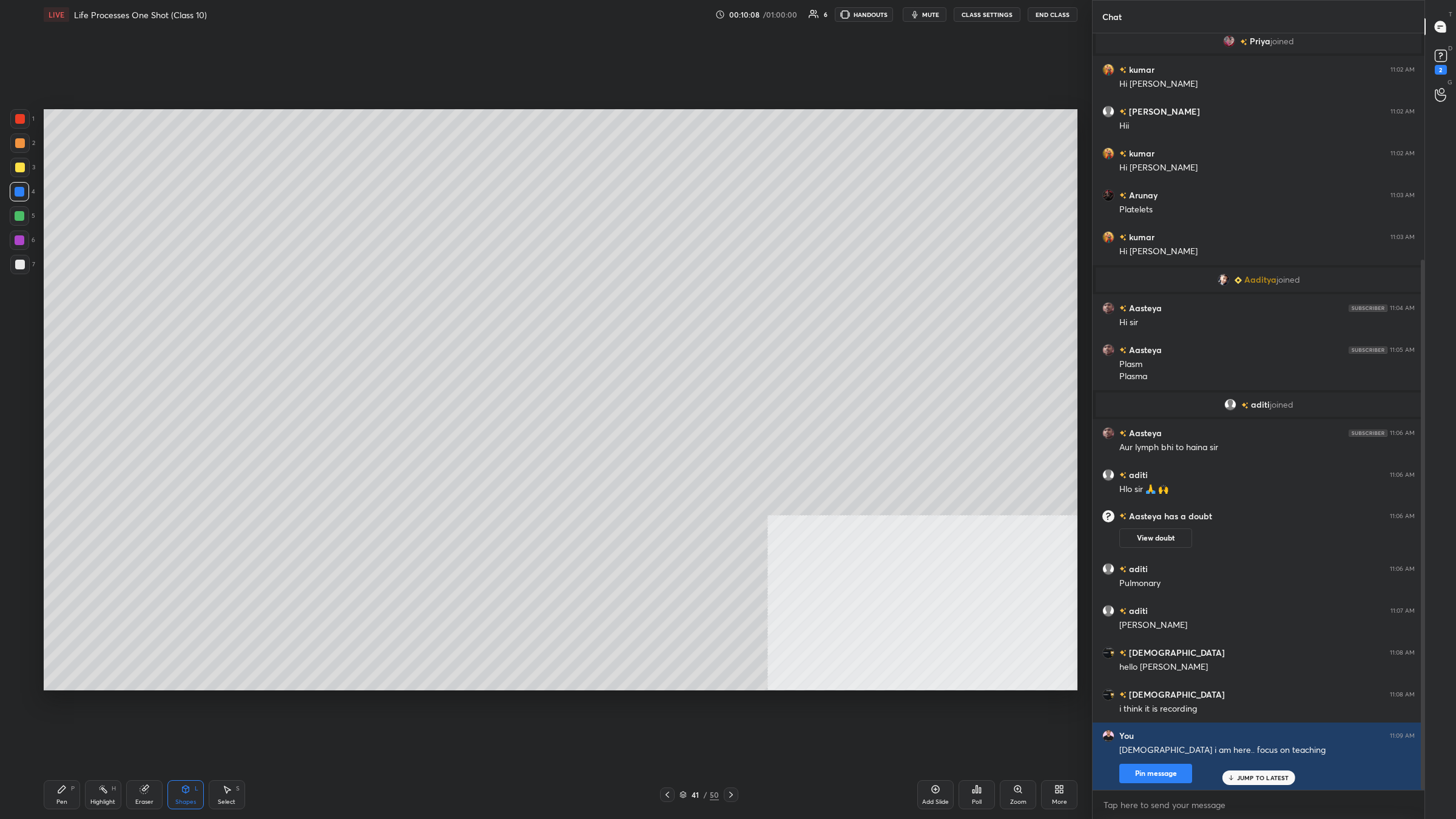 click on "Shapes L" at bounding box center (186, 795) 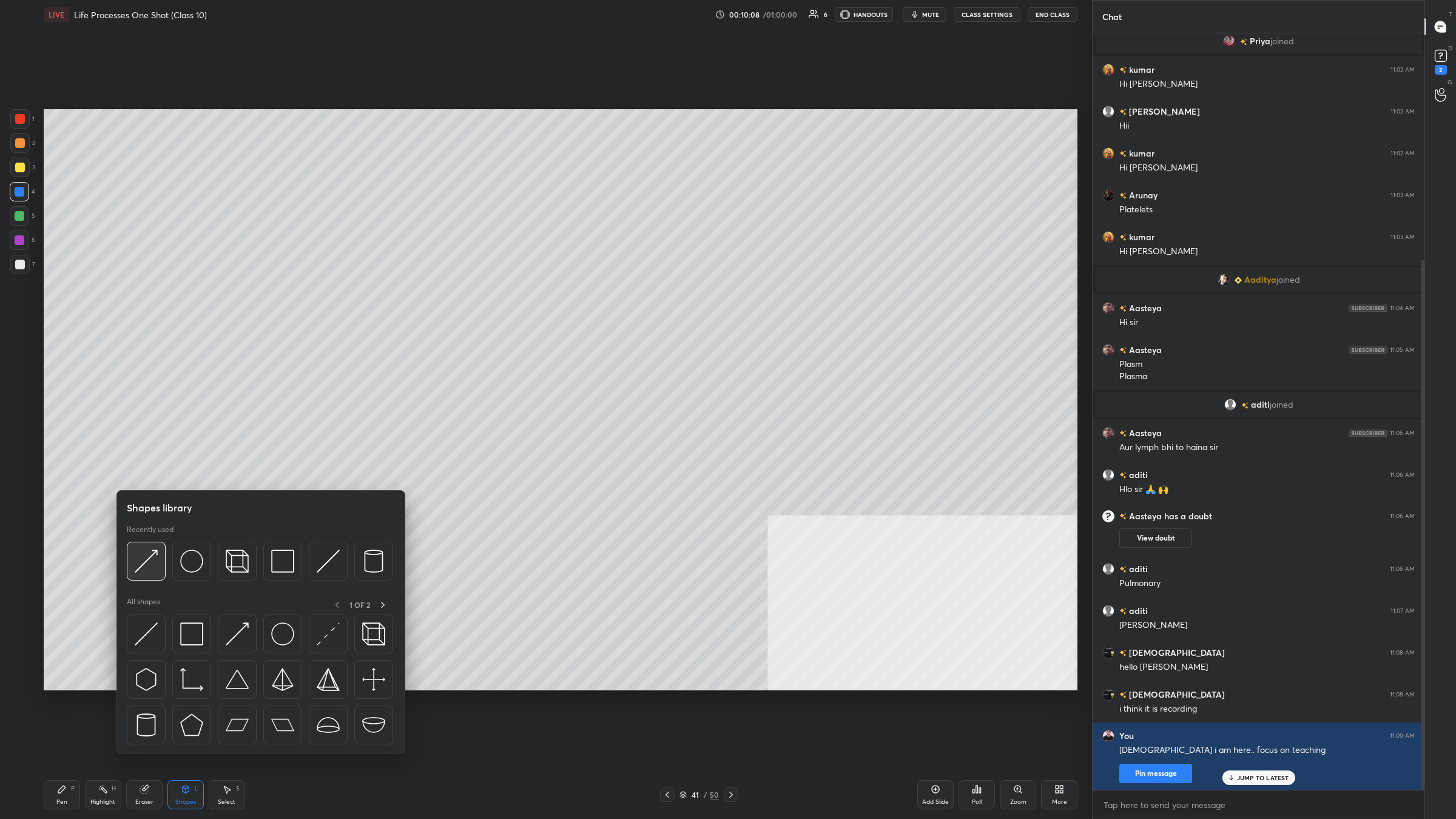 click at bounding box center (146, 561) 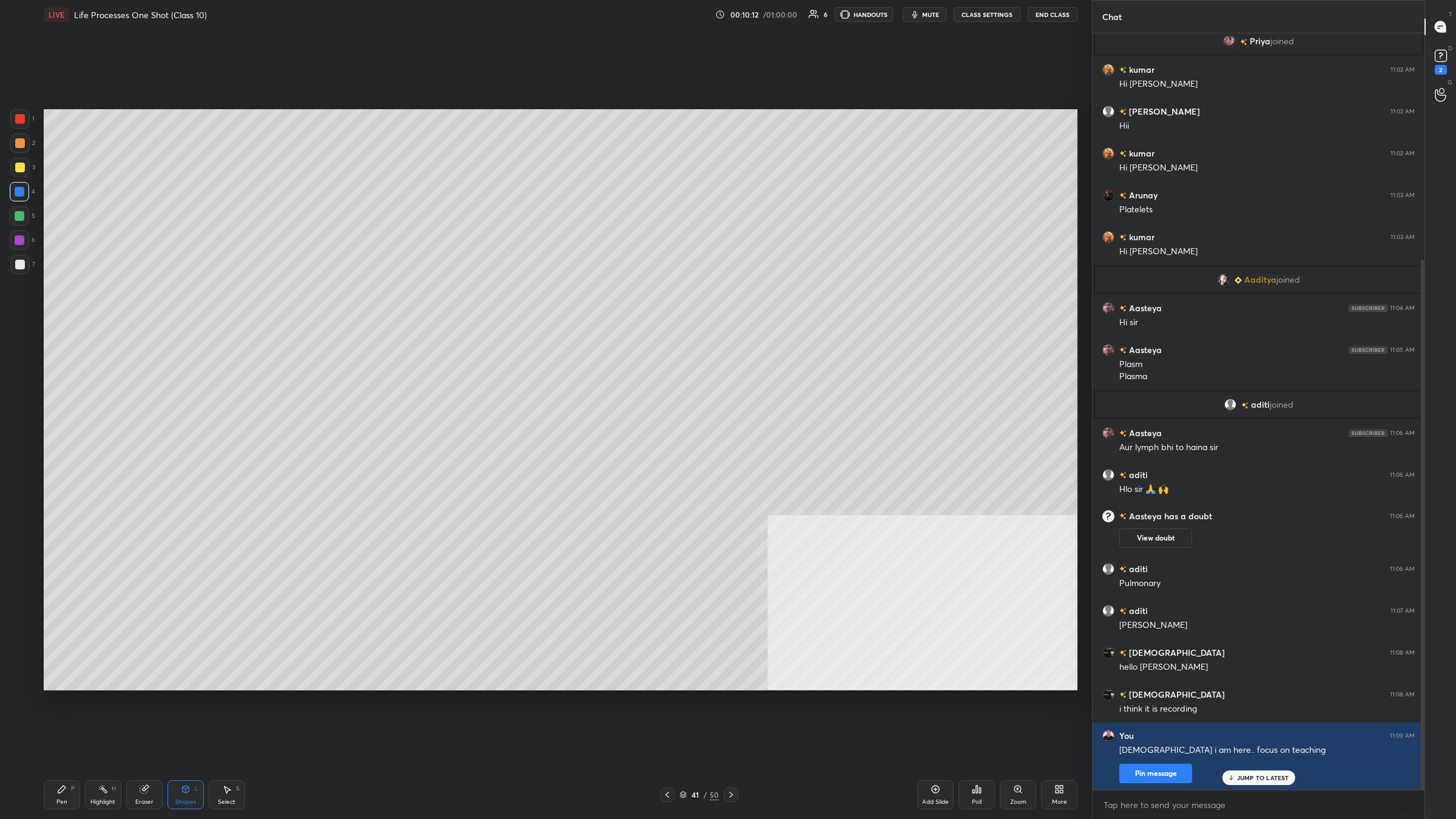 click on "P" at bounding box center [73, 789] 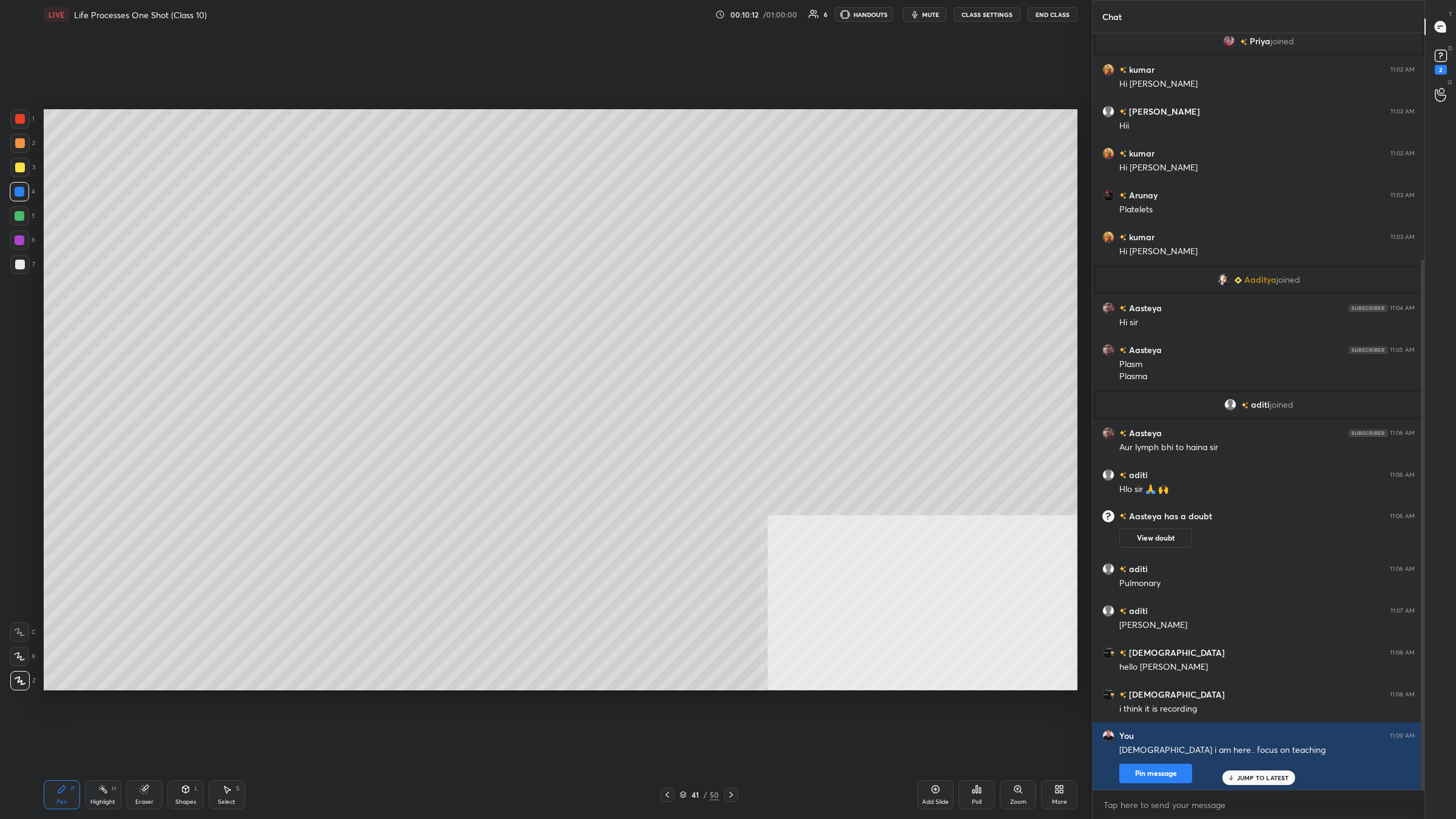click at bounding box center (20, 119) 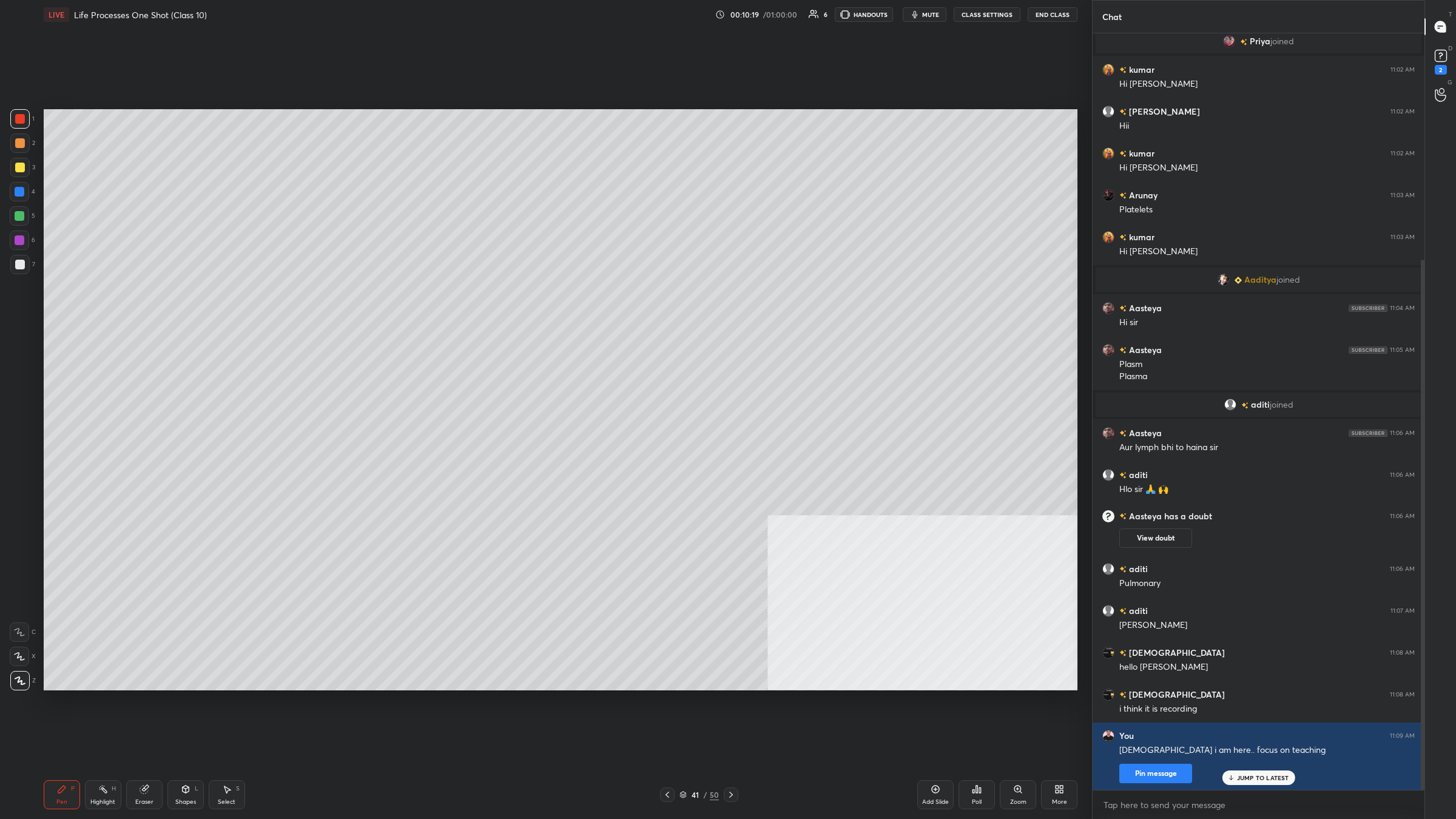 click at bounding box center [19, 216] 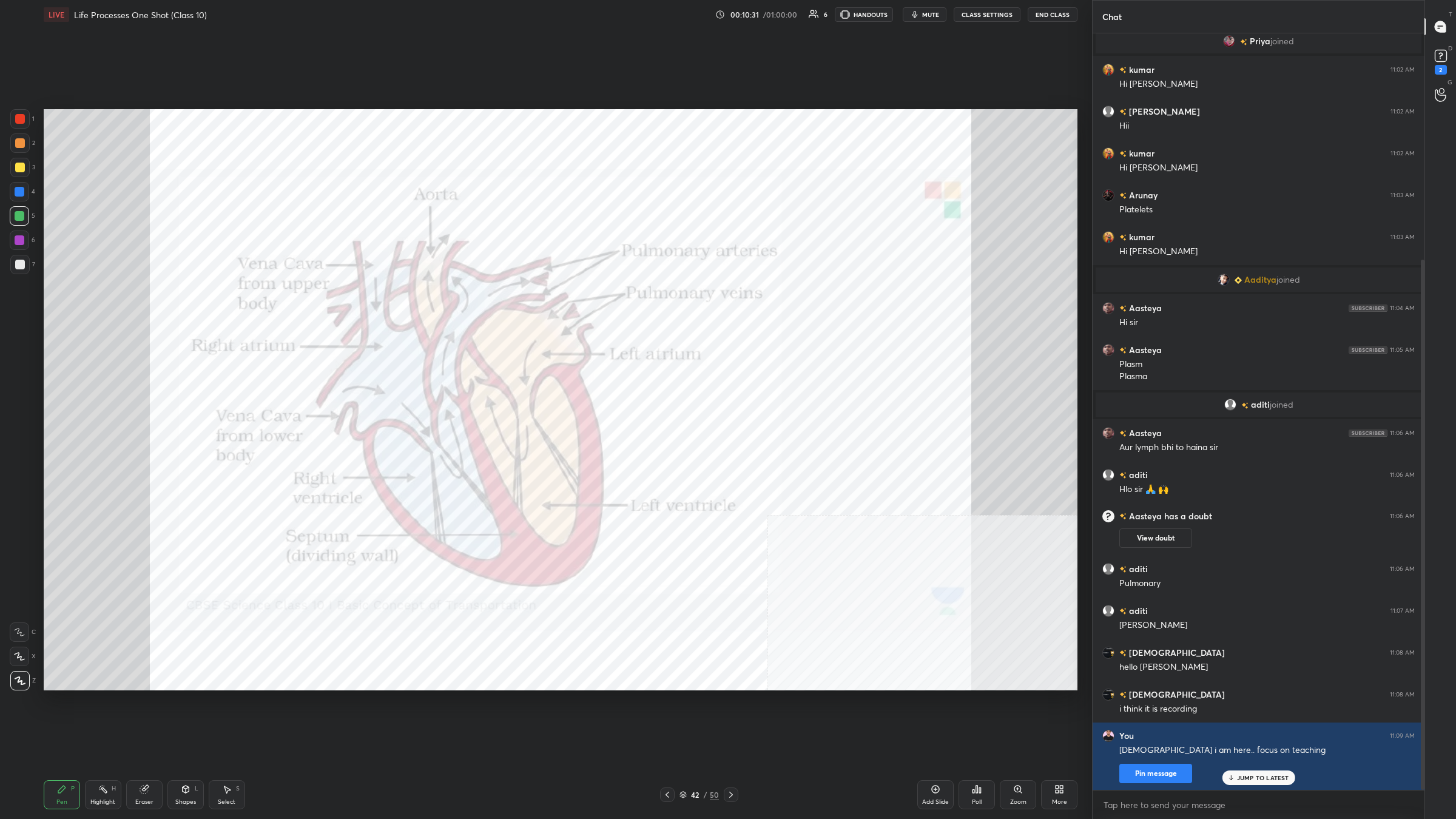 click at bounding box center [20, 119] 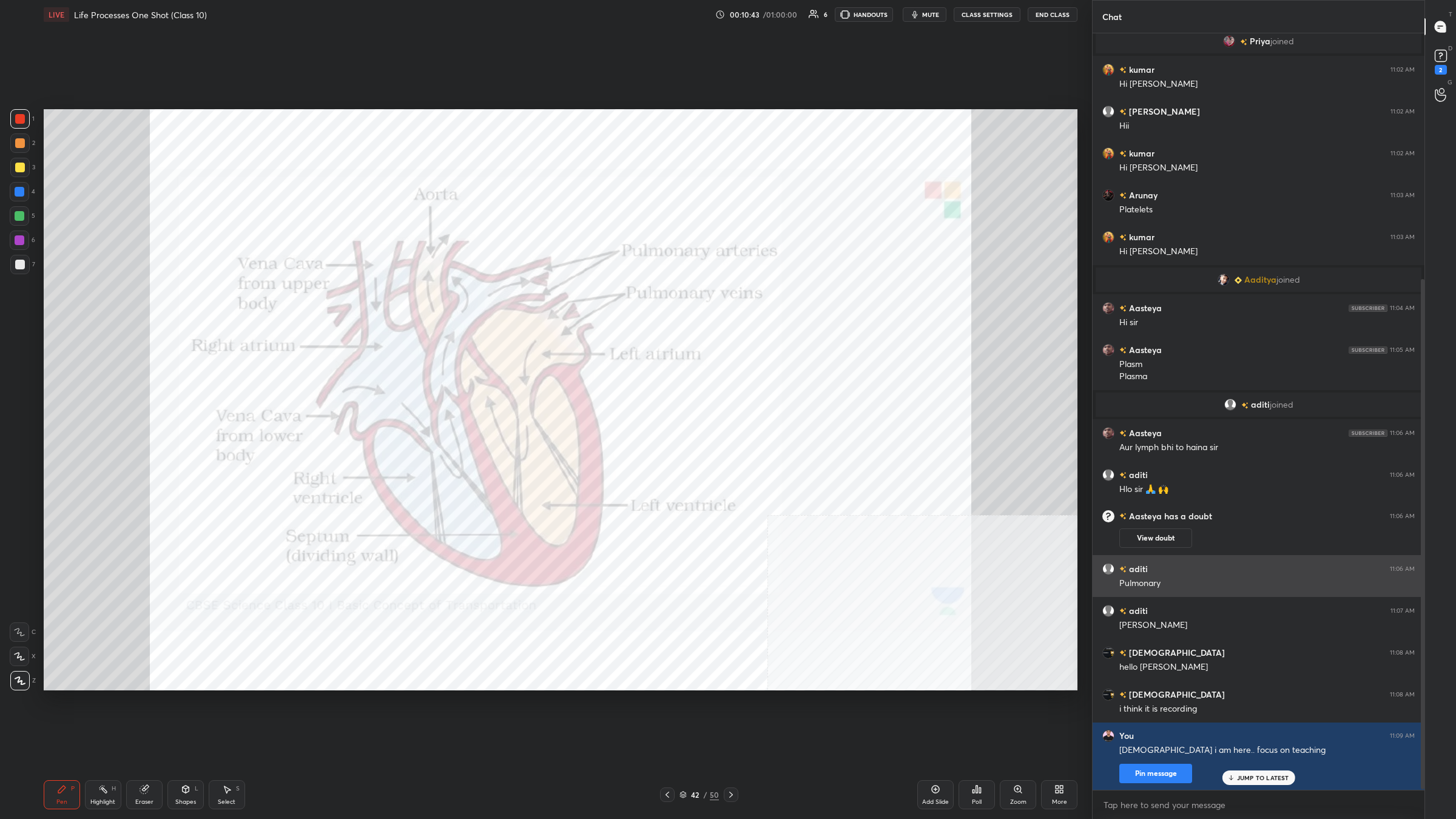 scroll, scrollTop: 365, scrollLeft: 0, axis: vertical 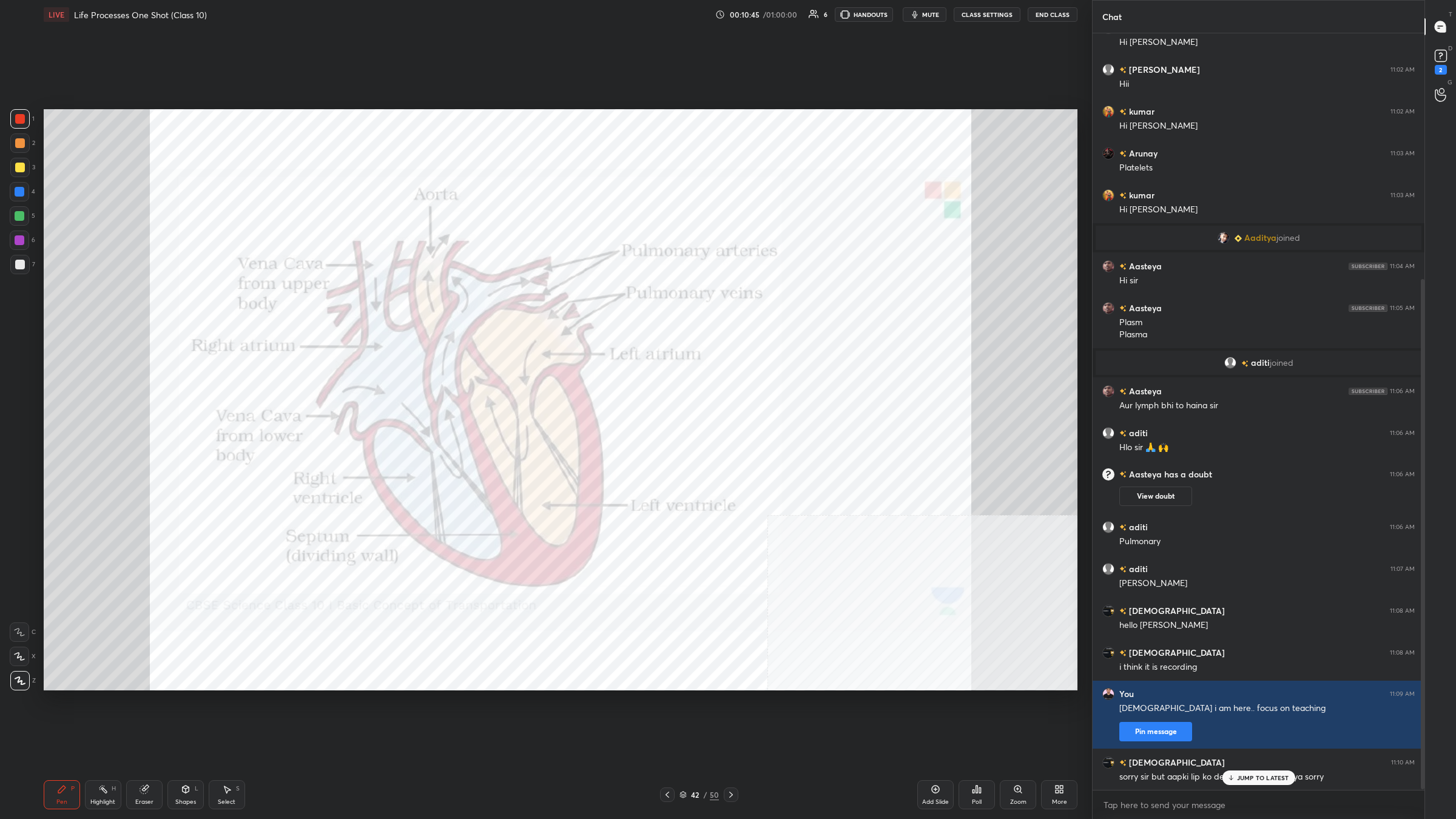 click on "JUMP TO LATEST" at bounding box center (1263, 778) 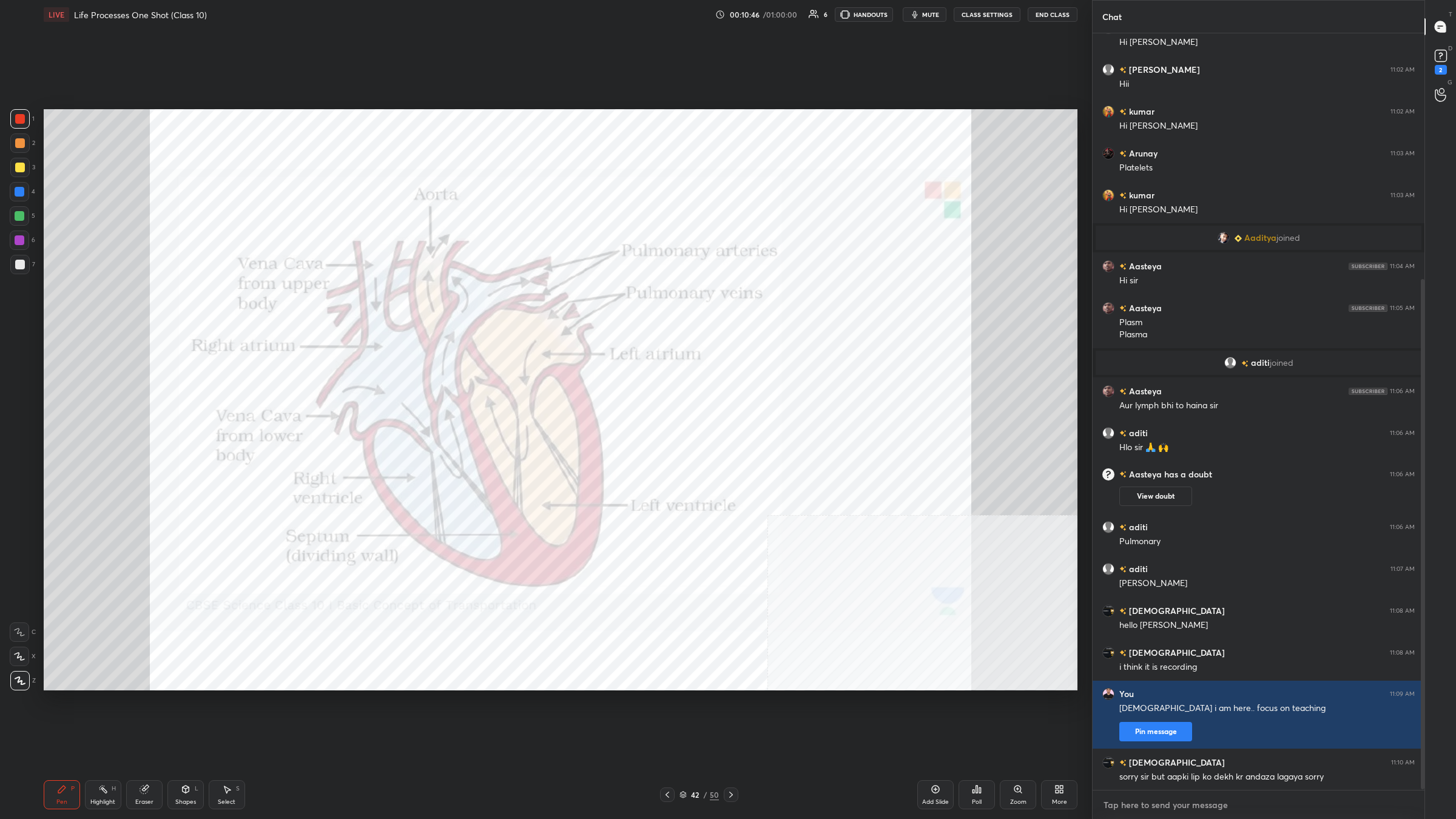 type on "x" 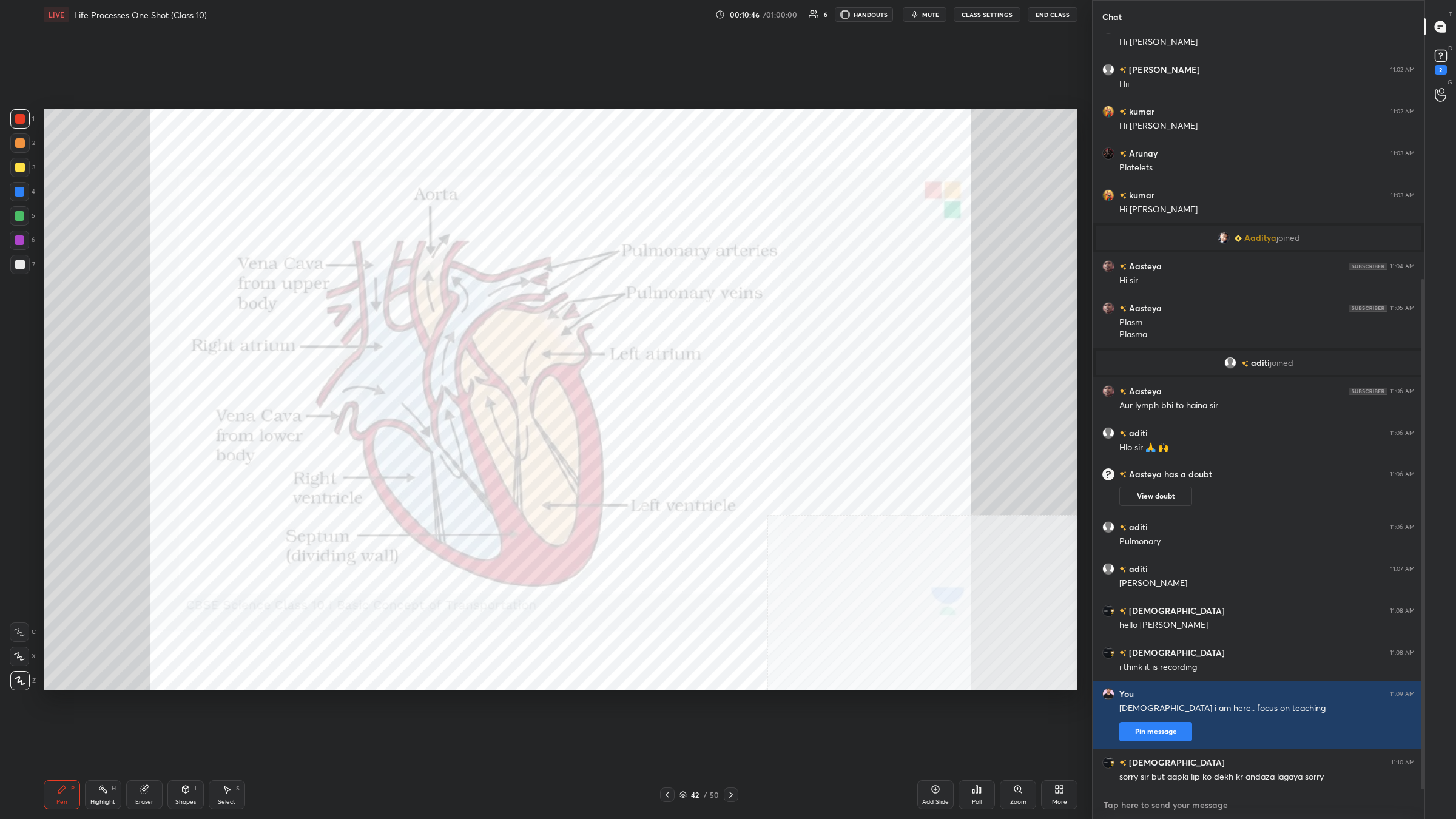 click at bounding box center (1258, 805) 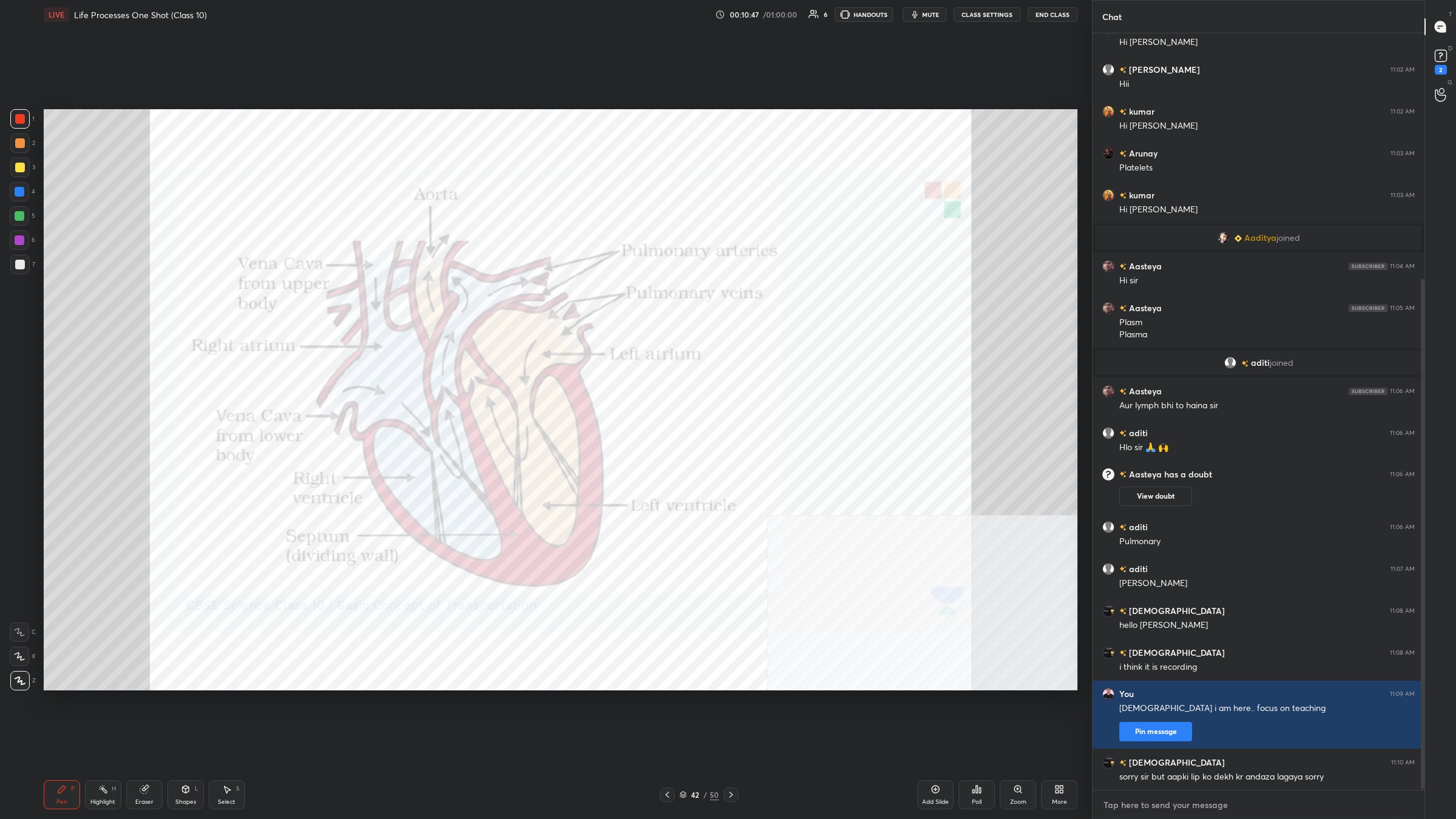 type on "s" 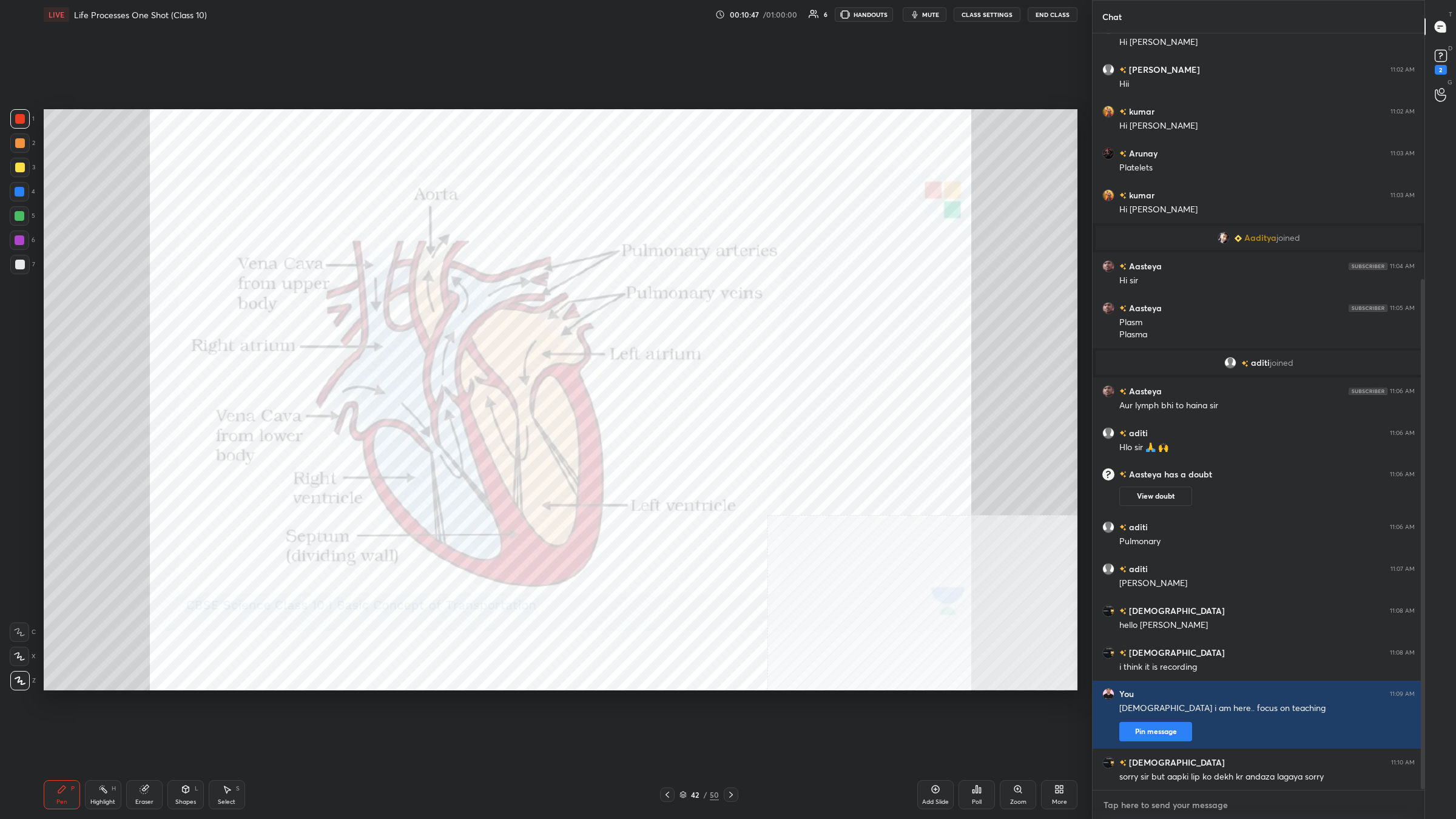 type on "x" 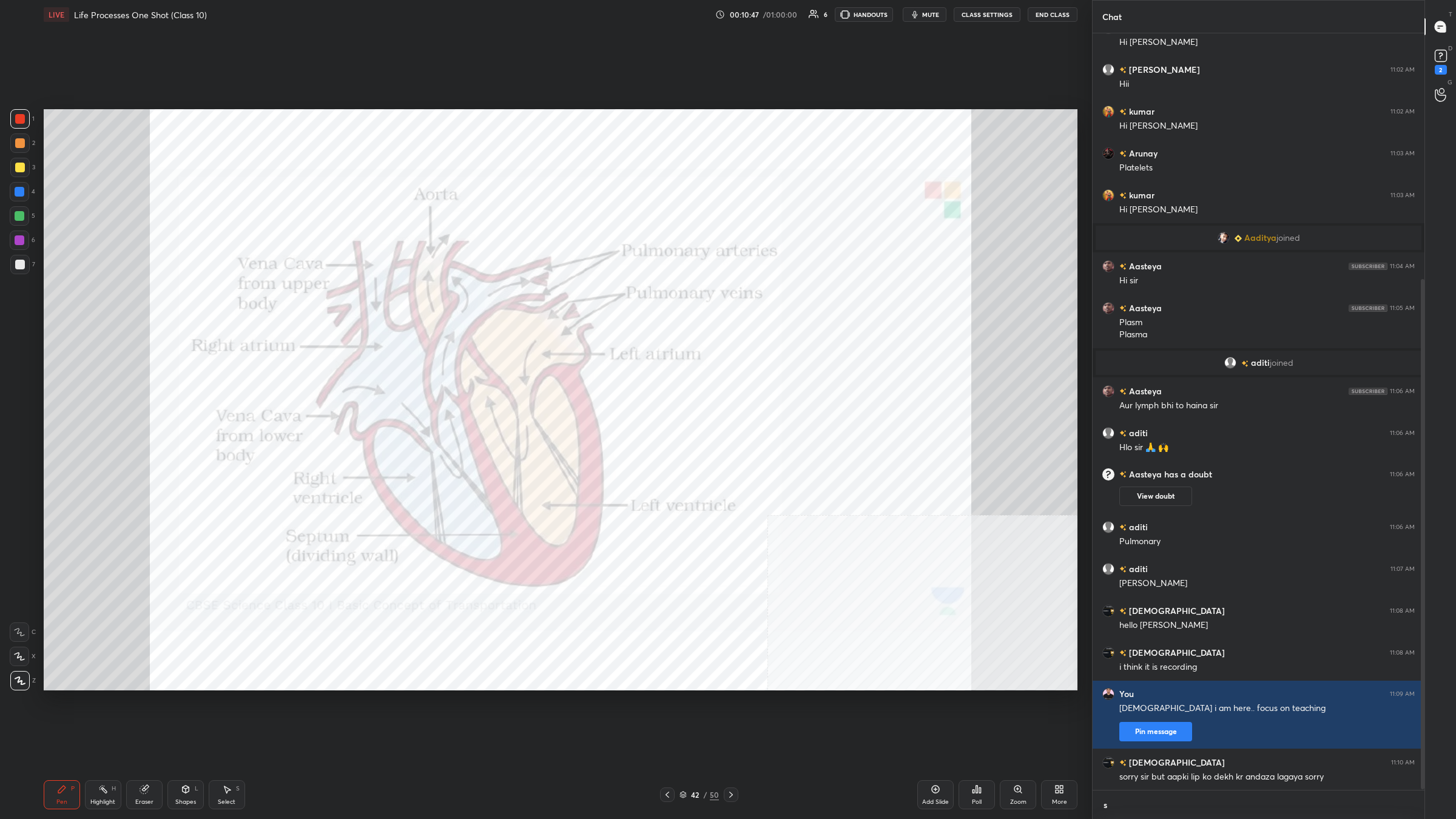 type on "so" 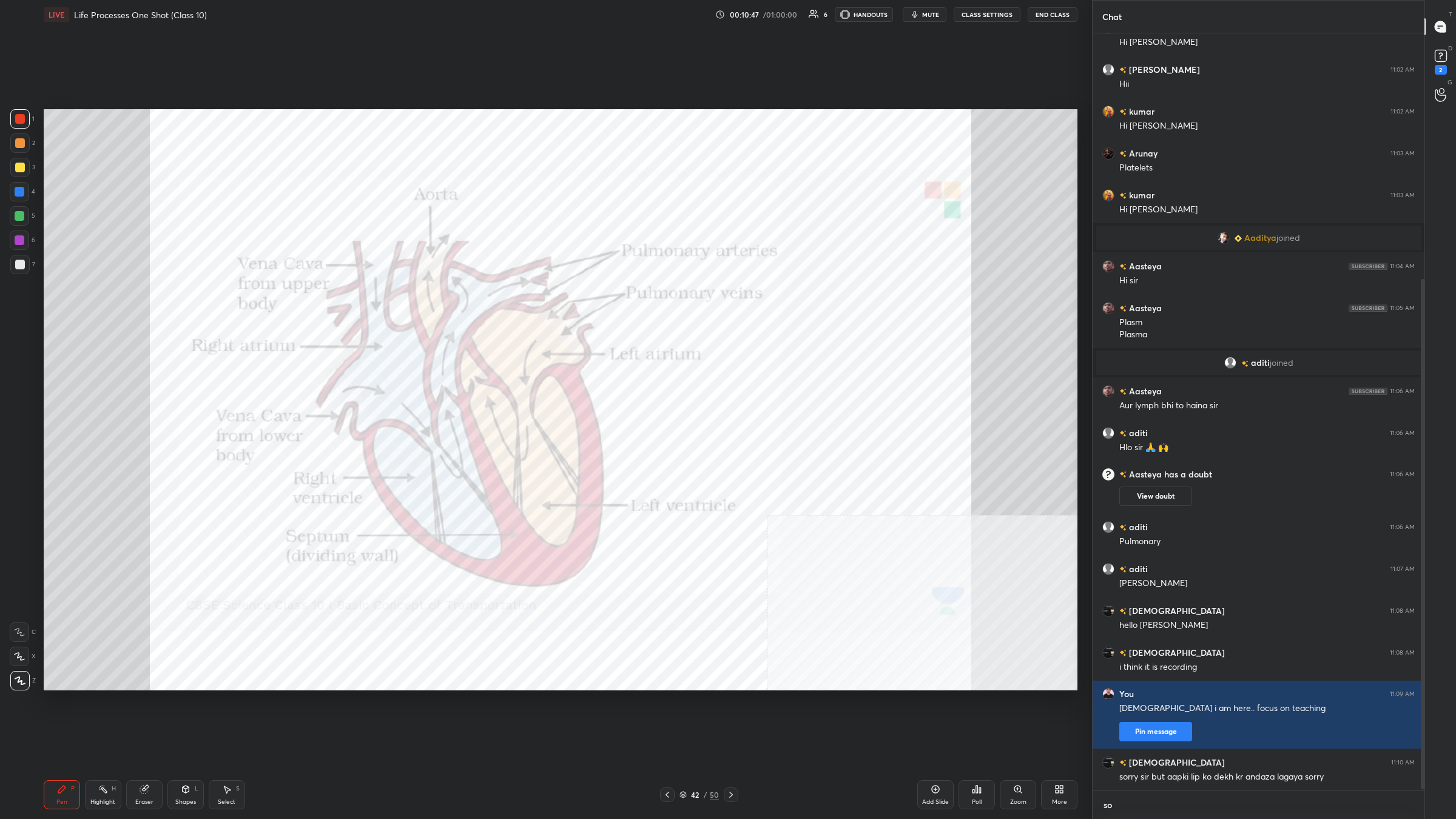 scroll, scrollTop: 750, scrollLeft: 329, axis: both 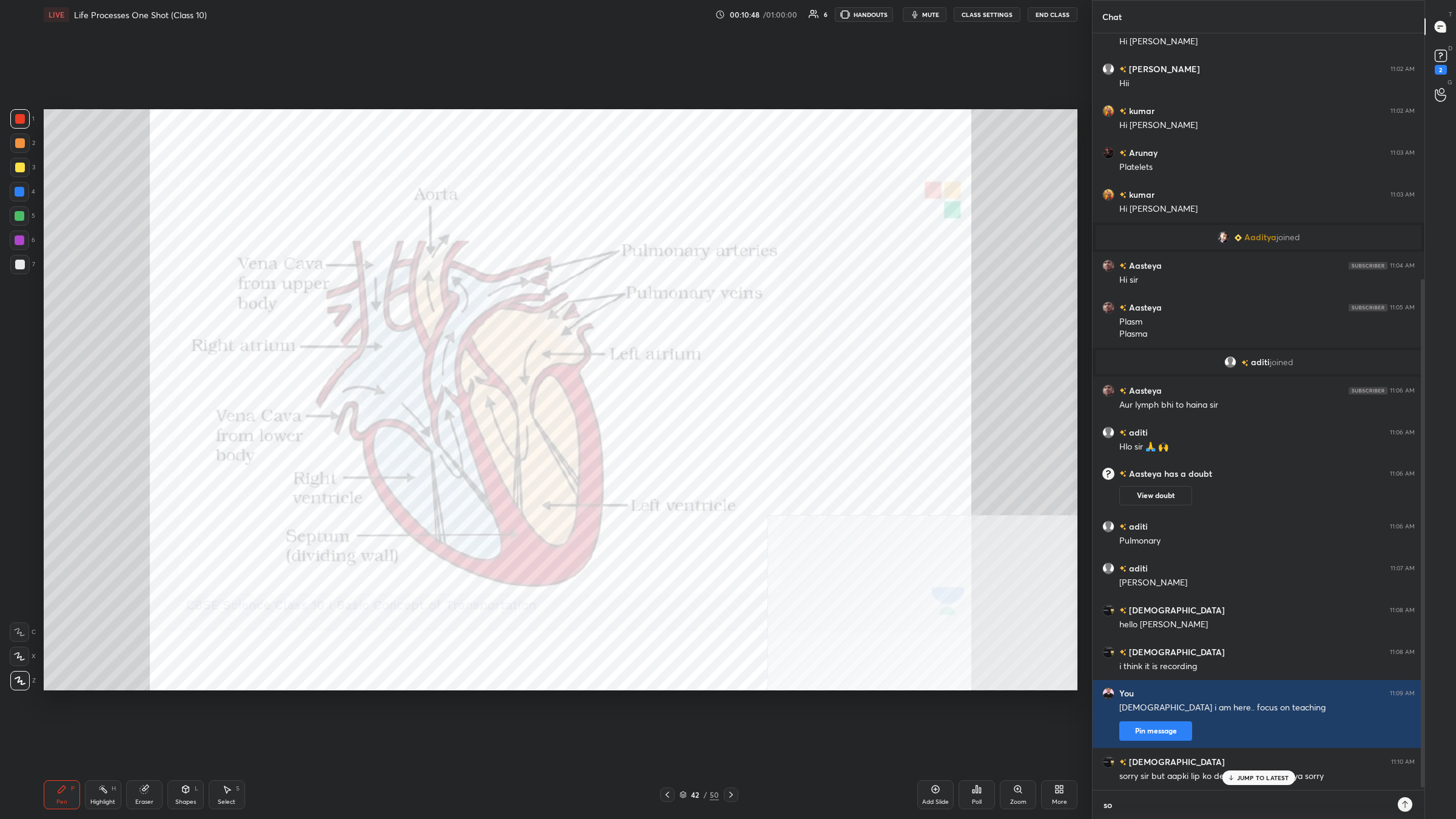 type on "som" 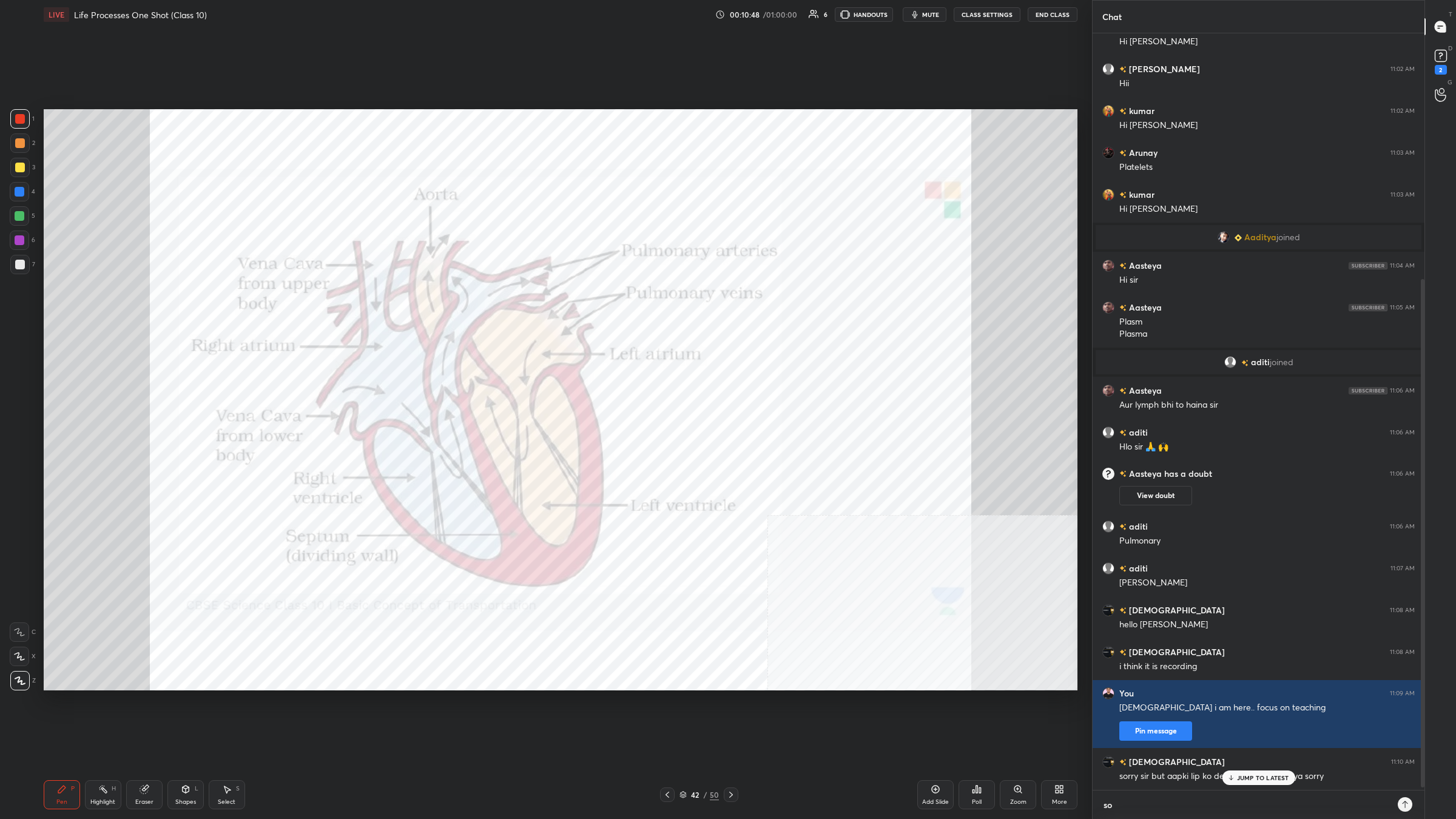 type on "x" 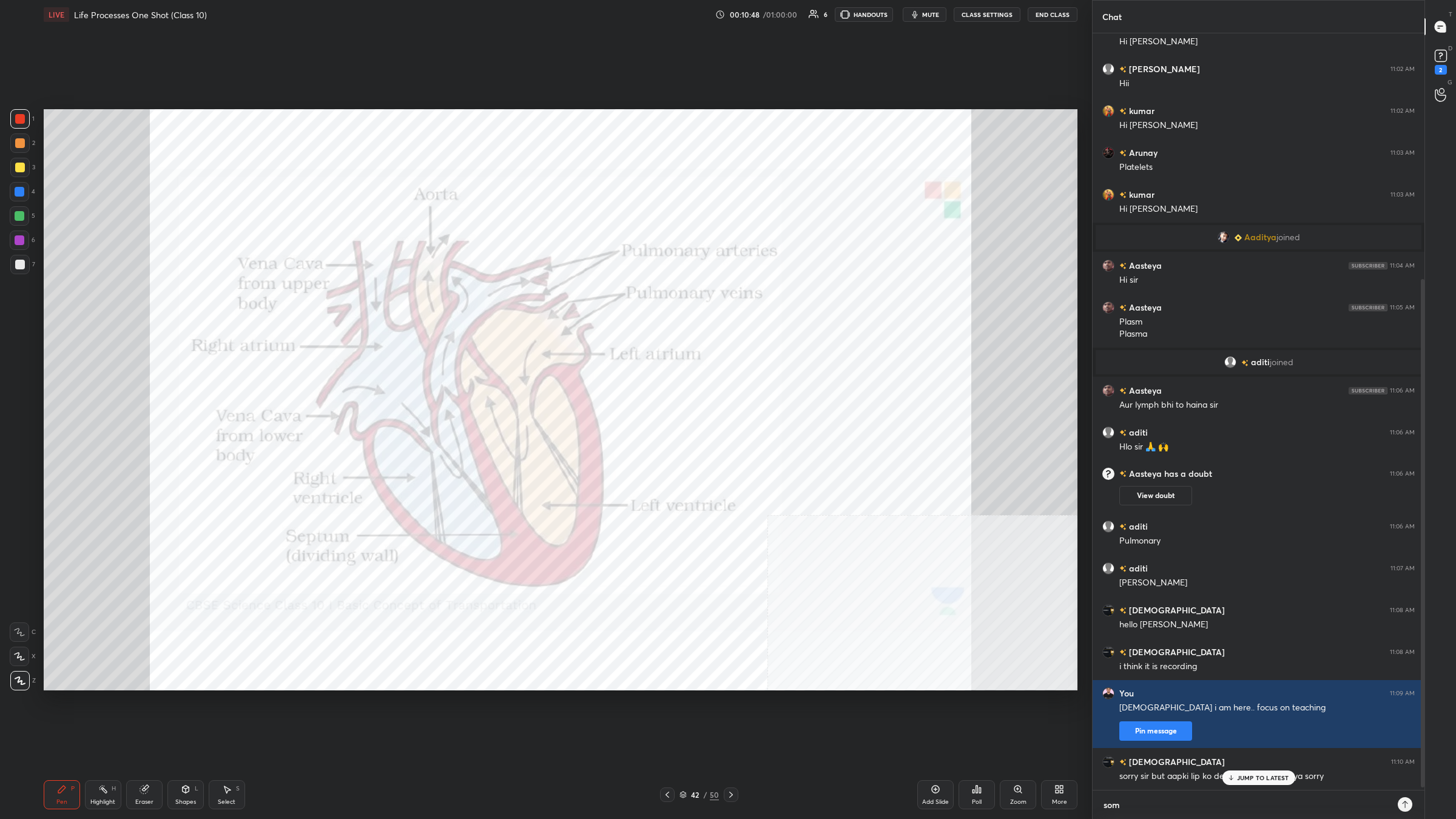 scroll, scrollTop: 4, scrollLeft: 4, axis: both 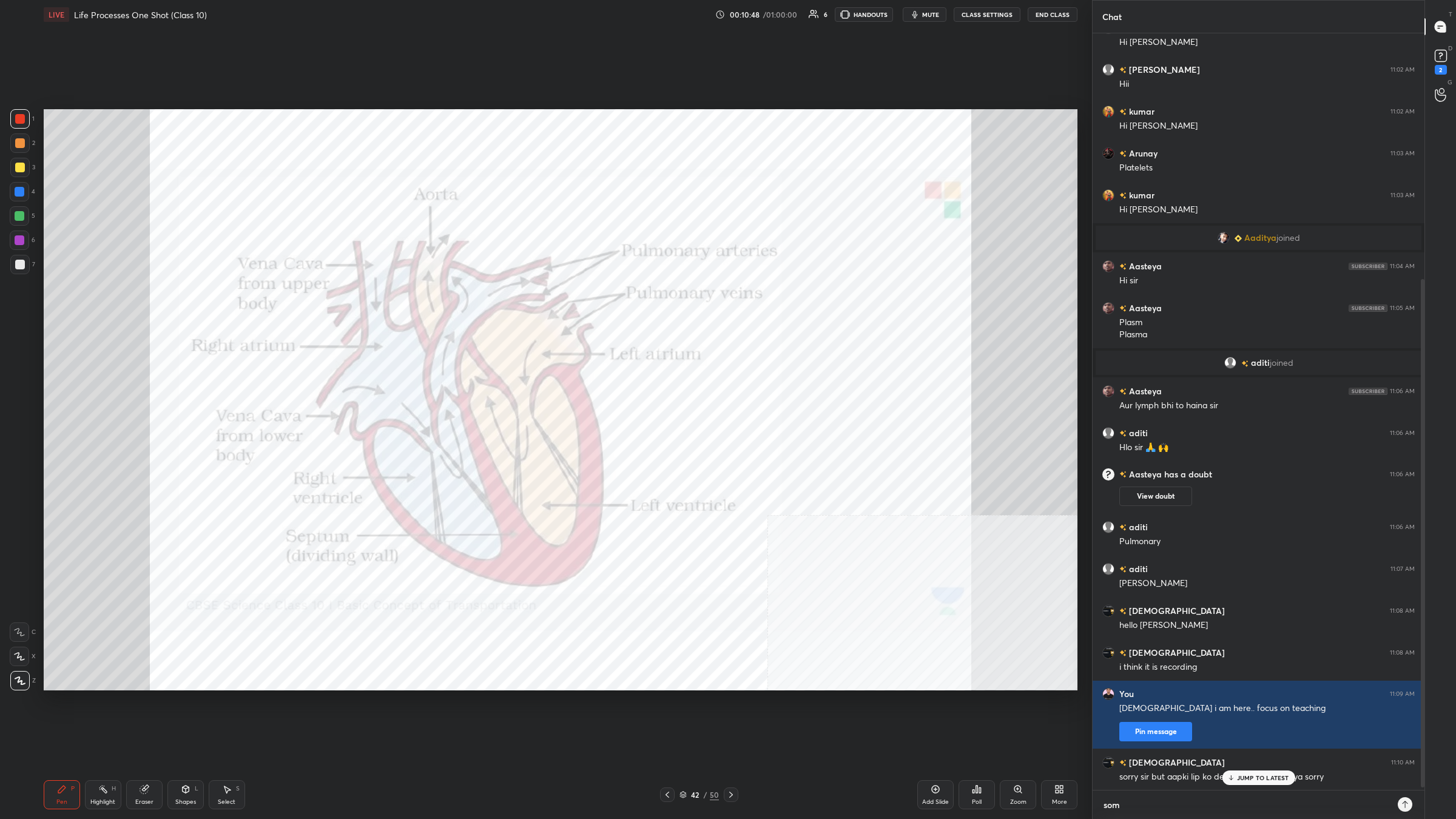 type on "some" 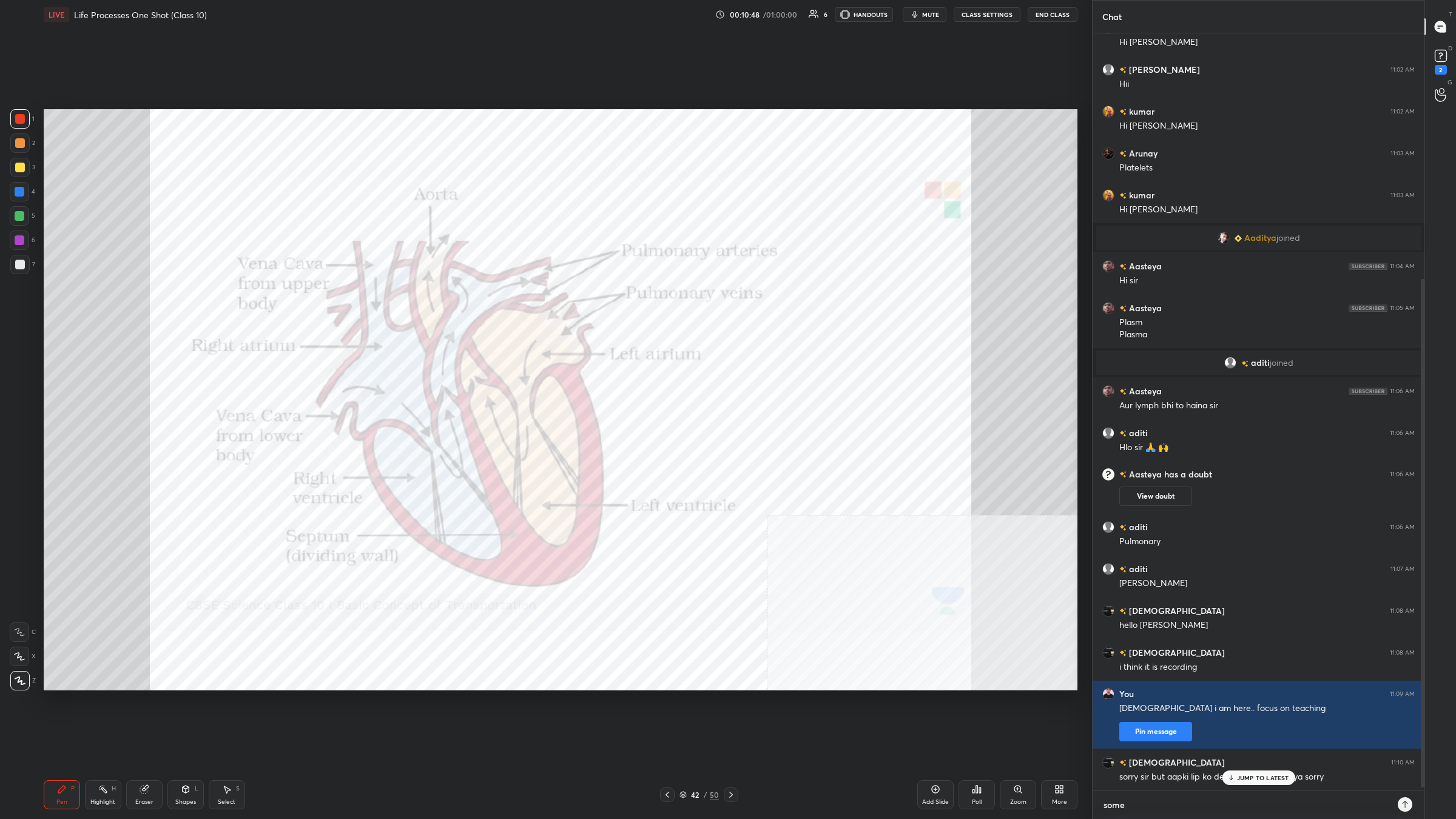 type on "some" 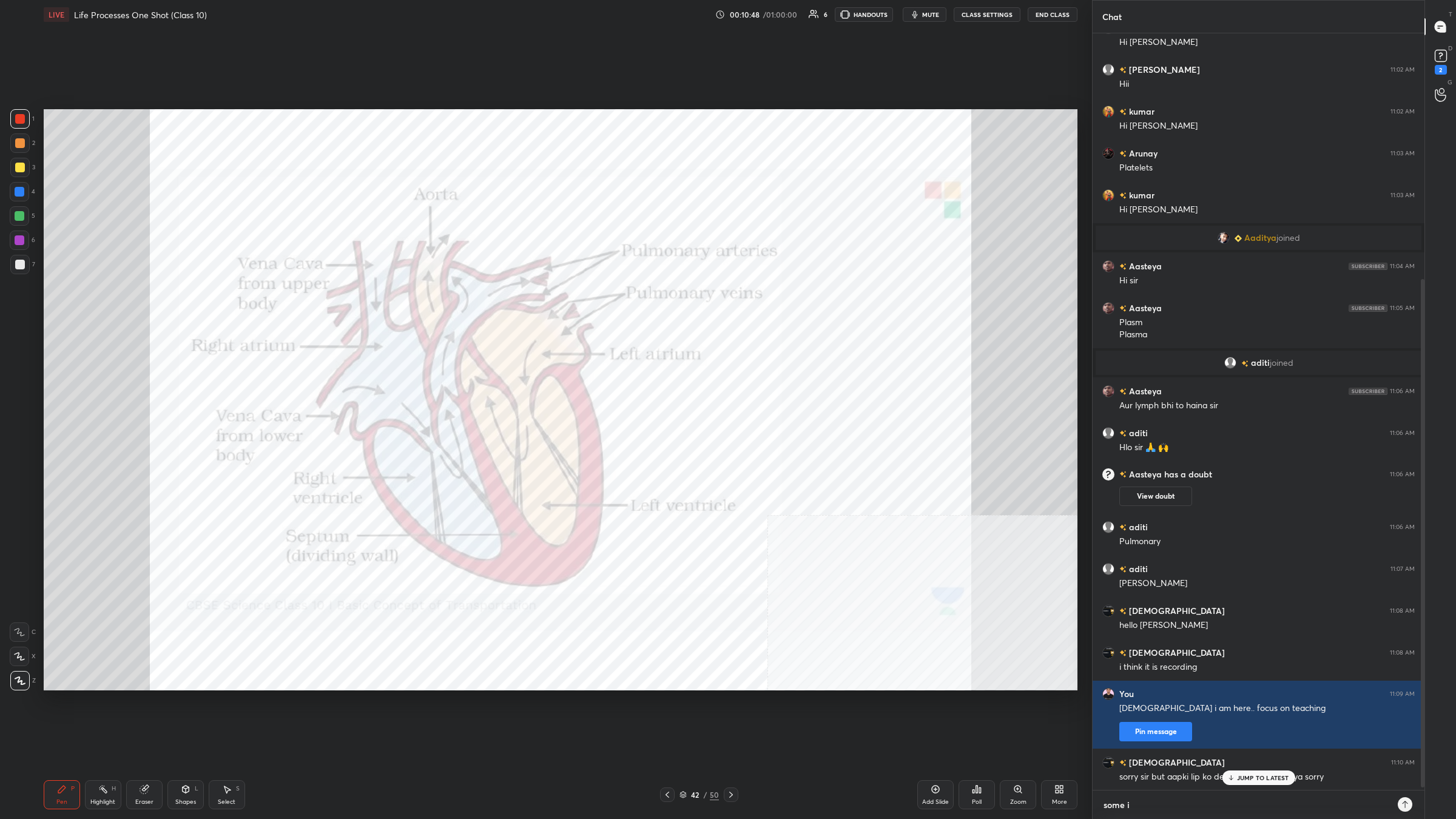 type on "some in" 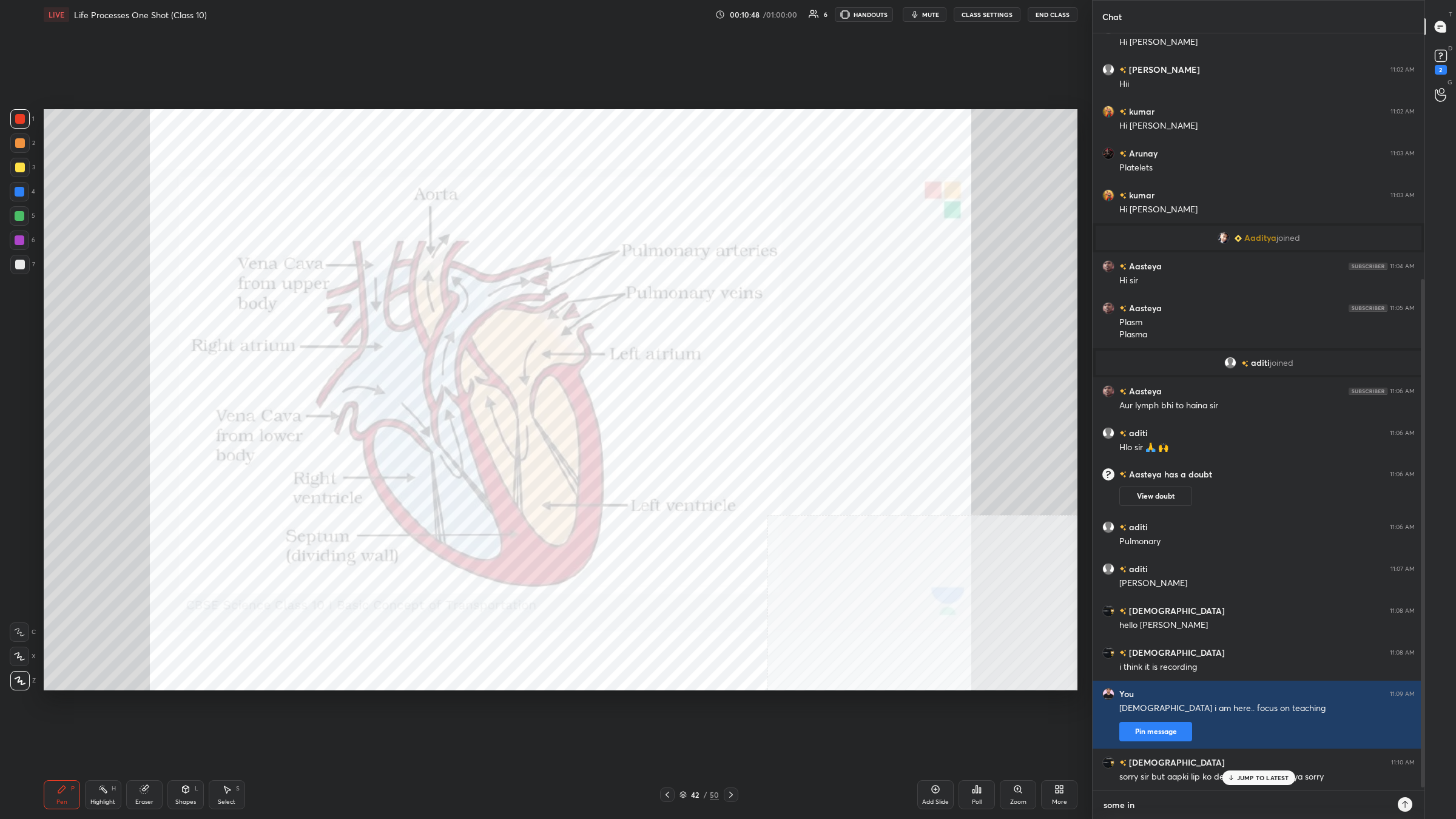 type on "some int" 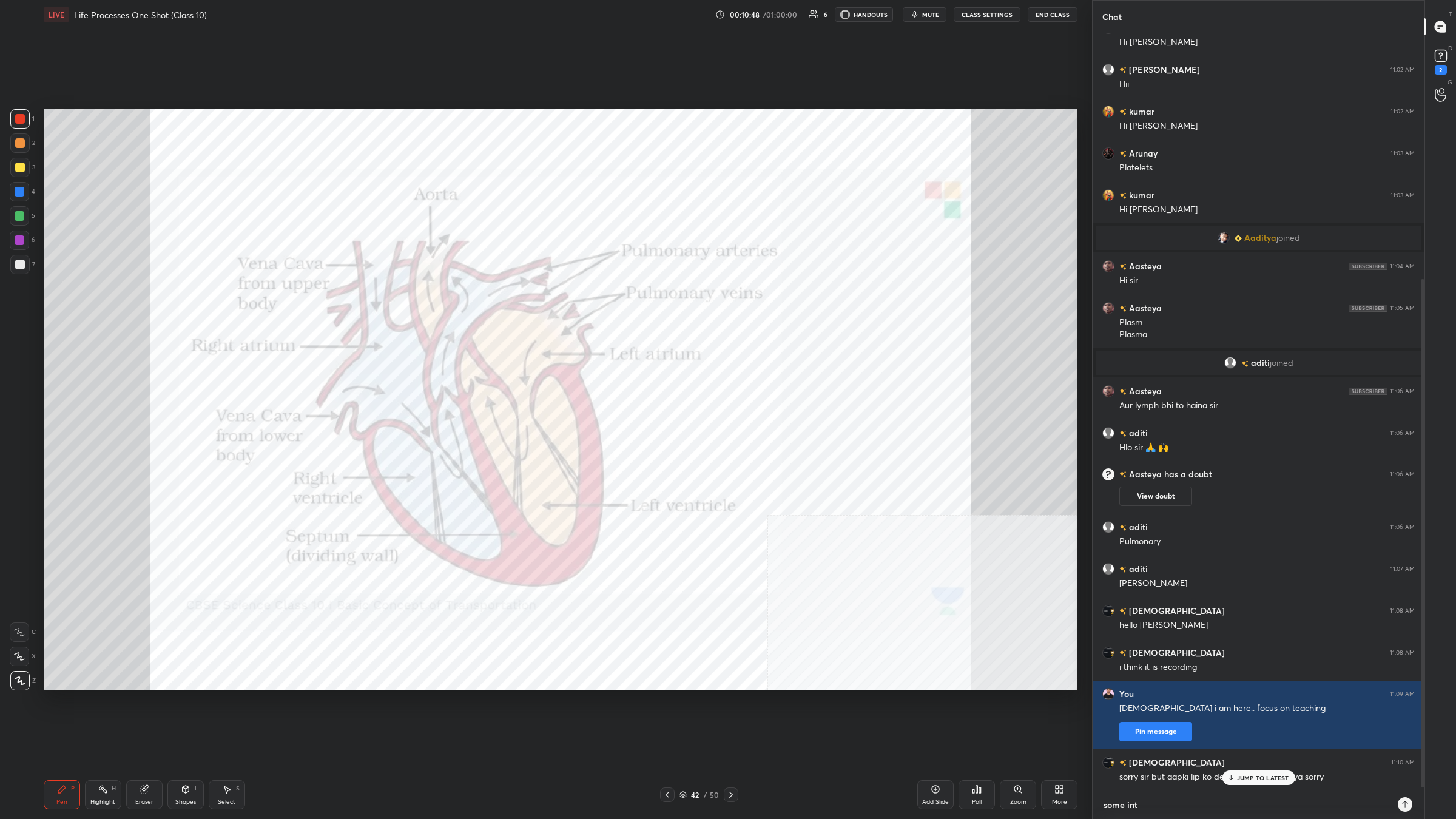 type on "some inte" 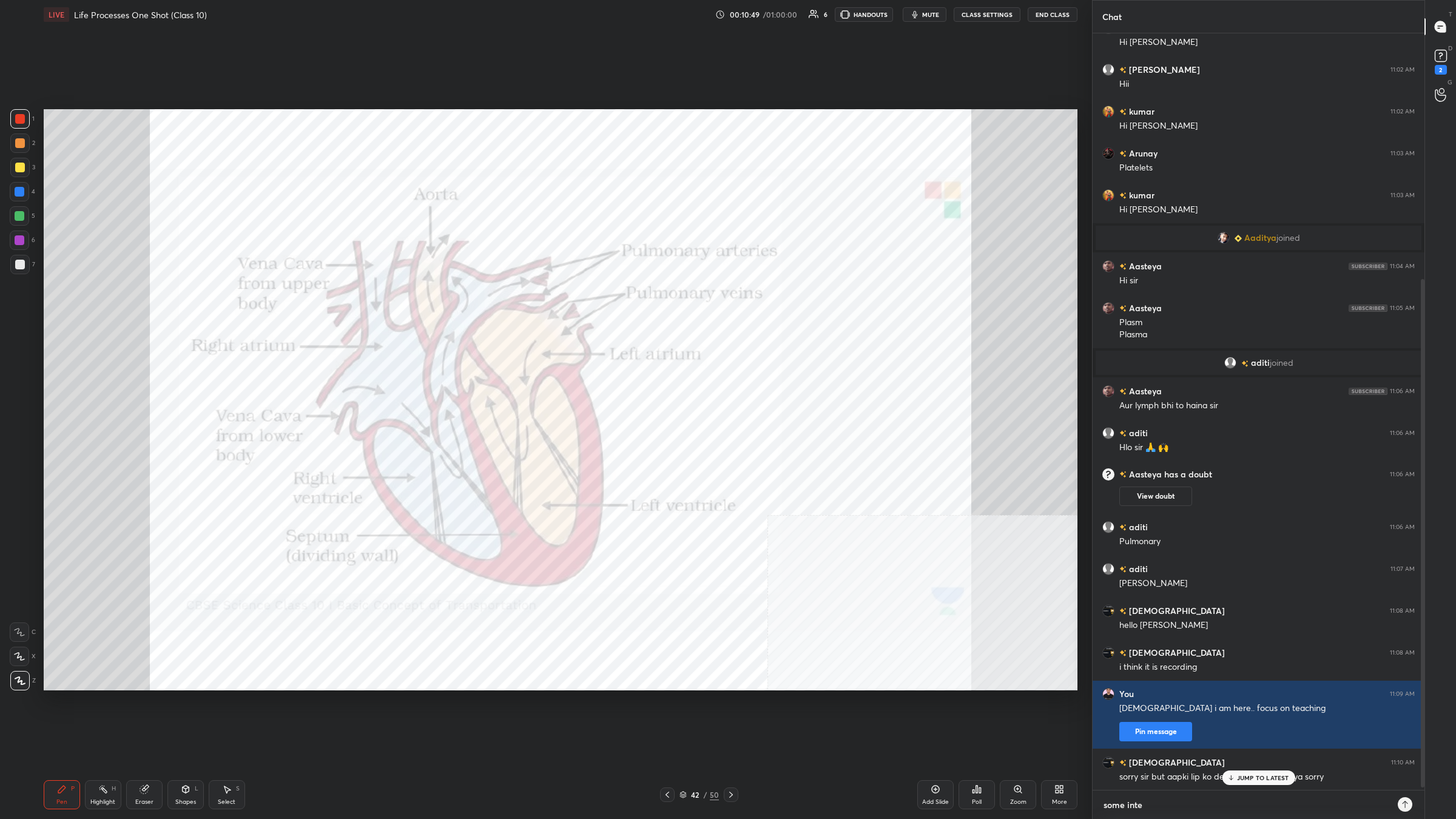 type on "some inter" 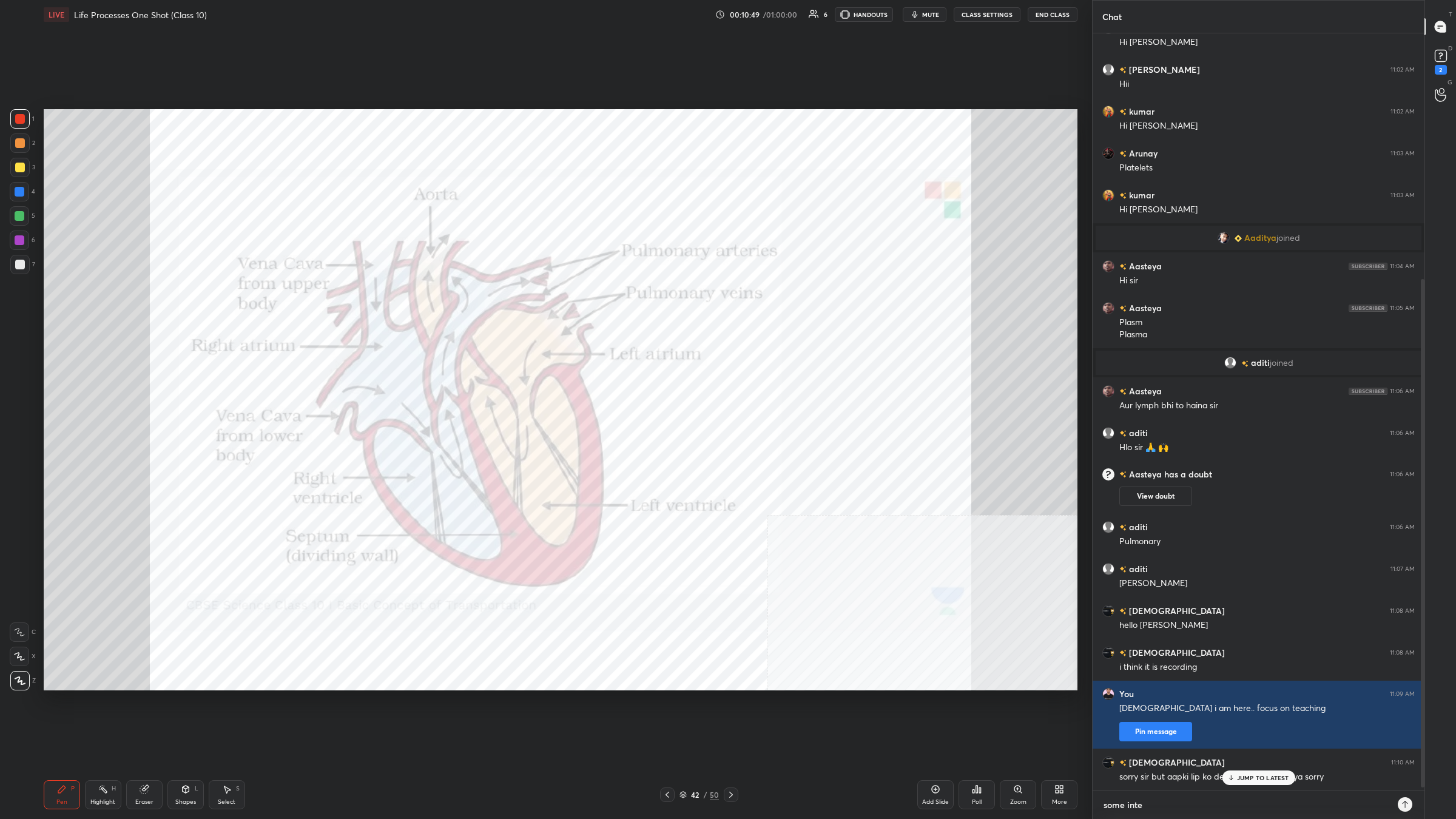 type on "x" 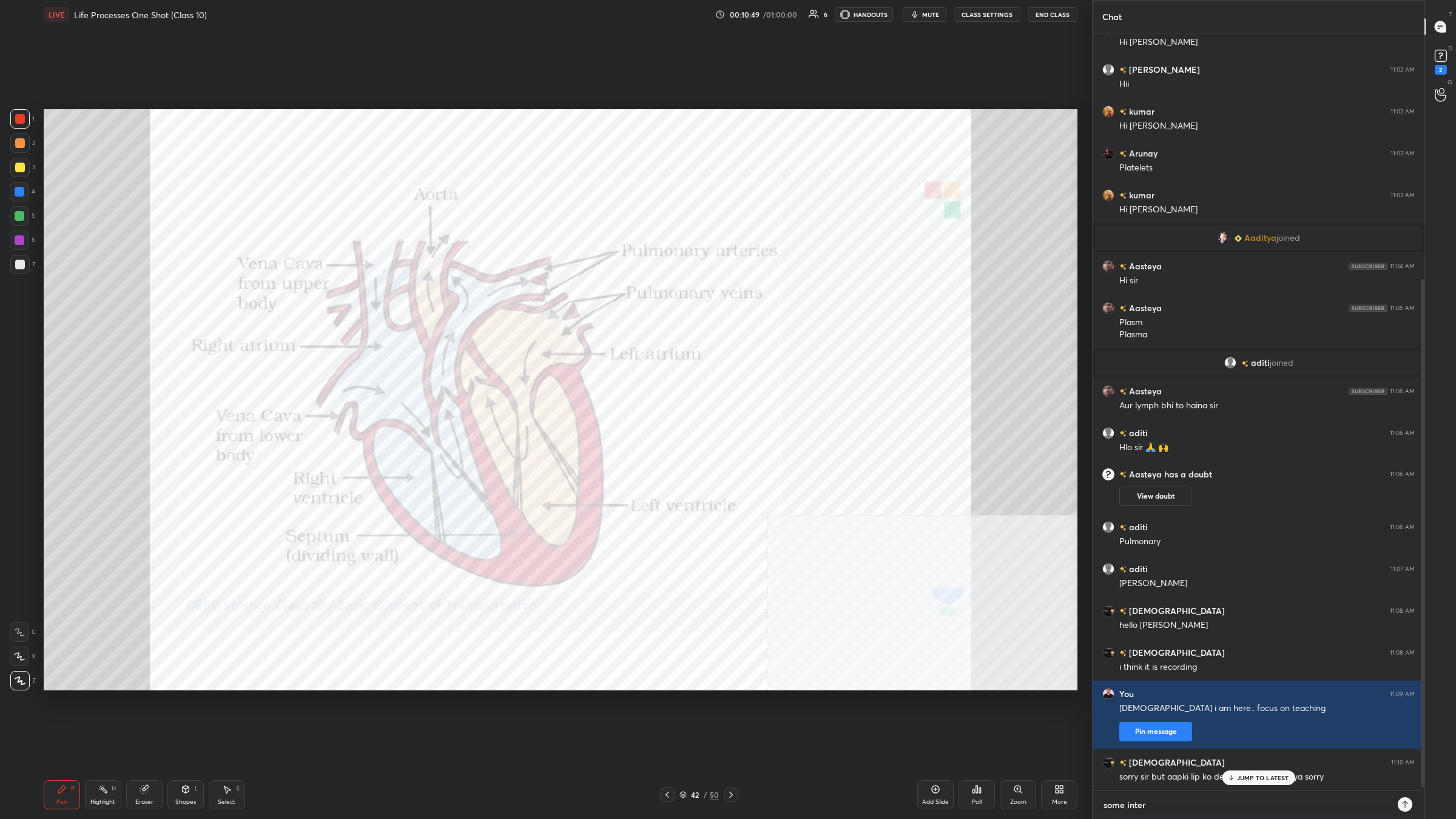 type on "some intern" 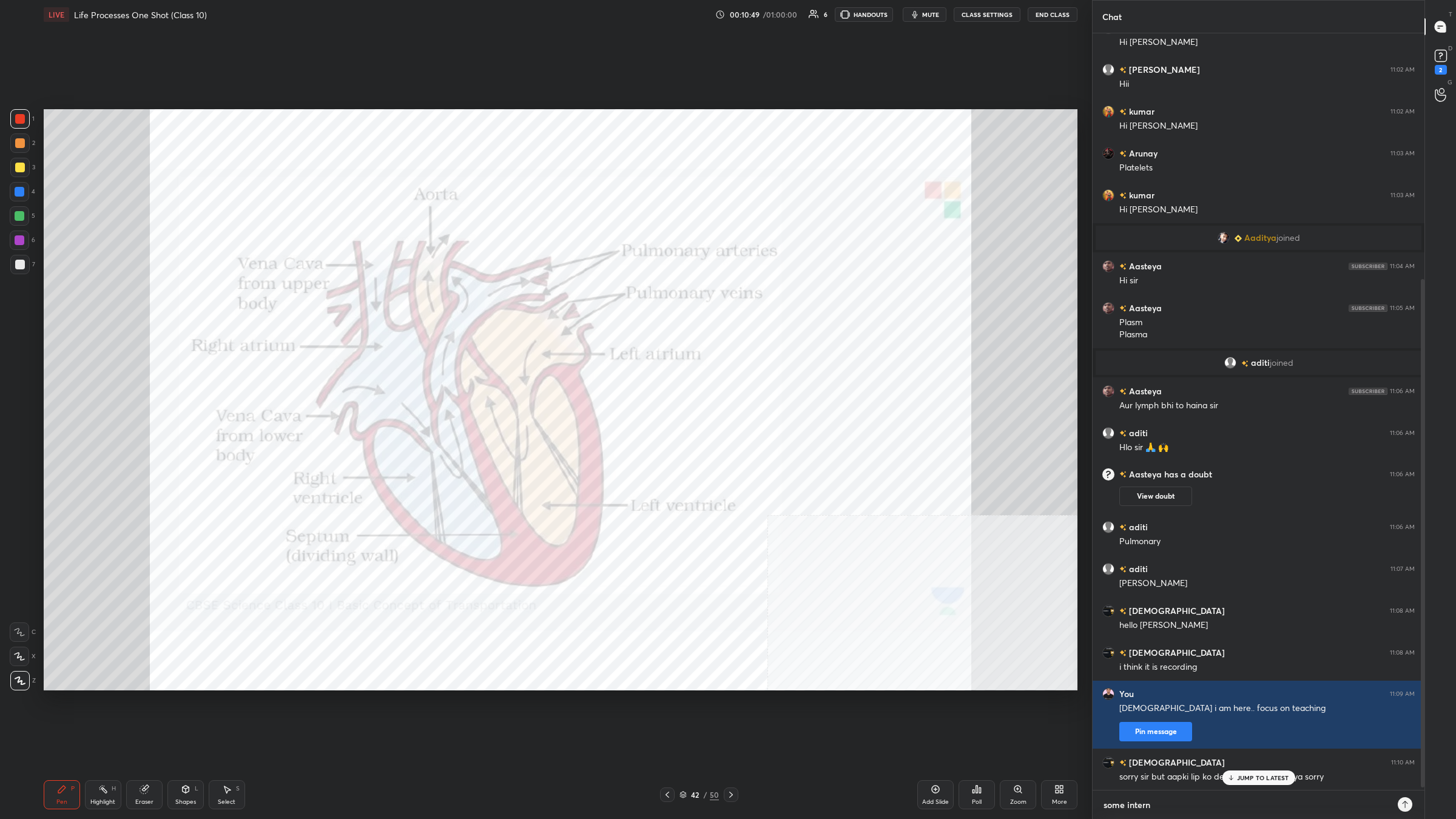type on "some interne" 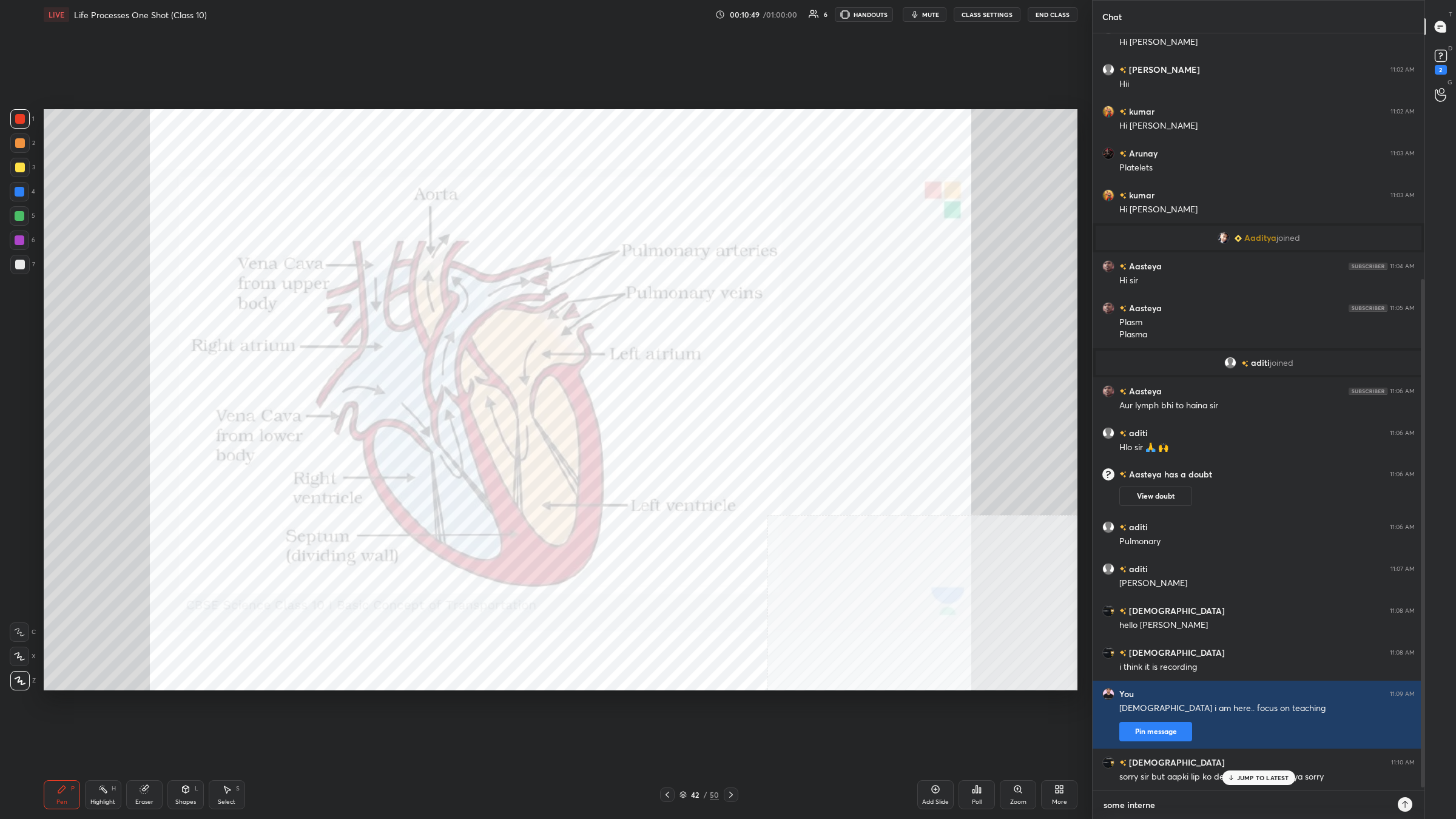type on "some internet" 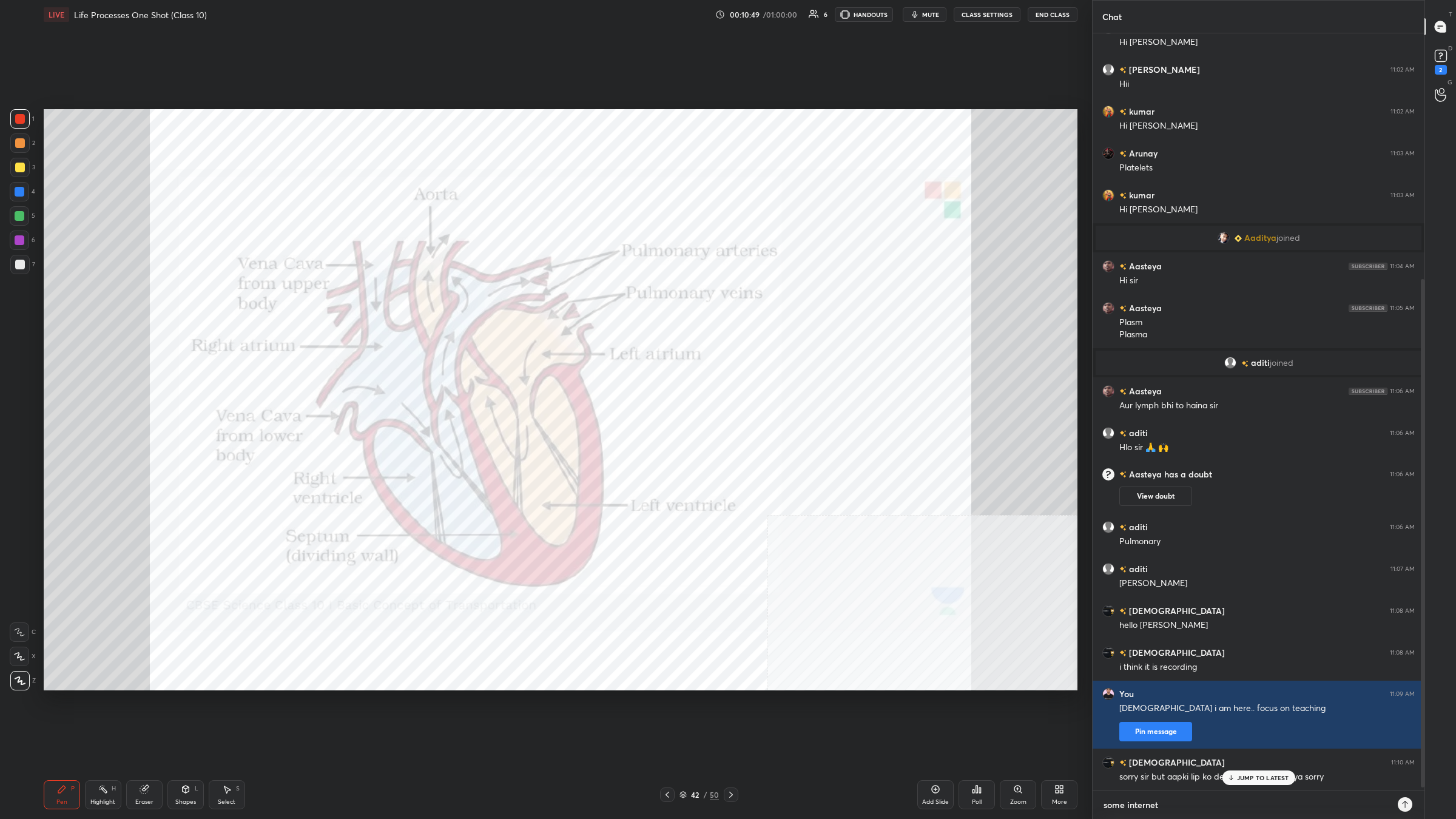 type on "some internet" 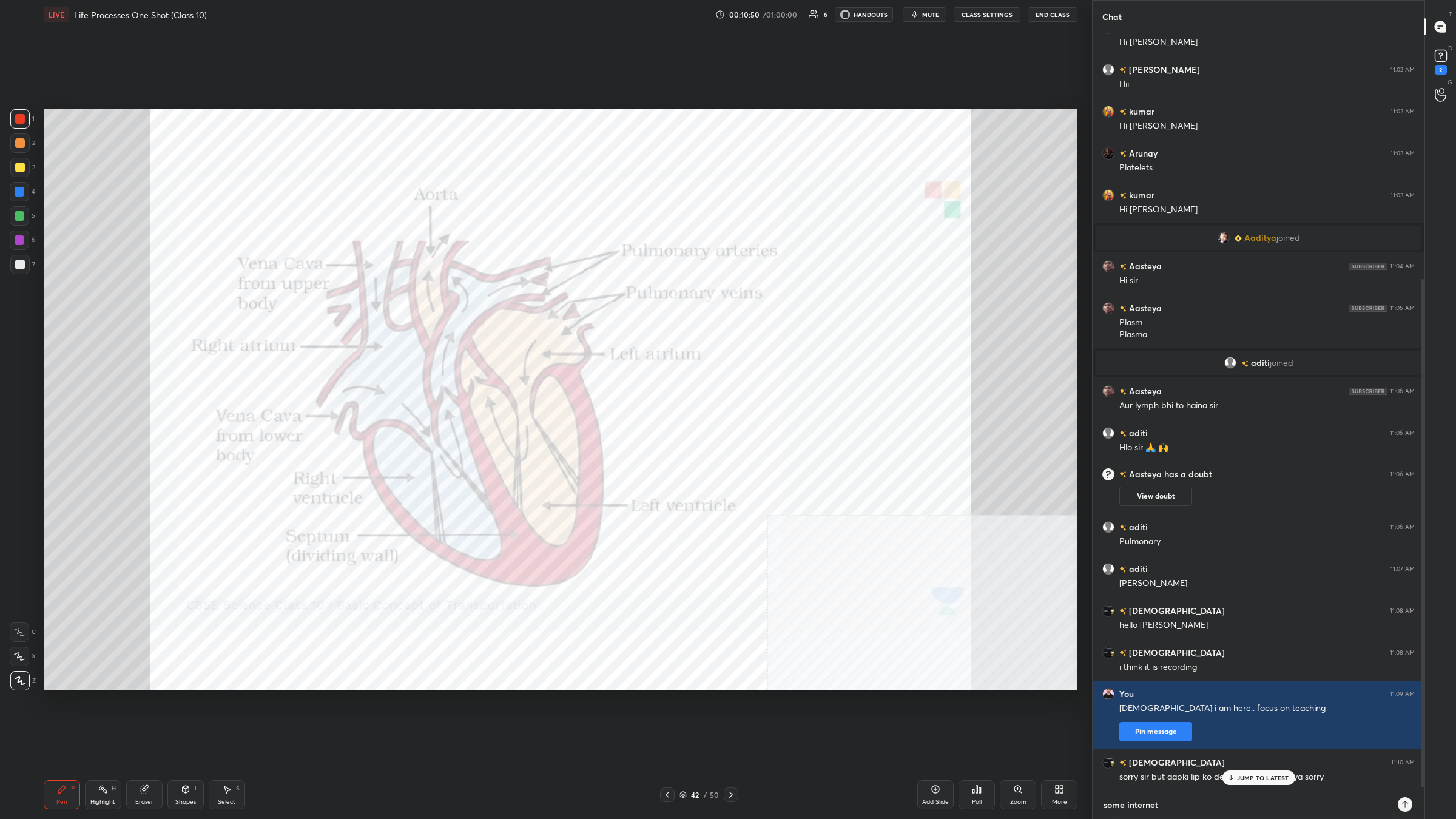 type 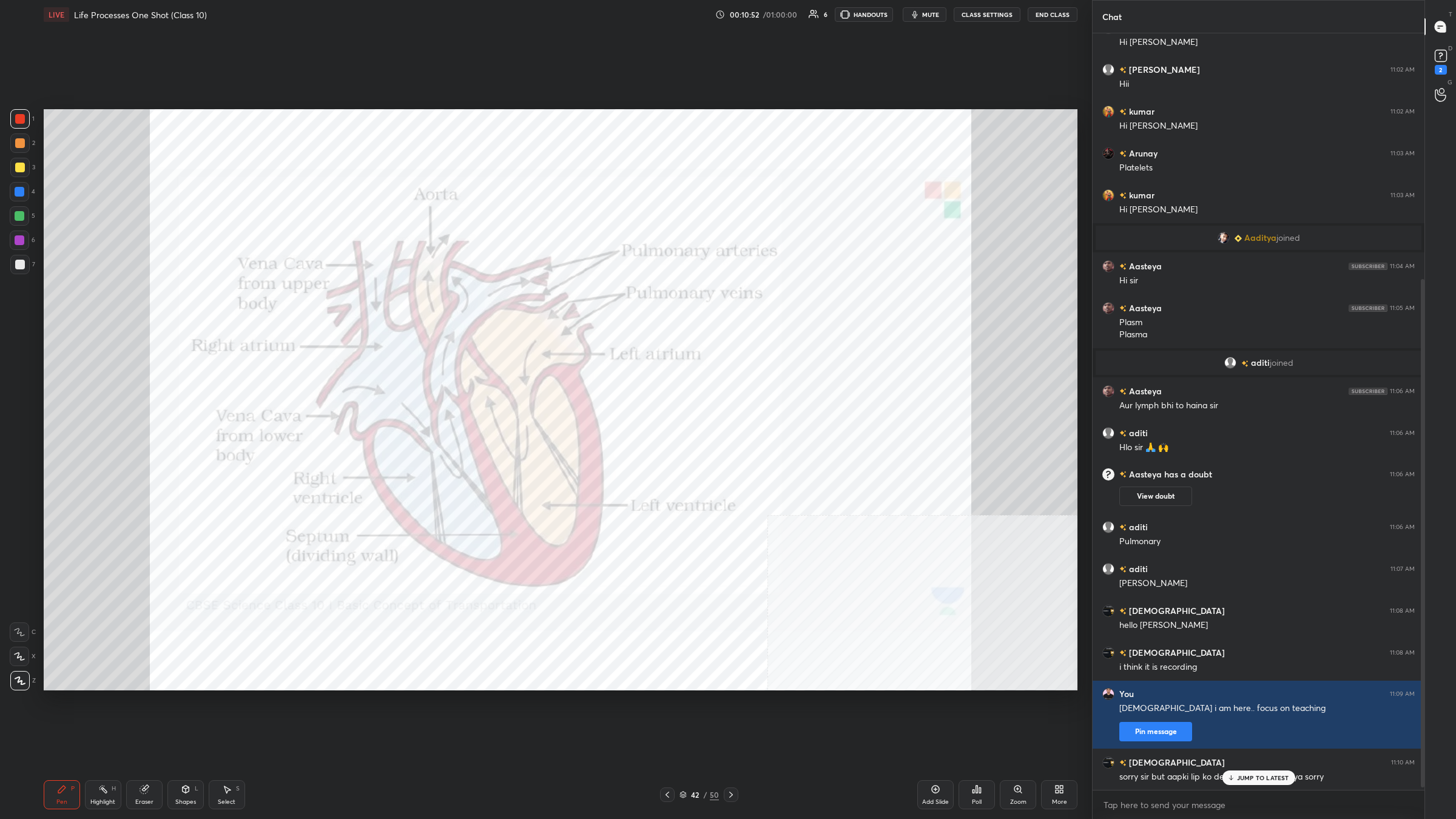 click on "JUMP TO LATEST" at bounding box center [1263, 778] 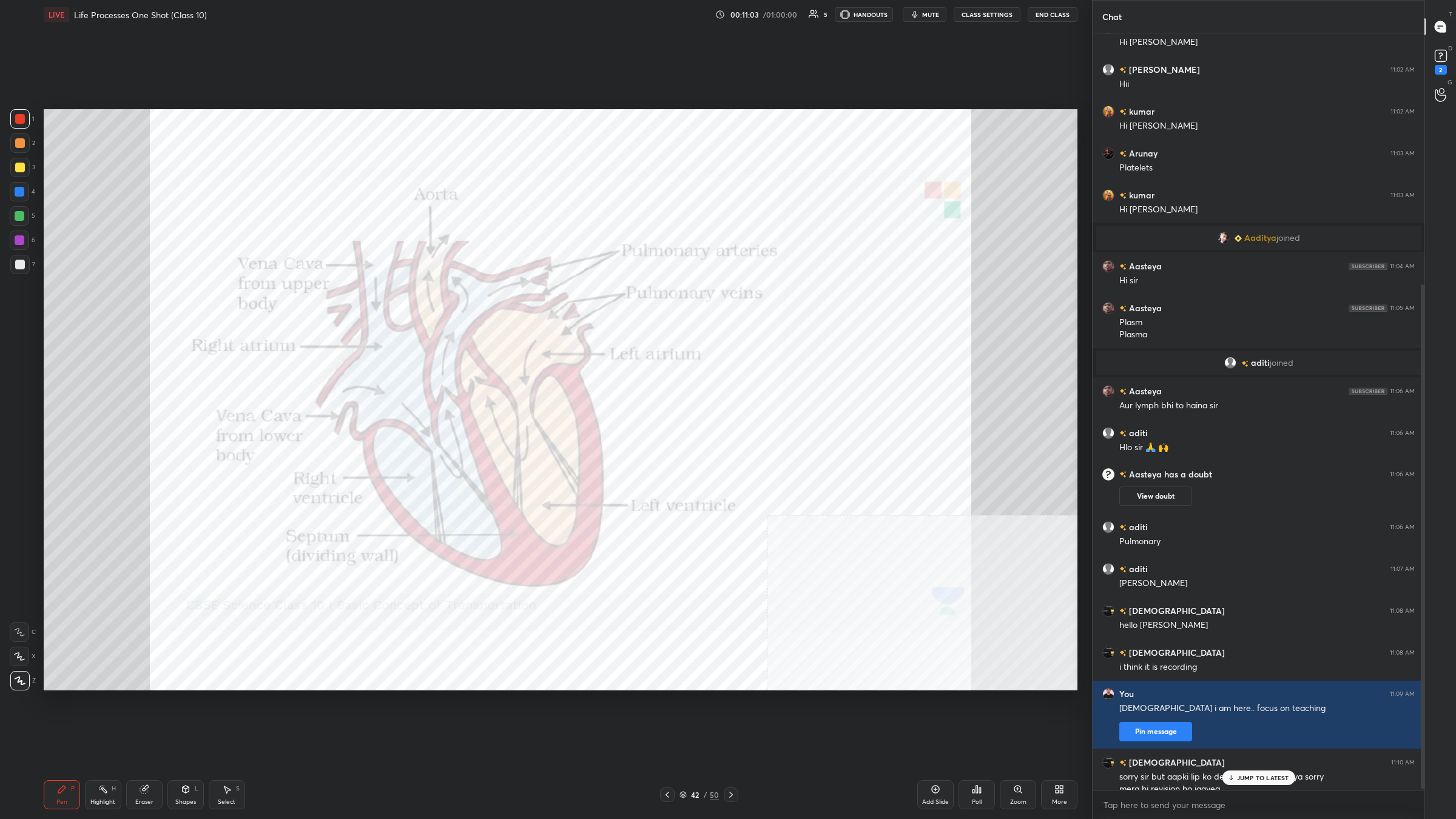 scroll, scrollTop: 377, scrollLeft: 0, axis: vertical 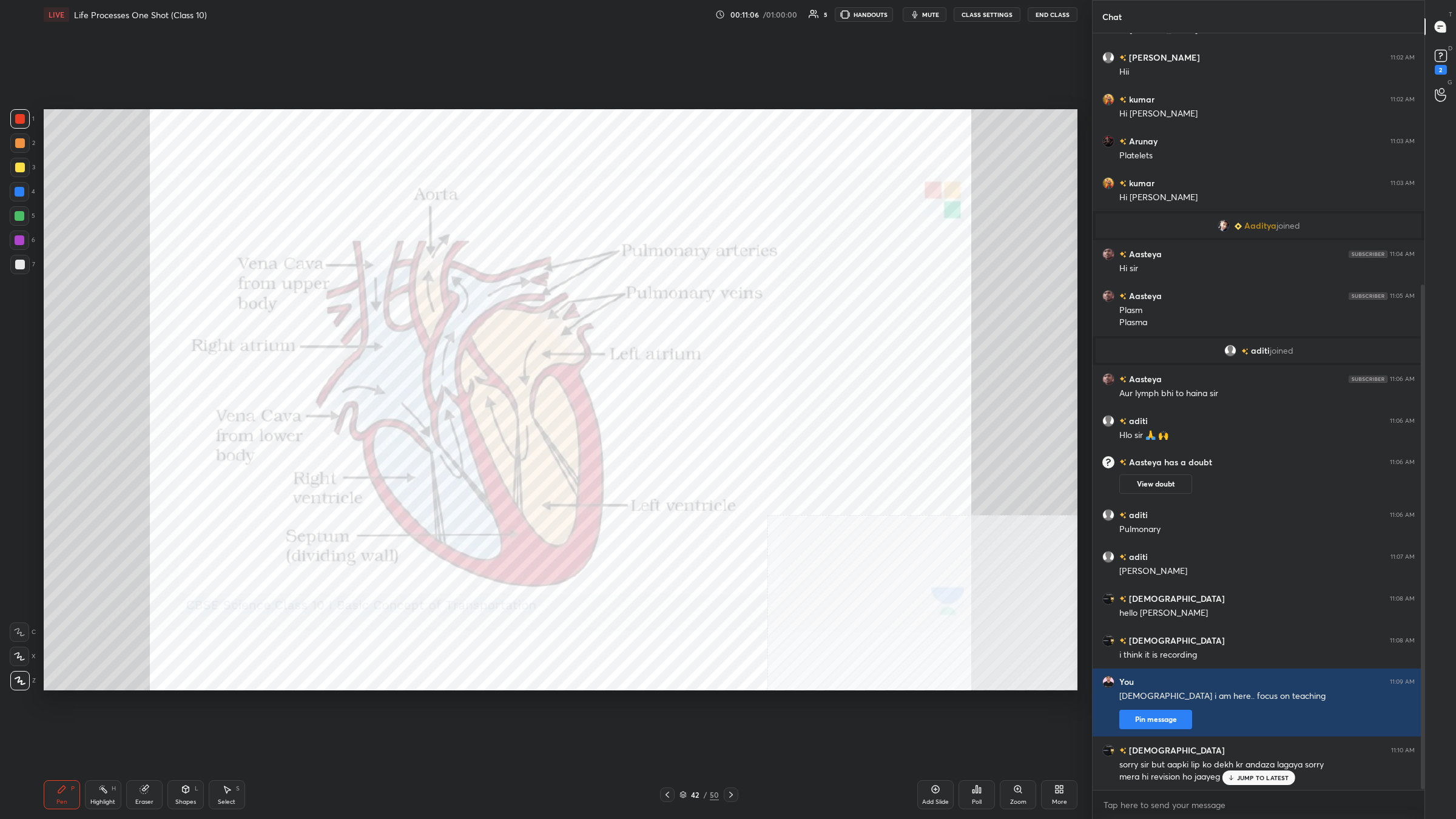 click on "JUMP TO LATEST" at bounding box center [1263, 778] 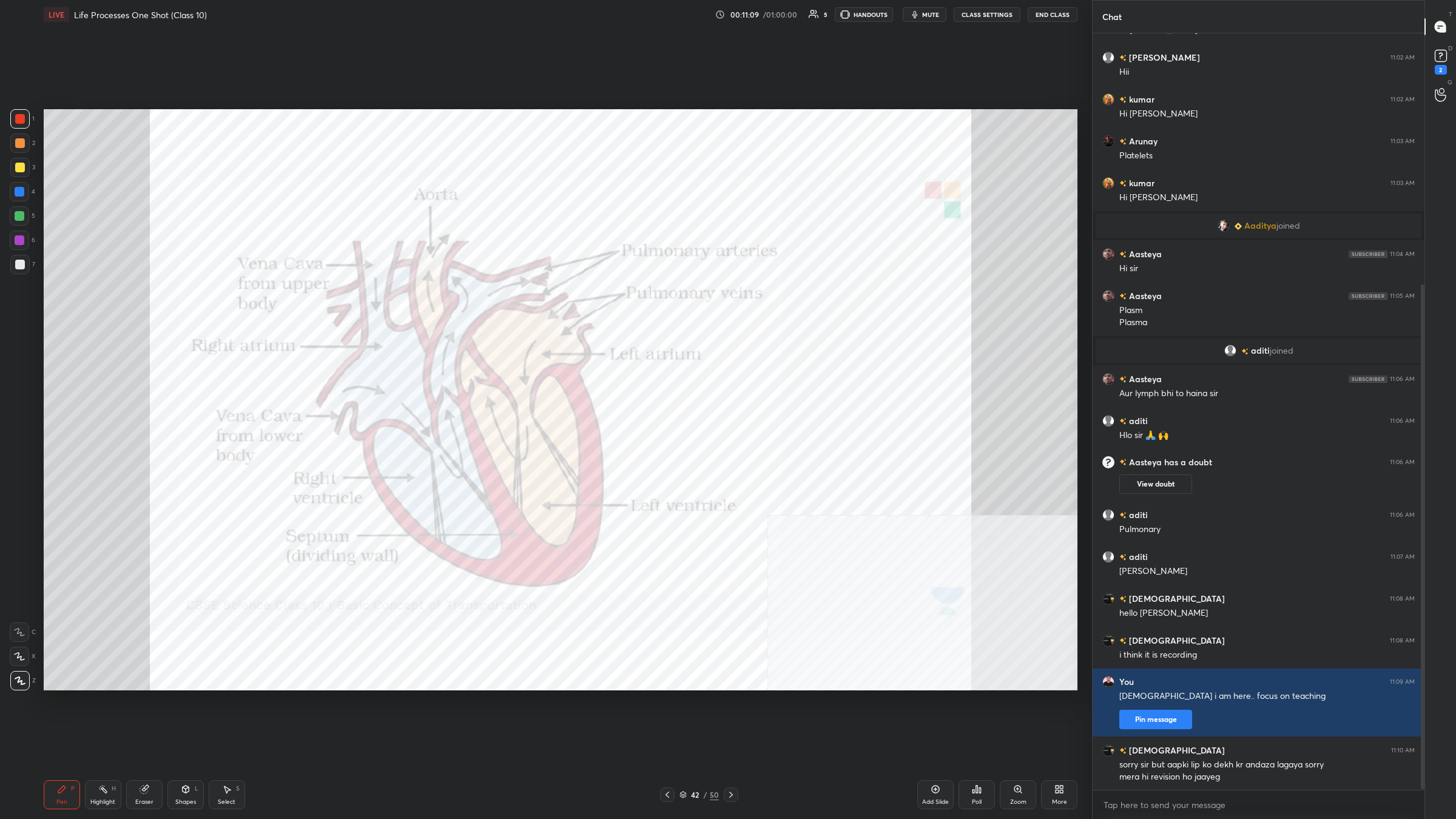 click on "Highlight H" at bounding box center (103, 795) 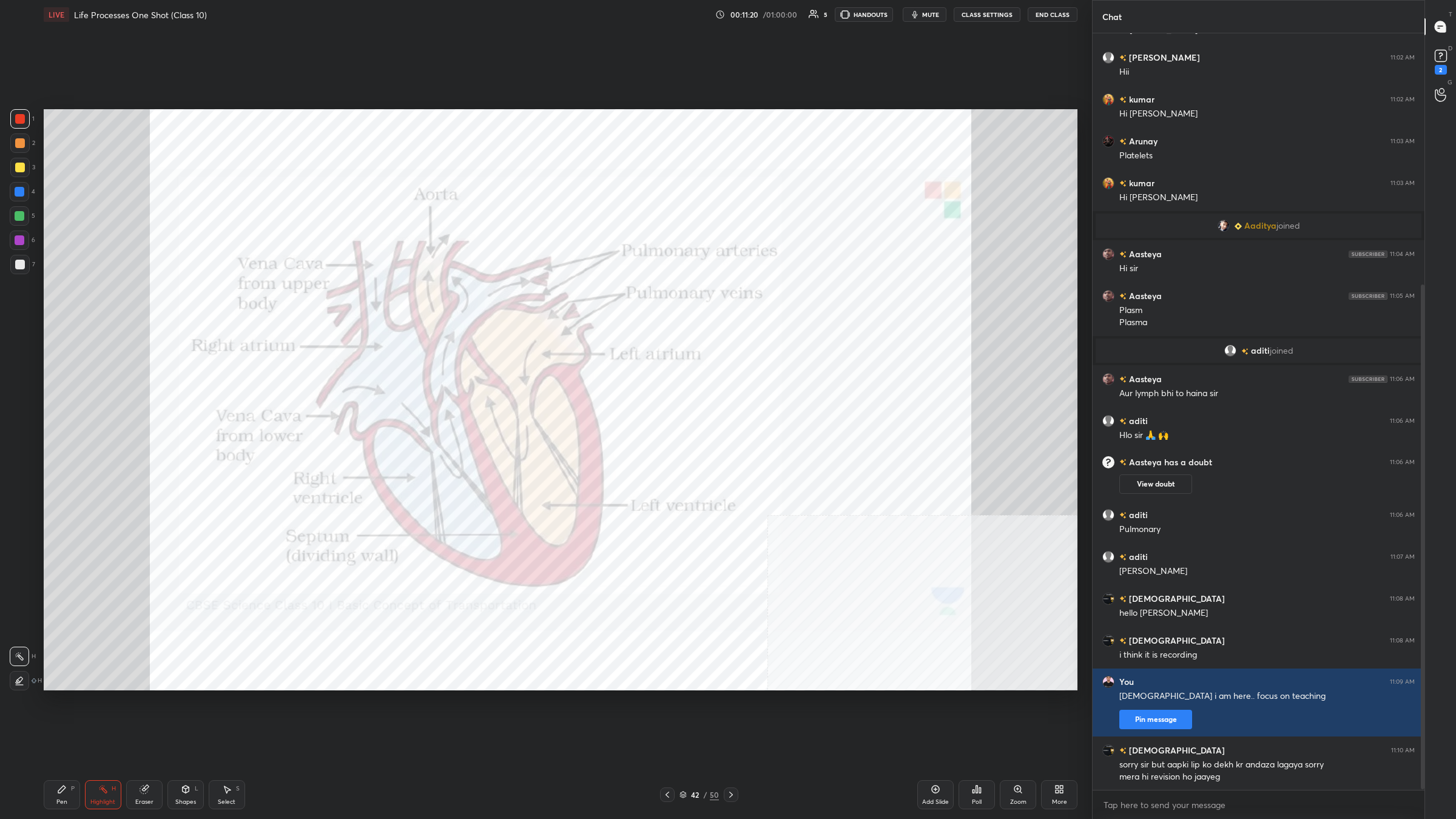 click on "Pen P" at bounding box center (62, 795) 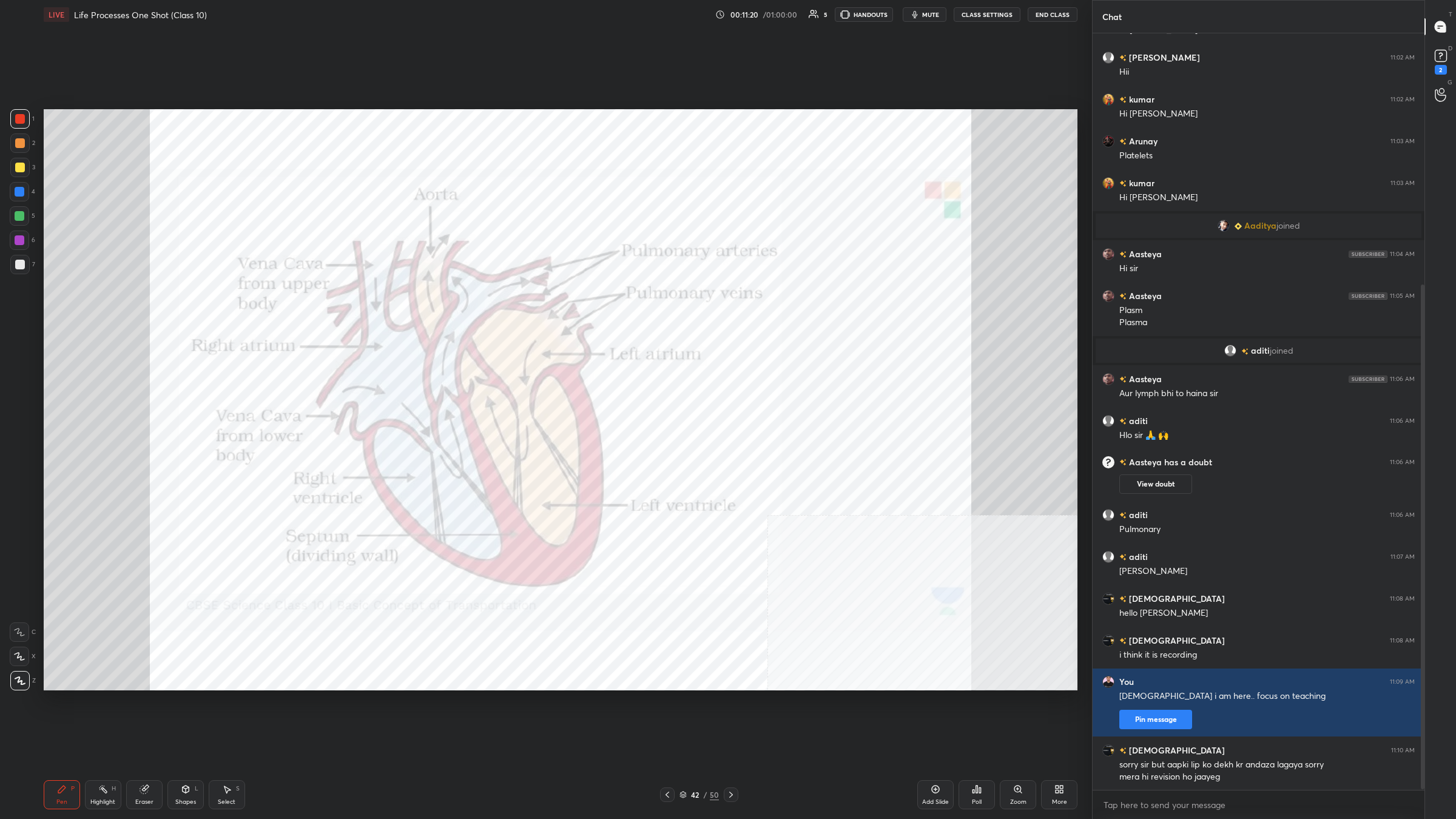 click on "Pen P" at bounding box center (62, 795) 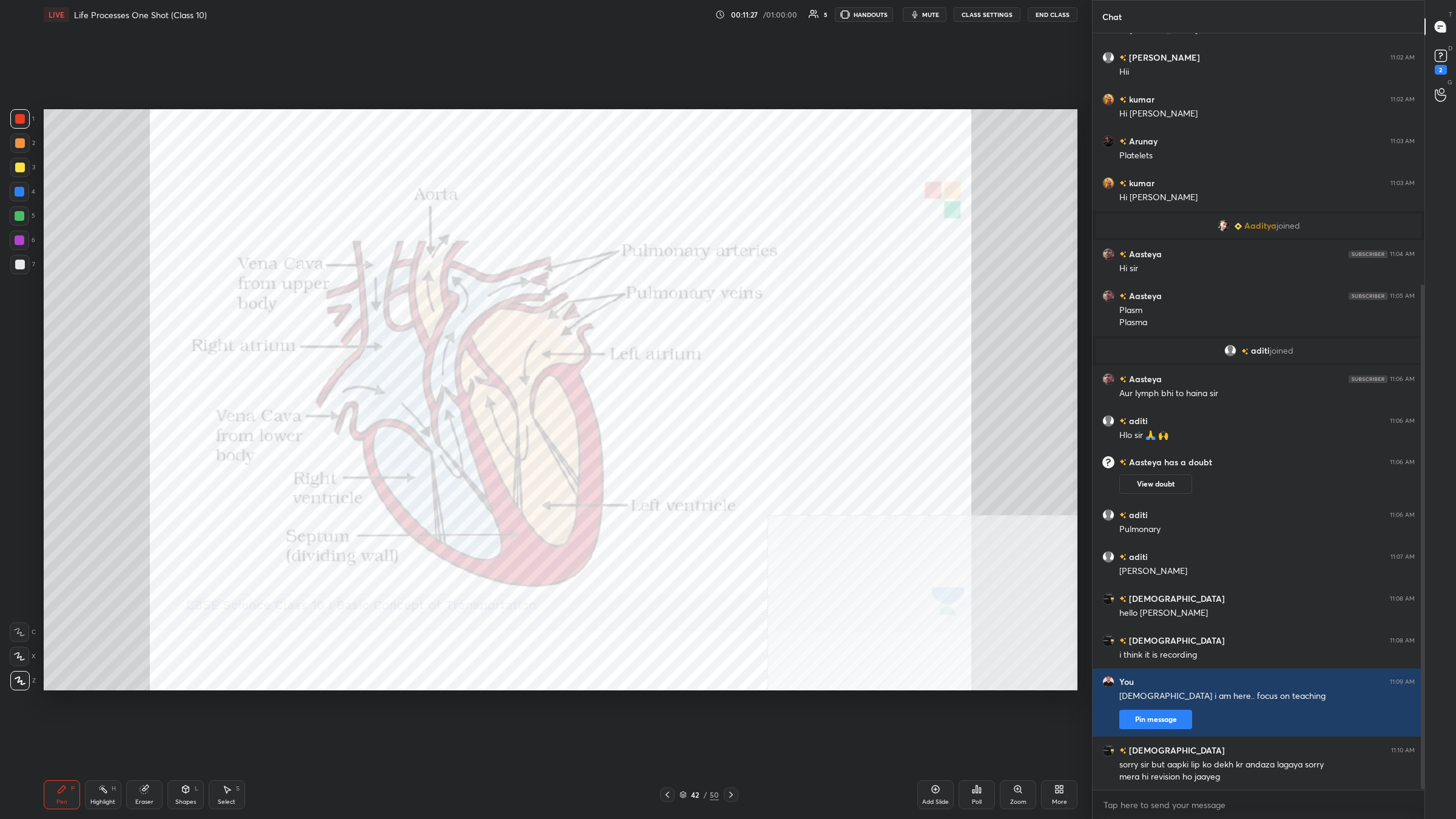 click on "1 2 3 4 5 6 7 C X Z C X Z E E Erase all   H H" at bounding box center (19, 400) 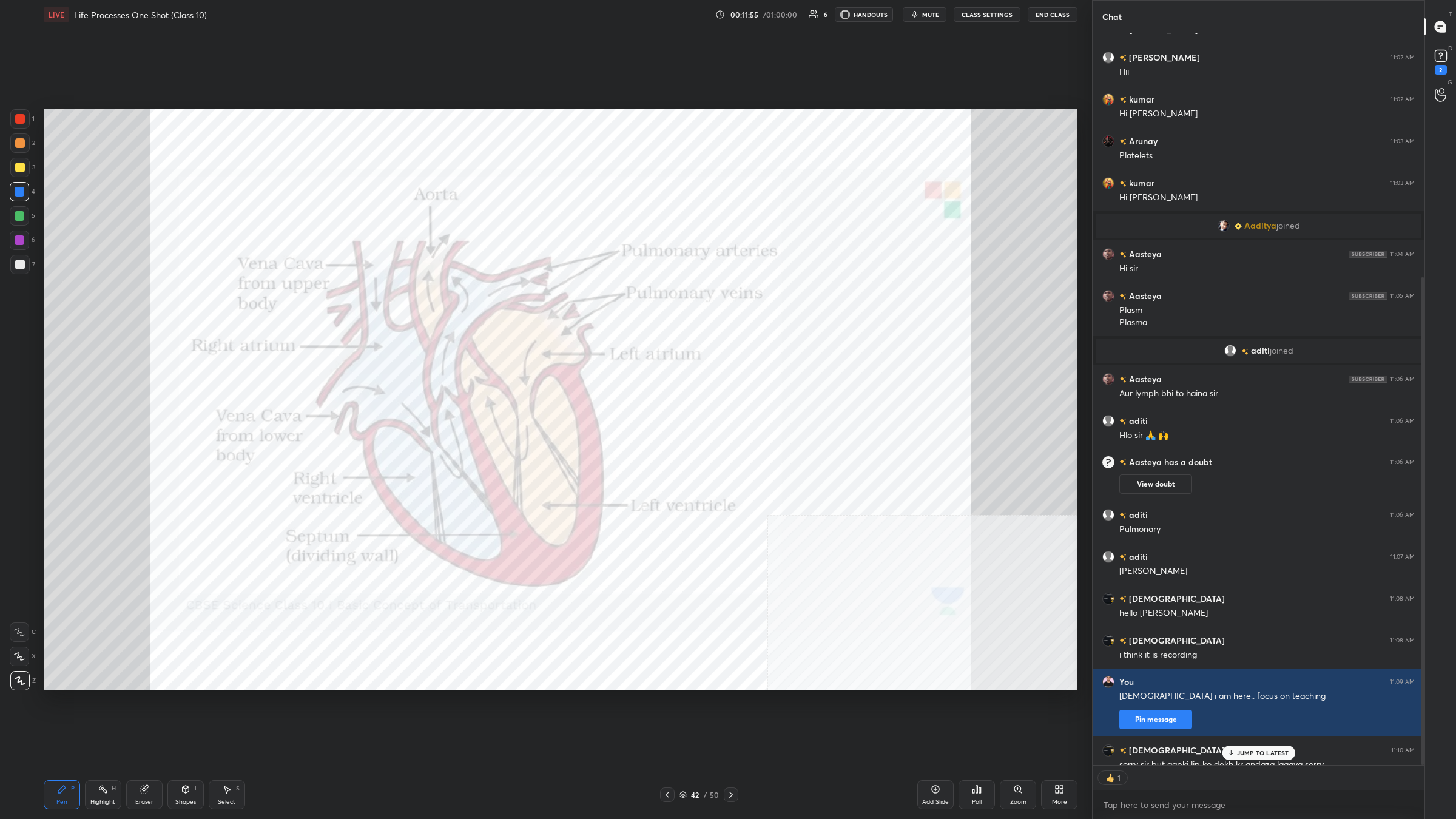 scroll, scrollTop: 728, scrollLeft: 329, axis: both 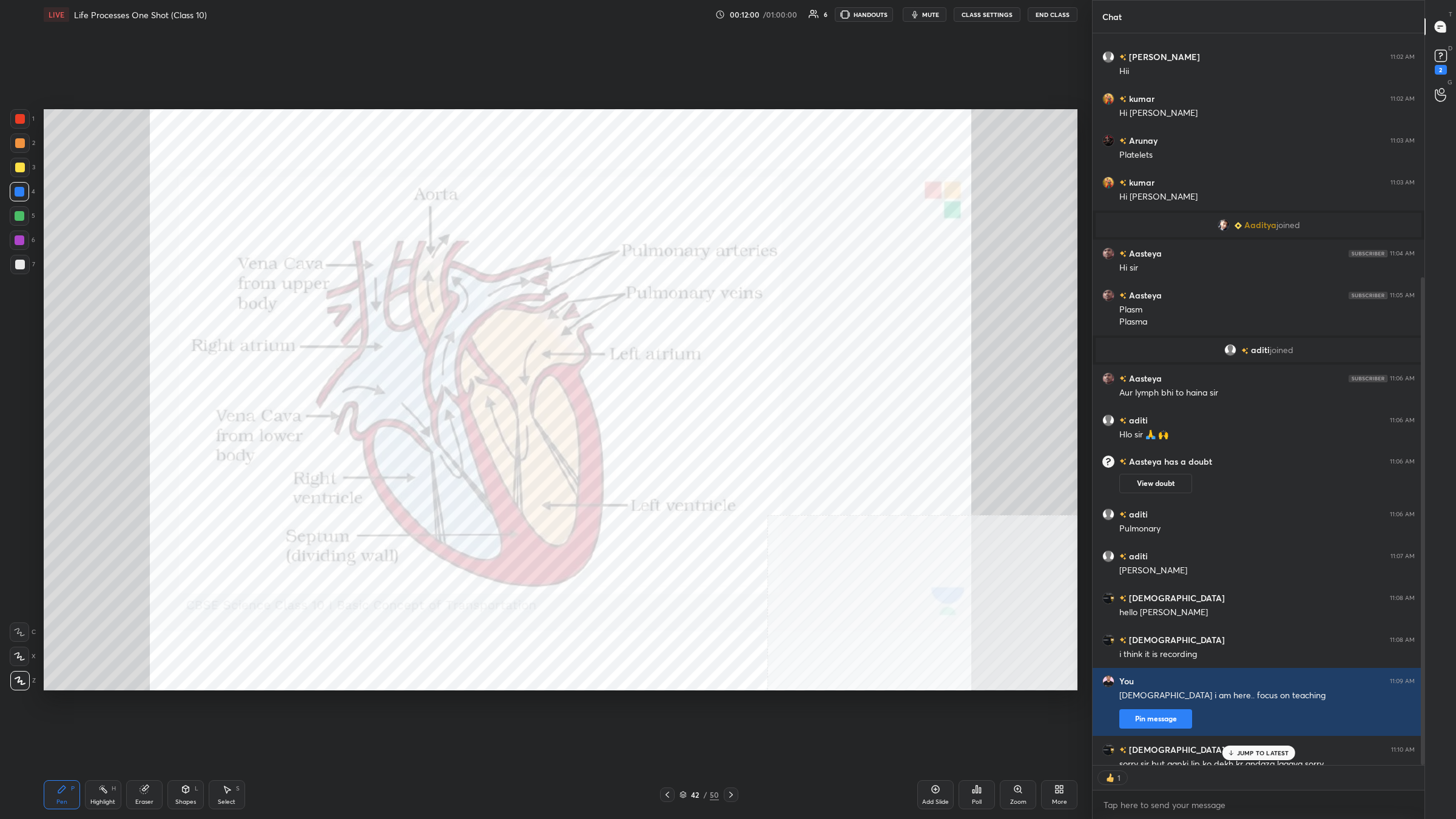 click on "JUMP TO LATEST" at bounding box center [1263, 753] 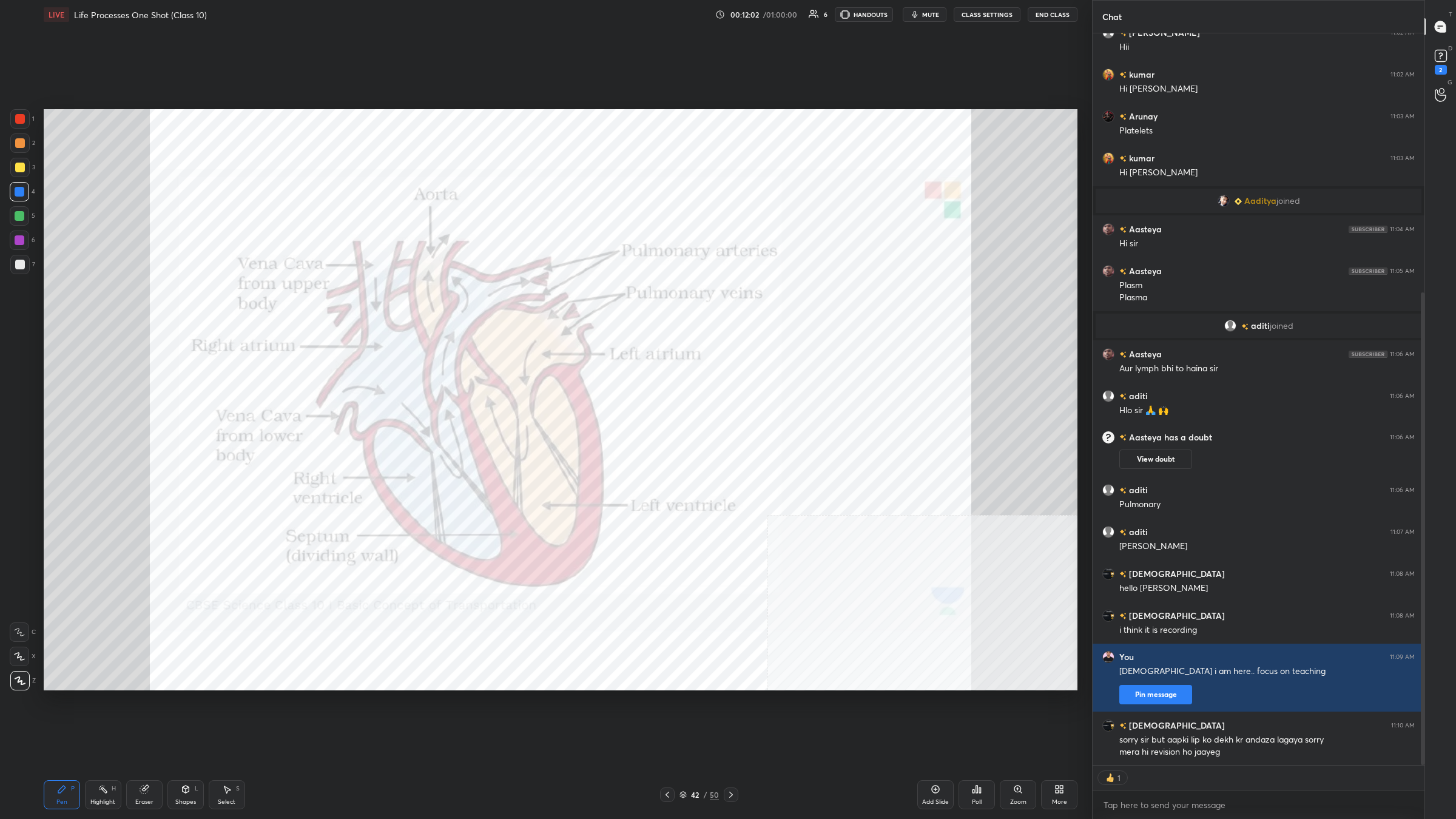 click 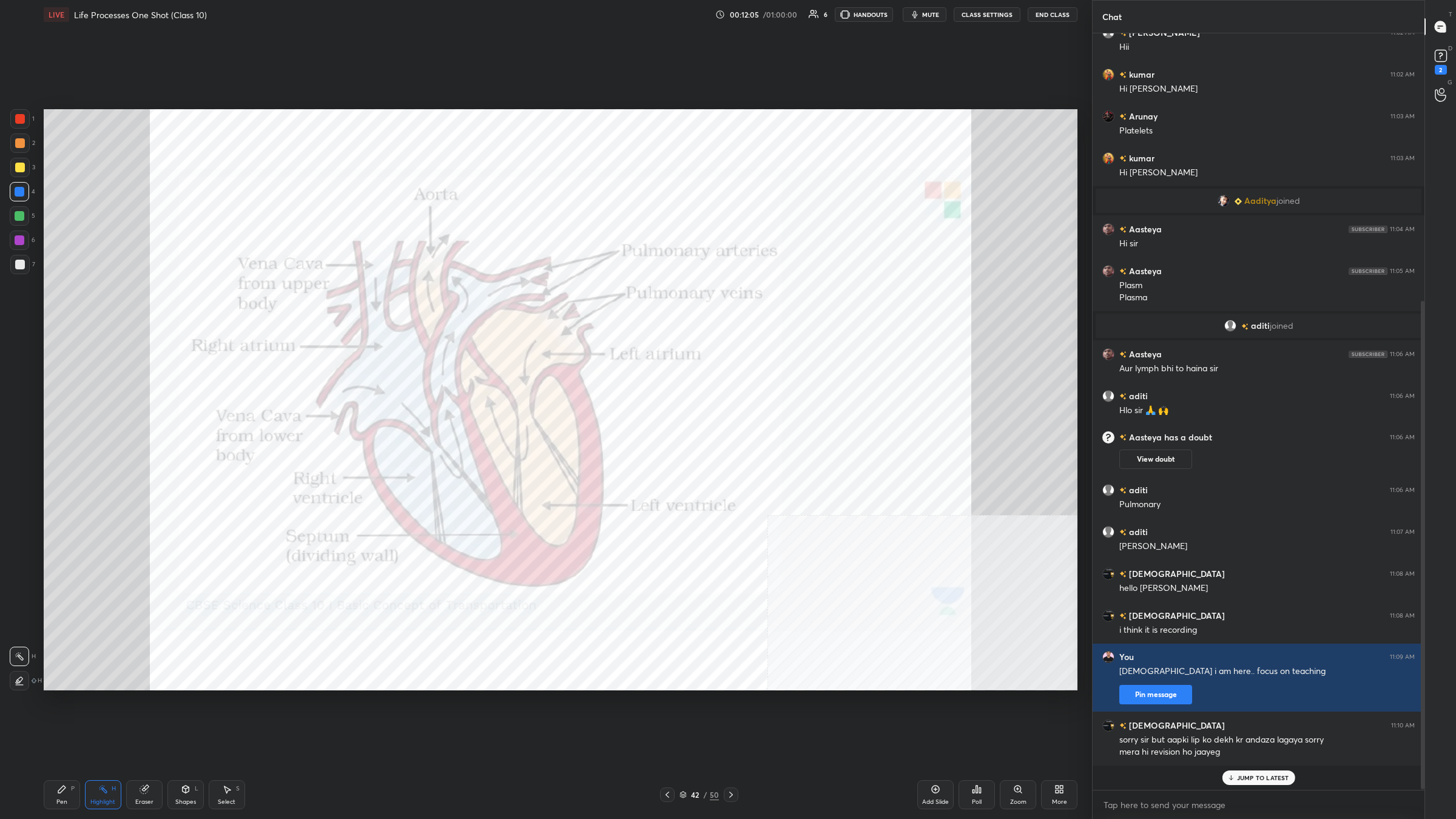 scroll, scrollTop: 753, scrollLeft: 329, axis: both 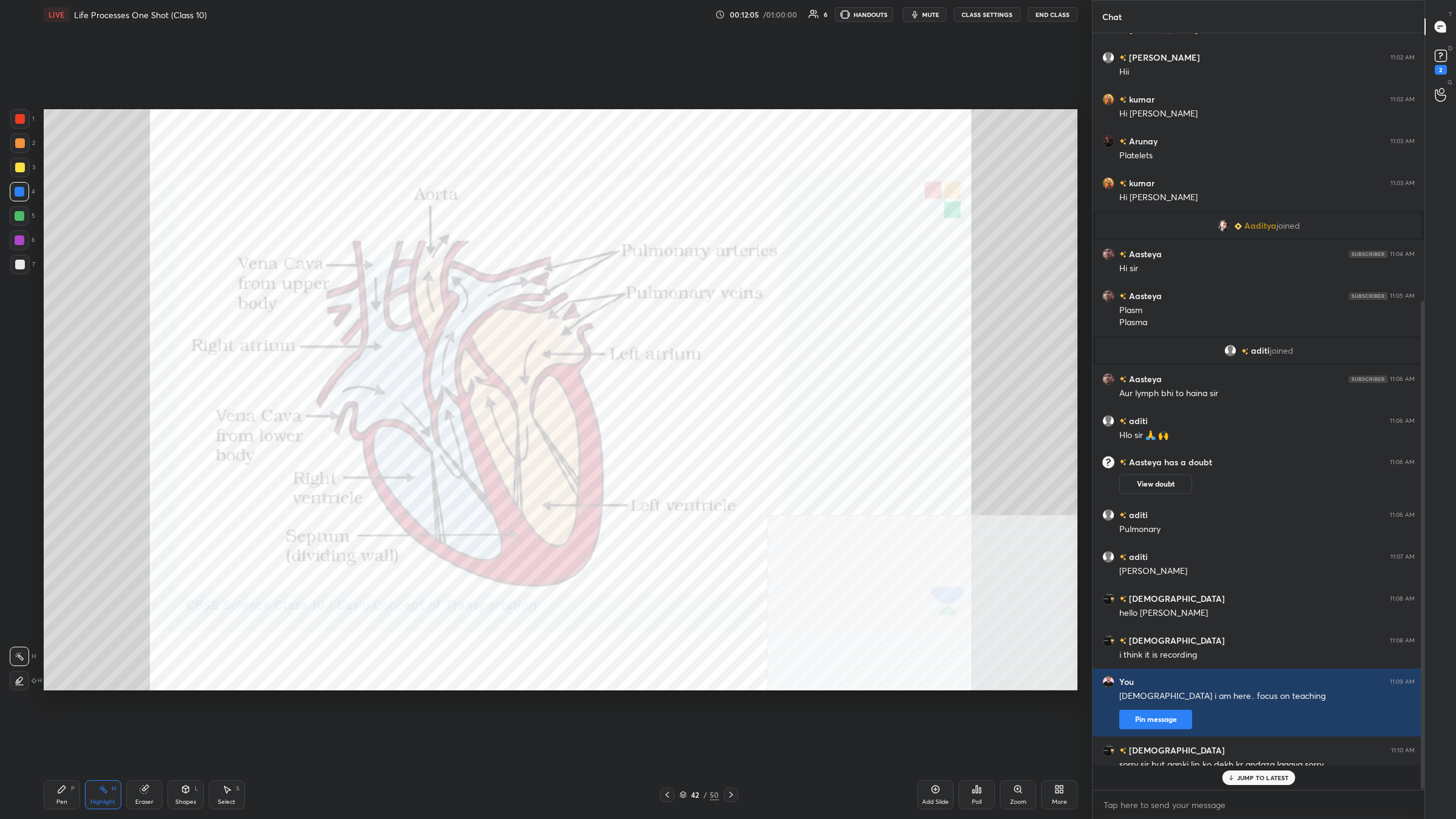 click on "Pen P" at bounding box center [62, 795] 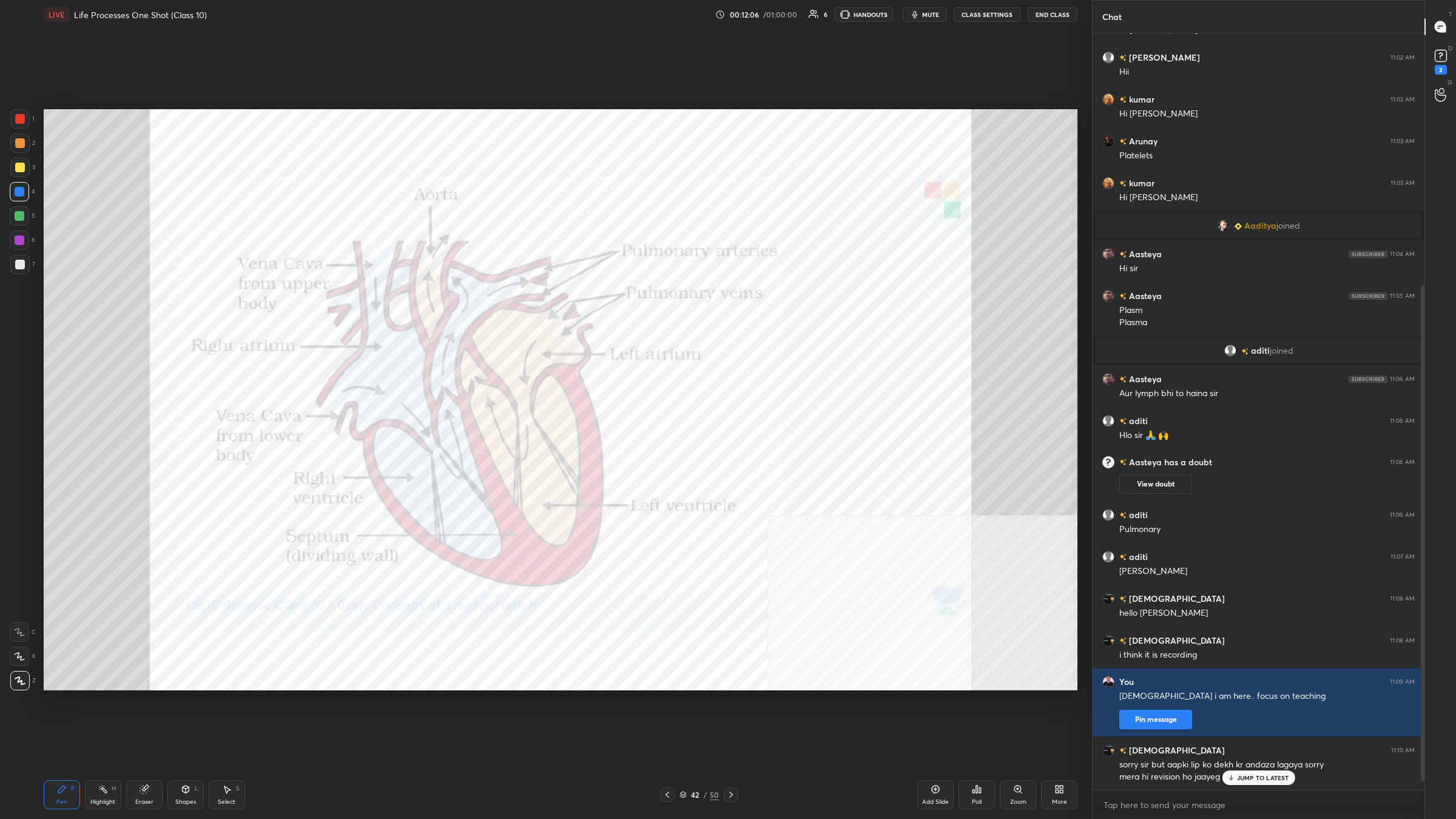 click at bounding box center [20, 119] 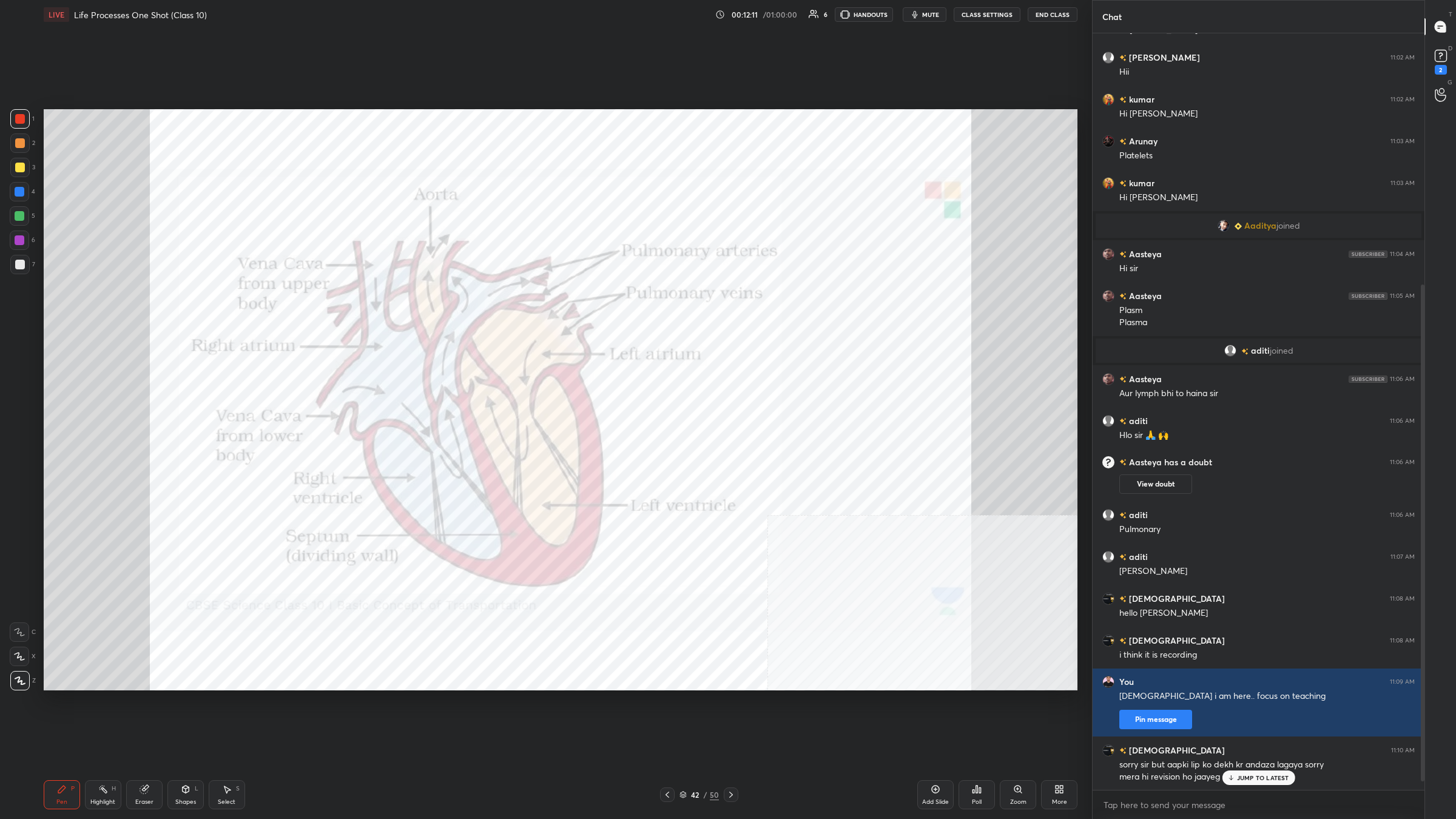 click at bounding box center (19, 192) 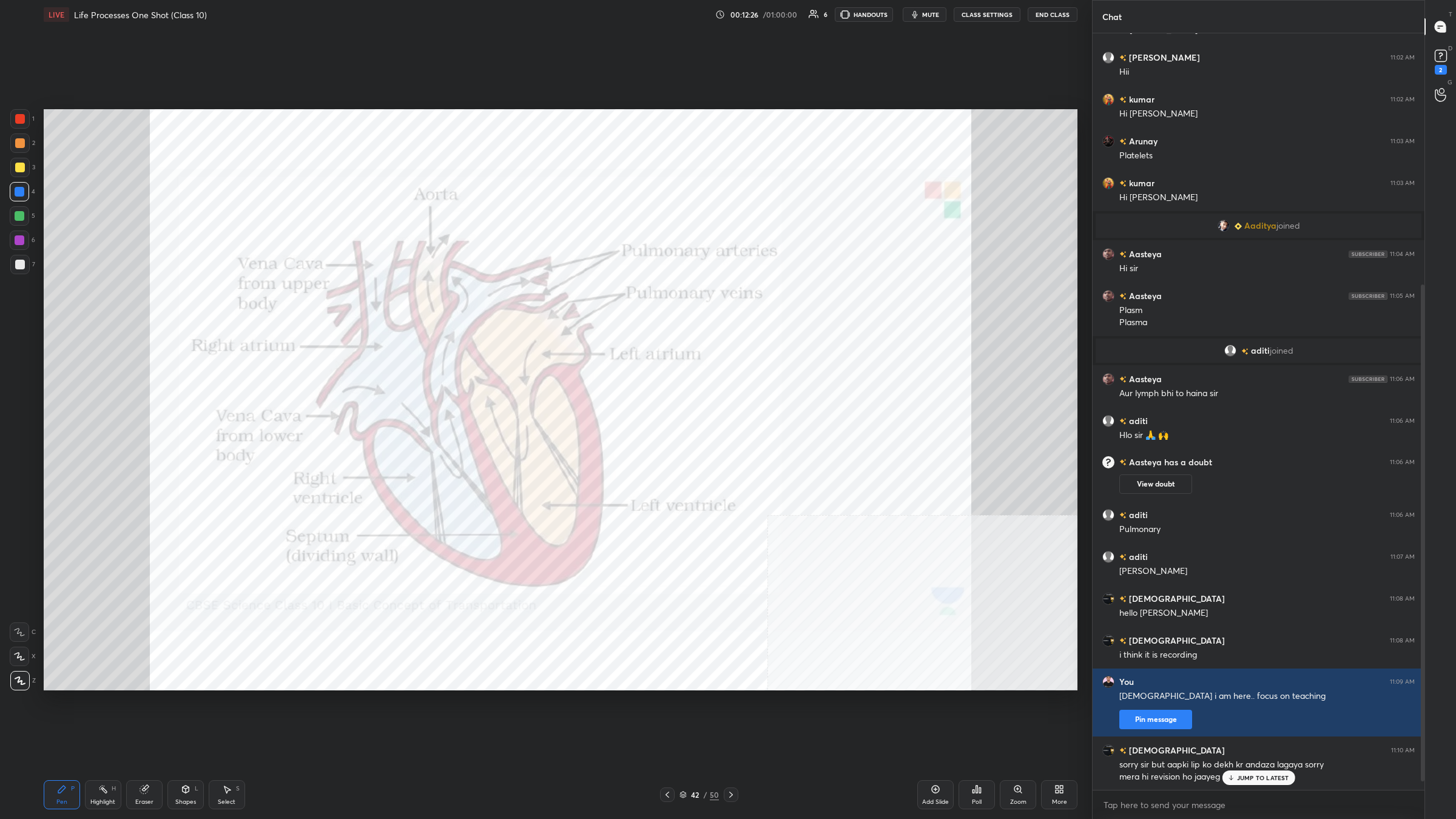 click 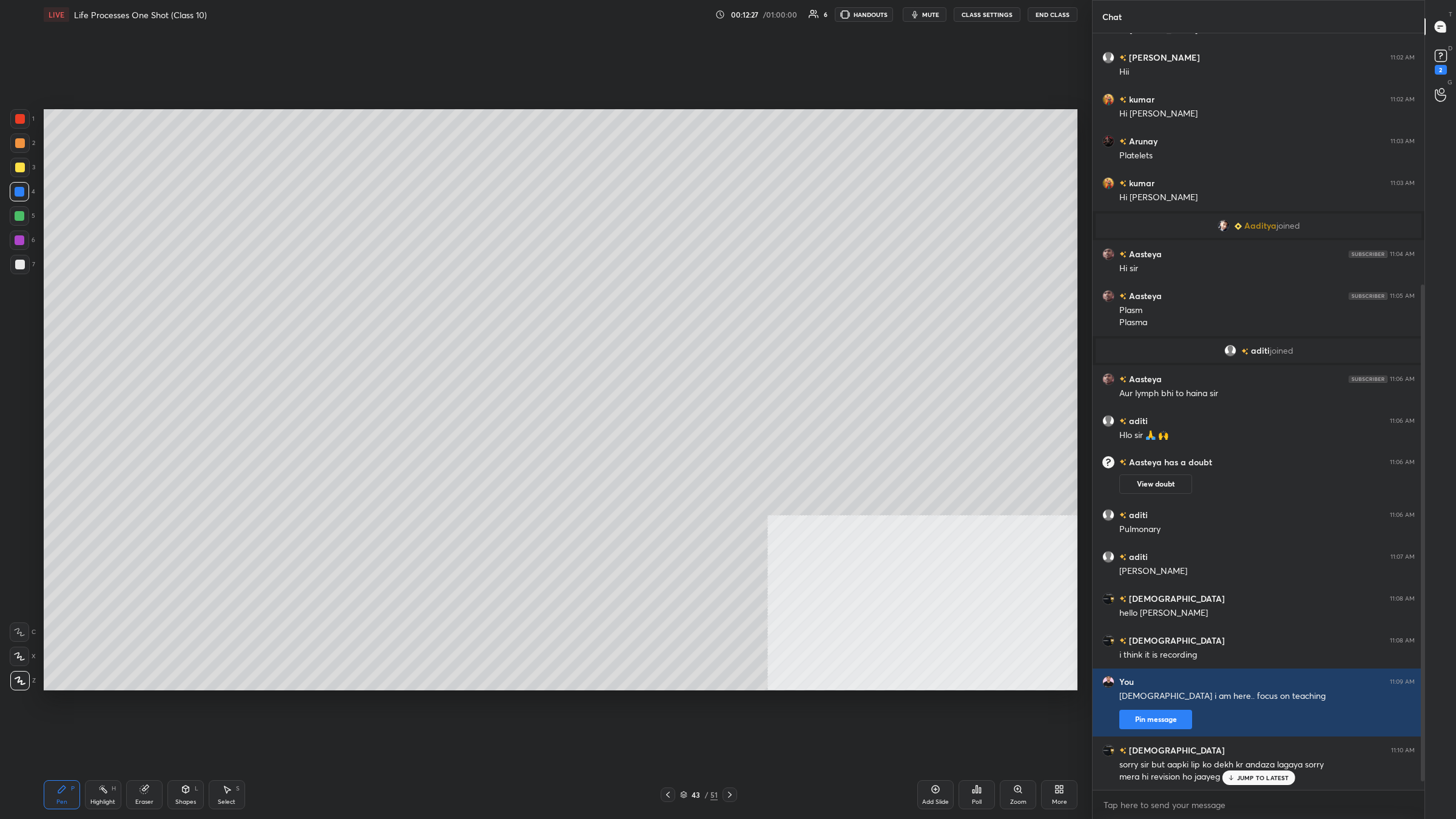 click on "1 2 3 4 5 6 7" at bounding box center [22, 194] 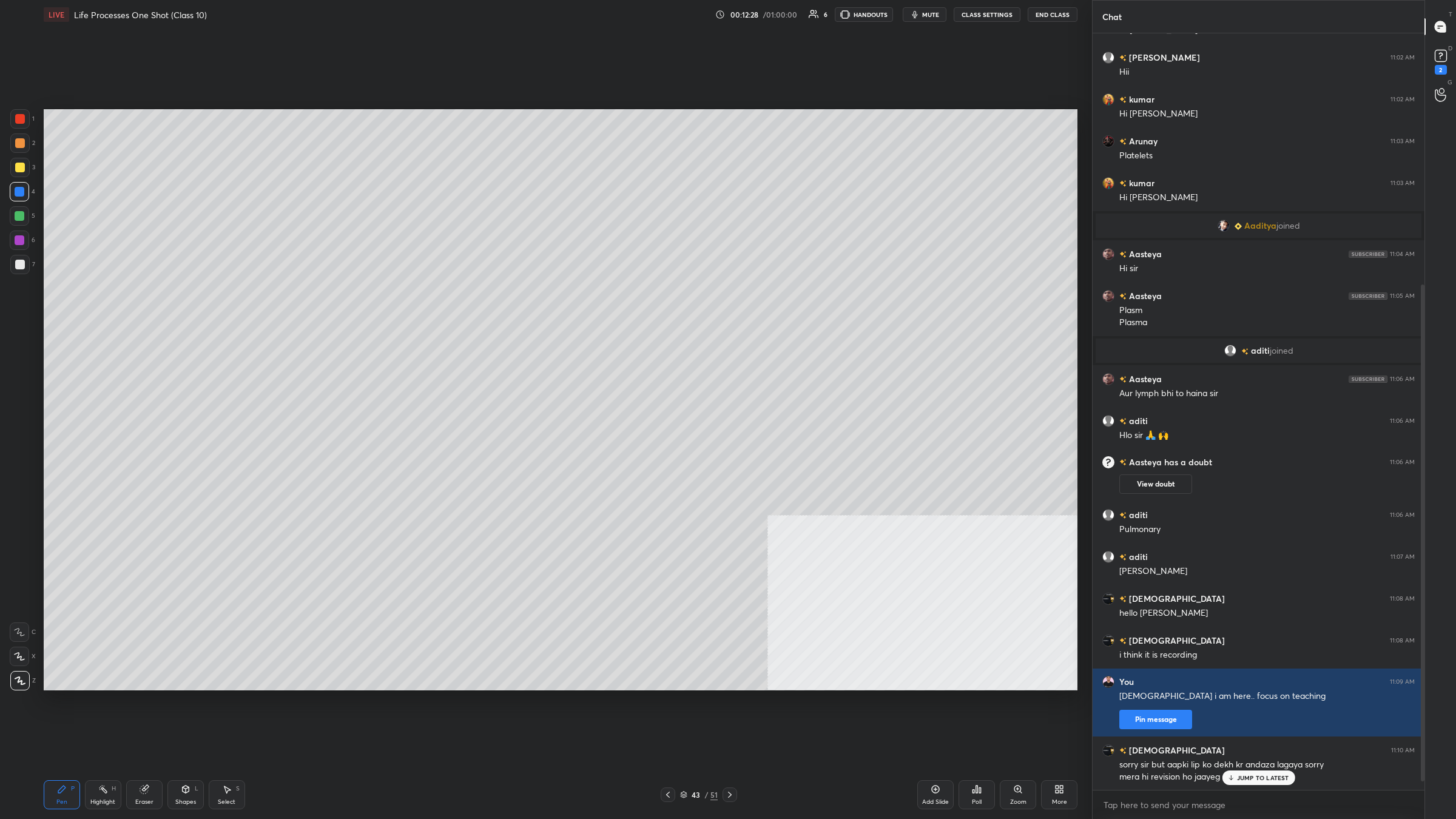click at bounding box center (20, 265) 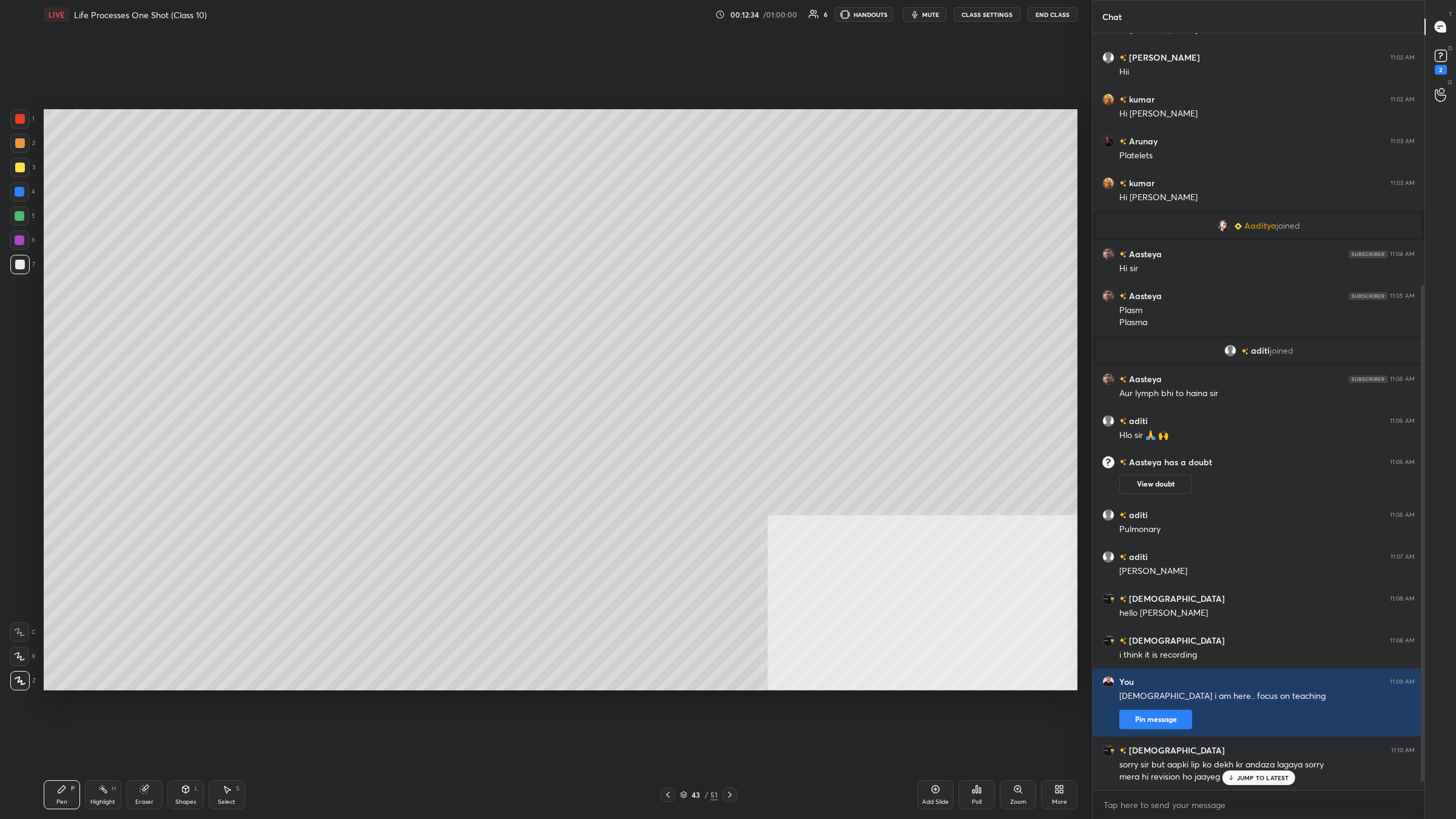 click at bounding box center (19, 192) 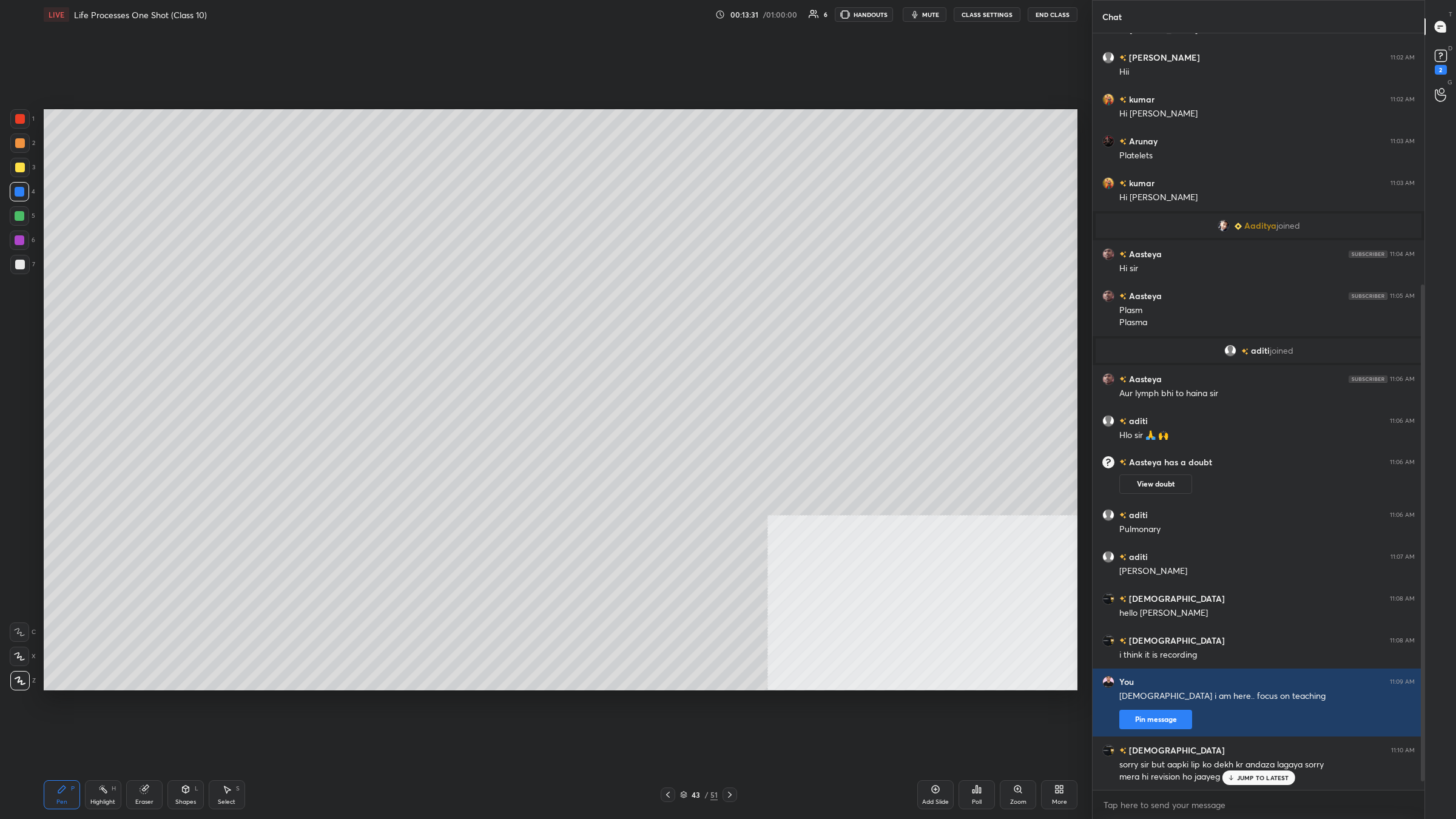 click on "1 2 3 4 5 6 7 C X Z C X Z E E Erase all   H H" at bounding box center (19, 400) 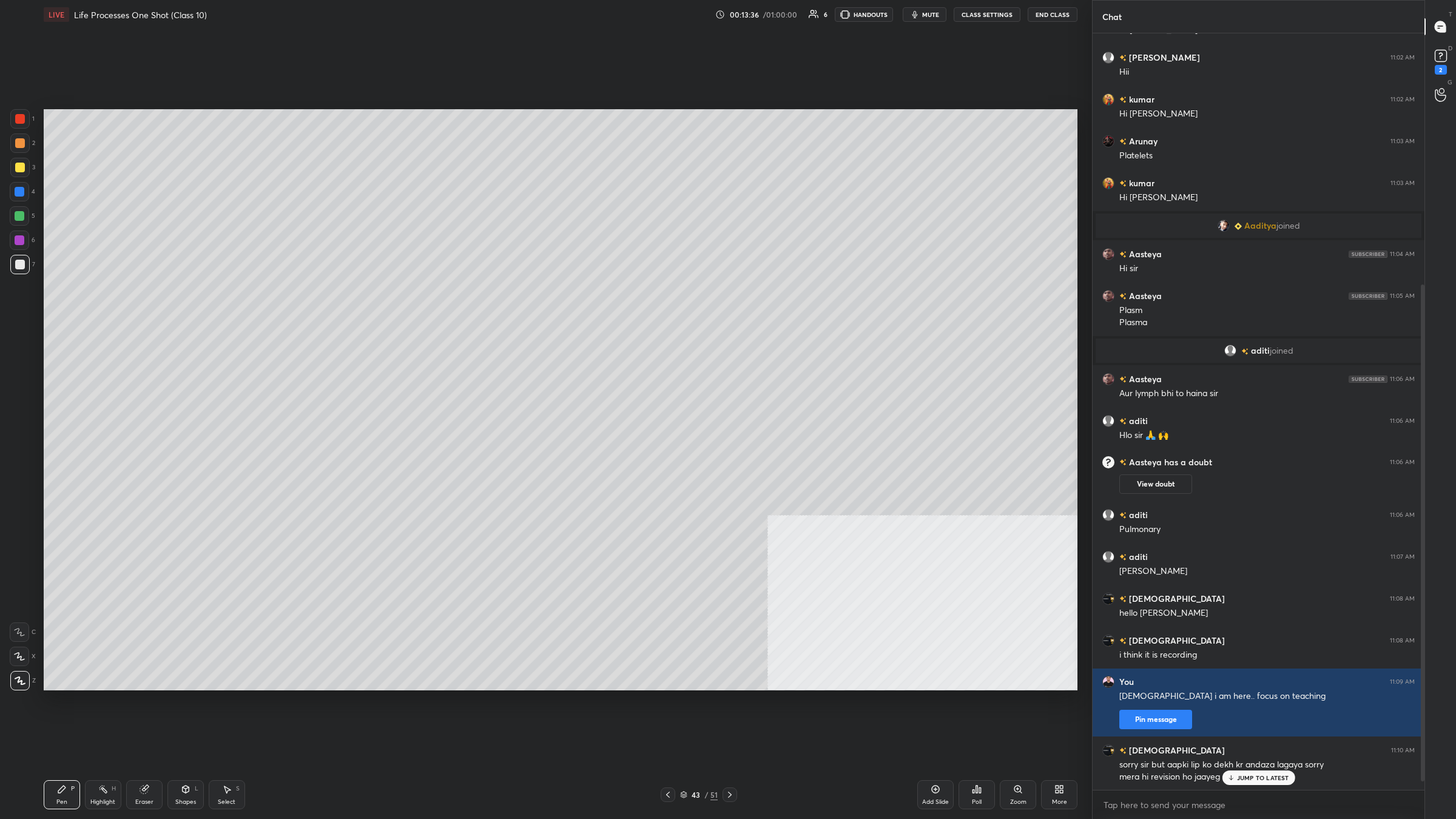 click at bounding box center [20, 143] 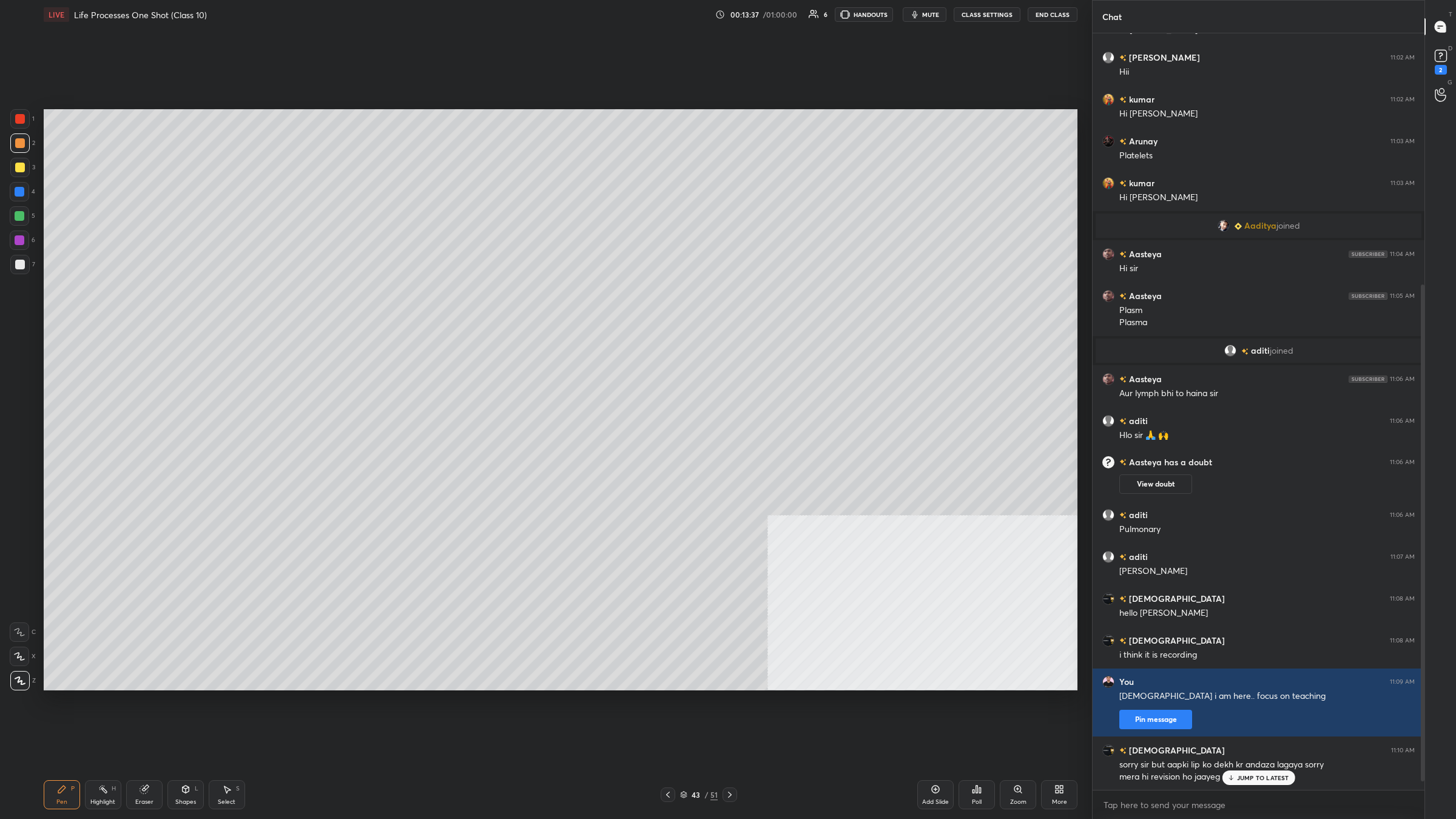 click at bounding box center (20, 119) 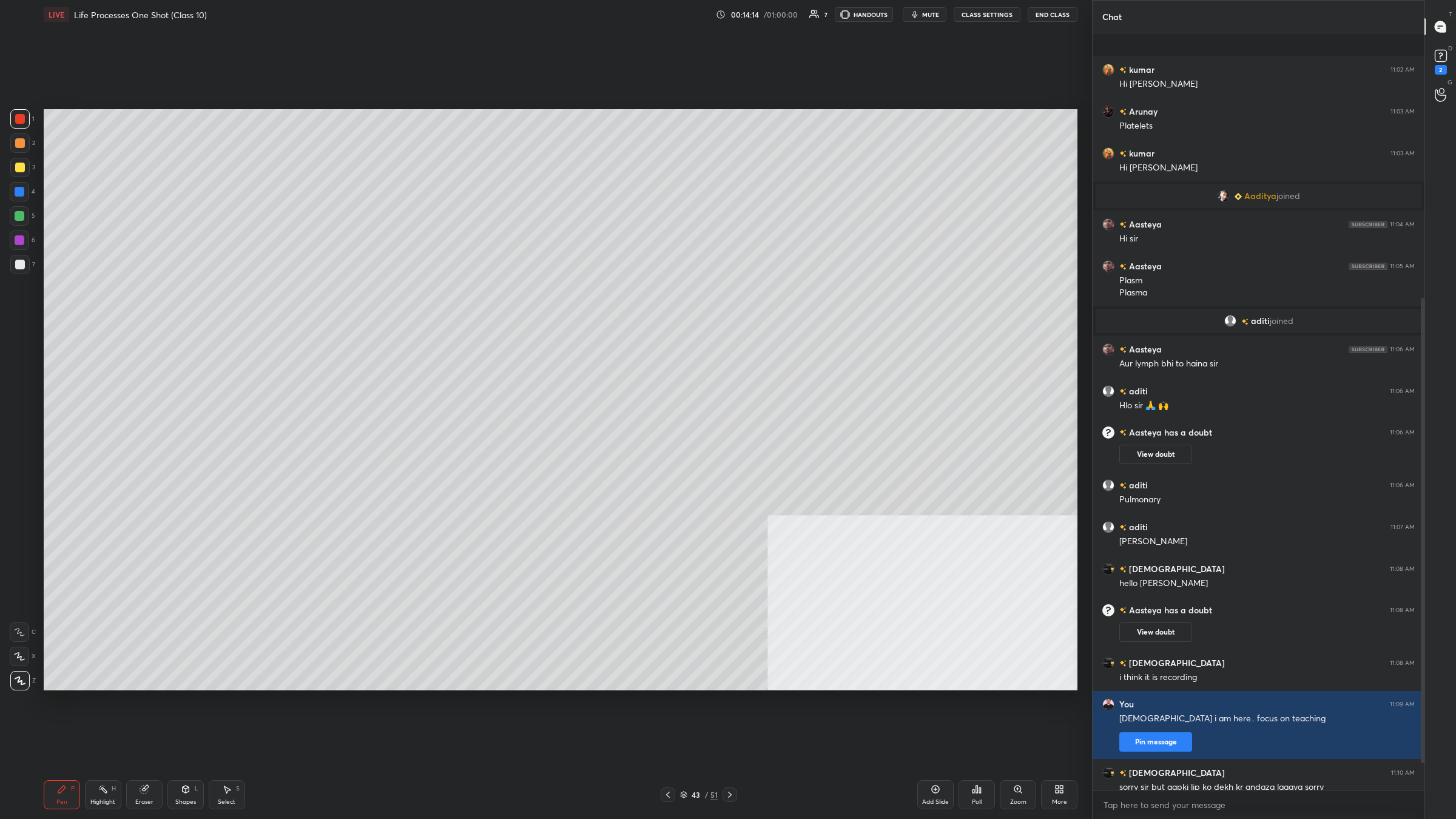 scroll, scrollTop: 473, scrollLeft: 0, axis: vertical 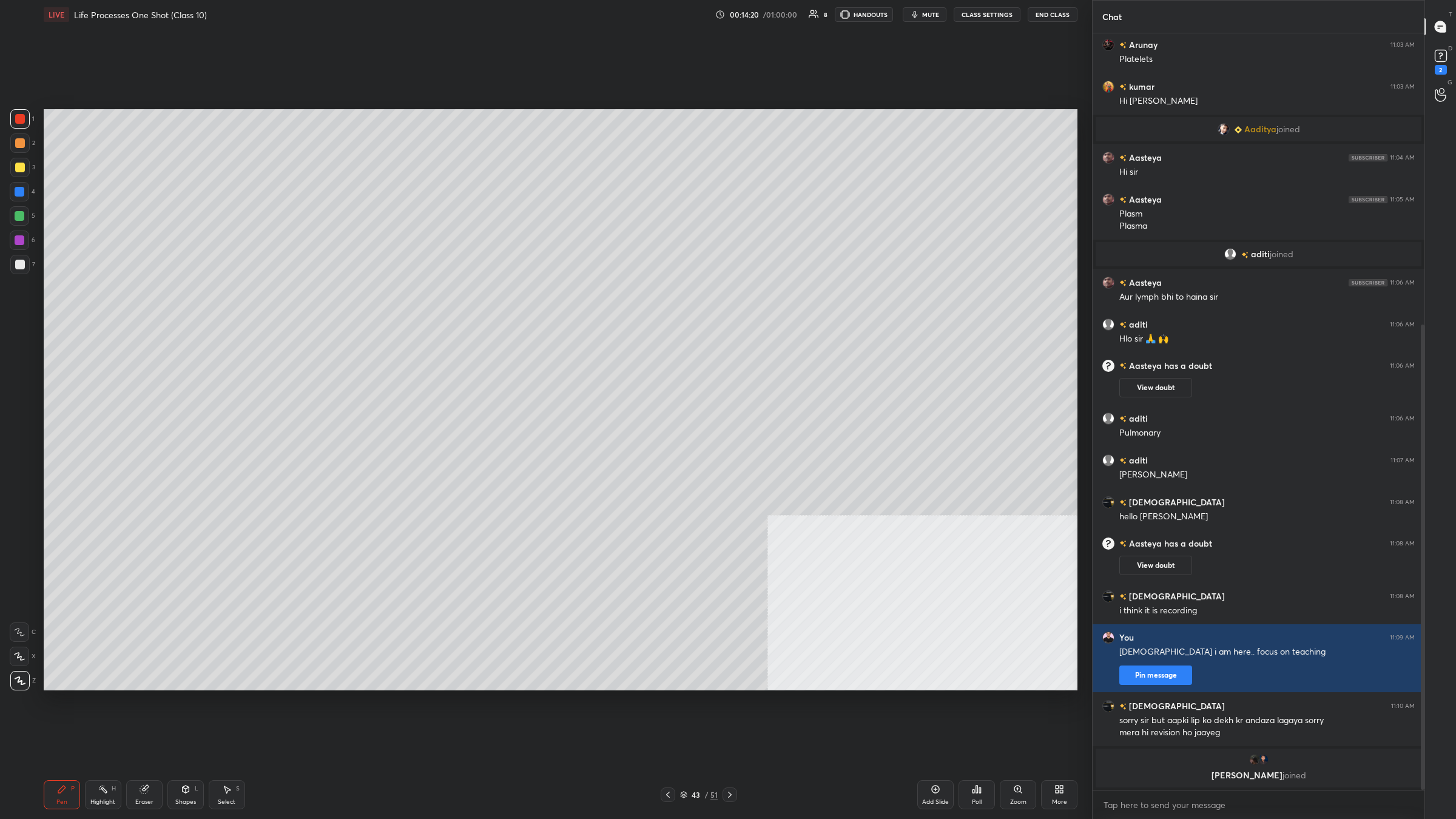 click 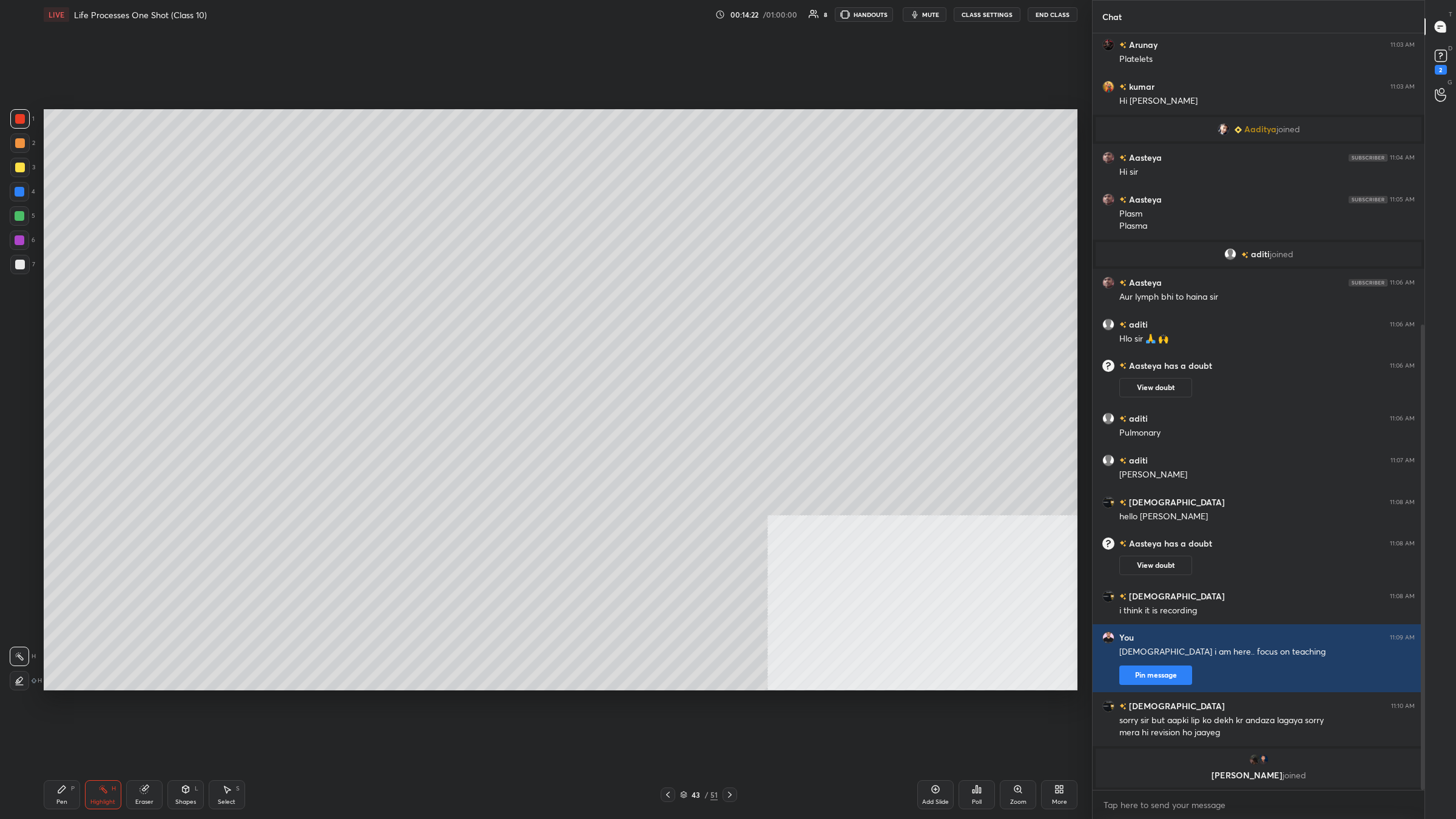 click at bounding box center (19, 192) 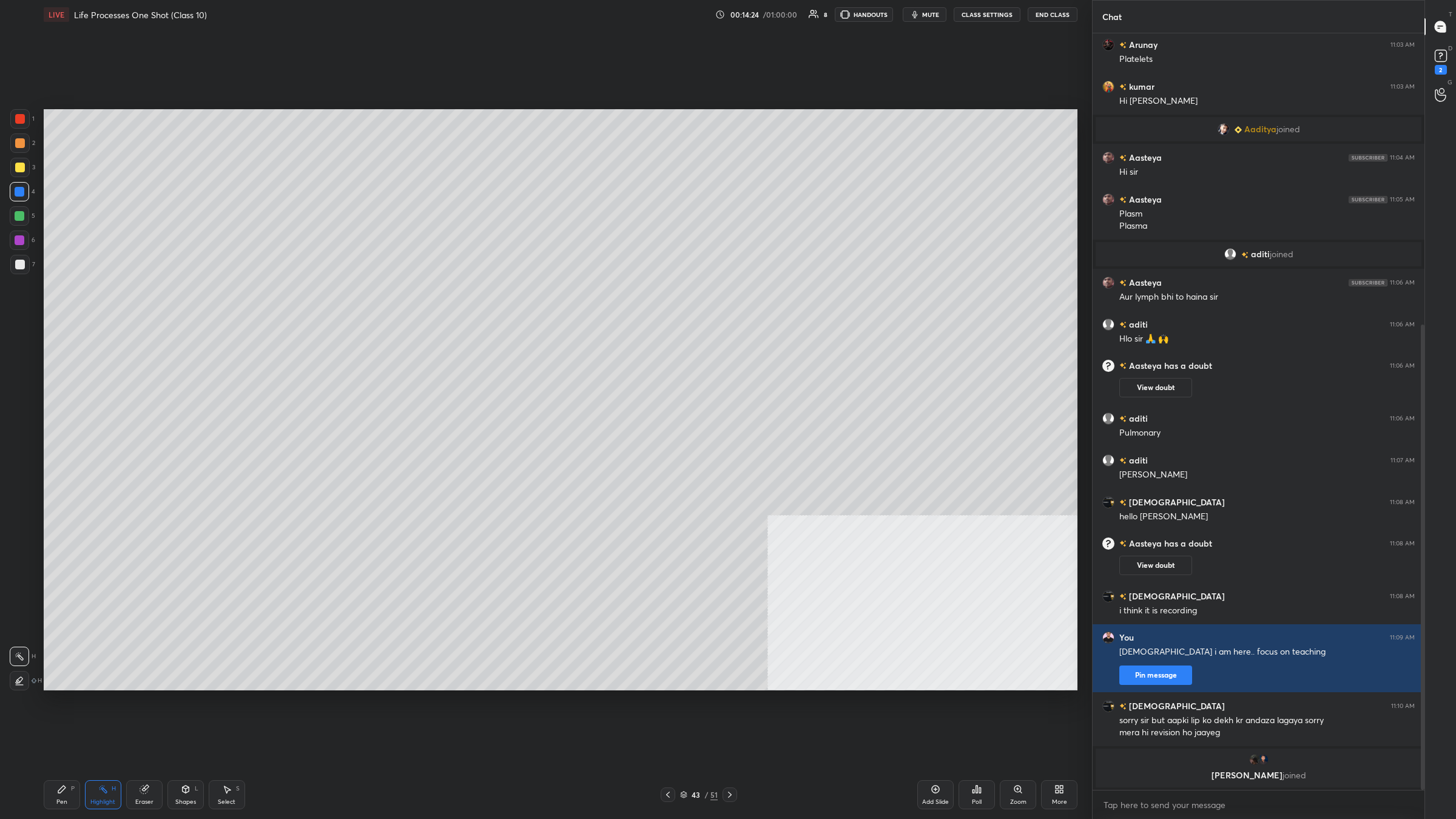 click on "Pen P Highlight H Eraser Shapes L Select S 43 / 51 Add Slide Poll Zoom More" at bounding box center [561, 795] 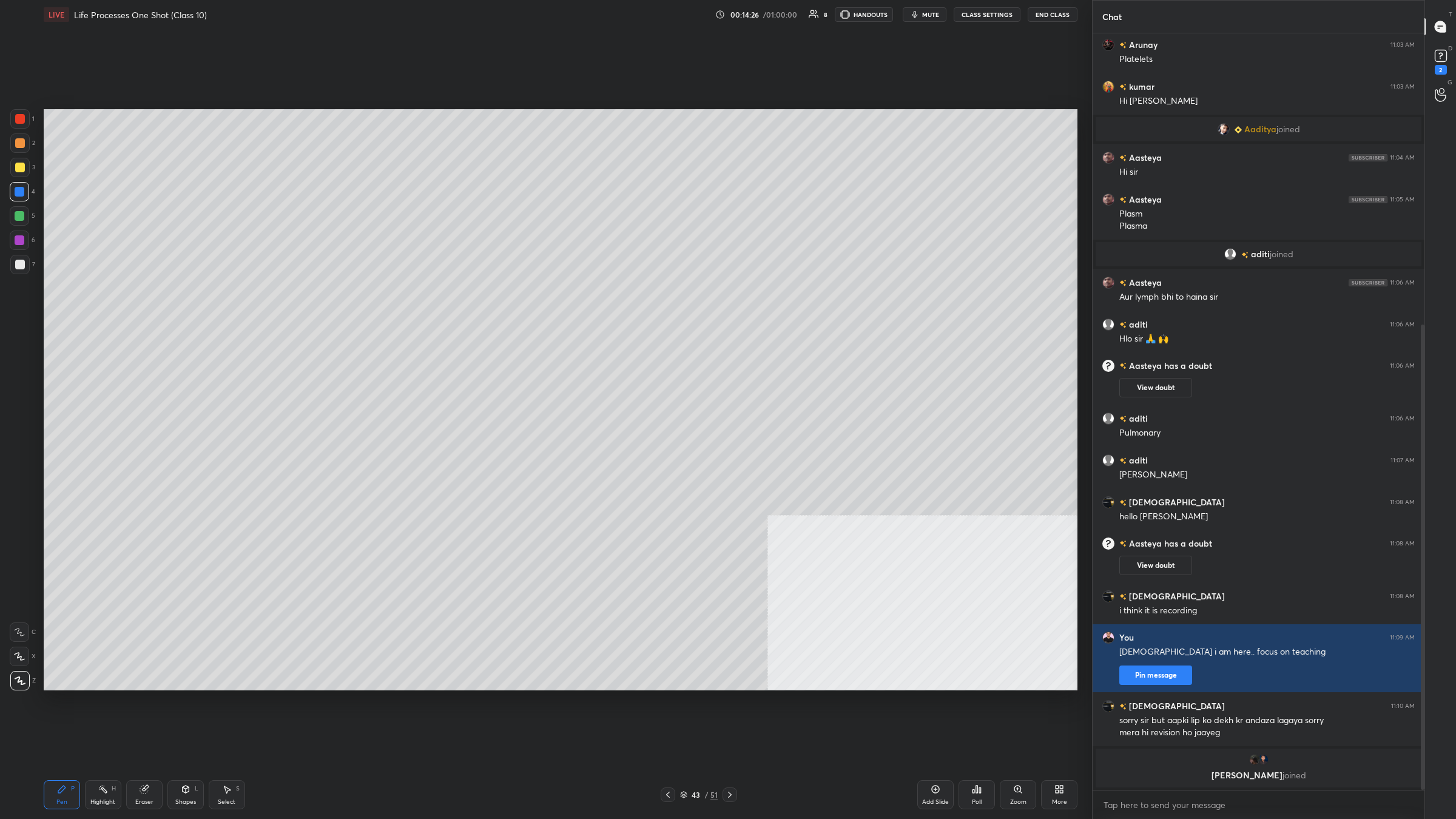click on "Highlight H" at bounding box center [103, 795] 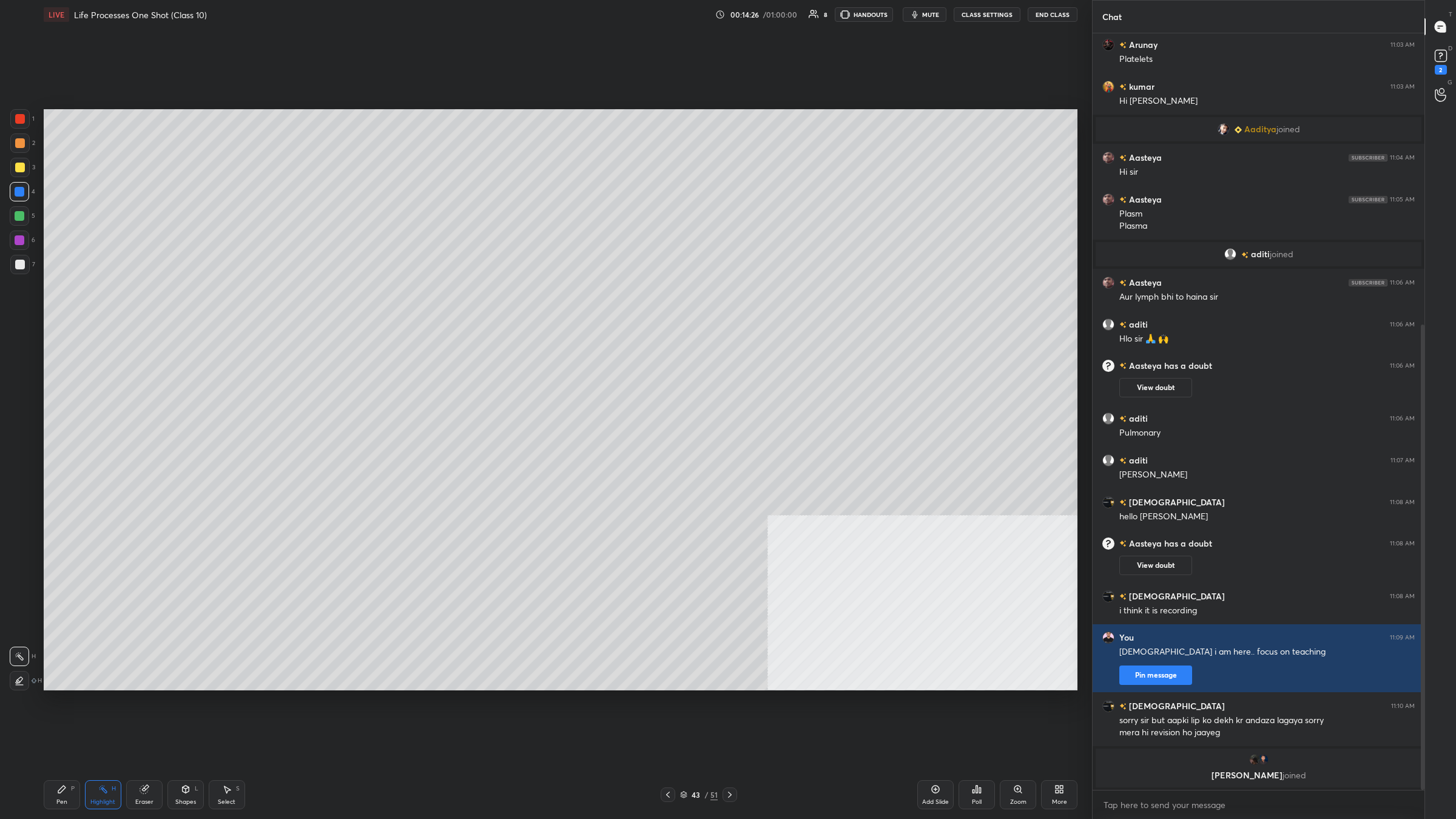 click 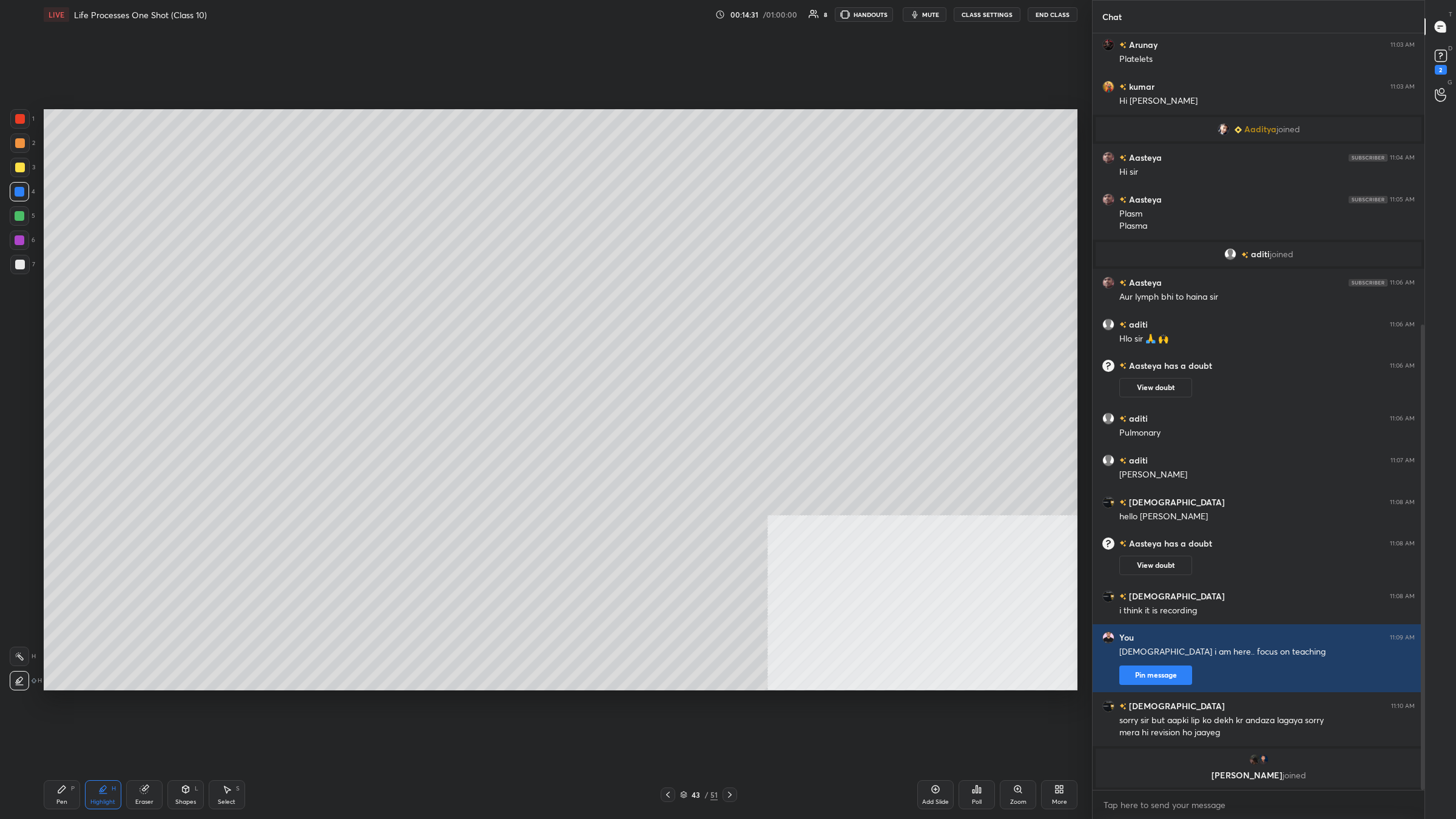 click at bounding box center (20, 119) 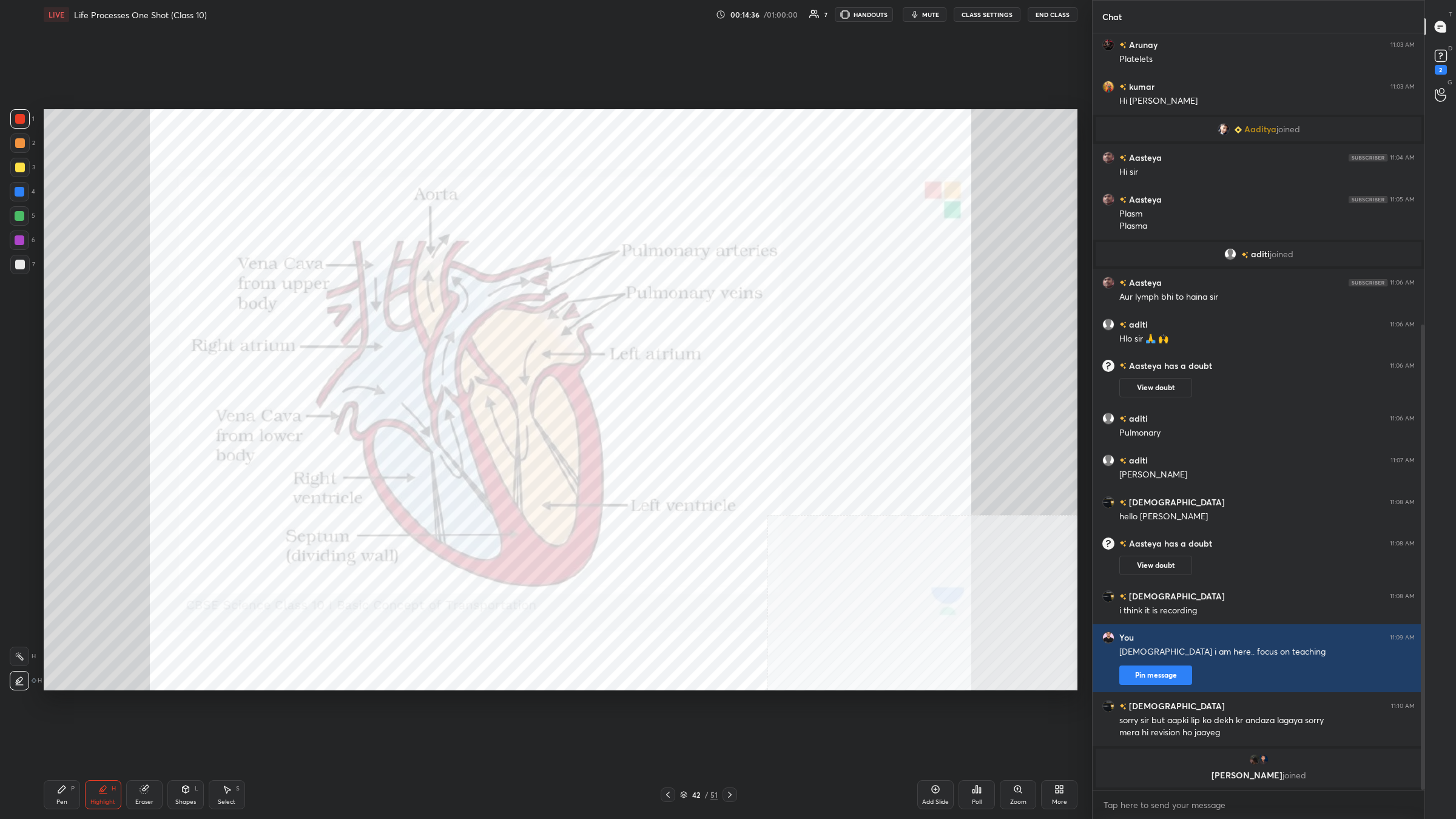 click 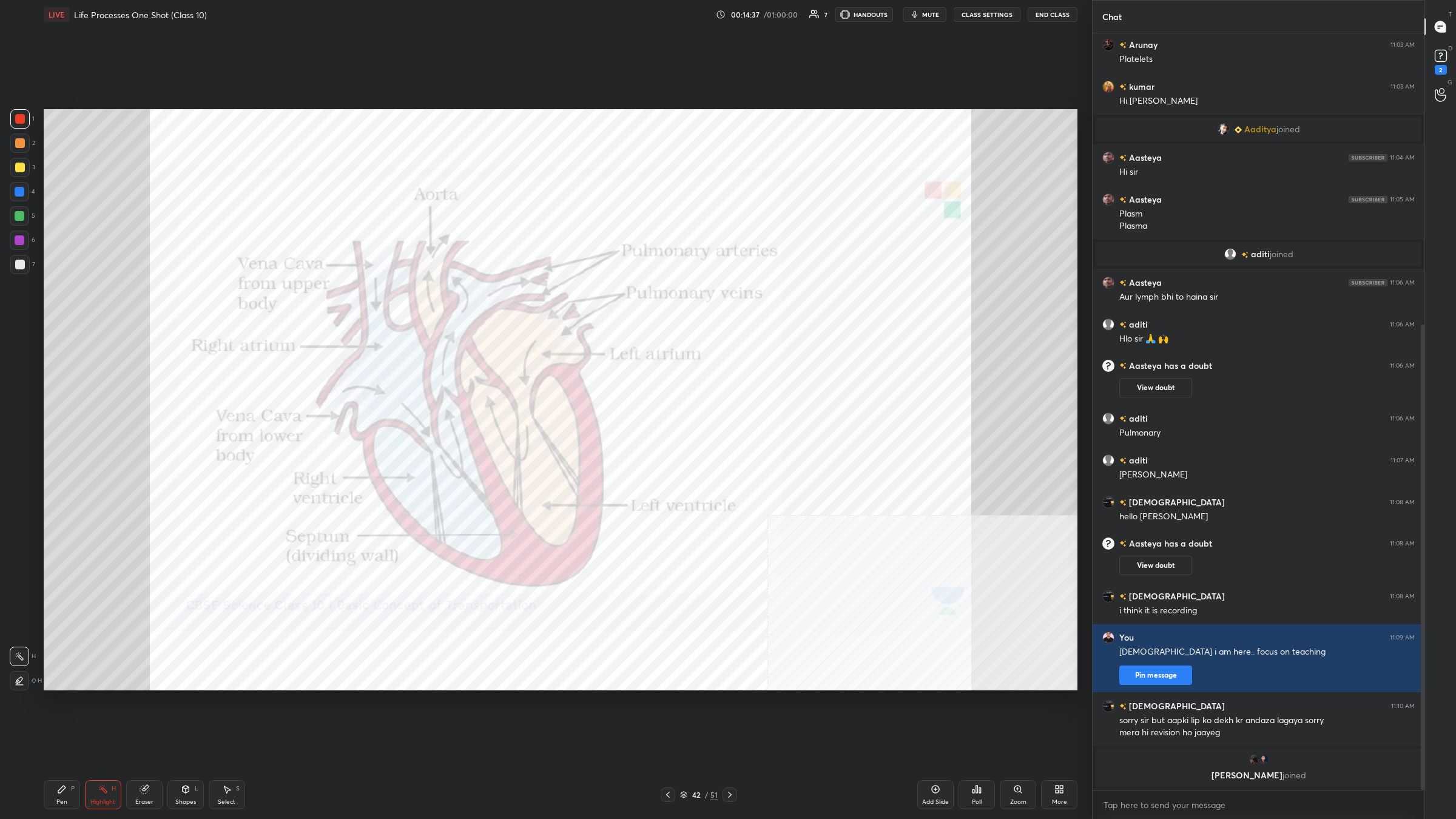 click at bounding box center [19, 192] 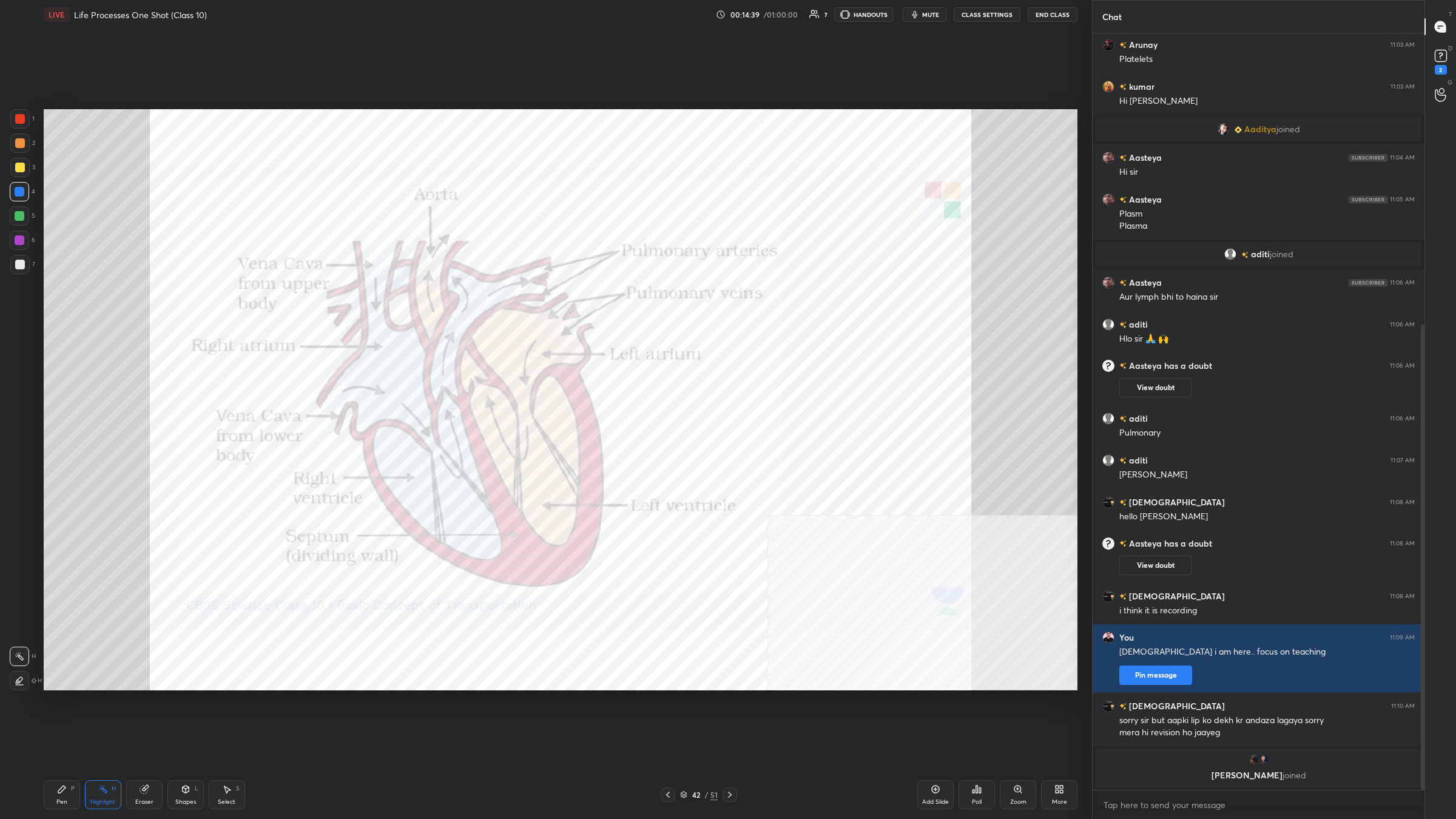 click 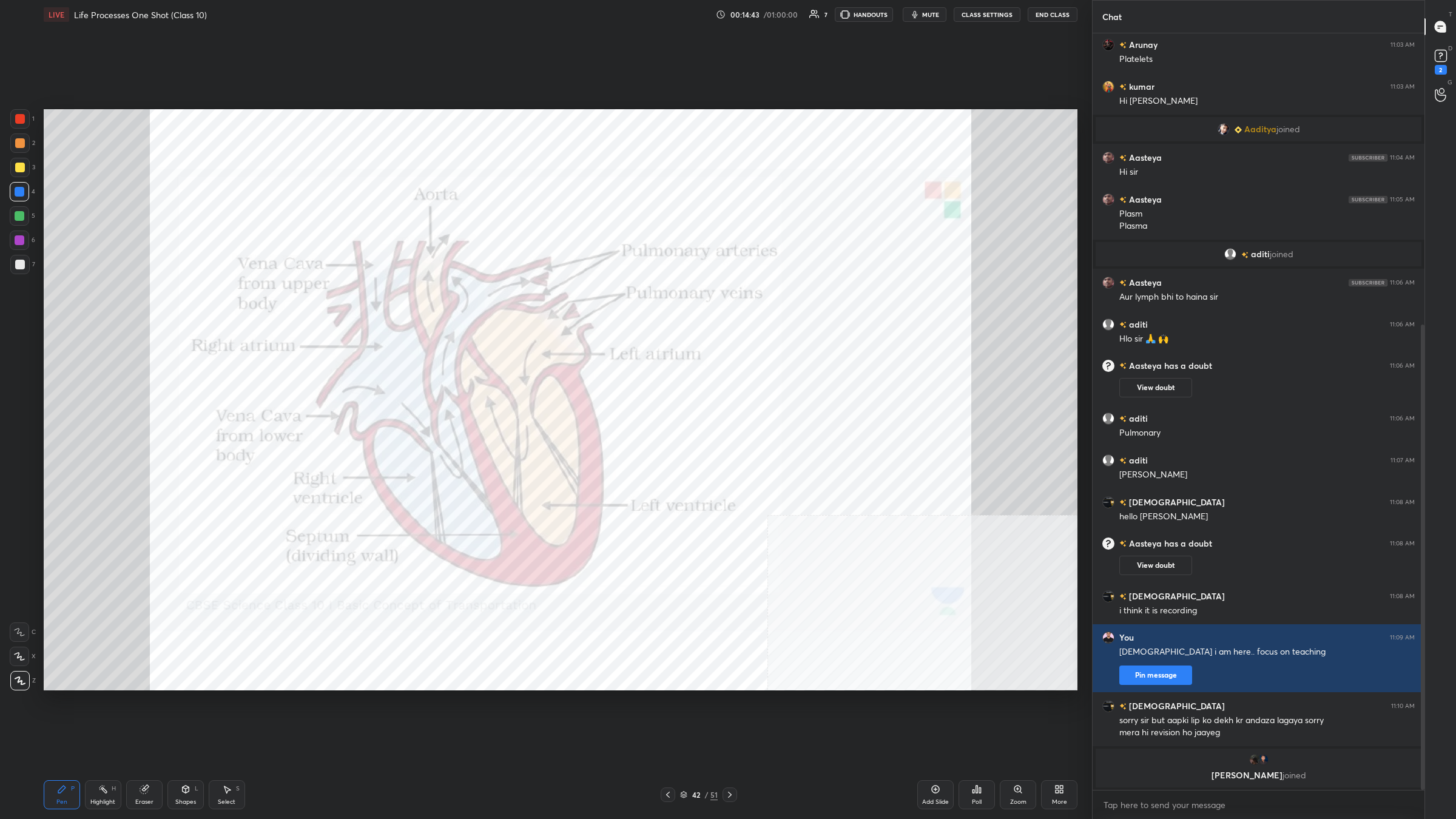 click at bounding box center (20, 119) 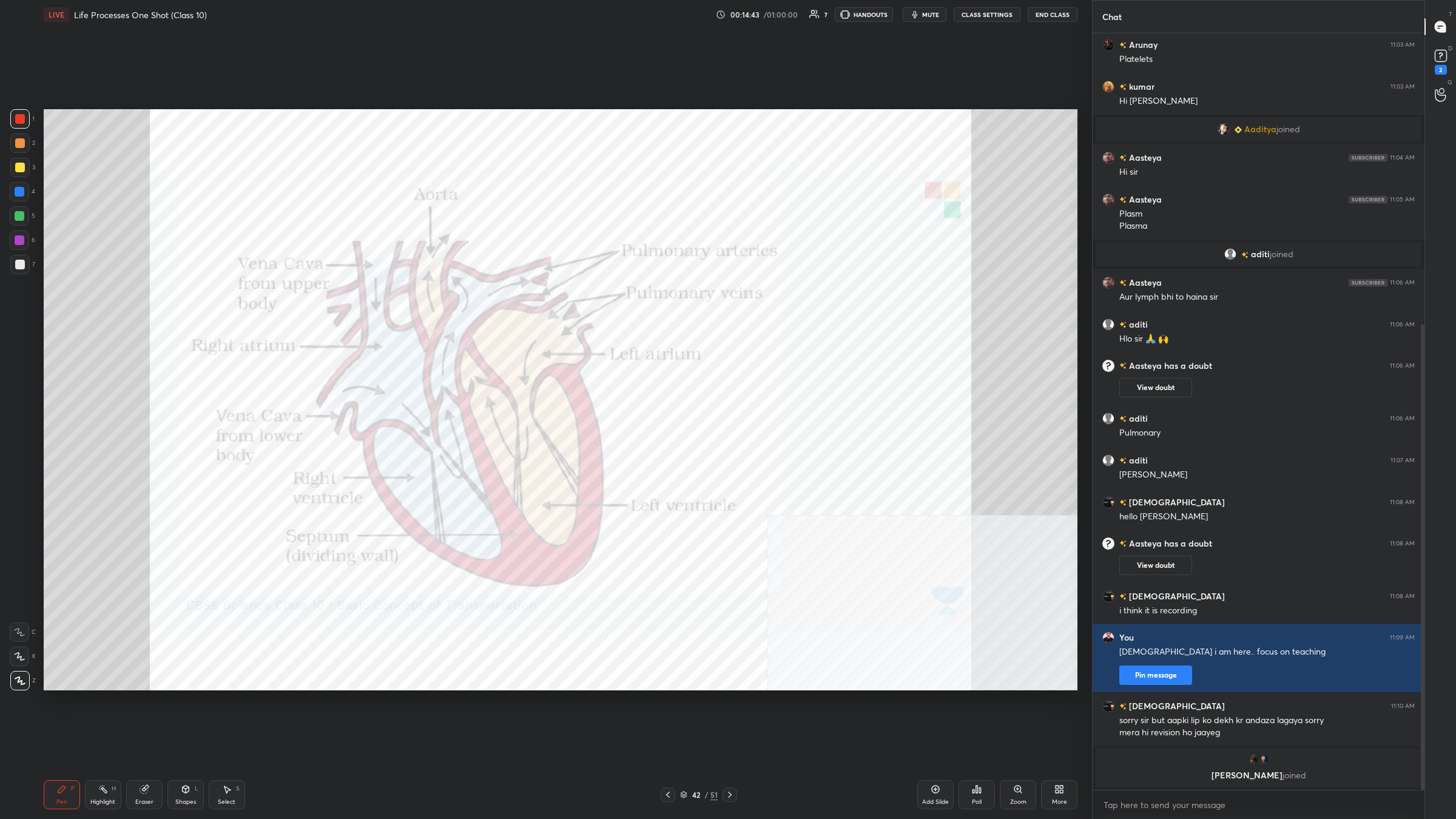 click at bounding box center [20, 119] 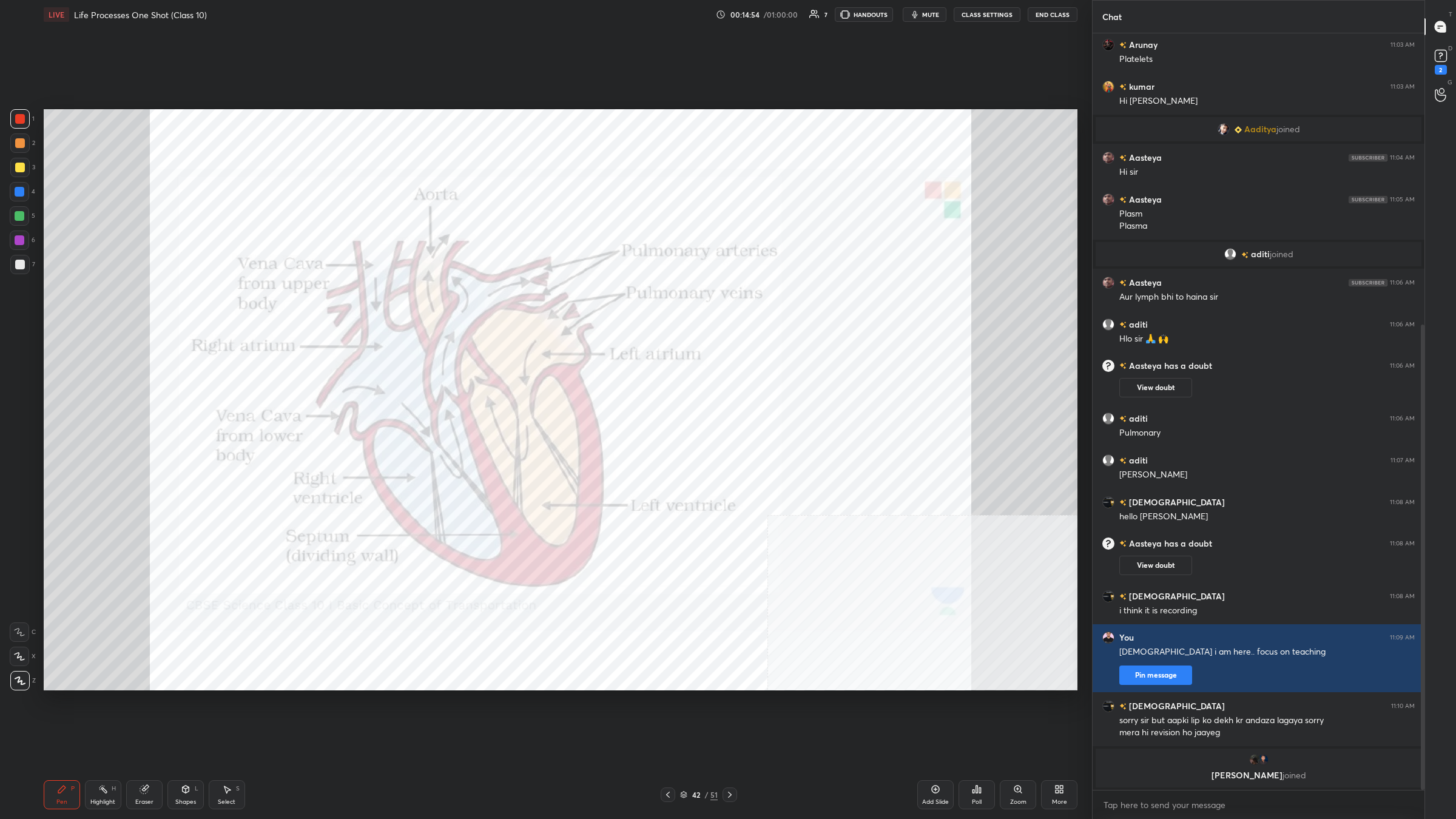 click on "Eraser" at bounding box center [144, 802] 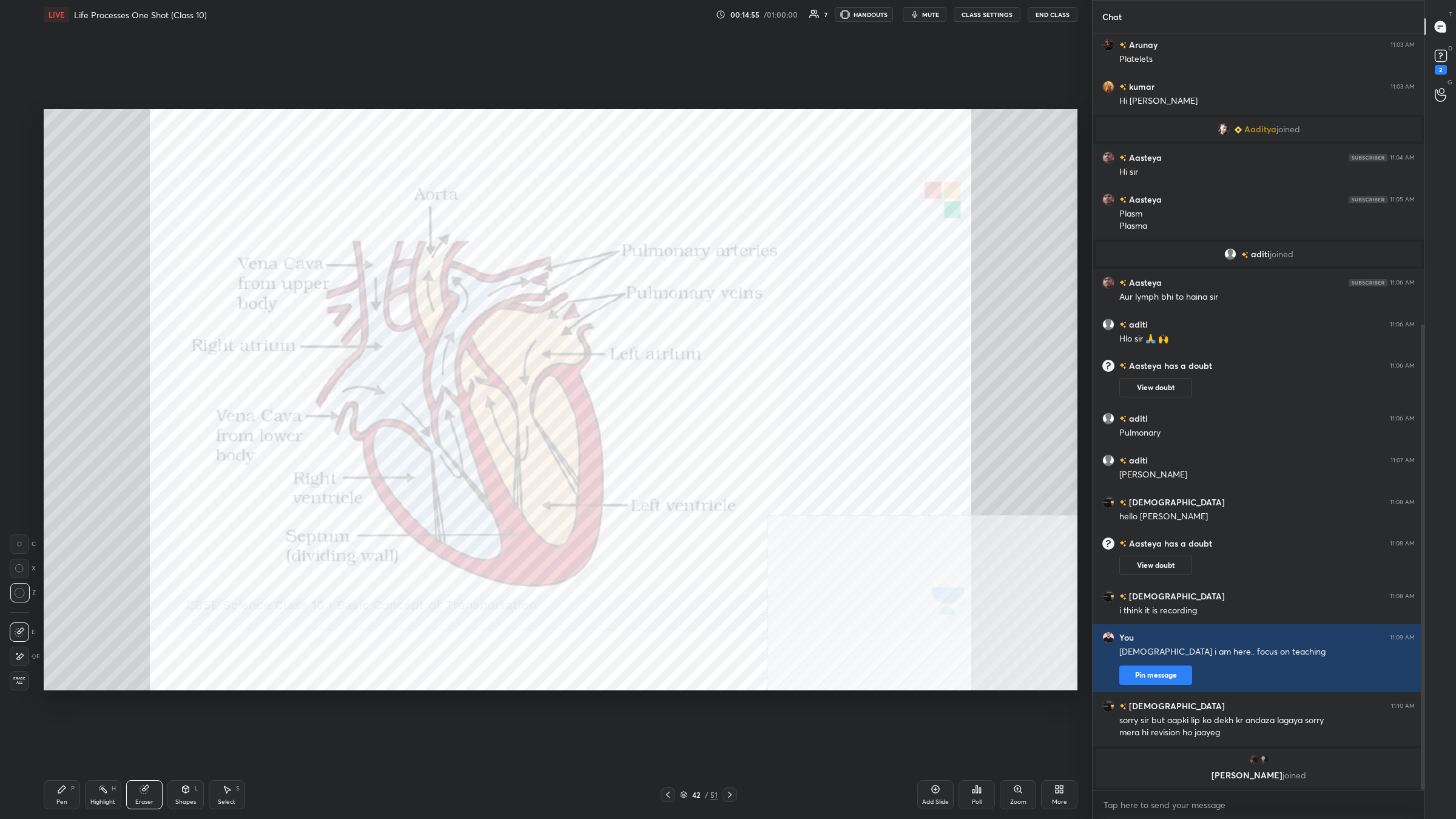 click on "Erase all" at bounding box center (19, 681) 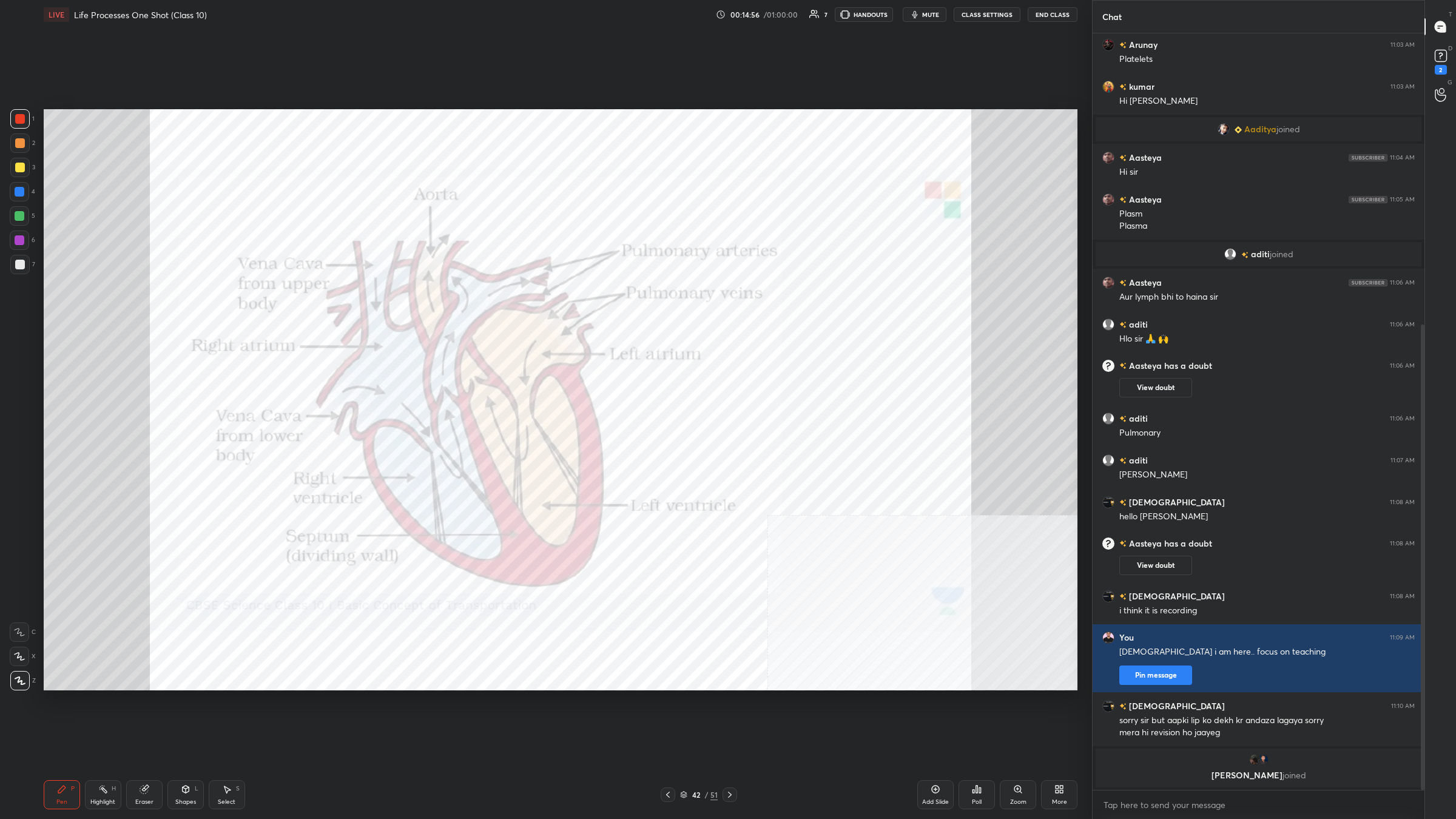 click on "Highlight H" at bounding box center [103, 795] 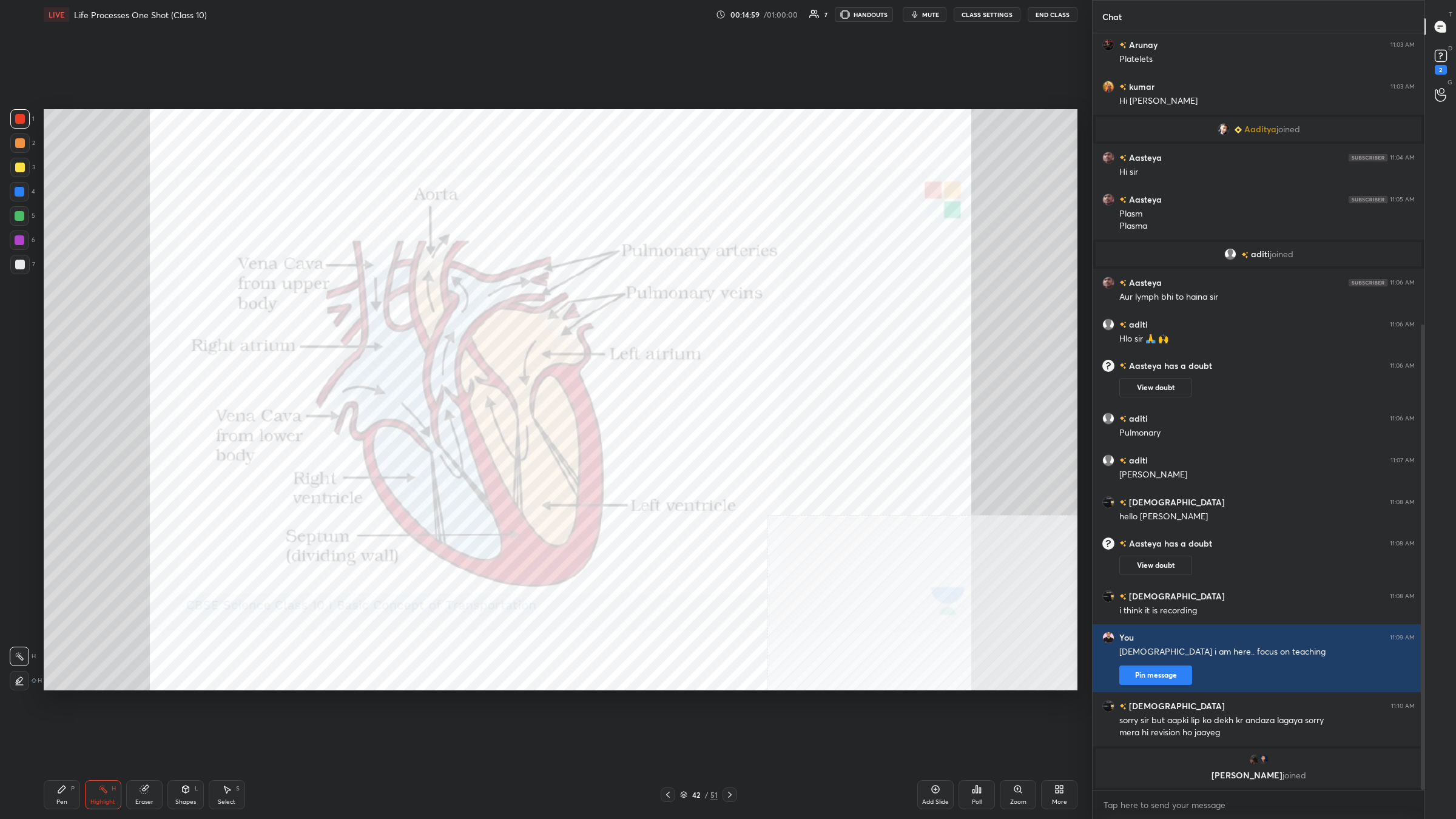 click on "Pen P" at bounding box center [62, 795] 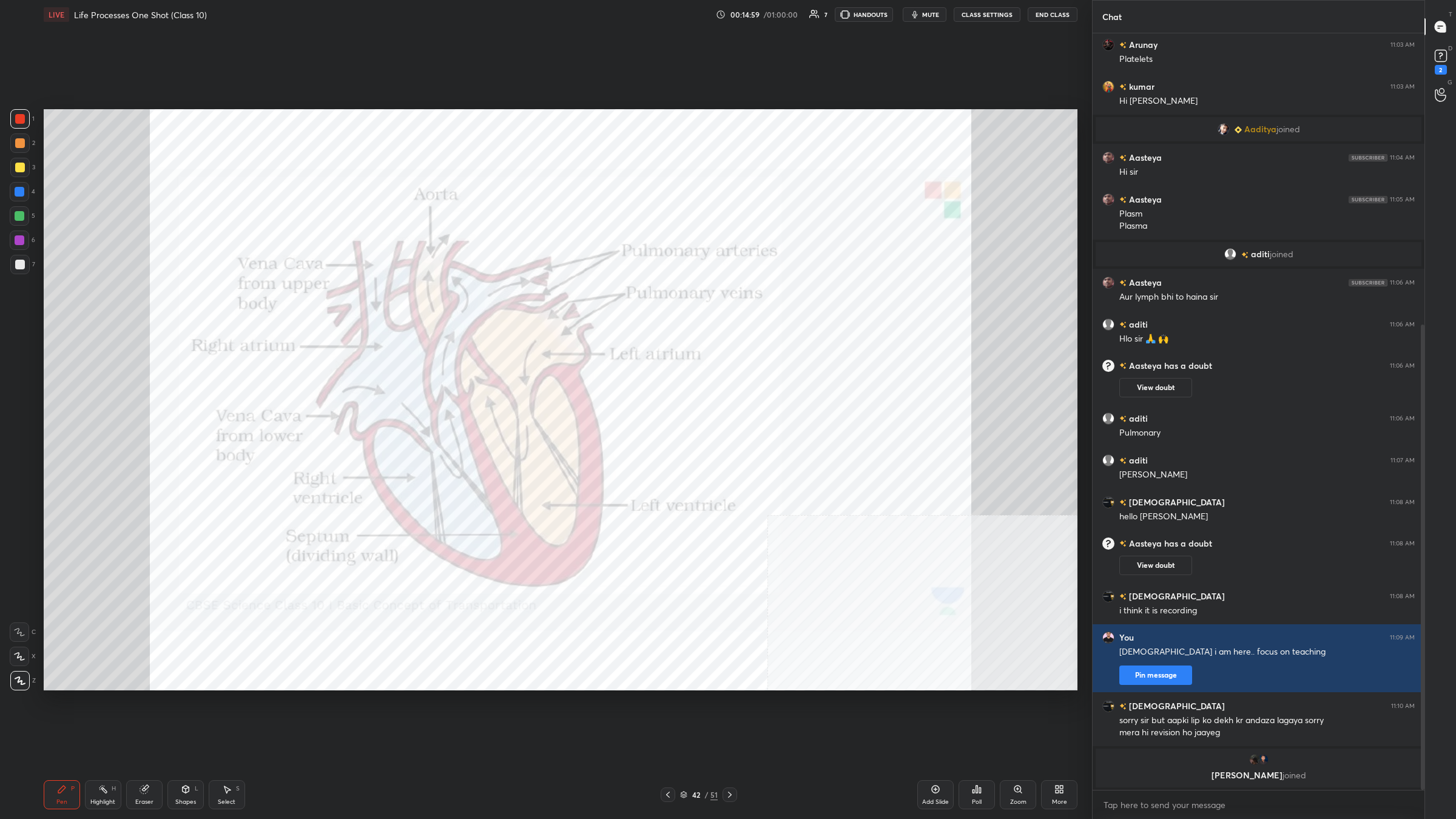 click on "Pen P" at bounding box center [62, 795] 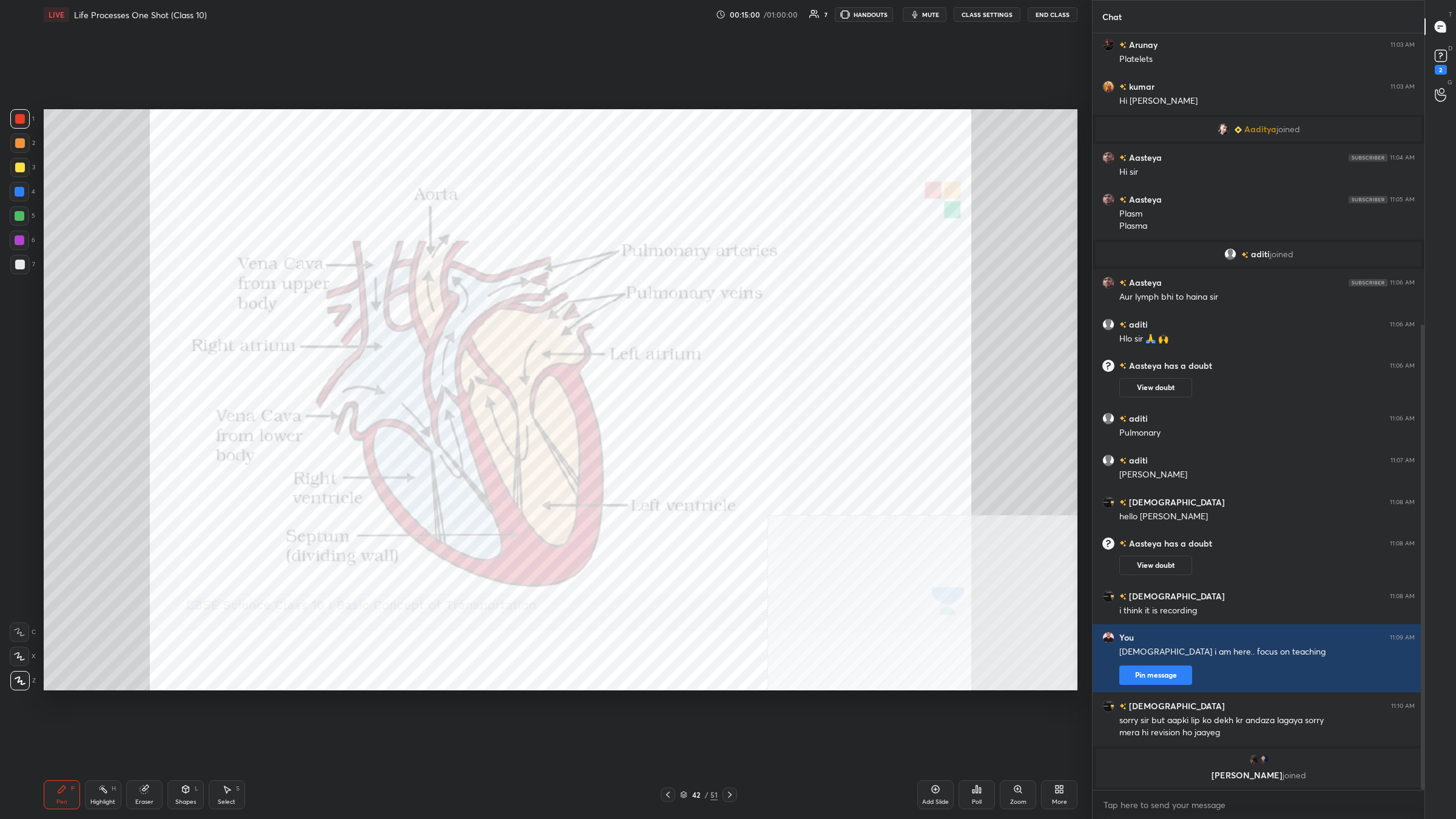 click at bounding box center (20, 265) 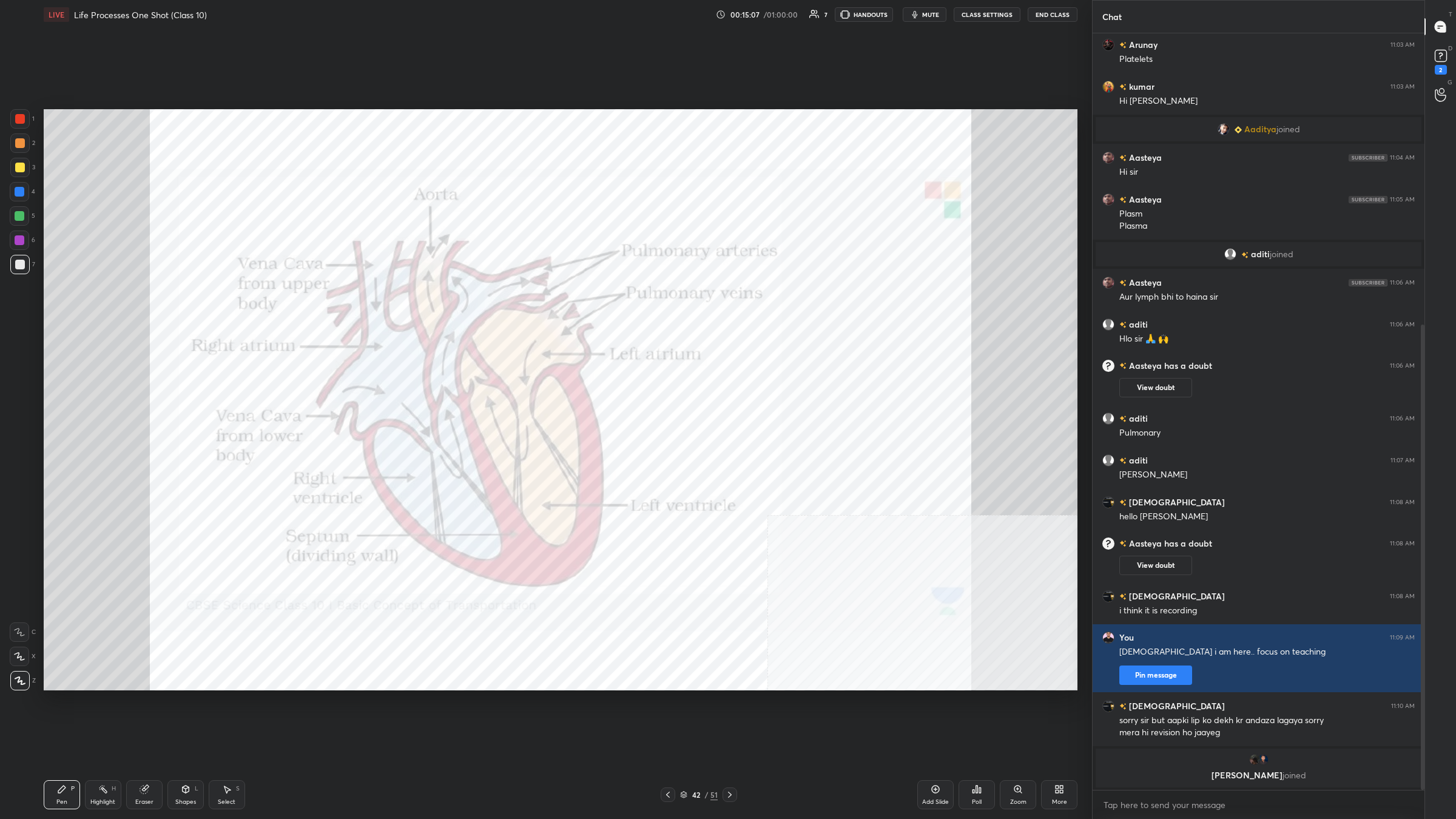 click at bounding box center [20, 119] 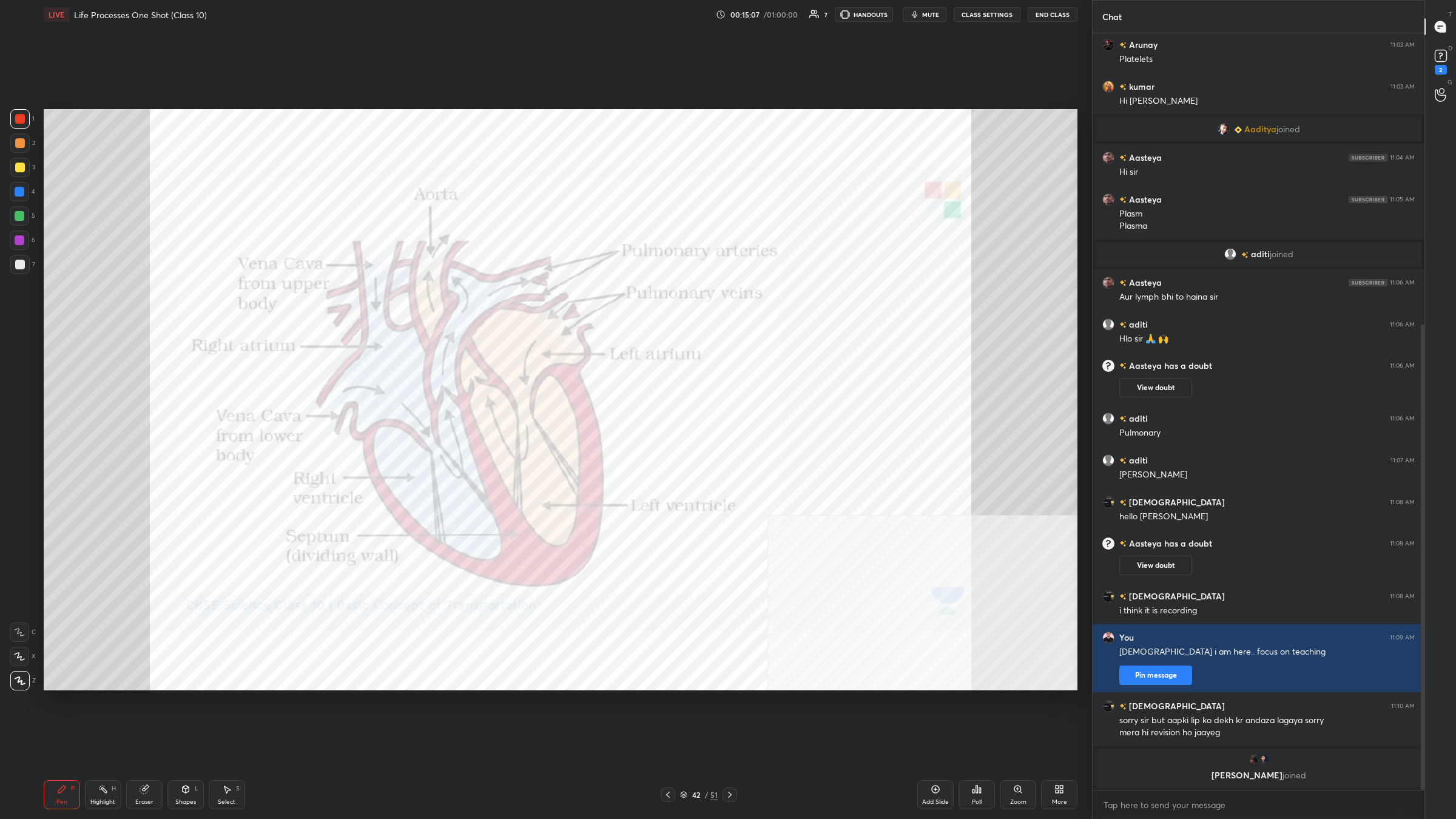 click at bounding box center [20, 119] 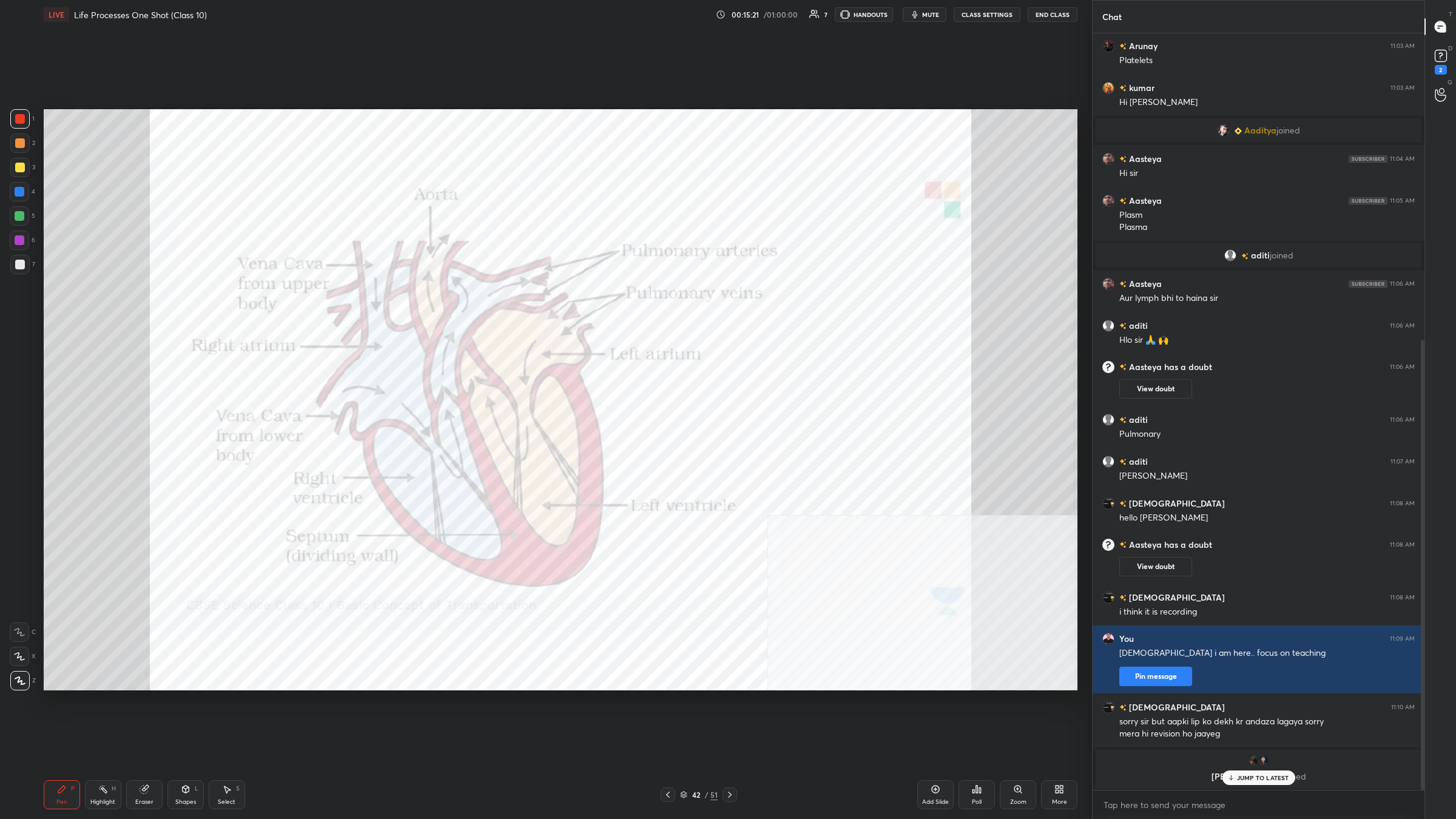 scroll, scrollTop: 516, scrollLeft: 0, axis: vertical 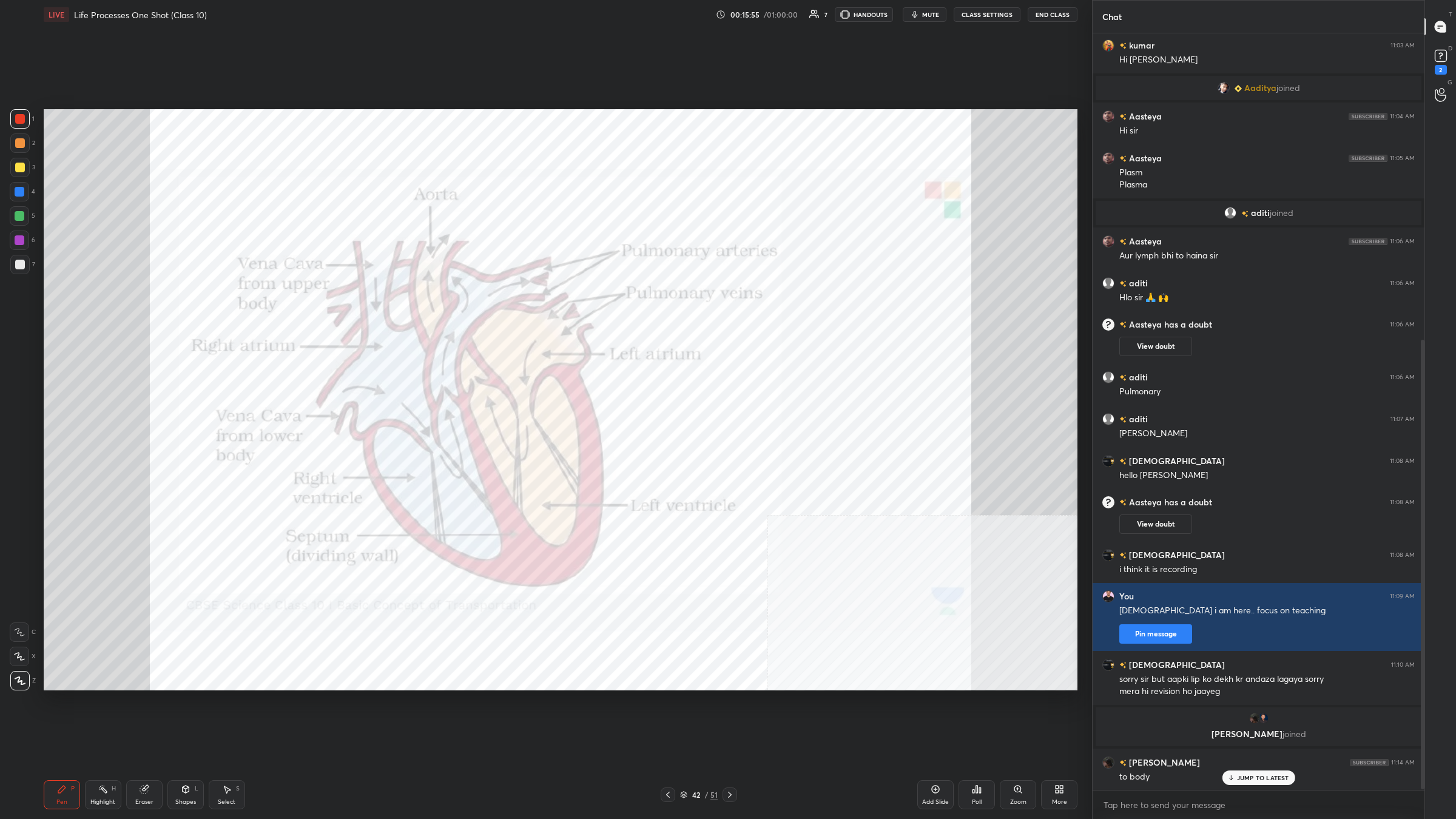 click on "Highlight H" at bounding box center (103, 795) 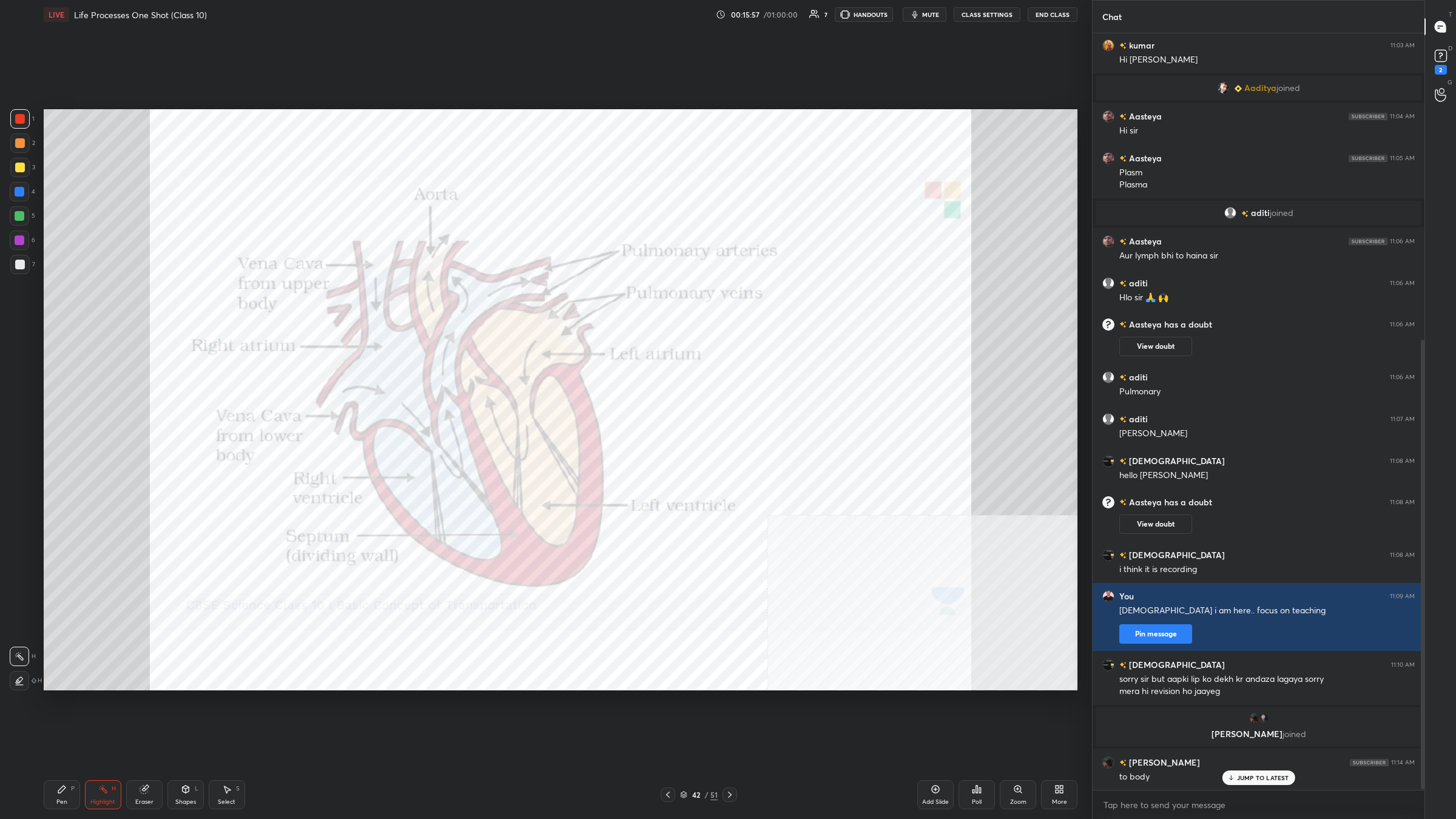 click at bounding box center [20, 265] 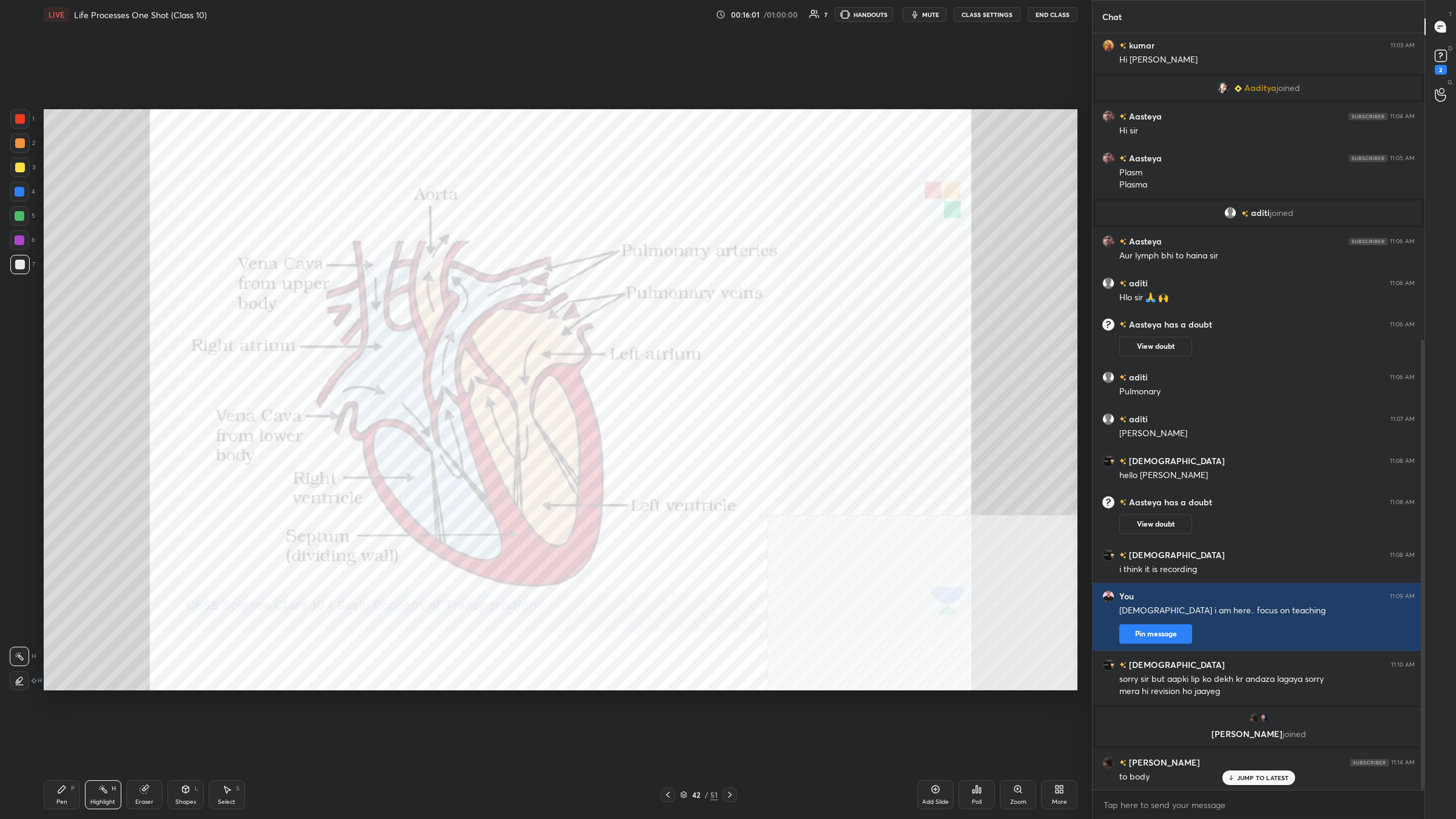 click at bounding box center (19, 240) 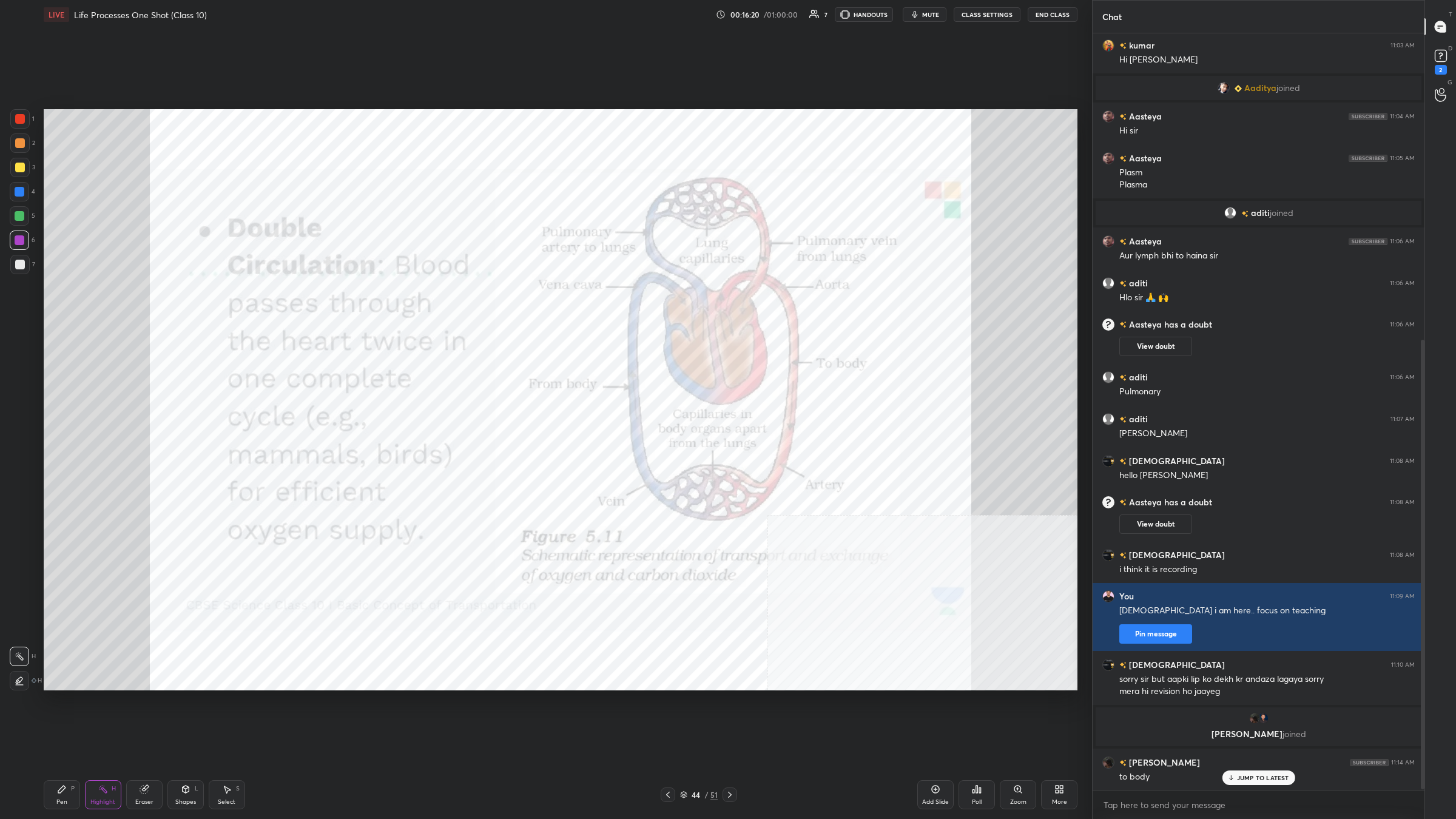 click on "Pen" at bounding box center [62, 802] 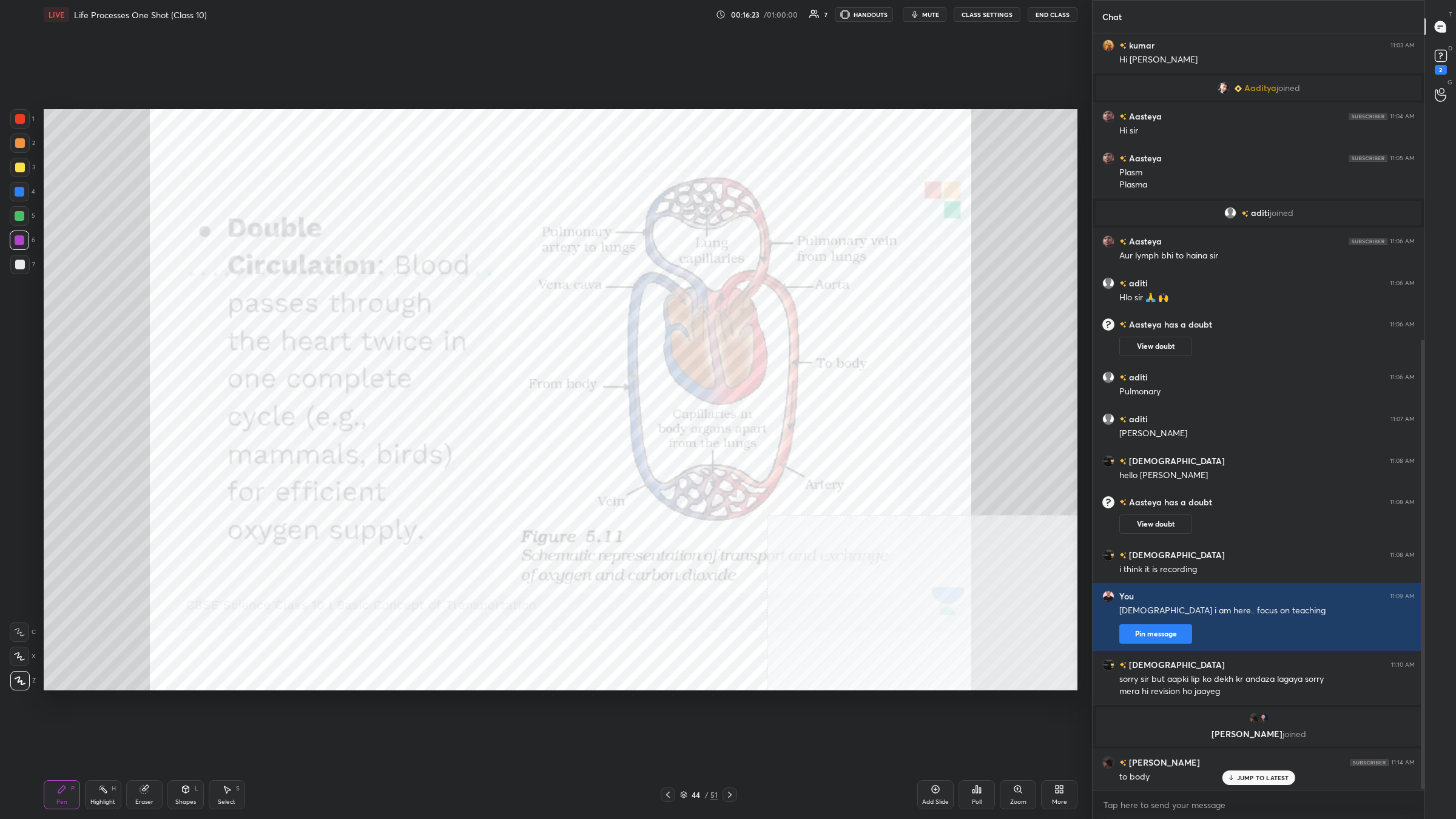 click on "Highlight H" at bounding box center (103, 795) 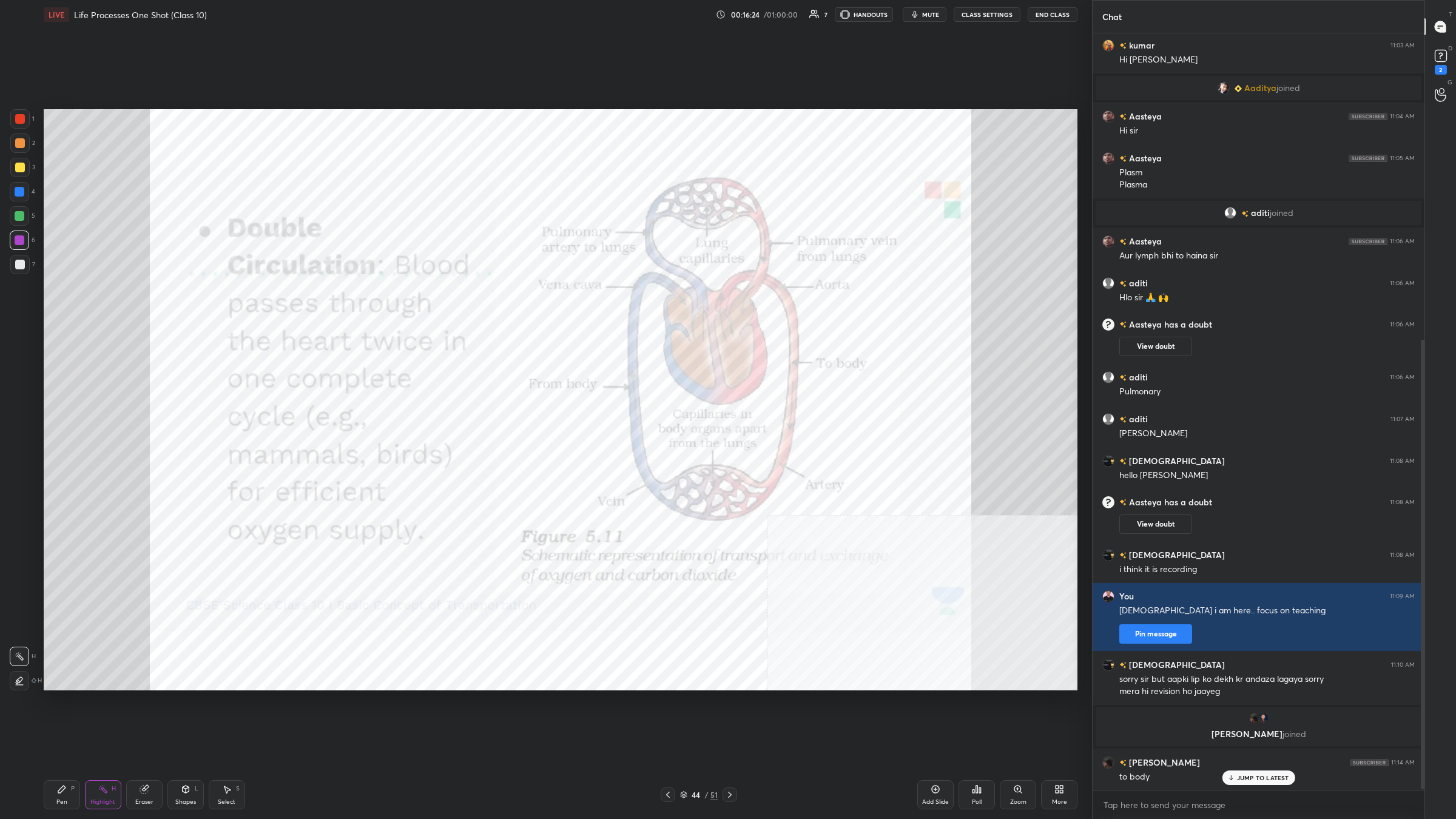 click 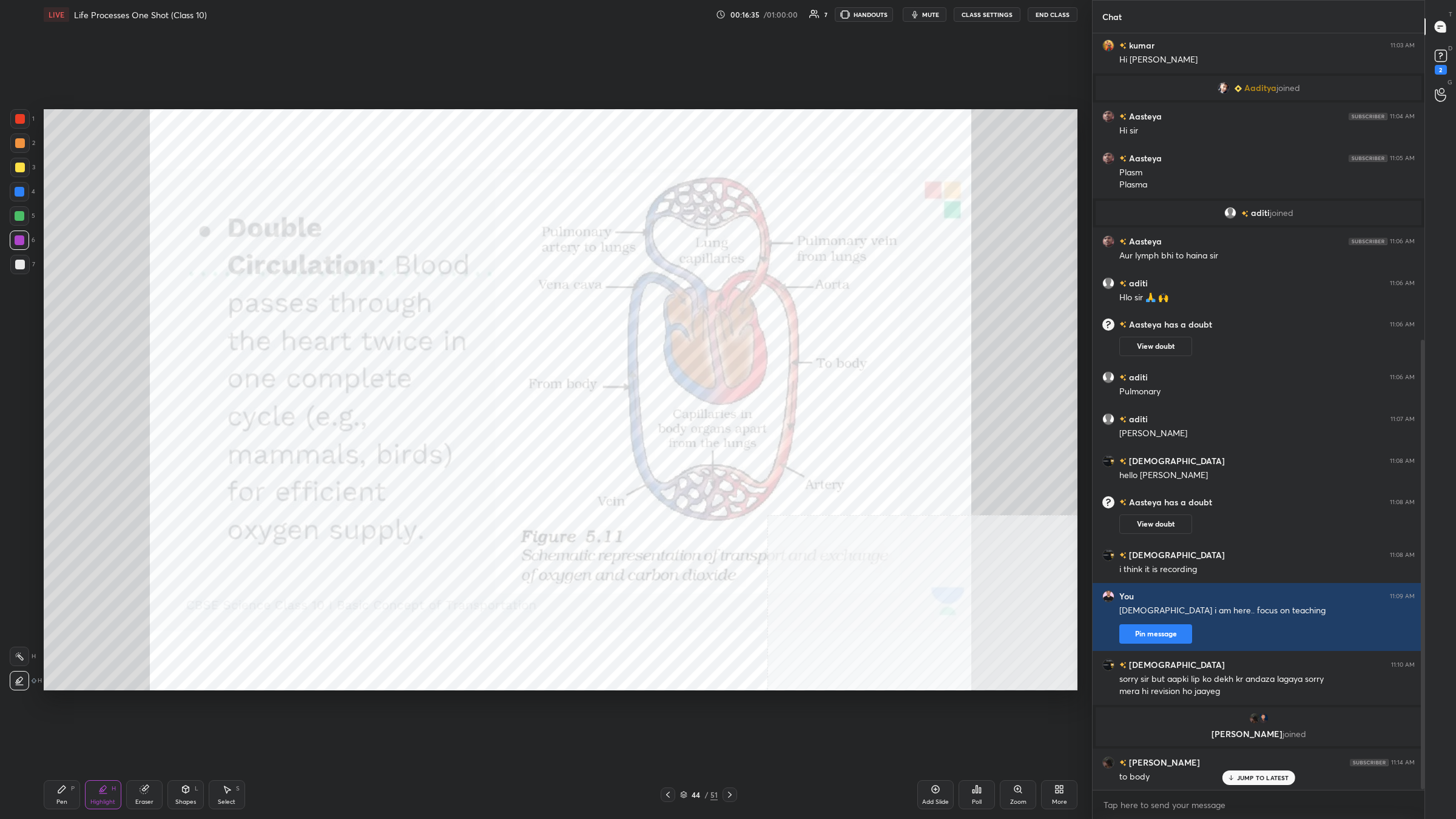 click 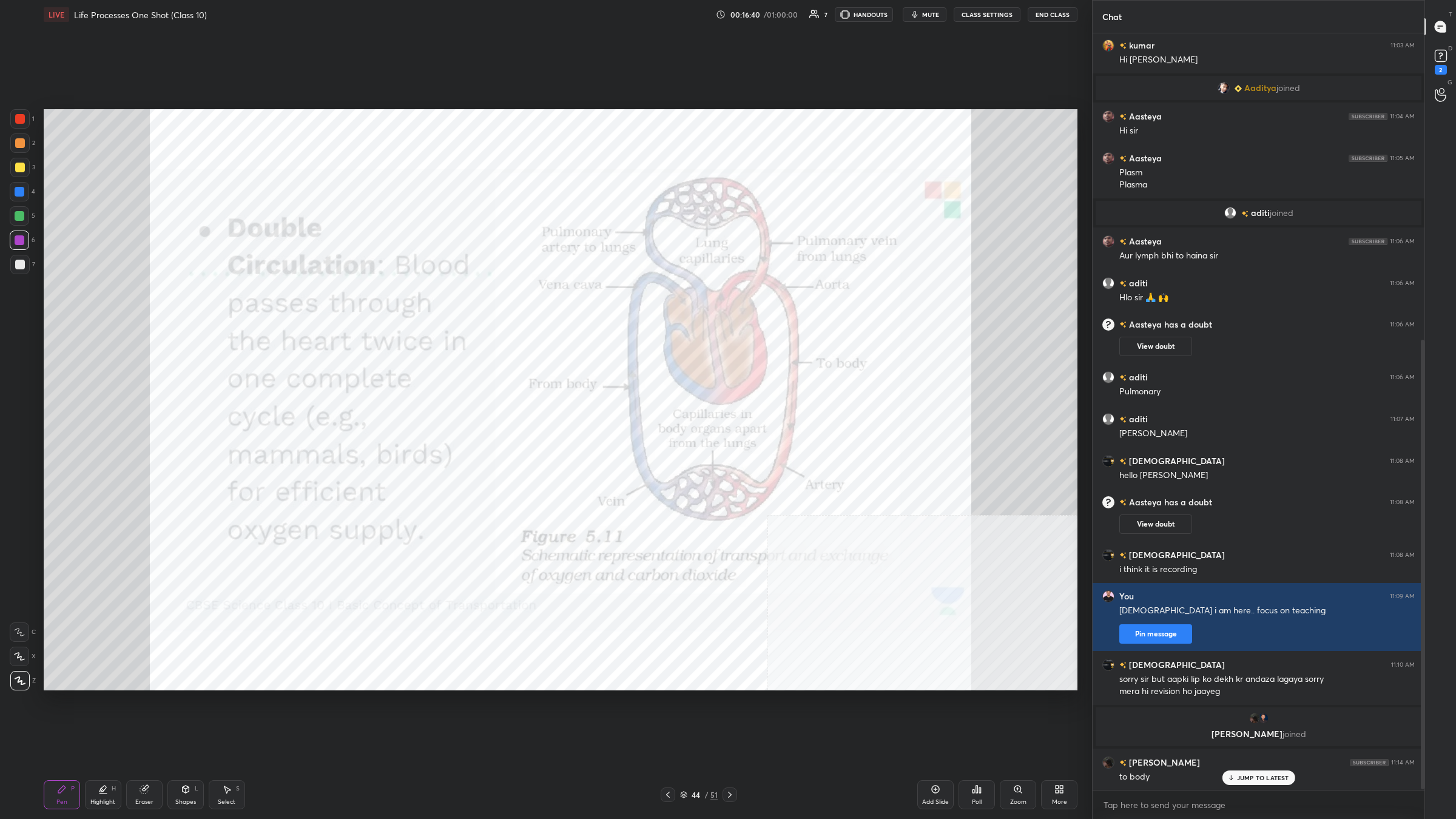 click on "Add Slide" at bounding box center (935, 795) 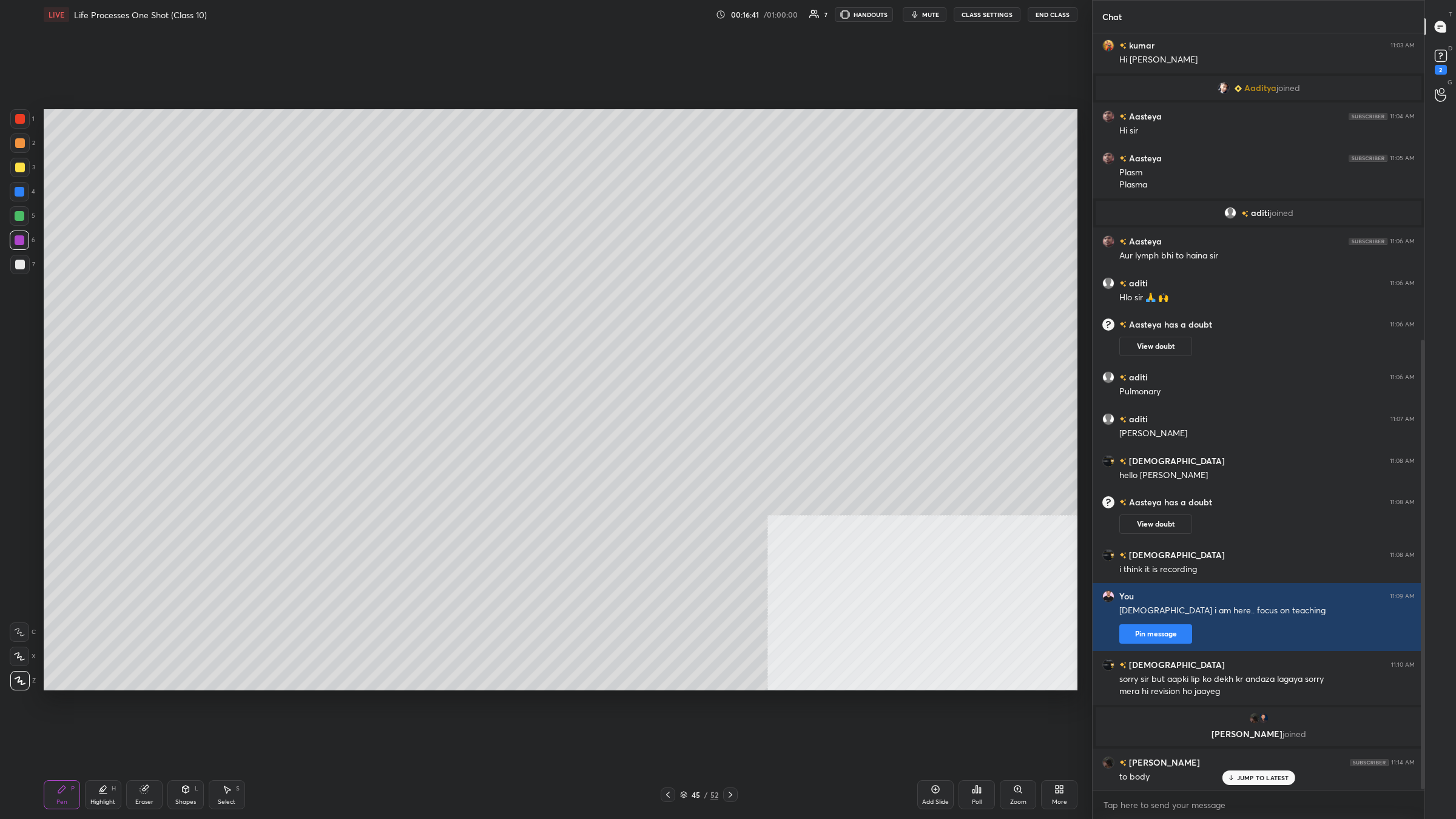 click at bounding box center (20, 265) 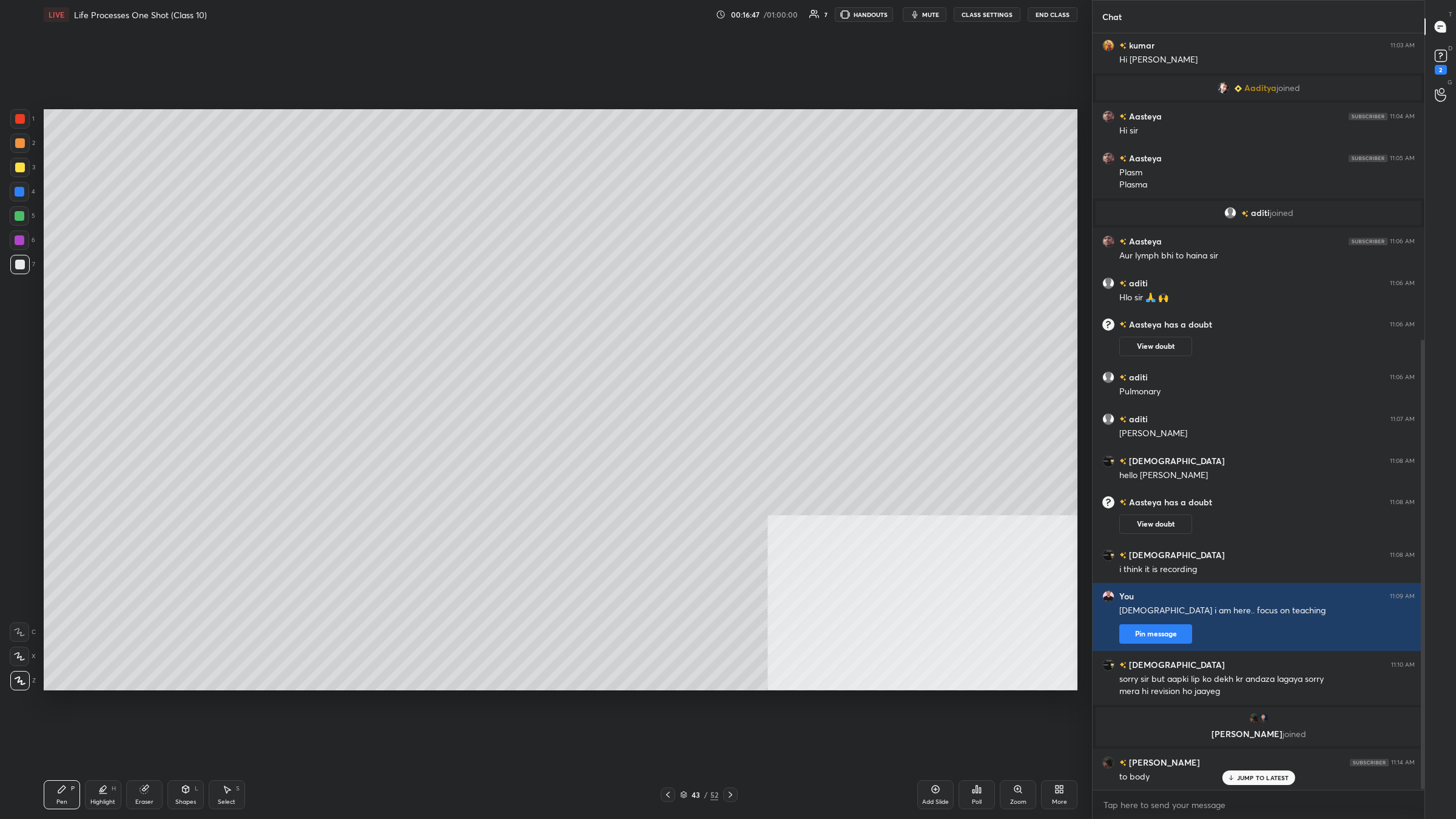 click on "Highlight H" at bounding box center [103, 795] 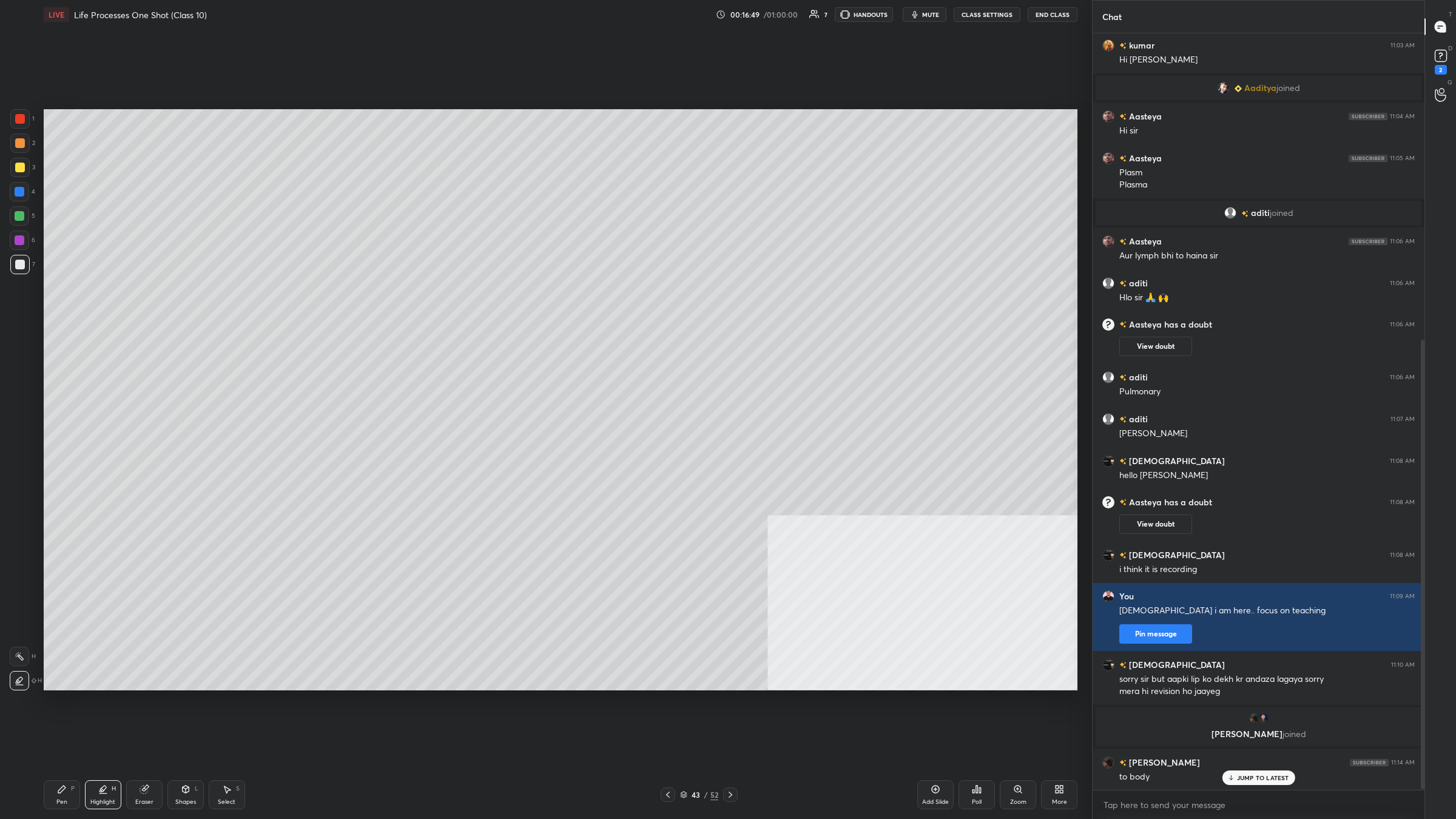 click on "6" at bounding box center (22, 240) 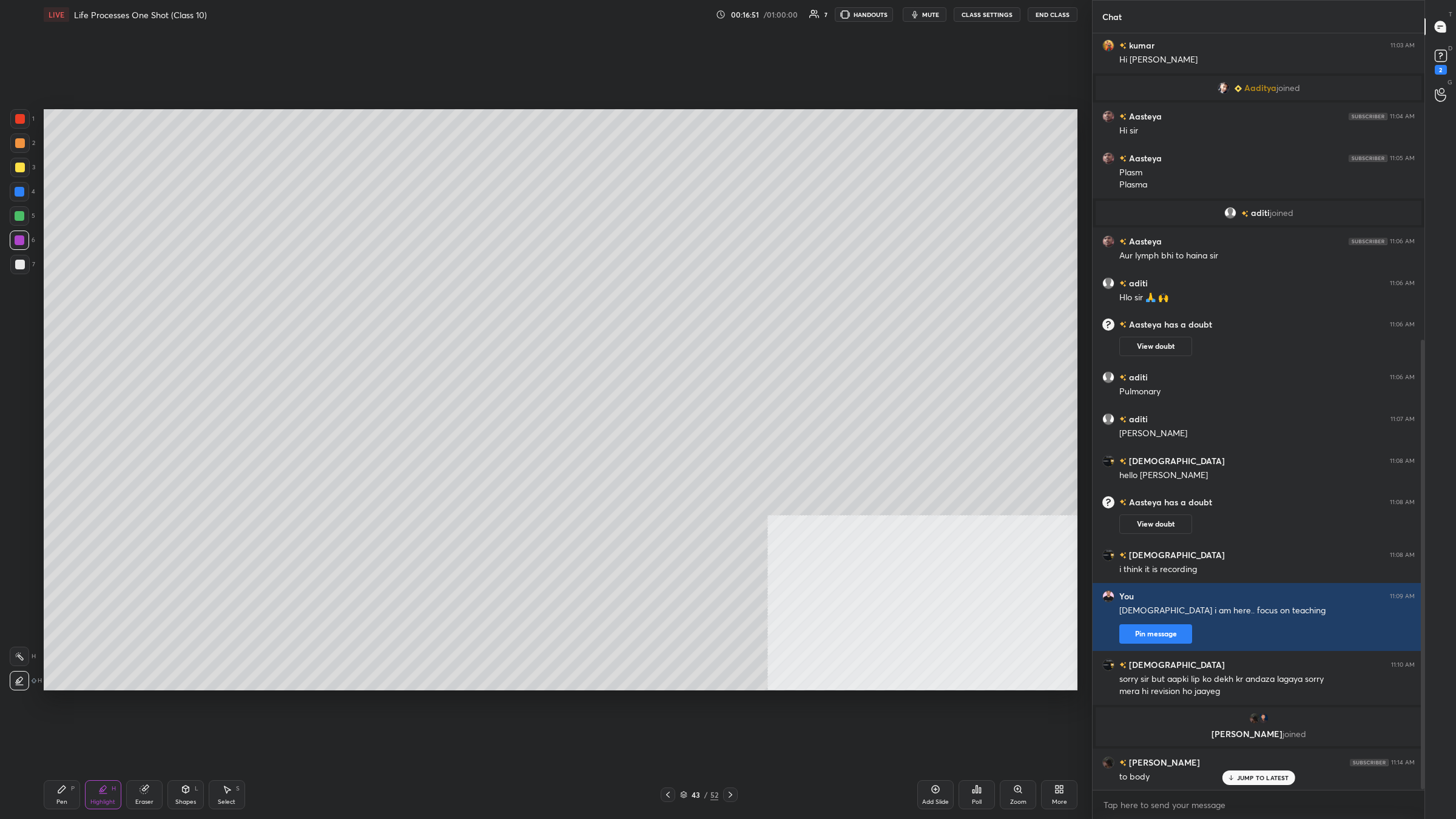click 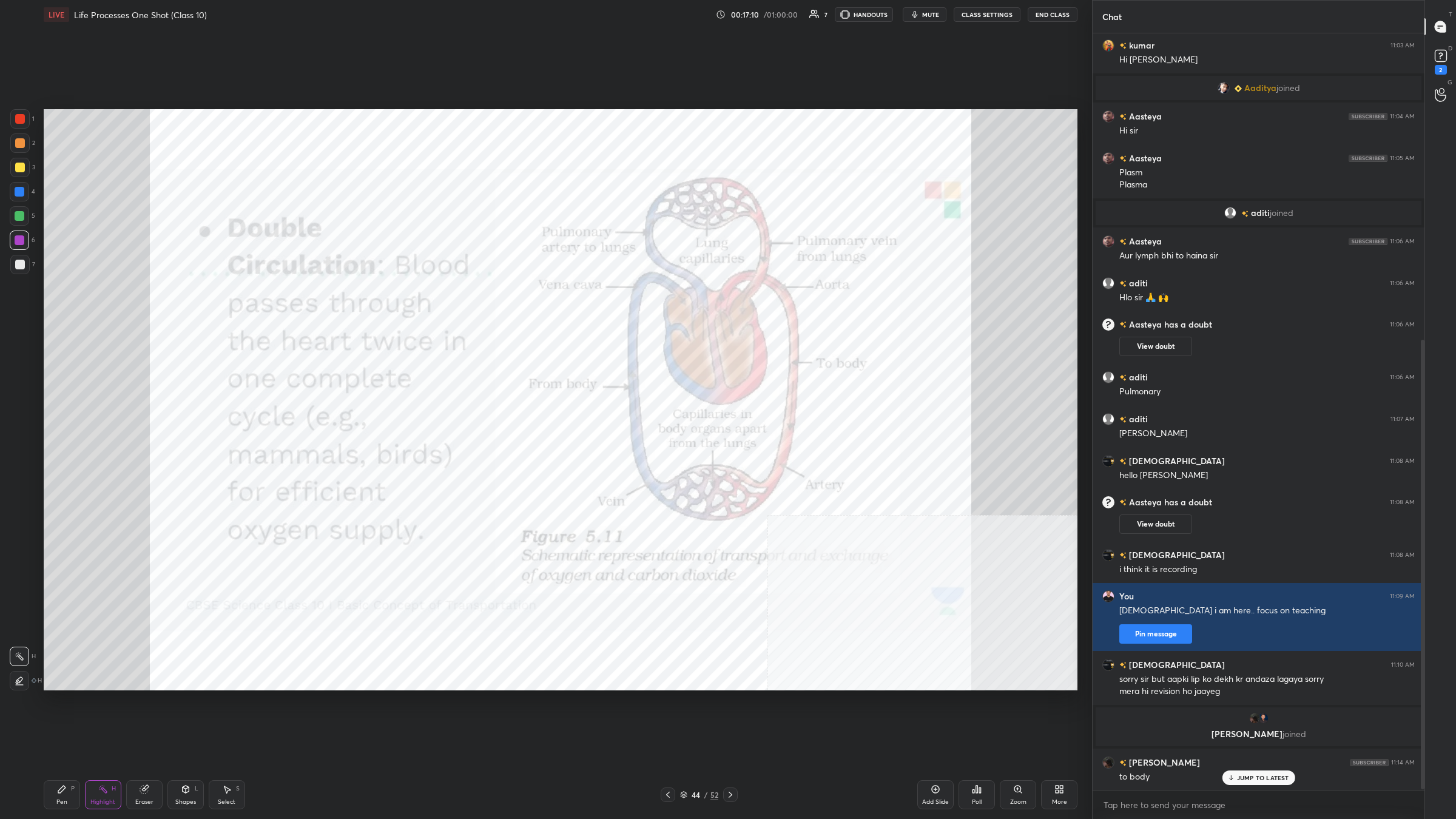 click on "LIVE Life Processes One Shot (Class 10) 00:17:10 /  01:00:00 7 HANDOUTS mute CLASS SETTINGS End Class Setting up your live class Poll for   secs No correct answer Start poll Back Life Processes One Shot (Class 10) [PERSON_NAME] Pen P Highlight H Eraser Shapes L Select S 44 / 52 Add Slide Poll Zoom More" at bounding box center (561, 410) 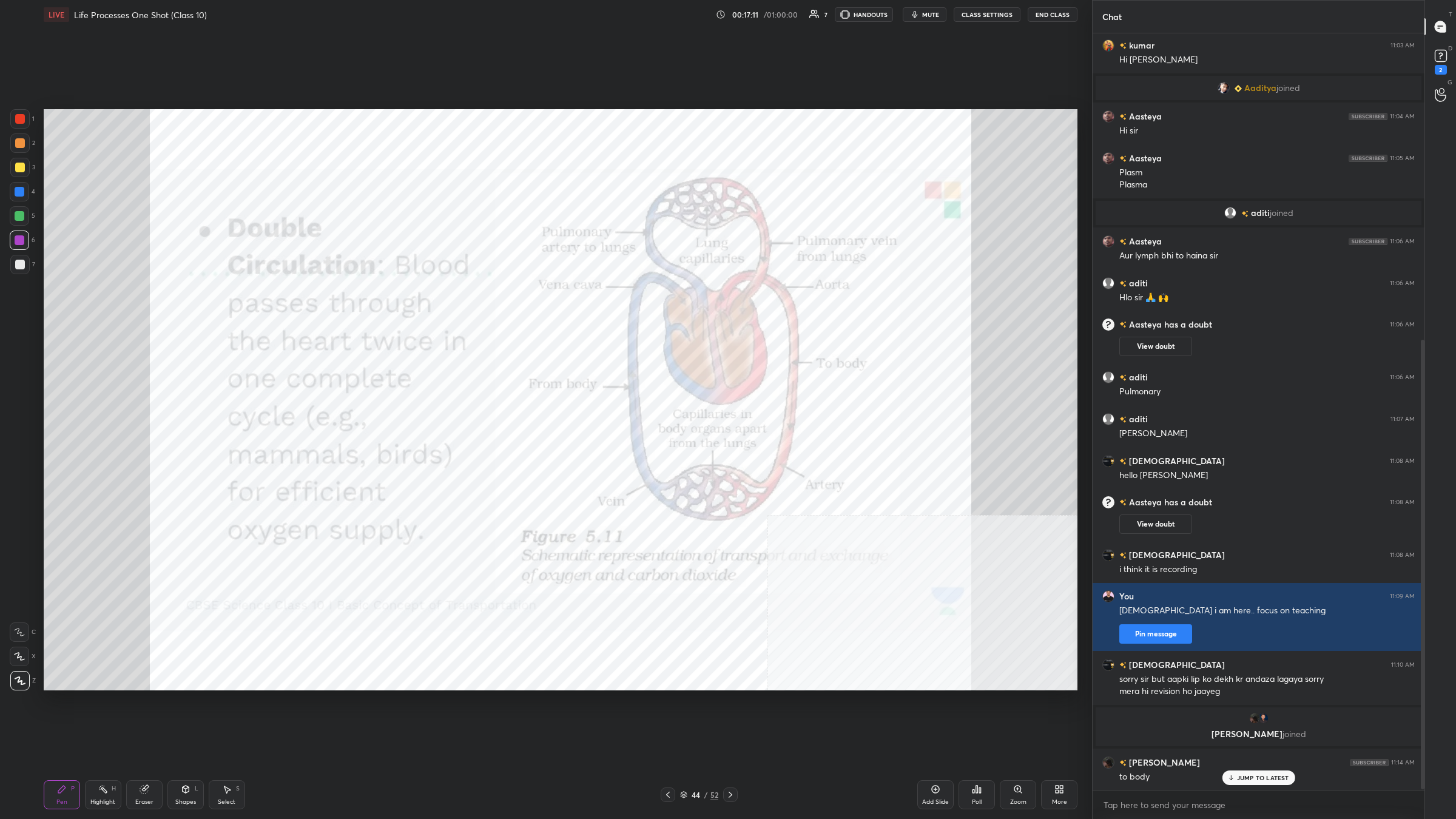 click at bounding box center (20, 119) 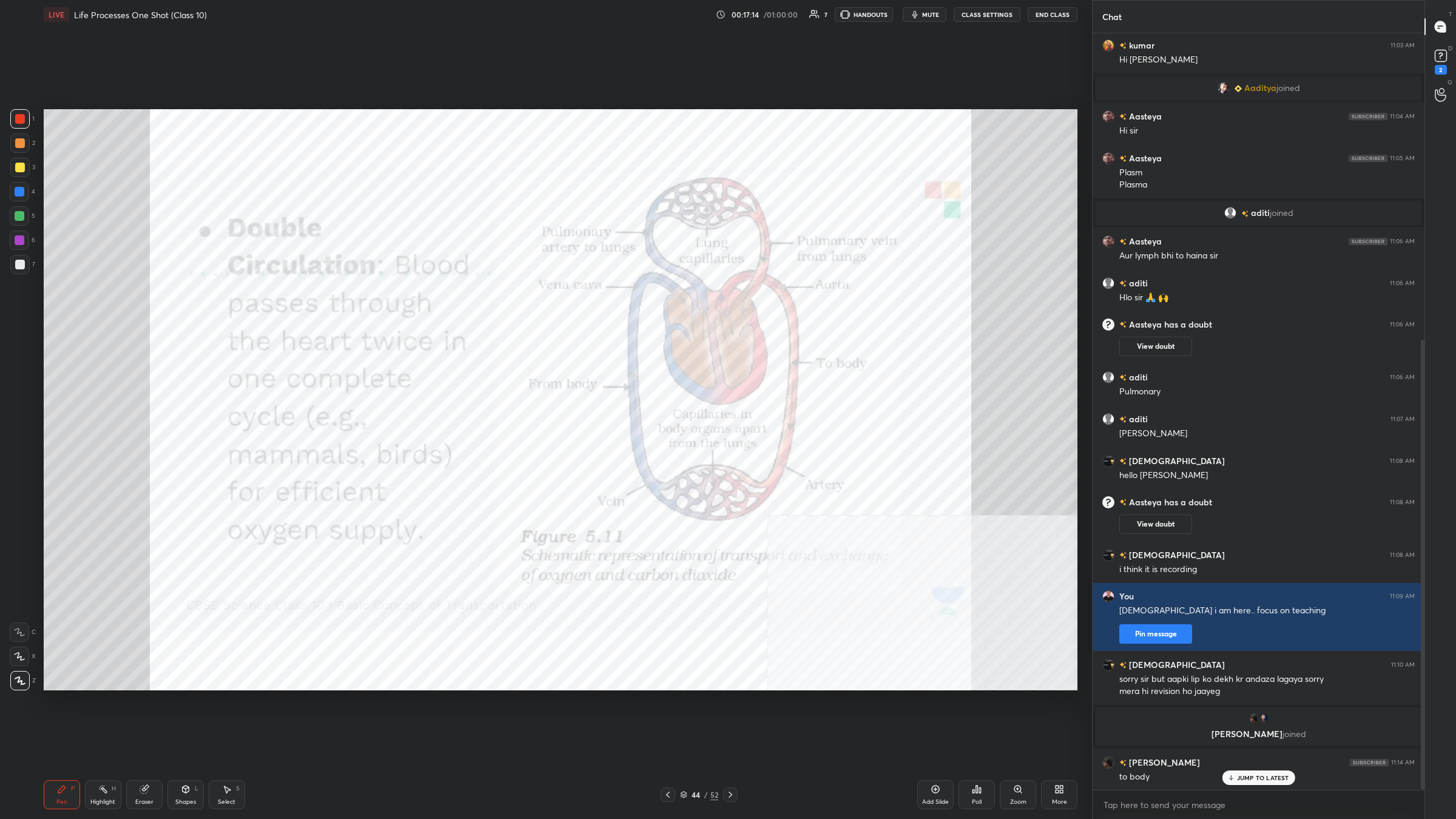 click at bounding box center [19, 192] 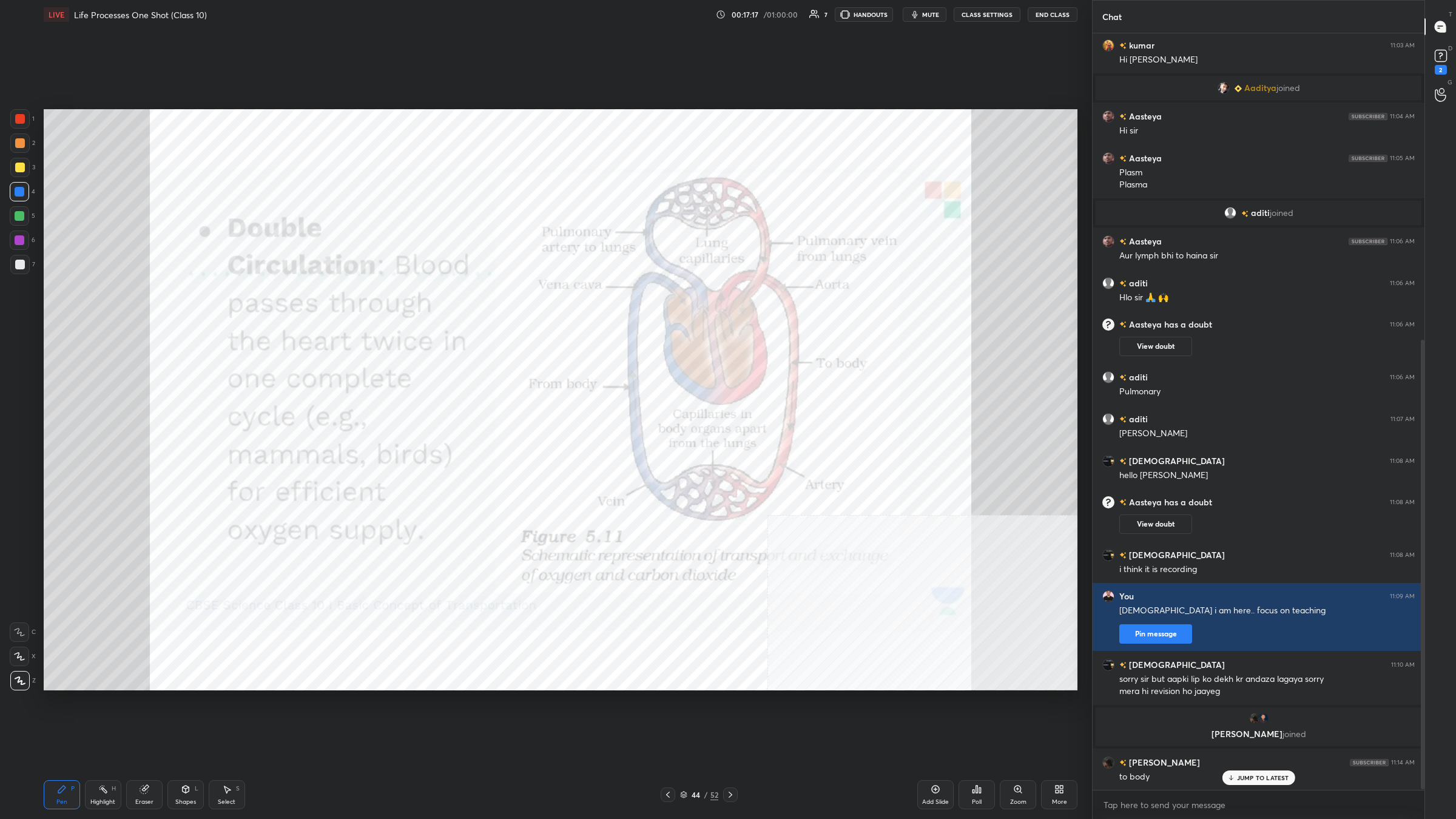click on "1" at bounding box center (22, 119) 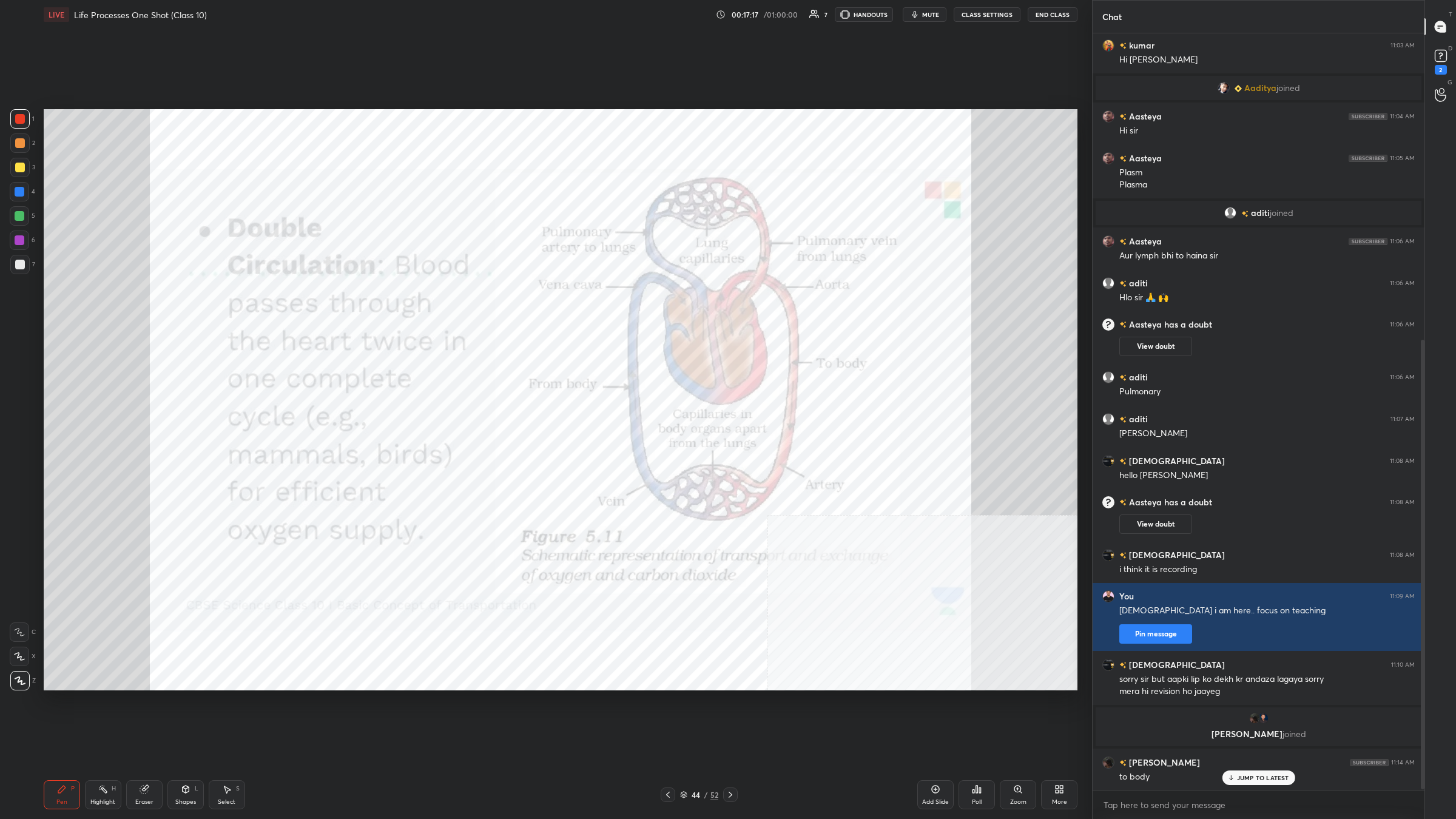 click at bounding box center [19, 192] 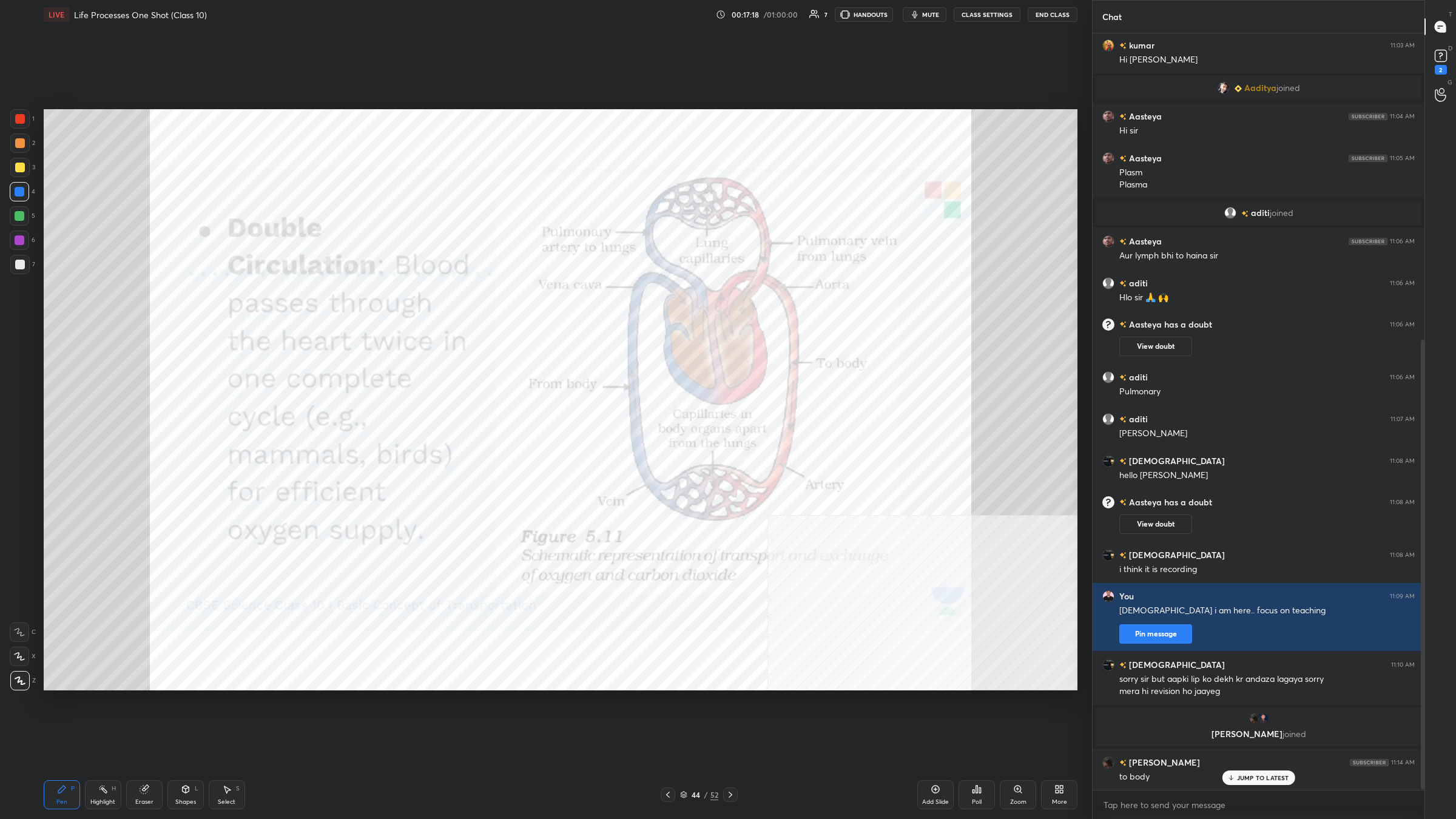 click at bounding box center [19, 216] 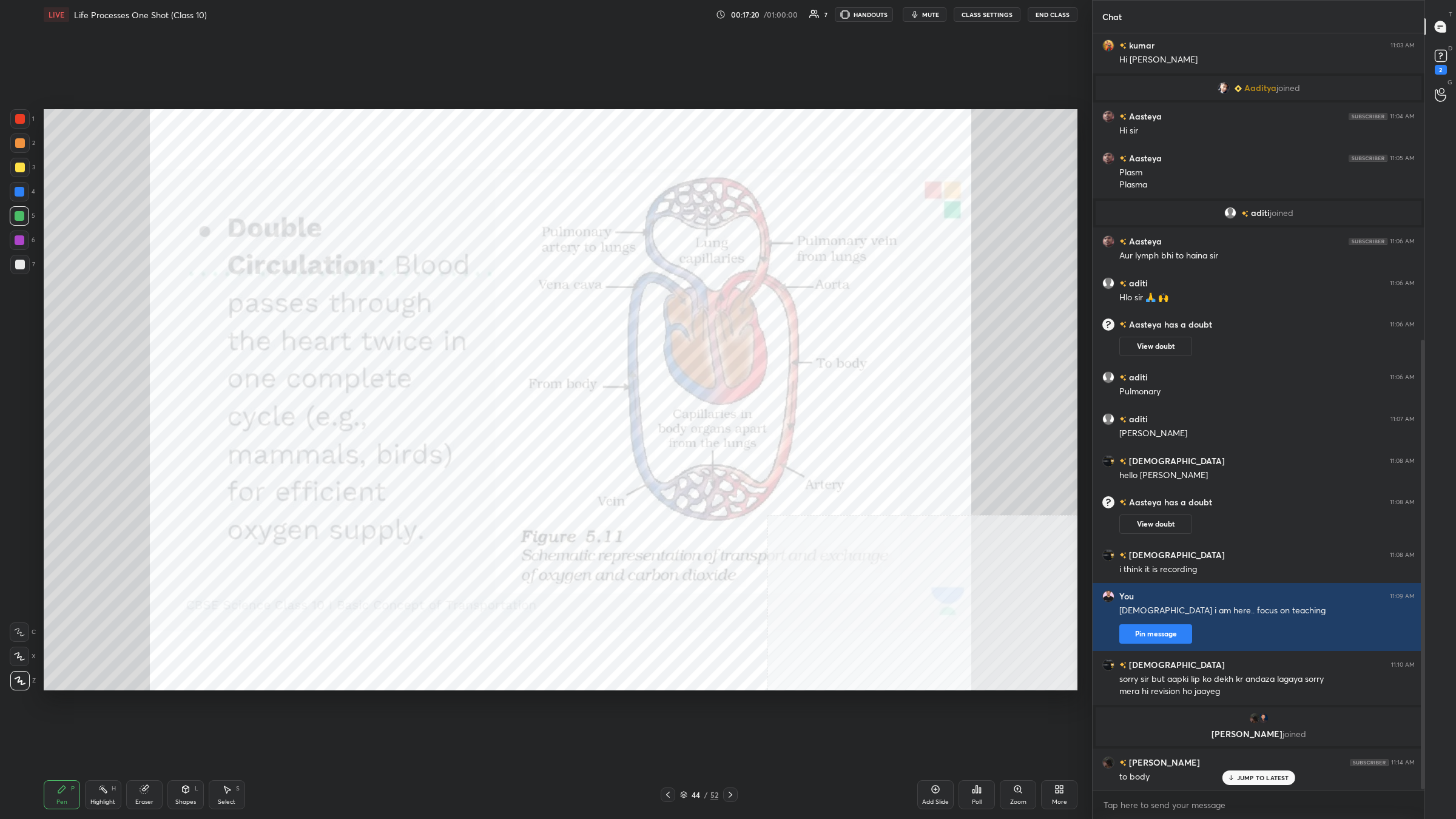 click on "Add Slide" at bounding box center (935, 795) 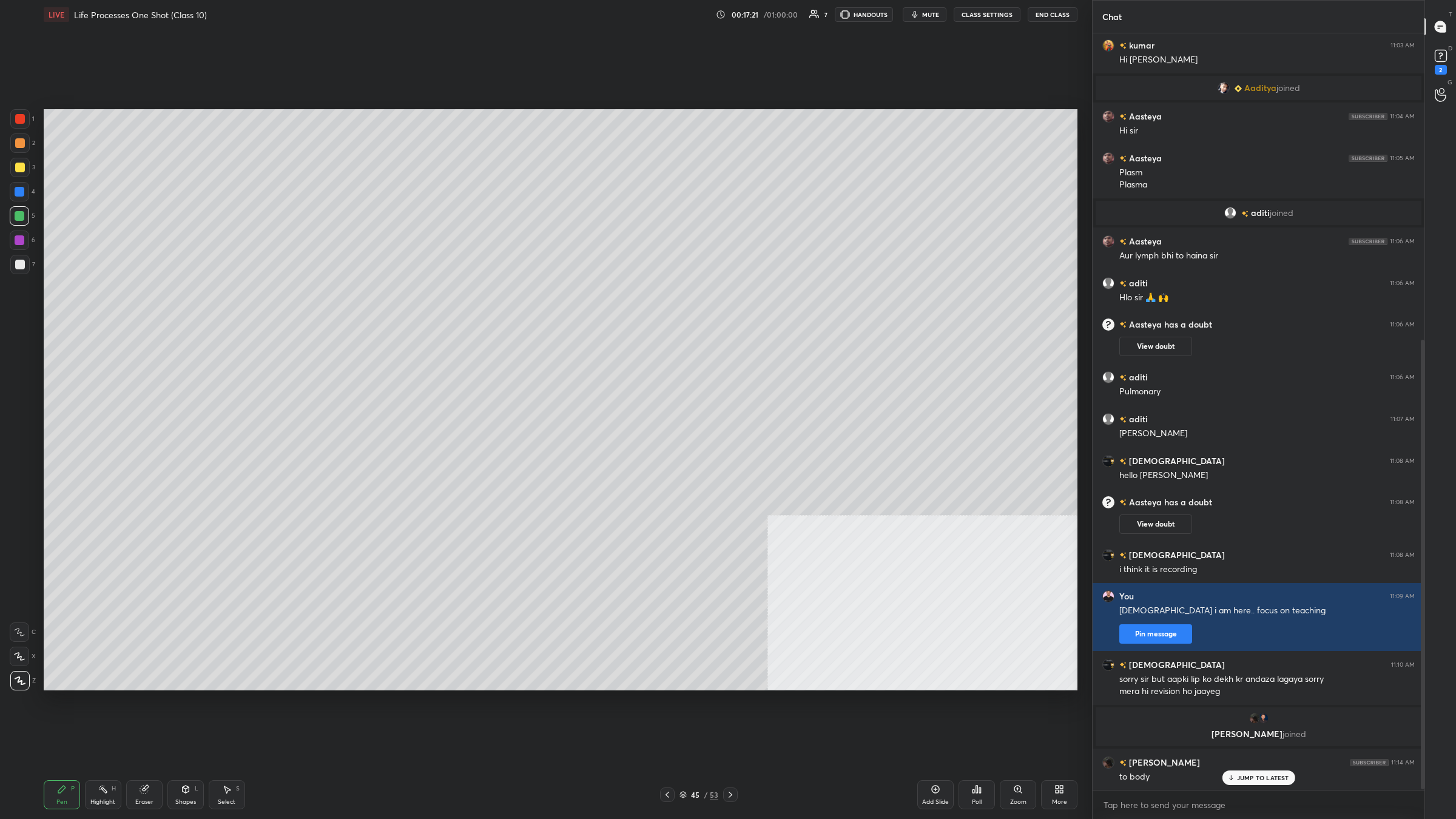 click at bounding box center (19, 192) 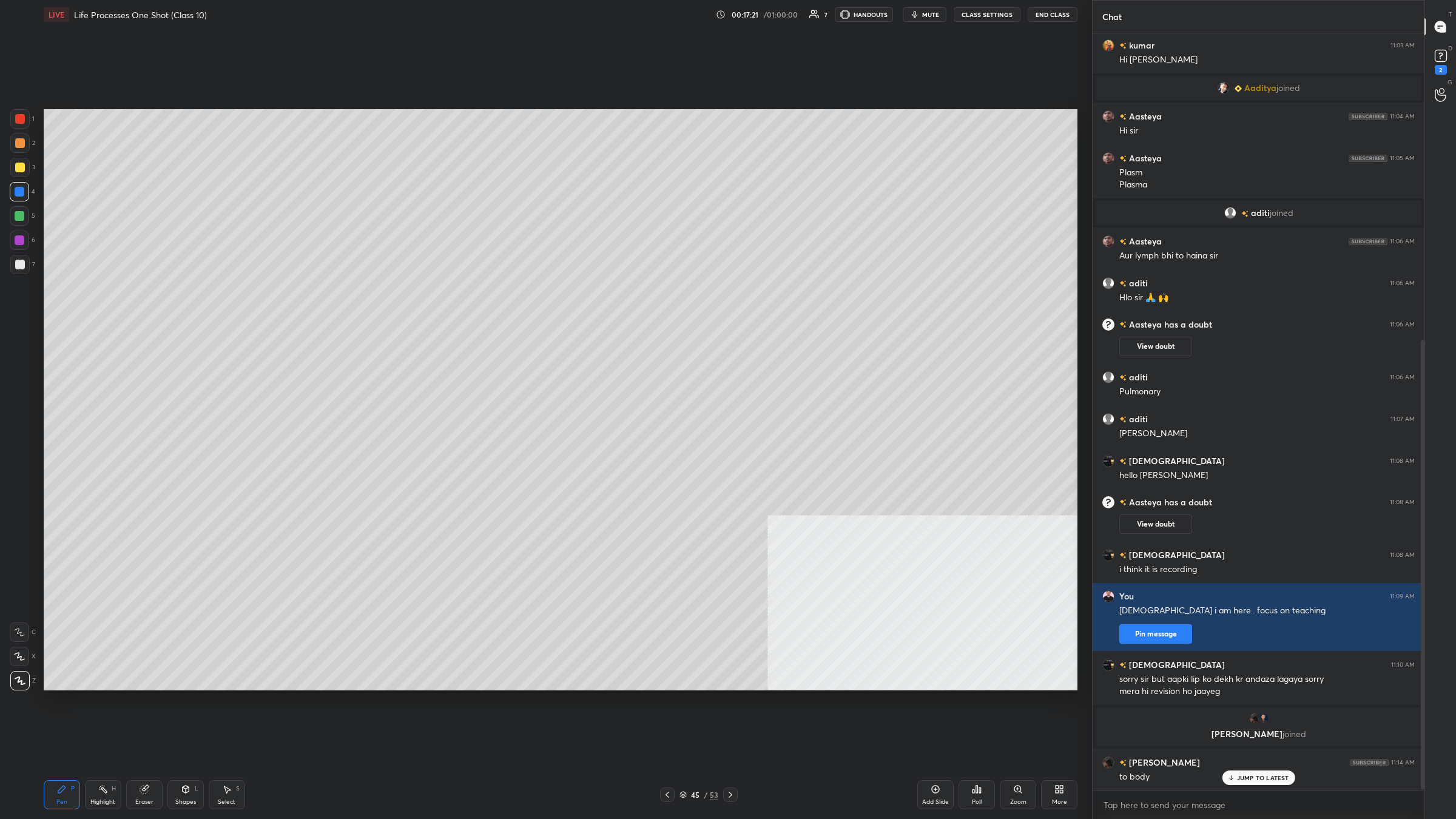 click at bounding box center [20, 167] 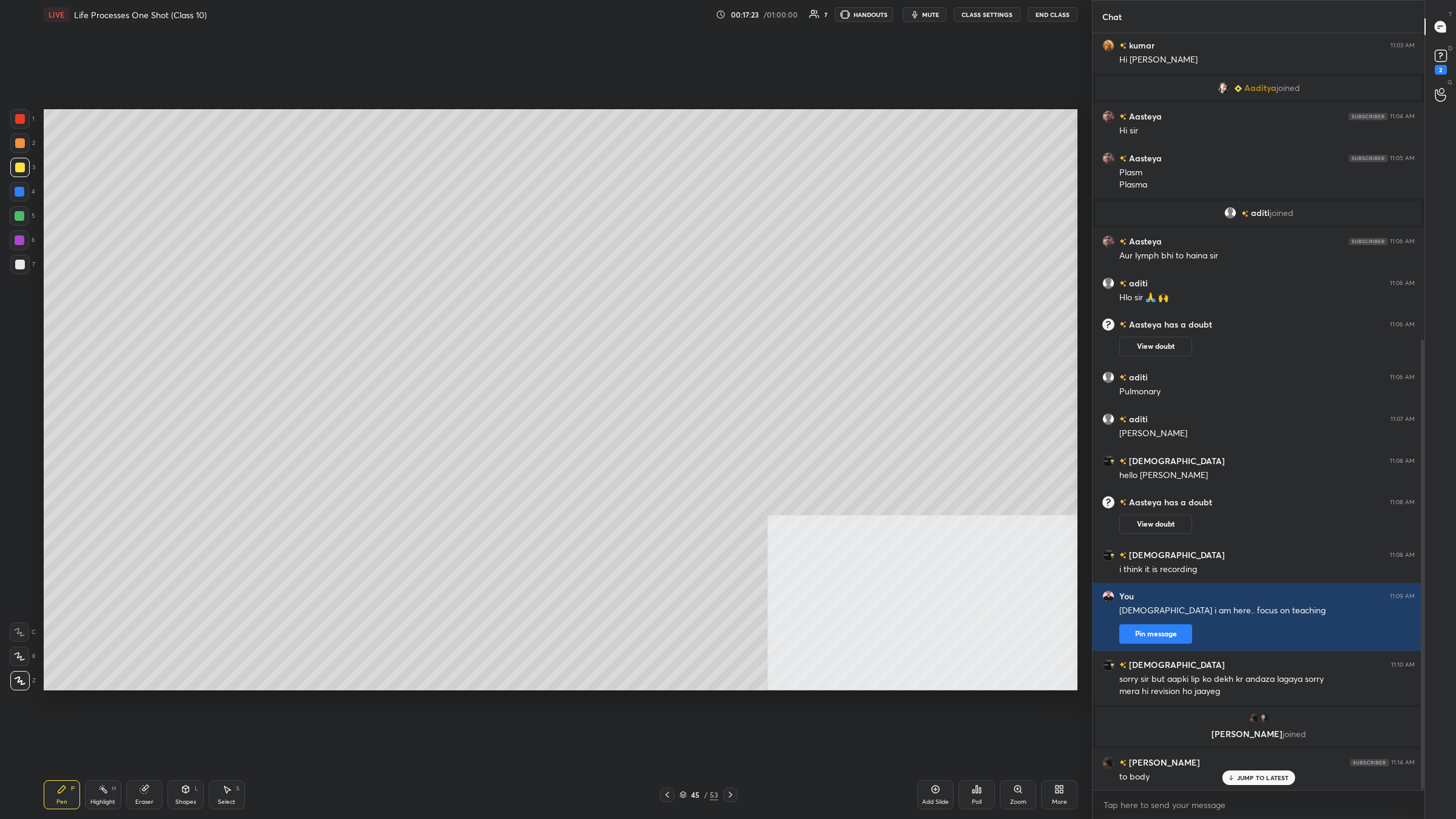 click at bounding box center (20, 265) 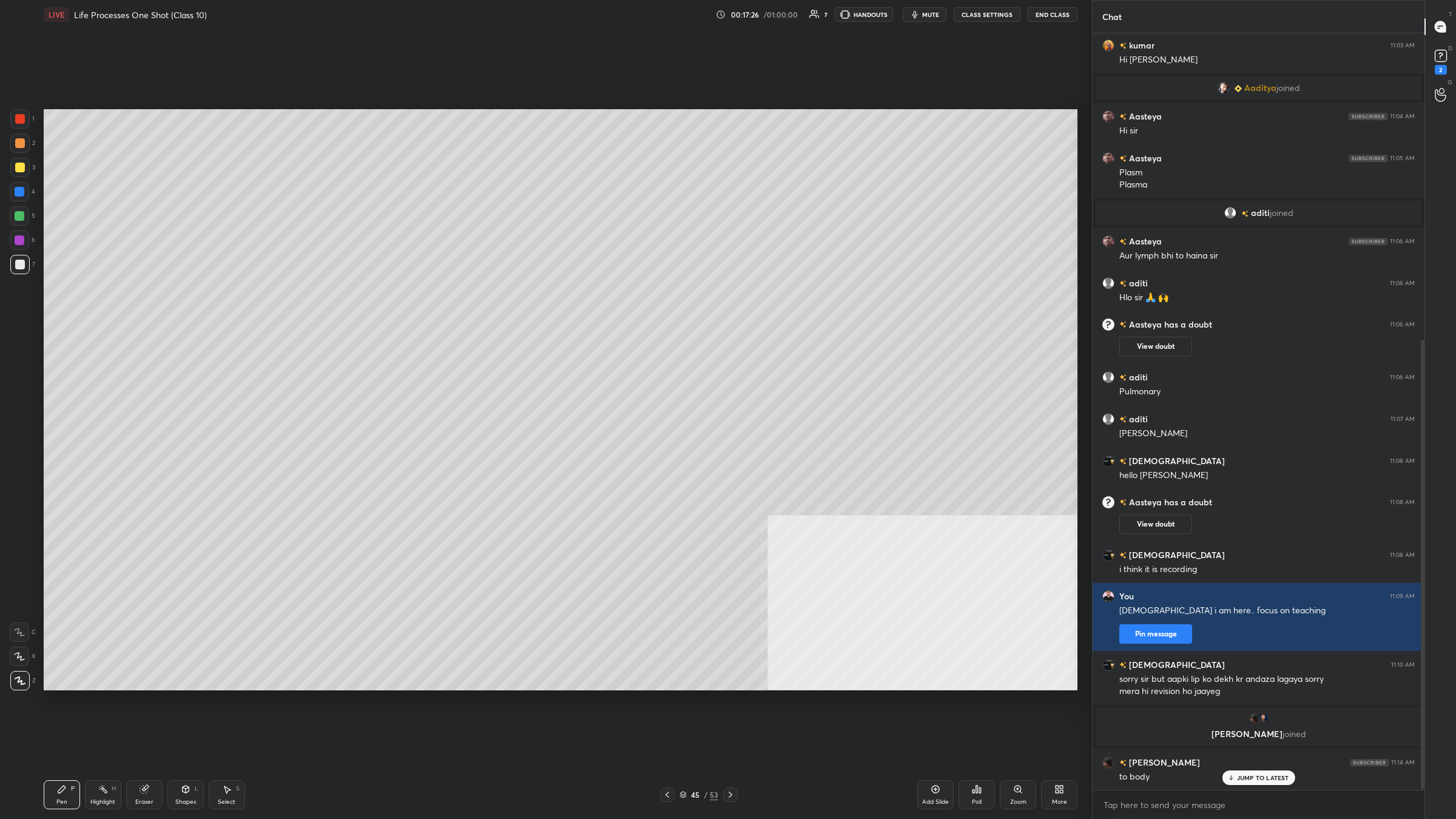 click 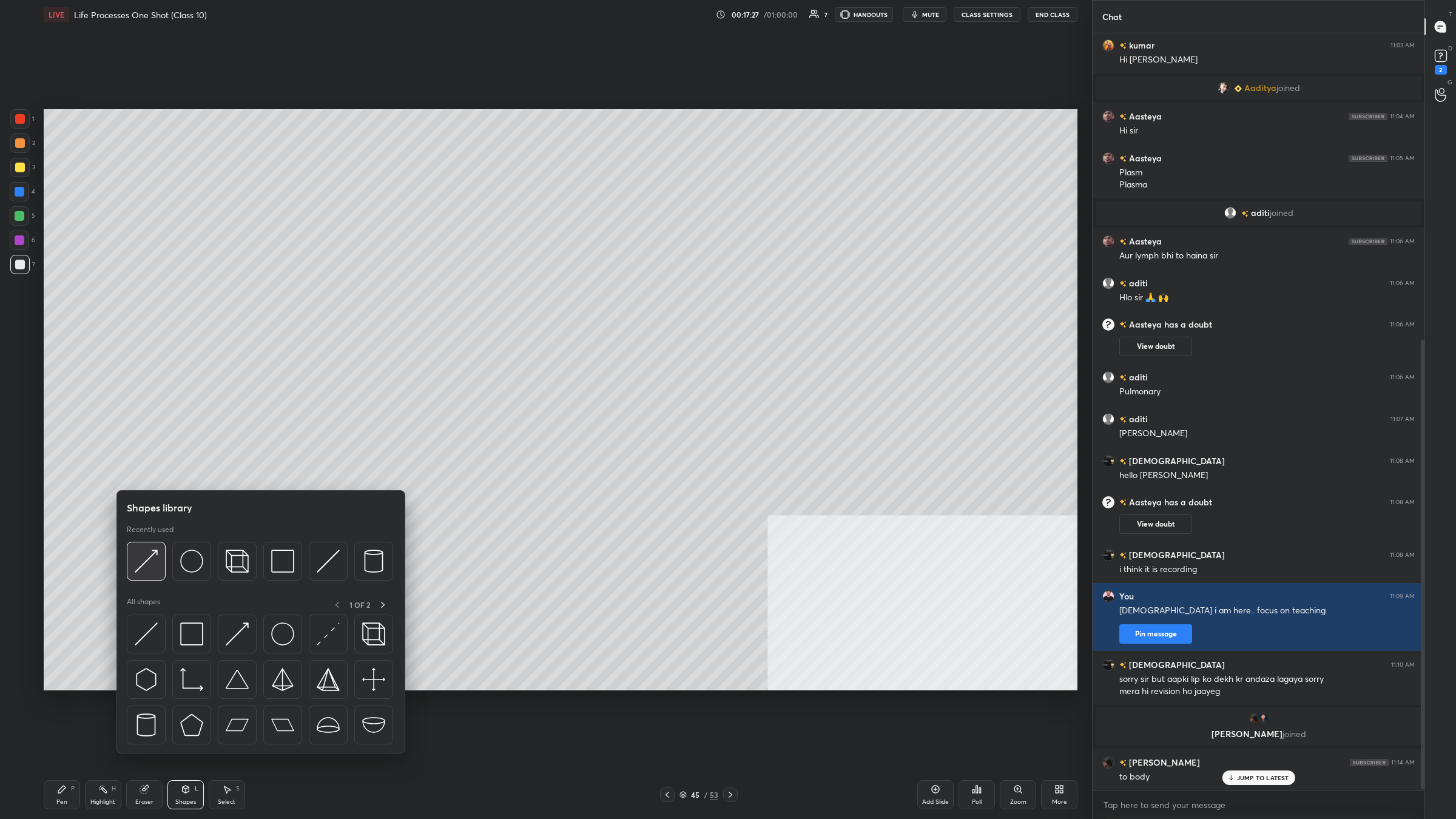 click at bounding box center [146, 561] 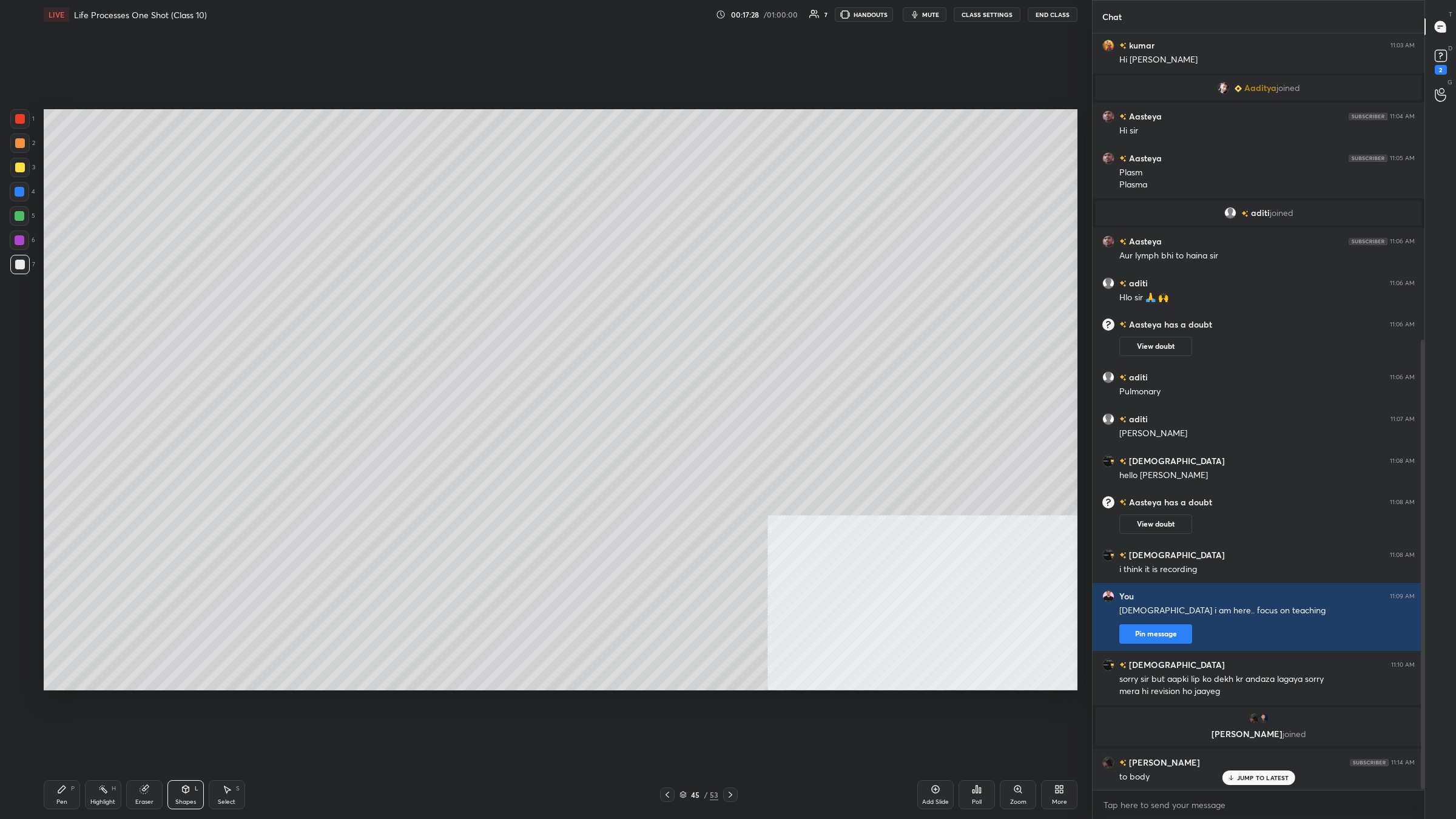 click at bounding box center [19, 192] 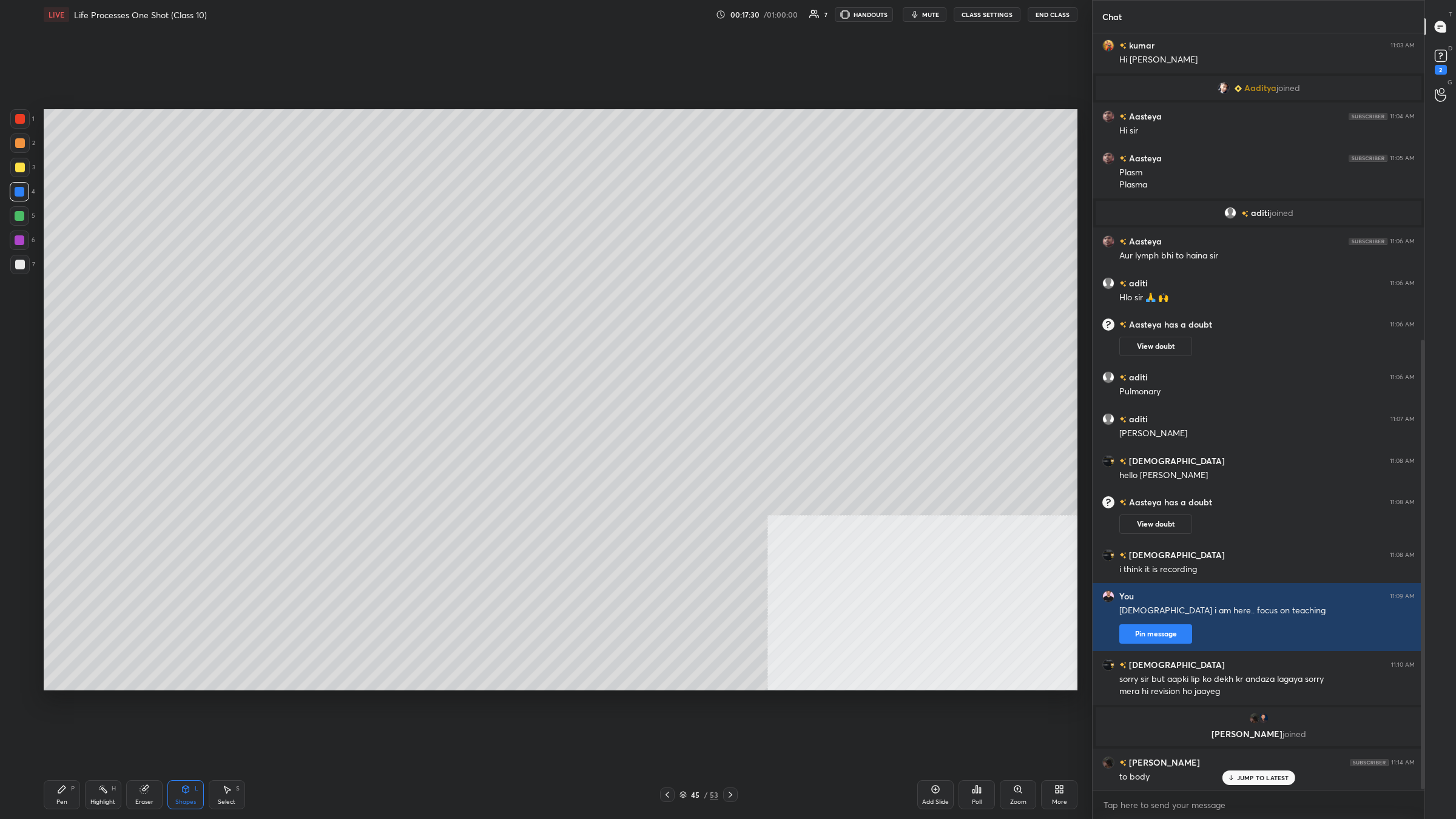 click on "P" at bounding box center [73, 789] 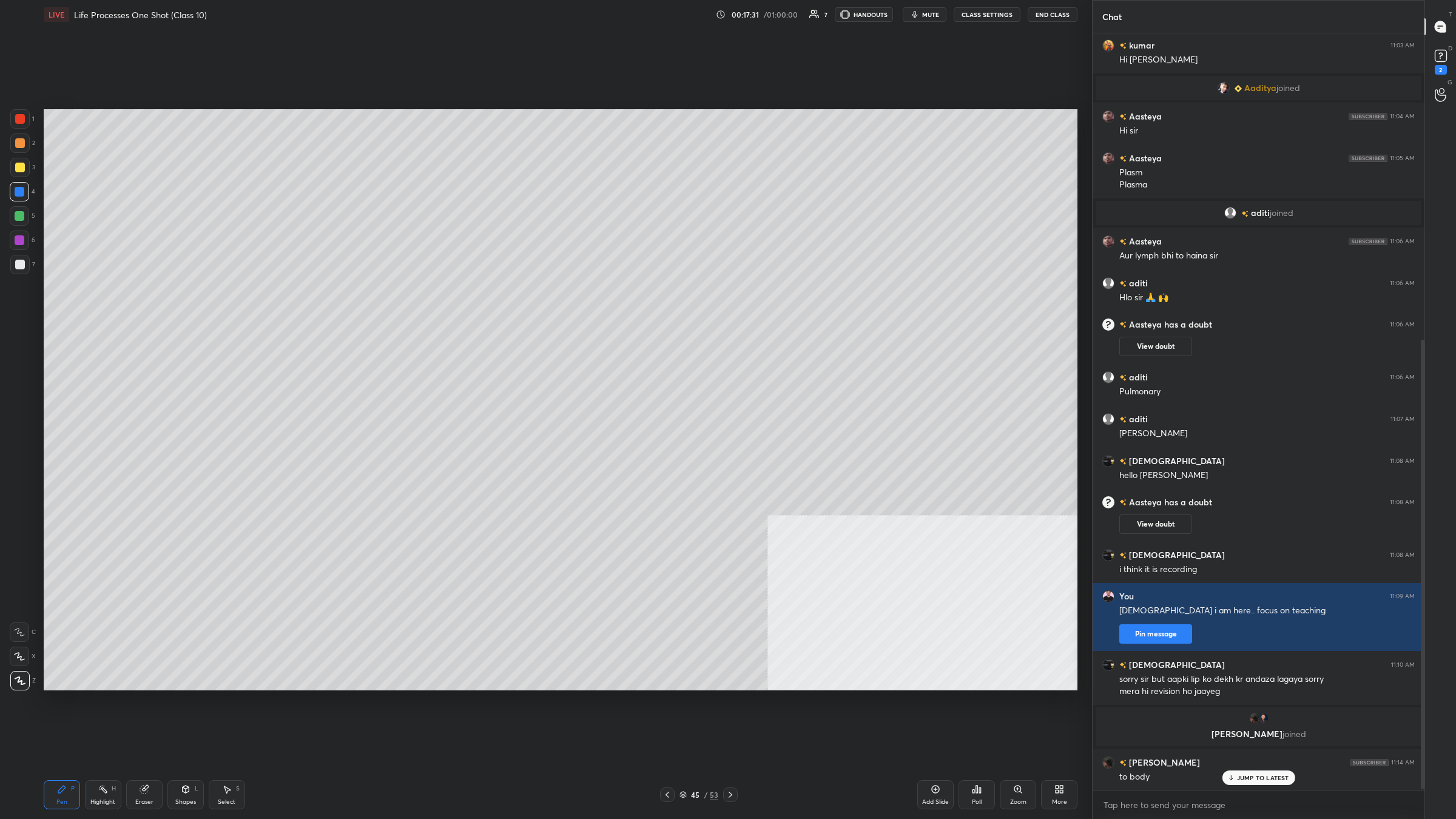 click at bounding box center (20, 265) 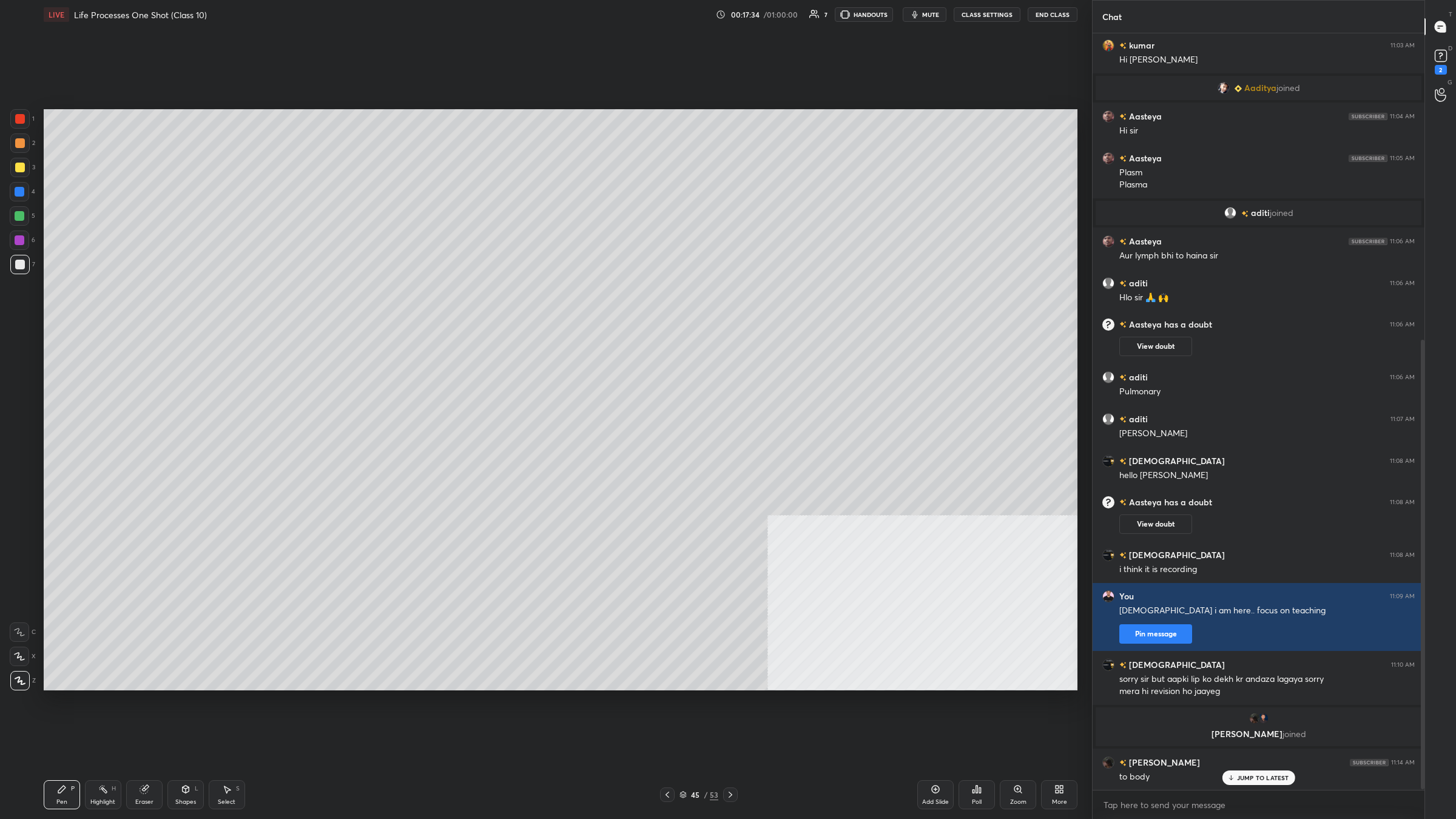 click at bounding box center [19, 216] 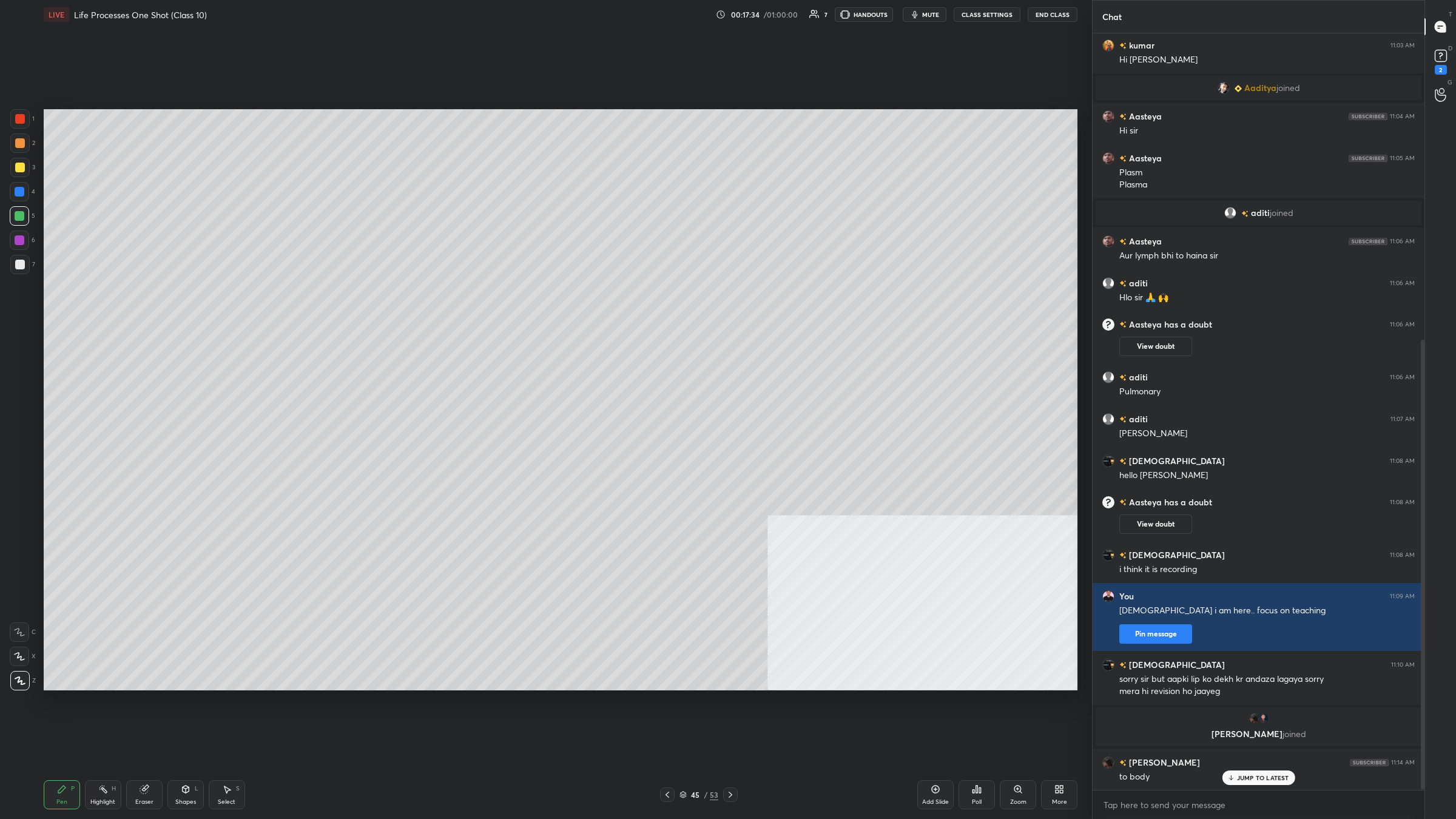 click at bounding box center [19, 192] 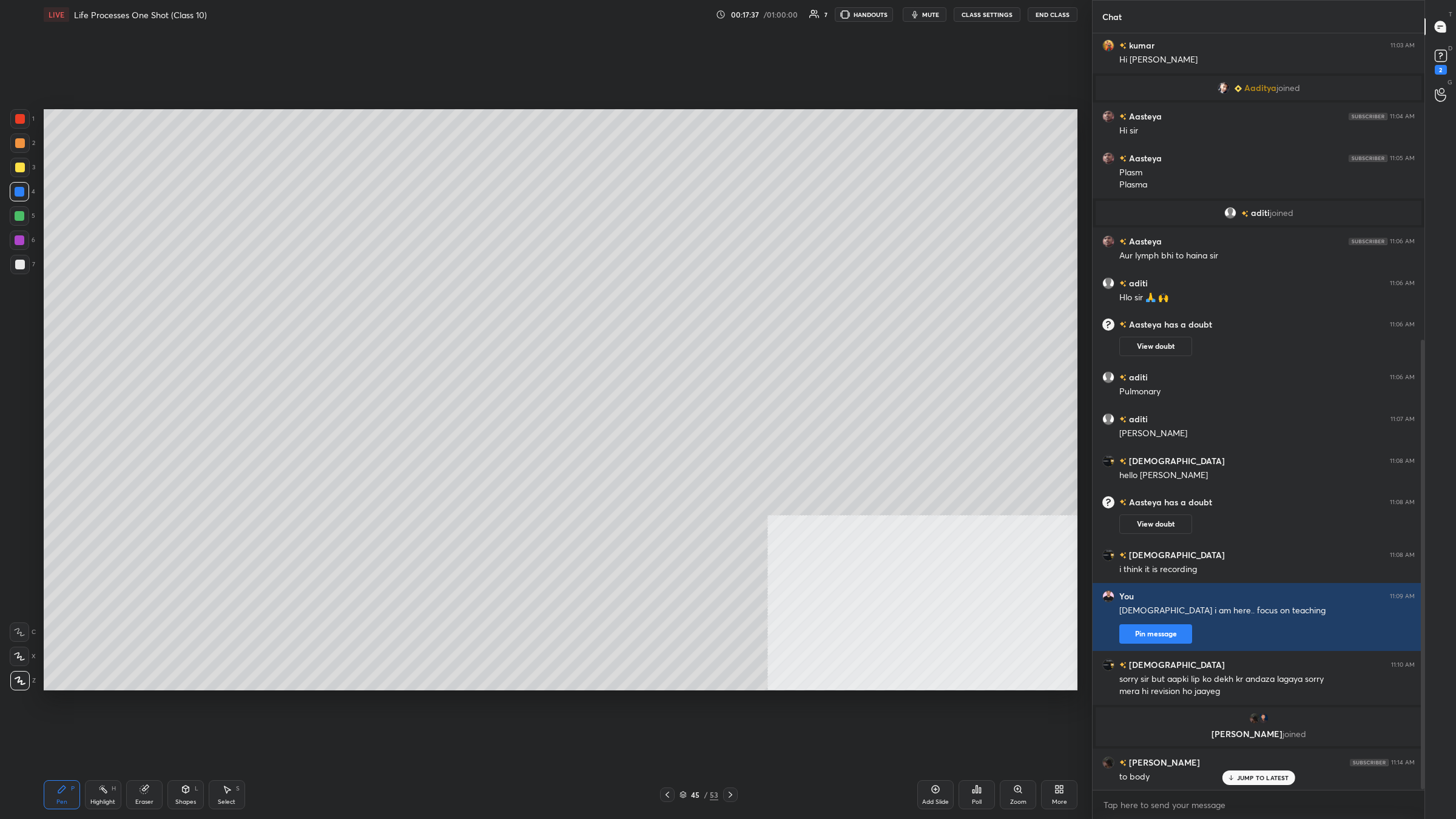 click at bounding box center (20, 265) 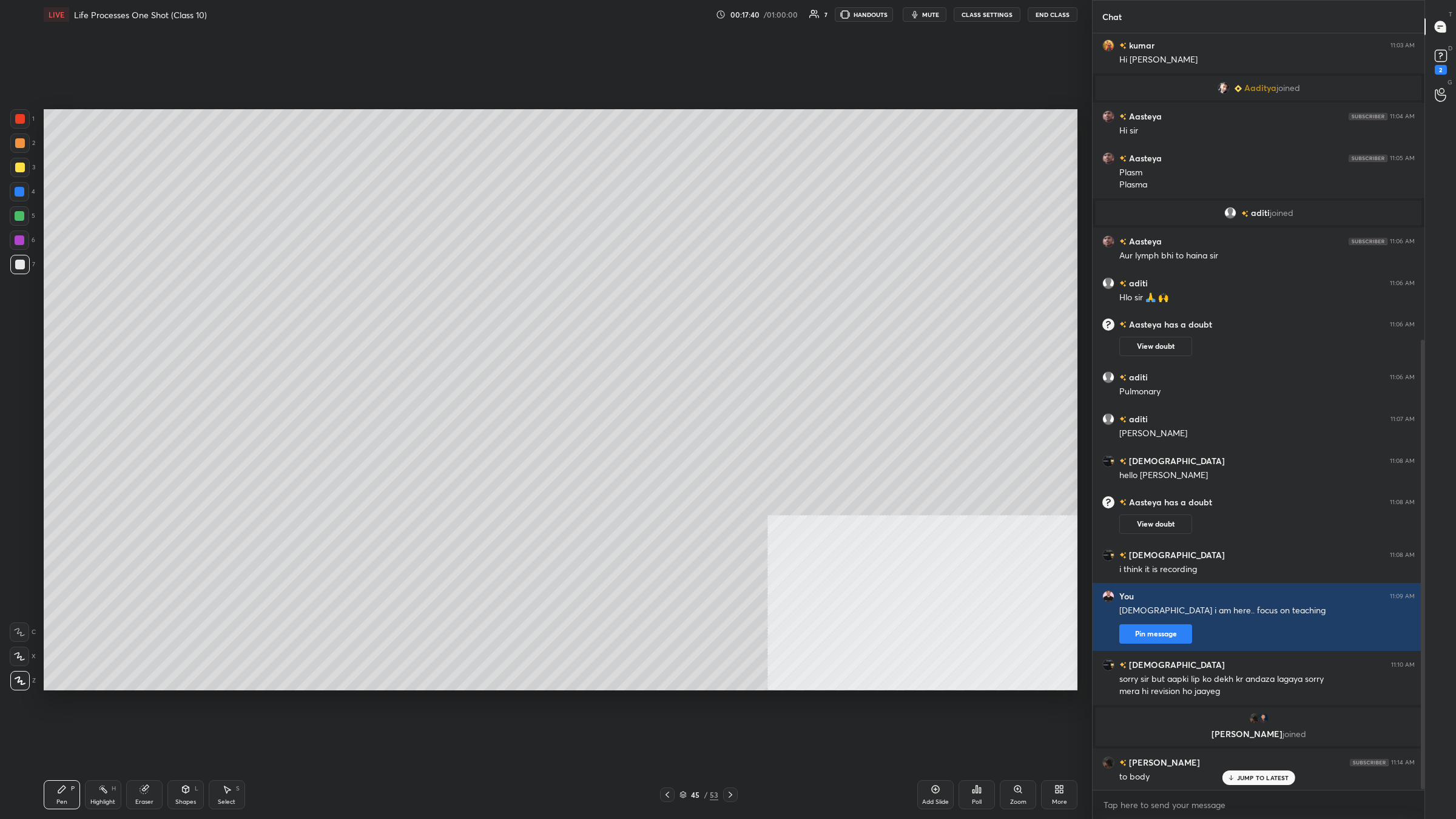 click at bounding box center [20, 119] 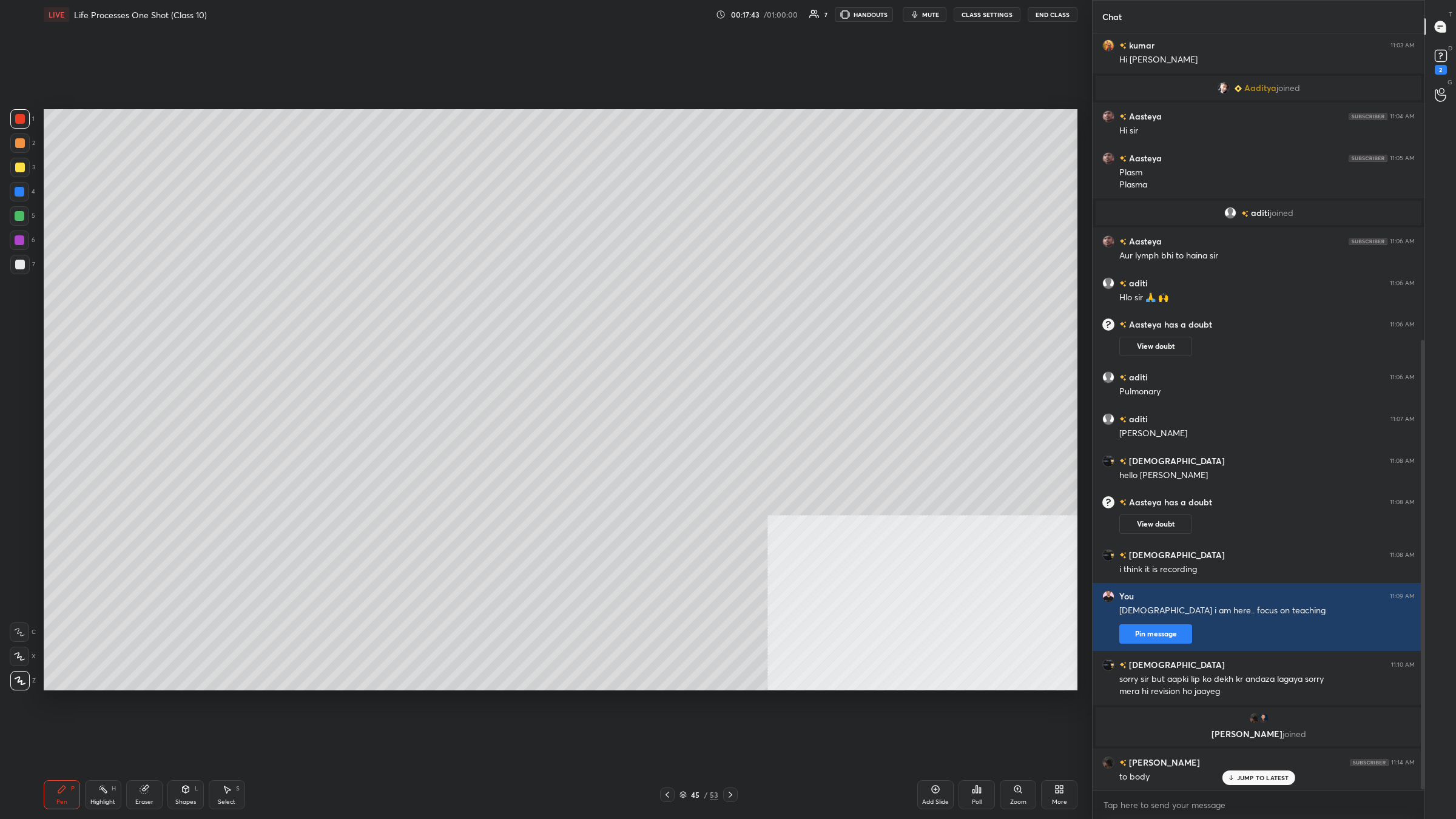click at bounding box center (20, 265) 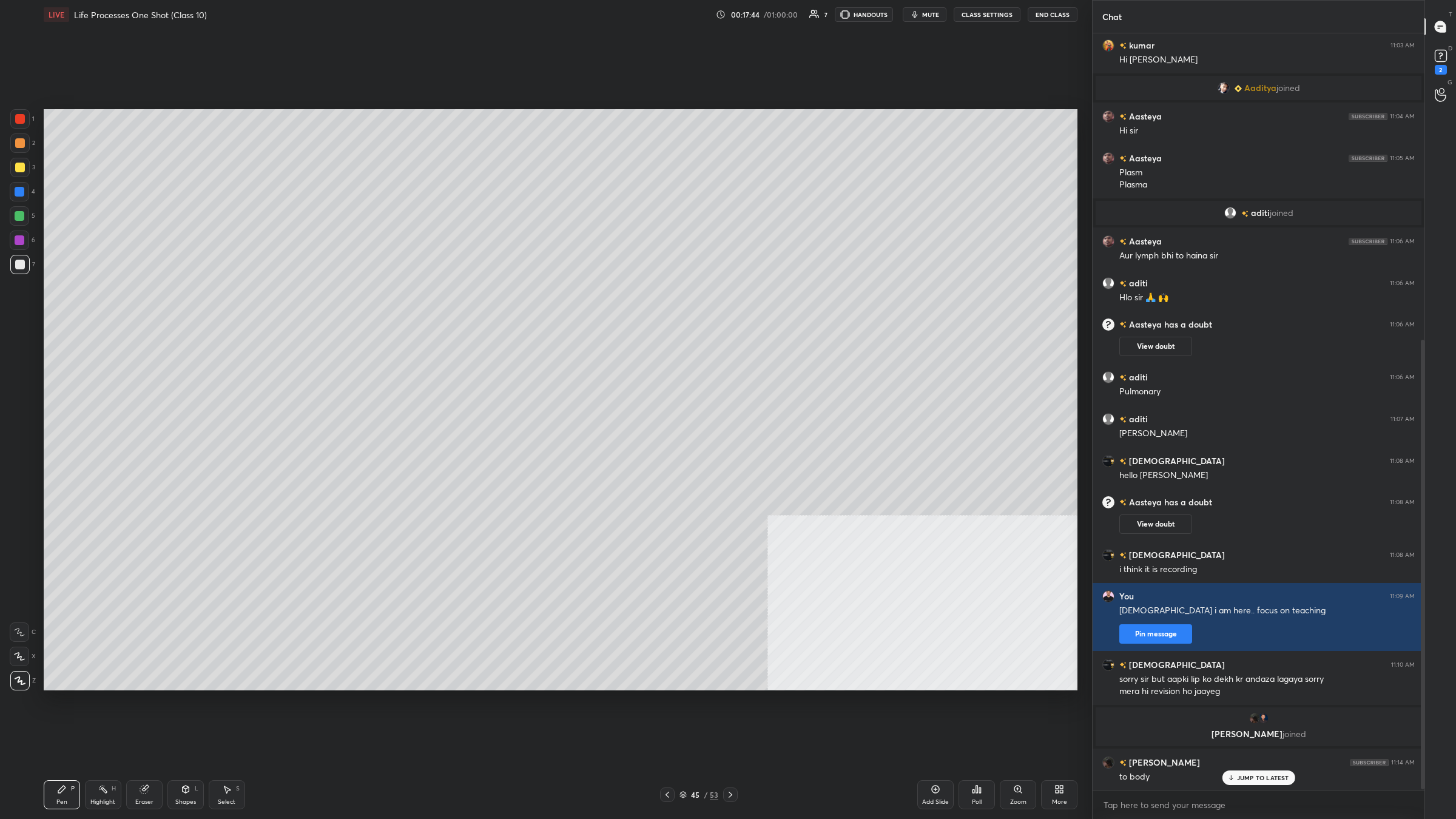 click at bounding box center [20, 167] 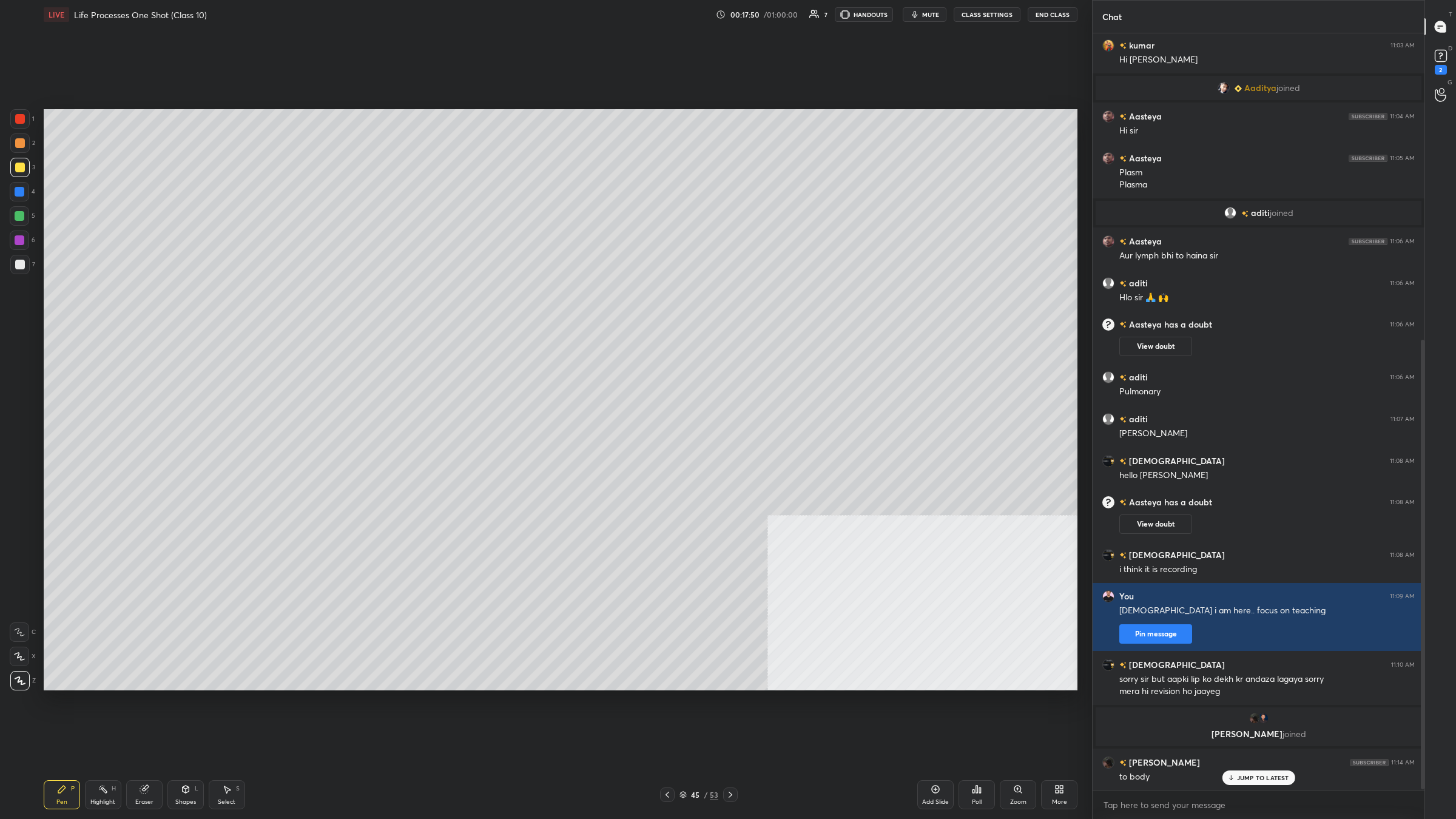 click on "7" at bounding box center (22, 265) 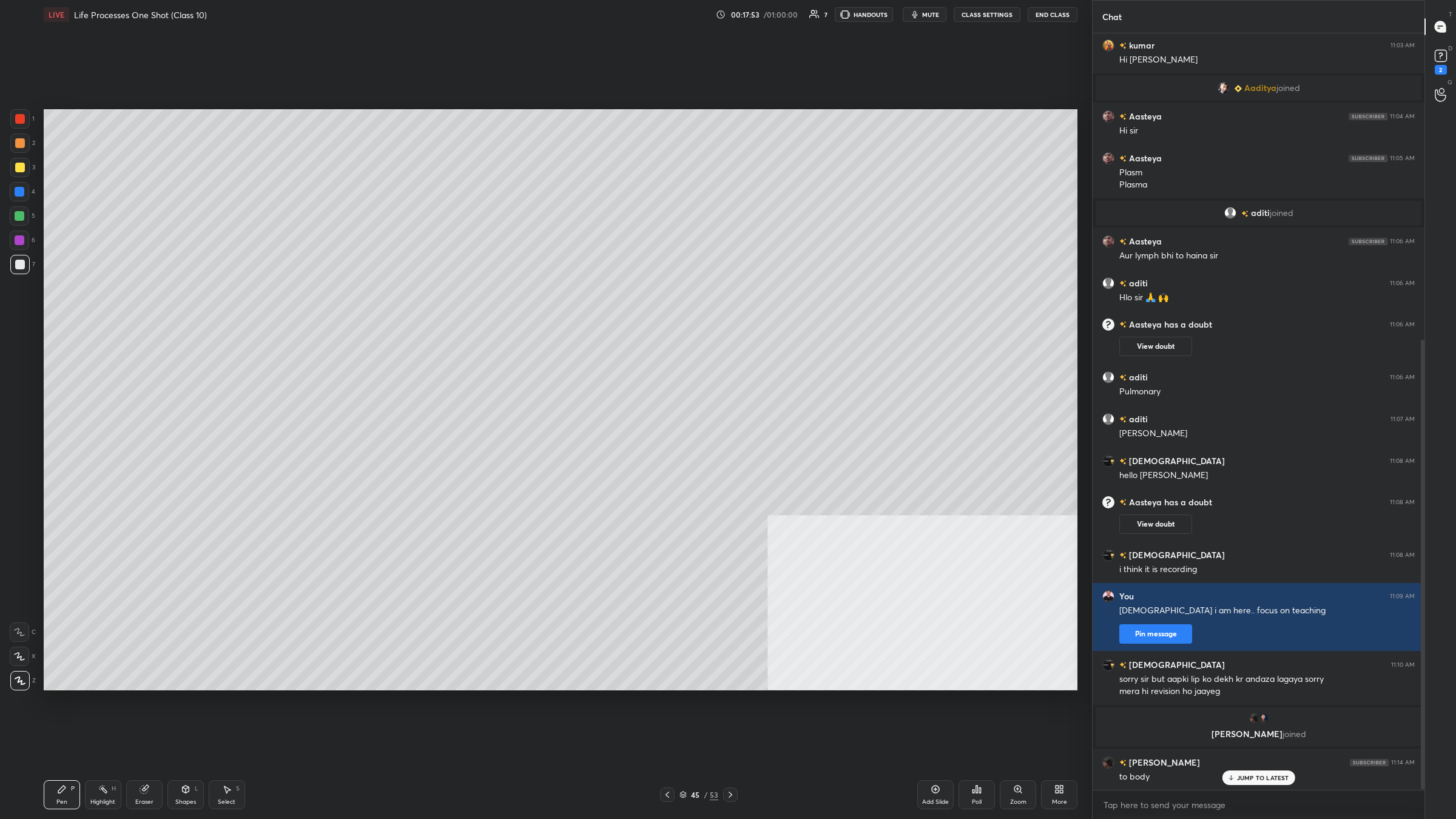 click on "4" at bounding box center [22, 192] 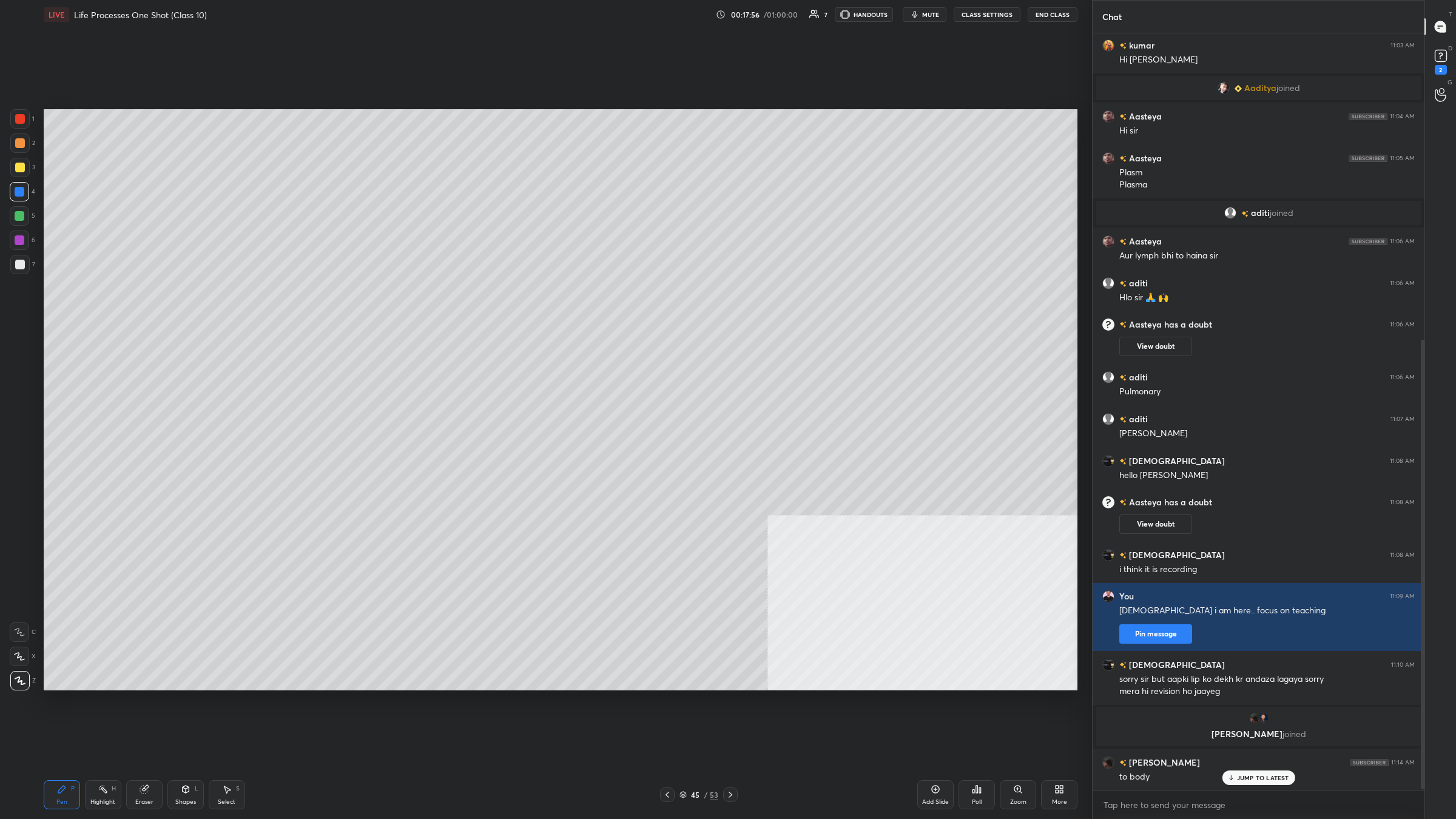 click at bounding box center (20, 265) 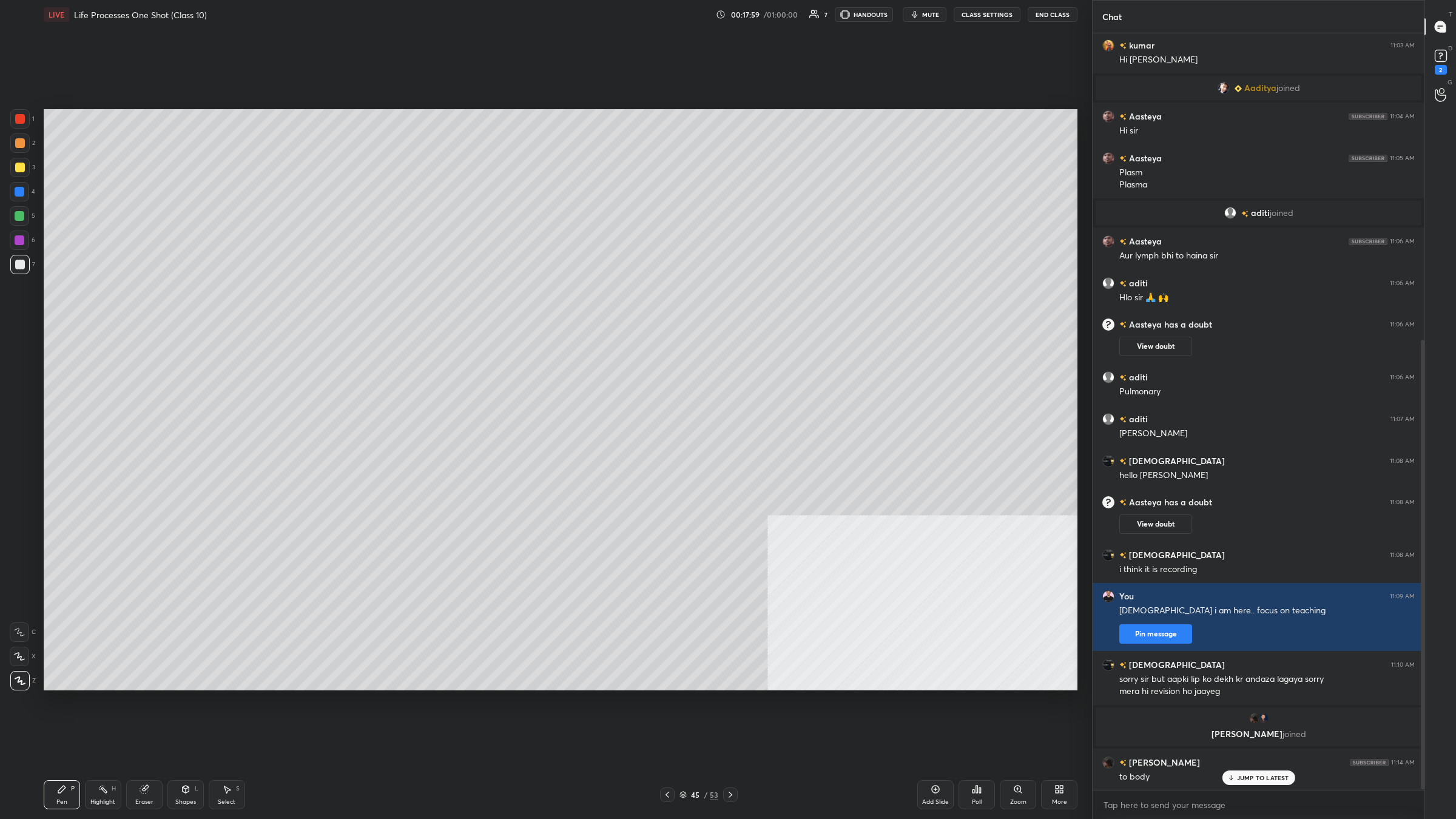 click on "4" at bounding box center (22, 194) 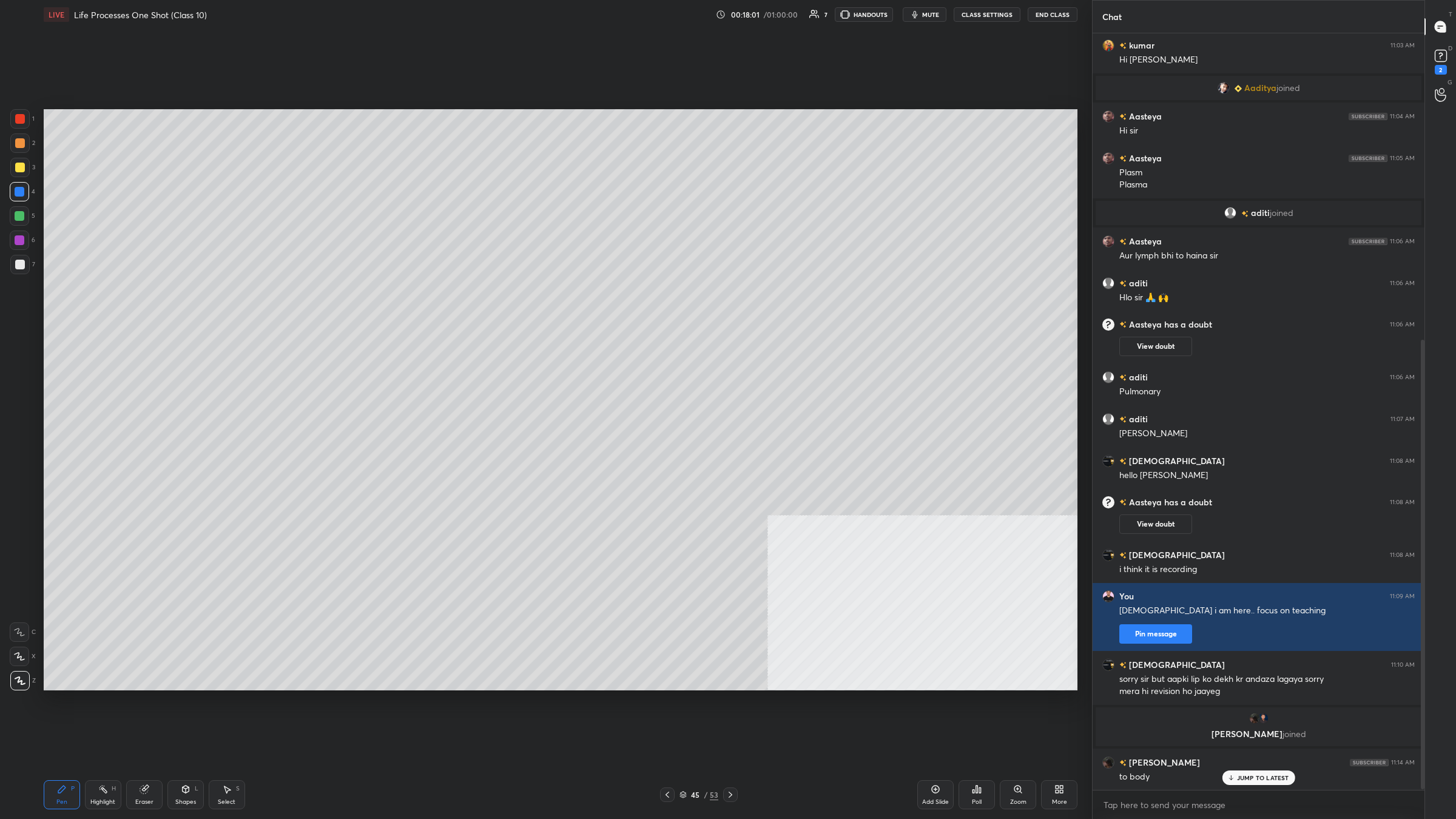 click at bounding box center (20, 265) 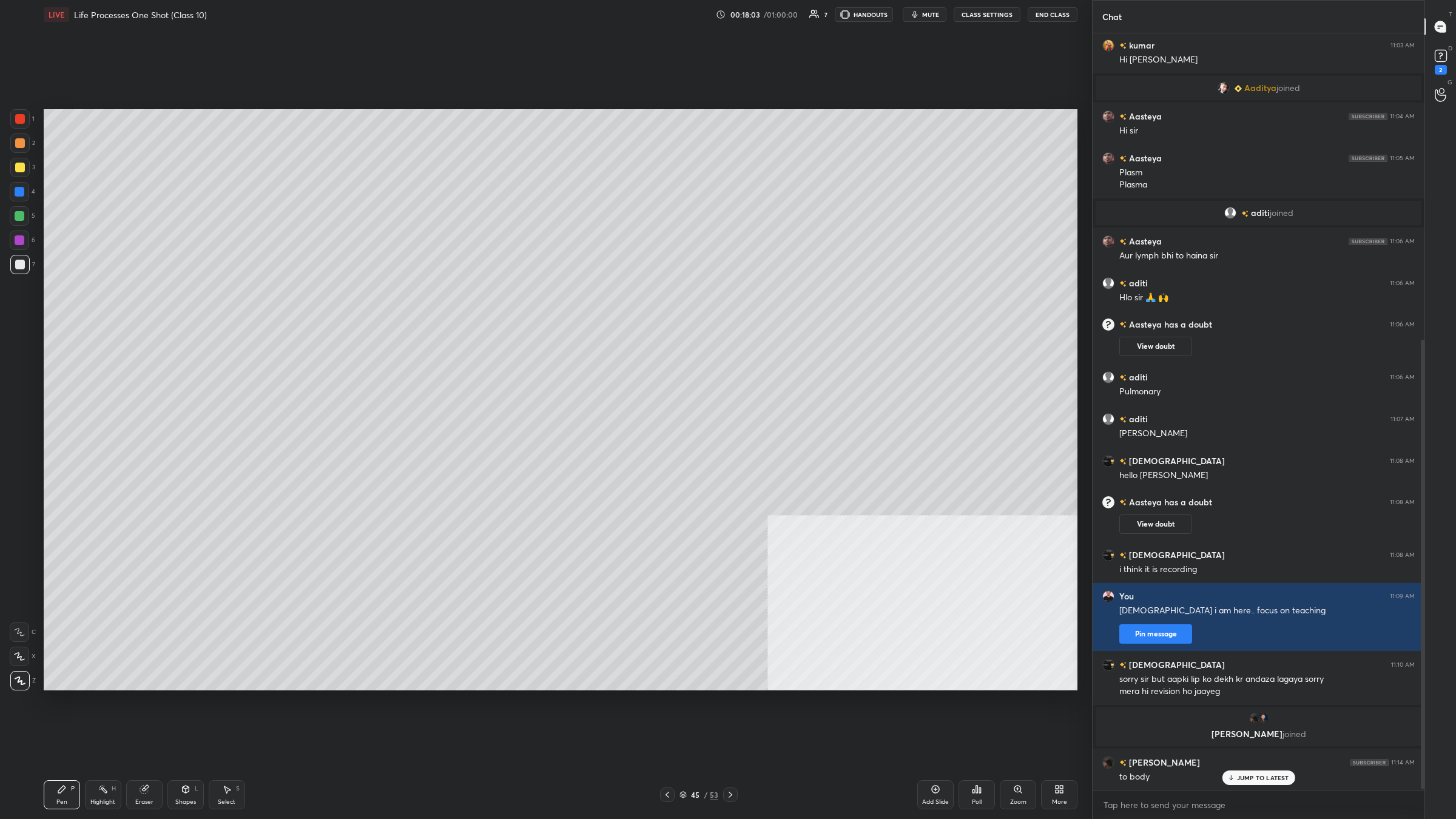 scroll, scrollTop: 558, scrollLeft: 0, axis: vertical 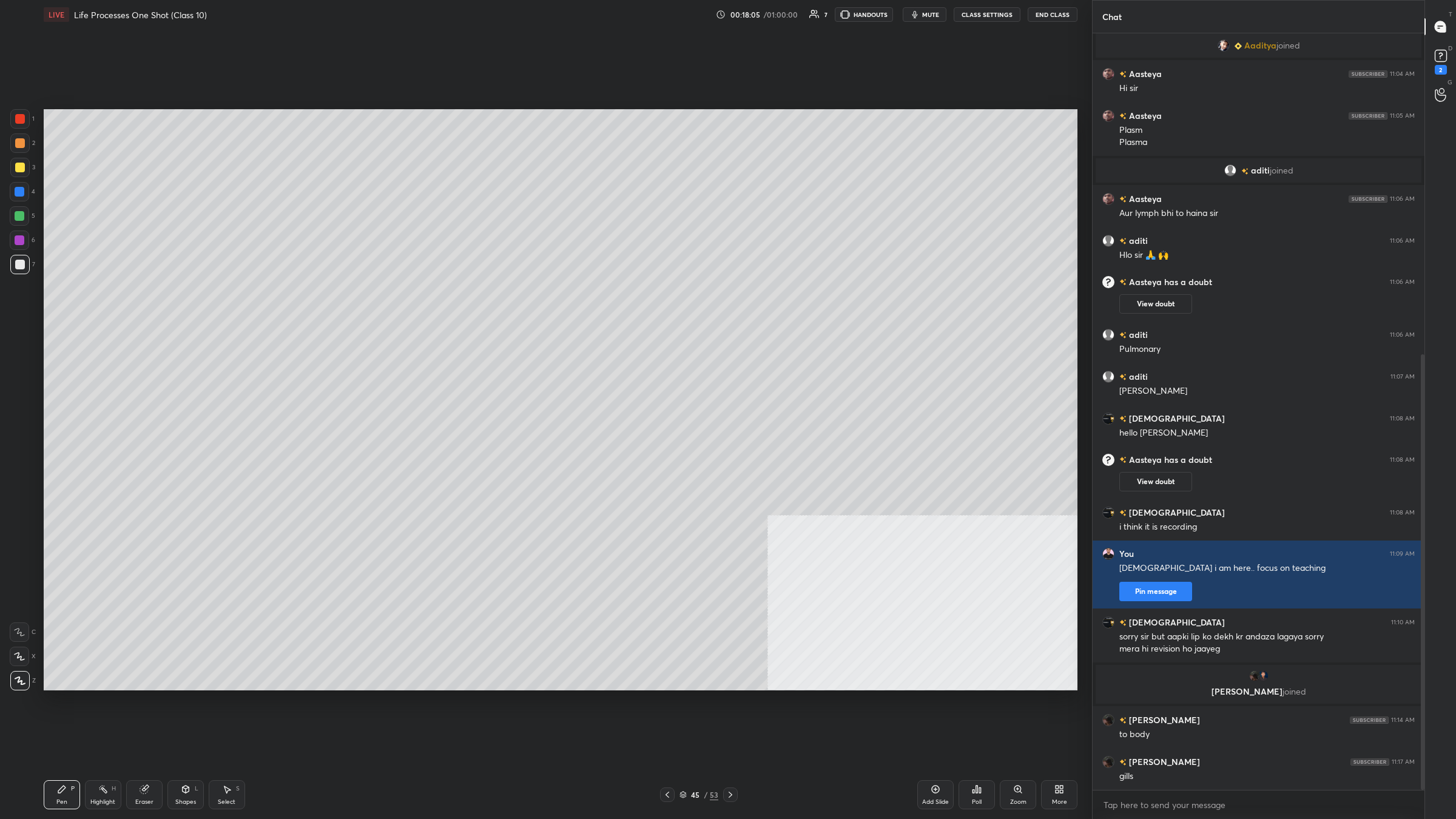 click at bounding box center [20, 119] 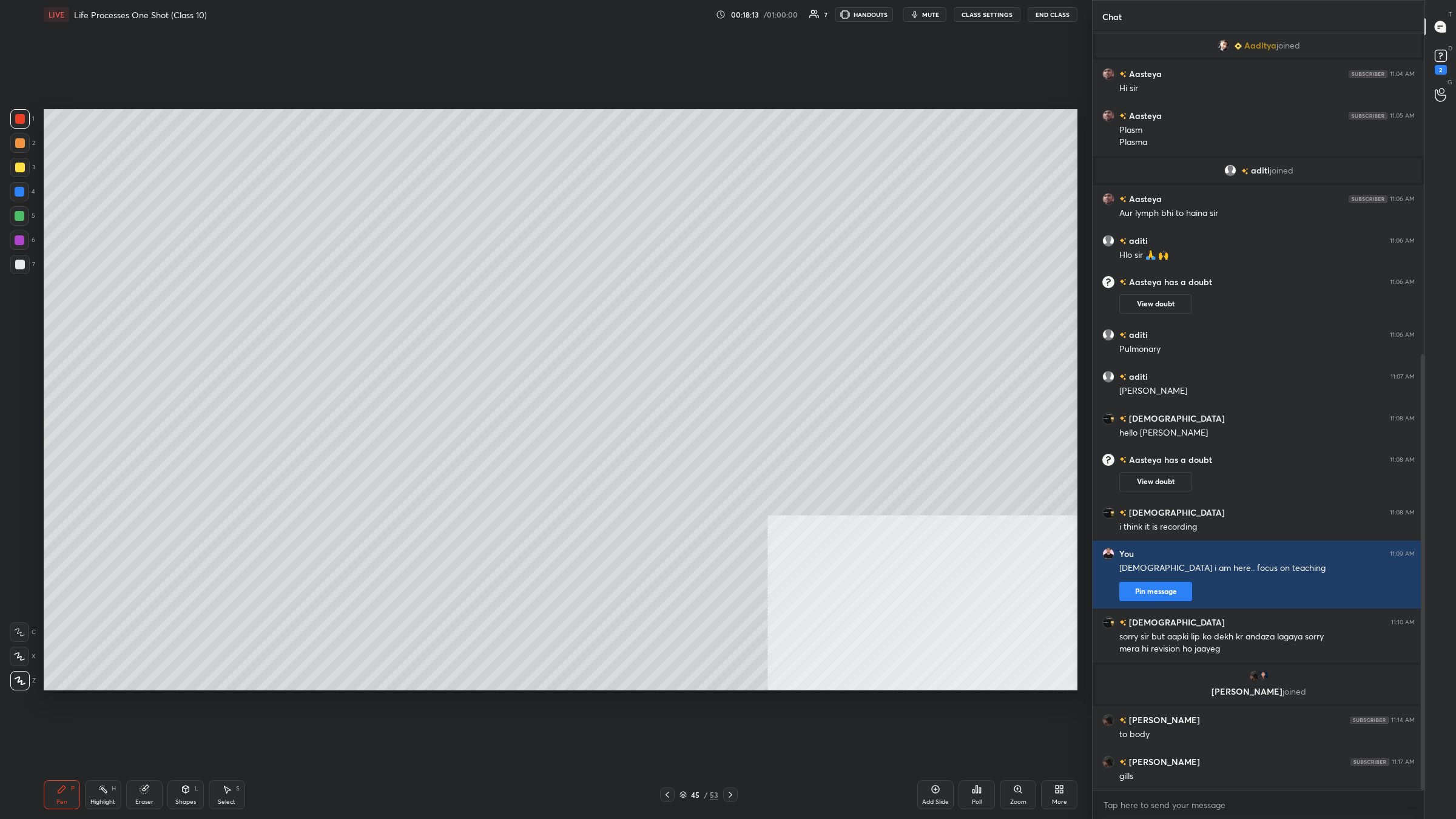 click at bounding box center (19, 240) 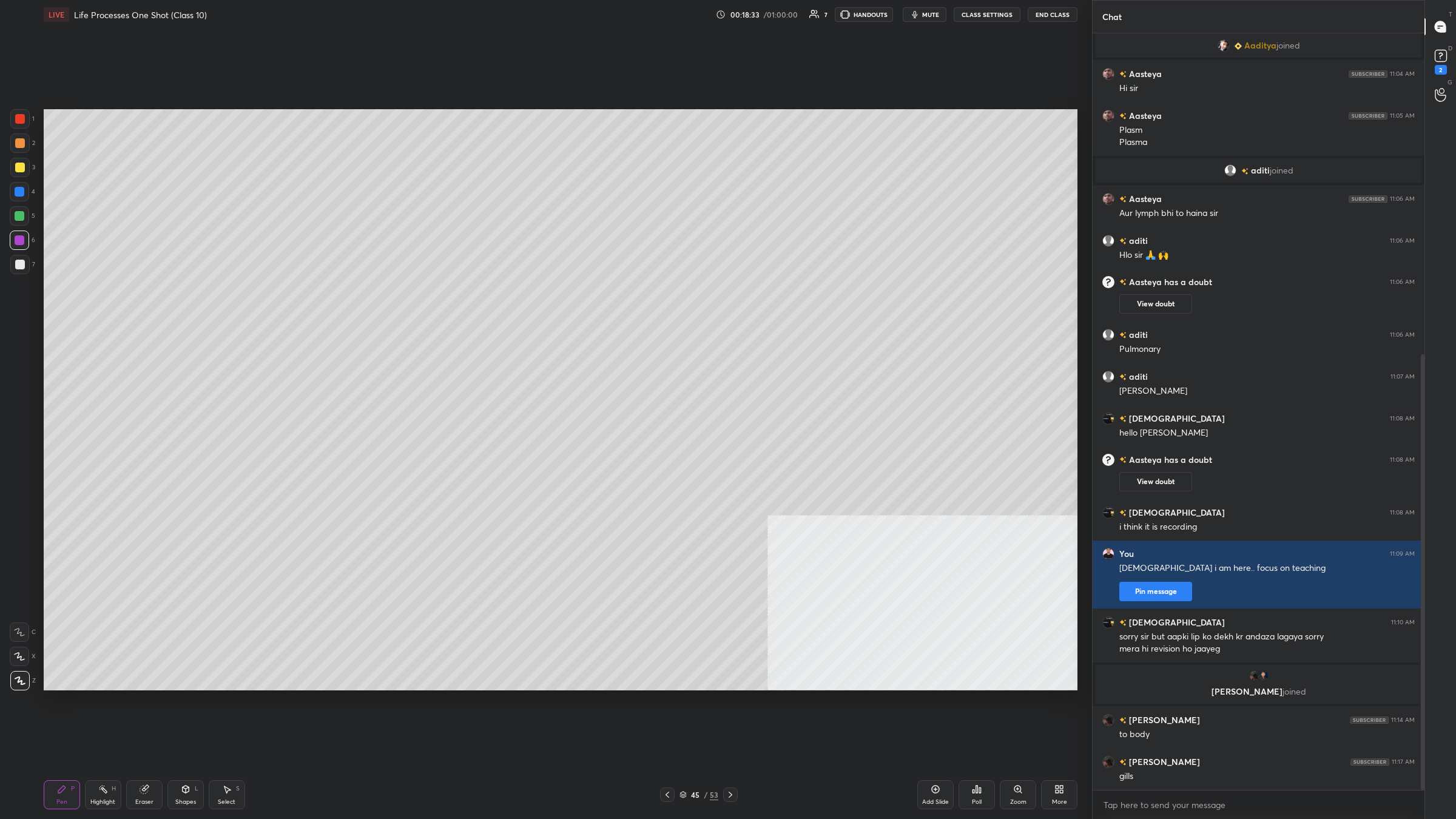 scroll, scrollTop: 728, scrollLeft: 329, axis: both 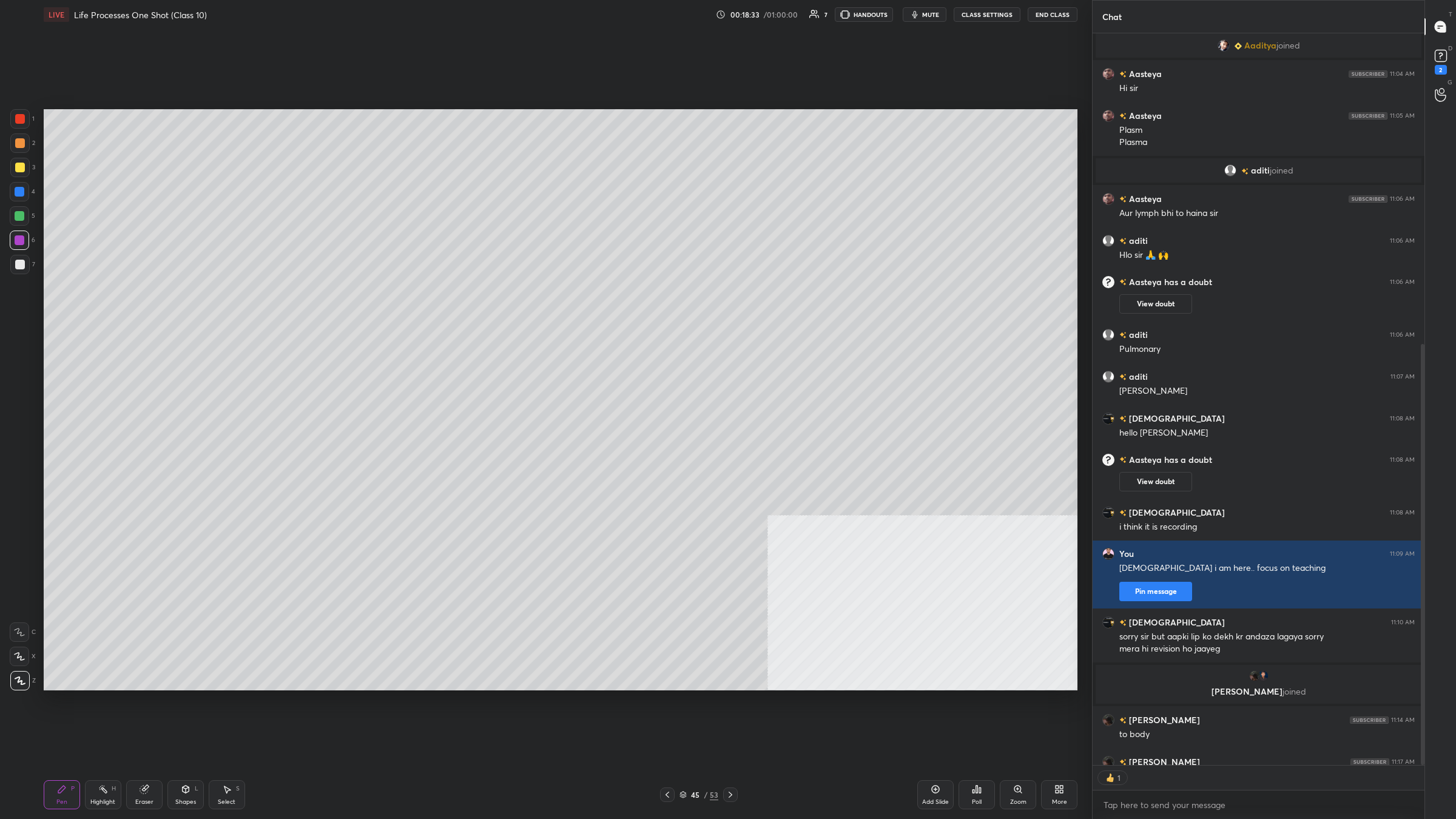 click at bounding box center (20, 167) 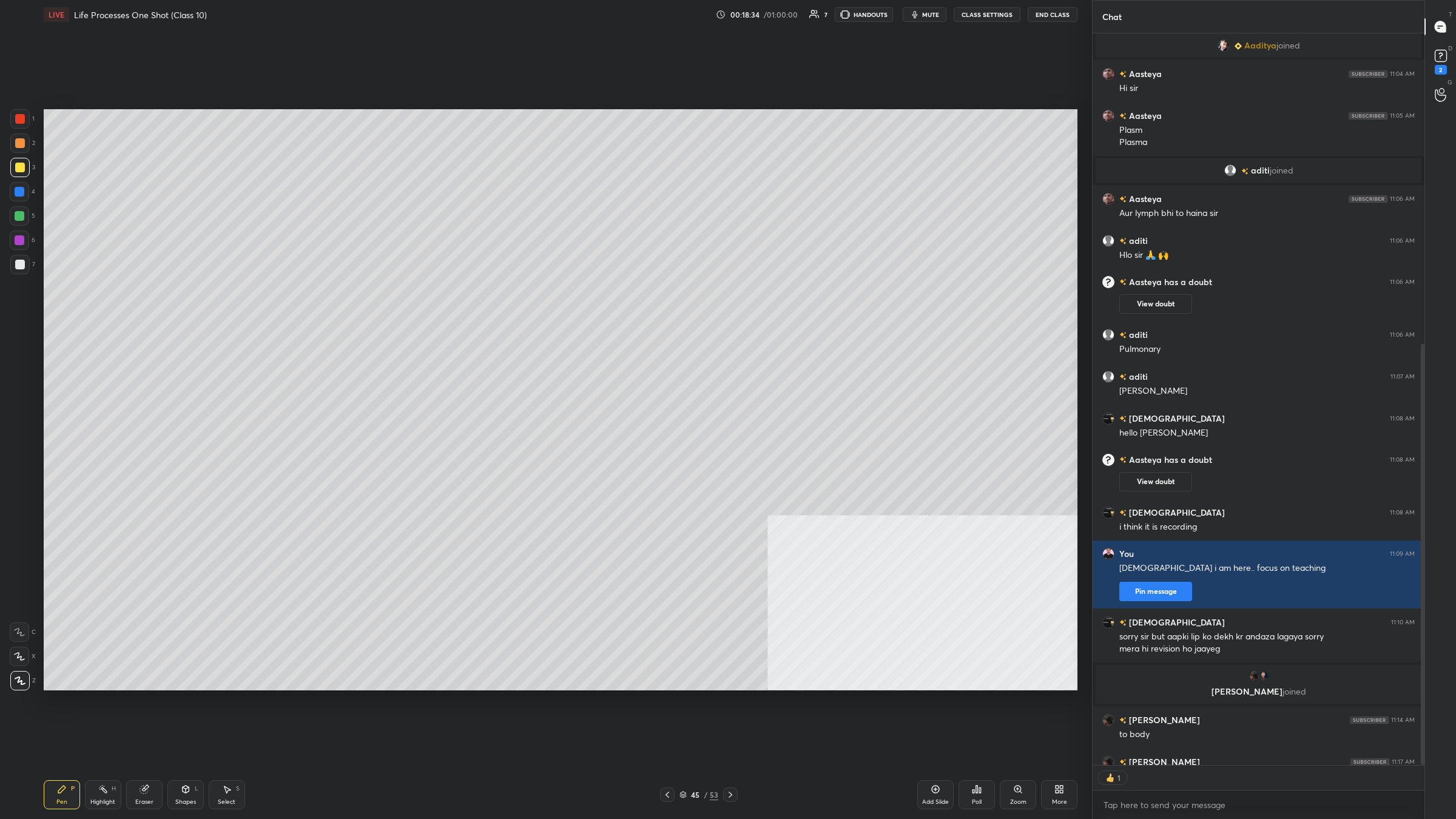 click at bounding box center [20, 143] 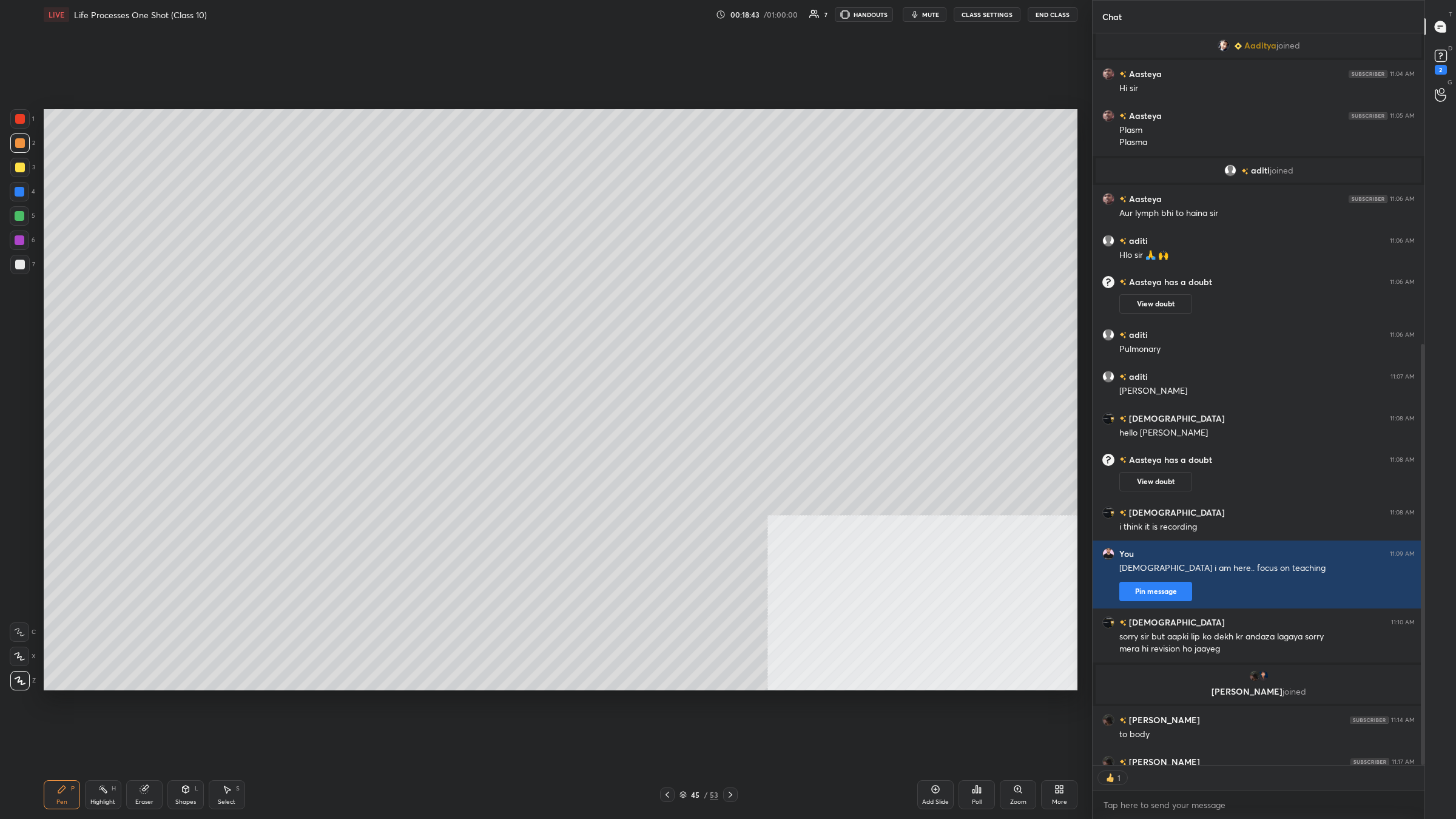 scroll, scrollTop: 753, scrollLeft: 329, axis: both 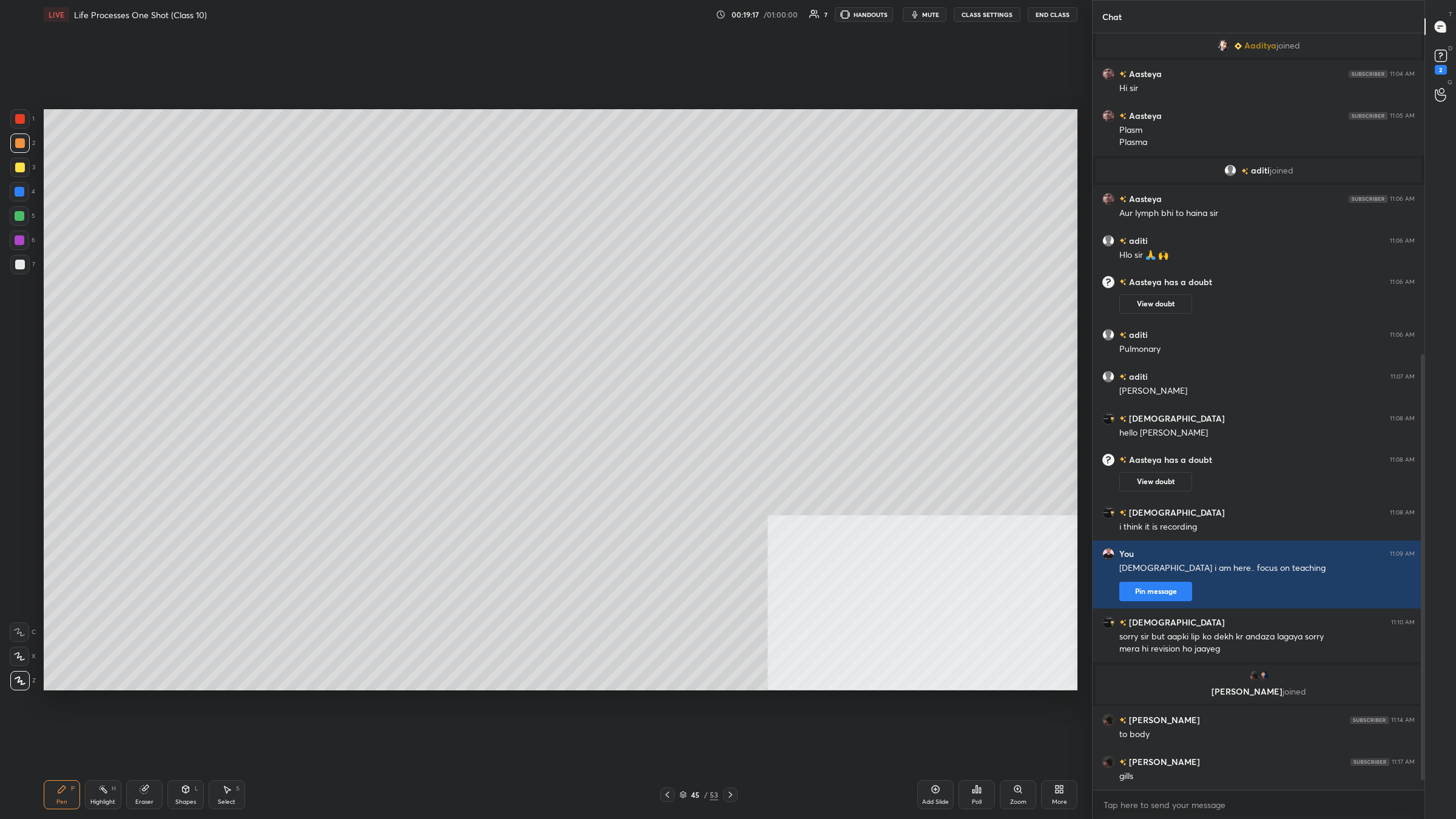click on "1 2 3 4 5 6 7 C X Z C X Z E E Erase all   H H" at bounding box center (19, 400) 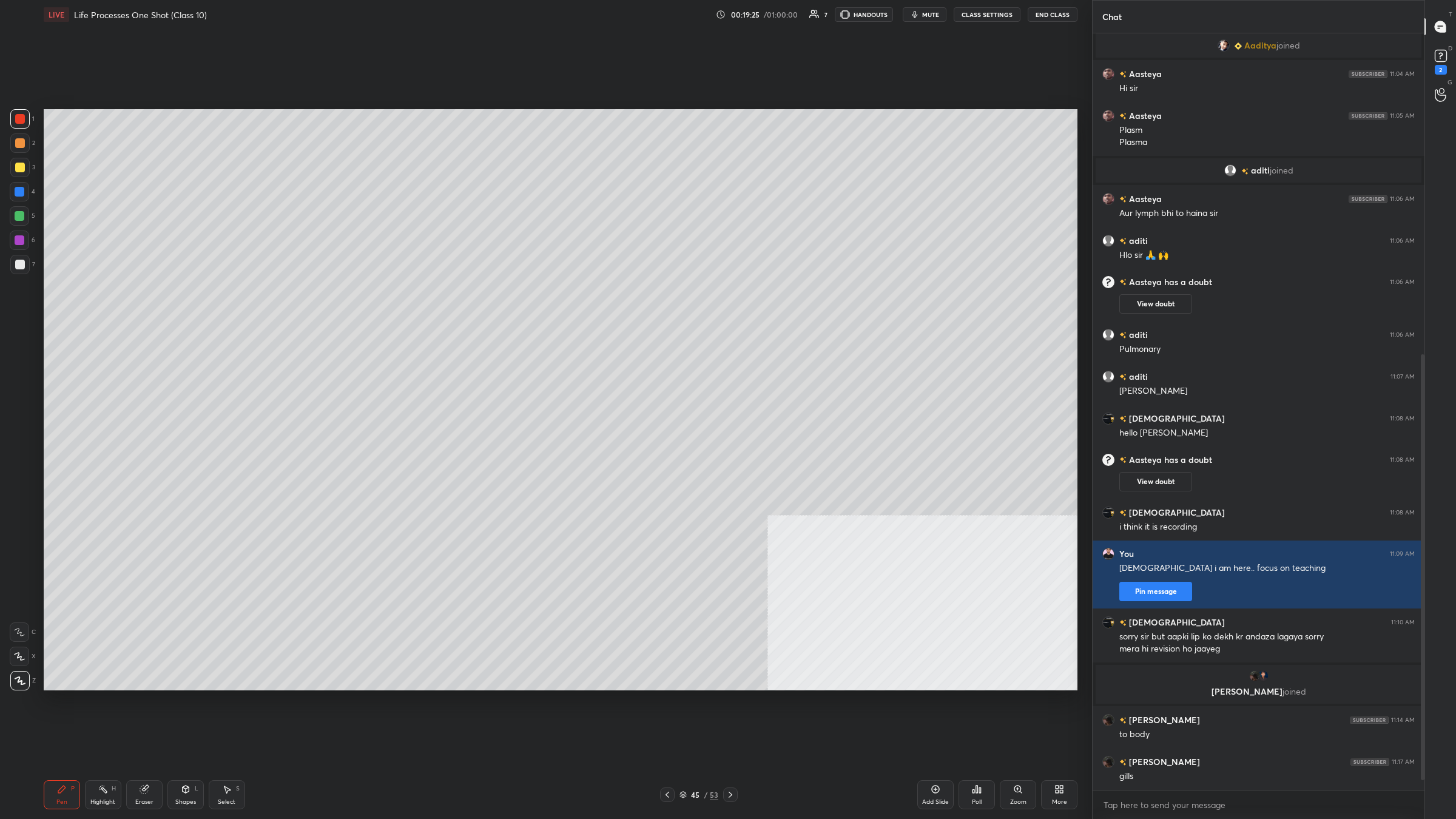 click on "1 2 3 4 5 6 7 C X Z C X Z E E Erase all   H H" at bounding box center (19, 400) 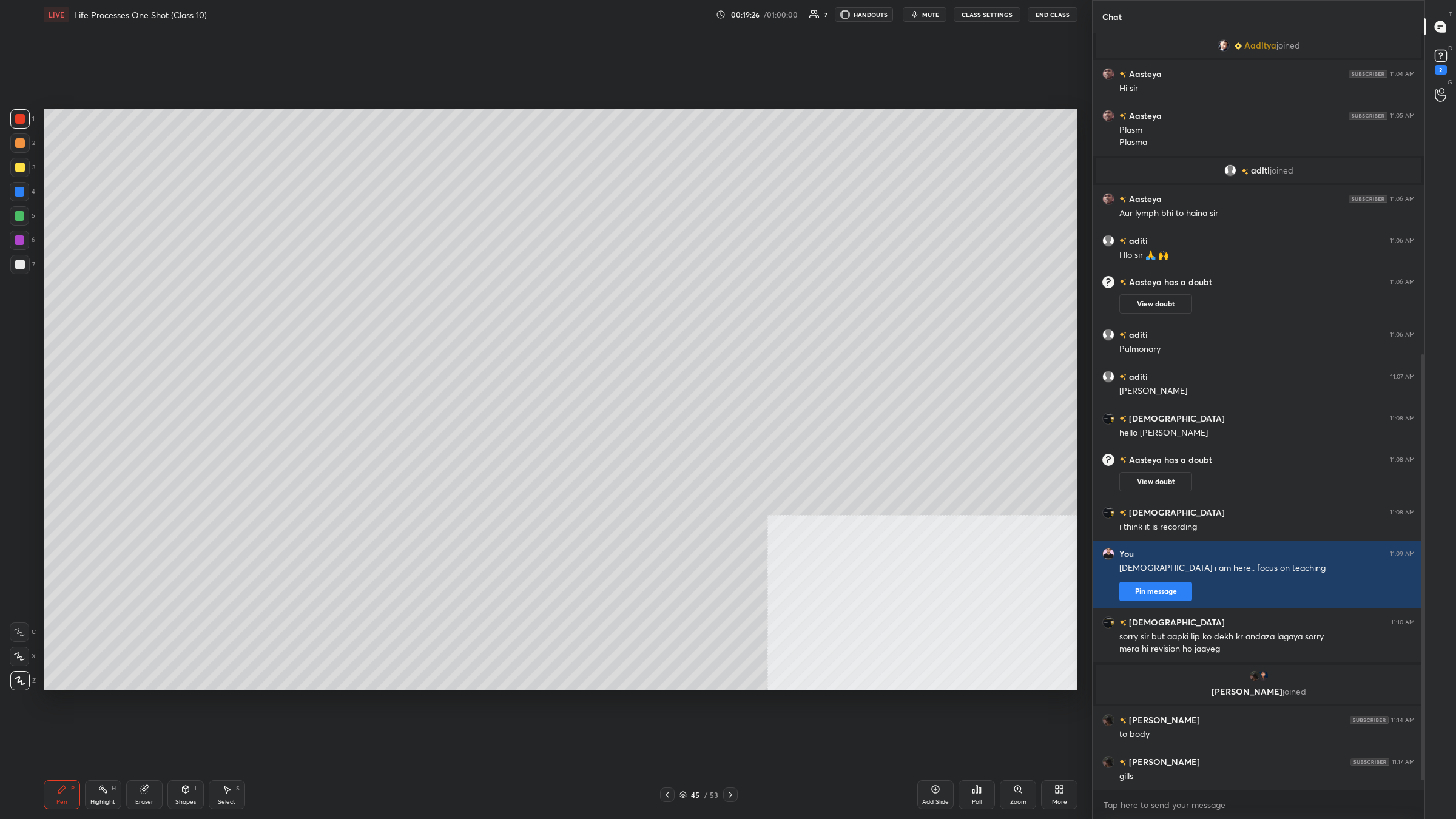 click at bounding box center (20, 265) 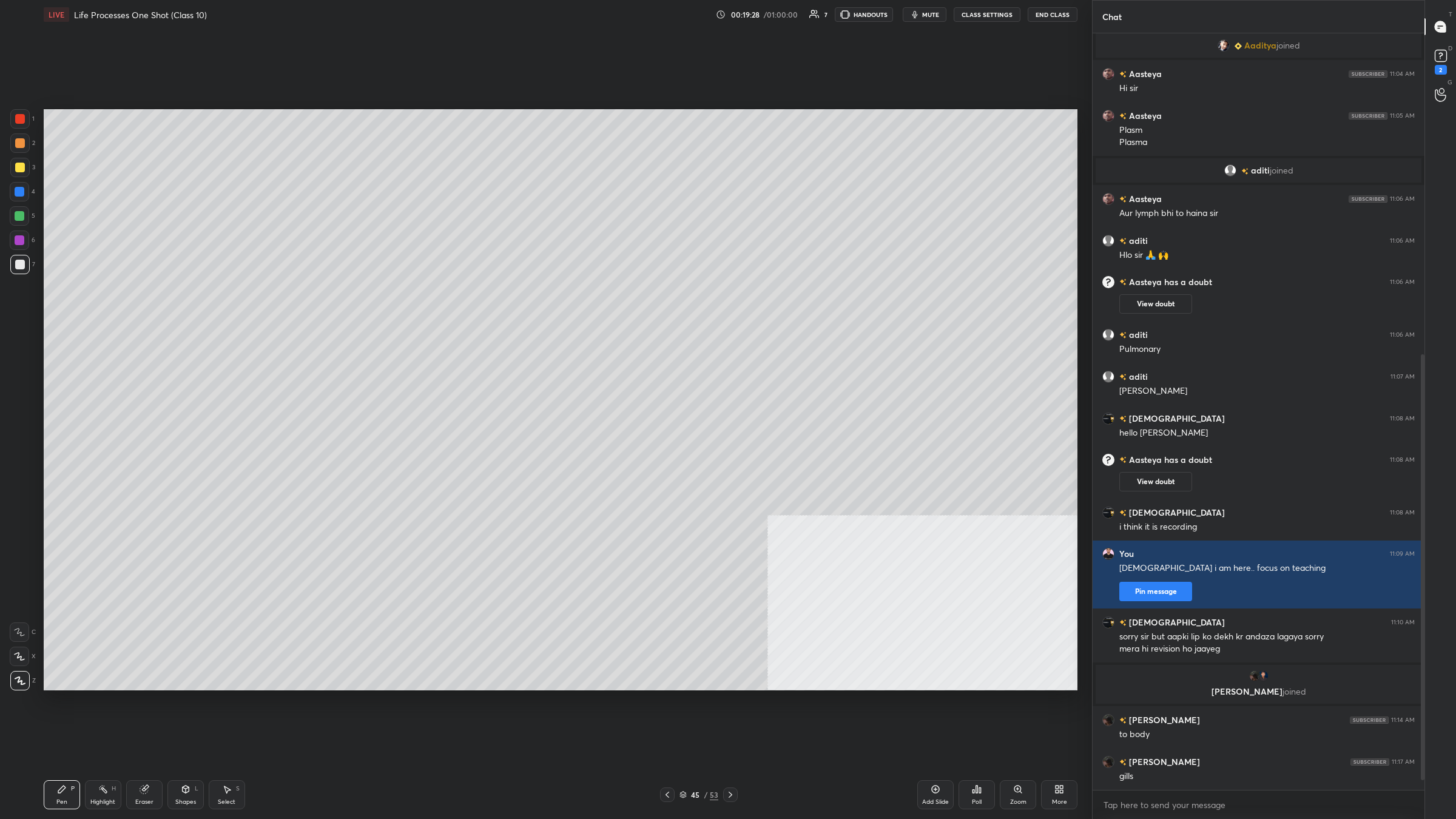 click at bounding box center [20, 119] 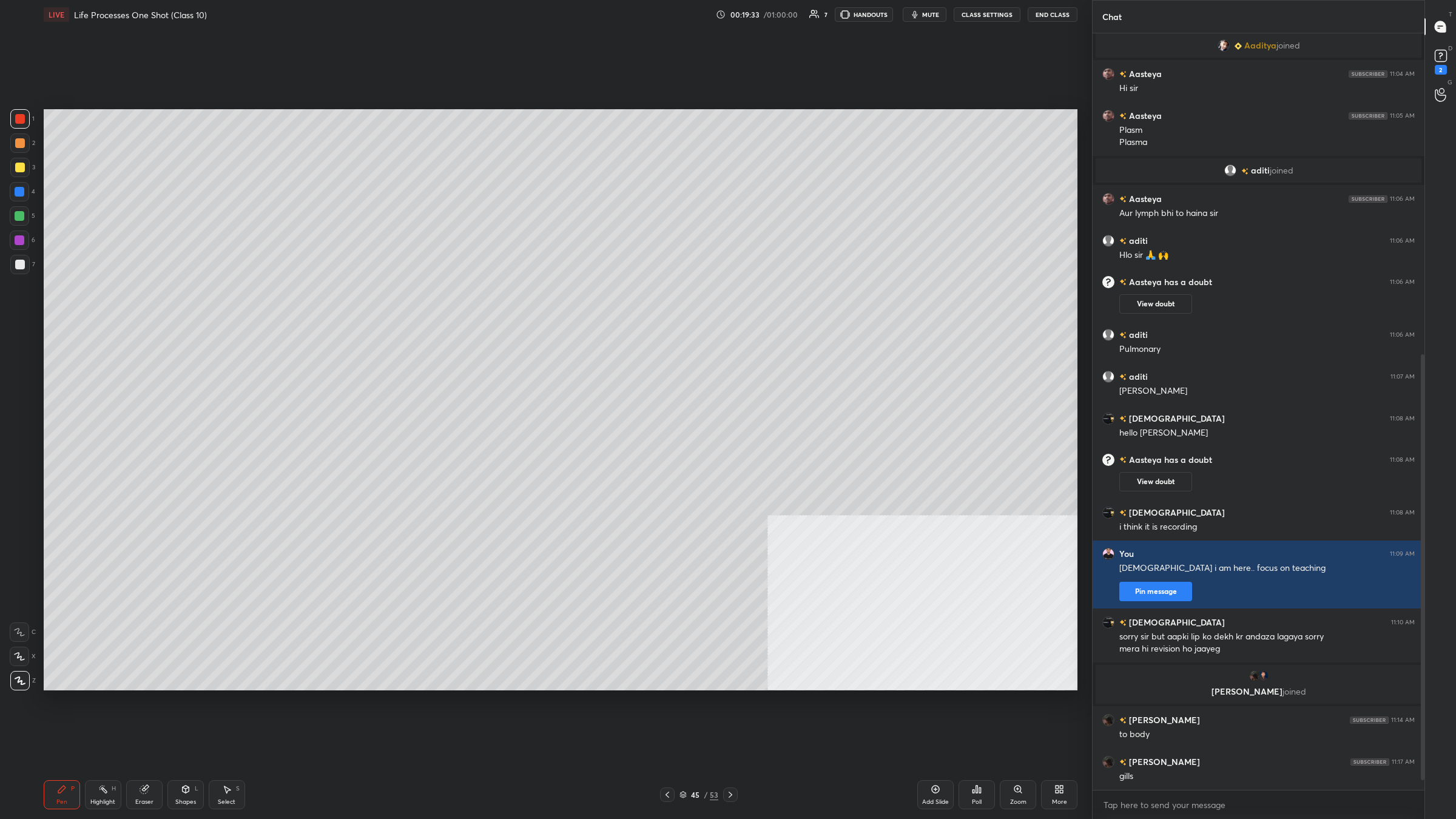 click on "6" at bounding box center [22, 243] 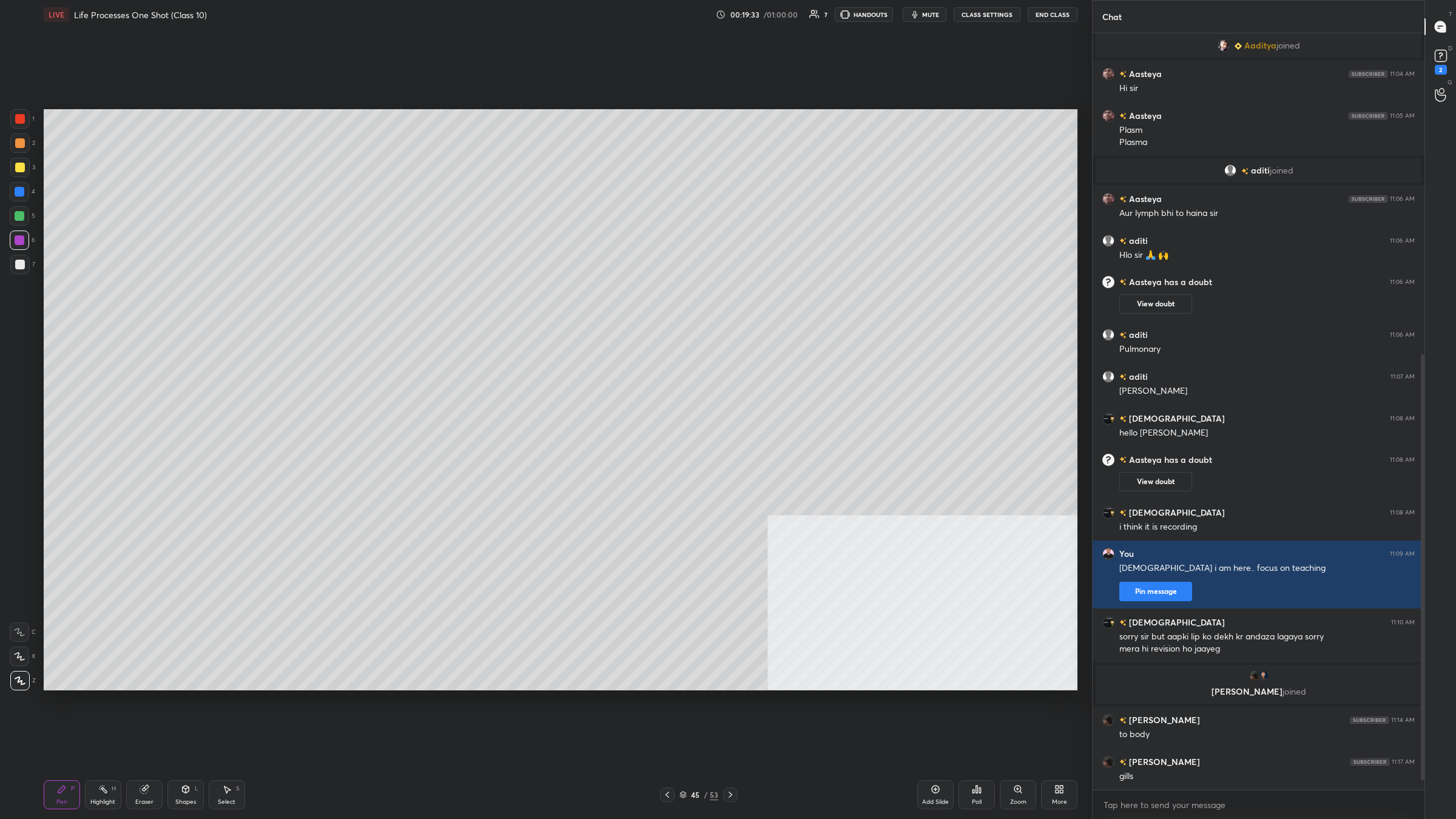 click at bounding box center [20, 265] 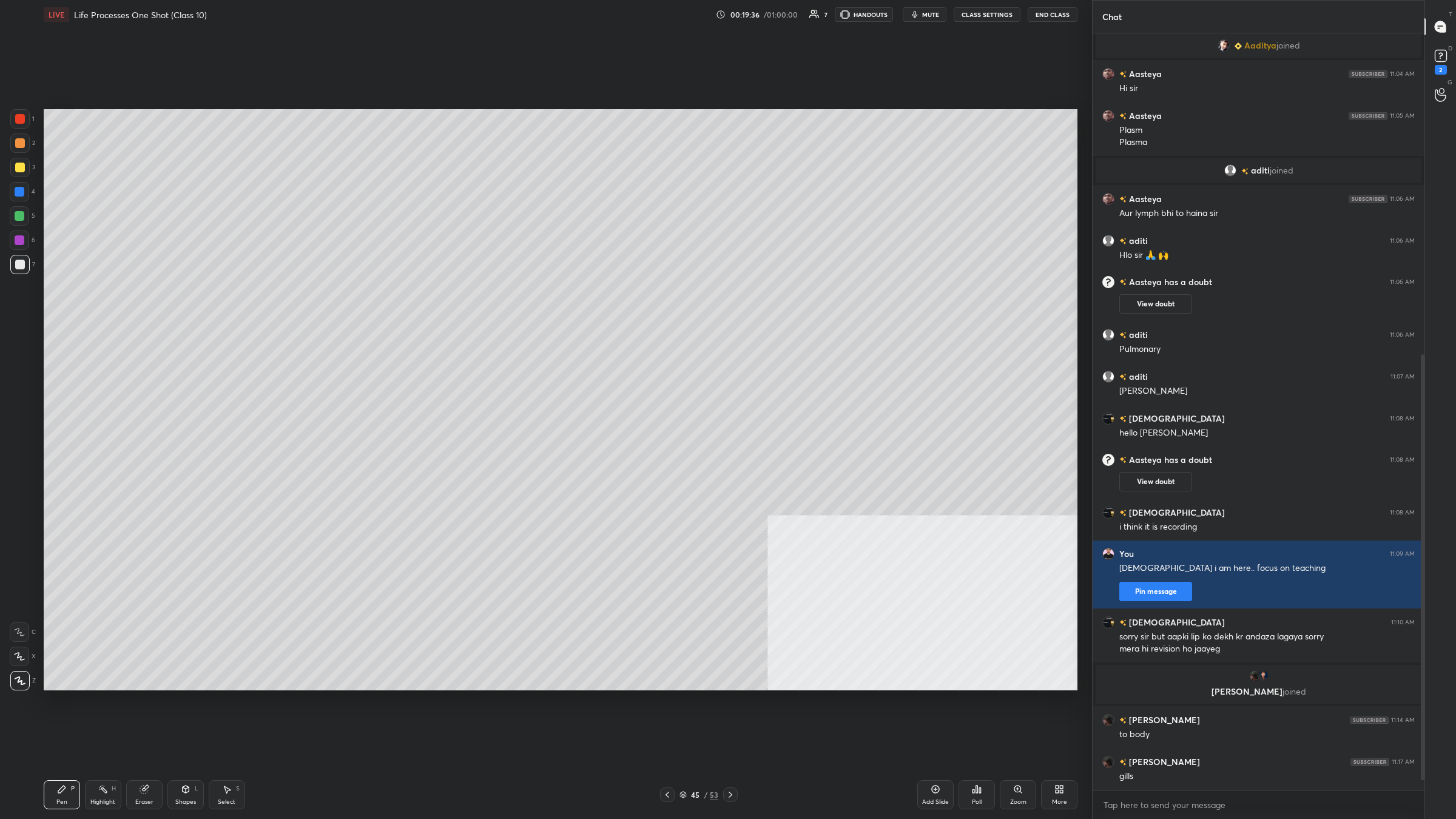 click at bounding box center [20, 119] 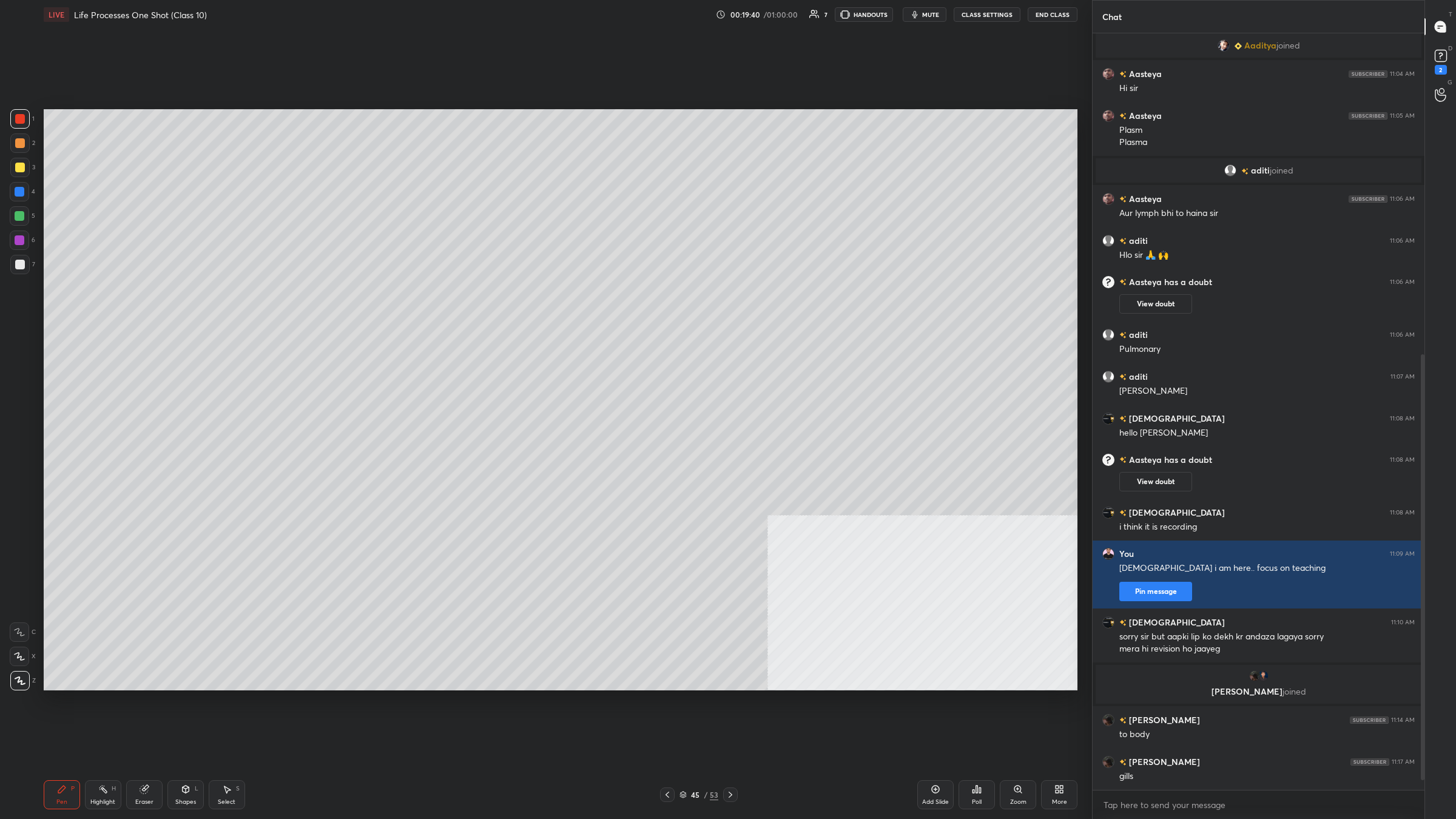 click at bounding box center (20, 265) 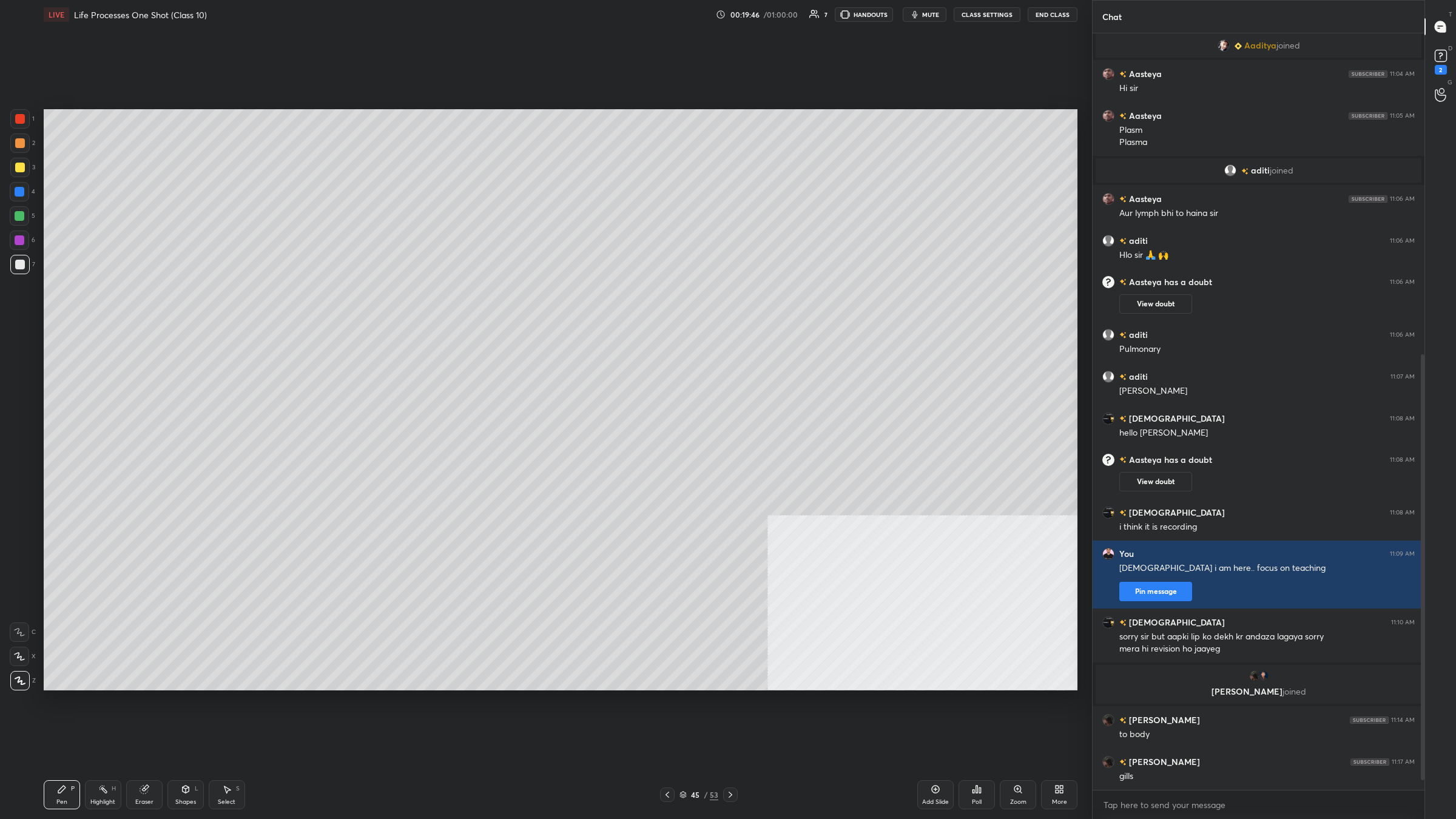 click on "Highlight H" at bounding box center [103, 795] 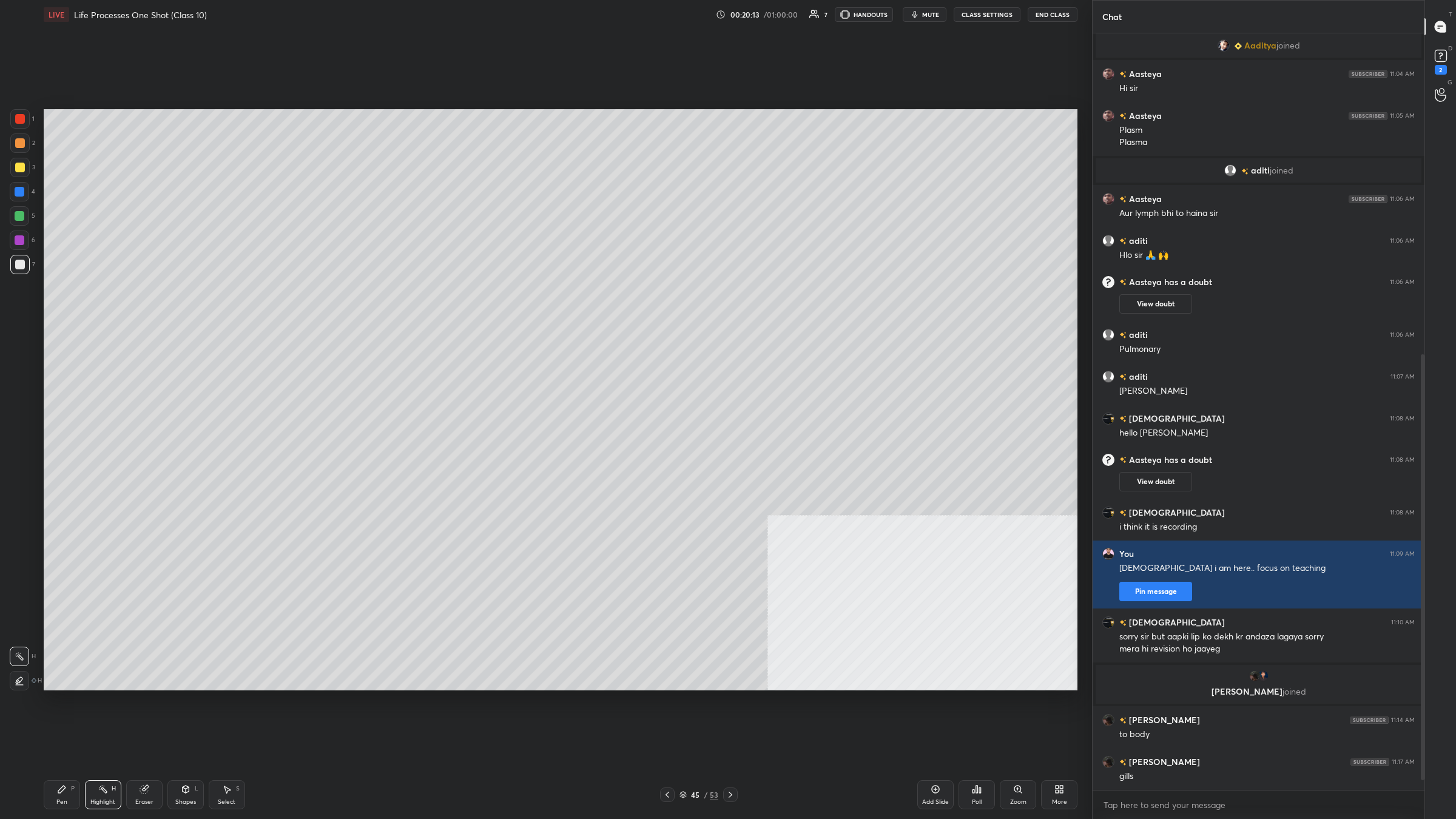 click 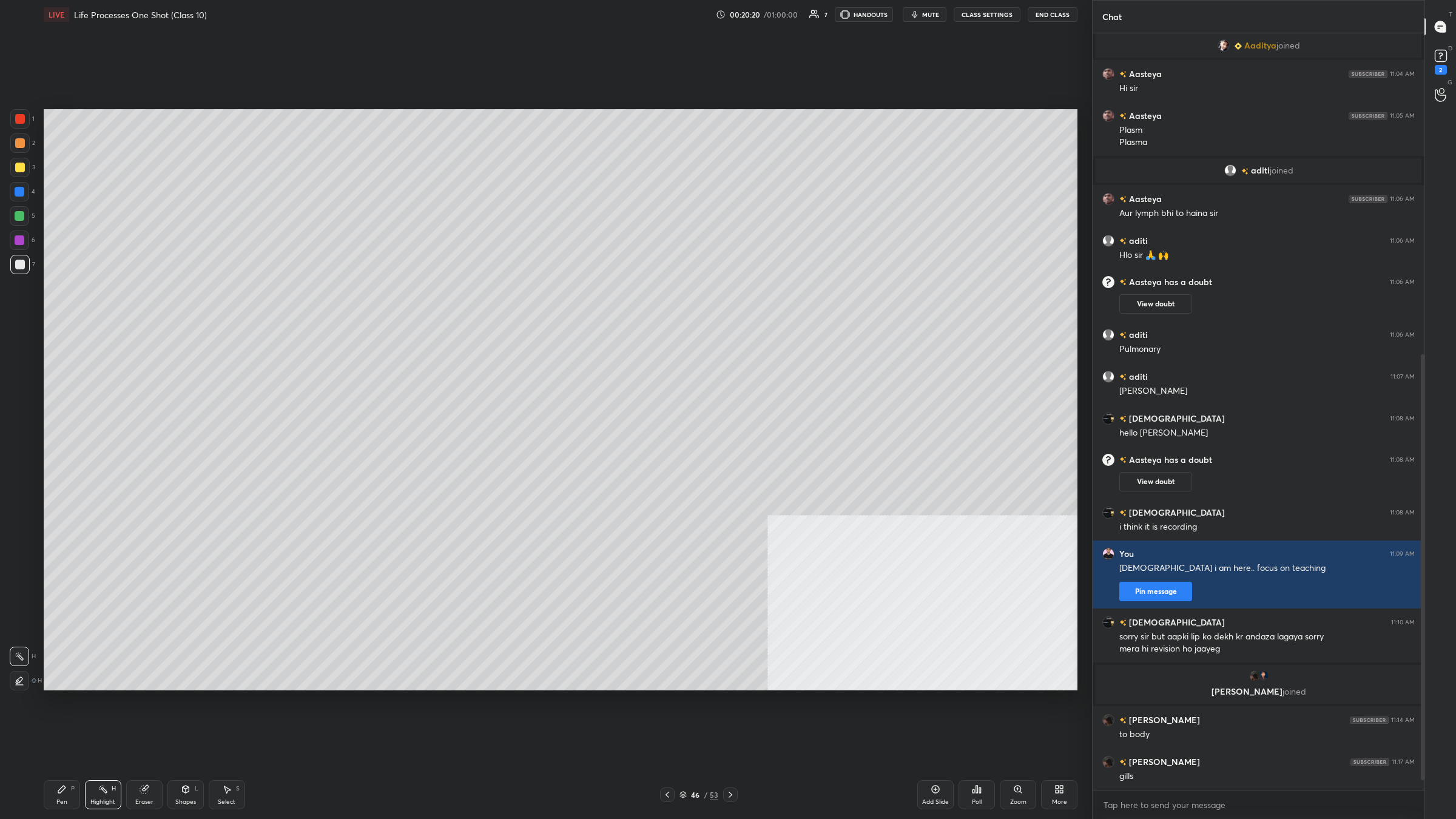 click on "Pen P Highlight H Eraser Shapes L Select S" at bounding box center [262, 795] 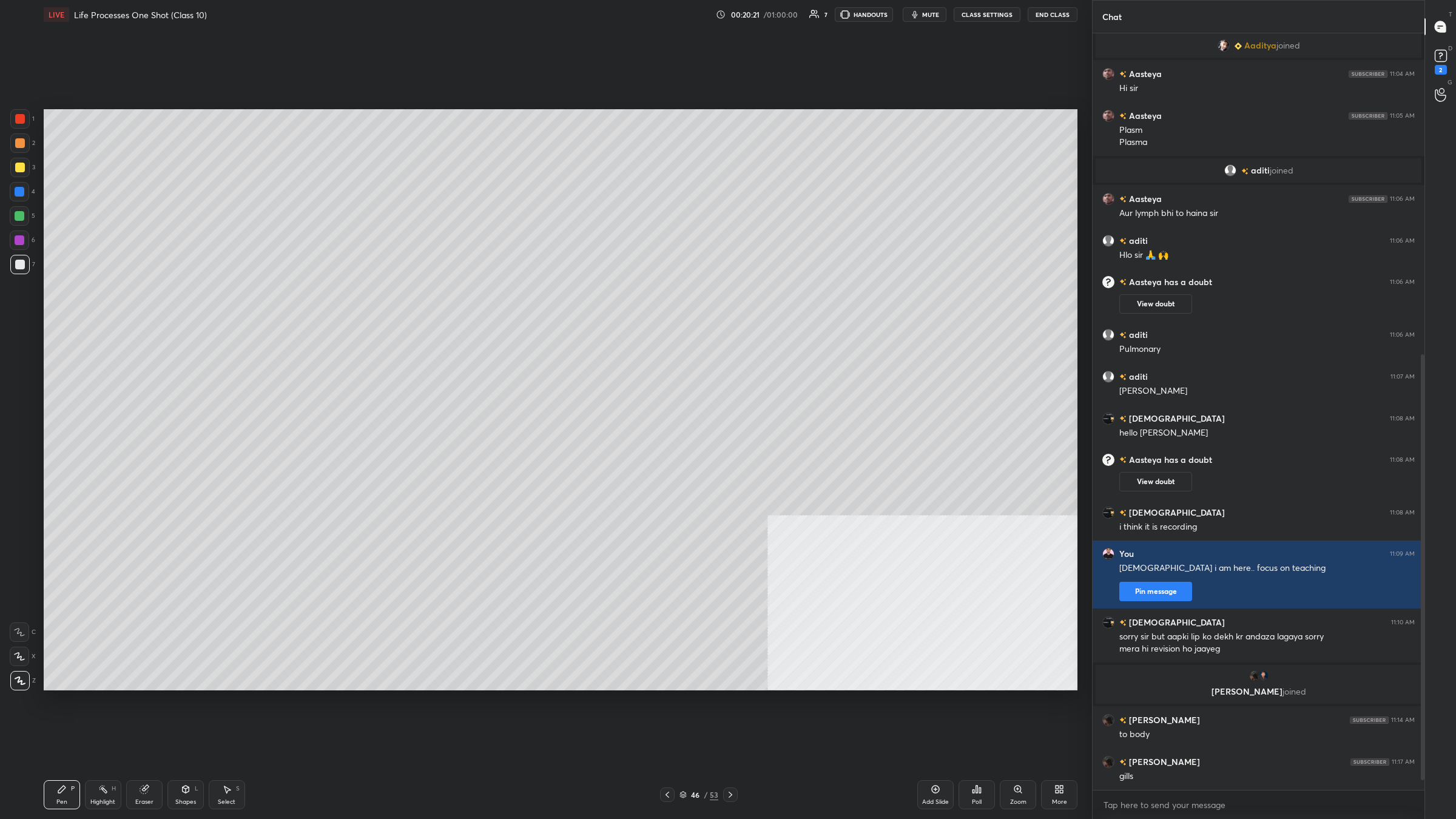 click at bounding box center (20, 167) 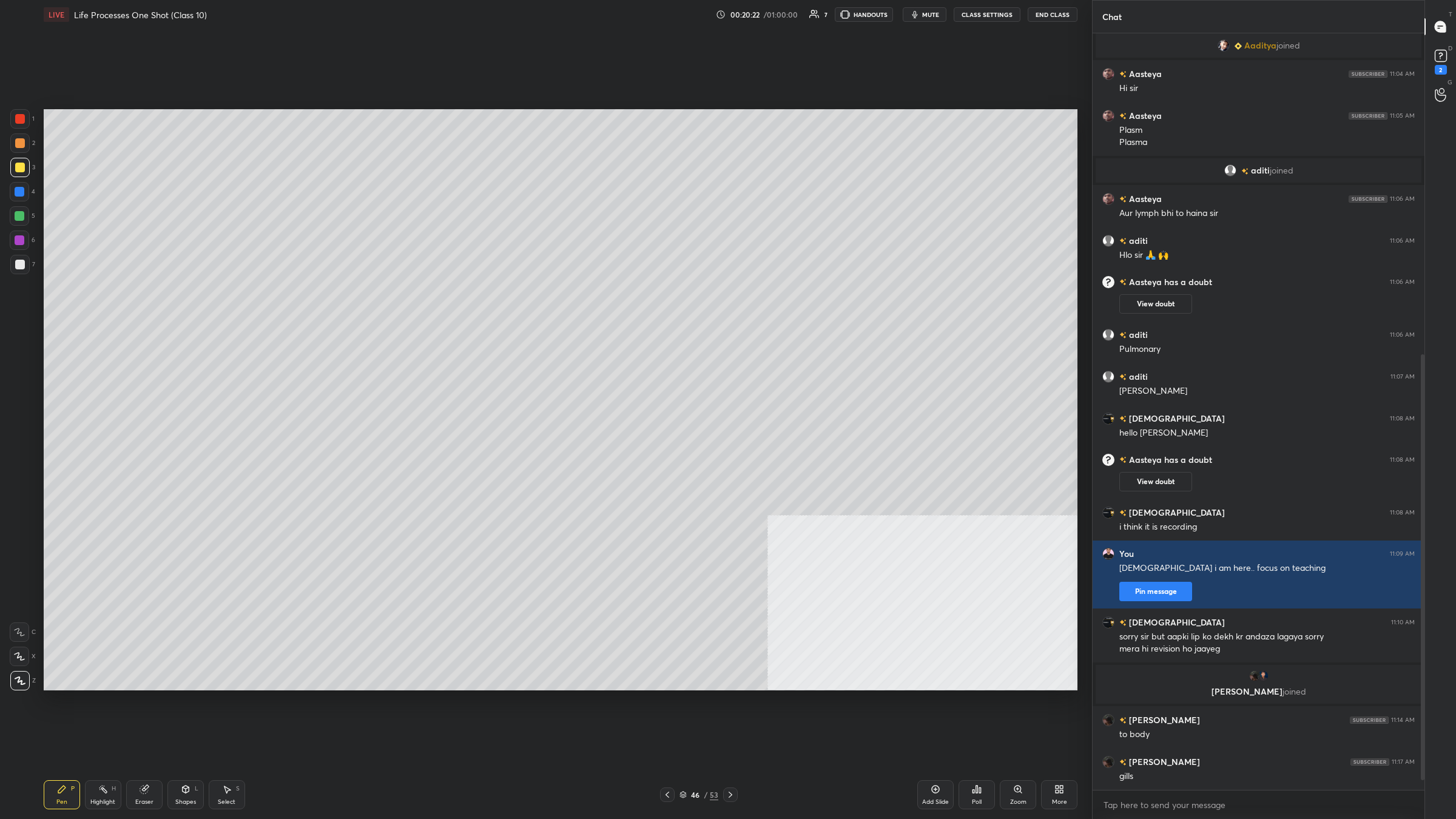 click at bounding box center (20, 265) 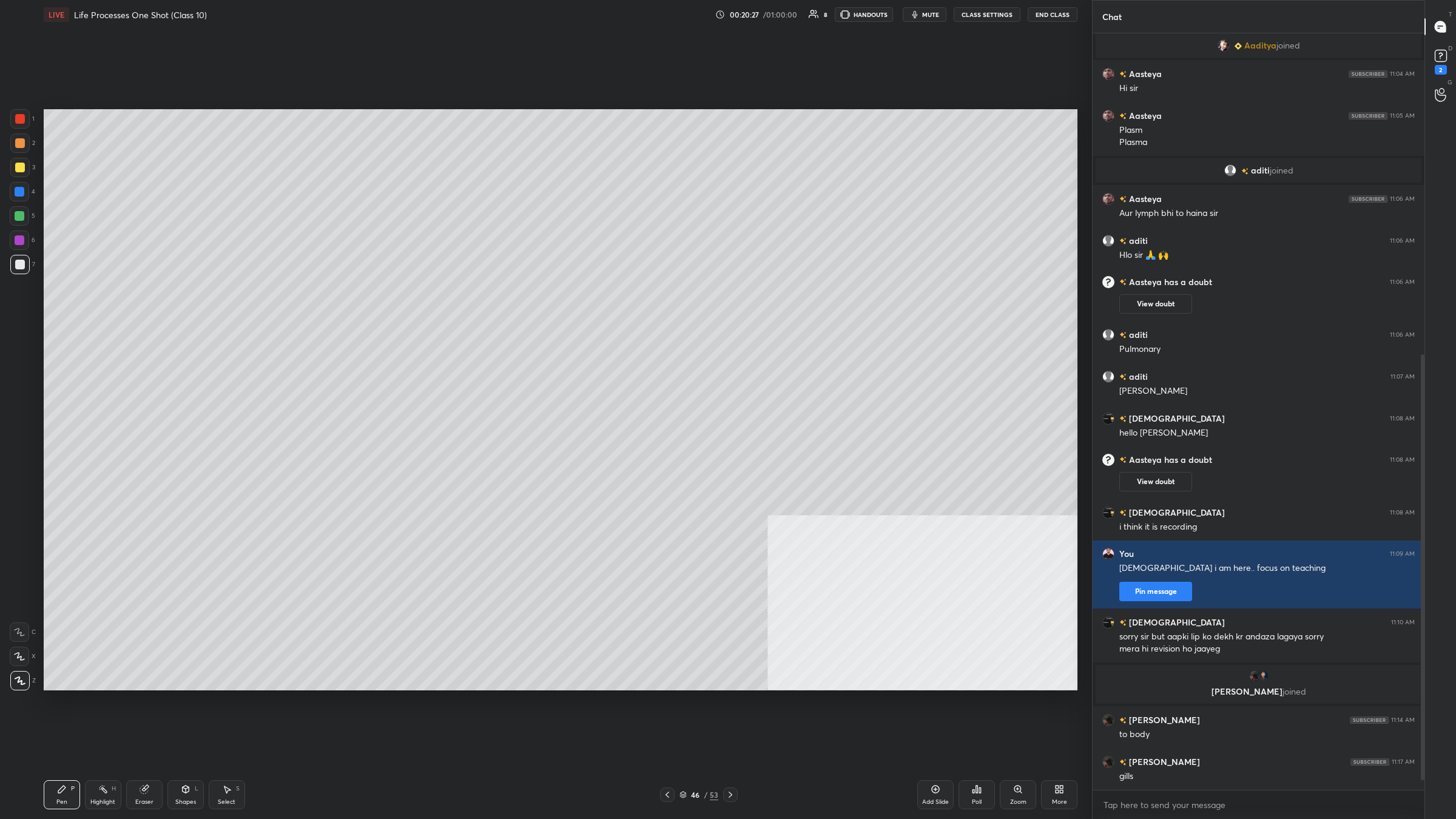 click at bounding box center (19, 216) 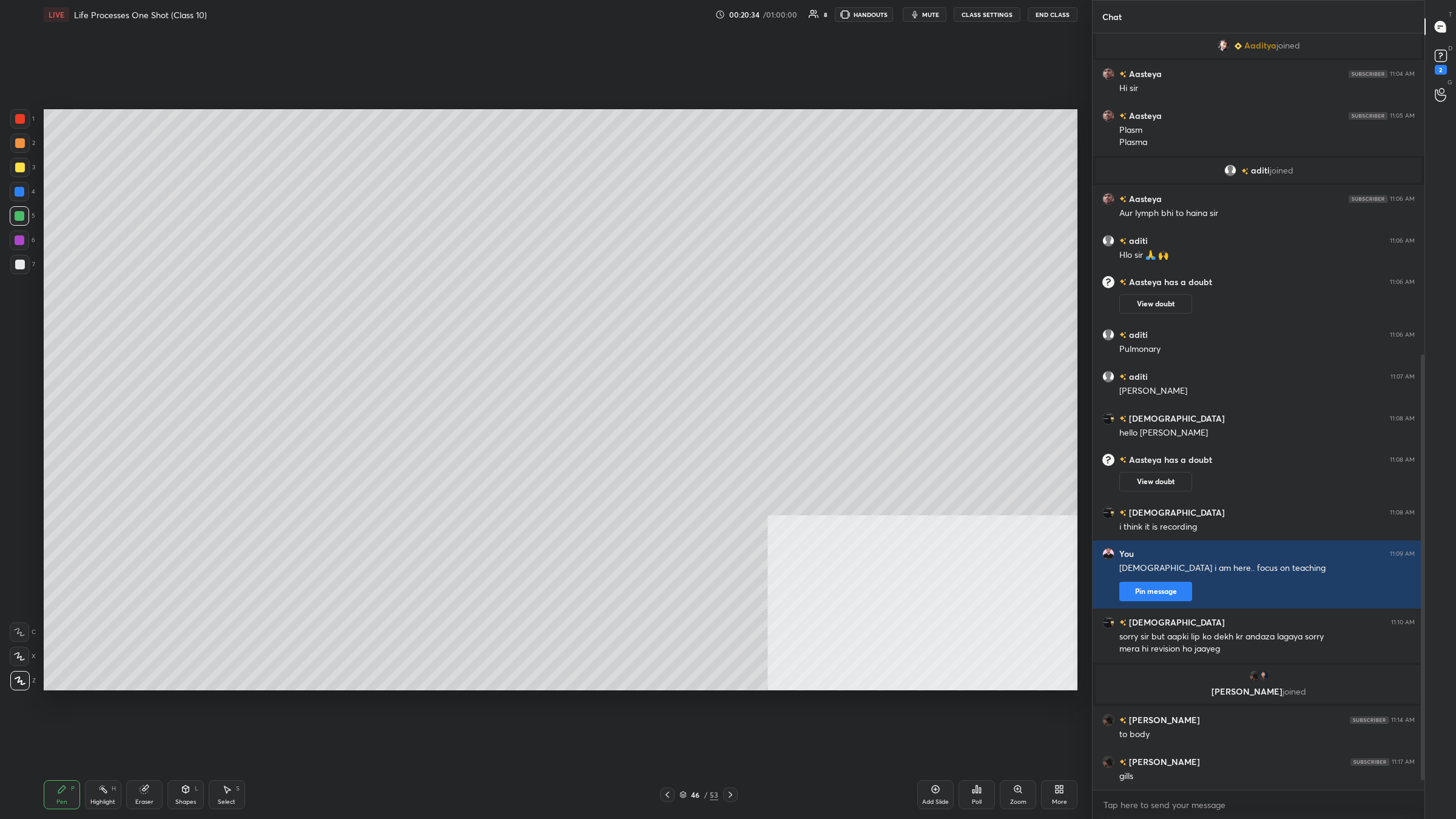 click at bounding box center [20, 143] 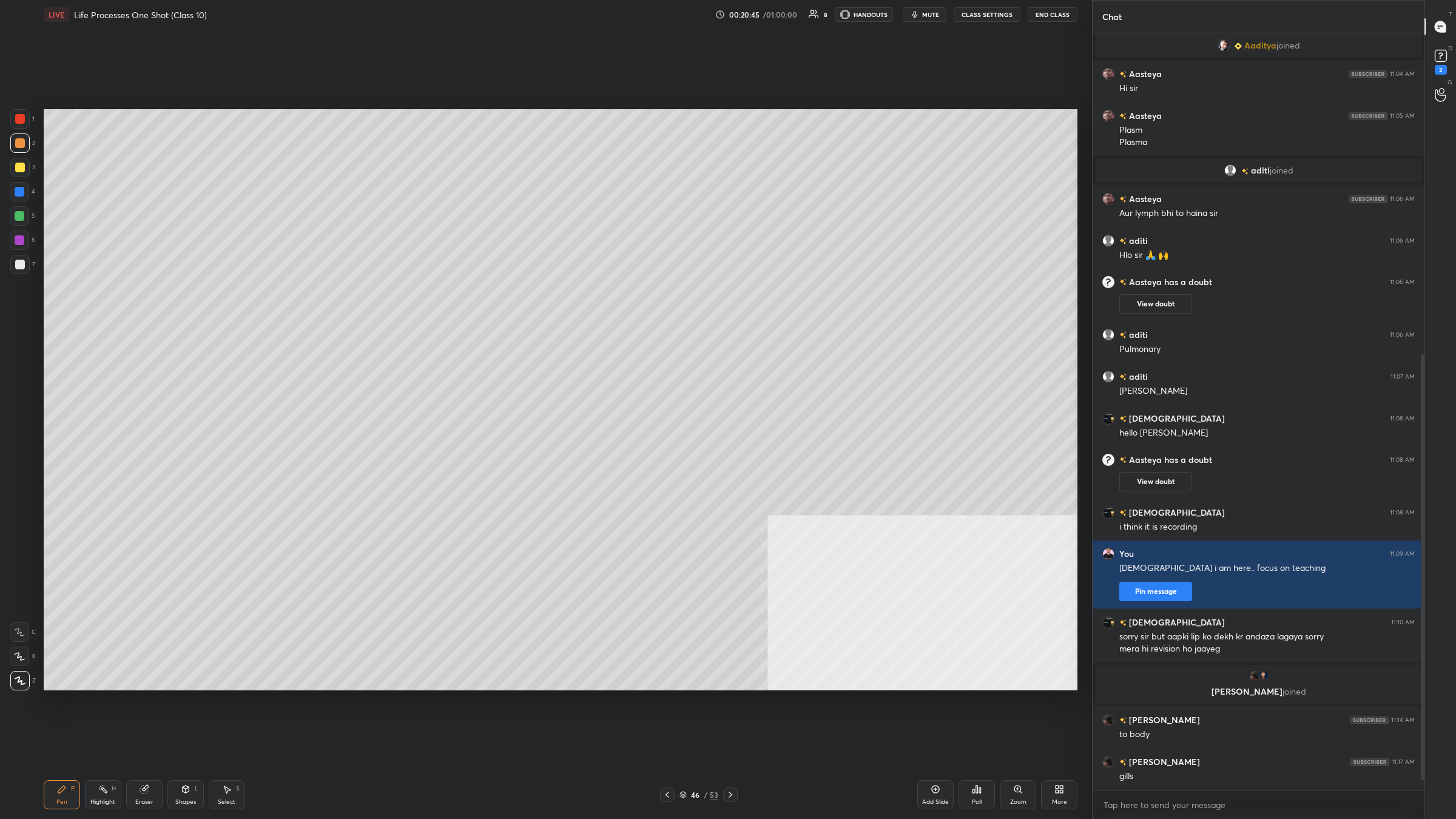 click at bounding box center (20, 265) 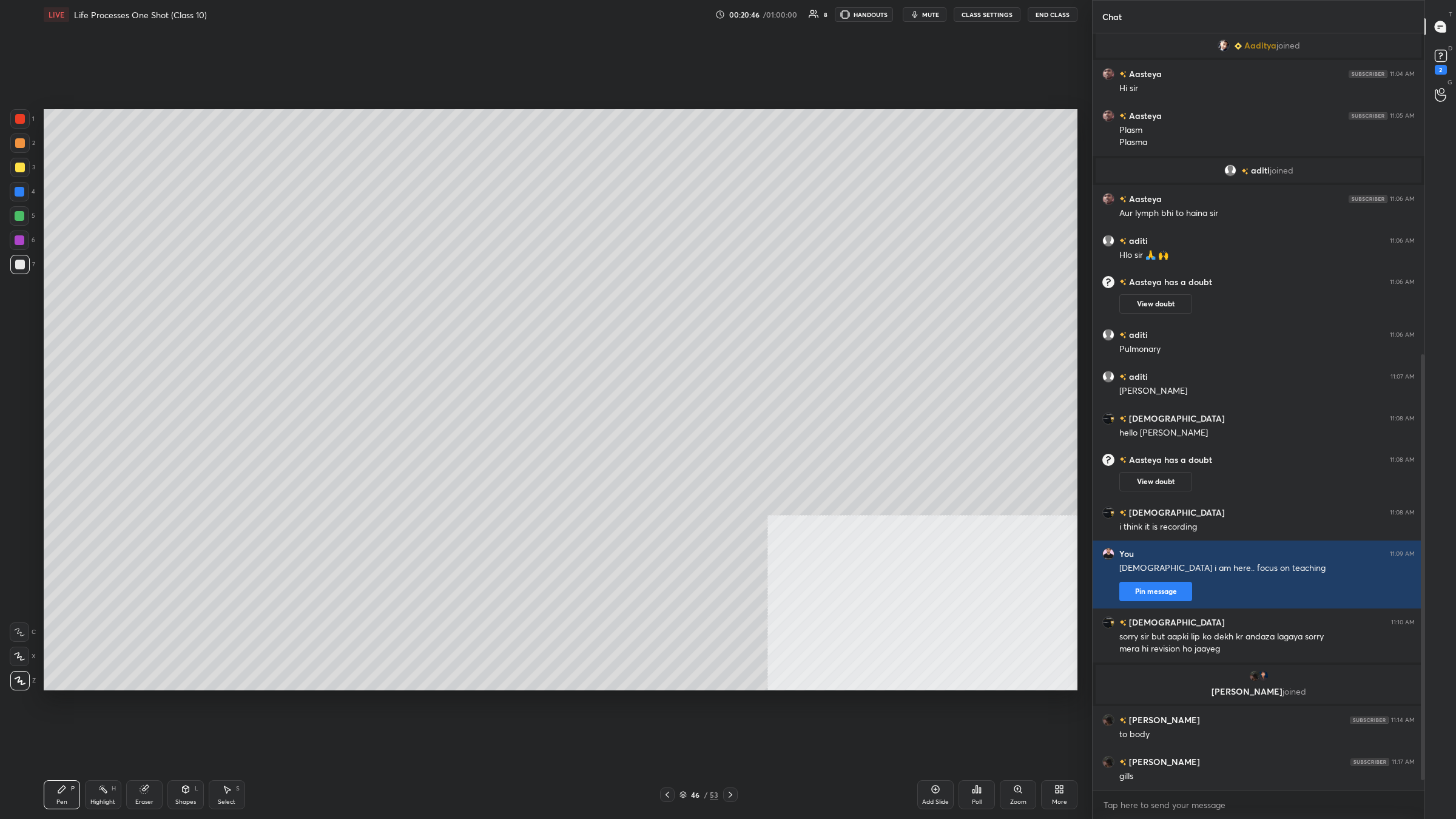 click at bounding box center (20, 119) 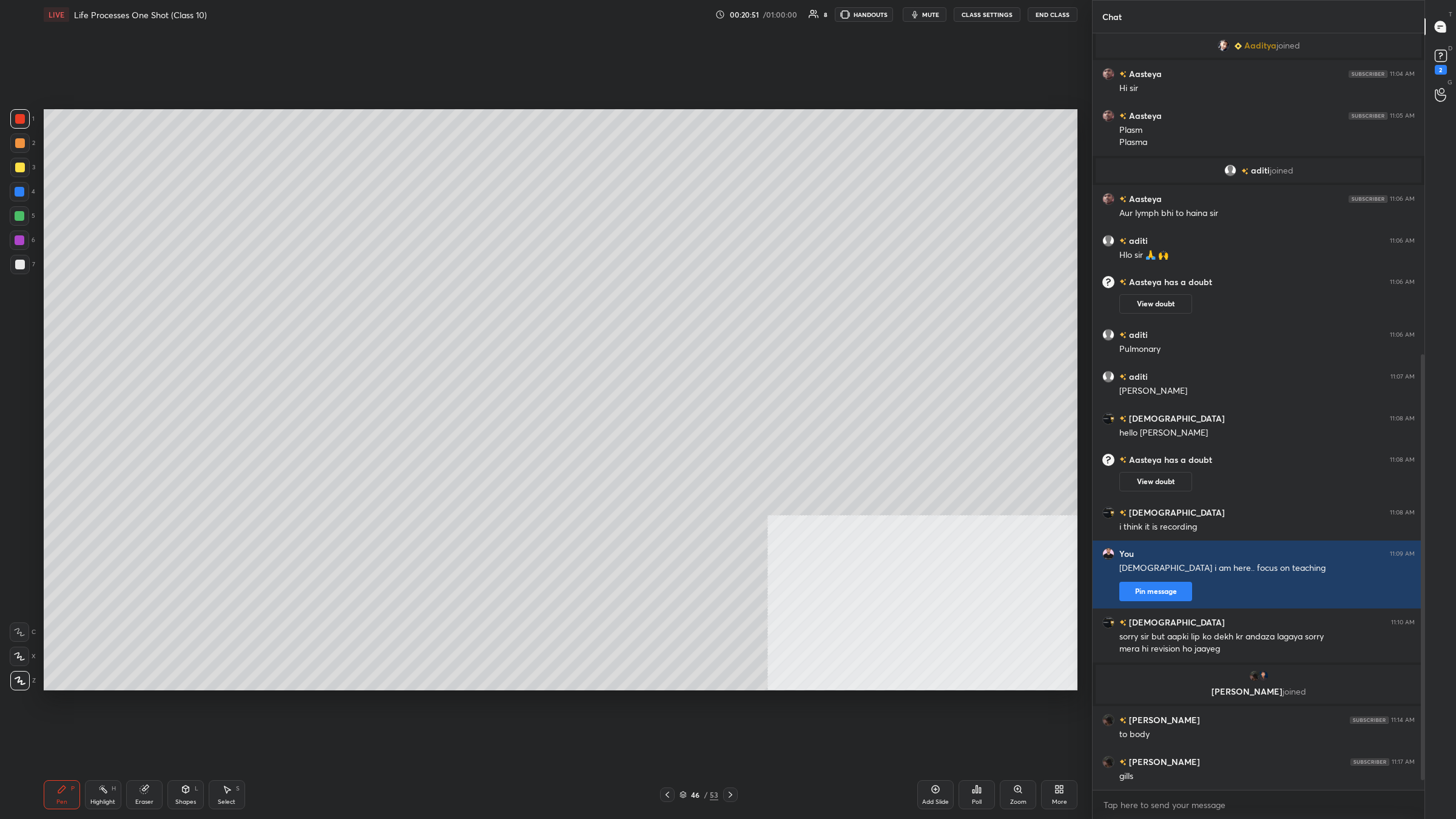 scroll, scrollTop: 599, scrollLeft: 0, axis: vertical 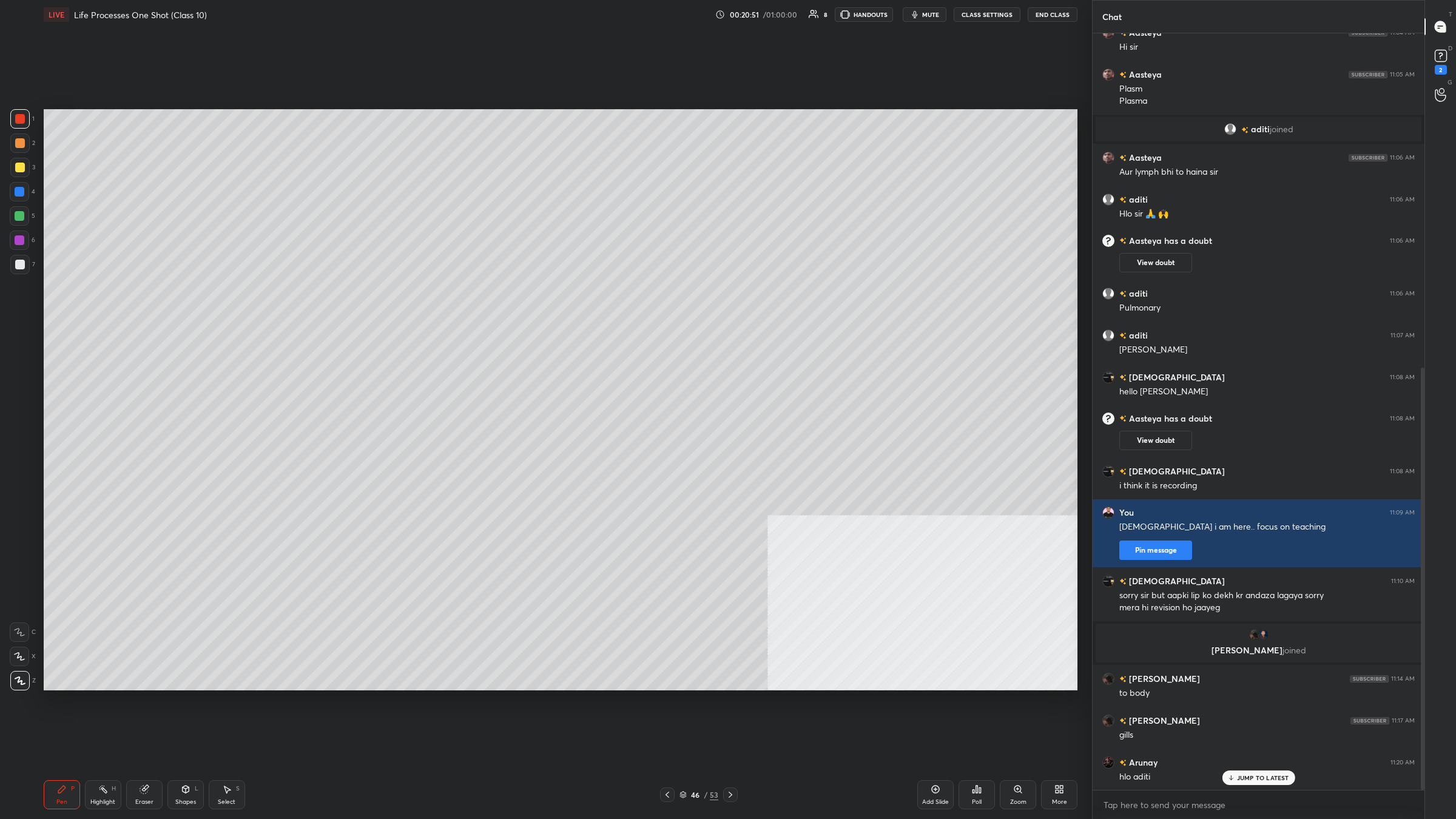 click at bounding box center [20, 265] 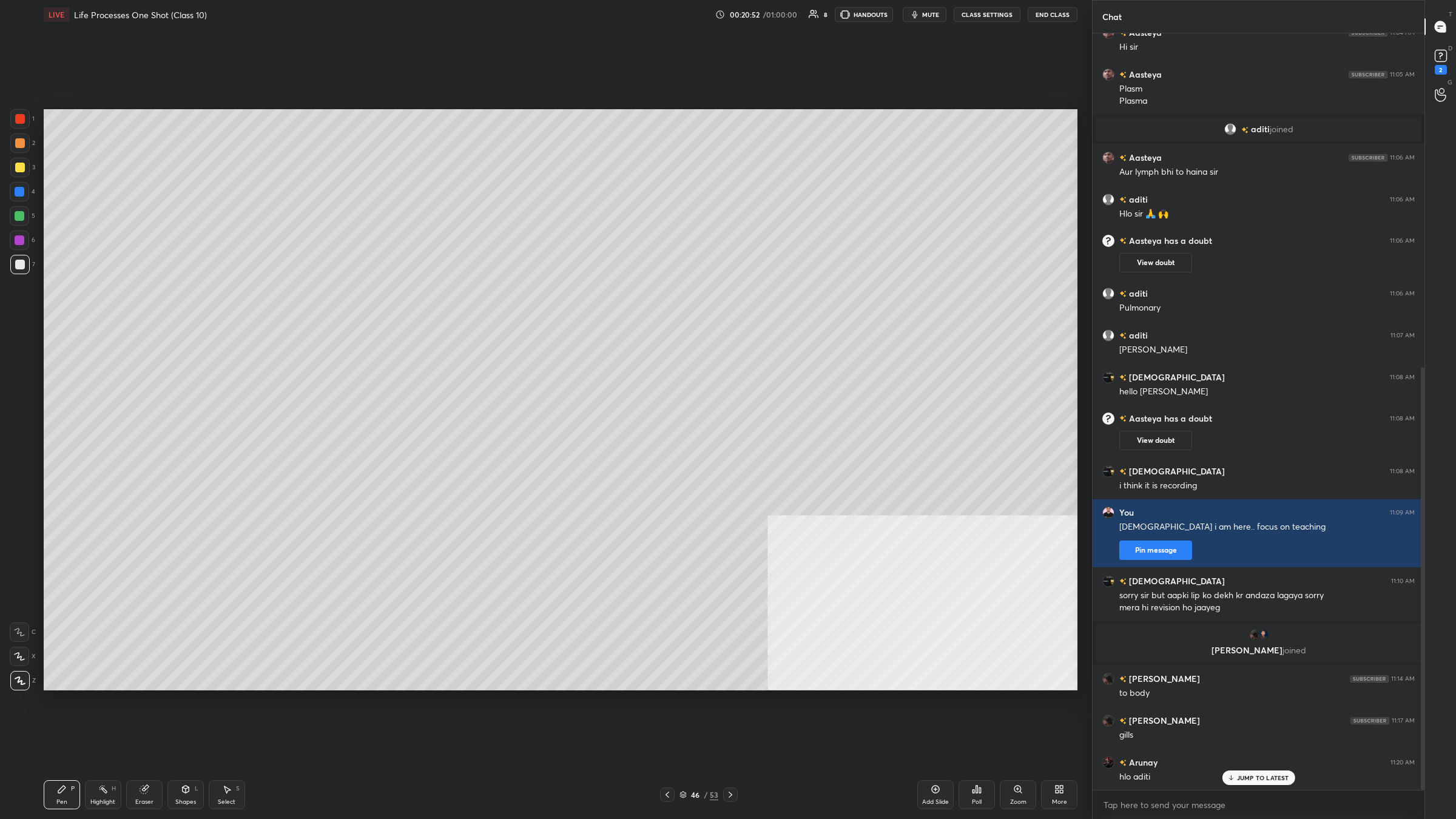 click at bounding box center (20, 143) 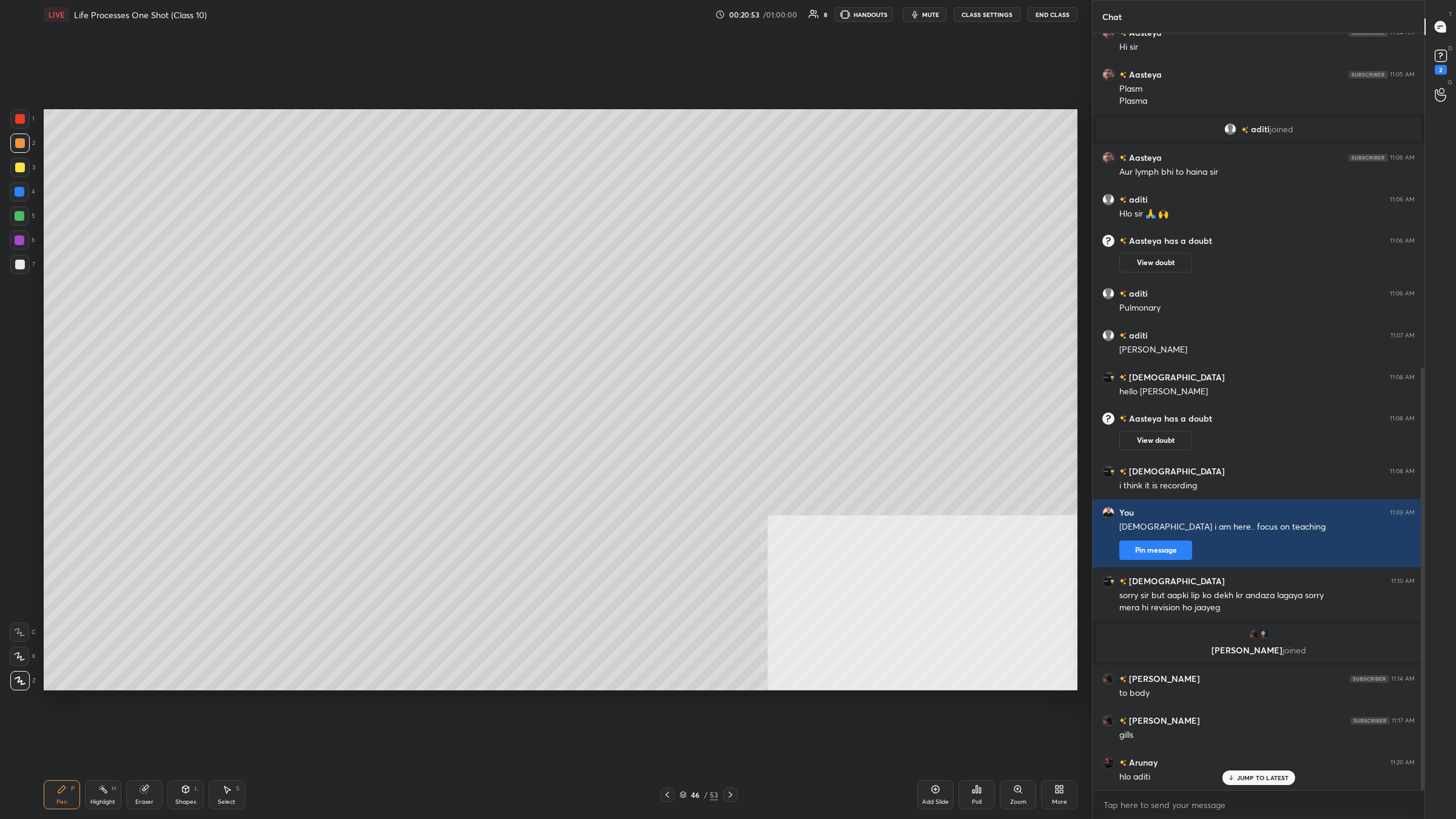 click at bounding box center [19, 216] 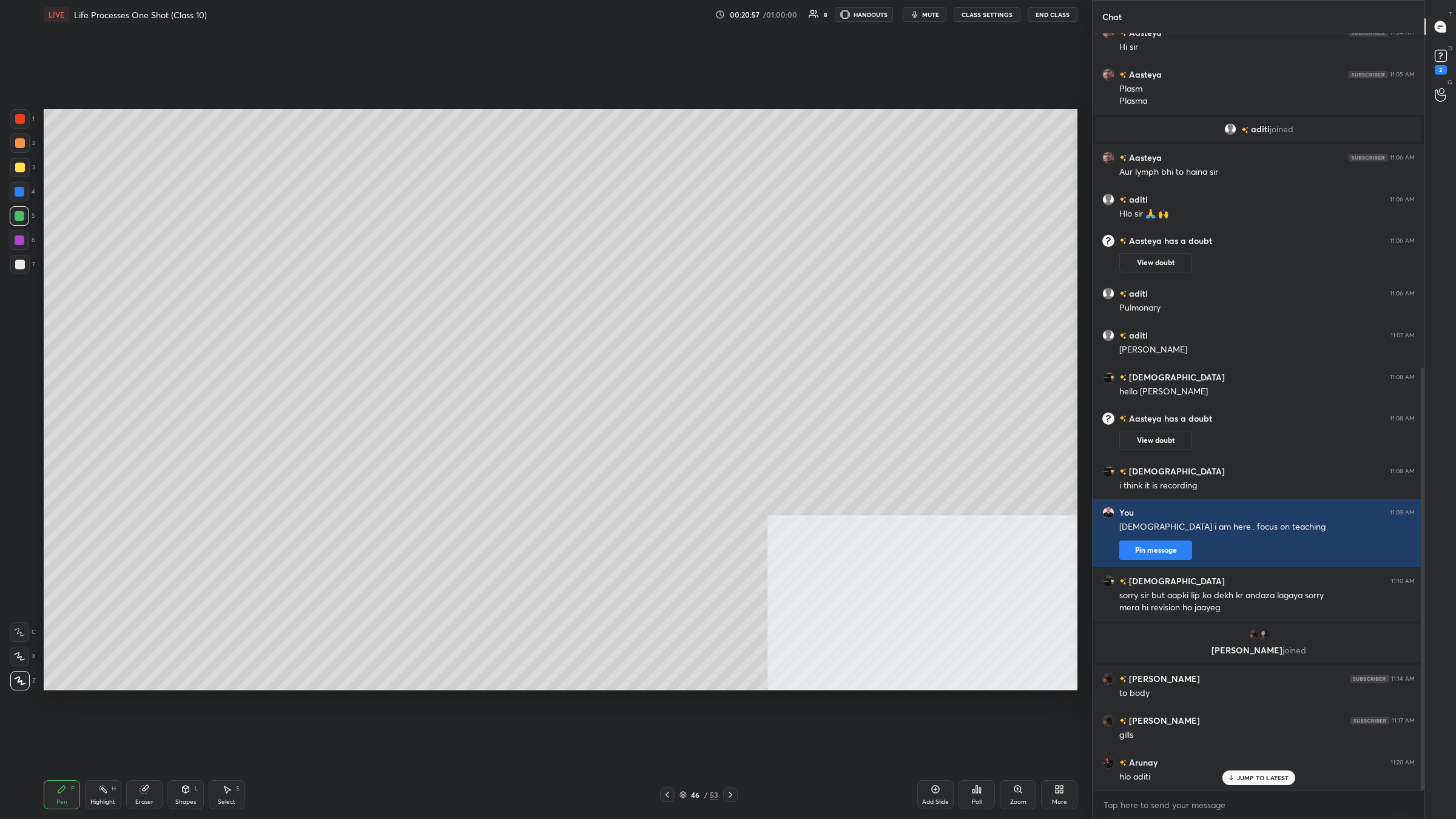 click on "7" at bounding box center (22, 267) 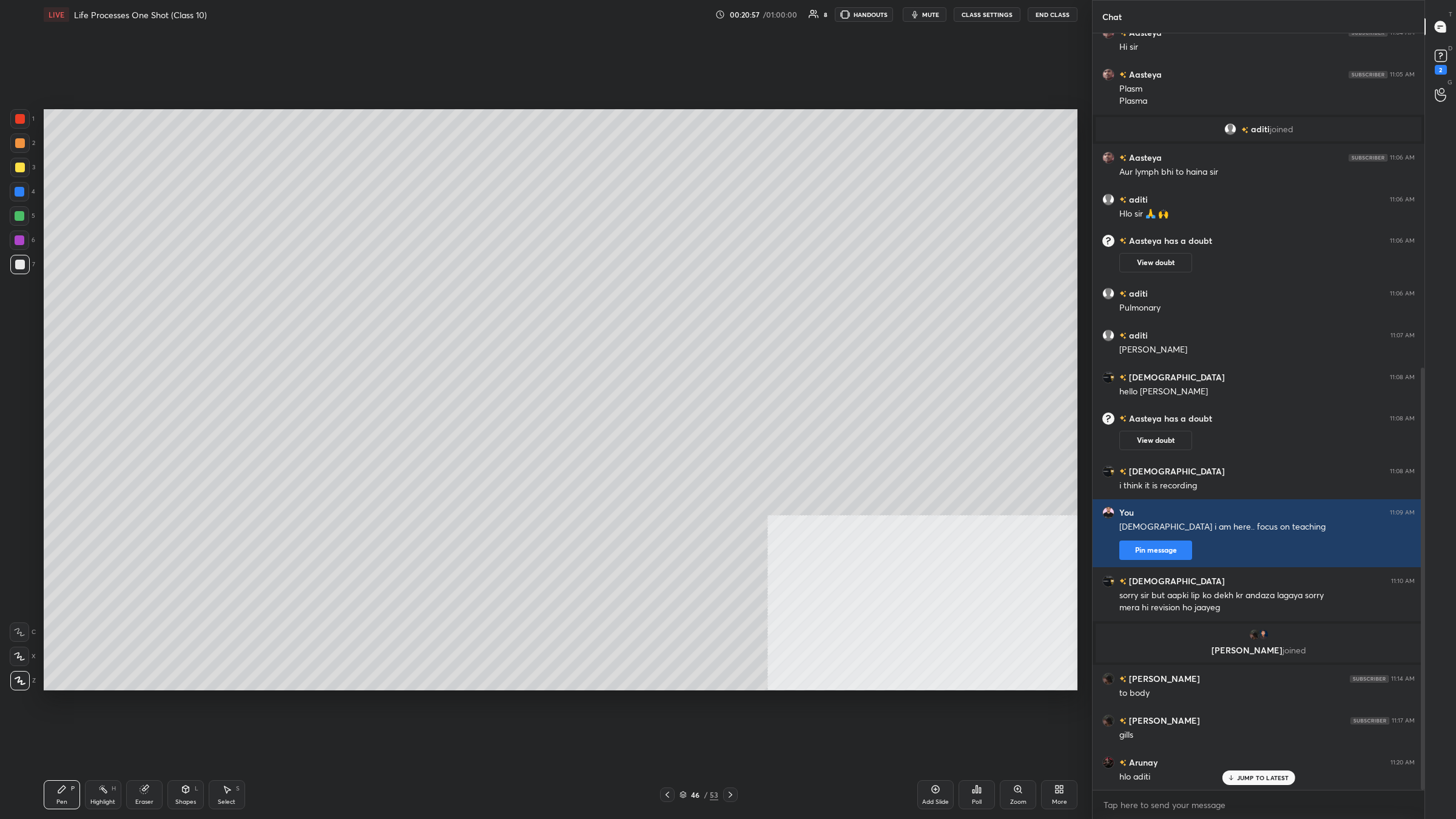 click at bounding box center [20, 265] 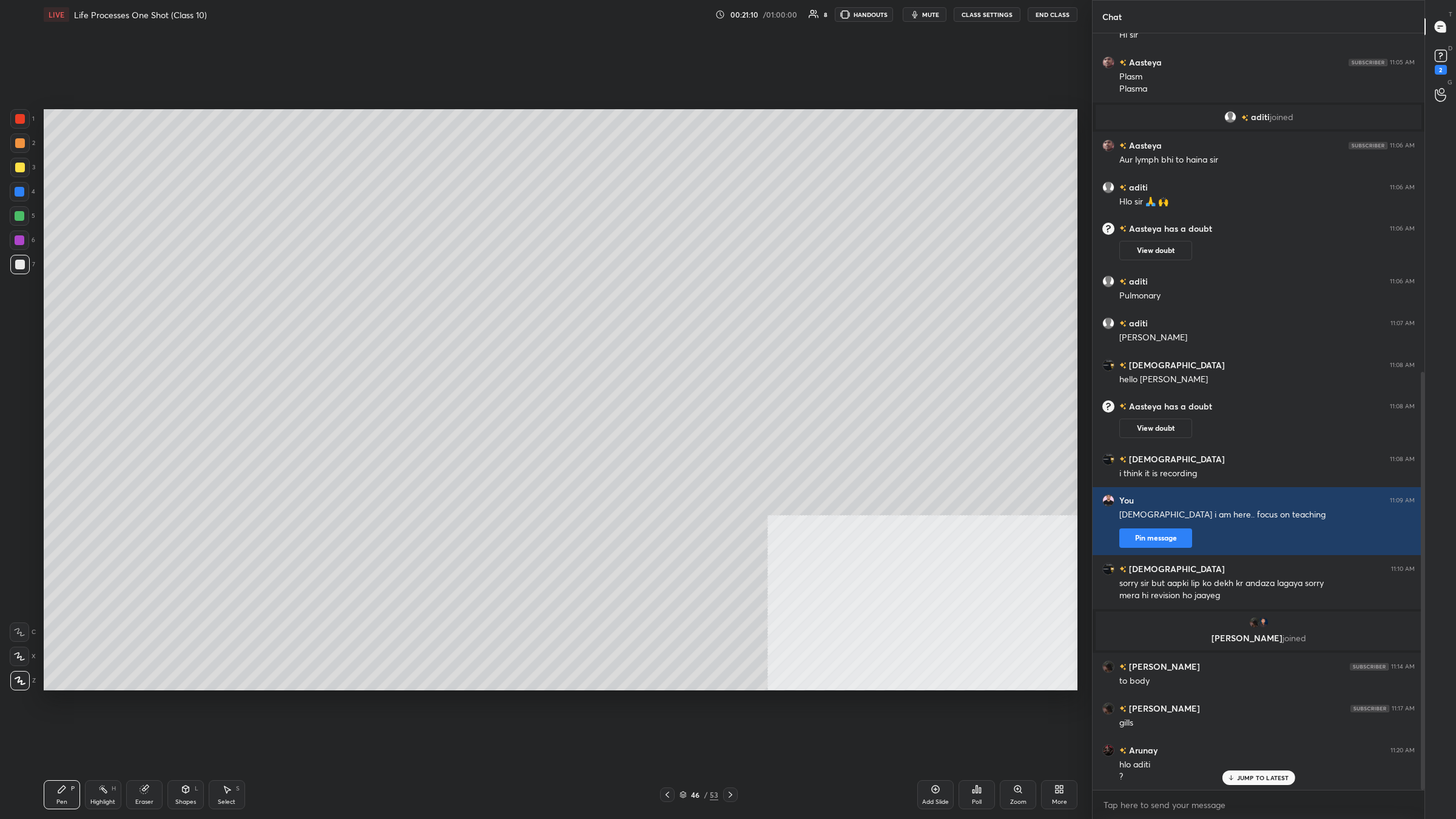 scroll, scrollTop: 641, scrollLeft: 0, axis: vertical 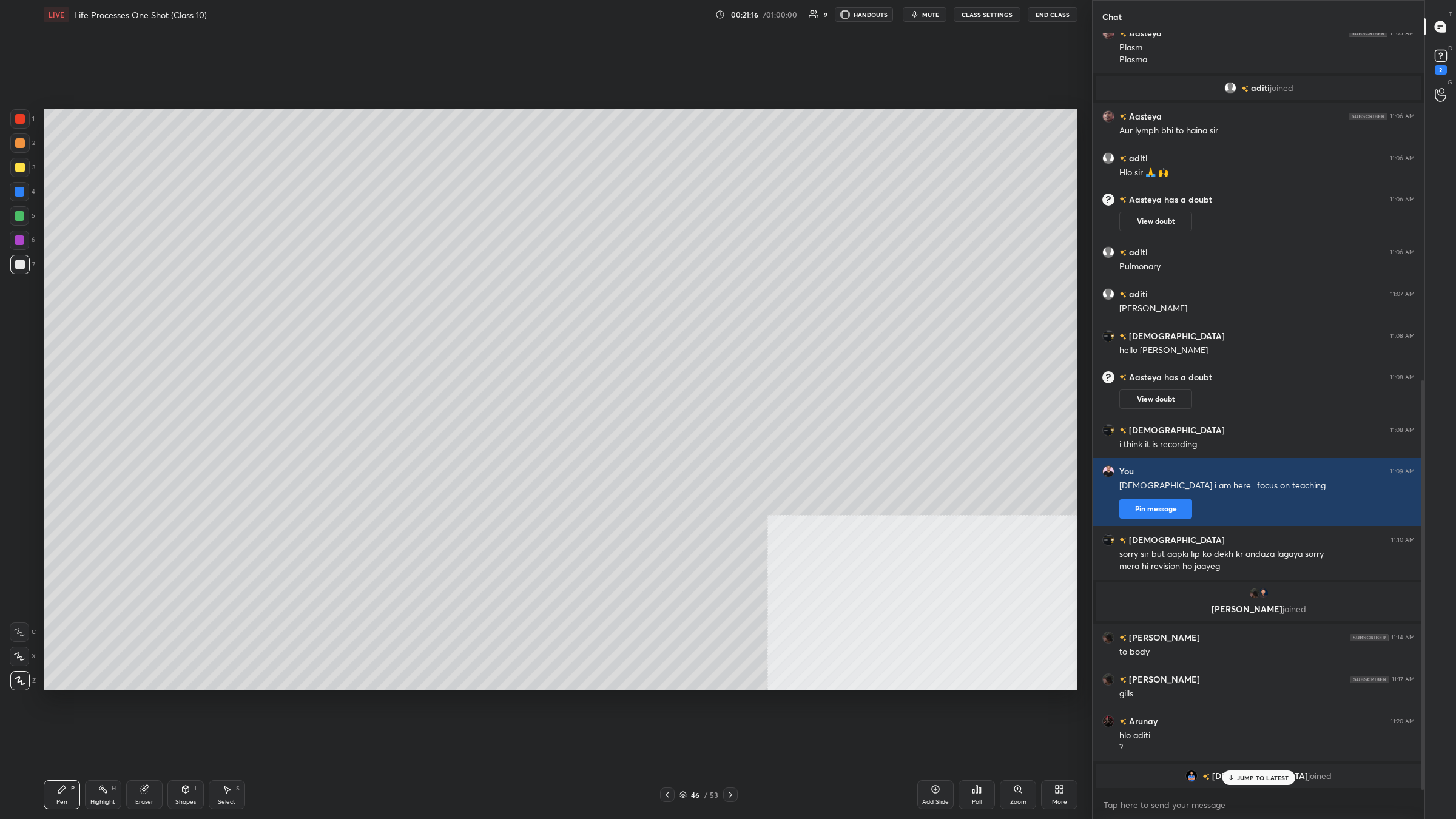 click at bounding box center (20, 119) 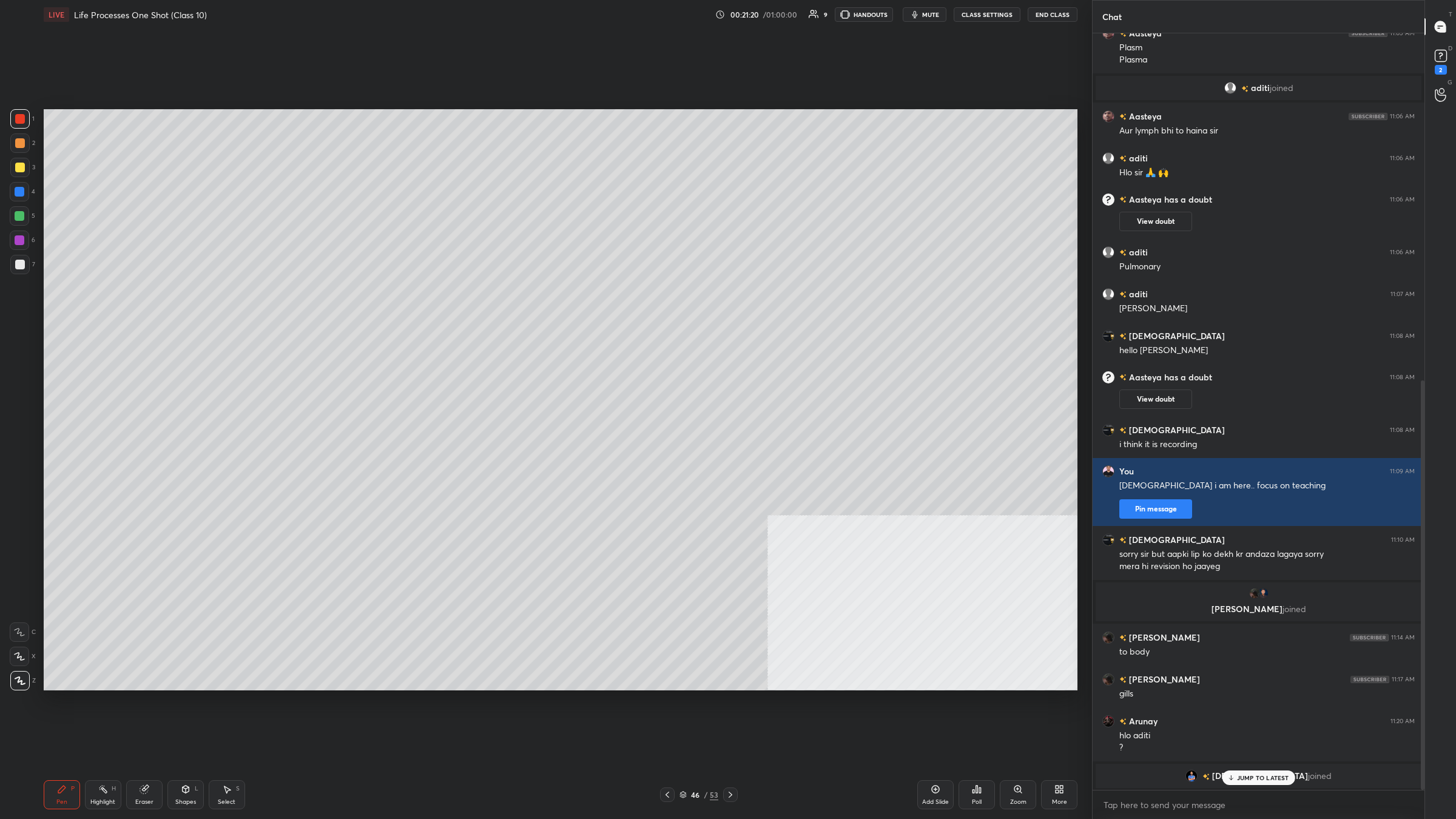 click at bounding box center (19, 240) 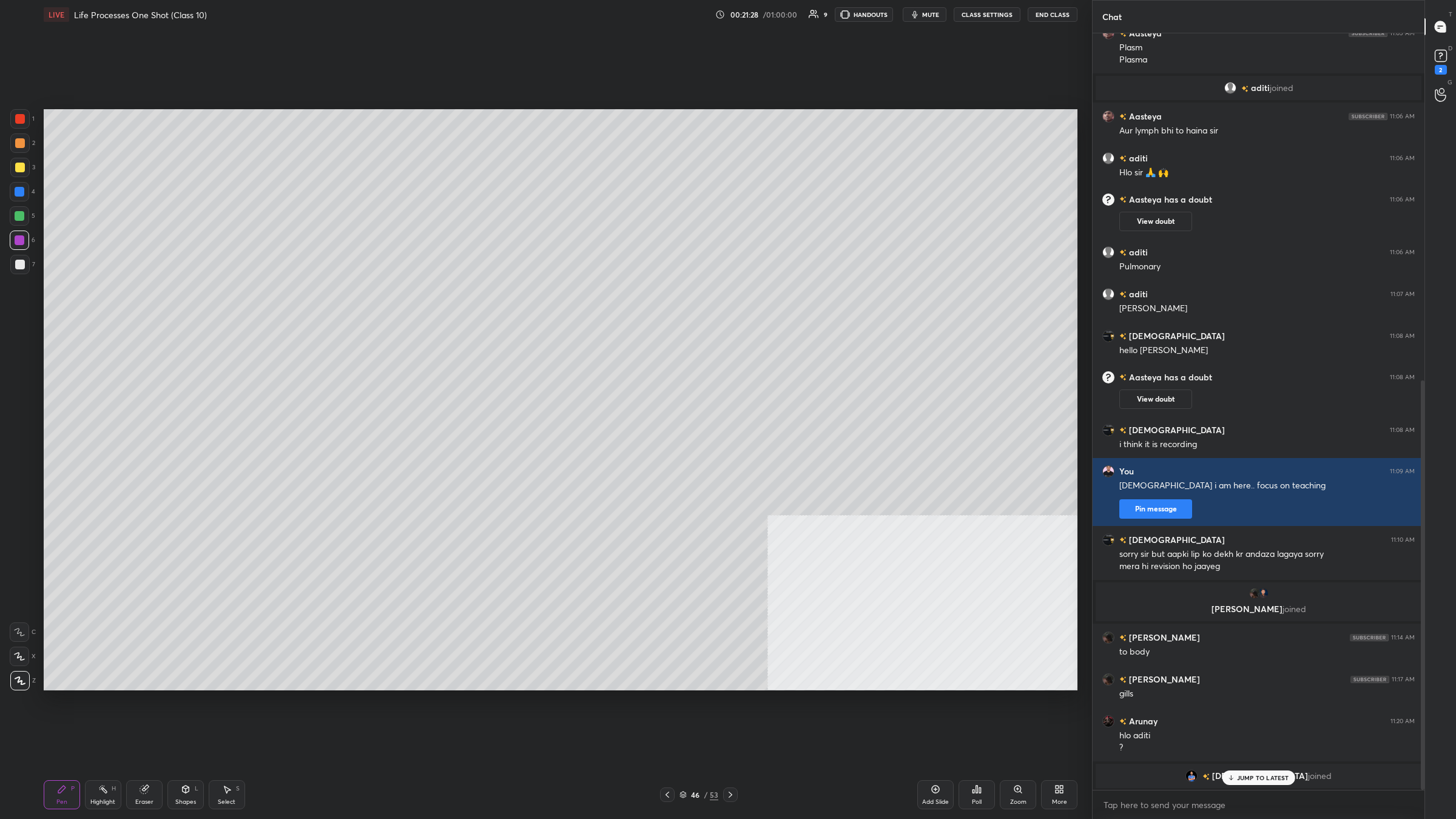 click on "Pen P Highlight H Eraser Shapes L Select S" at bounding box center [262, 795] 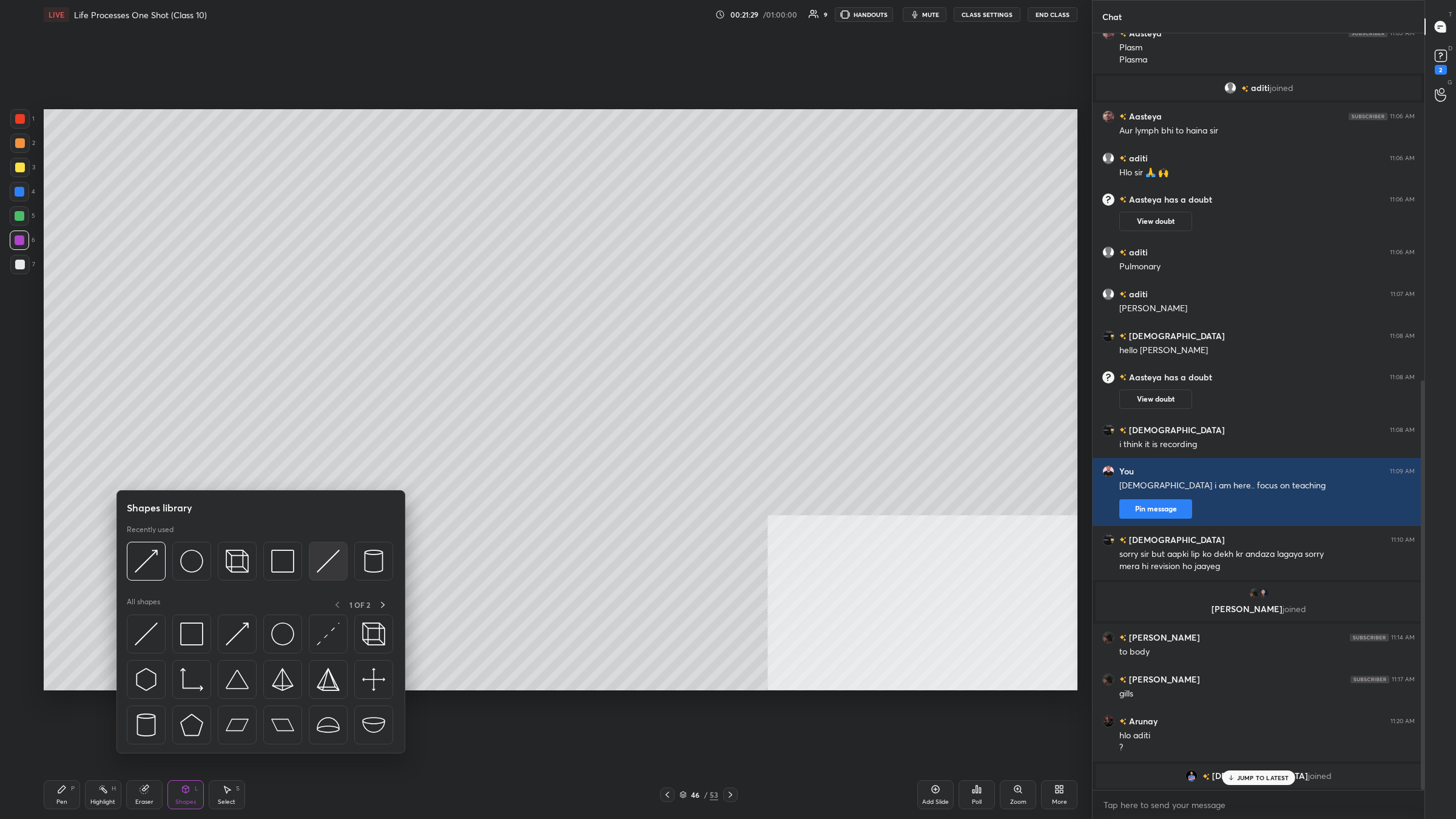 click at bounding box center (328, 561) 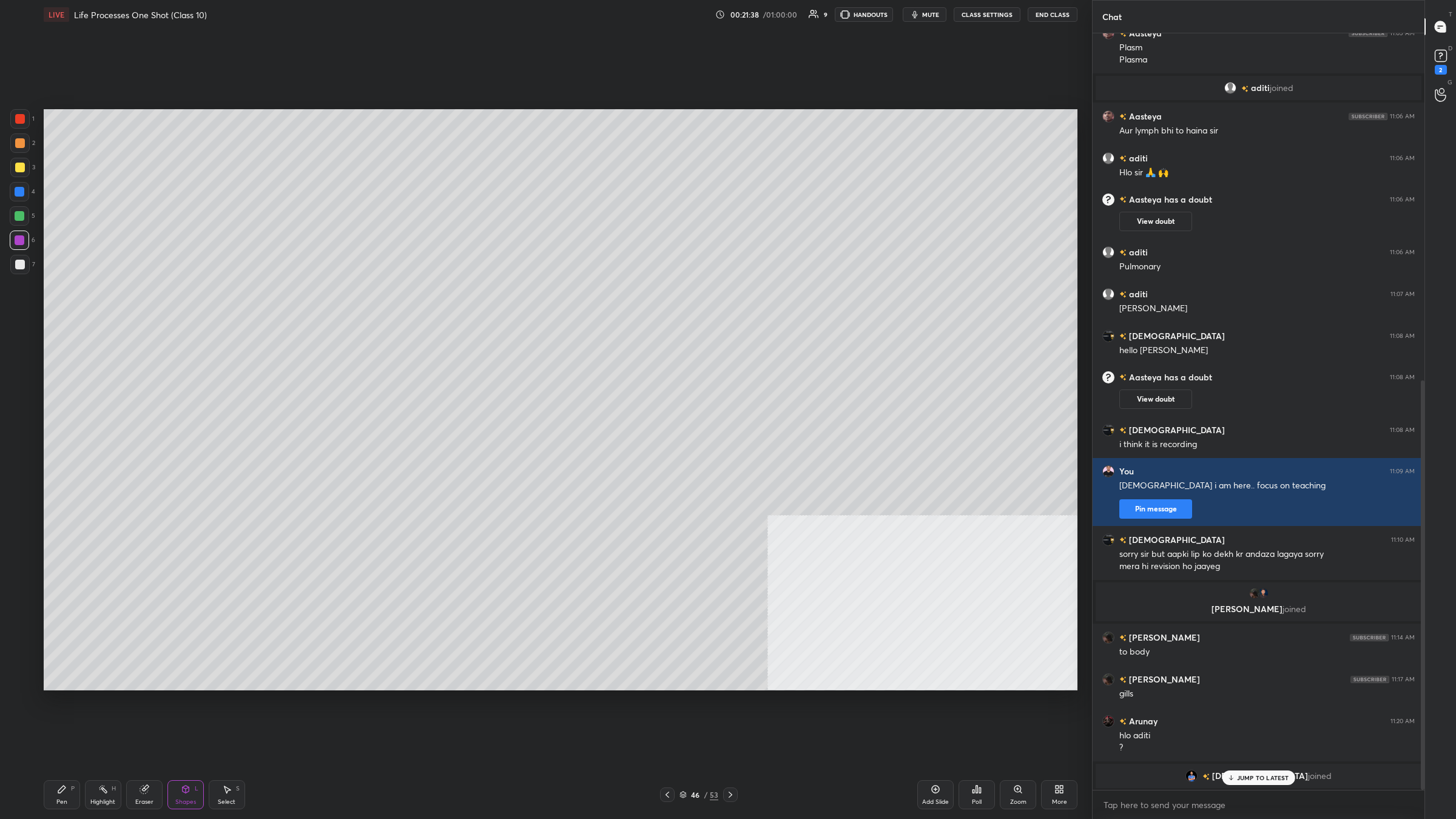 click on "Pen P" at bounding box center (62, 795) 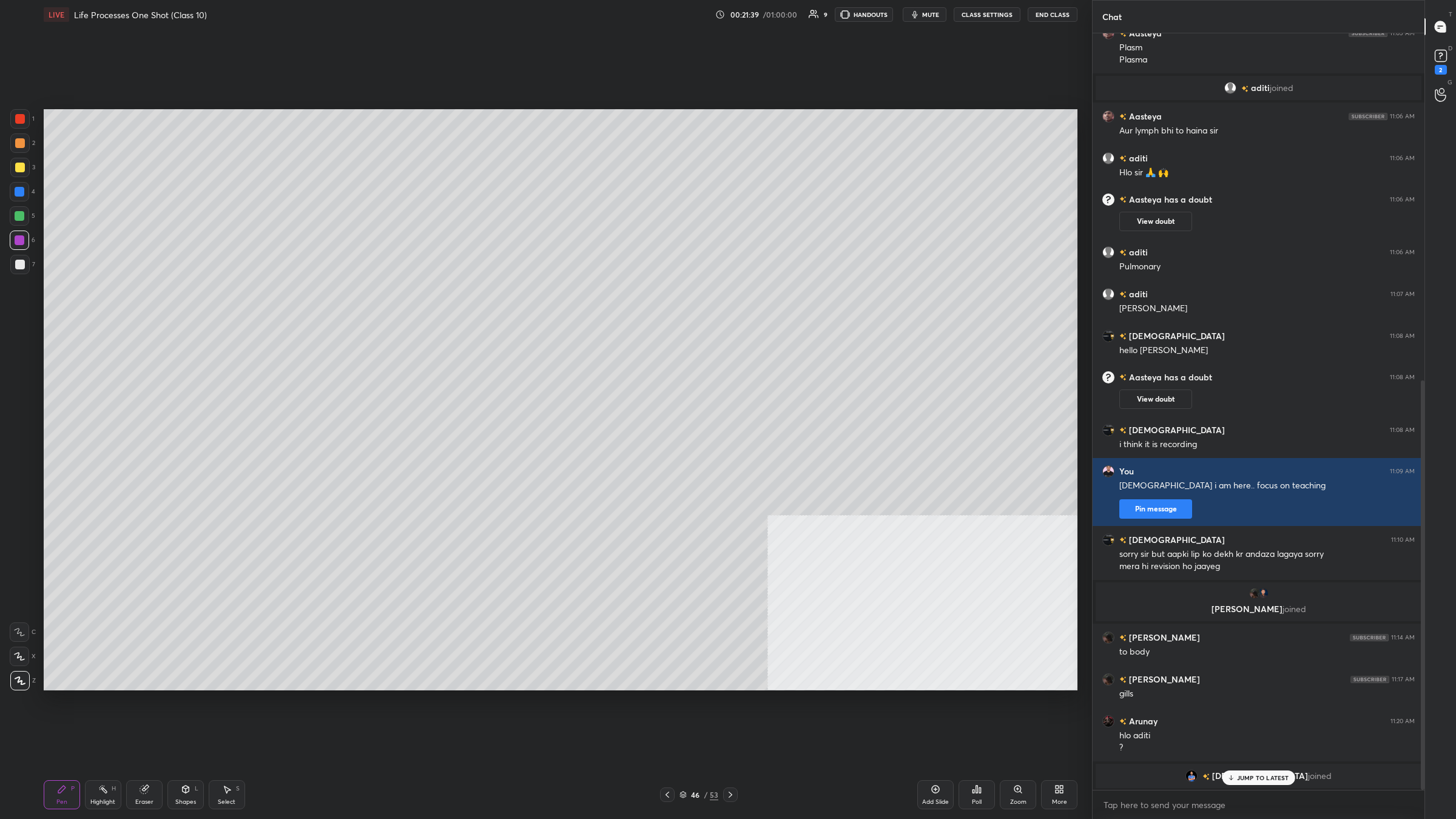 click at bounding box center [20, 143] 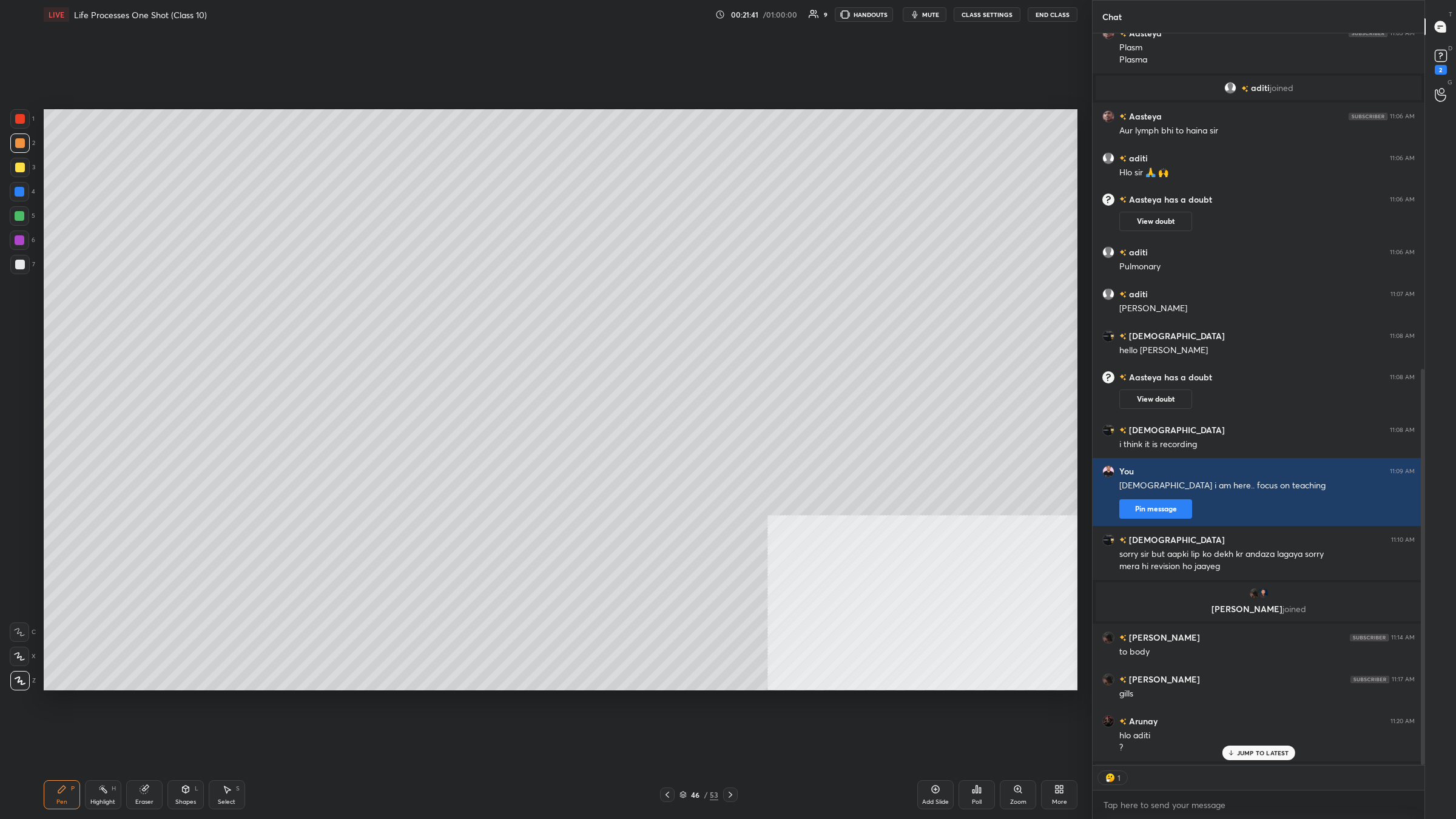 scroll, scrollTop: 728, scrollLeft: 329, axis: both 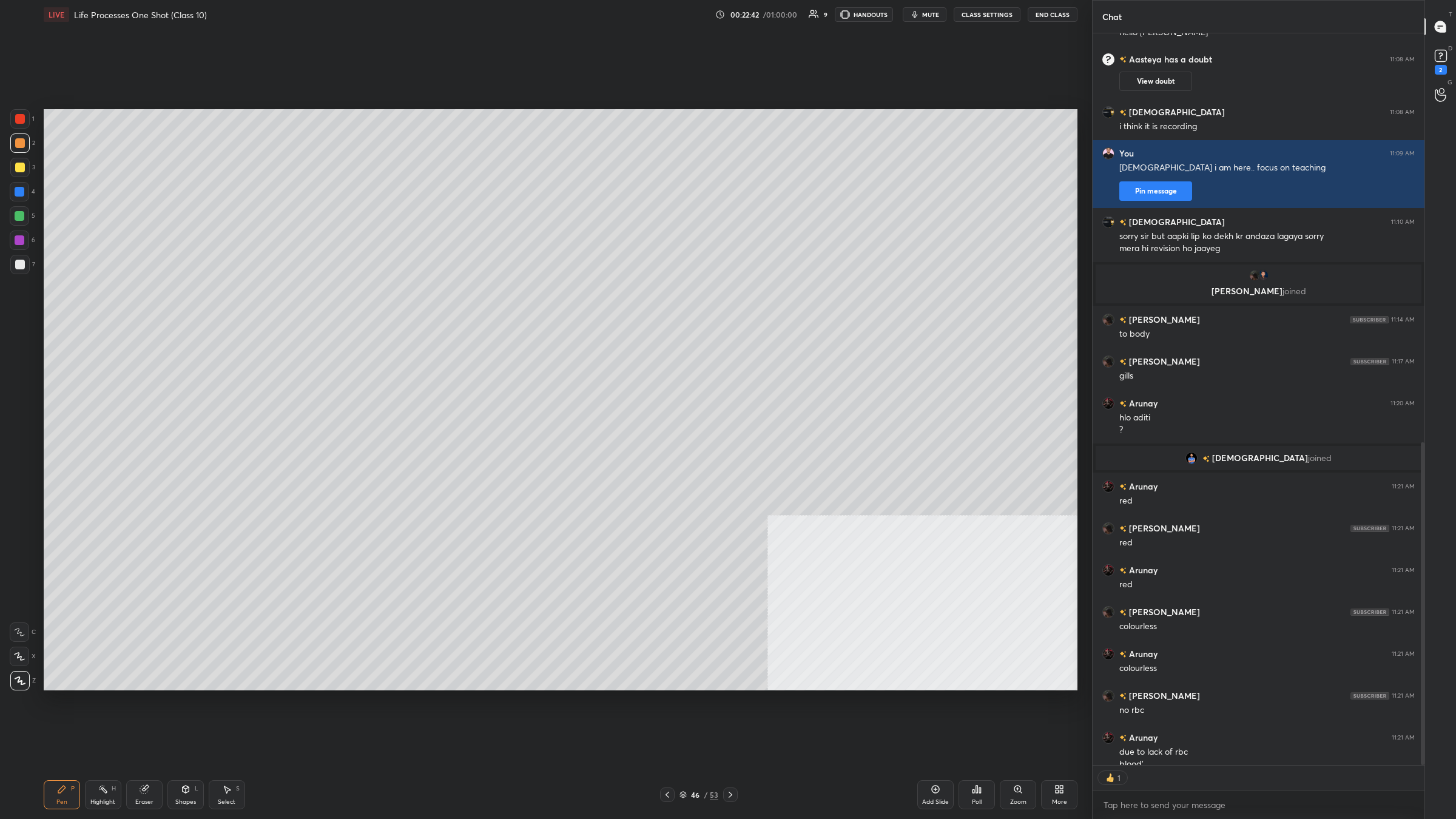 click at bounding box center [20, 265] 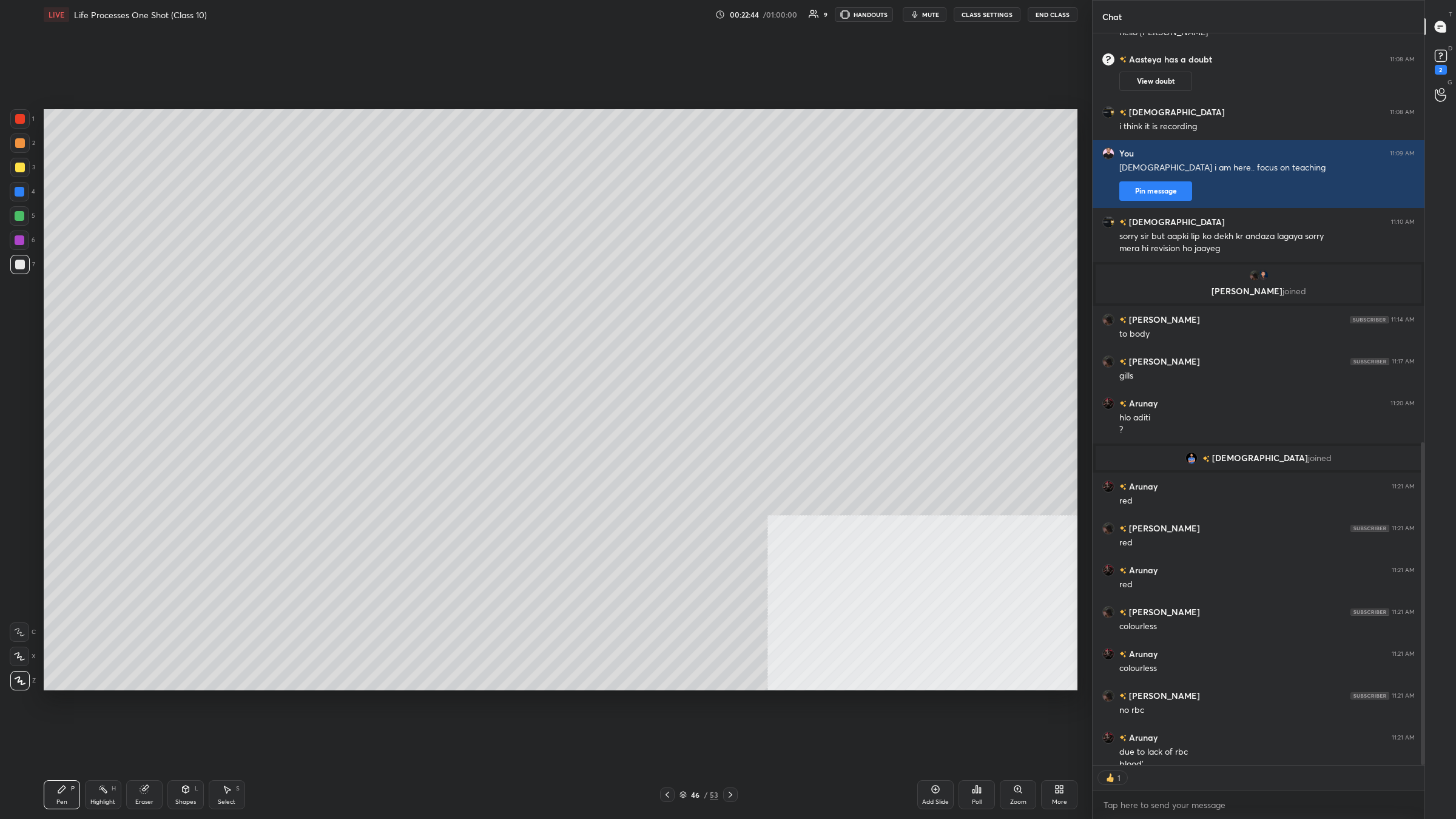 click on "L" at bounding box center (197, 789) 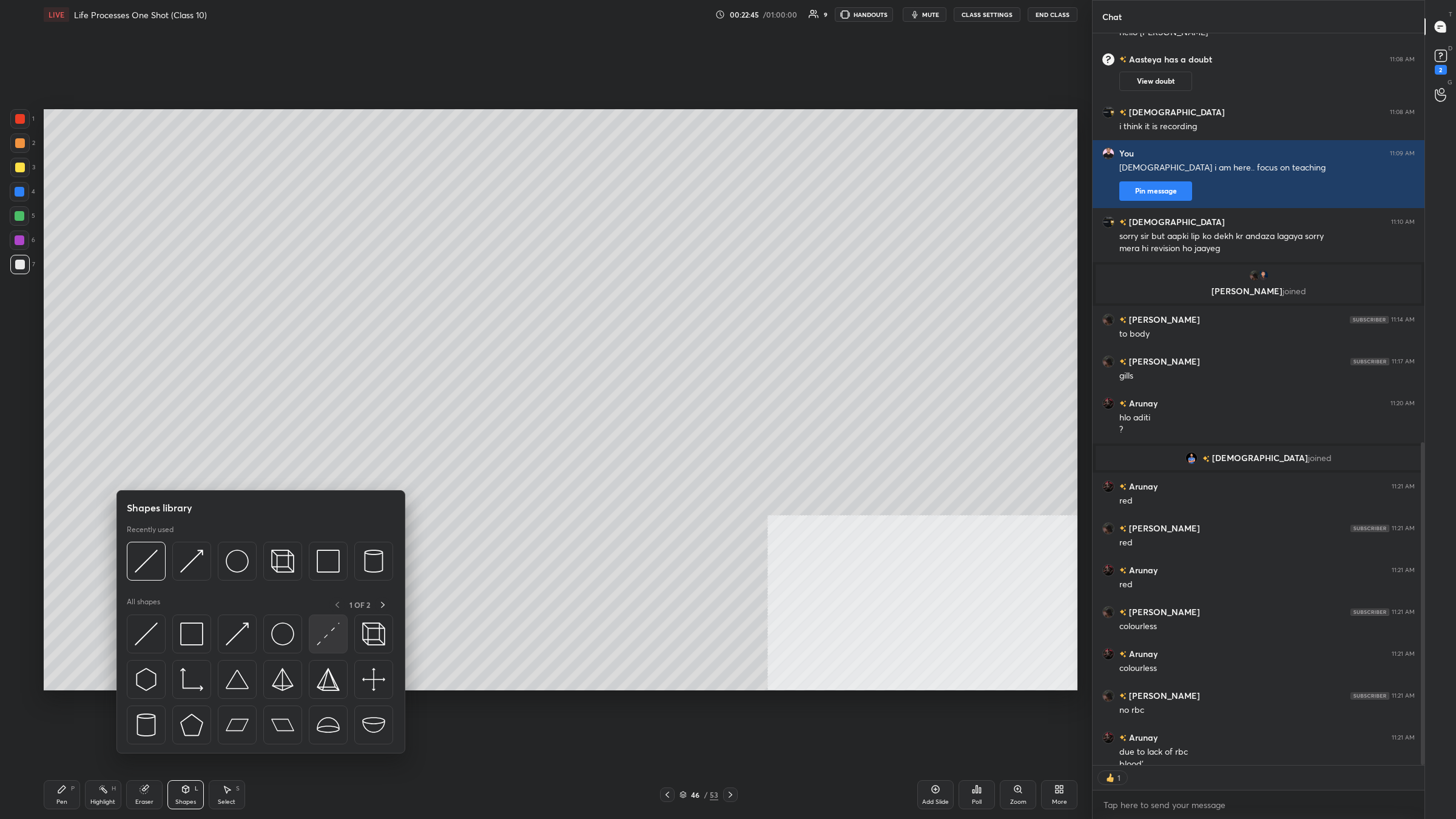 click at bounding box center (328, 634) 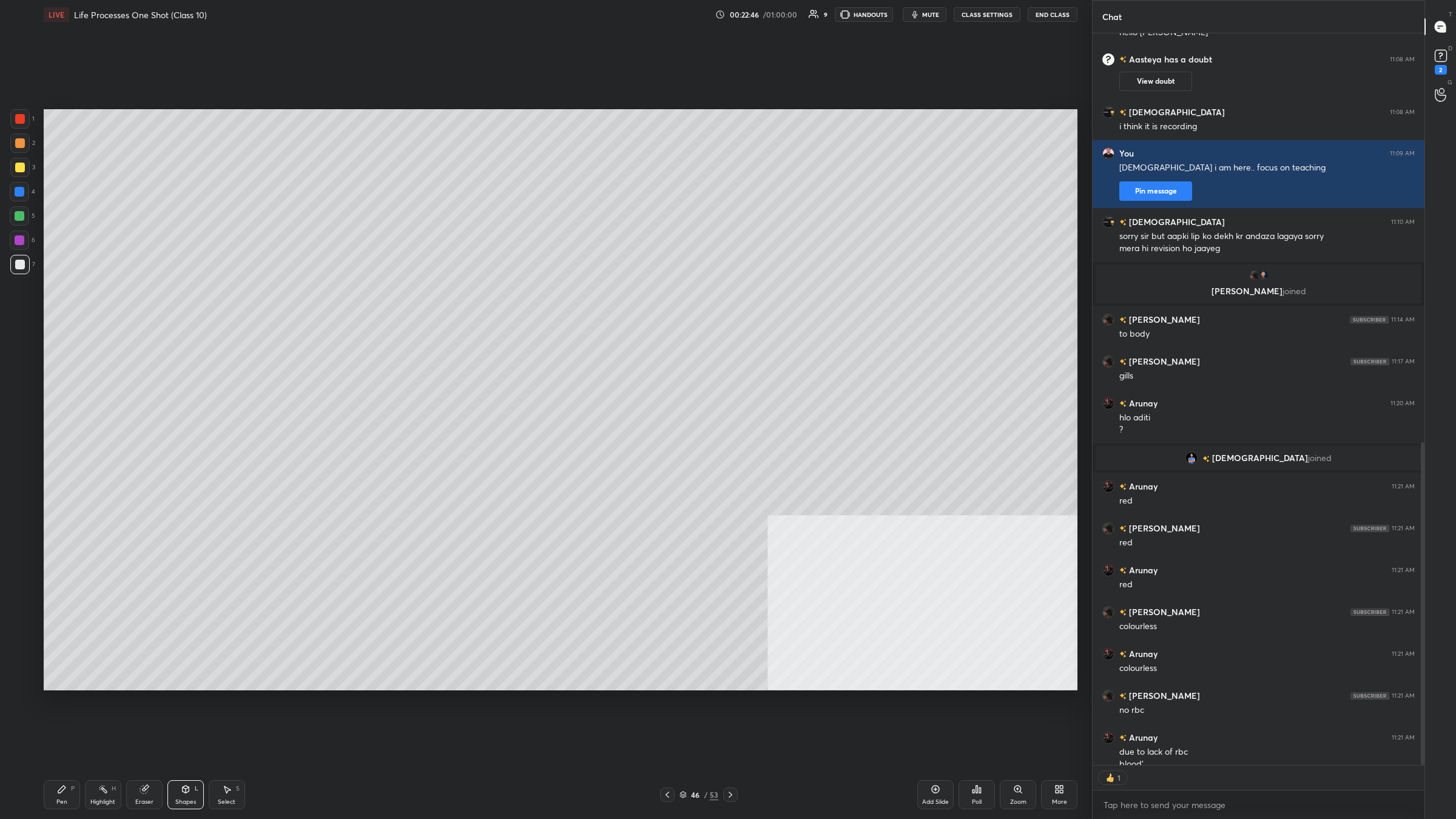 click at bounding box center [20, 265] 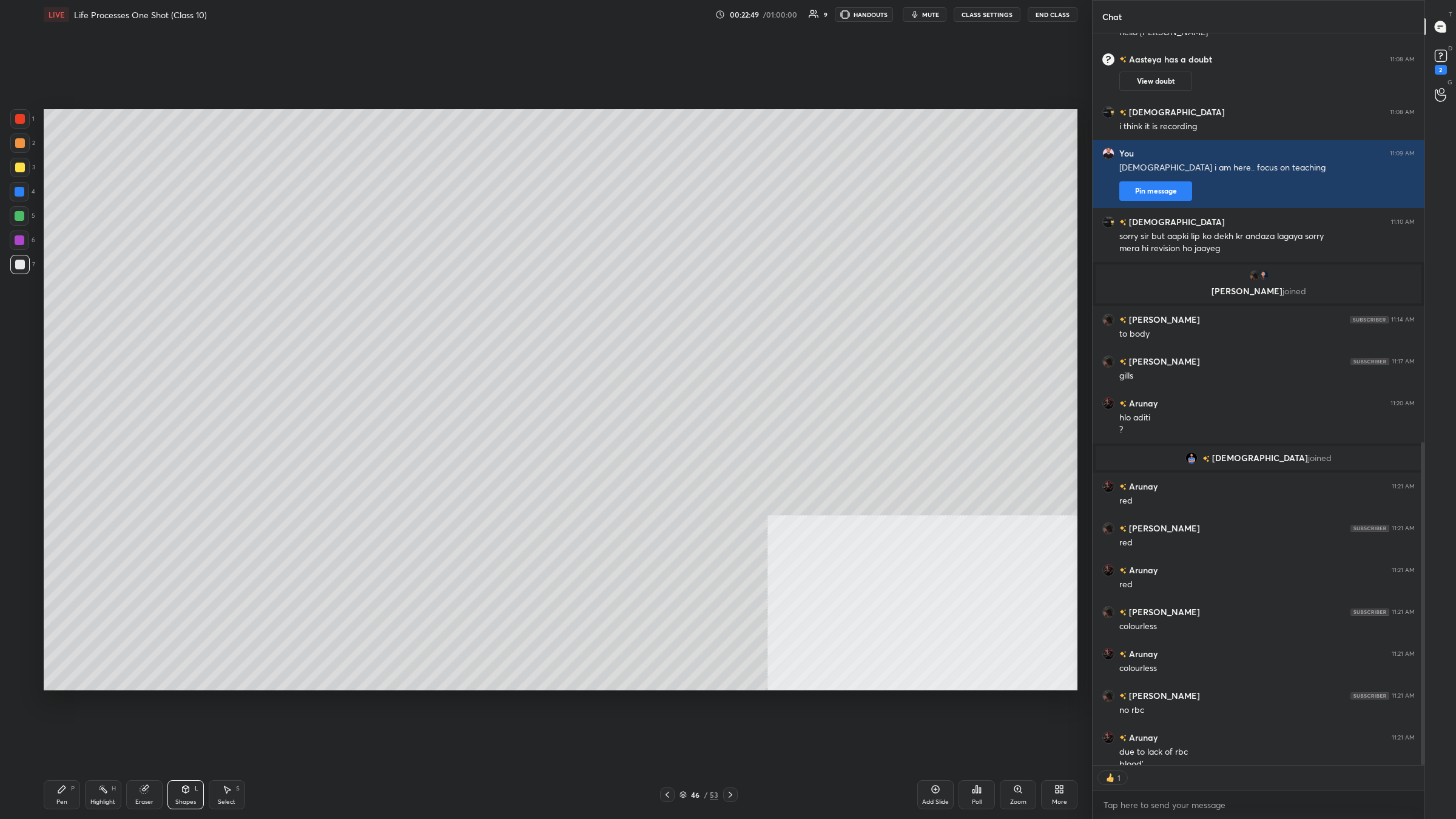 click on "Highlight H" at bounding box center [103, 795] 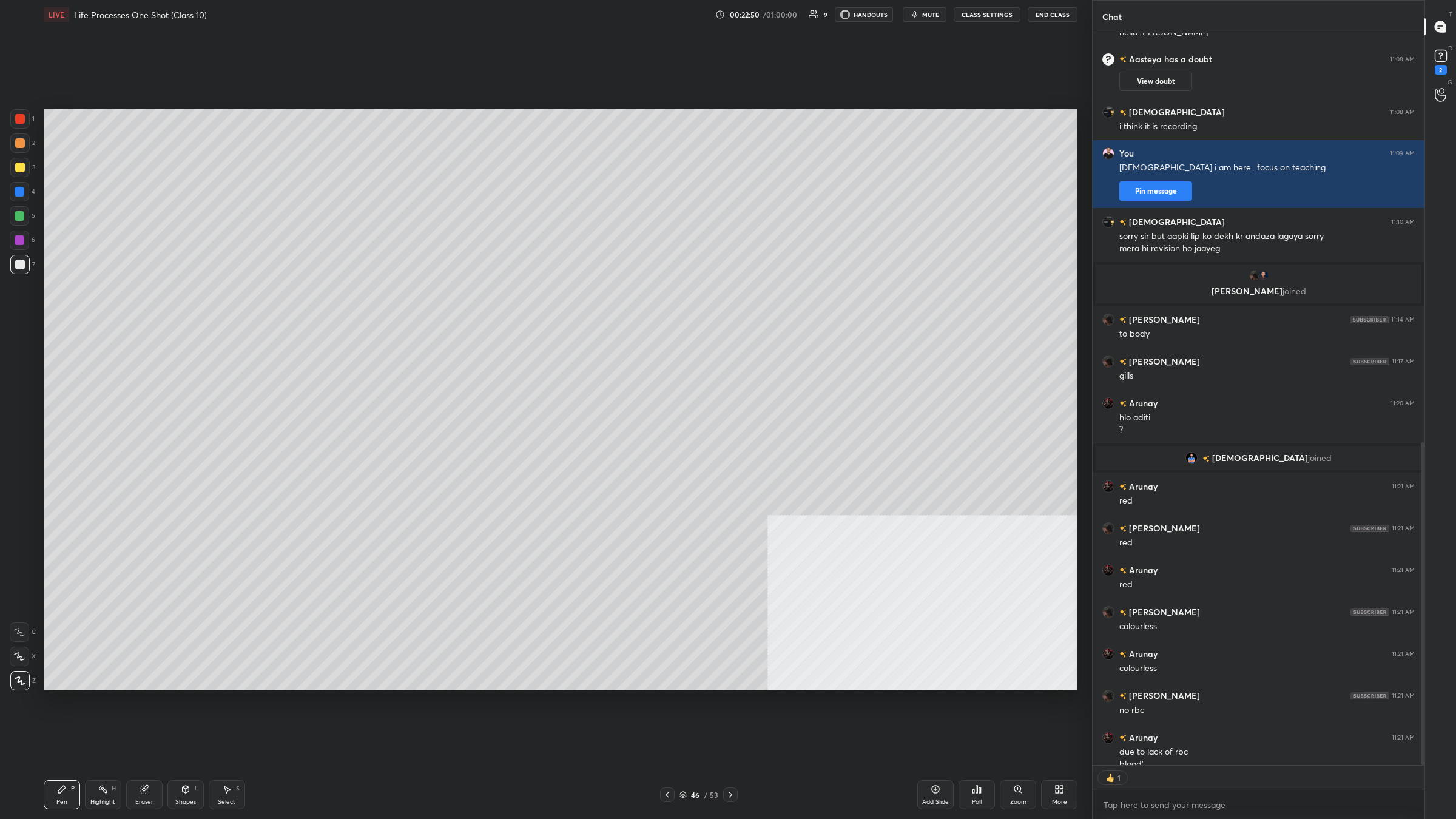 click at bounding box center (20, 143) 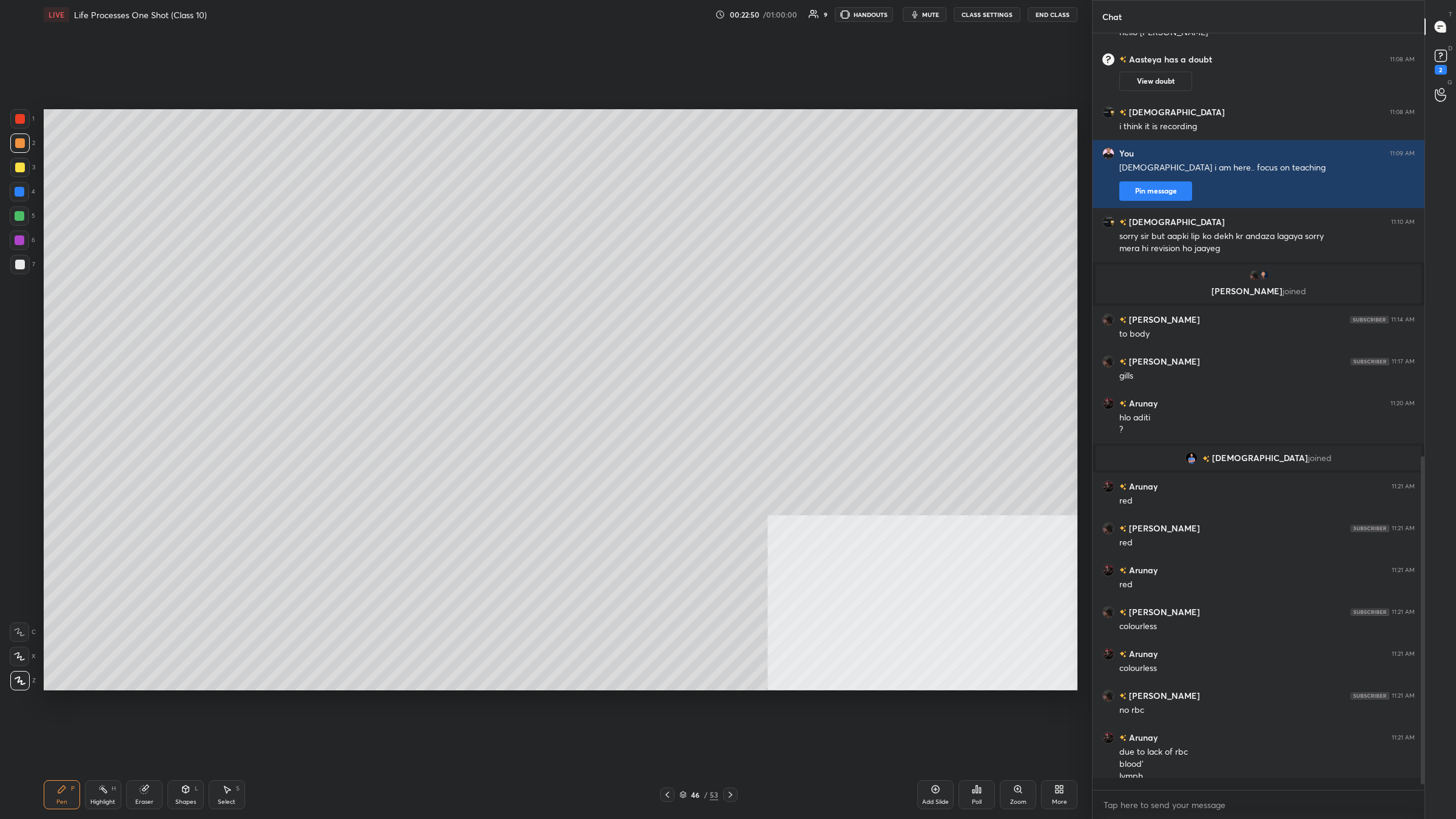 scroll, scrollTop: 753, scrollLeft: 329, axis: both 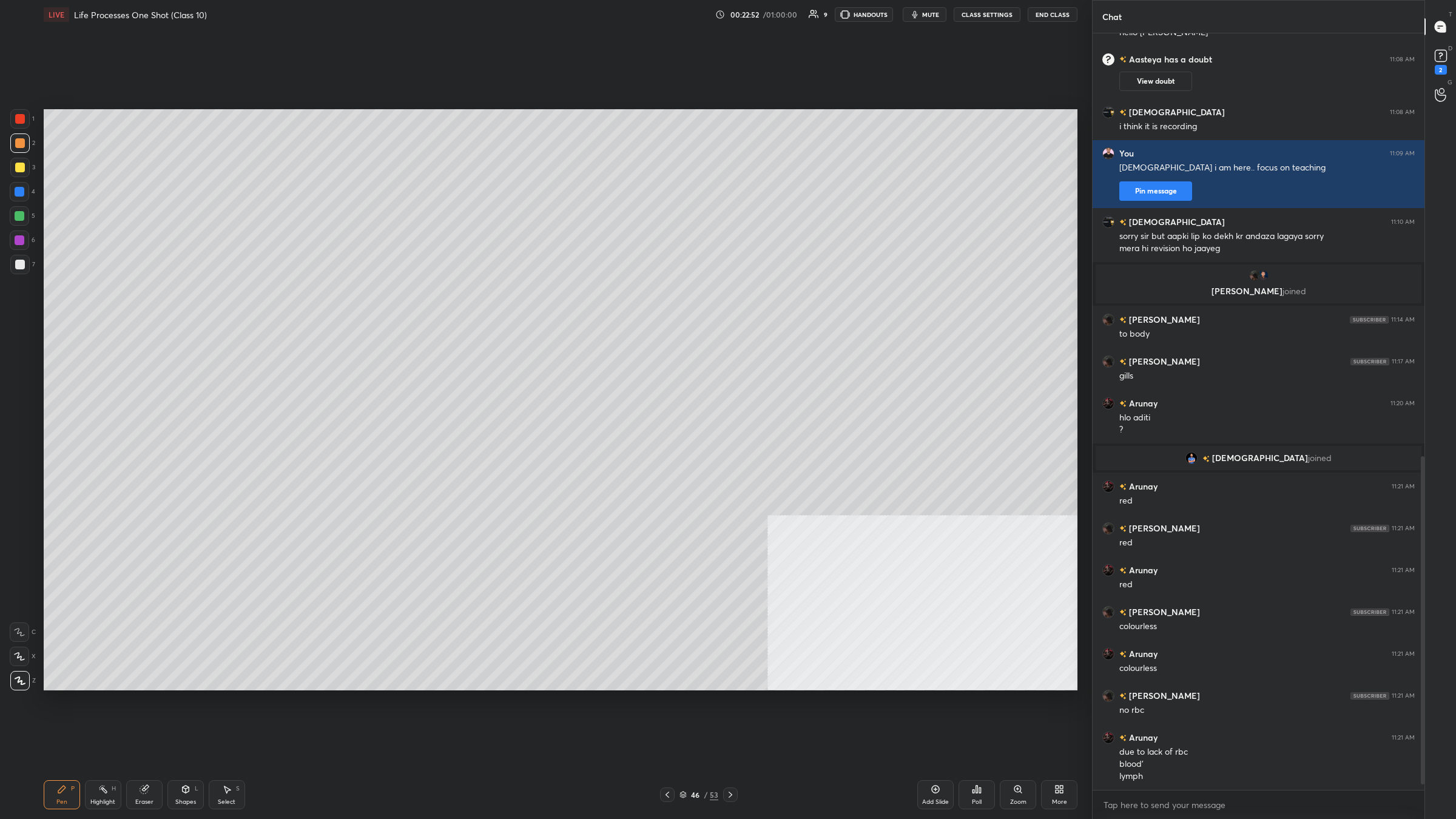 click at bounding box center [20, 167] 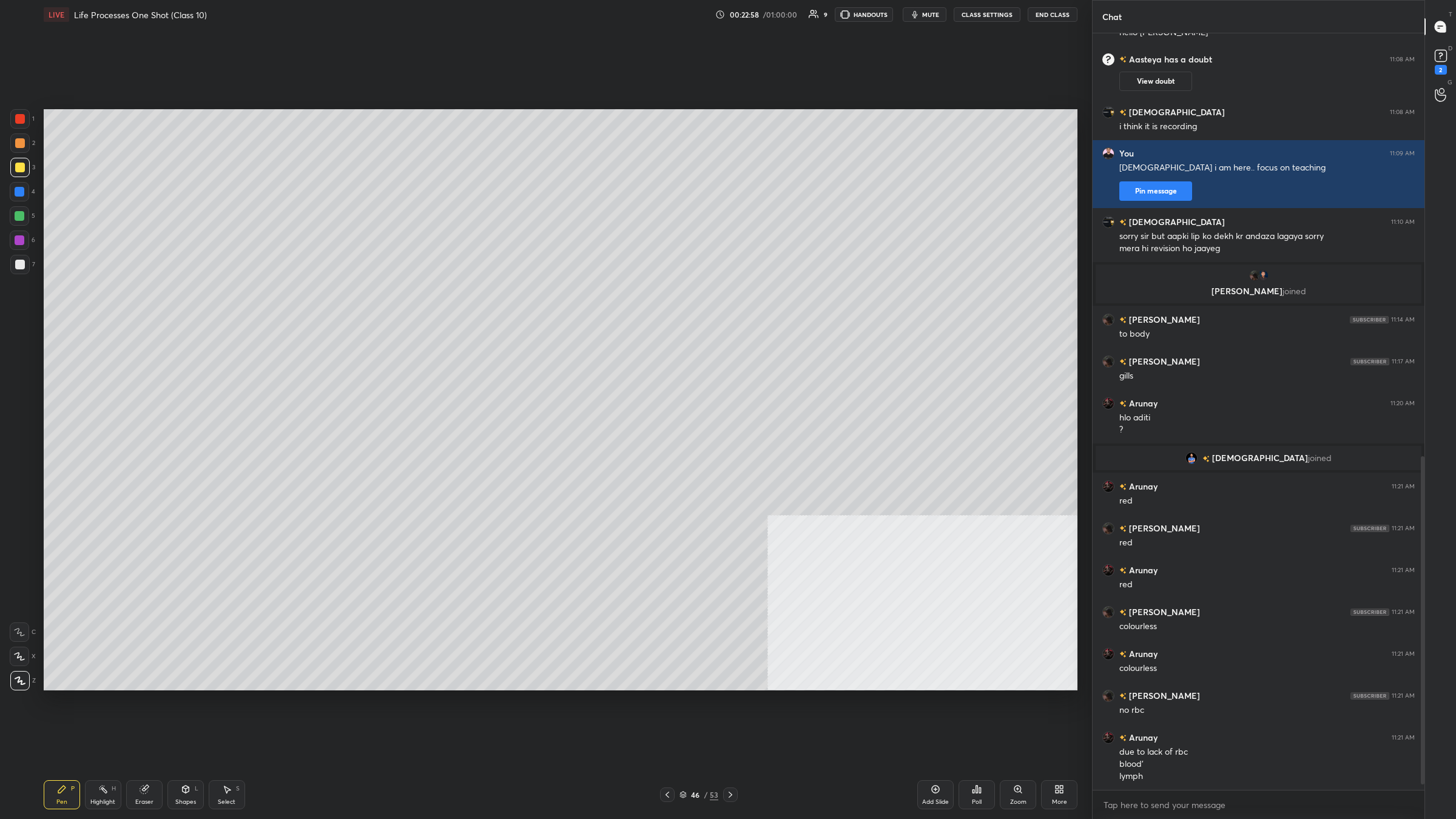 click on "1 2 3 4 5 6 7 C X Z C X Z E E Erase all   H H" at bounding box center [19, 400] 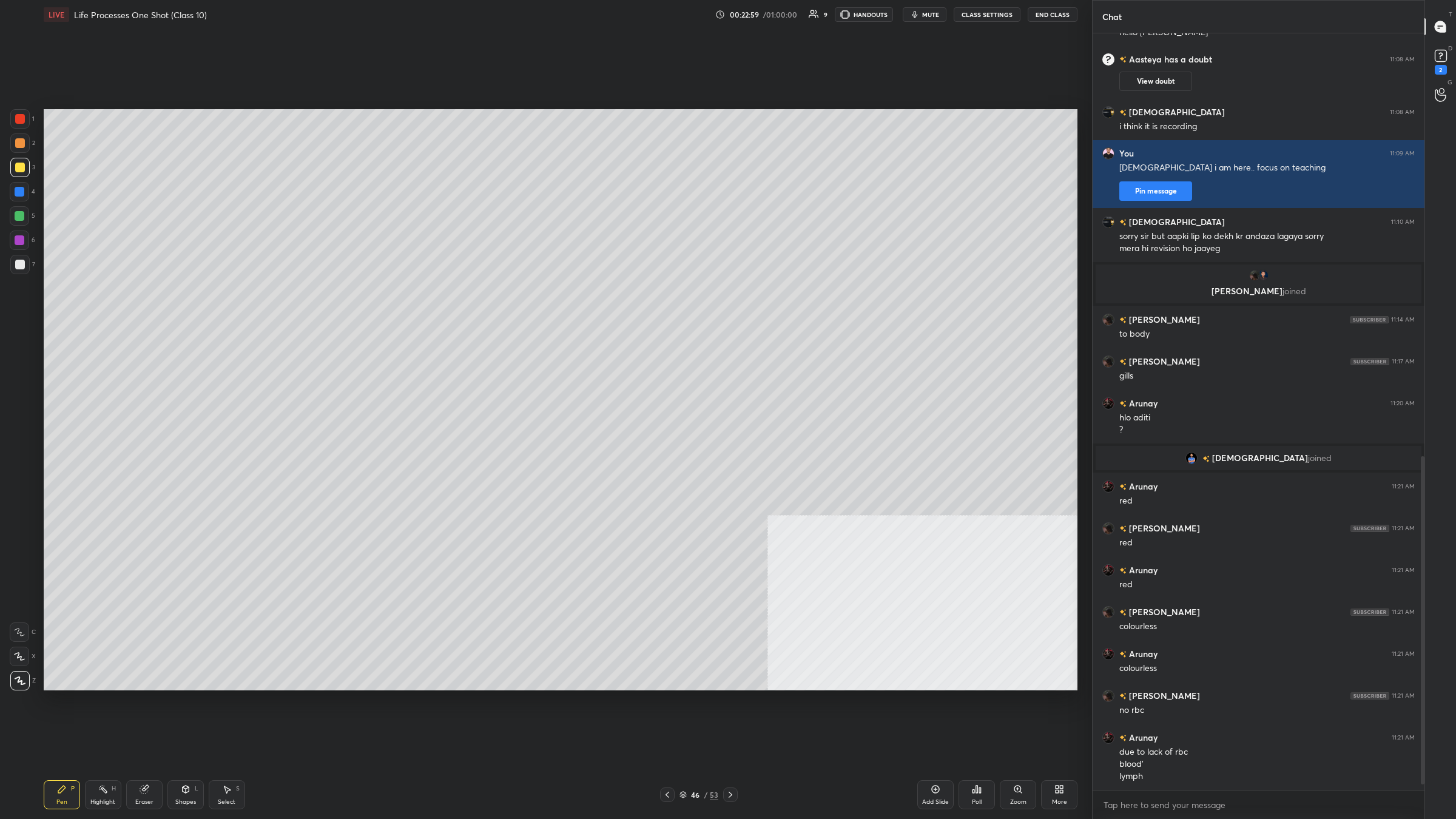 click at bounding box center [20, 265] 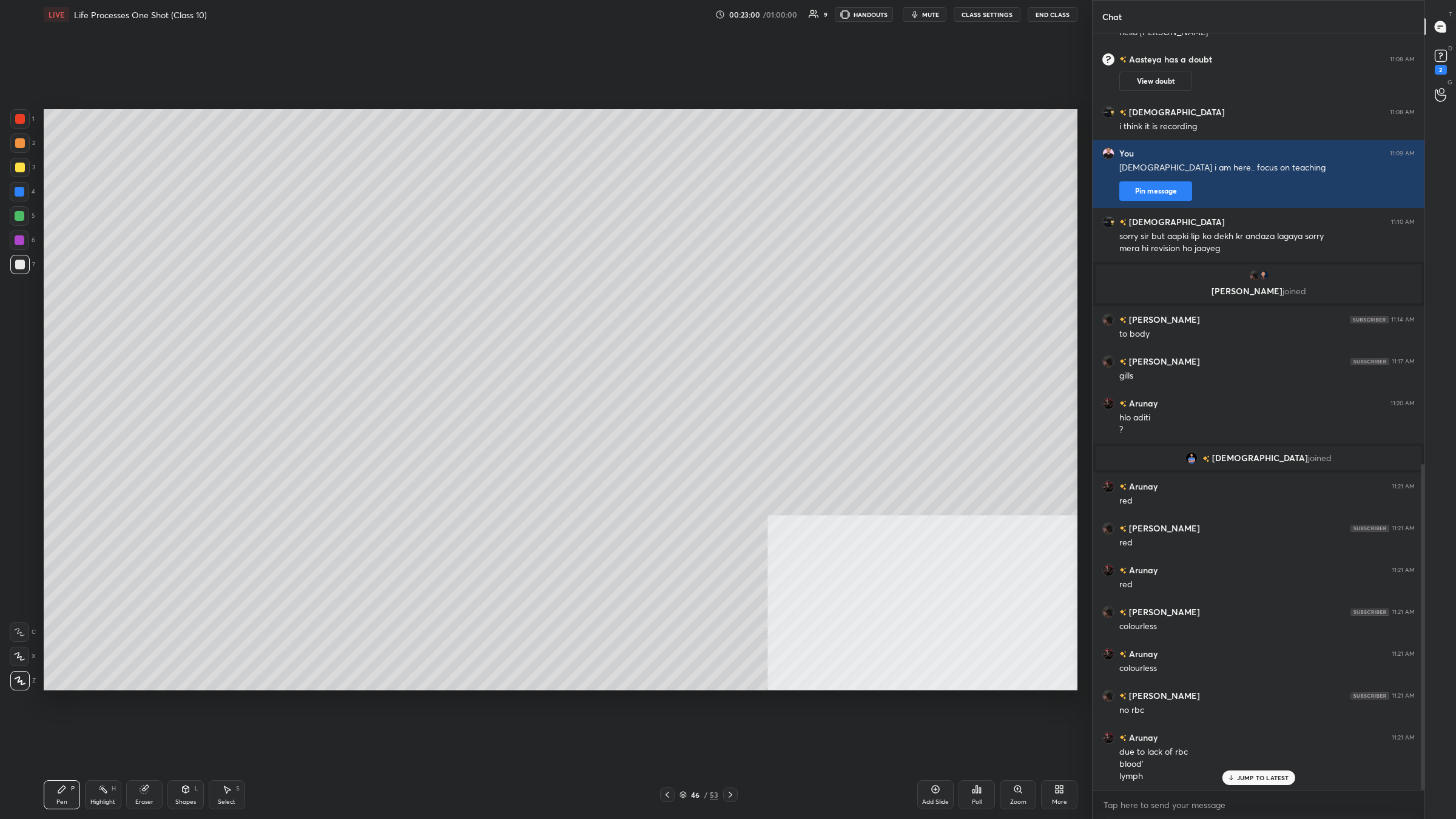 scroll, scrollTop: 1000, scrollLeft: 0, axis: vertical 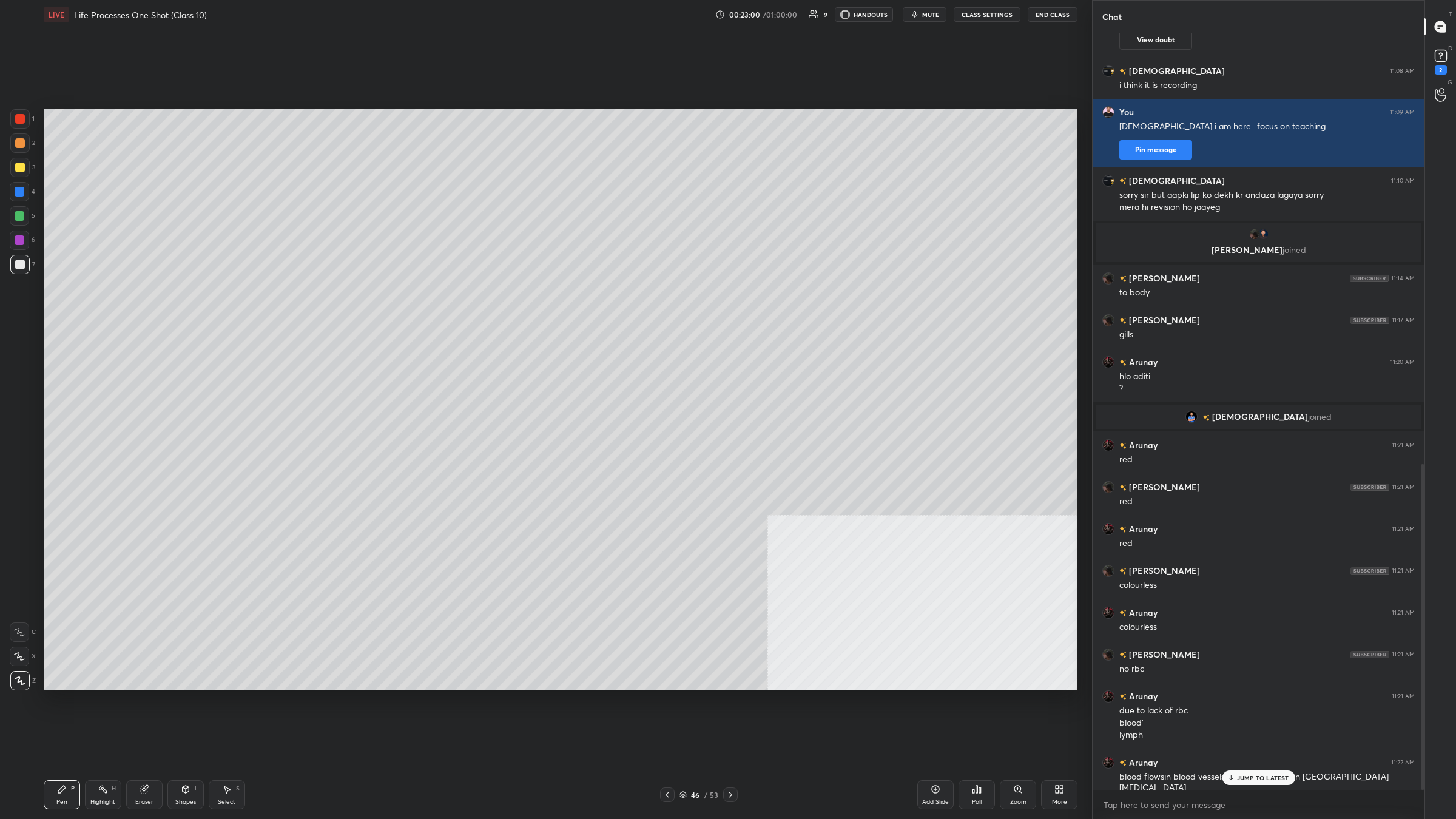 click at bounding box center [19, 216] 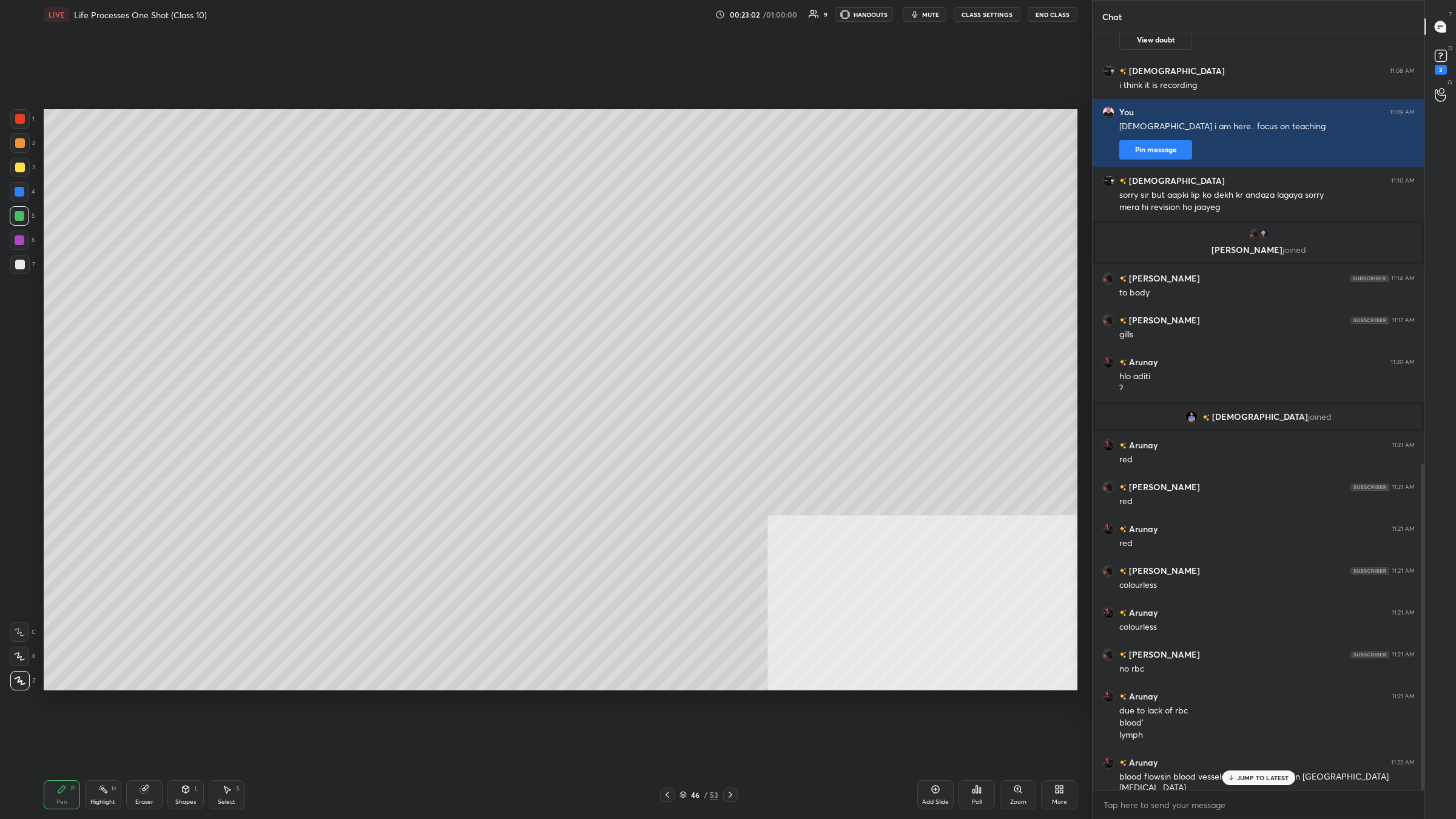 click at bounding box center [19, 240] 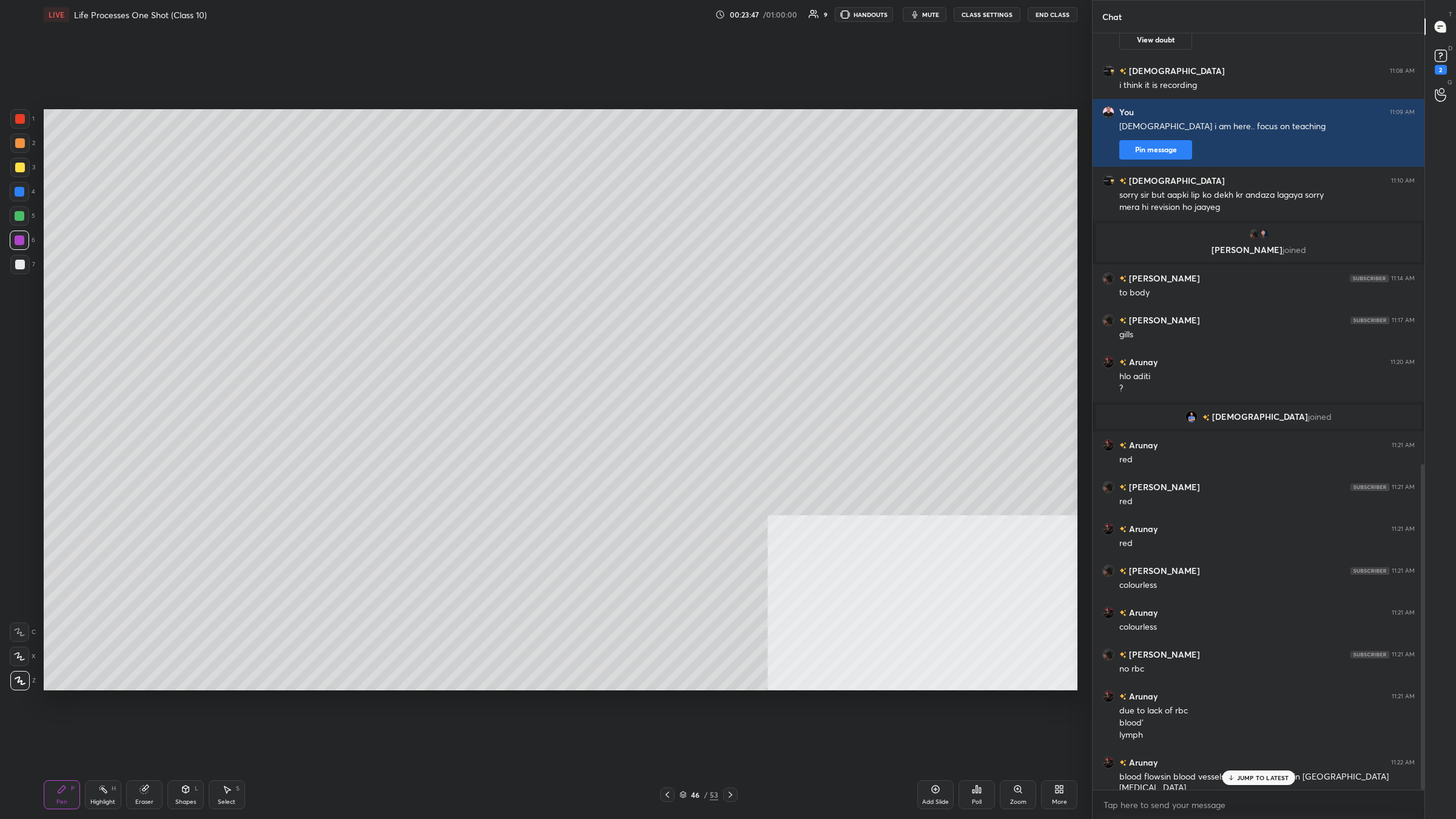 click on "Shapes L" at bounding box center [186, 795] 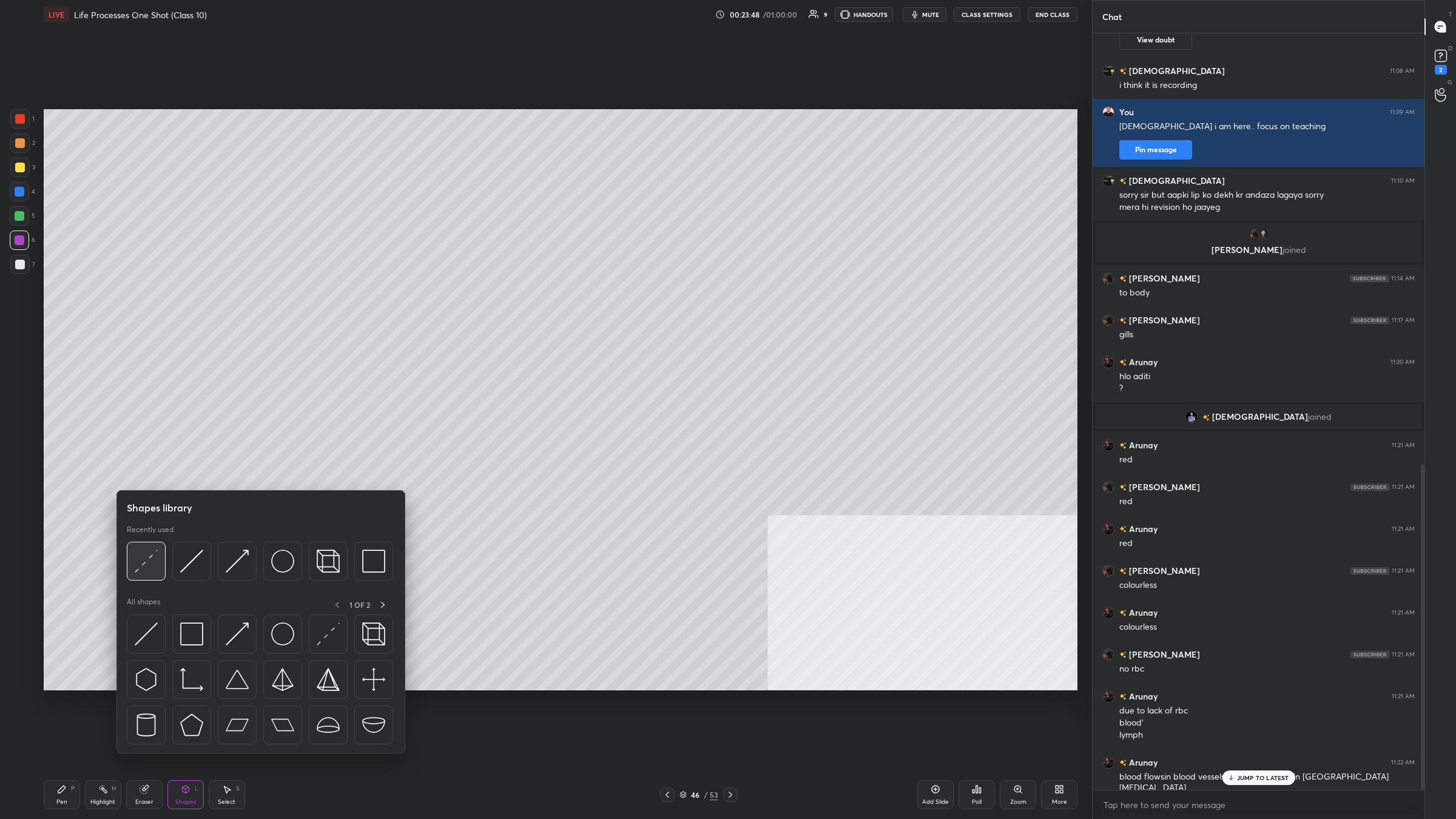 click at bounding box center (146, 561) 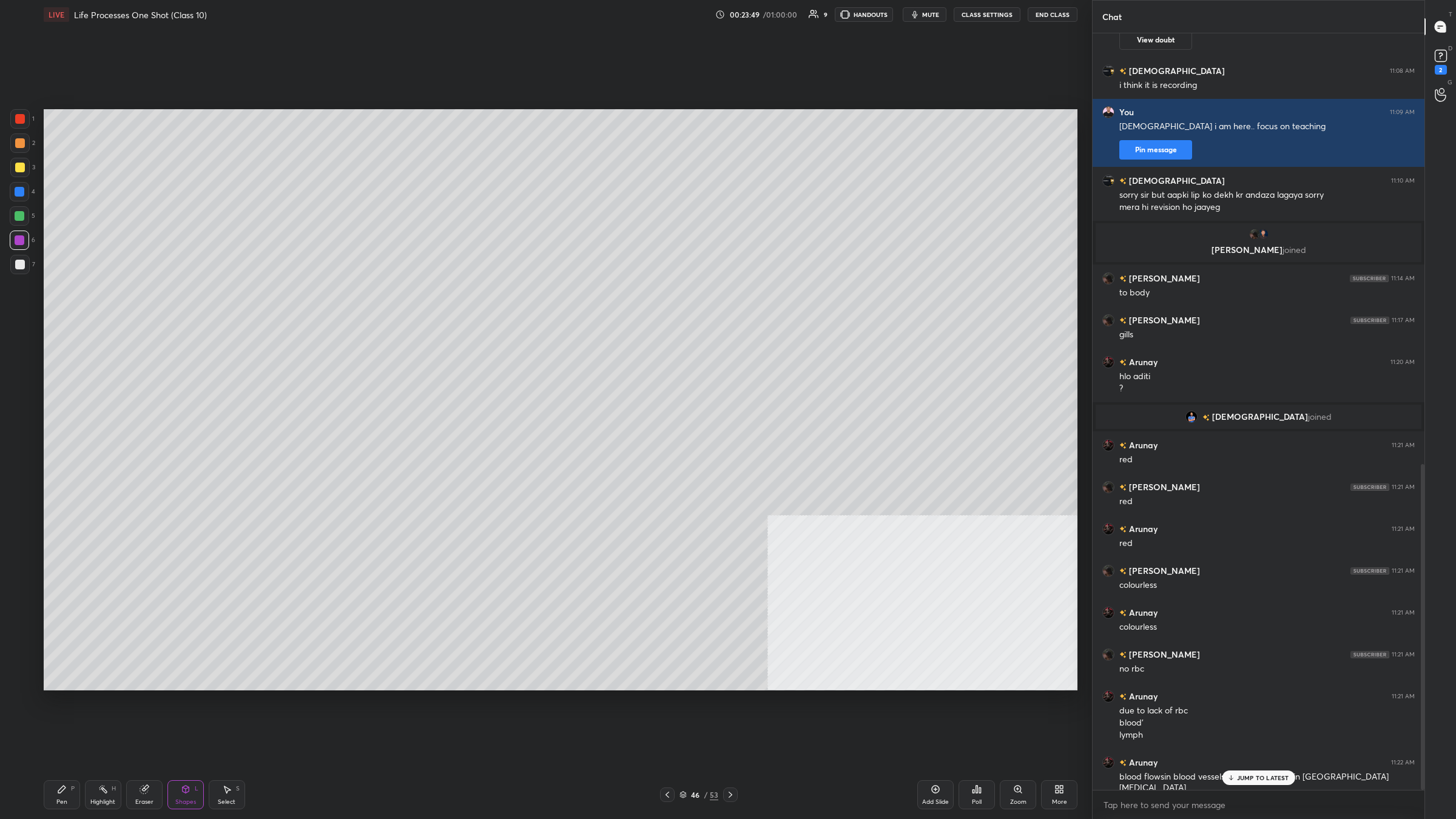 click on "7" at bounding box center (22, 265) 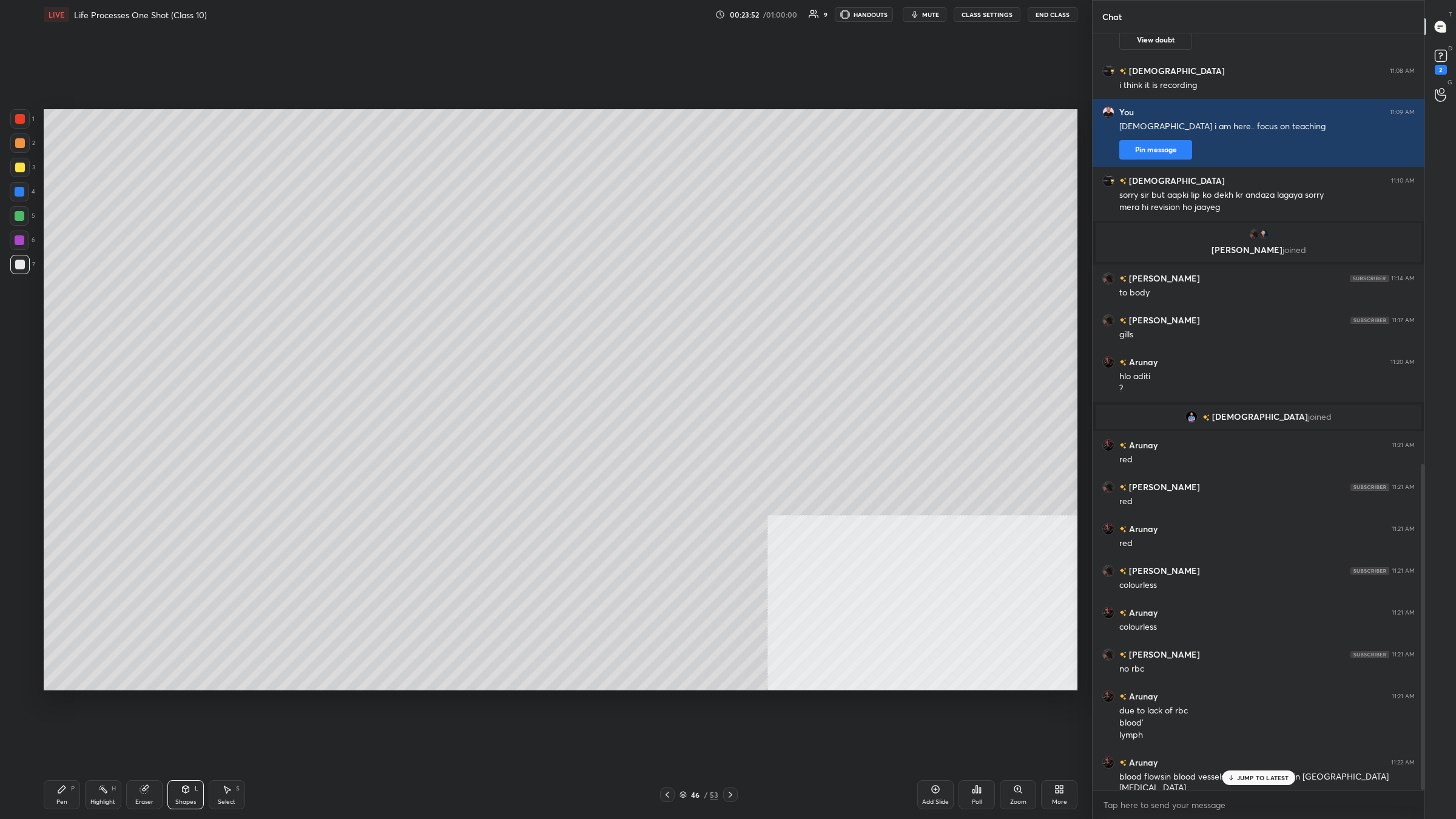 click on "Pen P" at bounding box center (62, 795) 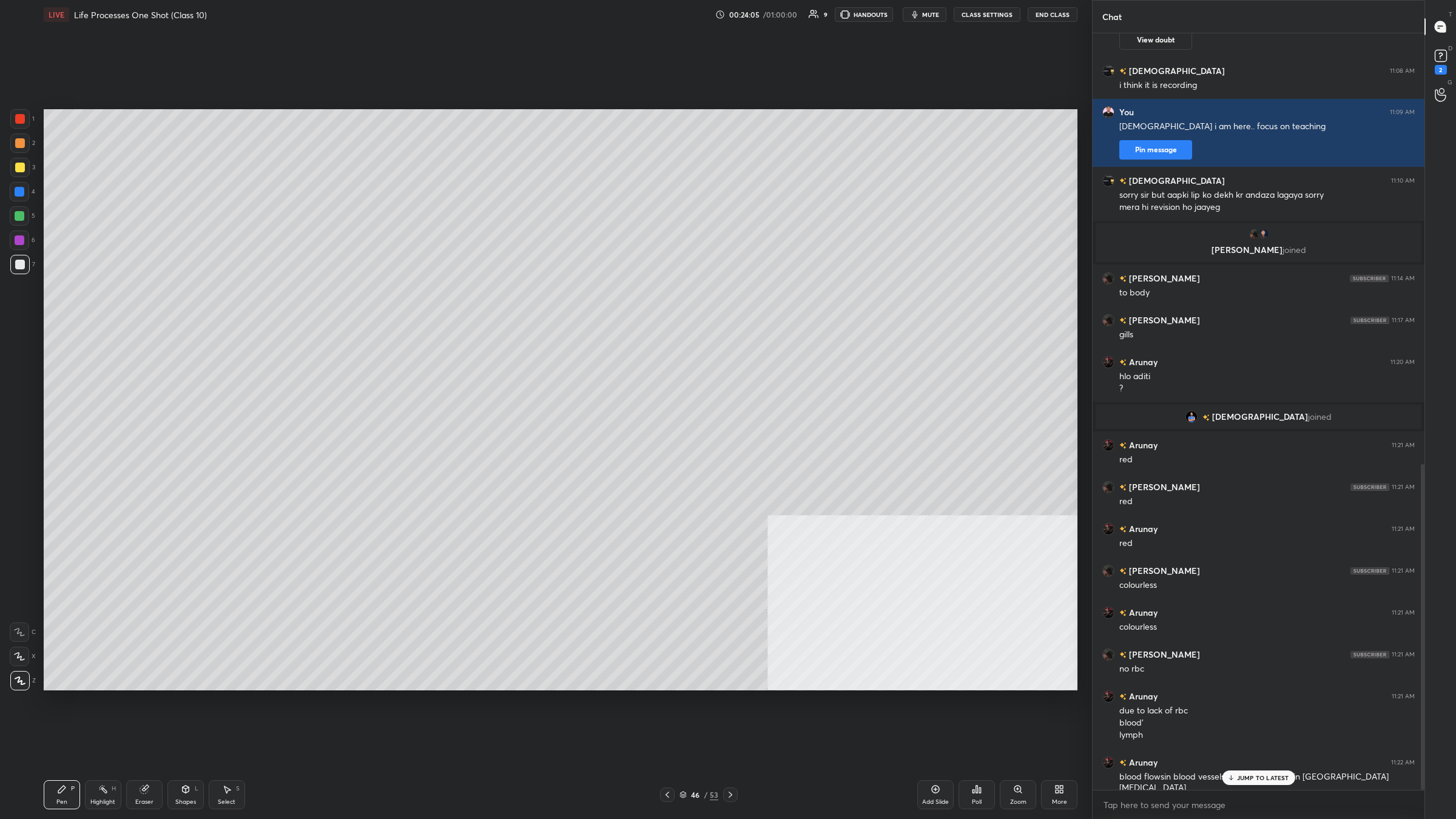 click 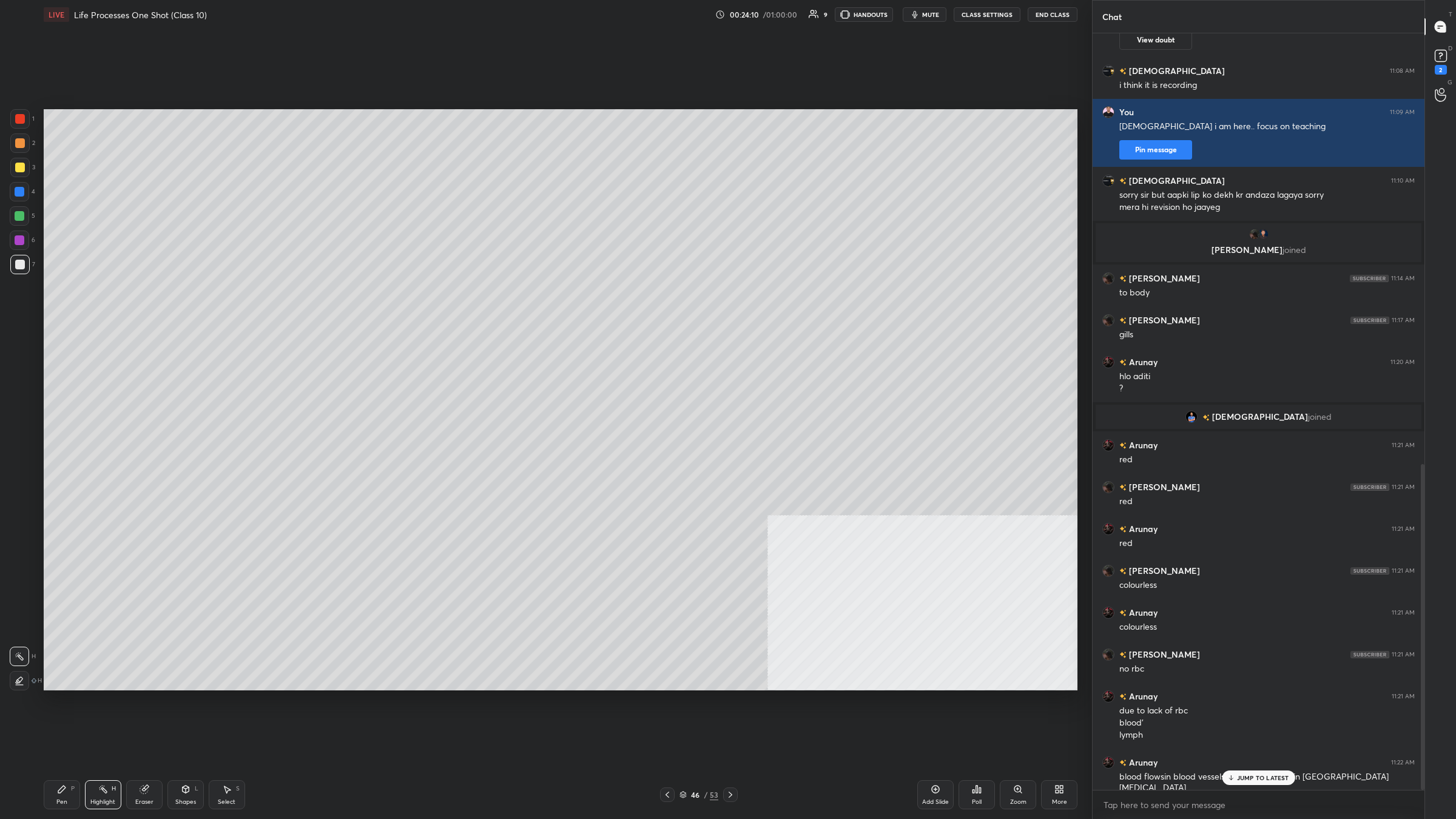 click on "1 2 3 4 5 6 7 C X Z C X Z E E Erase all   H H LIVE Life Processes One Shot (Class 10) 00:24:10 /  01:00:00 9 HANDOUTS mute CLASS SETTINGS End Class Setting up your live class Poll for   secs No correct answer Start poll Back Life Processes One Shot (Class 10) [PERSON_NAME] Pen P Highlight H Eraser Shapes L Select S 46 / 53 Add Slide Poll Zoom More" at bounding box center [541, 410] 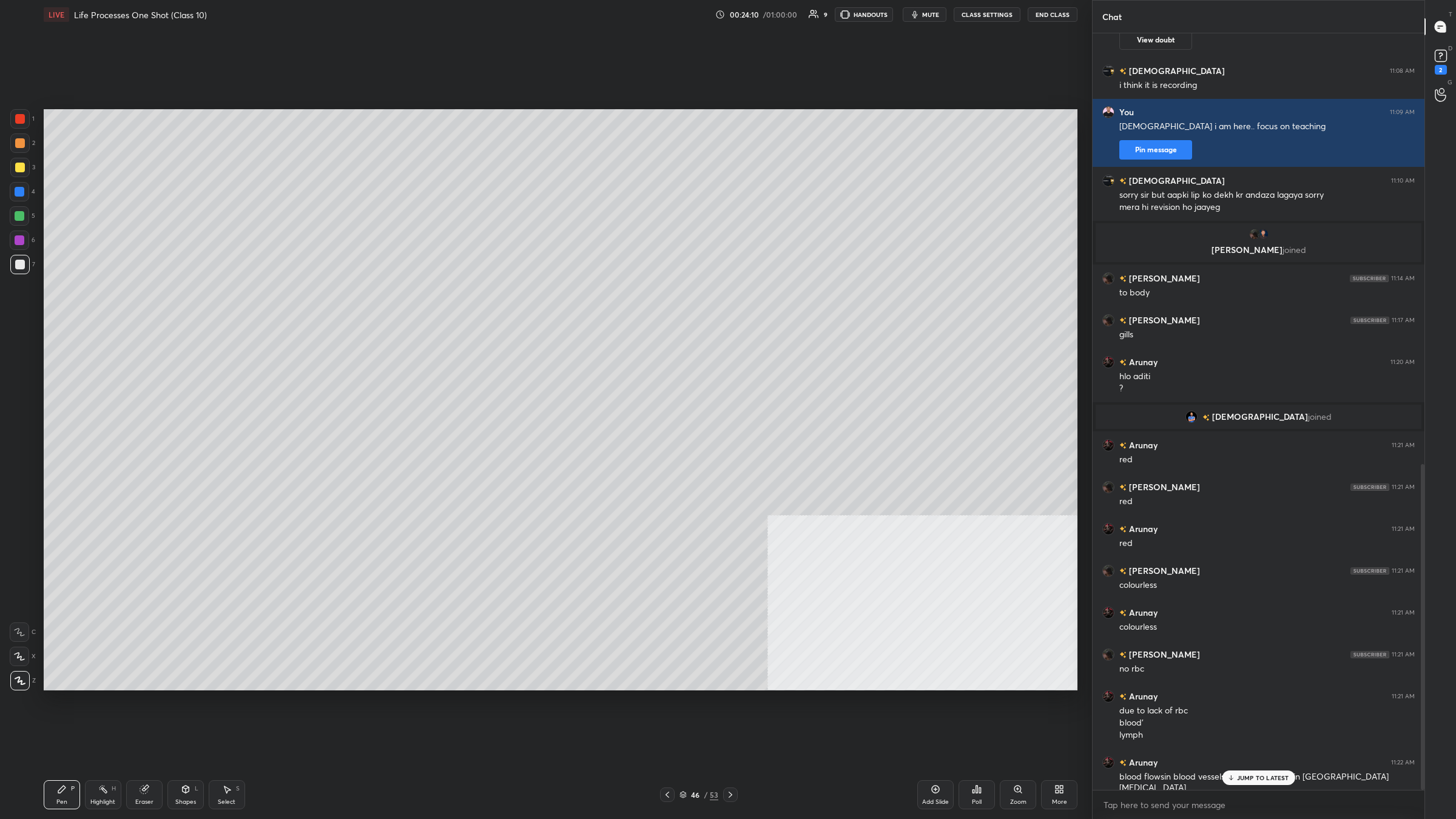 click on "Pen P" at bounding box center [62, 795] 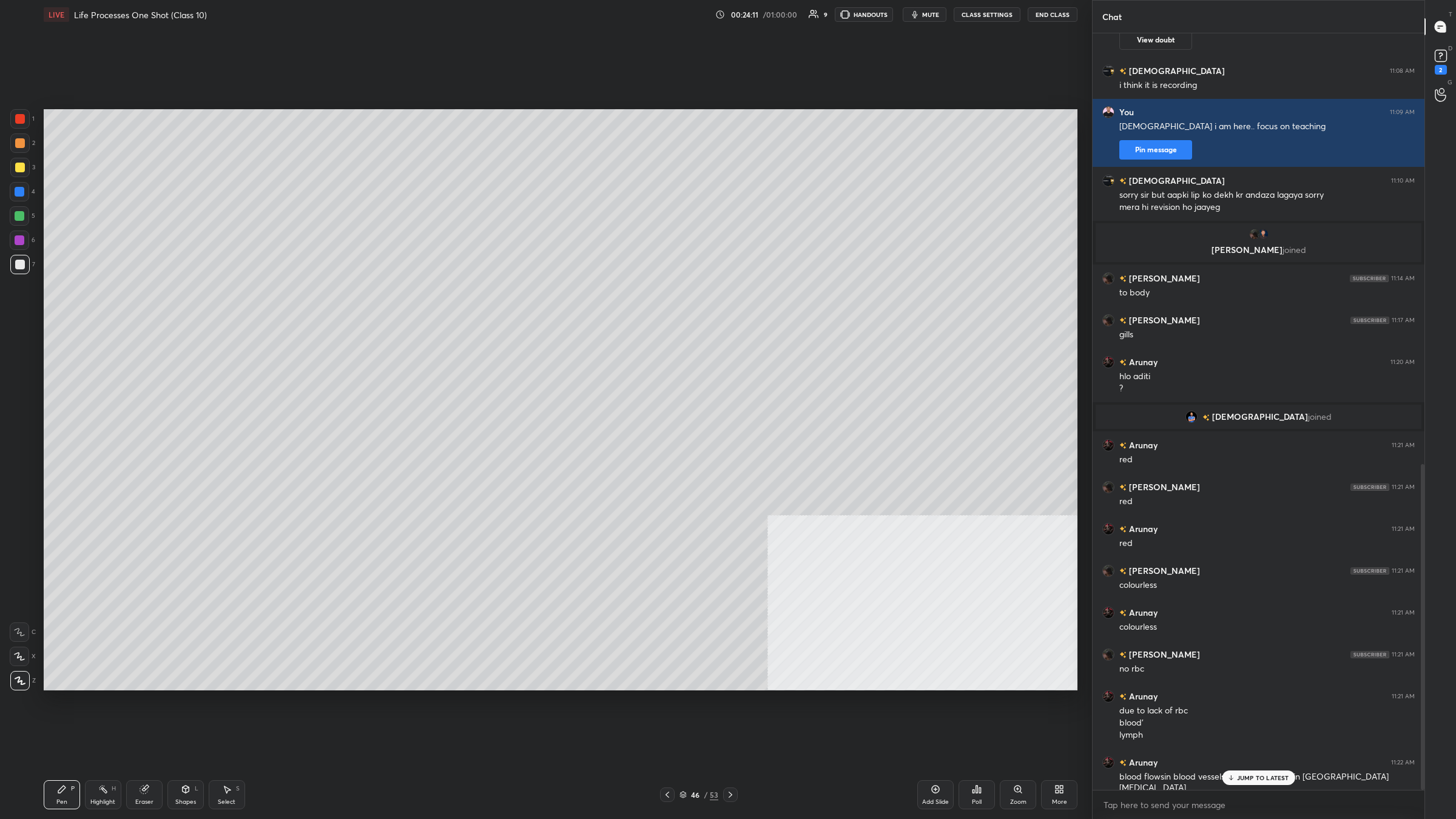 click at bounding box center [20, 167] 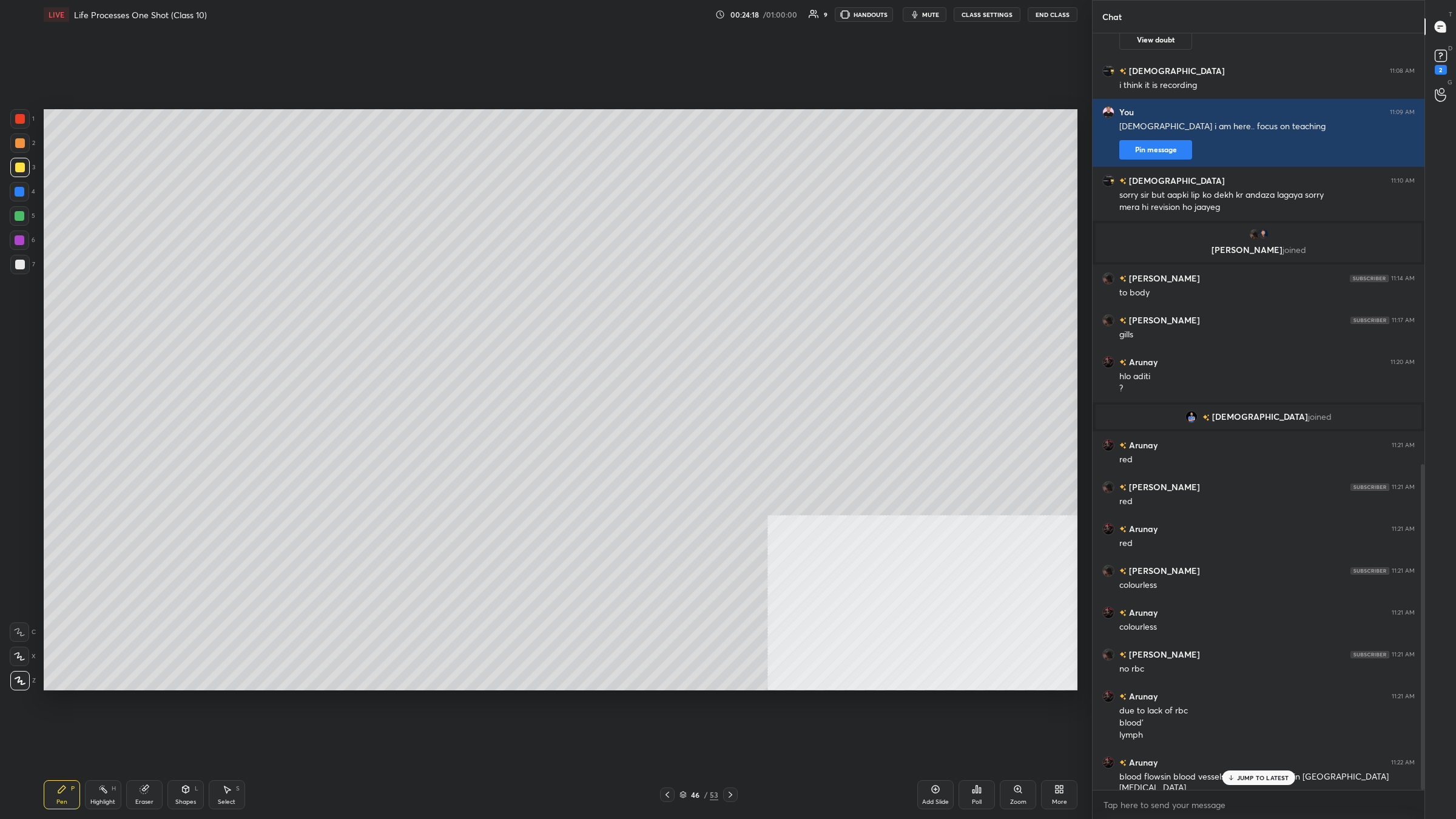 click at bounding box center [20, 265] 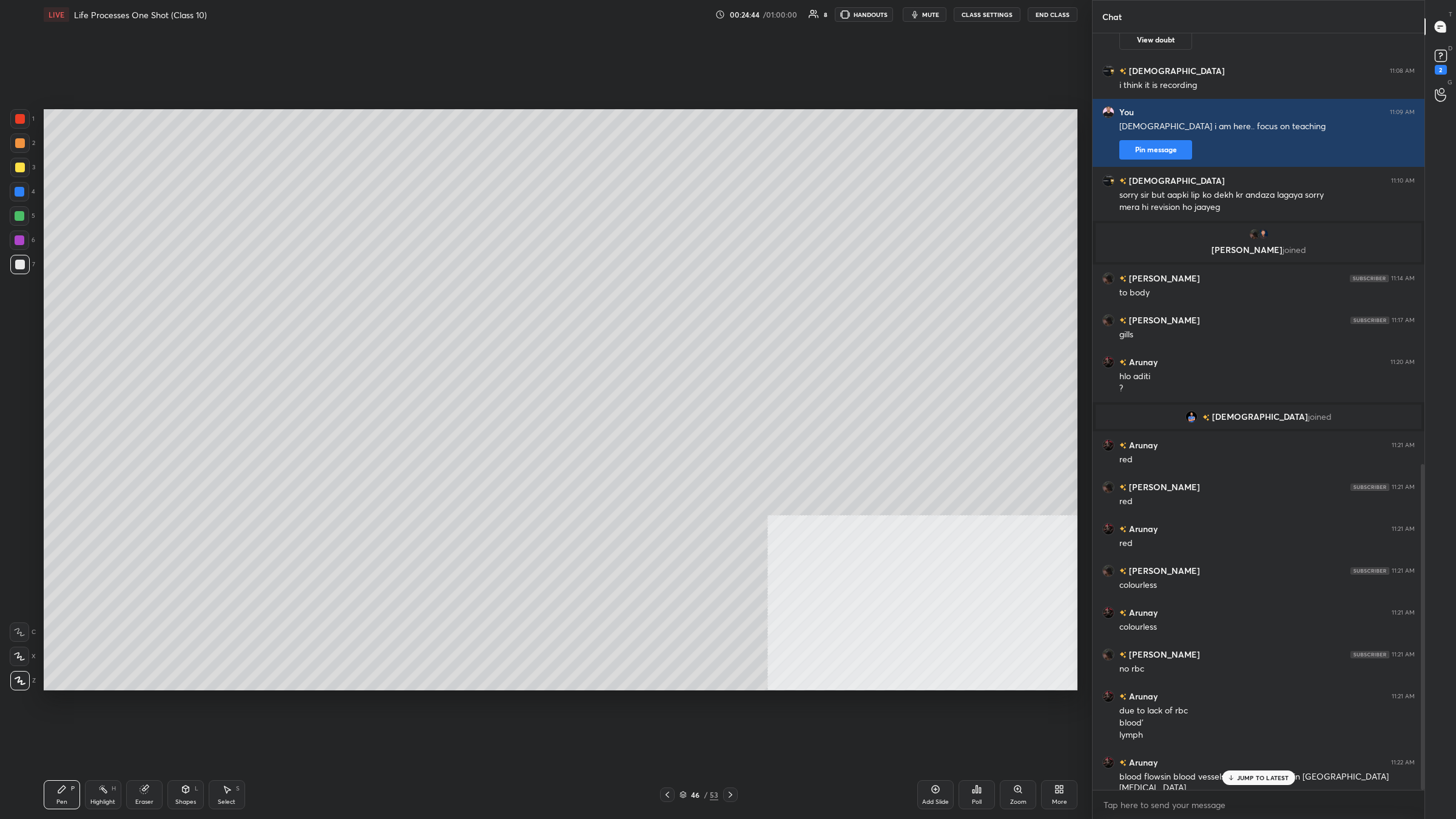 scroll, scrollTop: 1042, scrollLeft: 0, axis: vertical 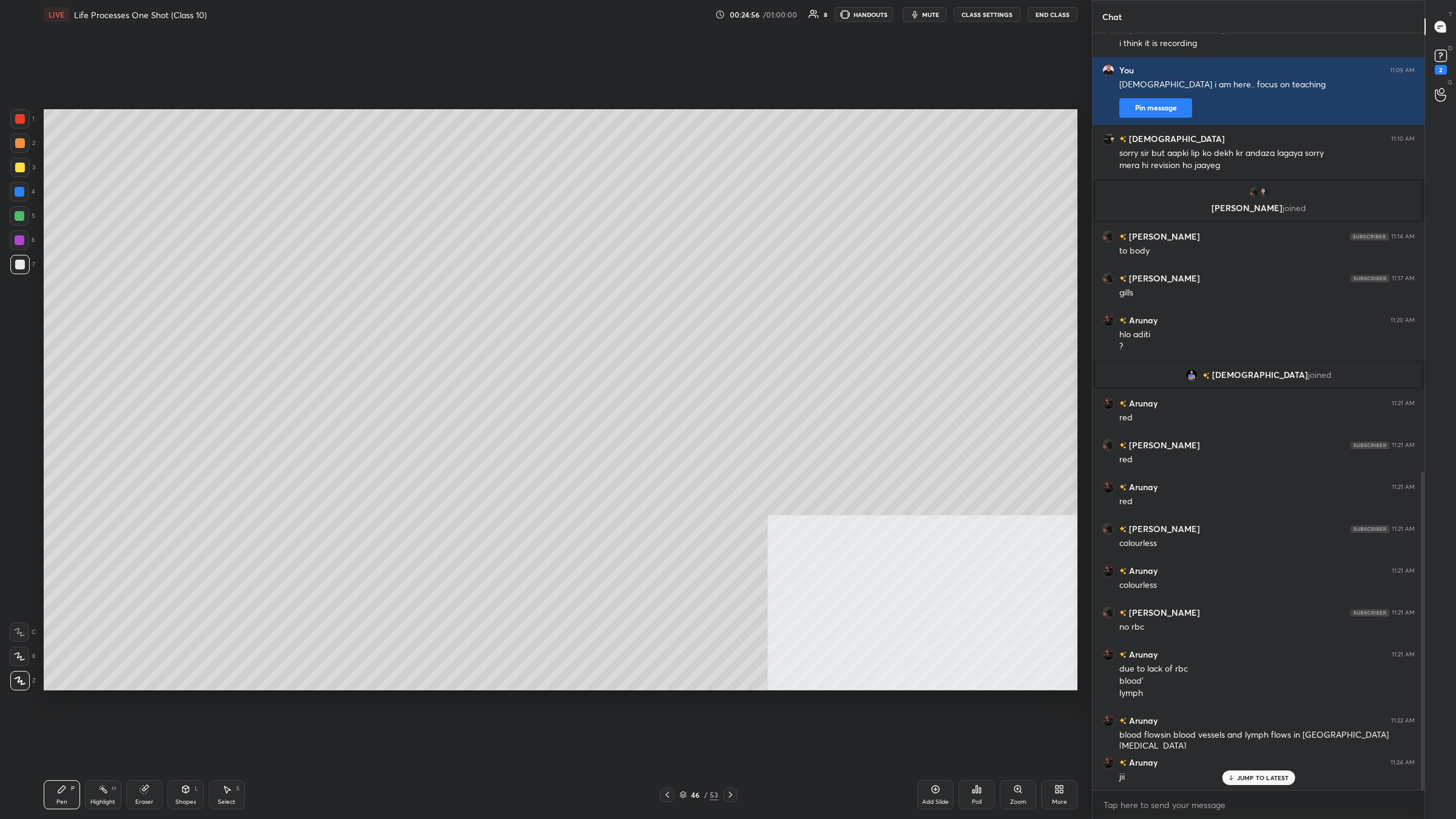 click on "2" at bounding box center (22, 143) 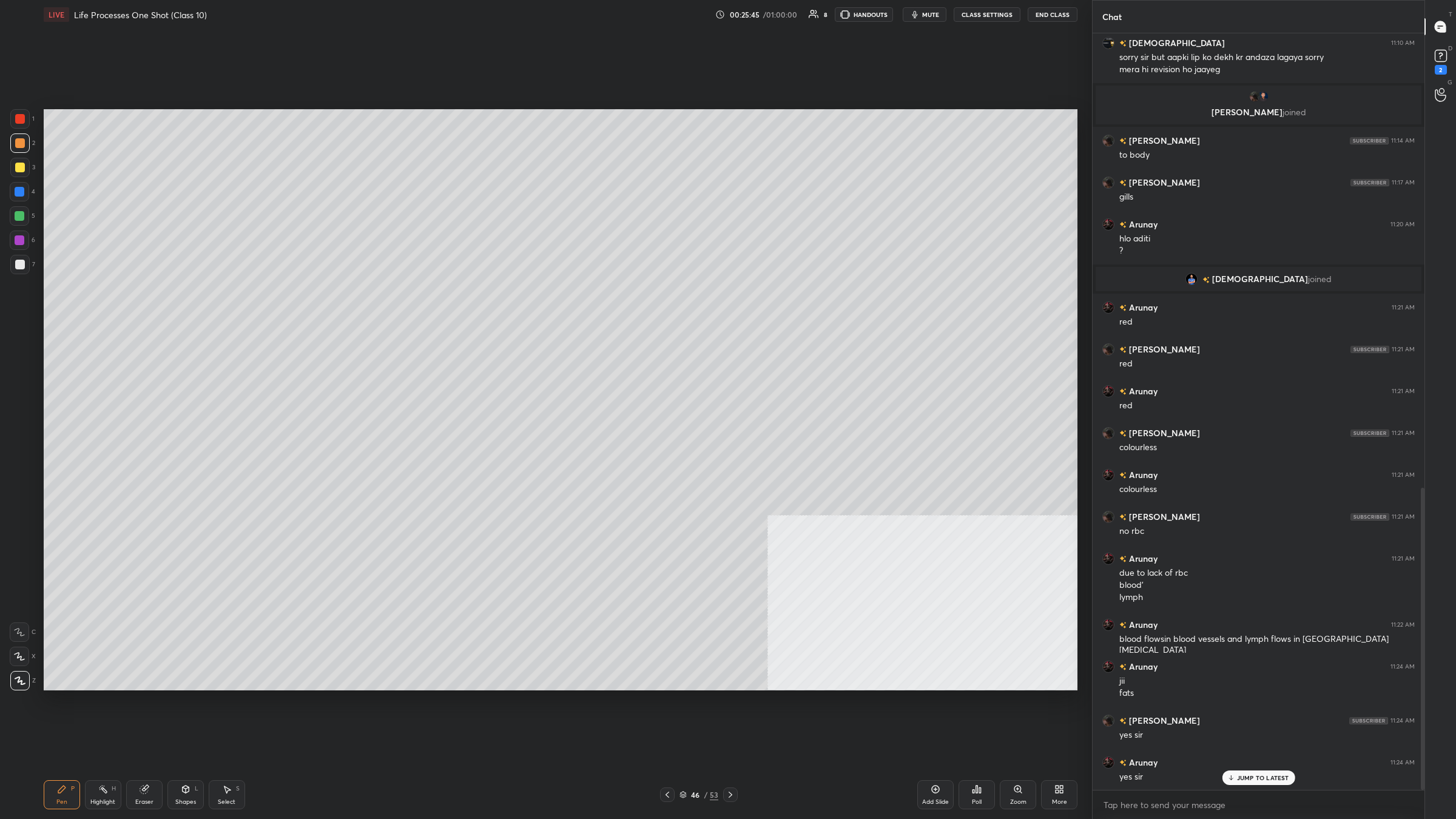 scroll, scrollTop: 1180, scrollLeft: 0, axis: vertical 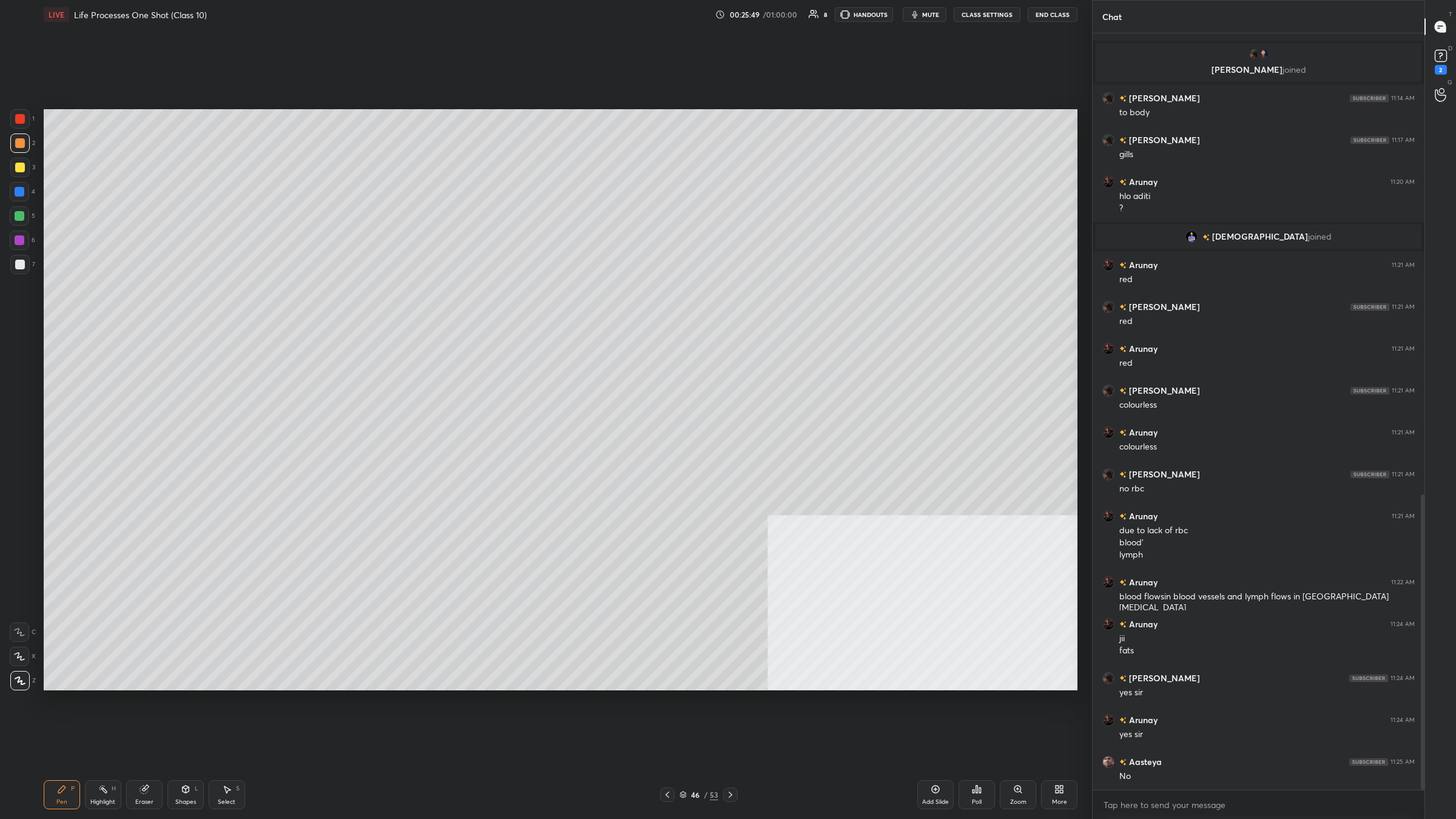 click 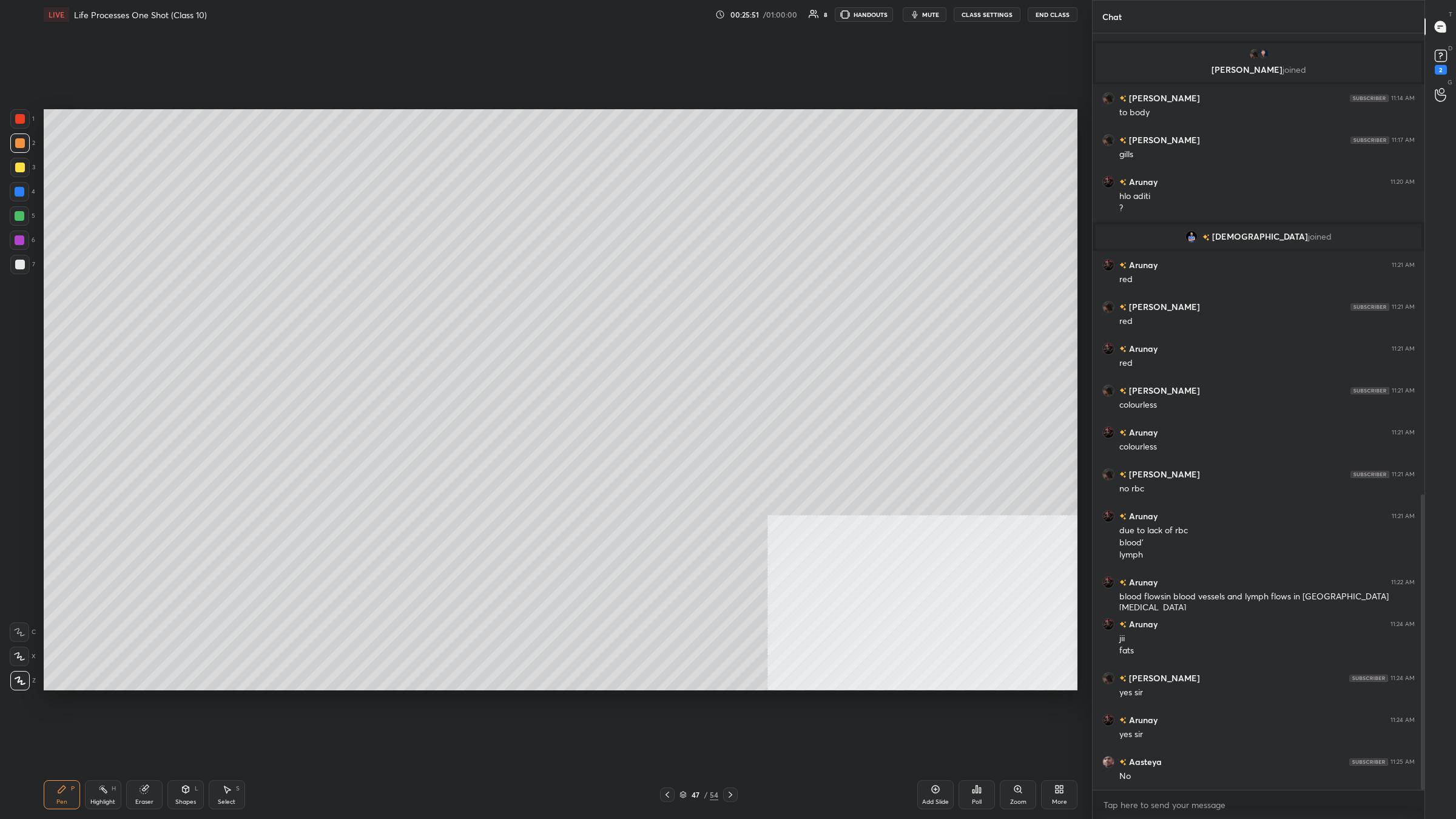 click at bounding box center [20, 167] 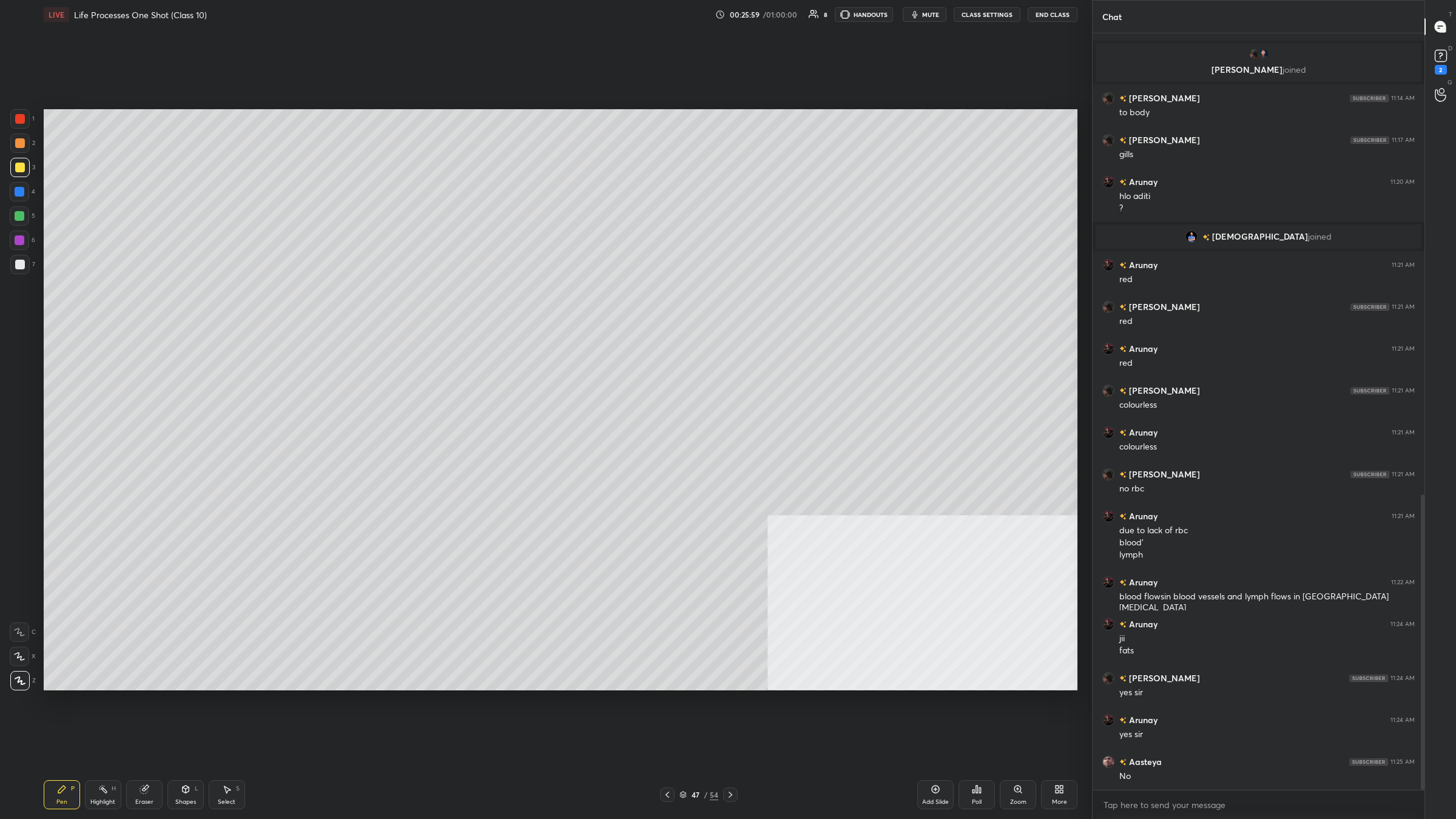 click on "Add Slide" at bounding box center (935, 795) 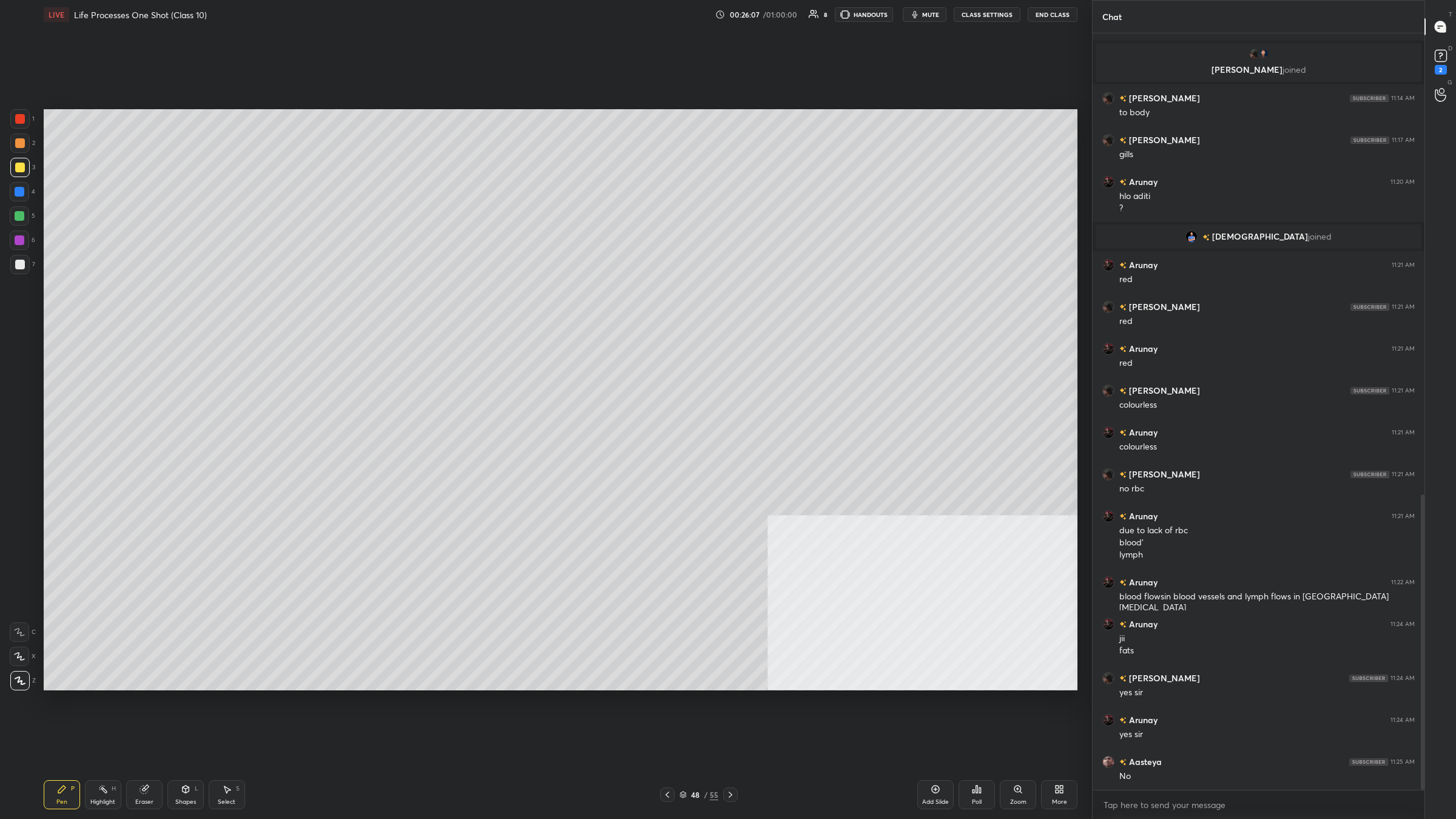 click at bounding box center (20, 265) 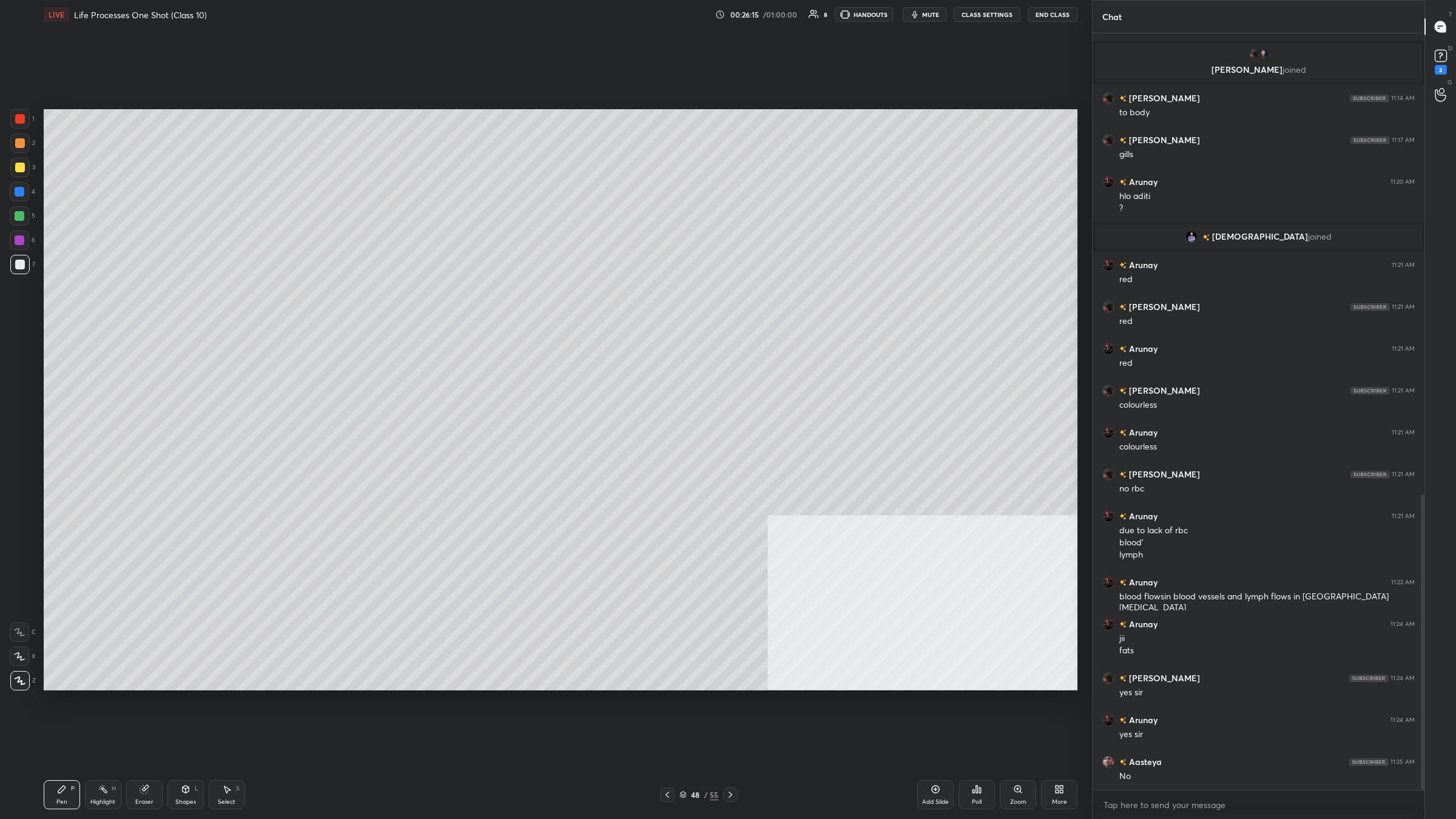 scroll, scrollTop: 1221, scrollLeft: 0, axis: vertical 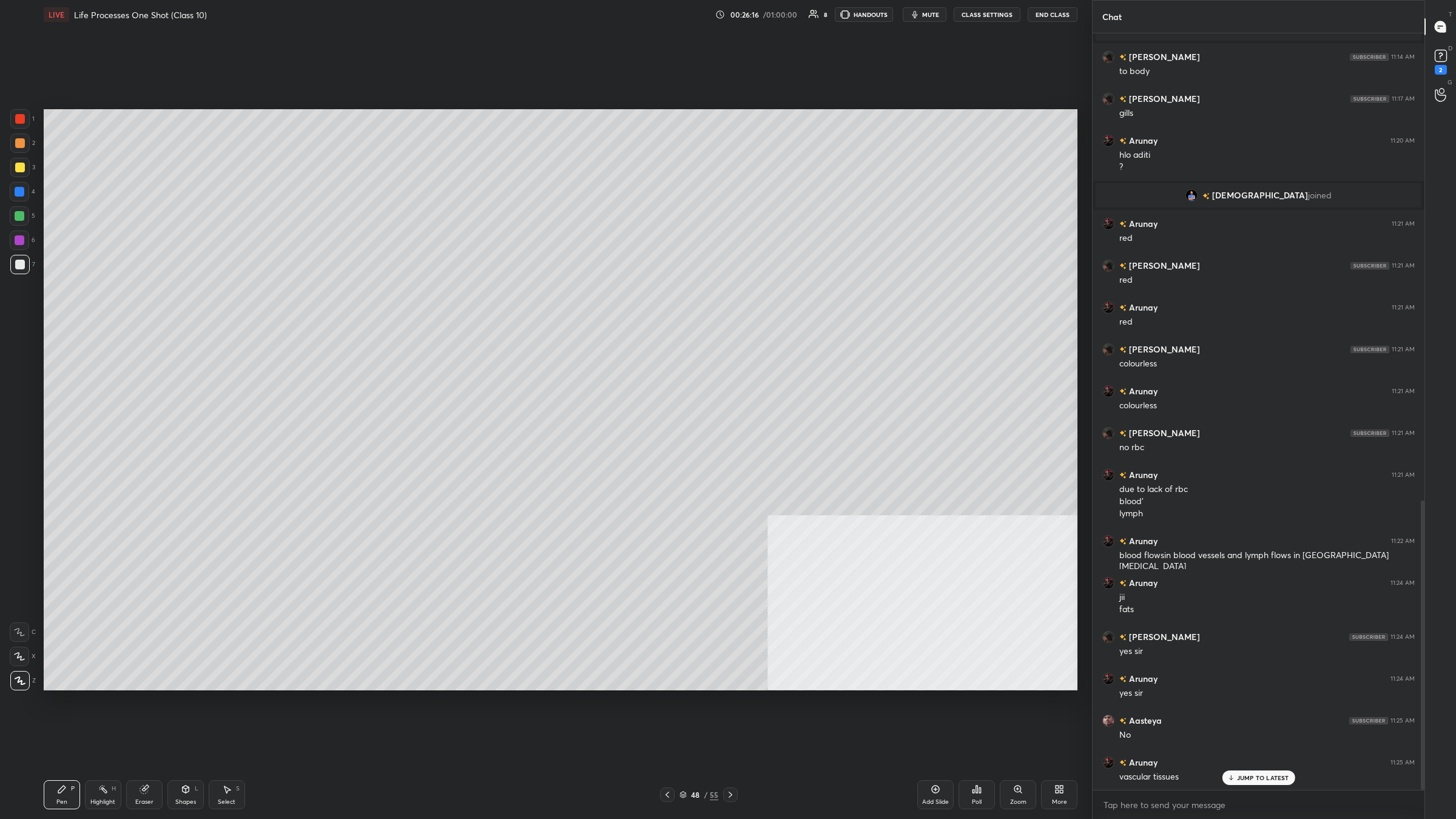click at bounding box center (19, 216) 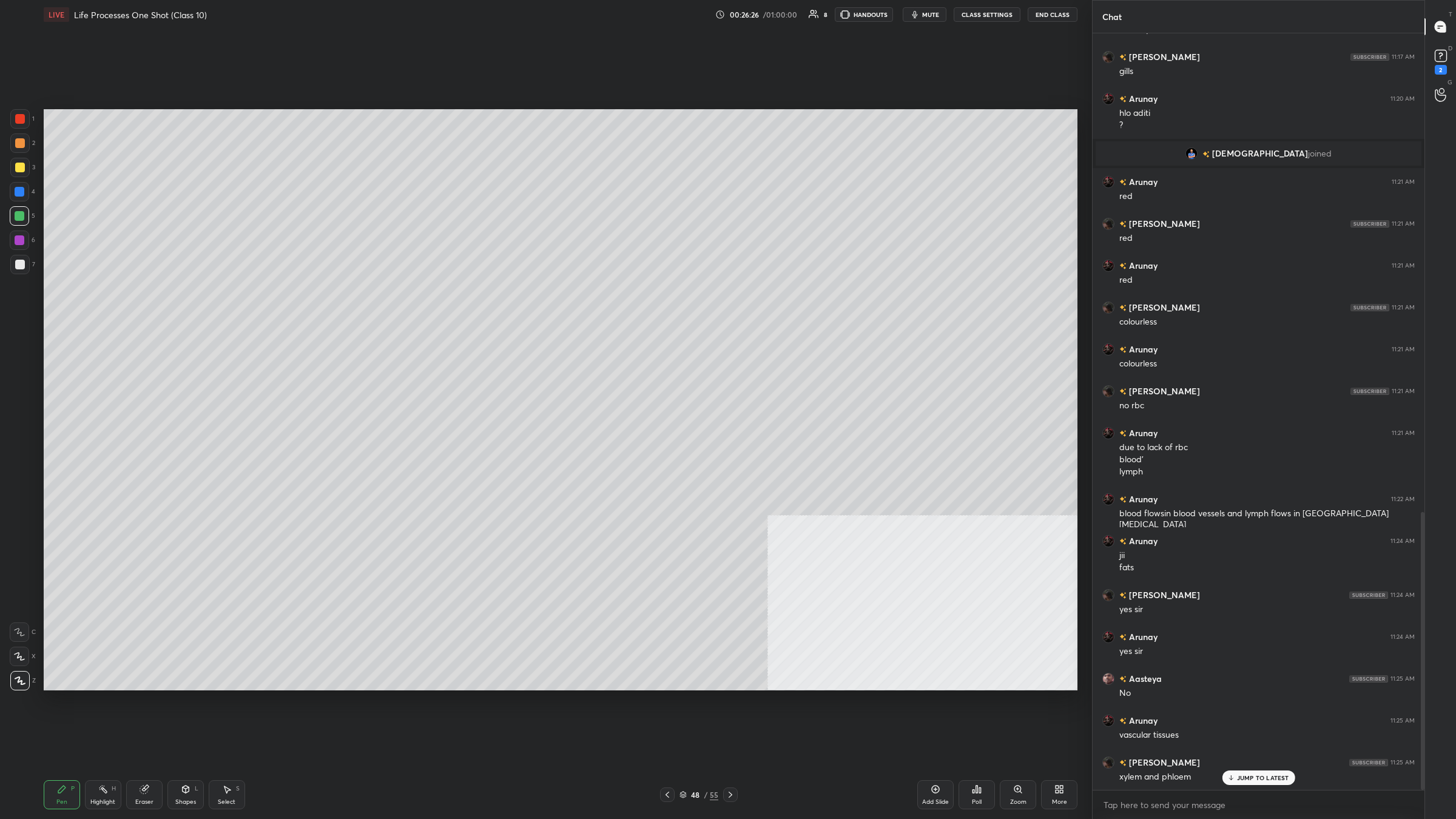 scroll, scrollTop: 1305, scrollLeft: 0, axis: vertical 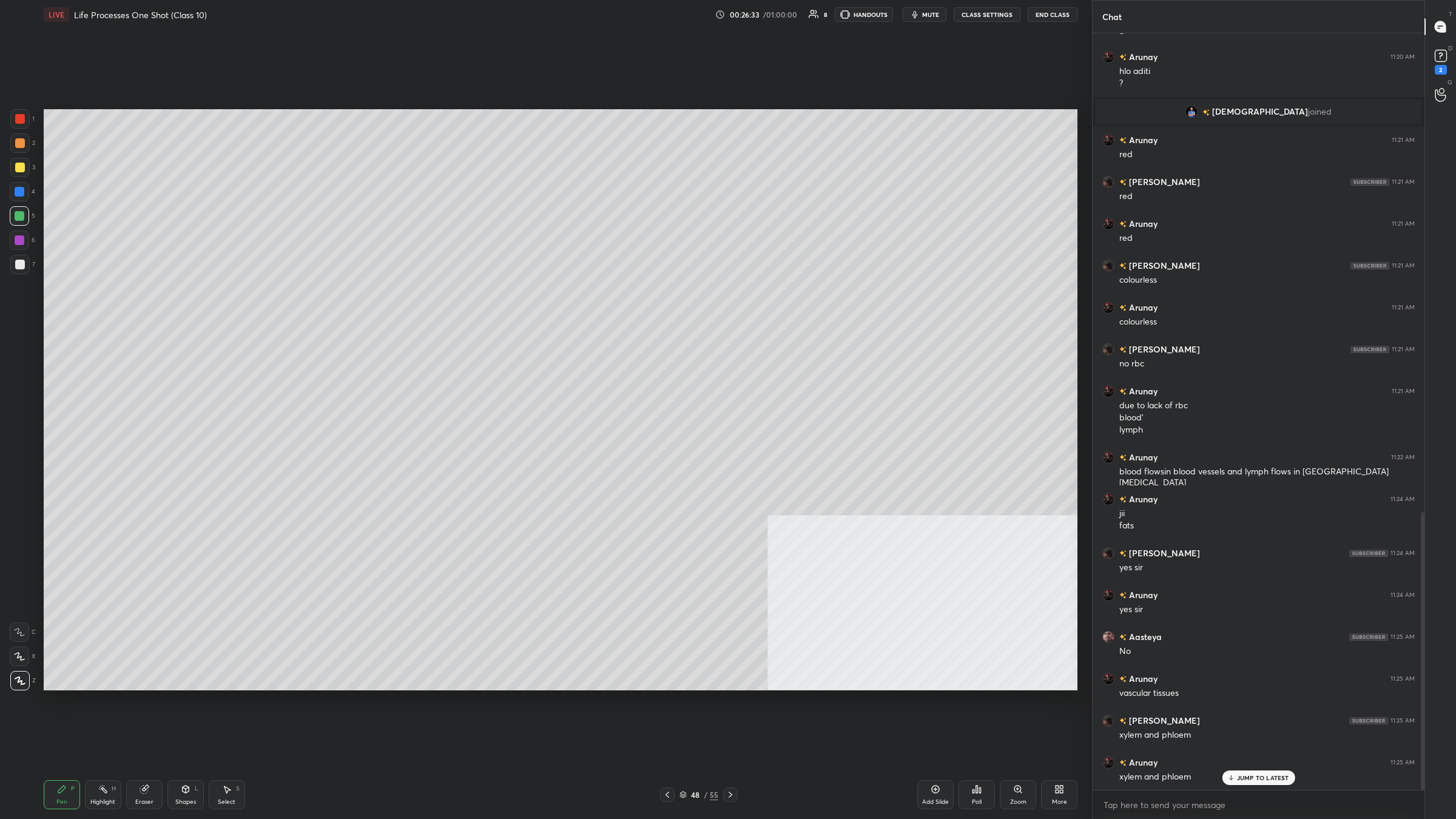 click at bounding box center [19, 216] 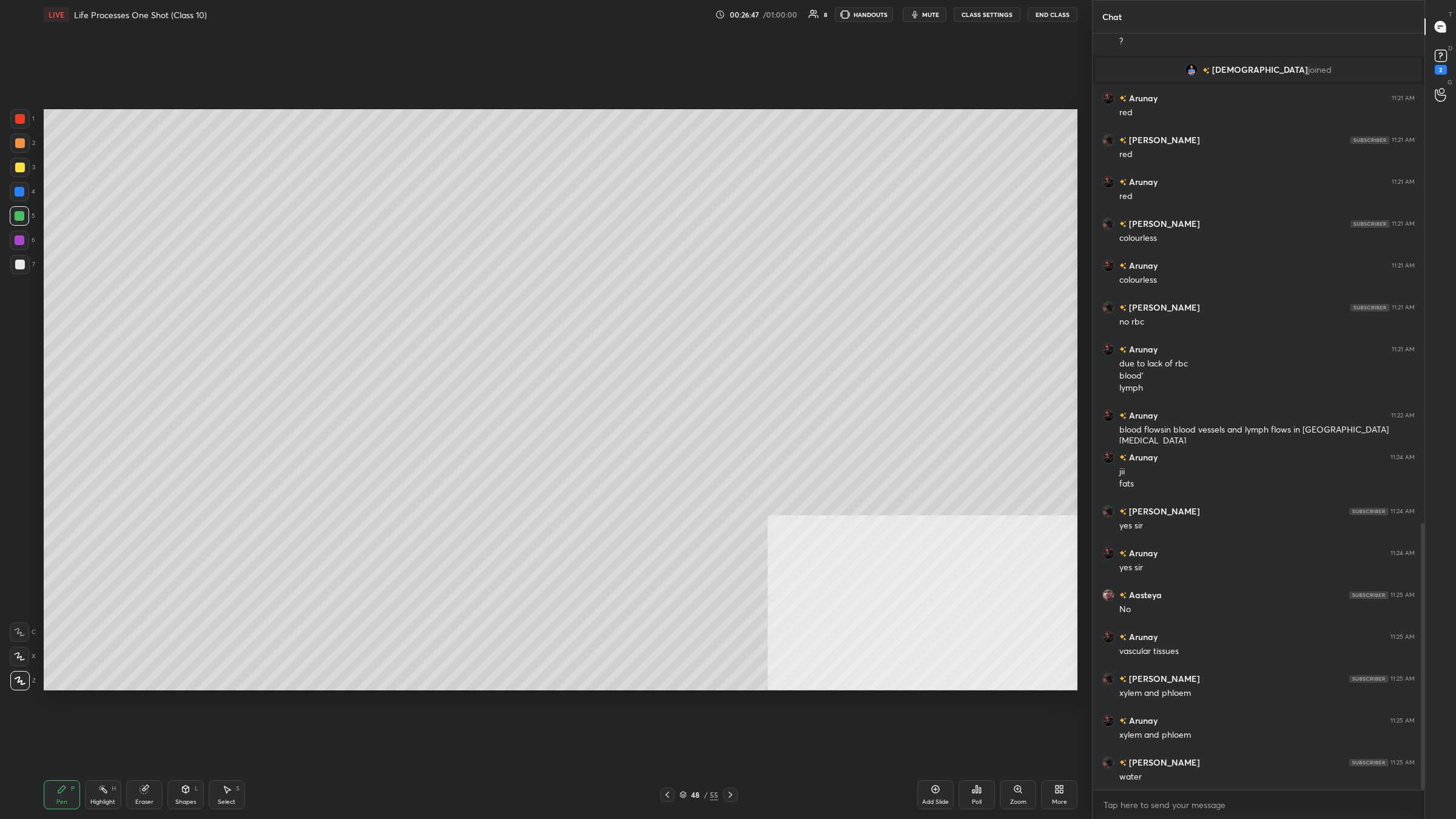 scroll, scrollTop: 1389, scrollLeft: 0, axis: vertical 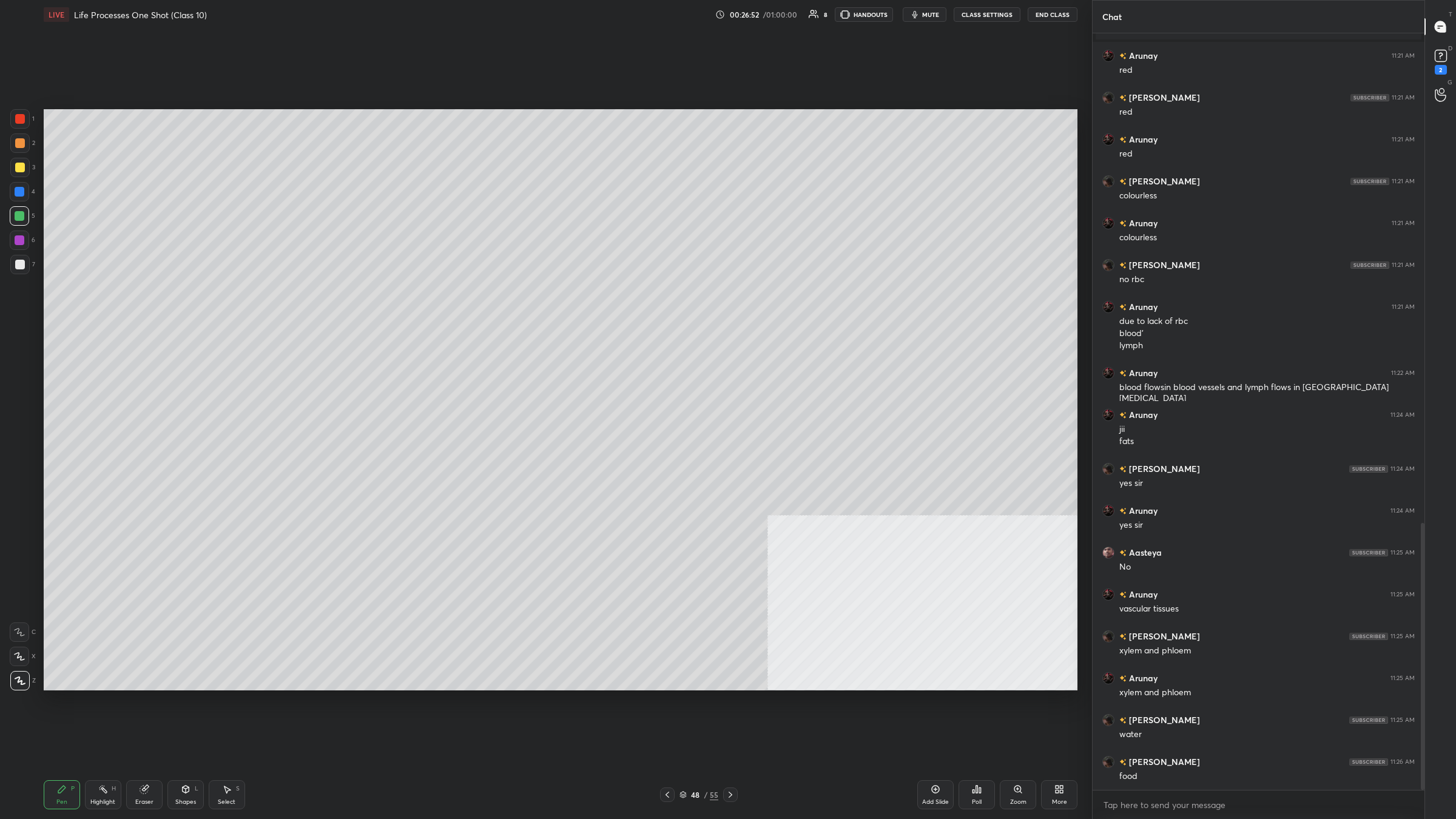 click on "Shapes L" at bounding box center [186, 795] 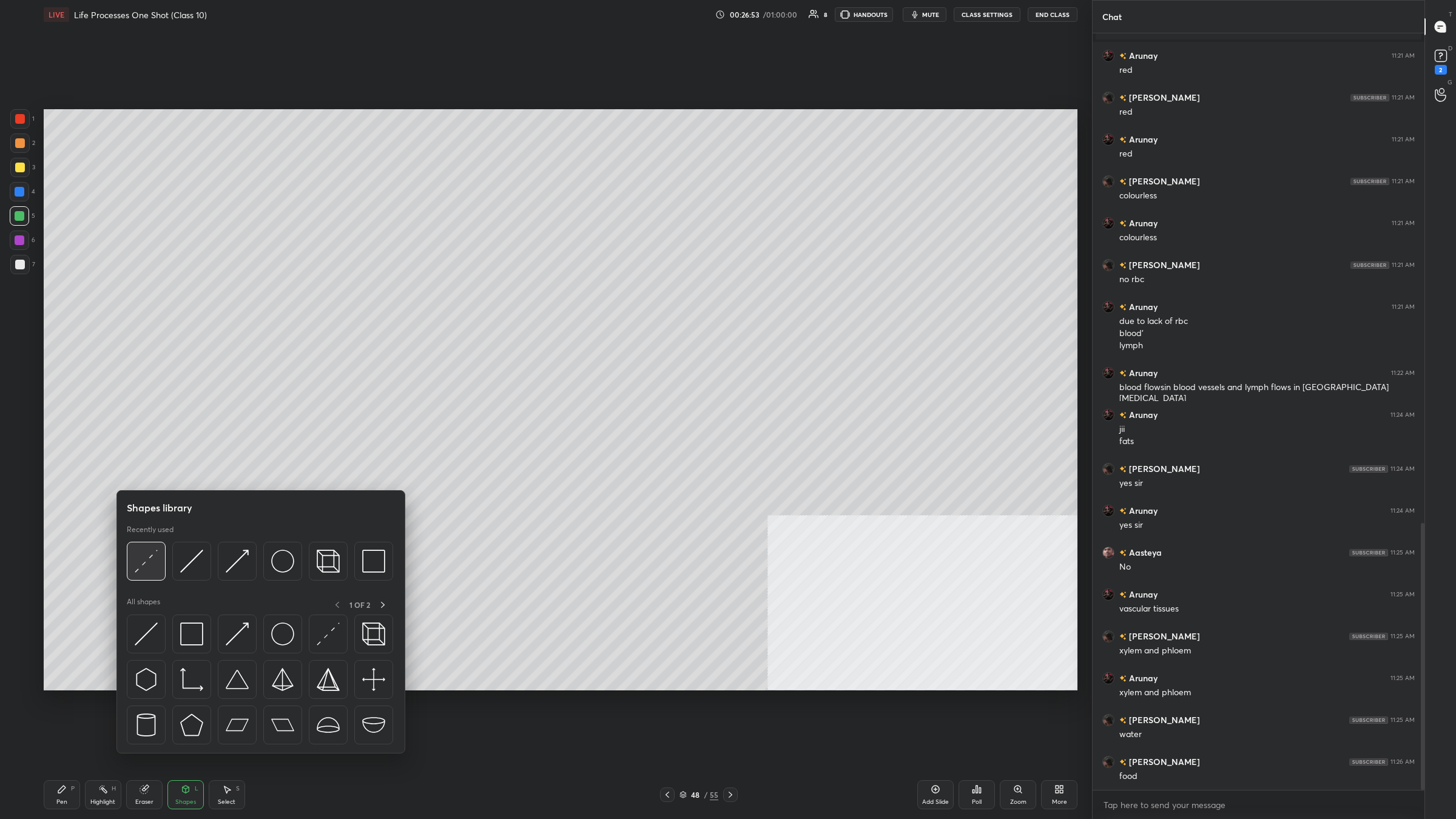 click at bounding box center (146, 561) 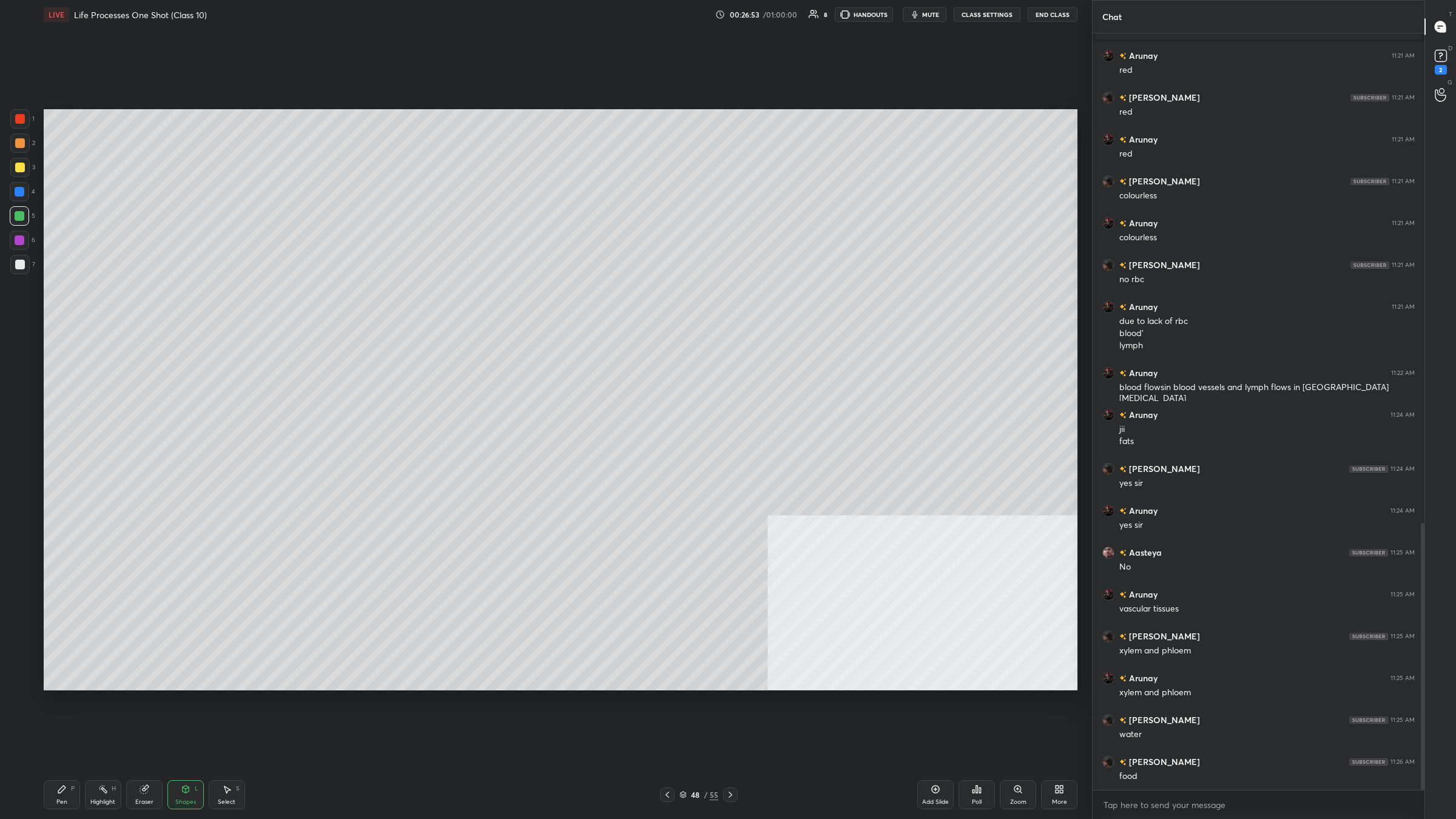 click at bounding box center (20, 265) 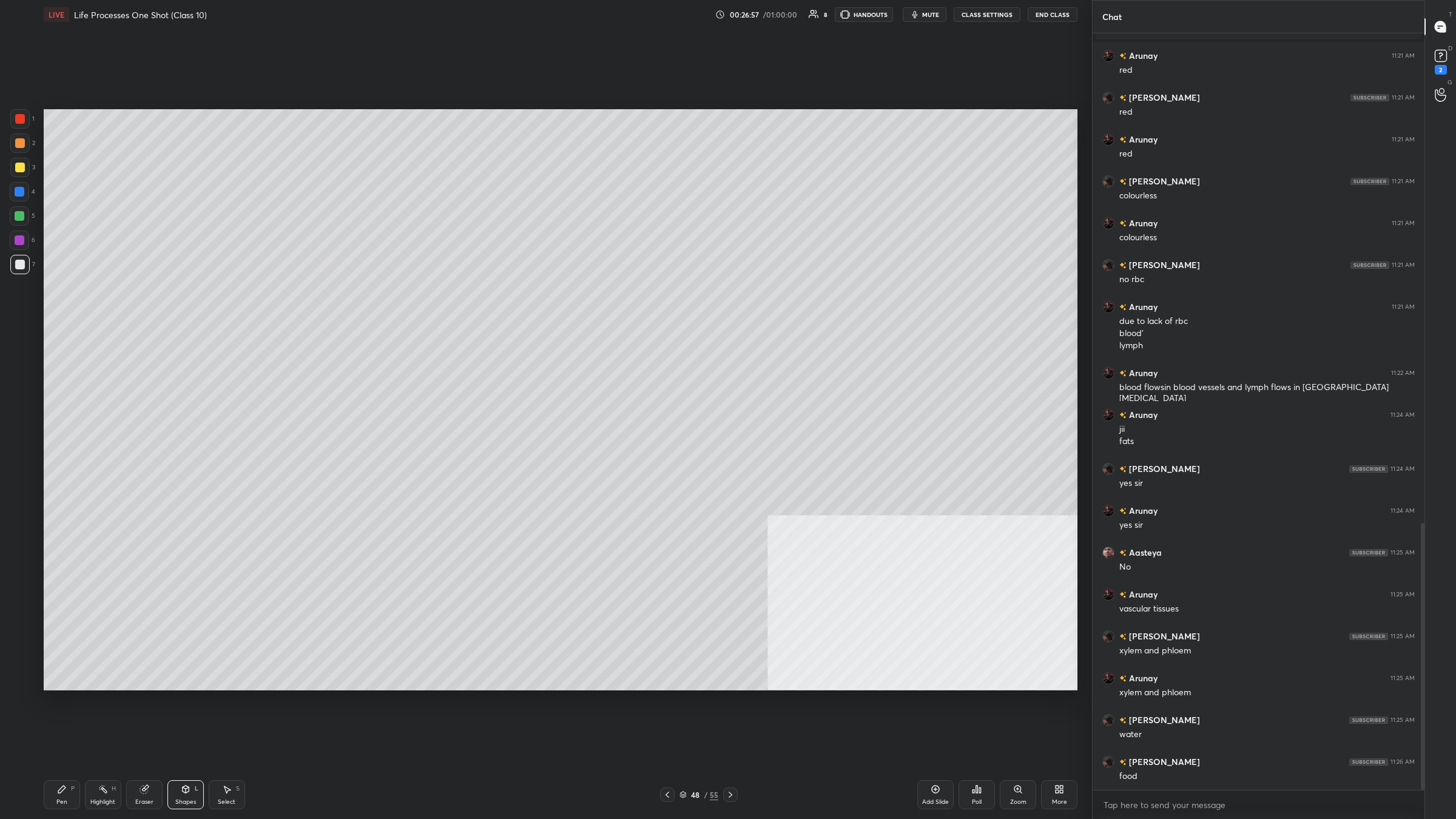 click 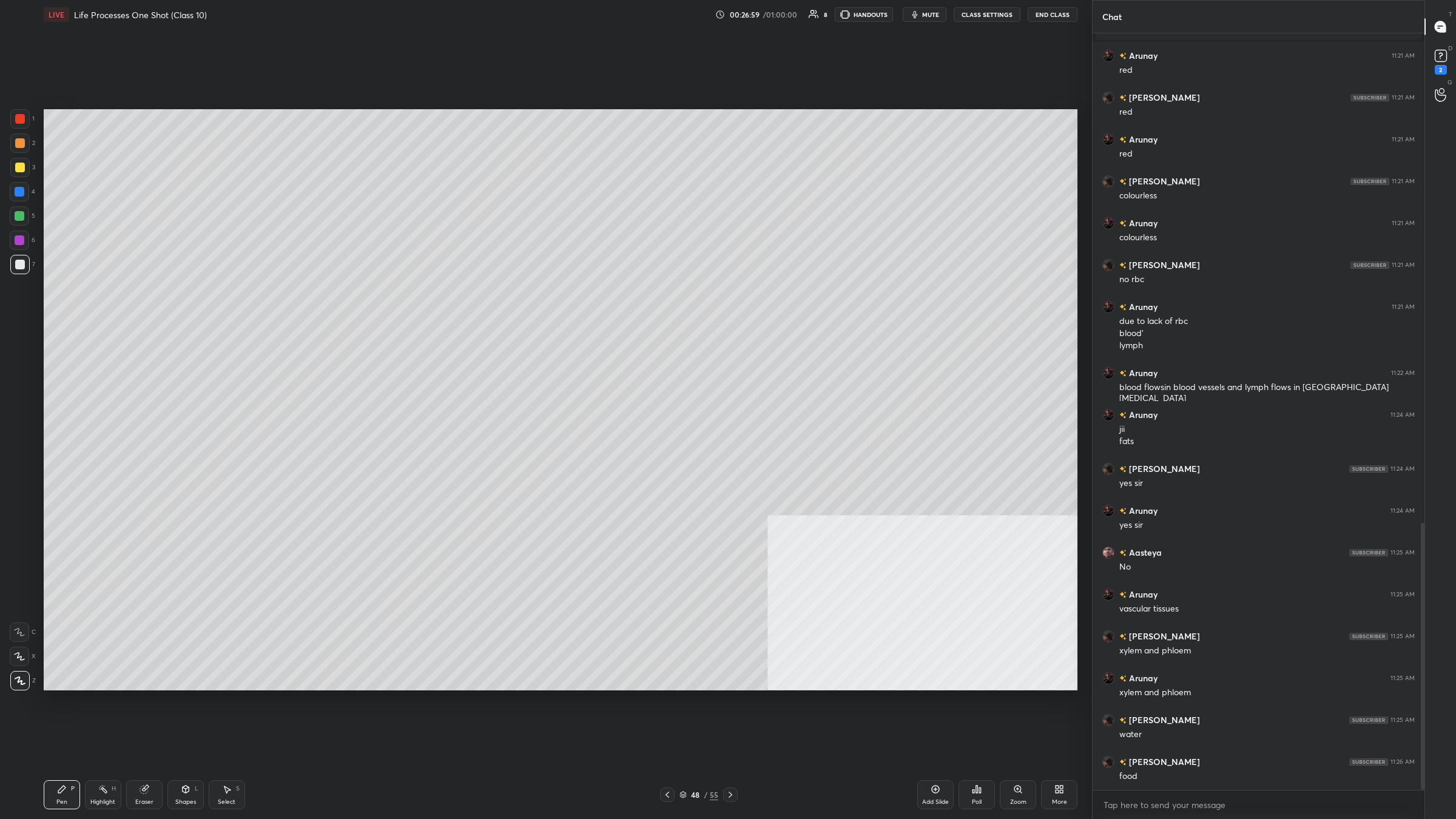 click at bounding box center (19, 216) 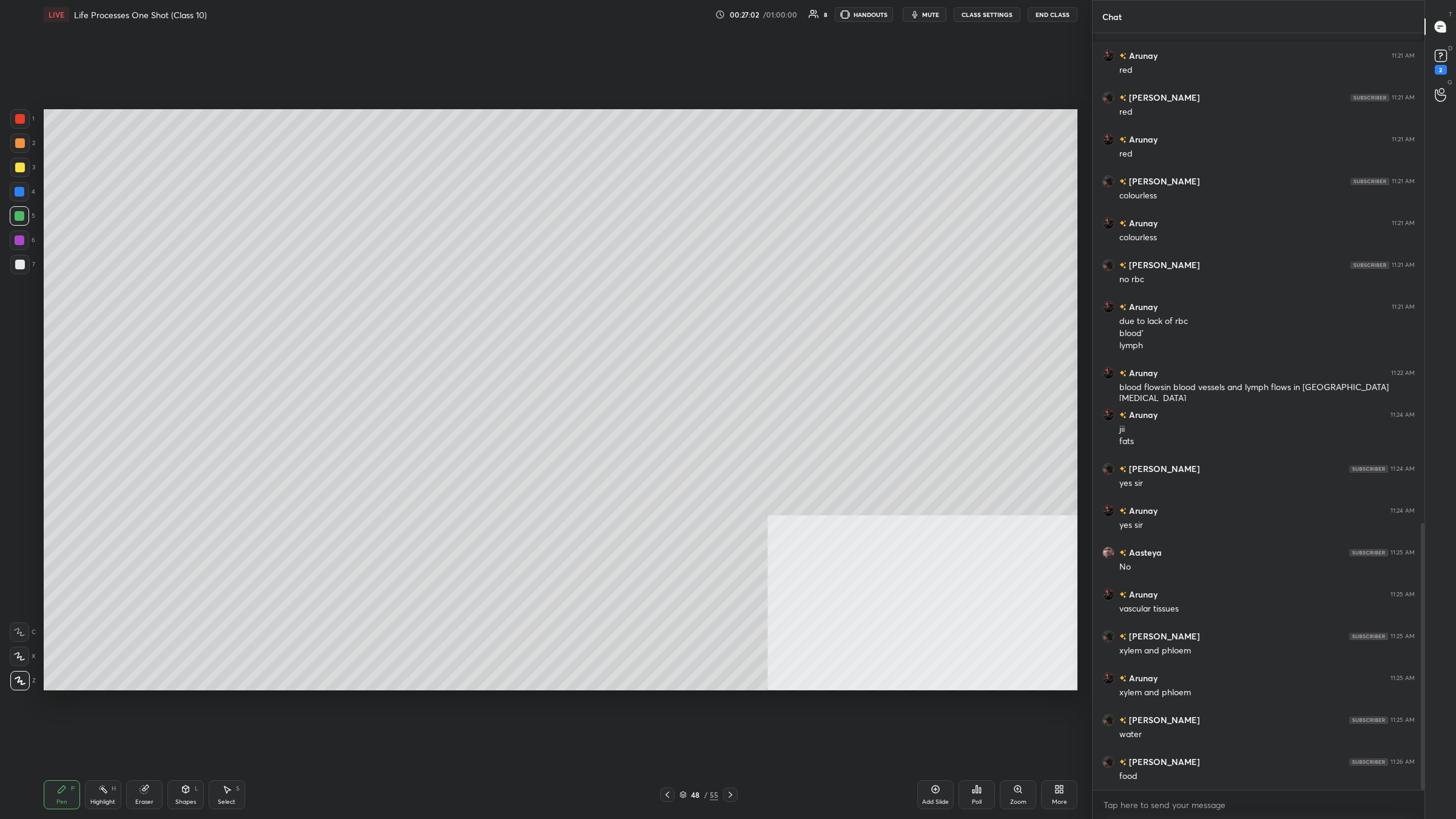 click at bounding box center (20, 167) 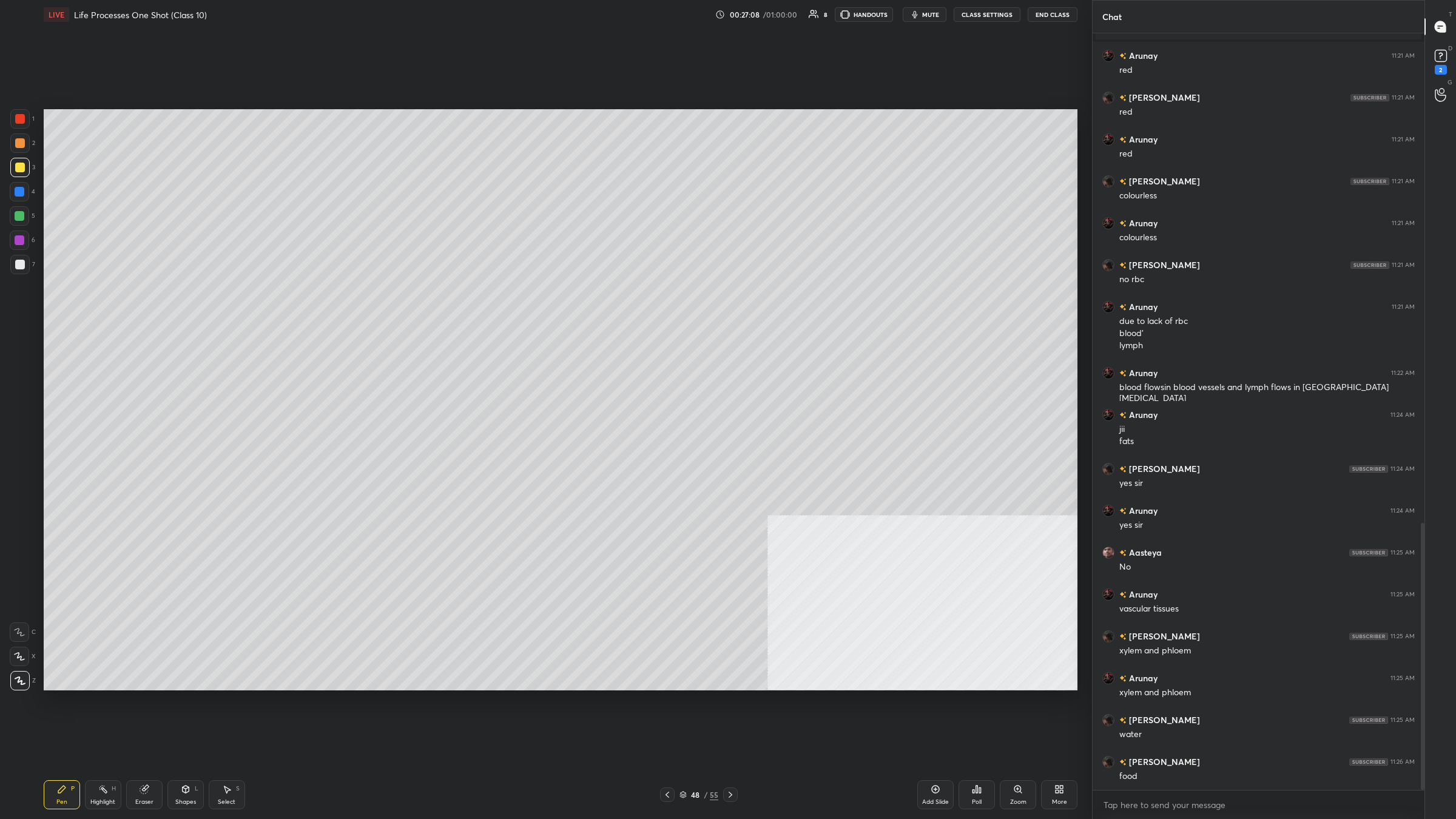 click at bounding box center (20, 265) 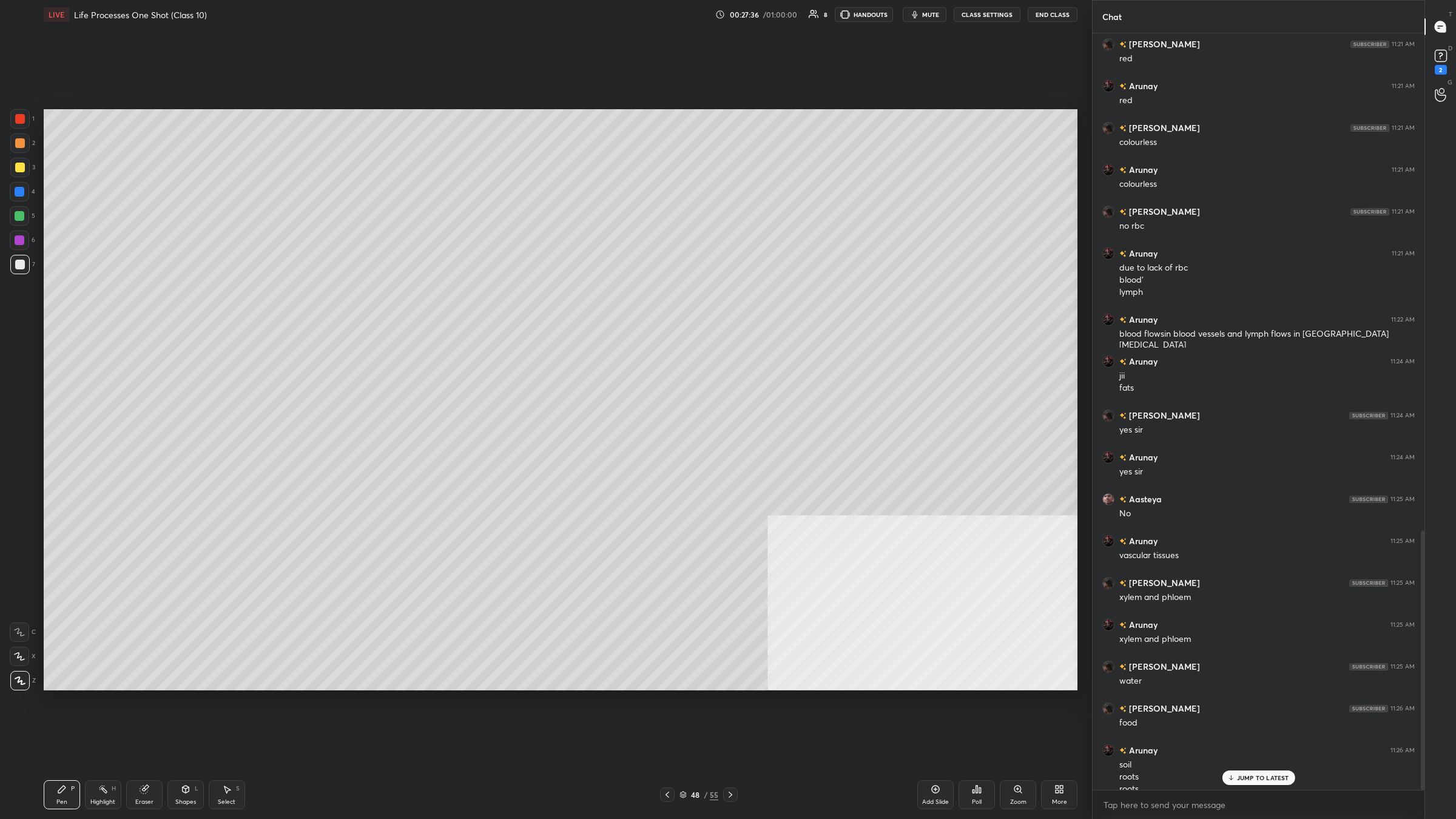 scroll, scrollTop: 1455, scrollLeft: 0, axis: vertical 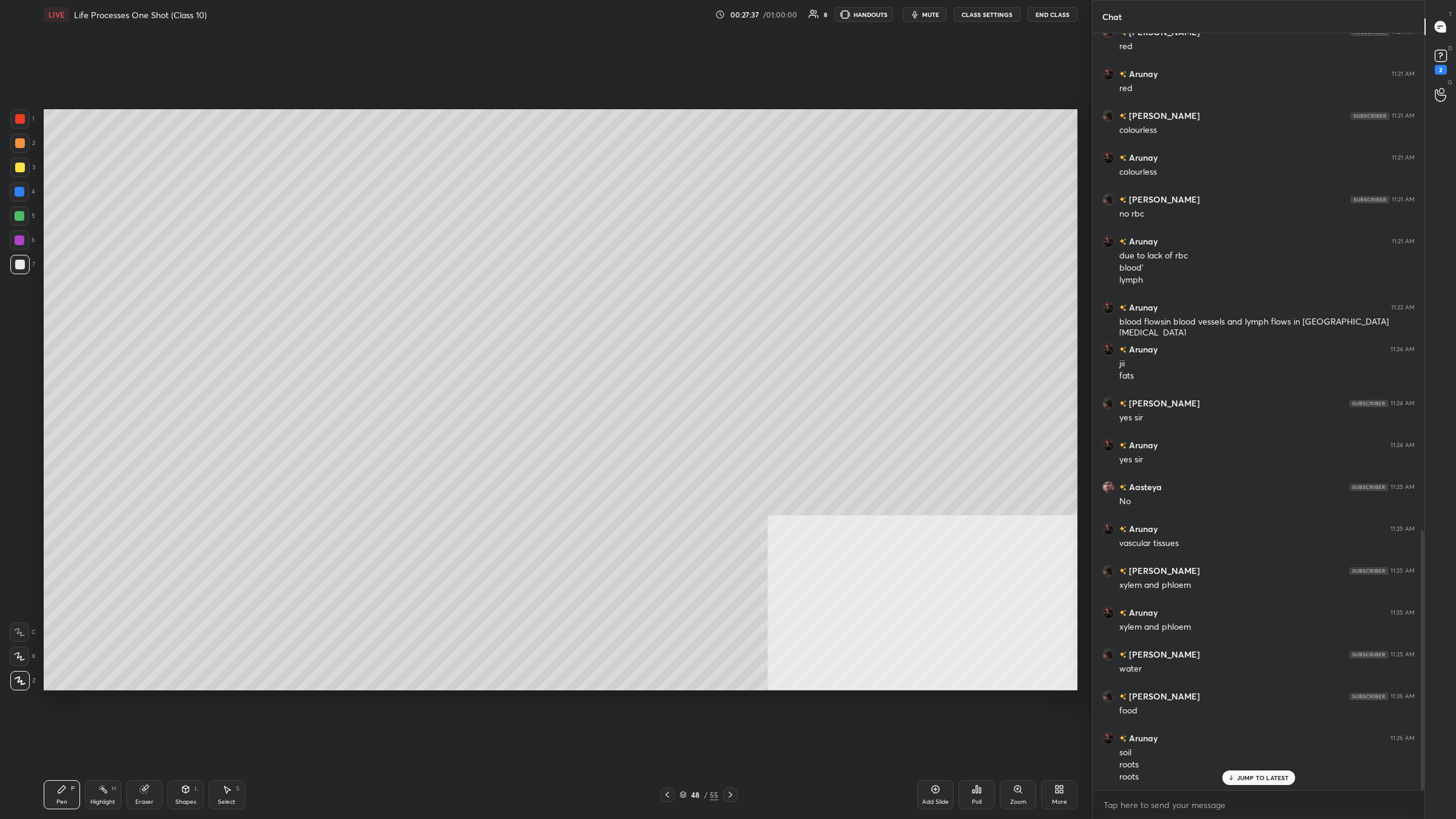 click at bounding box center [19, 192] 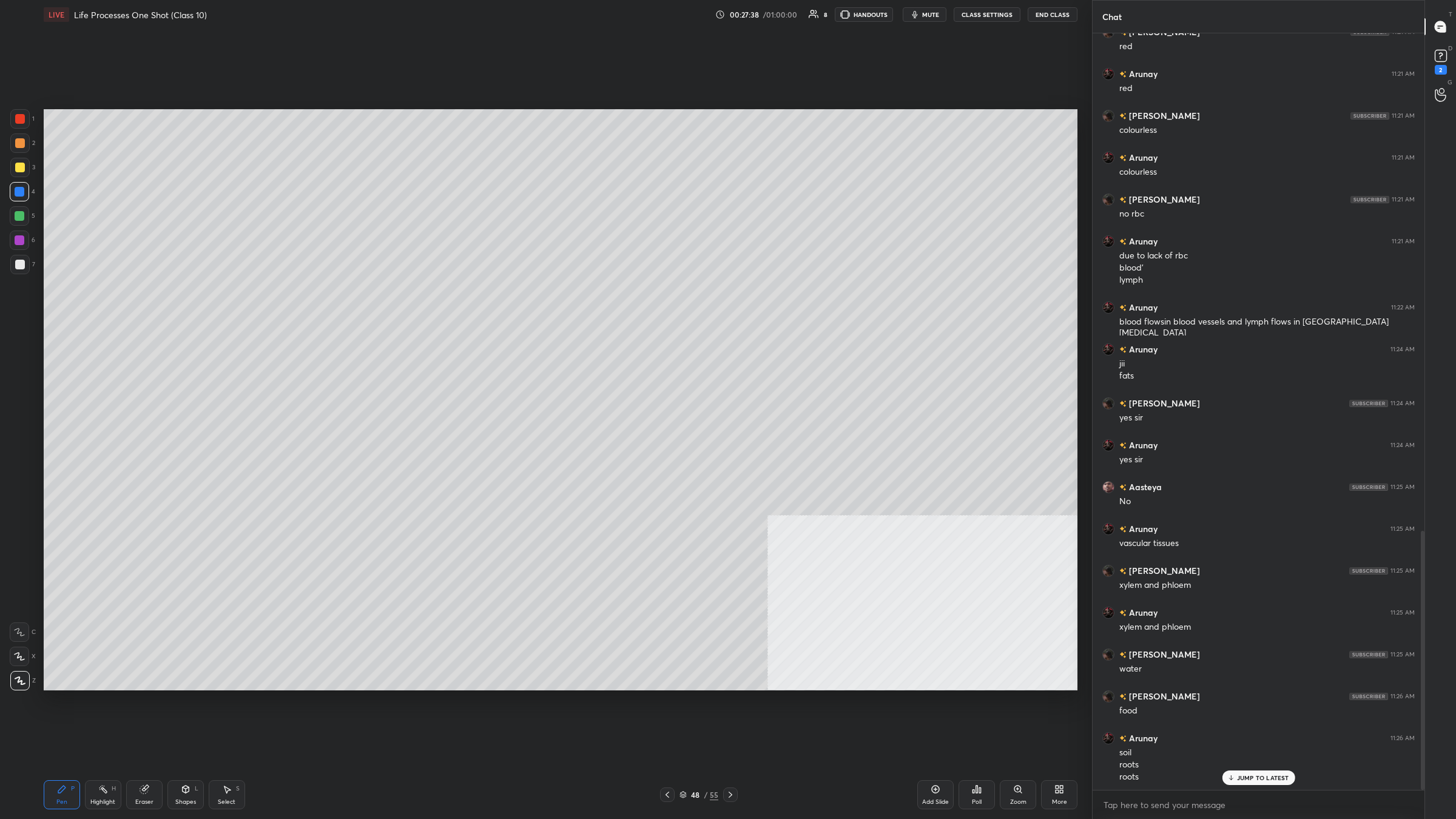 click at bounding box center [19, 216] 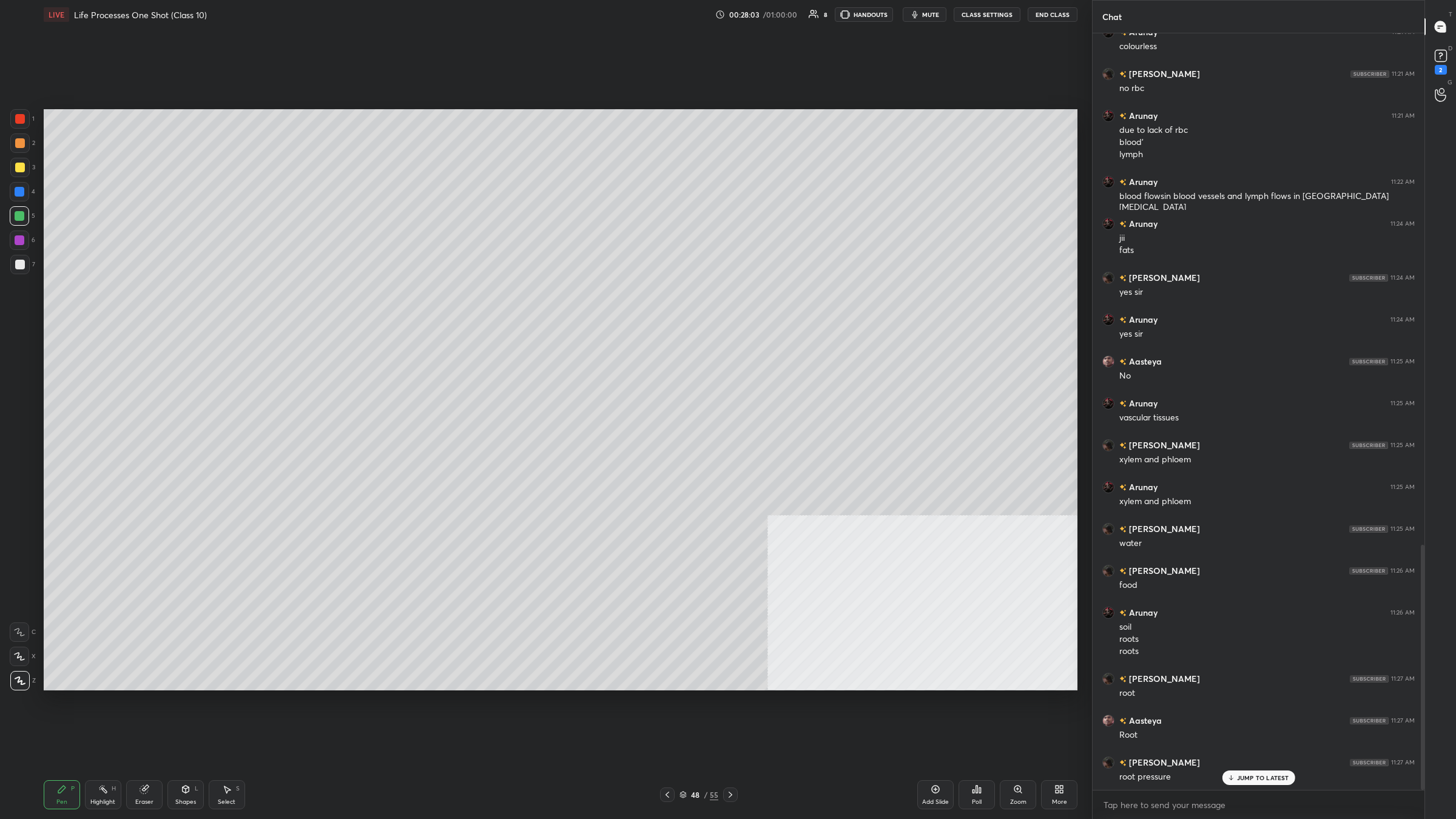 scroll, scrollTop: 1623, scrollLeft: 0, axis: vertical 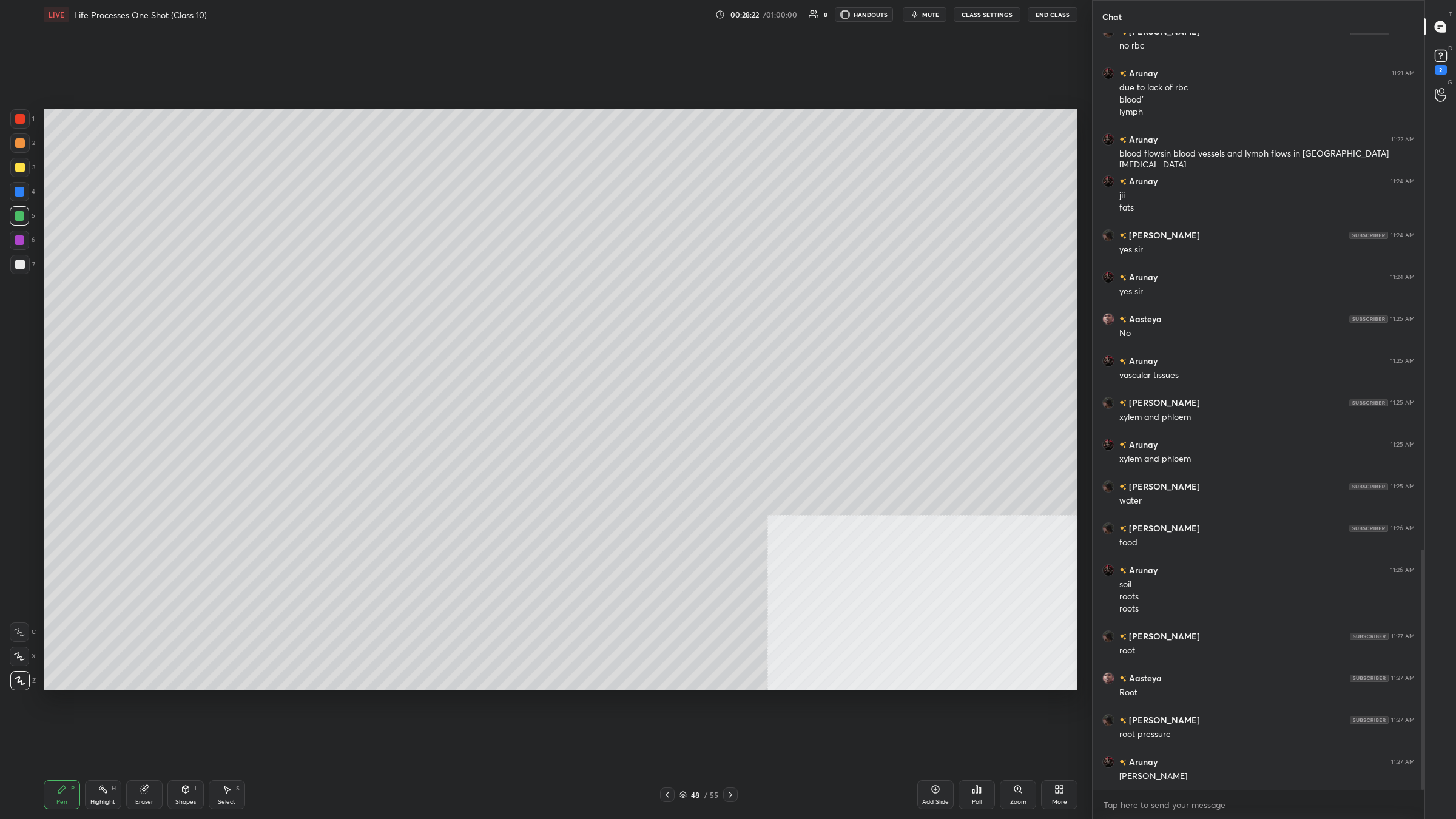 click on "6" at bounding box center [22, 240] 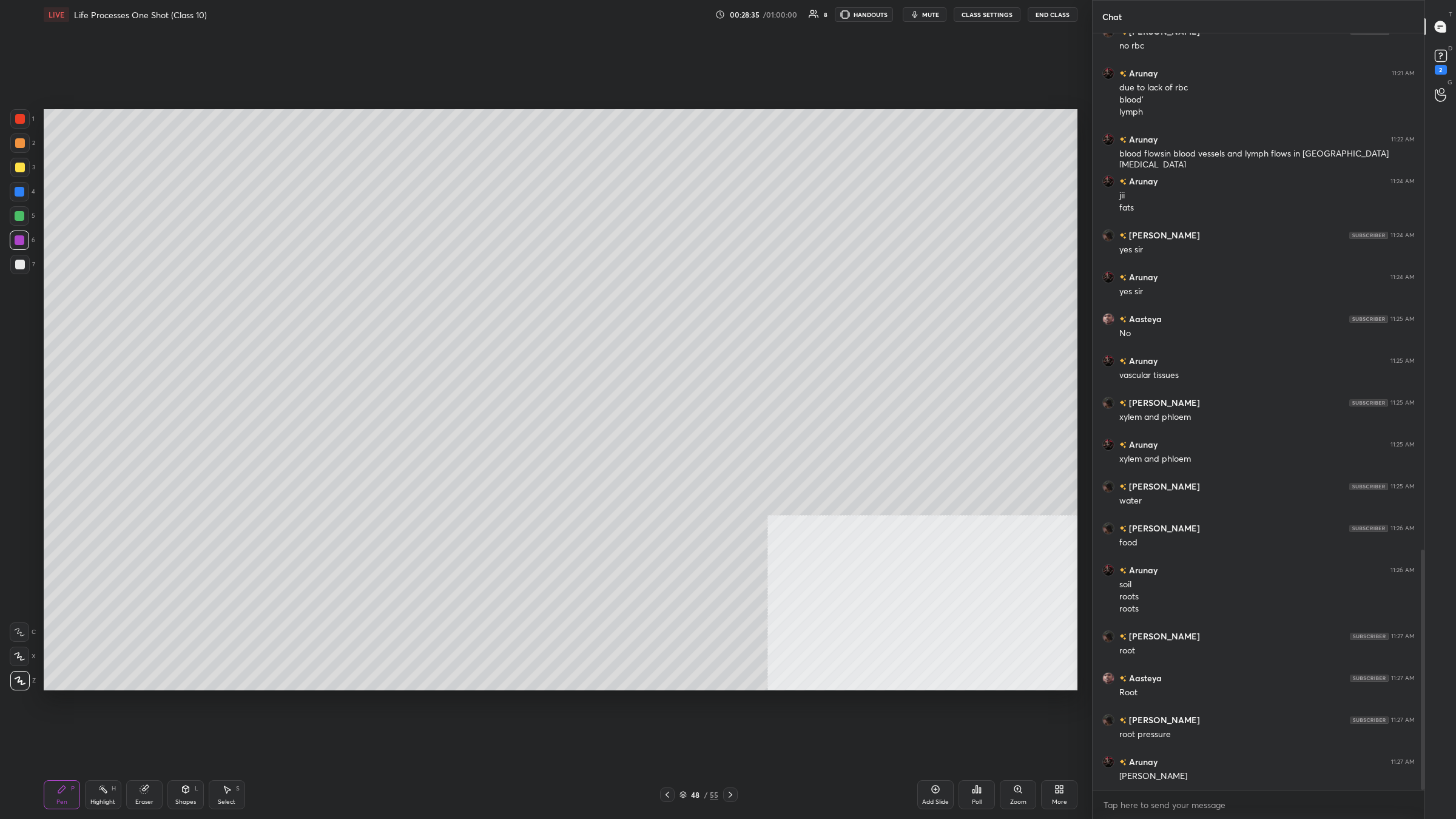 click at bounding box center (19, 240) 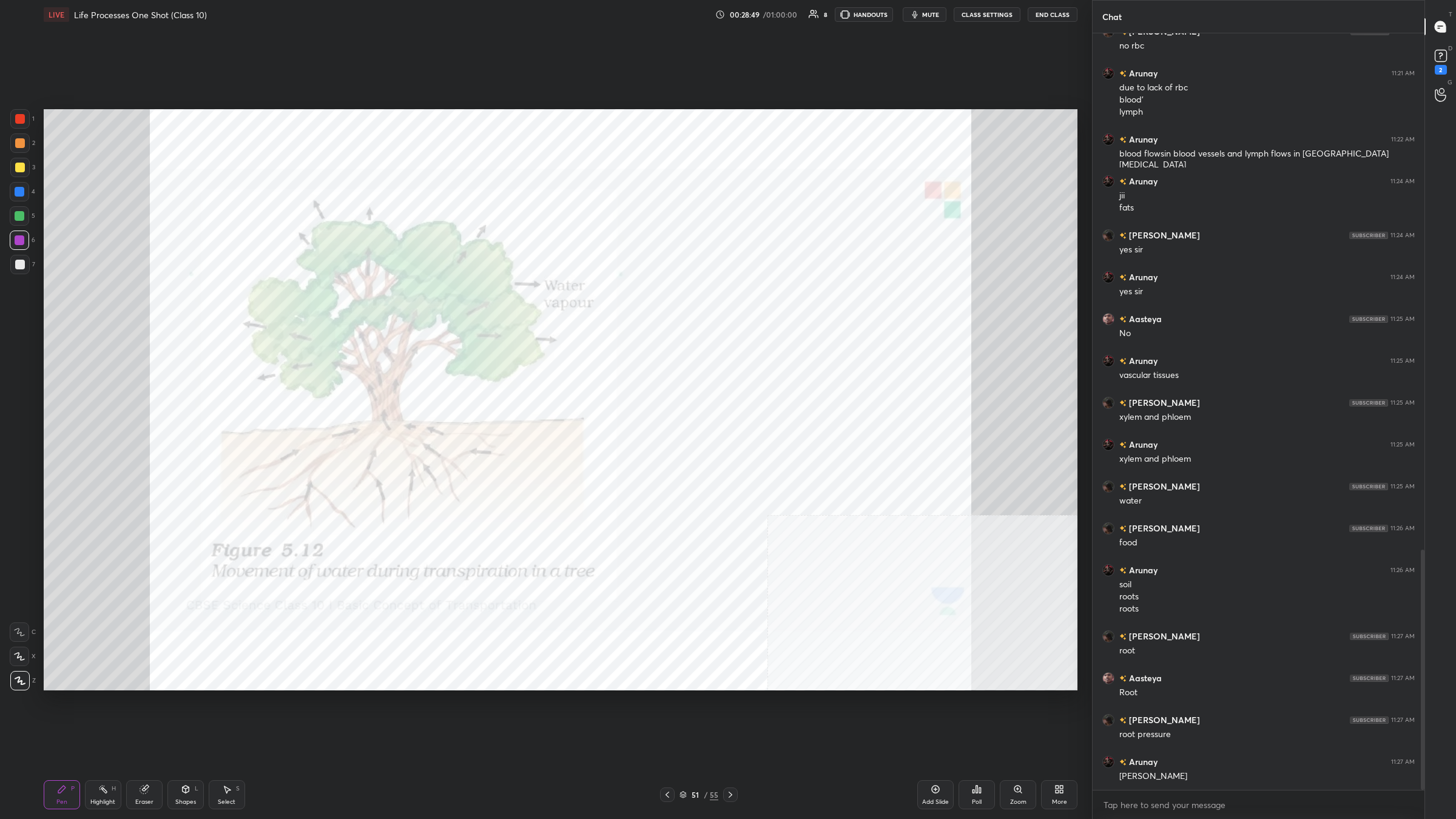 click at bounding box center (19, 192) 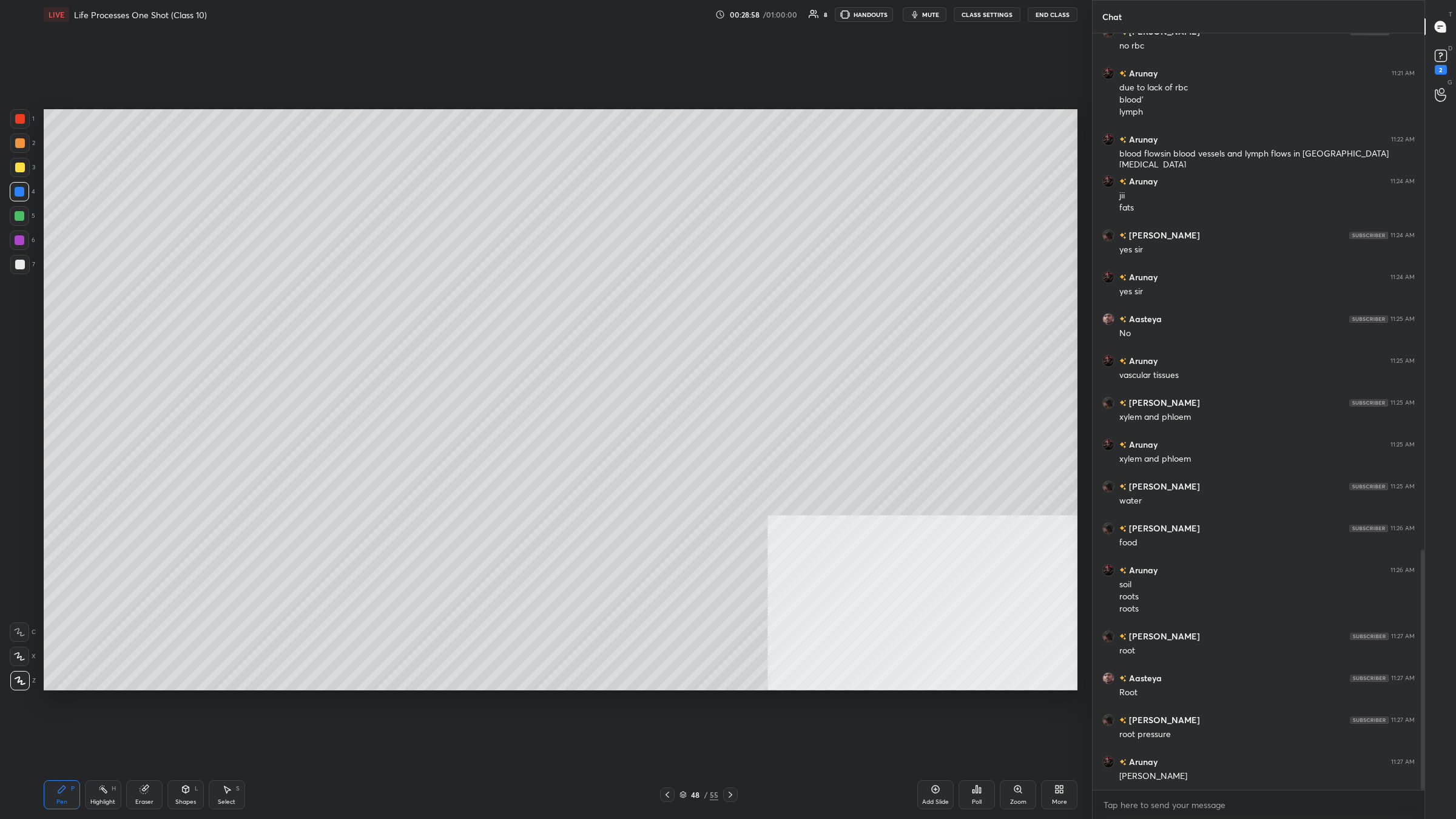 click on "1 2 3 4 5 6 7 C X Z C X Z E E Erase all   H H" at bounding box center (19, 400) 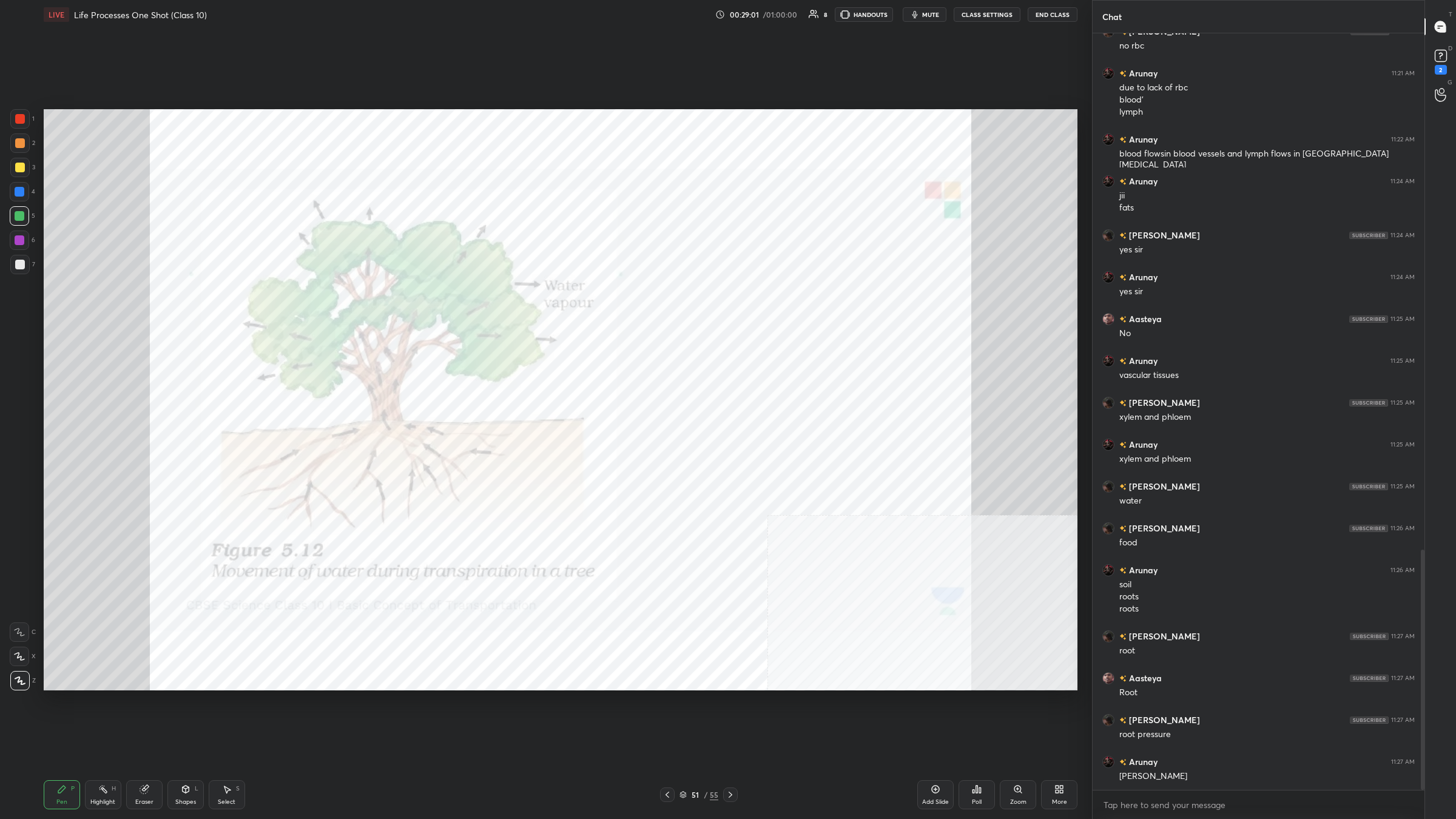 click at bounding box center [19, 192] 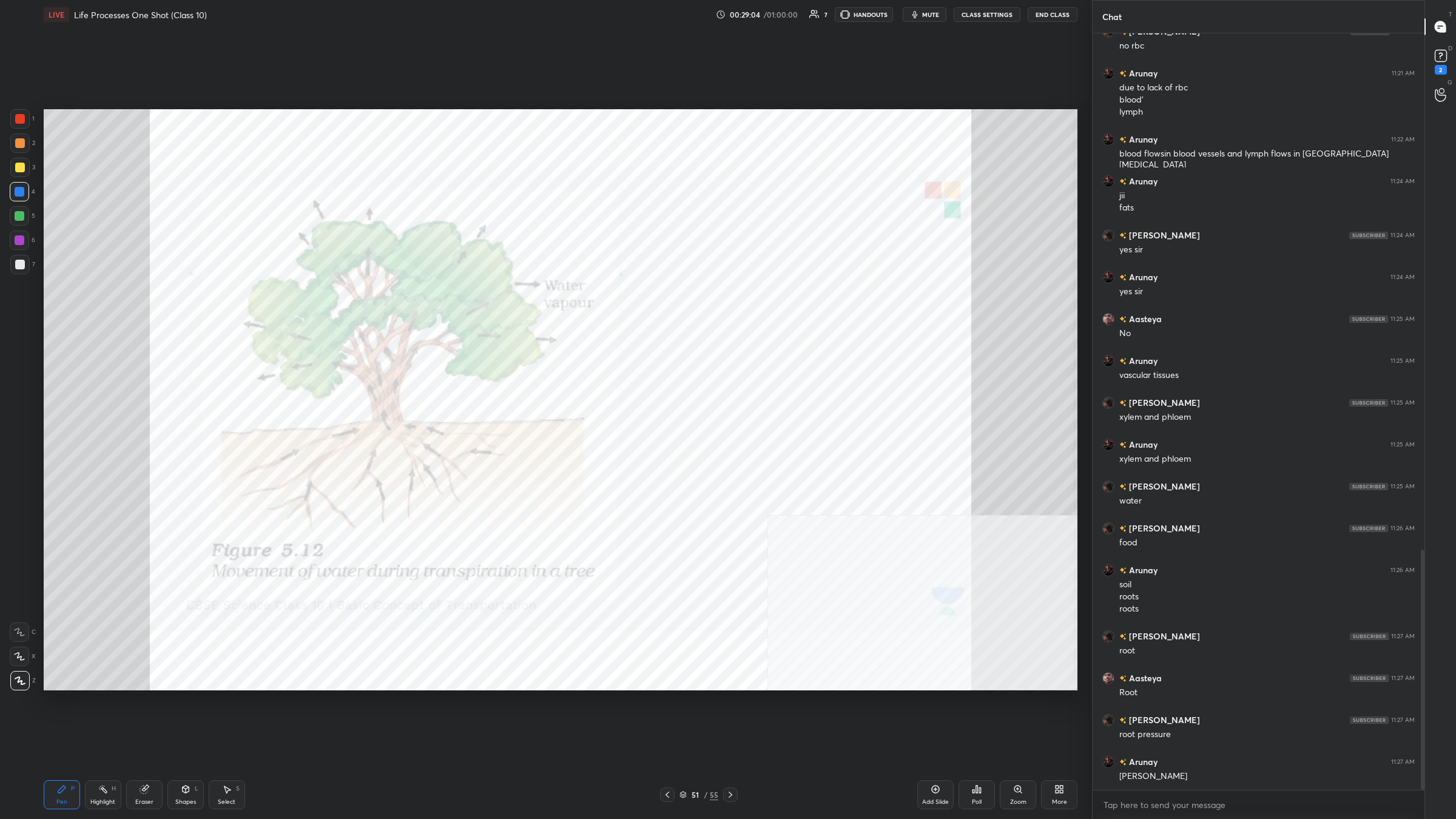 click on "Highlight H" at bounding box center [103, 795] 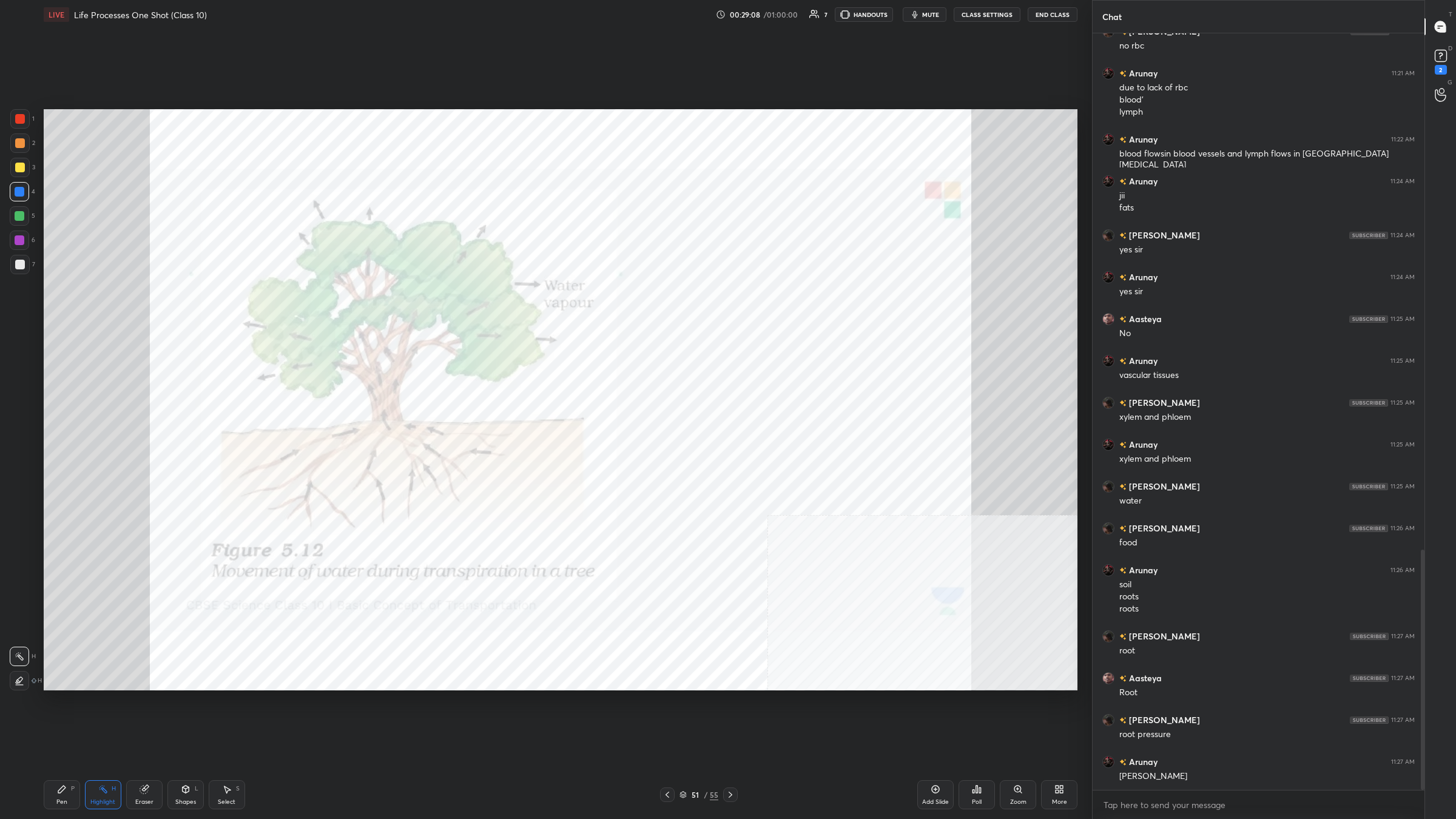 click on "Pen" at bounding box center (62, 802) 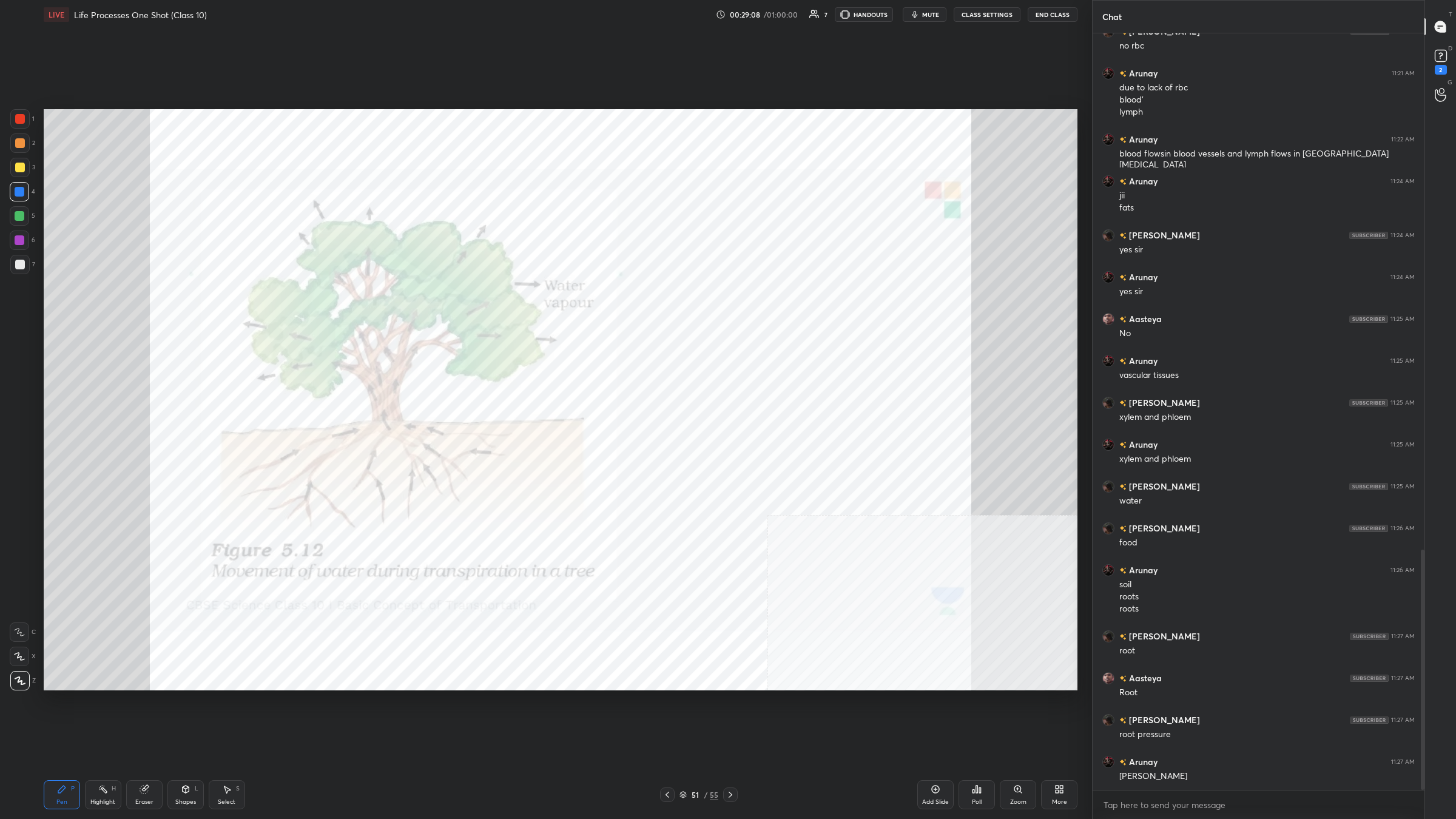 click on "Pen" at bounding box center [62, 802] 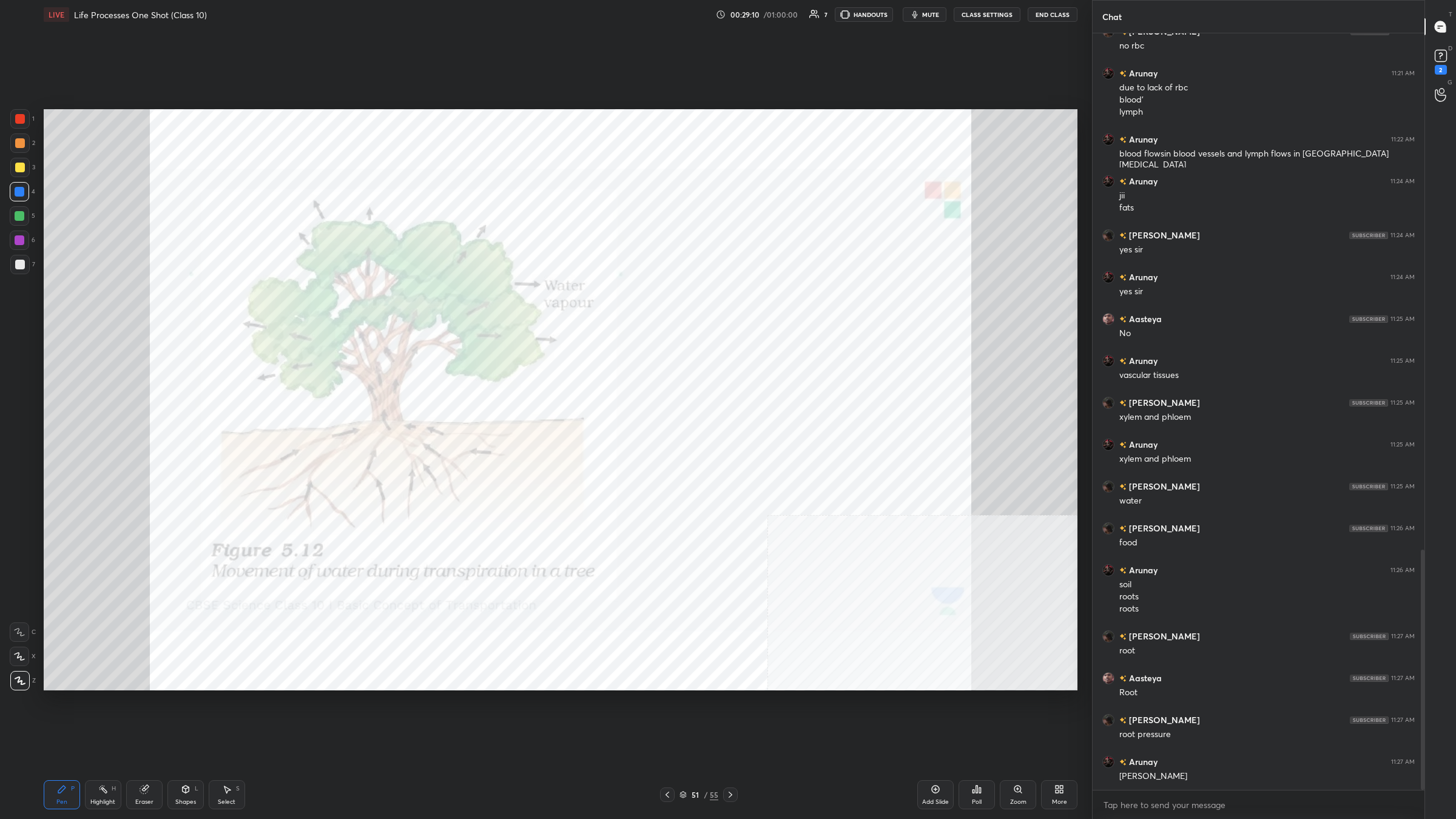 click at bounding box center (19, 192) 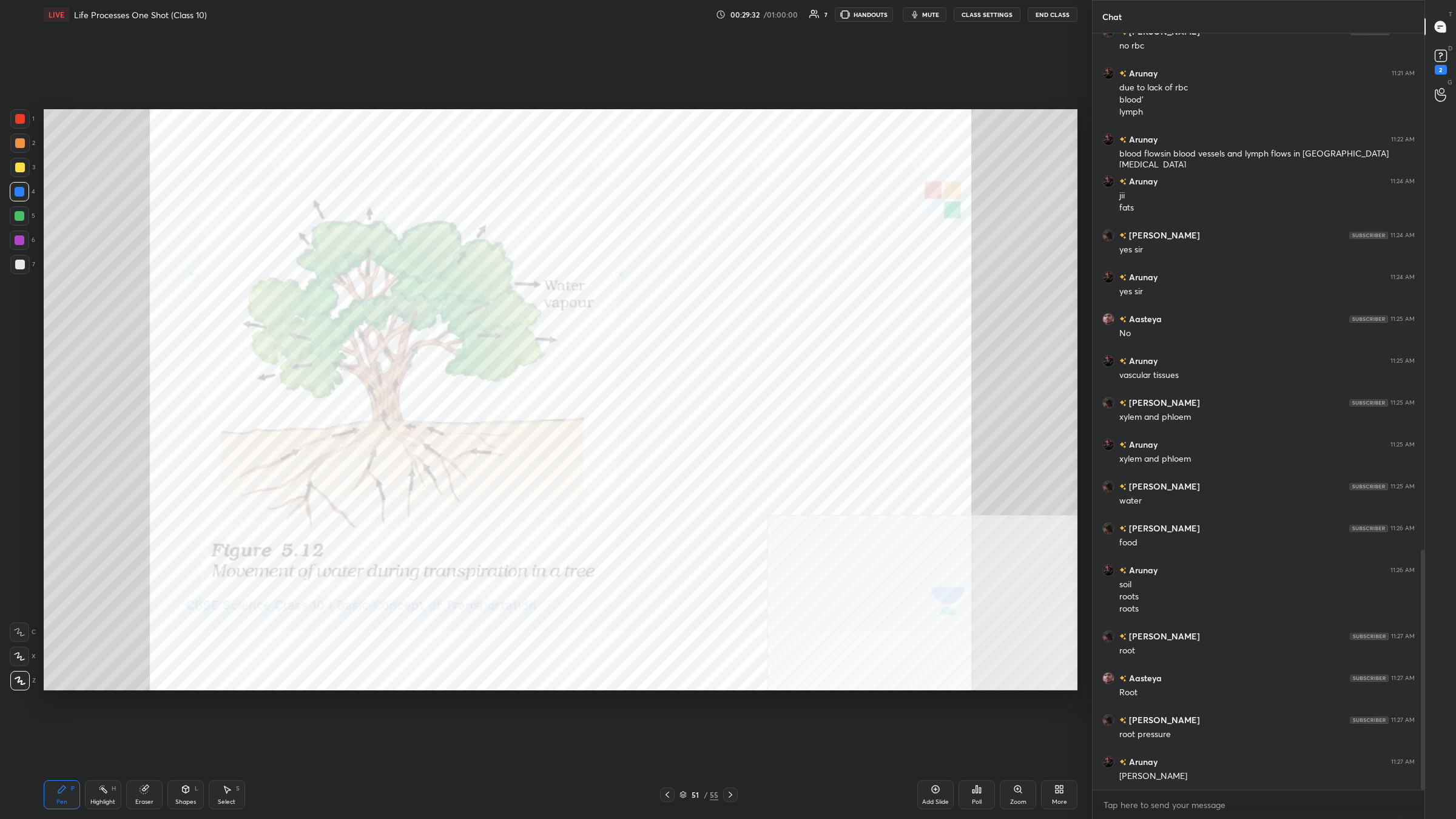 click on "4" at bounding box center (22, 194) 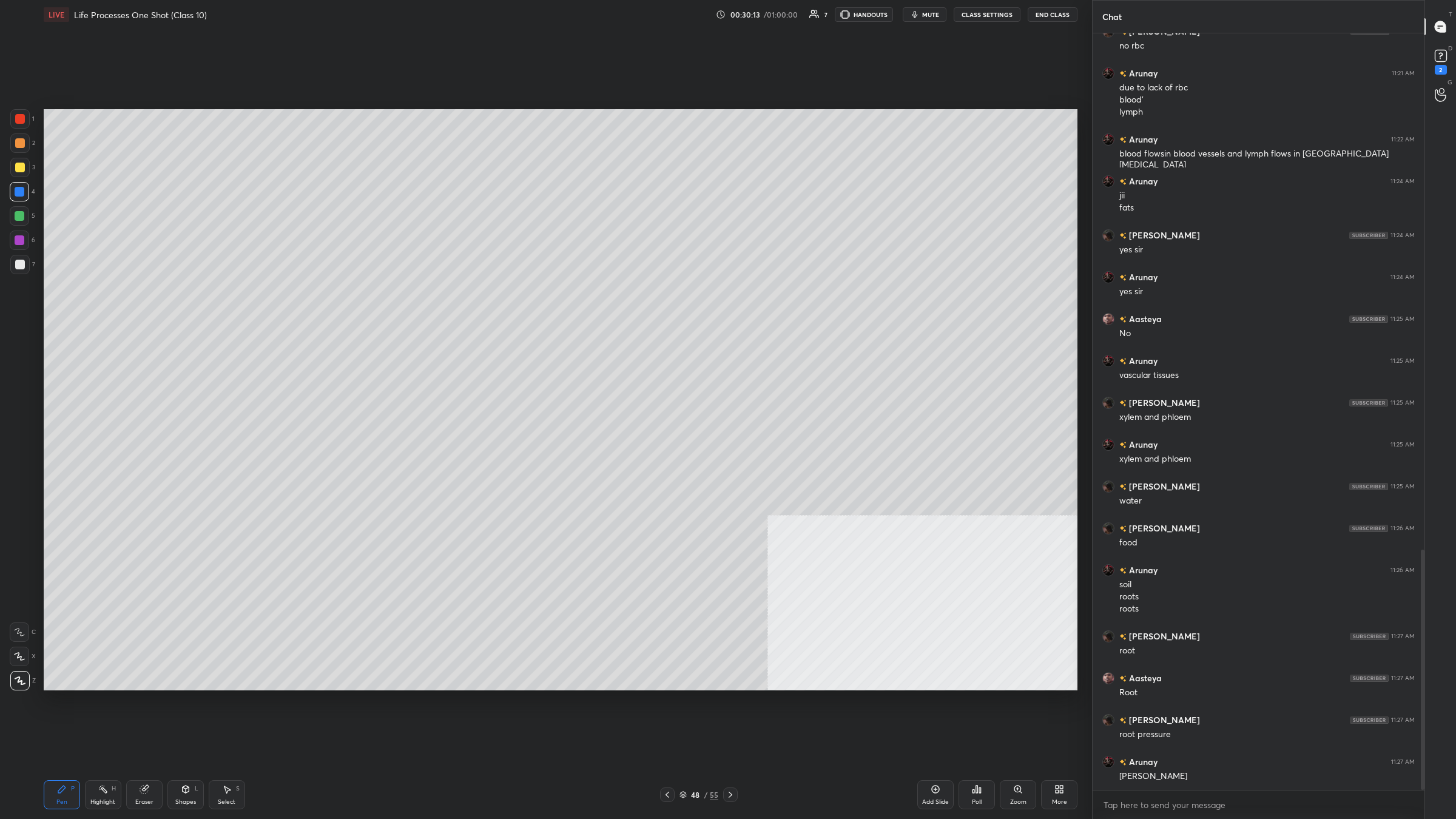 click at bounding box center (19, 216) 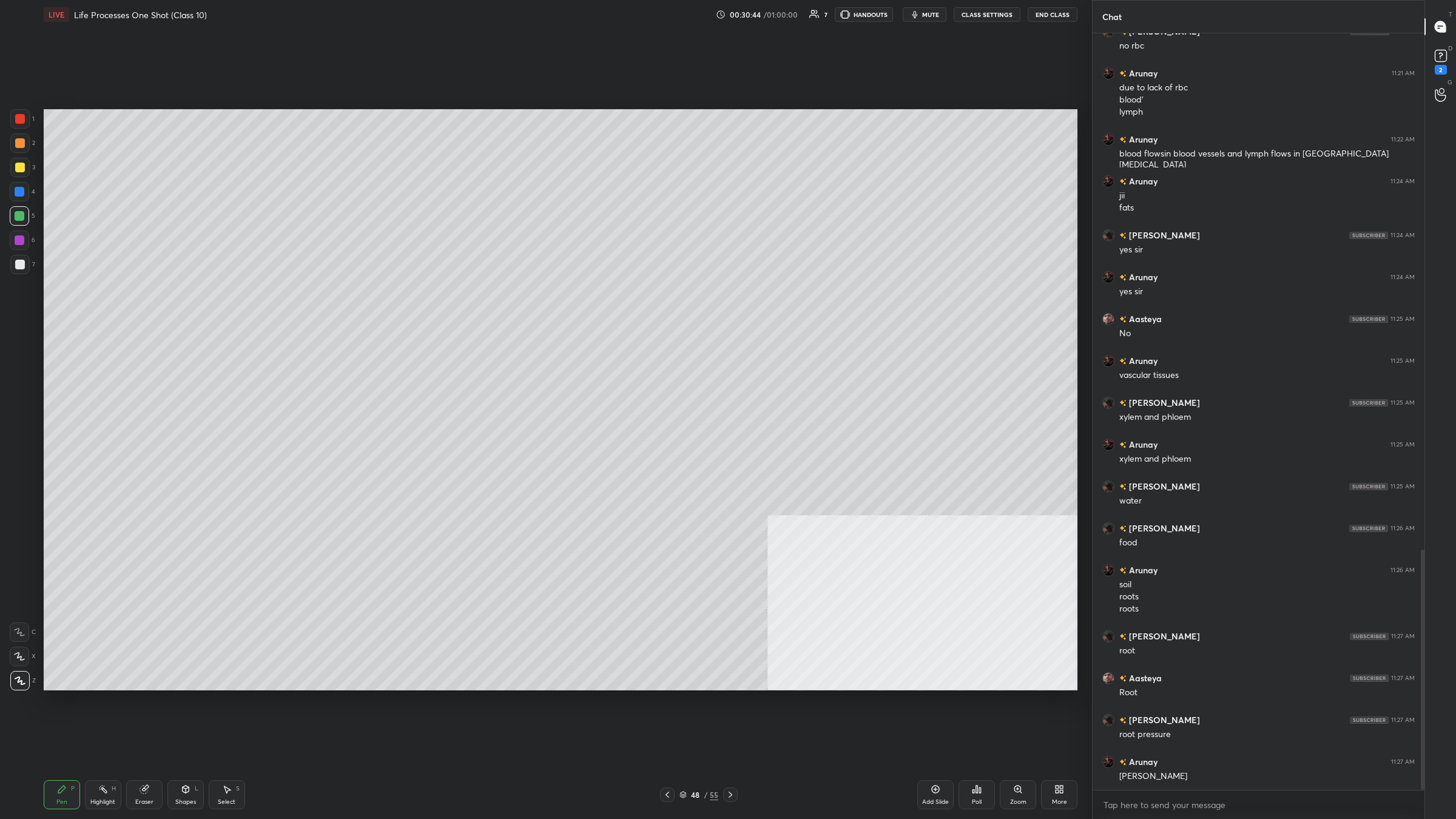 scroll, scrollTop: 1664, scrollLeft: 0, axis: vertical 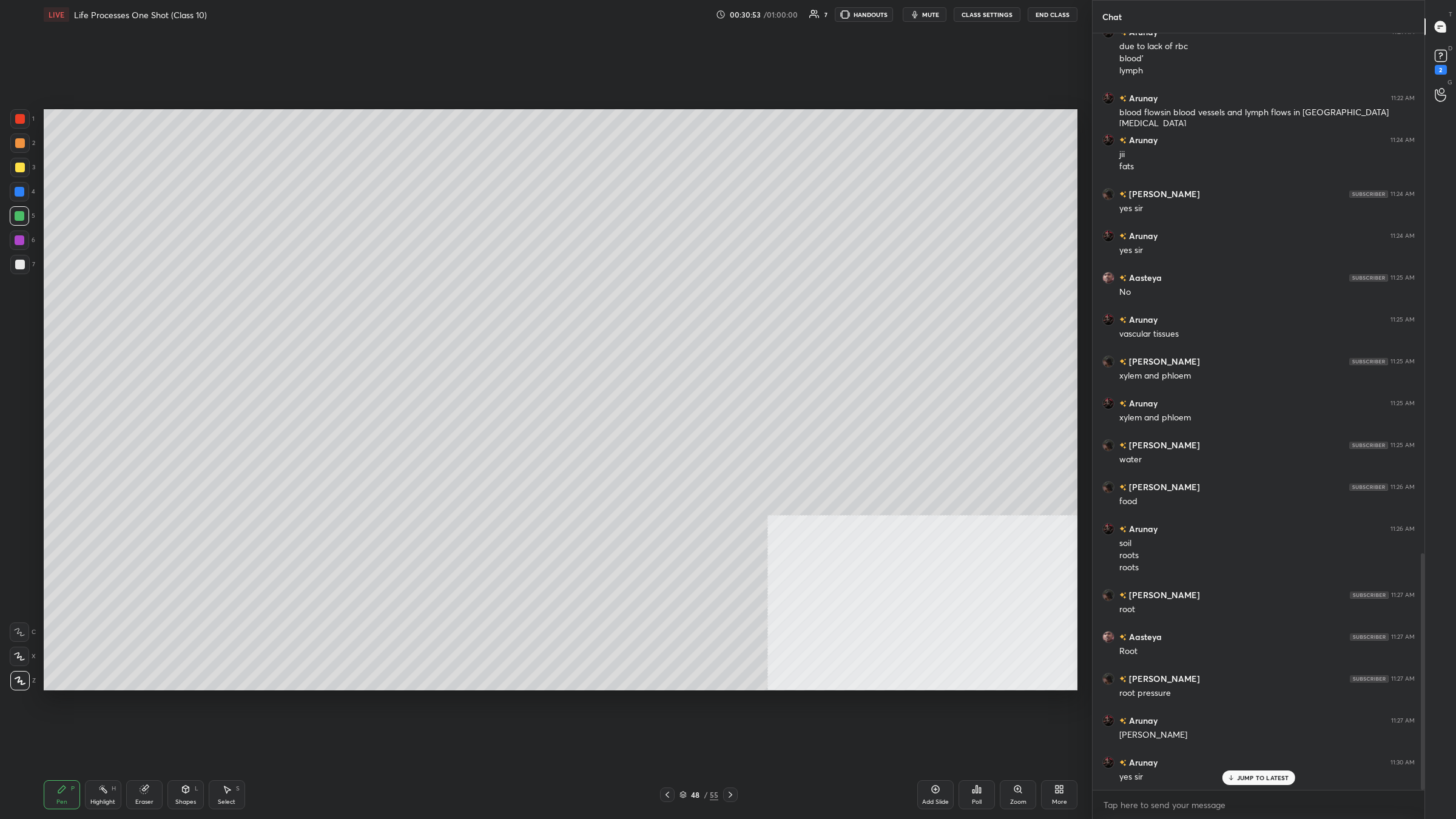 click at bounding box center (20, 167) 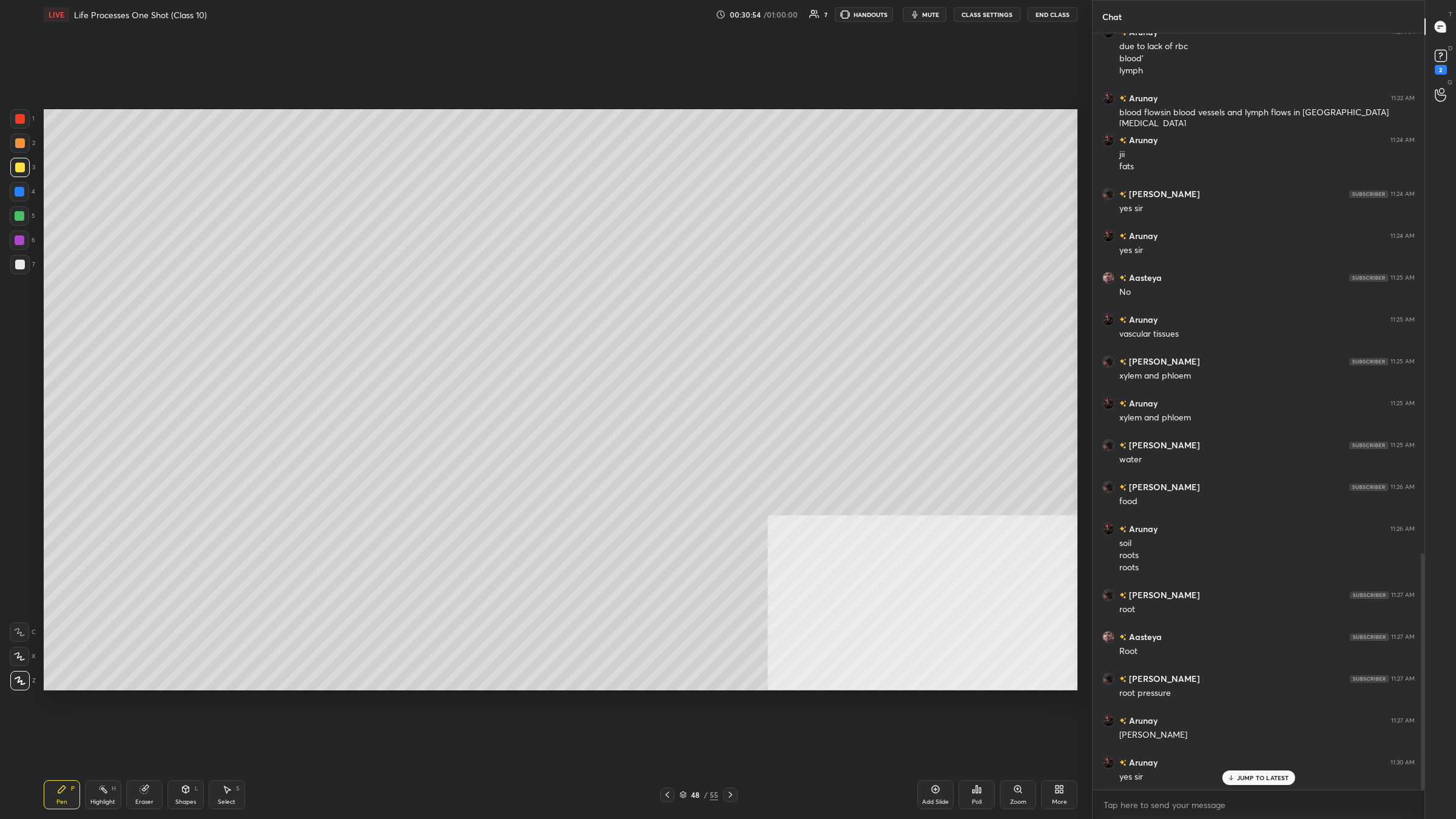 click at bounding box center [20, 265] 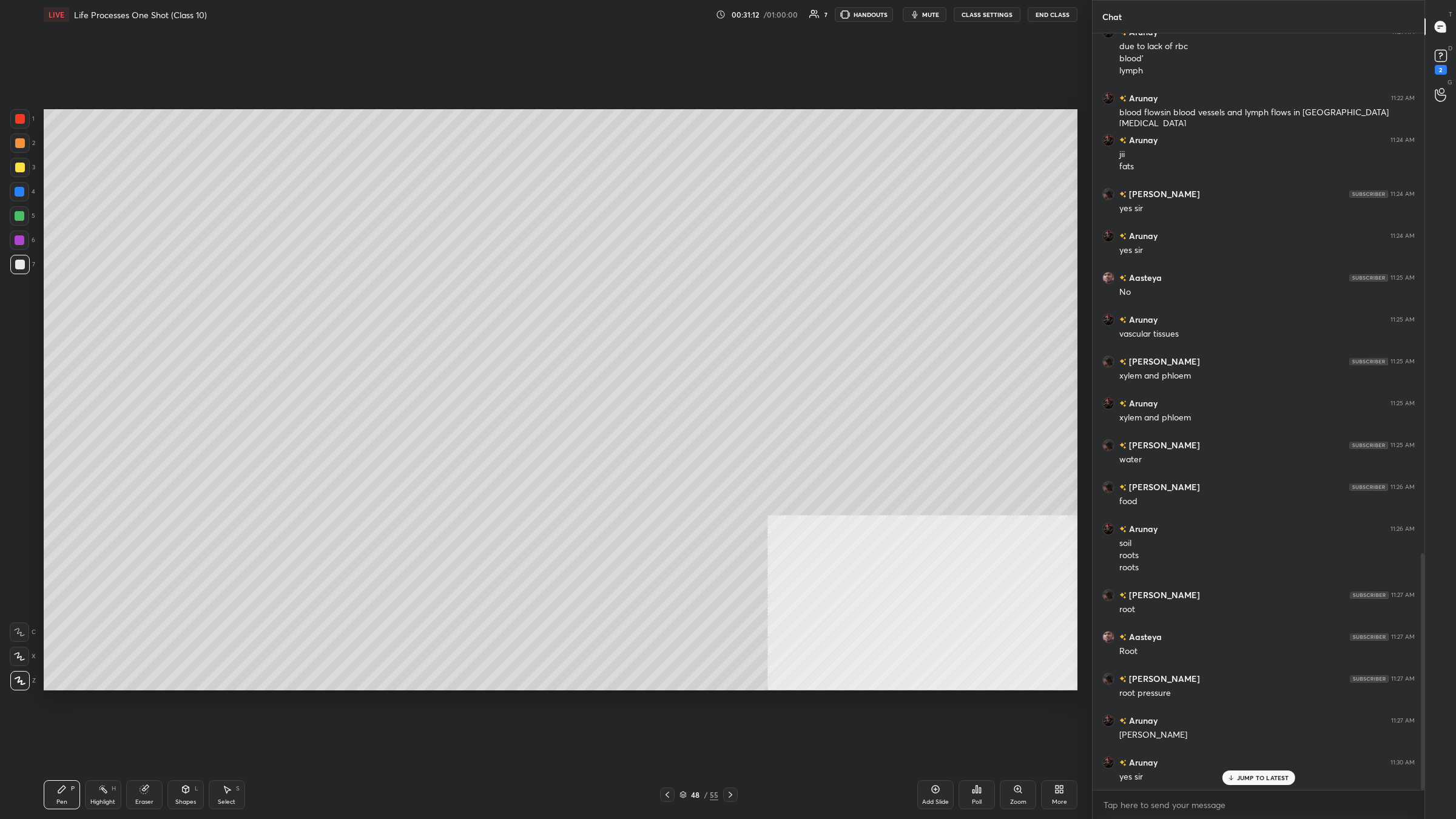 click 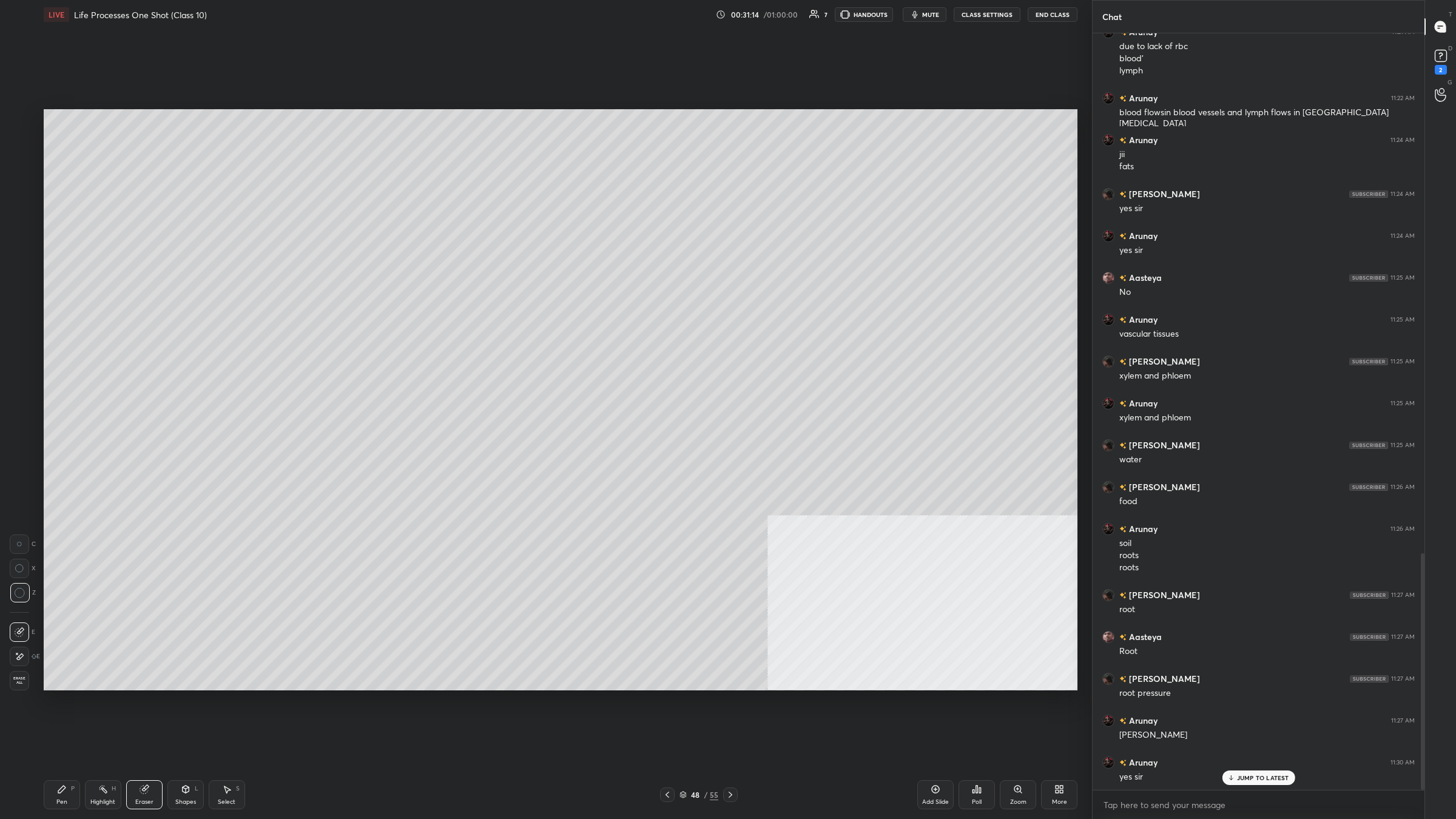click on "1 2 3 4 5 6 7 C X Z C X Z E E Erase all   H H LIVE Life Processes One Shot (Class 10) 00:31:14 /  01:00:00 7 HANDOUTS mute CLASS SETTINGS End Class Setting up your live class Poll for   secs No correct answer Start poll Back Life Processes One Shot (Class 10) [PERSON_NAME] Pen P Highlight H Eraser Shapes L Select S 48 / 55 Add Slide Poll Zoom More" at bounding box center [541, 410] 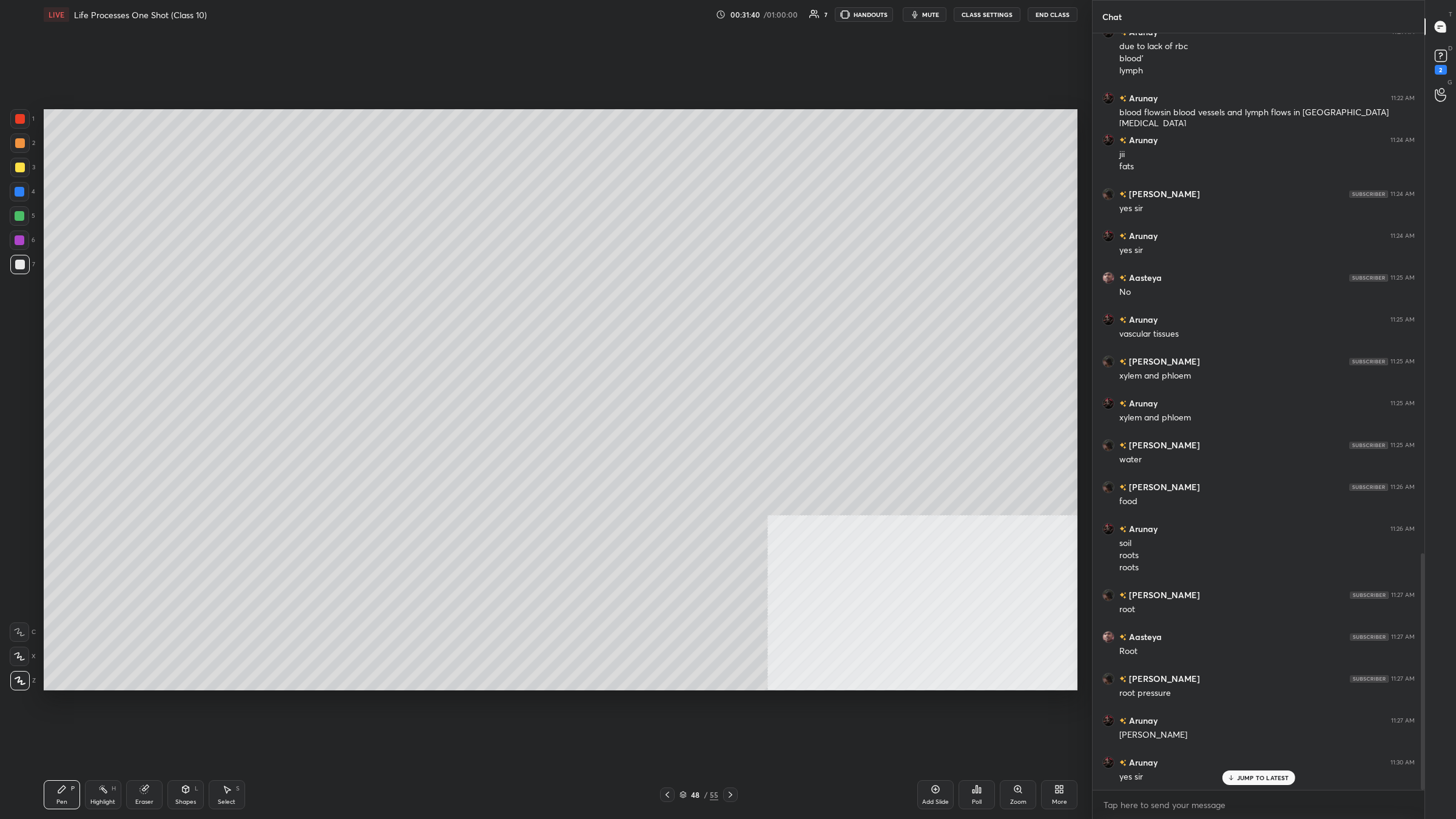 click at bounding box center [20, 167] 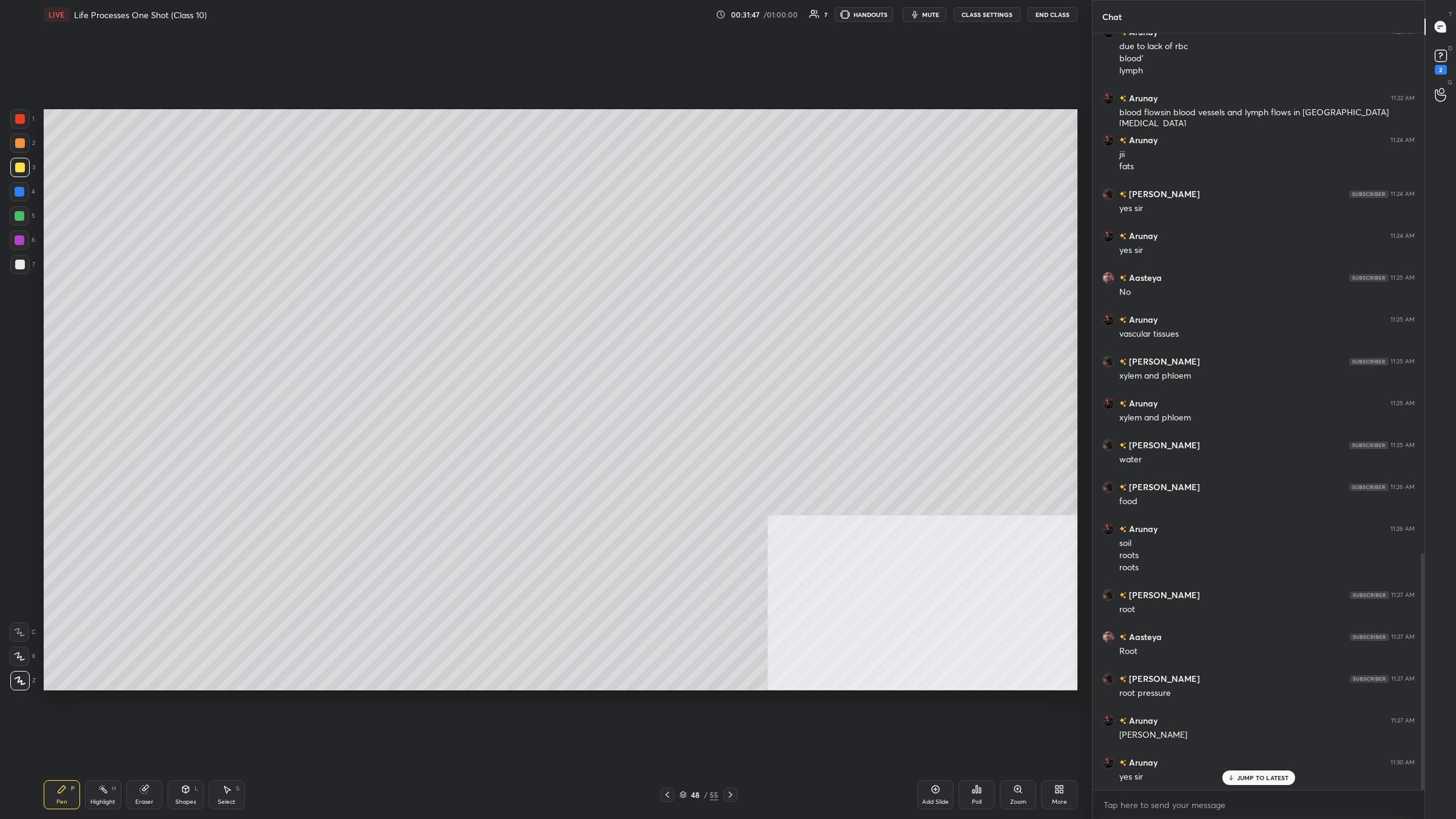 click at bounding box center [20, 265] 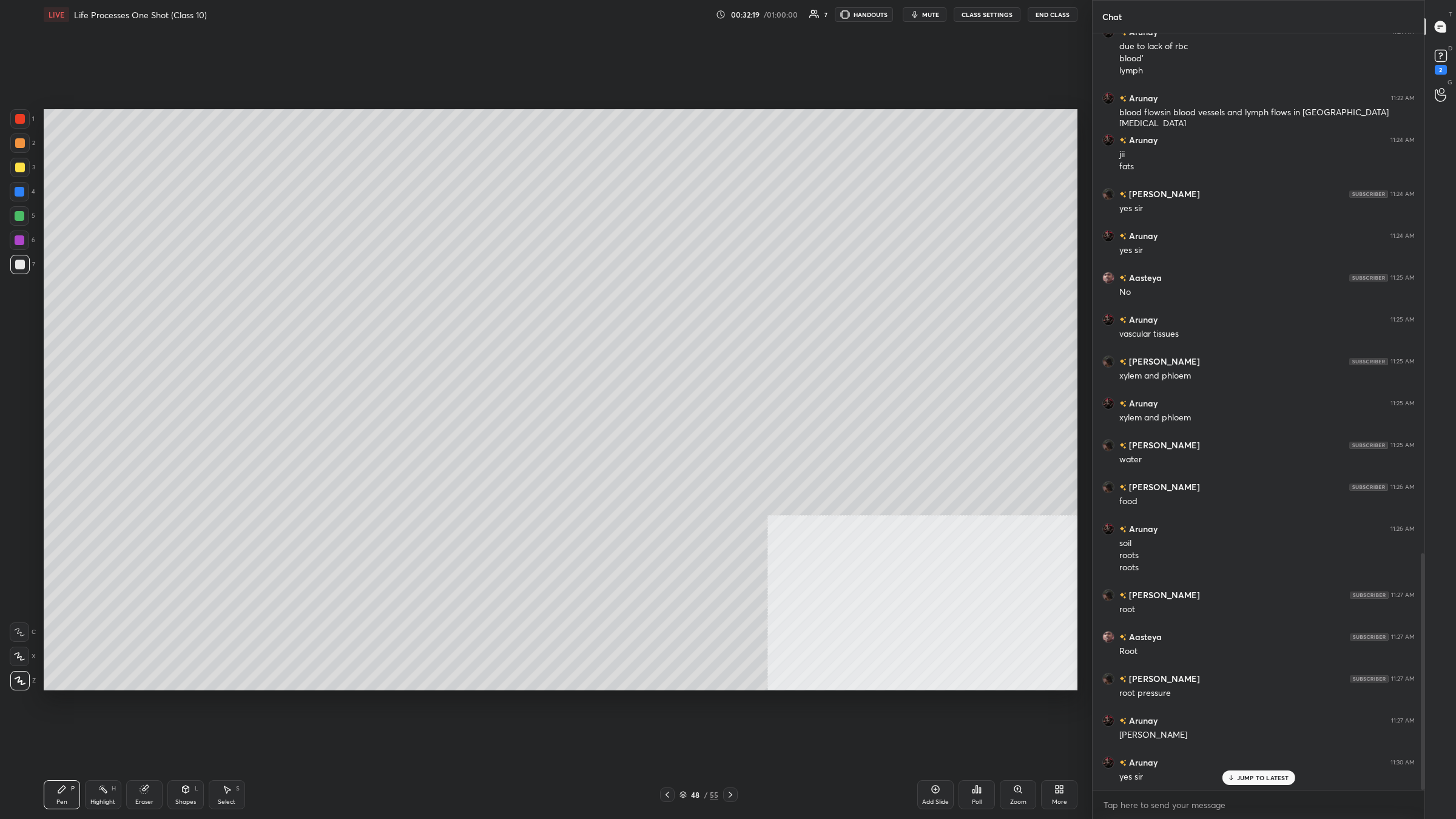 click at bounding box center [19, 192] 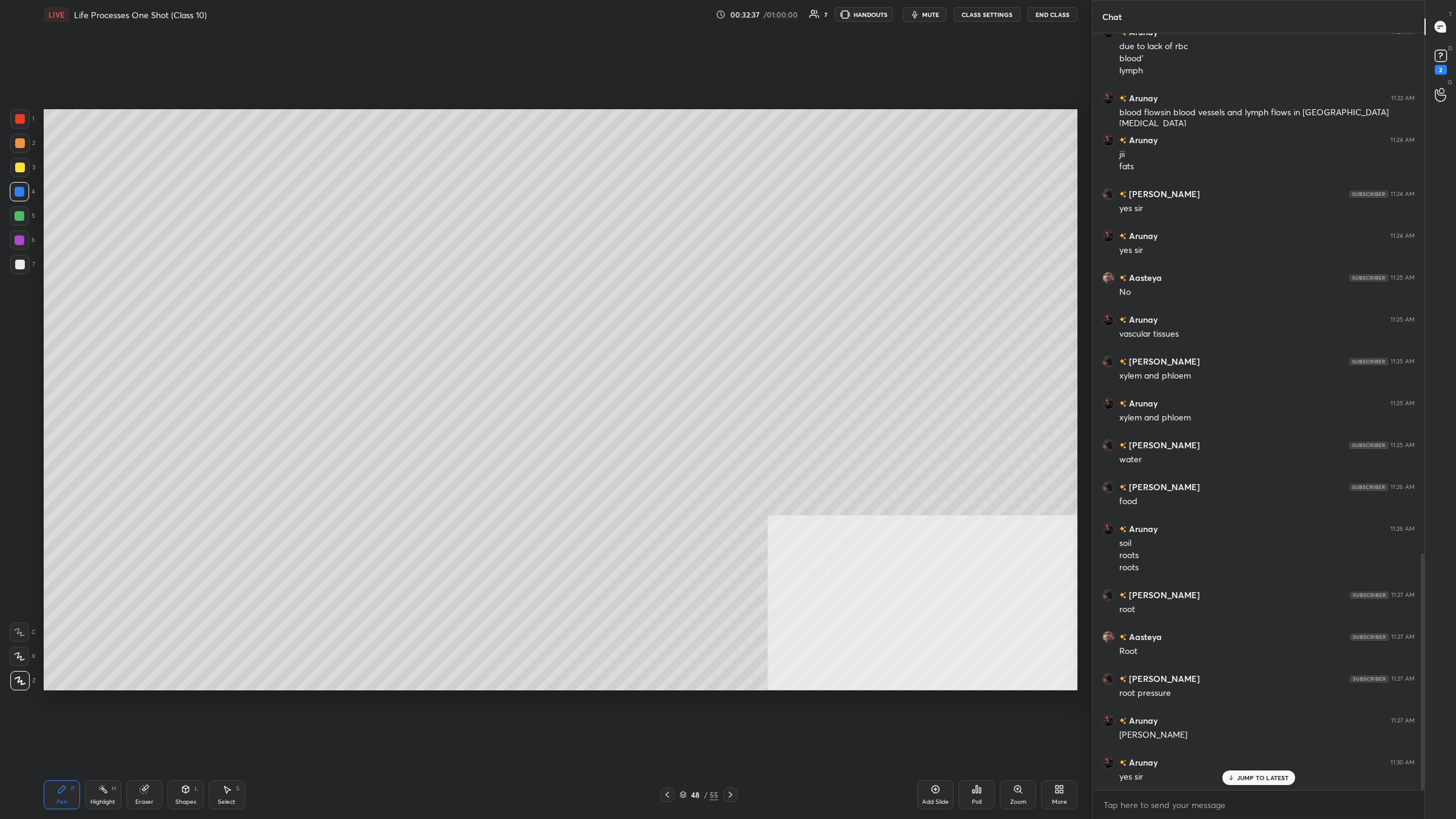 click at bounding box center (20, 265) 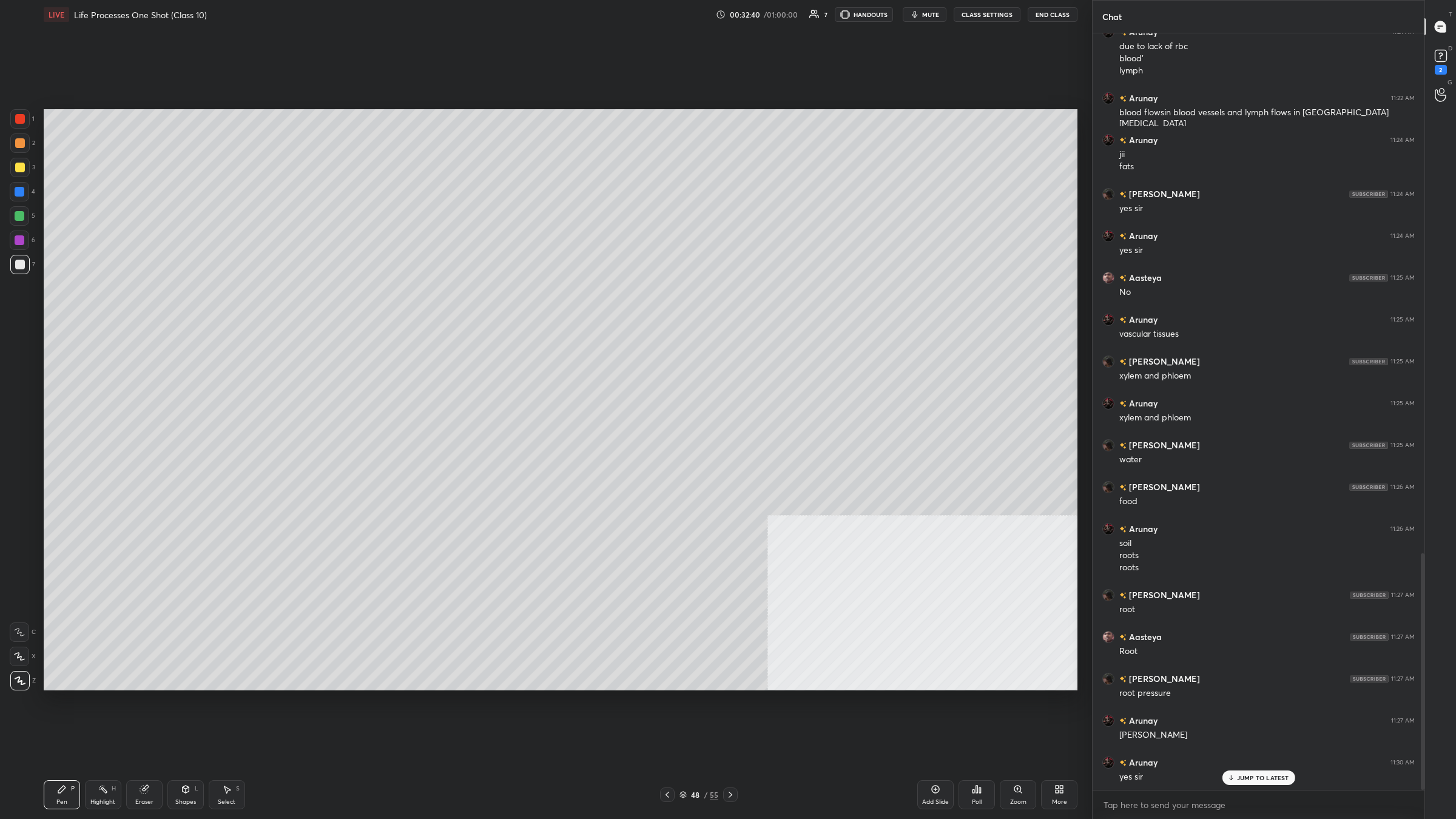 click on "Eraser" at bounding box center (144, 795) 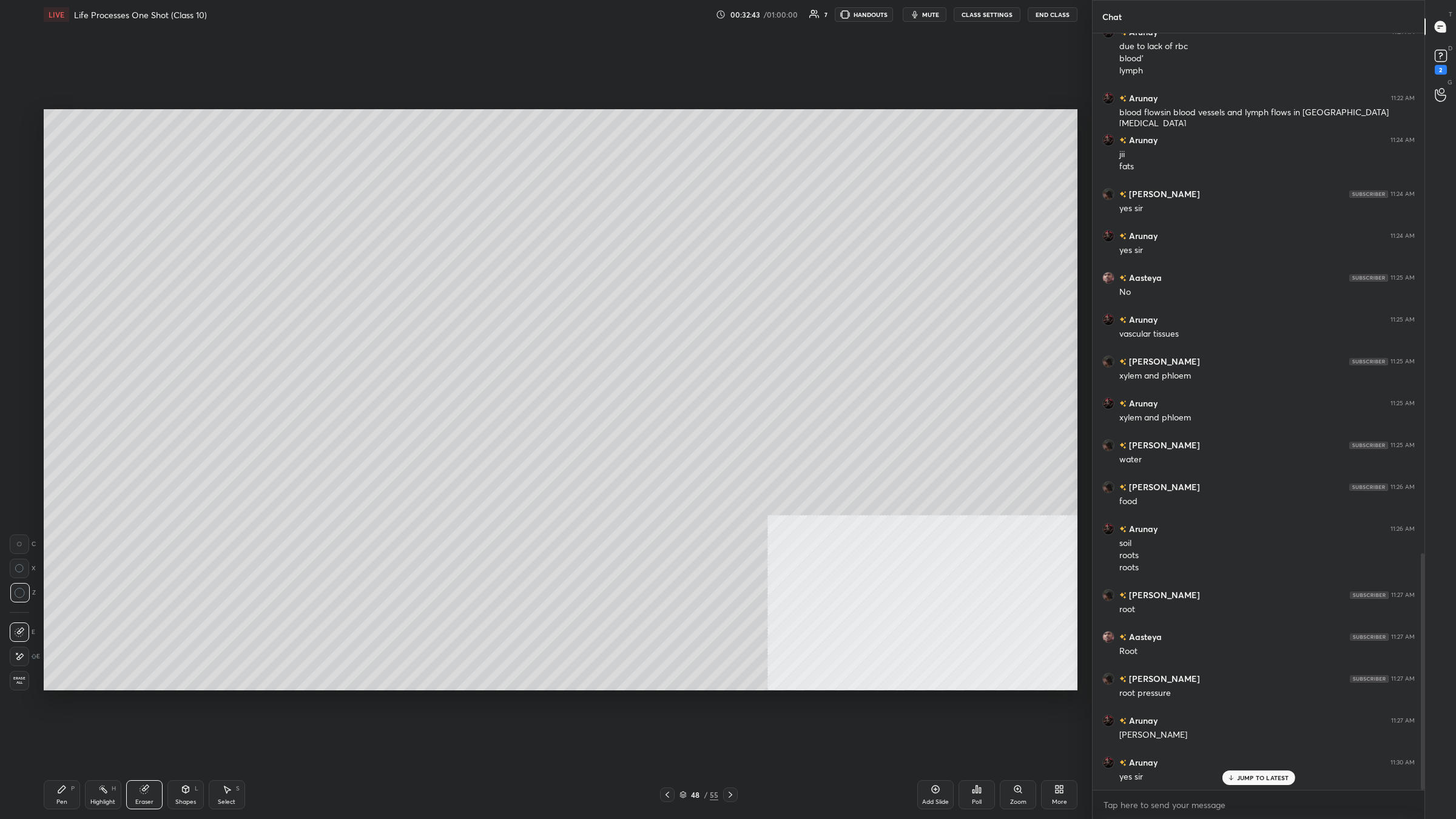 click 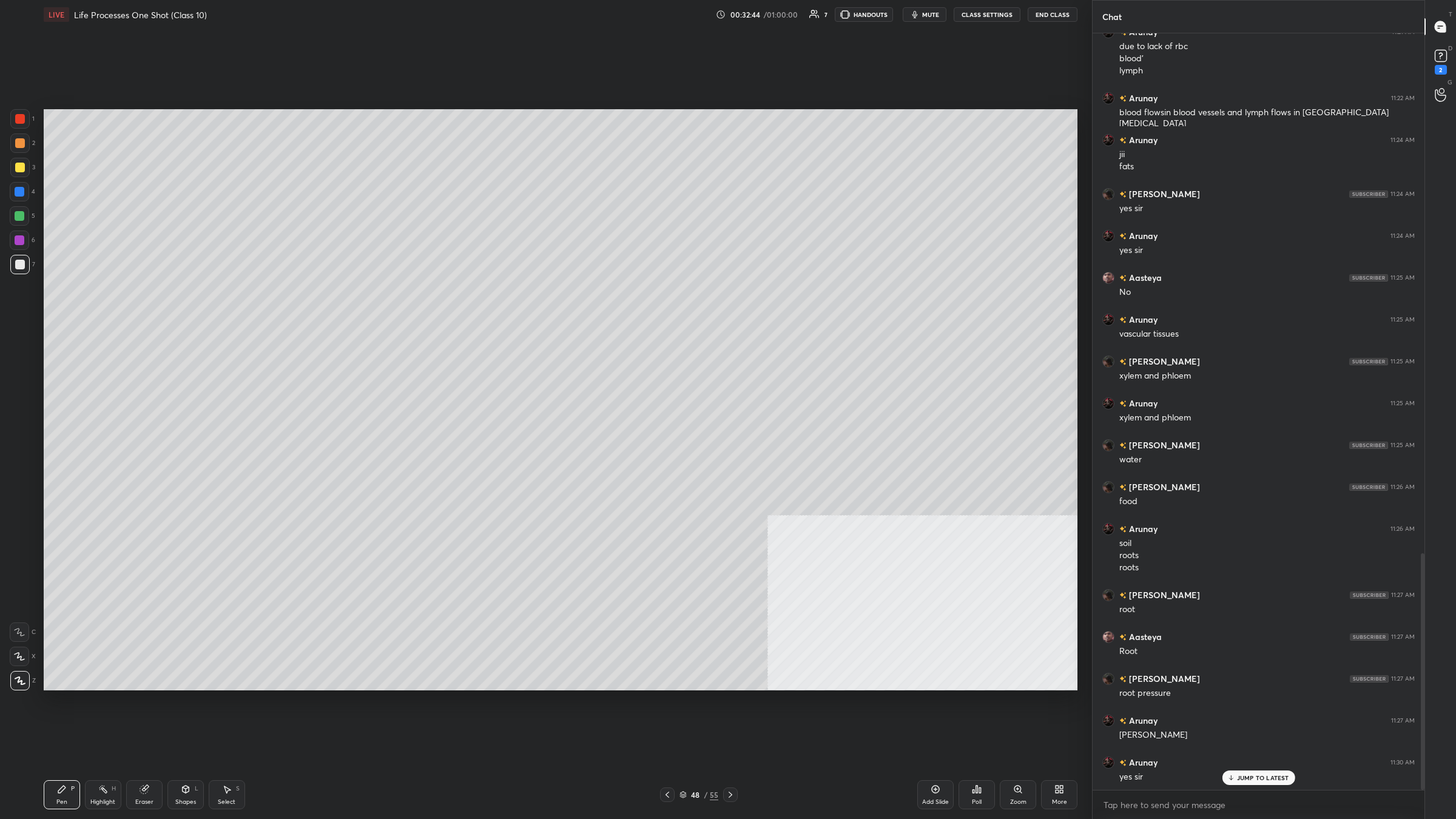 click at bounding box center [19, 216] 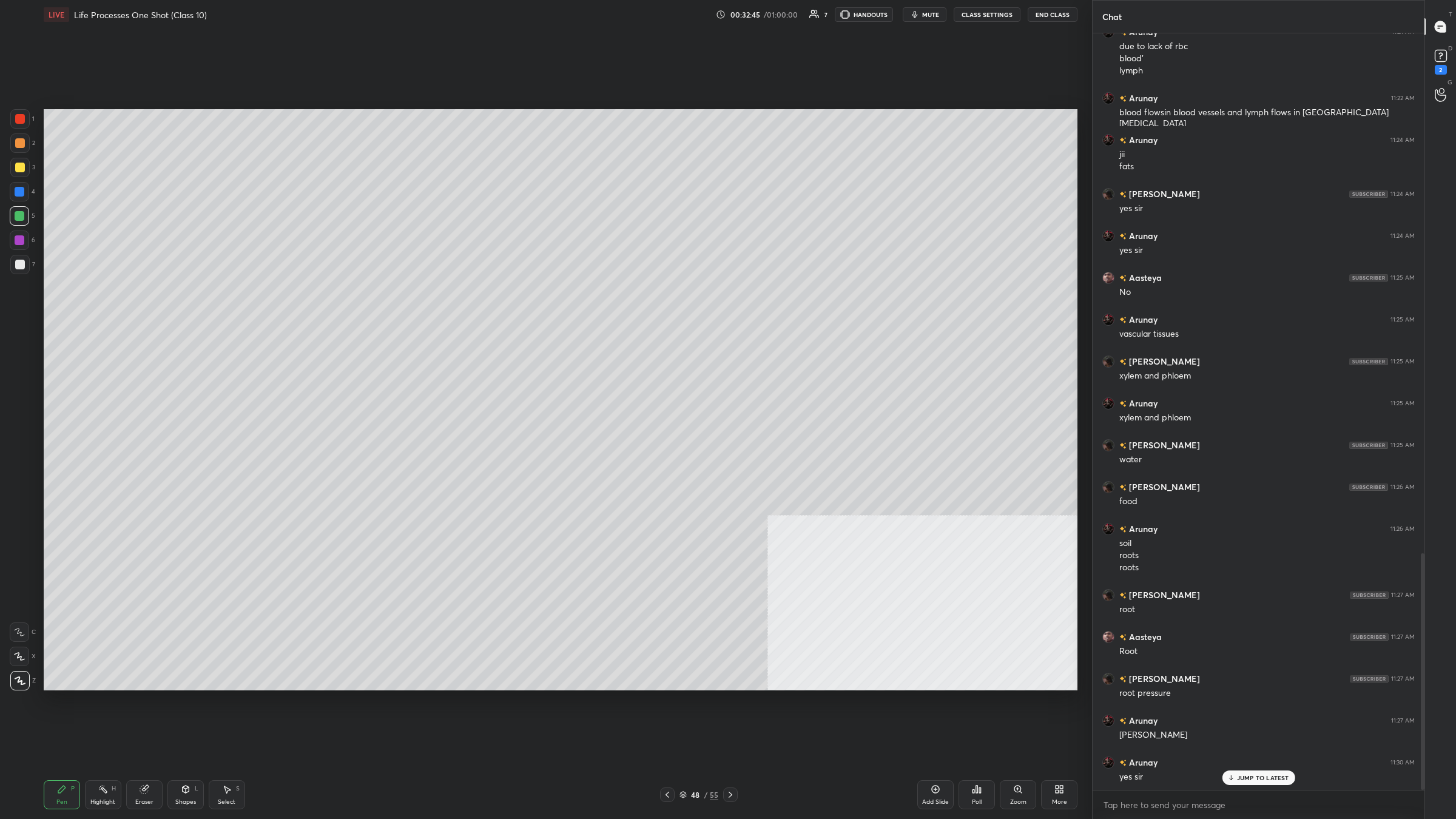 click at bounding box center (20, 265) 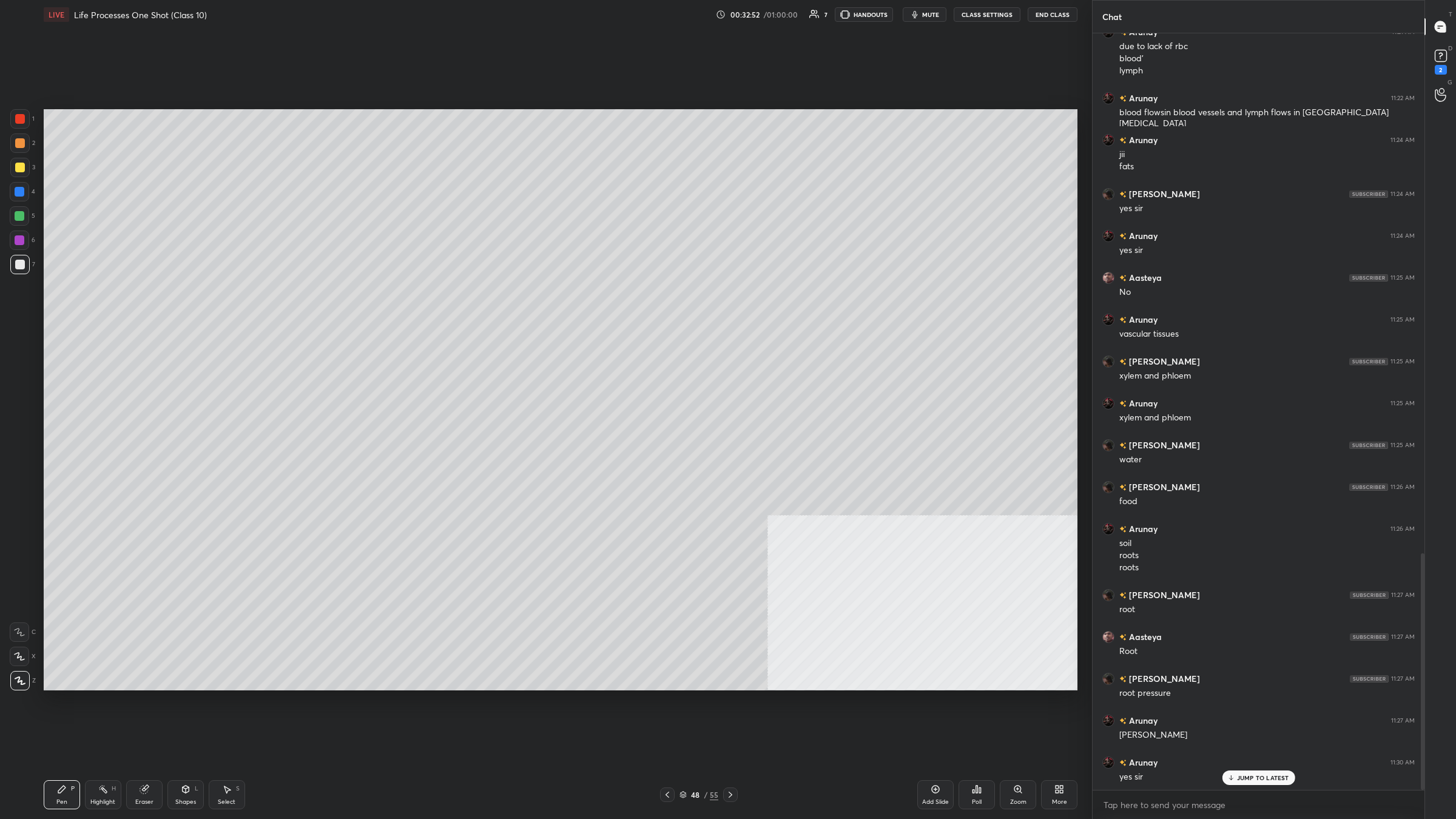 scroll, scrollTop: 1693, scrollLeft: 0, axis: vertical 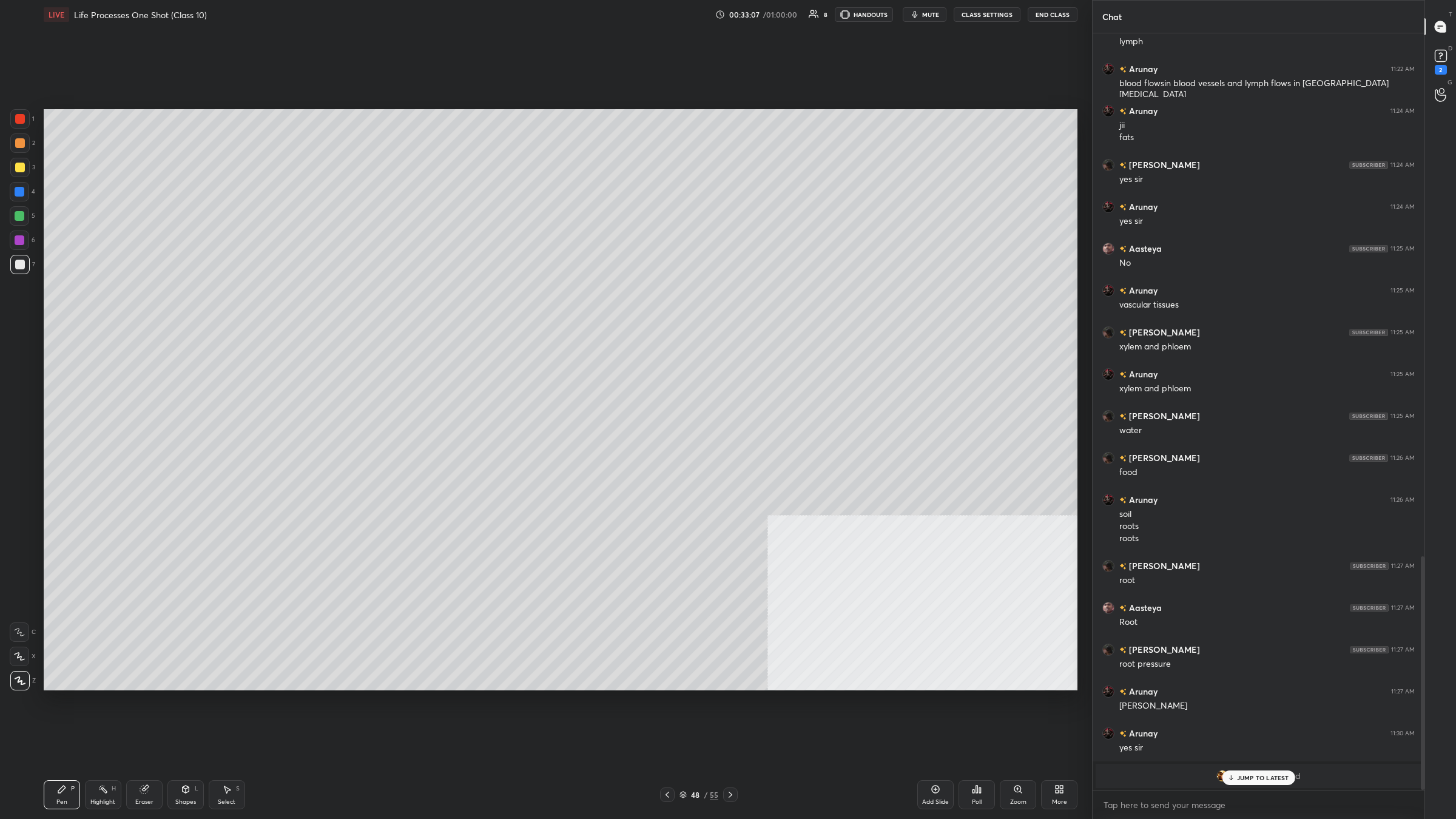 click at bounding box center [19, 216] 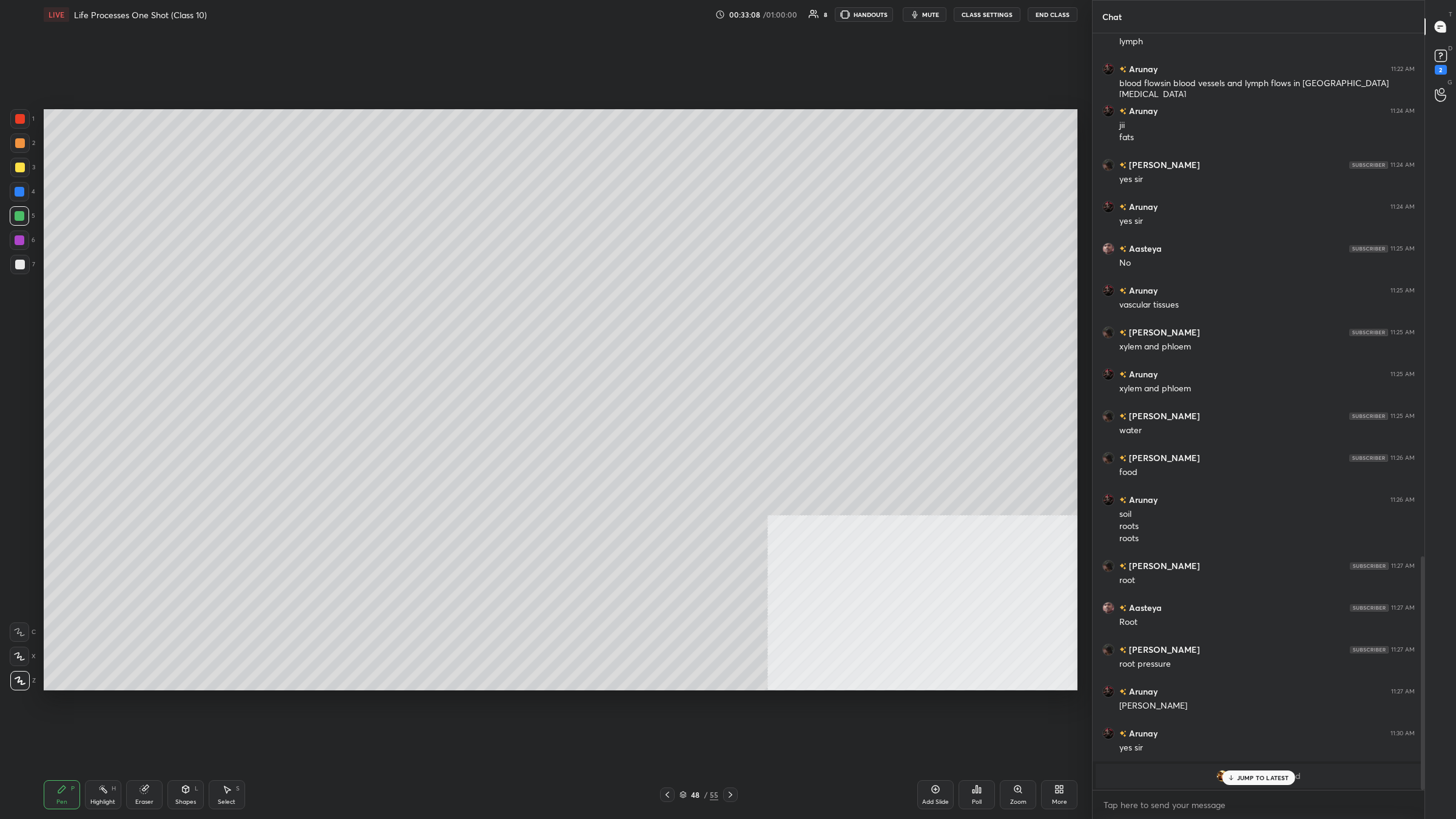 scroll, scrollTop: 728, scrollLeft: 329, axis: both 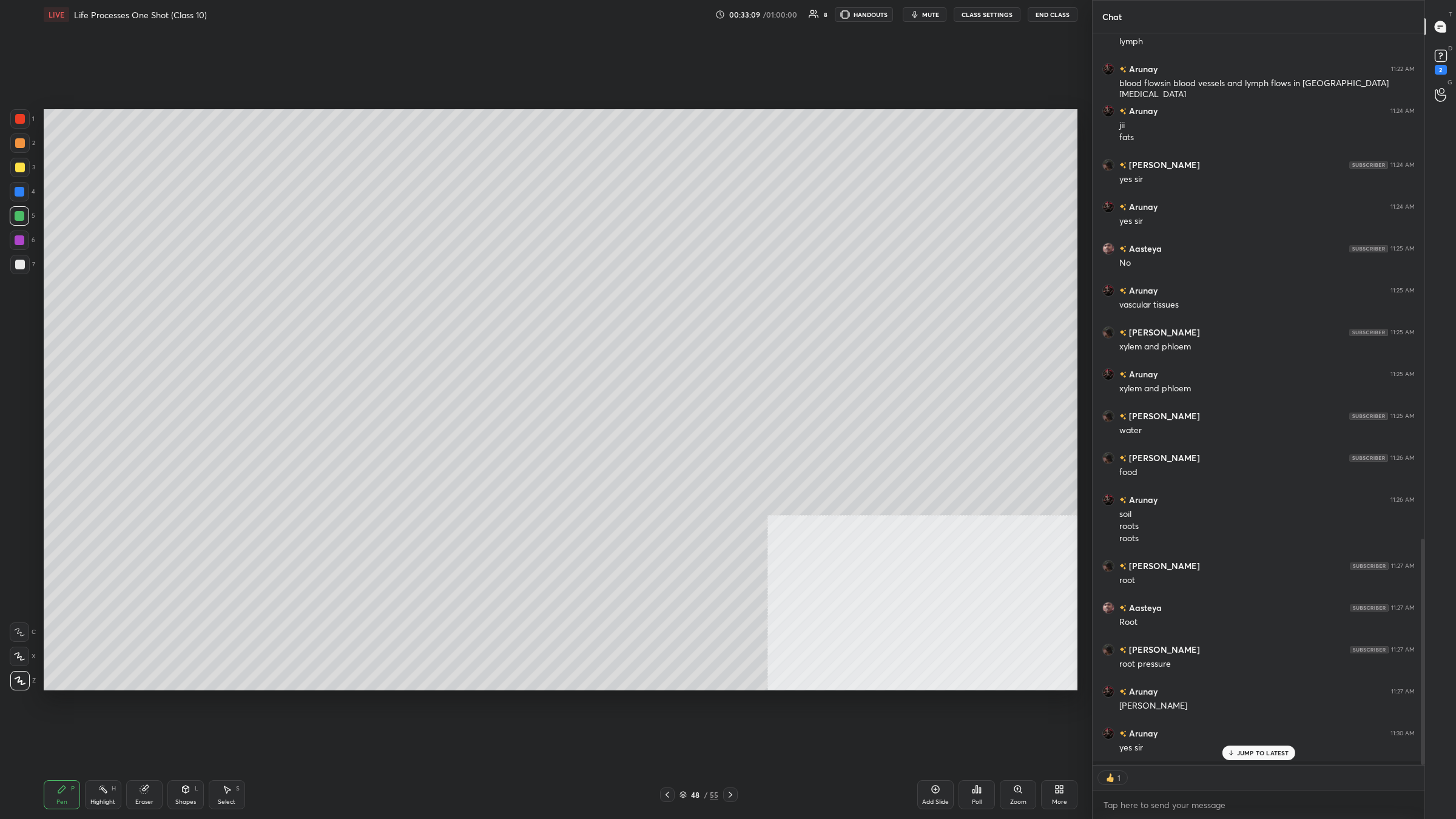 click on "1 2 3 4 5 6 7 C X Z C X Z E E Erase all   H H" at bounding box center [19, 400] 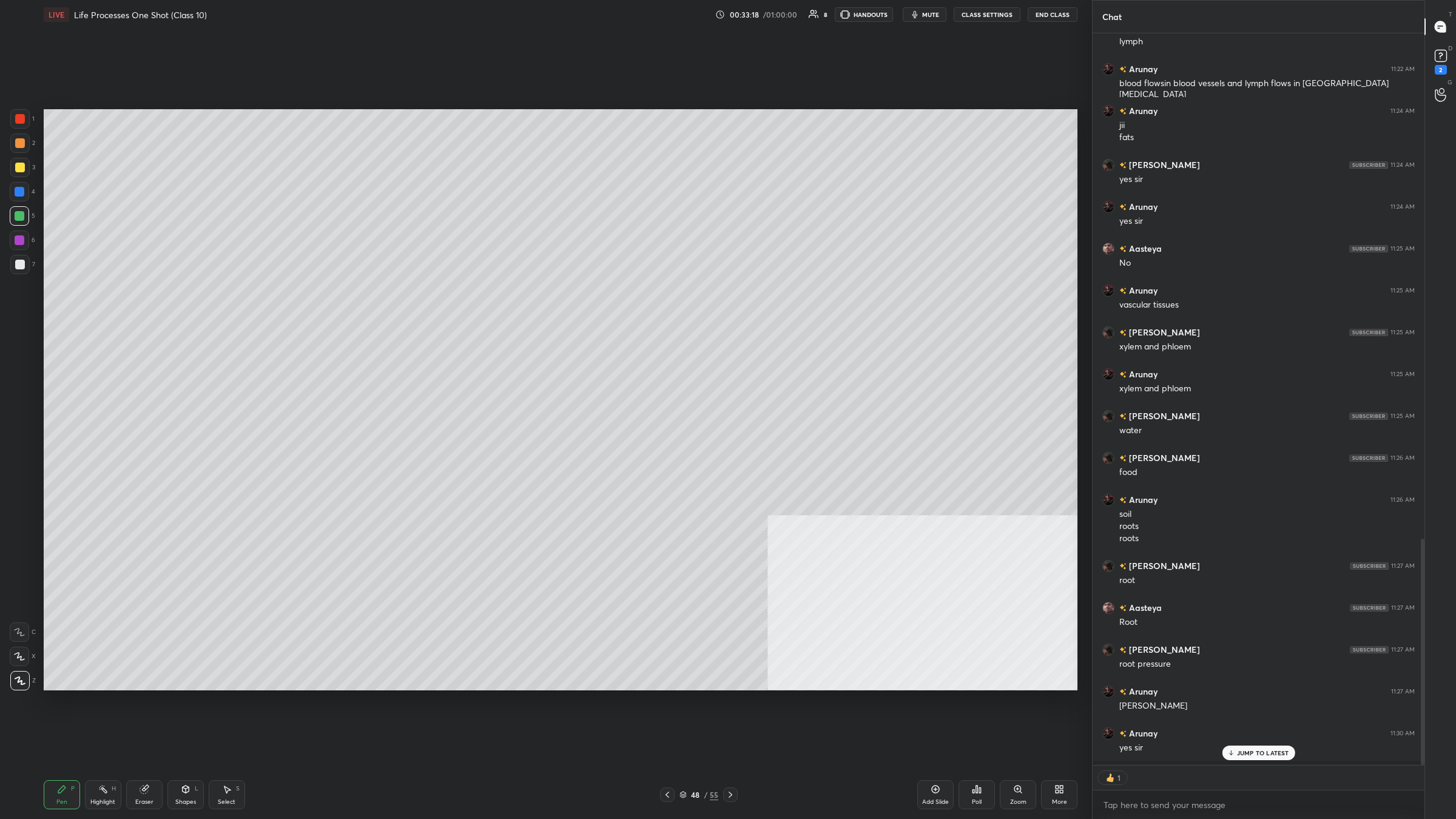 scroll, scrollTop: 753, scrollLeft: 329, axis: both 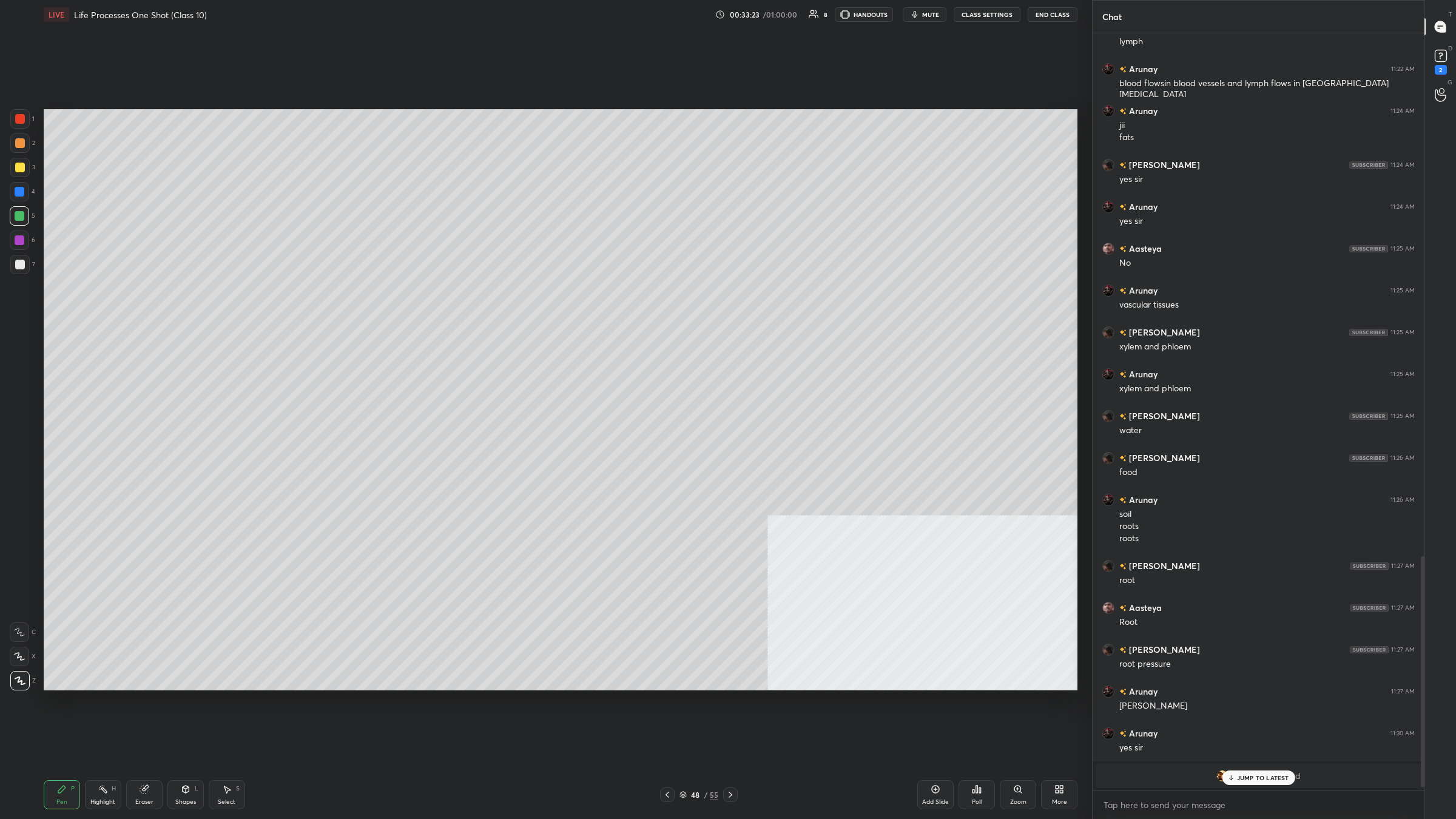 click on "1 2 3 4 5 6 7 C X Z C X Z E E Erase all   H H" at bounding box center (19, 400) 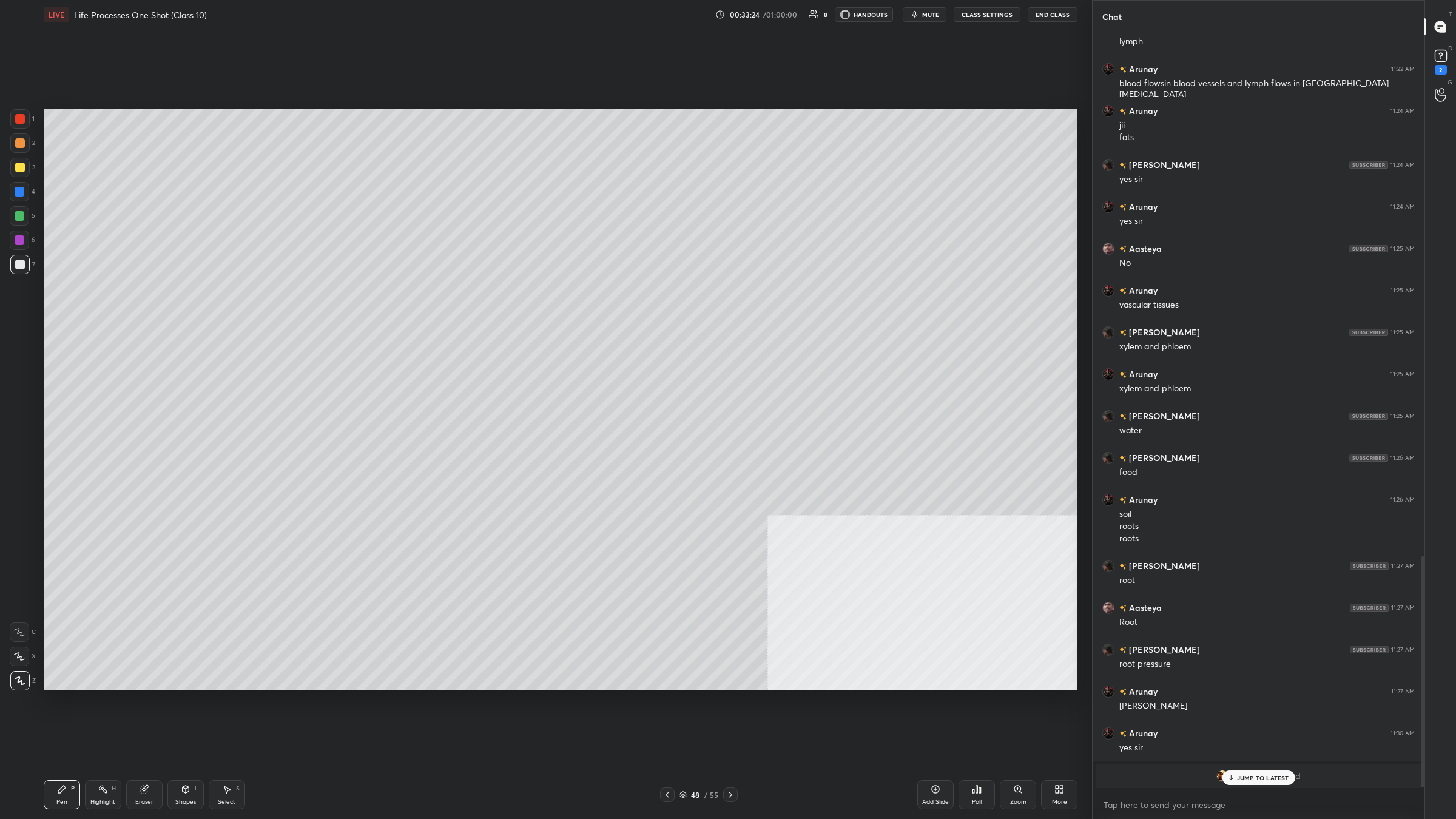 click on "Shapes" at bounding box center [186, 802] 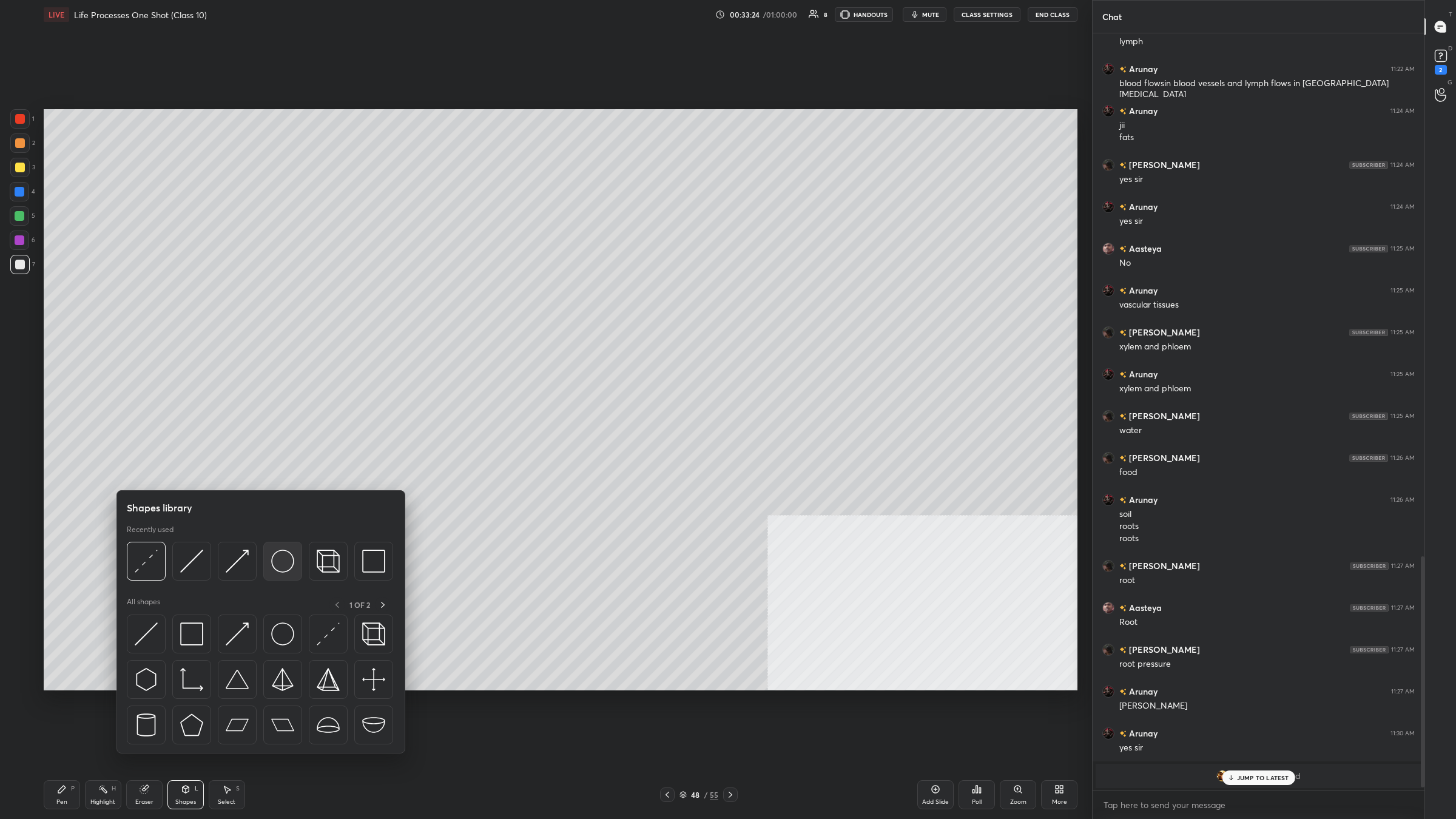 click at bounding box center [283, 561] 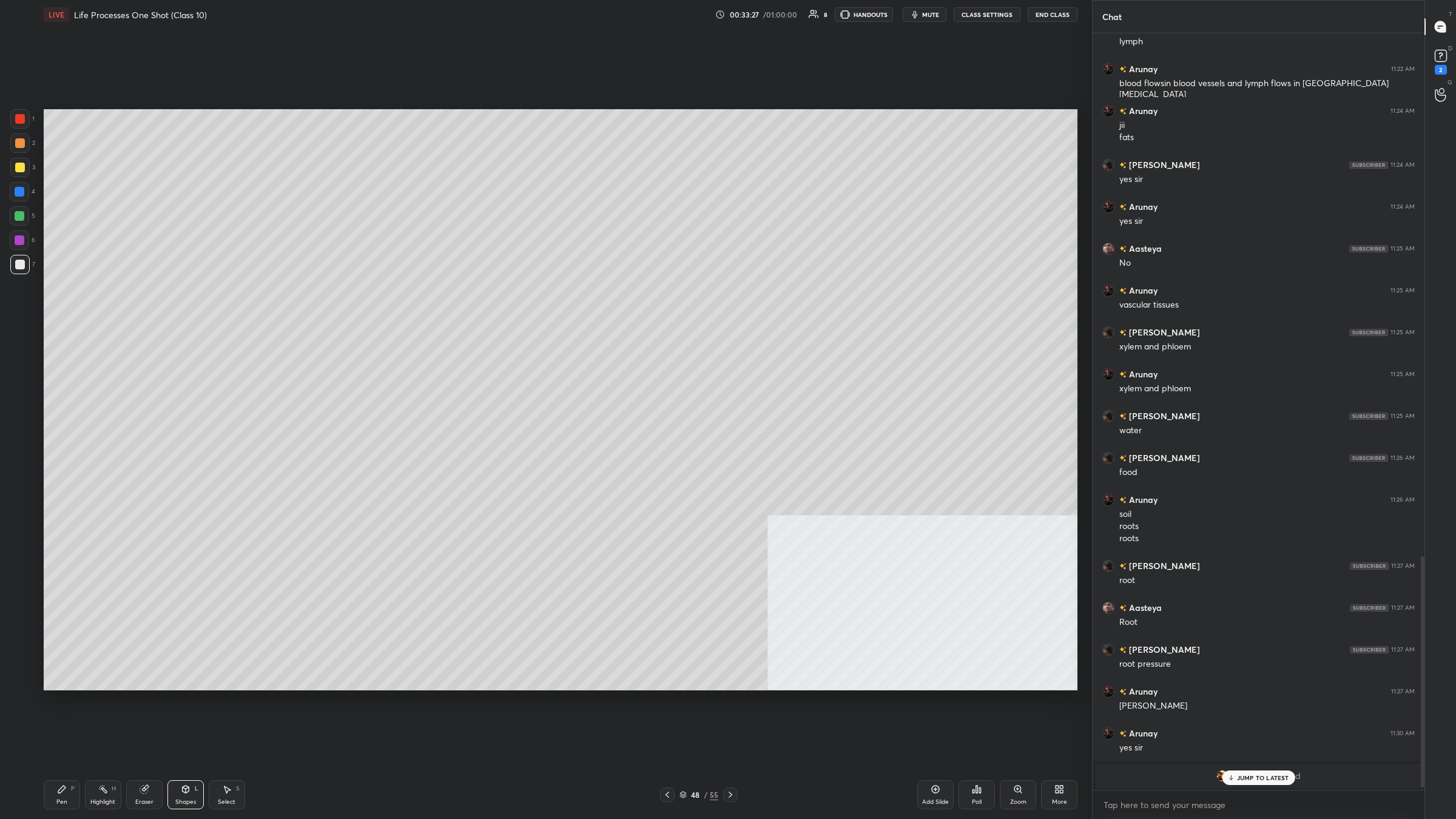 click on "Pen P" at bounding box center [62, 795] 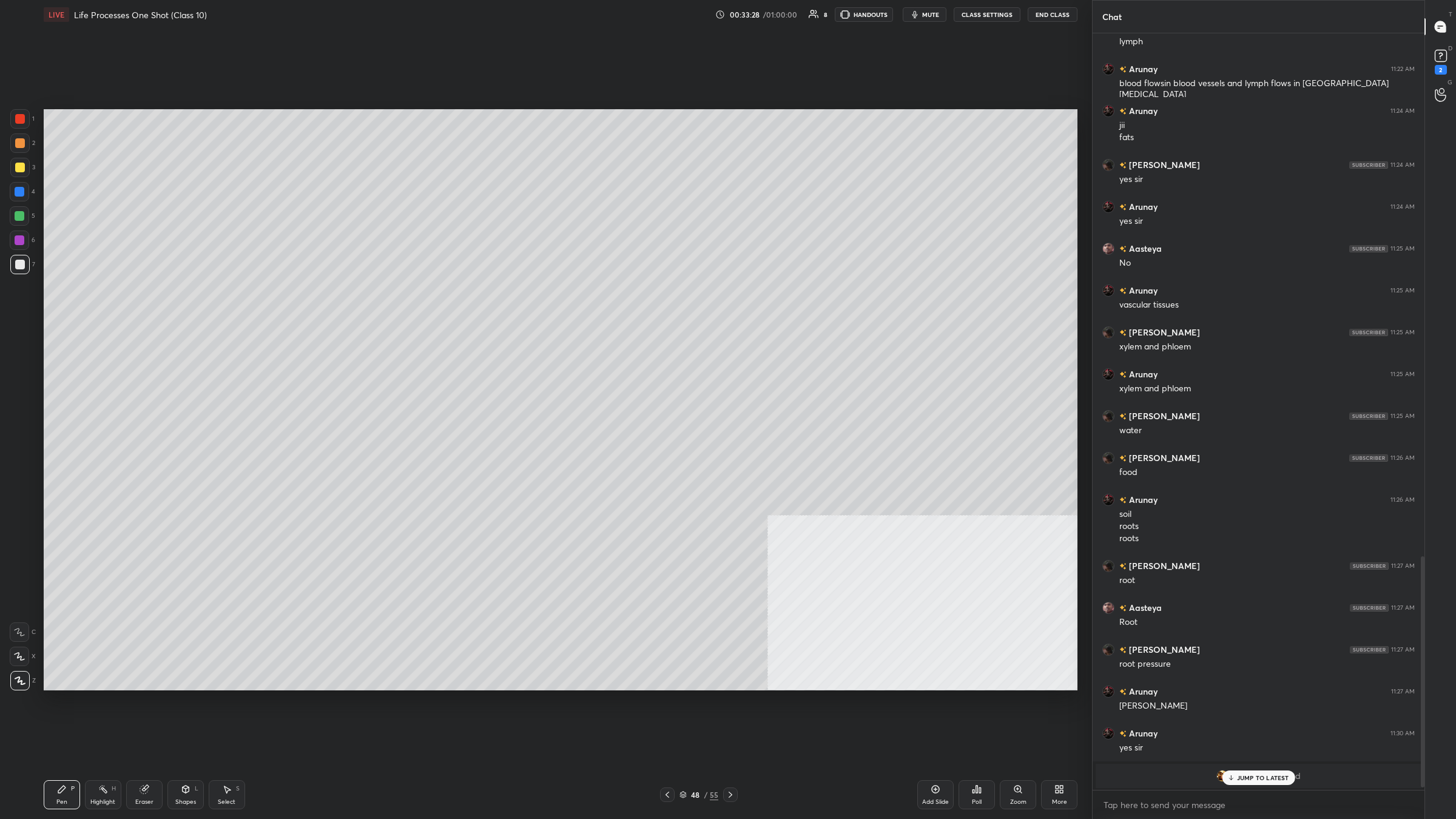 click at bounding box center (20, 119) 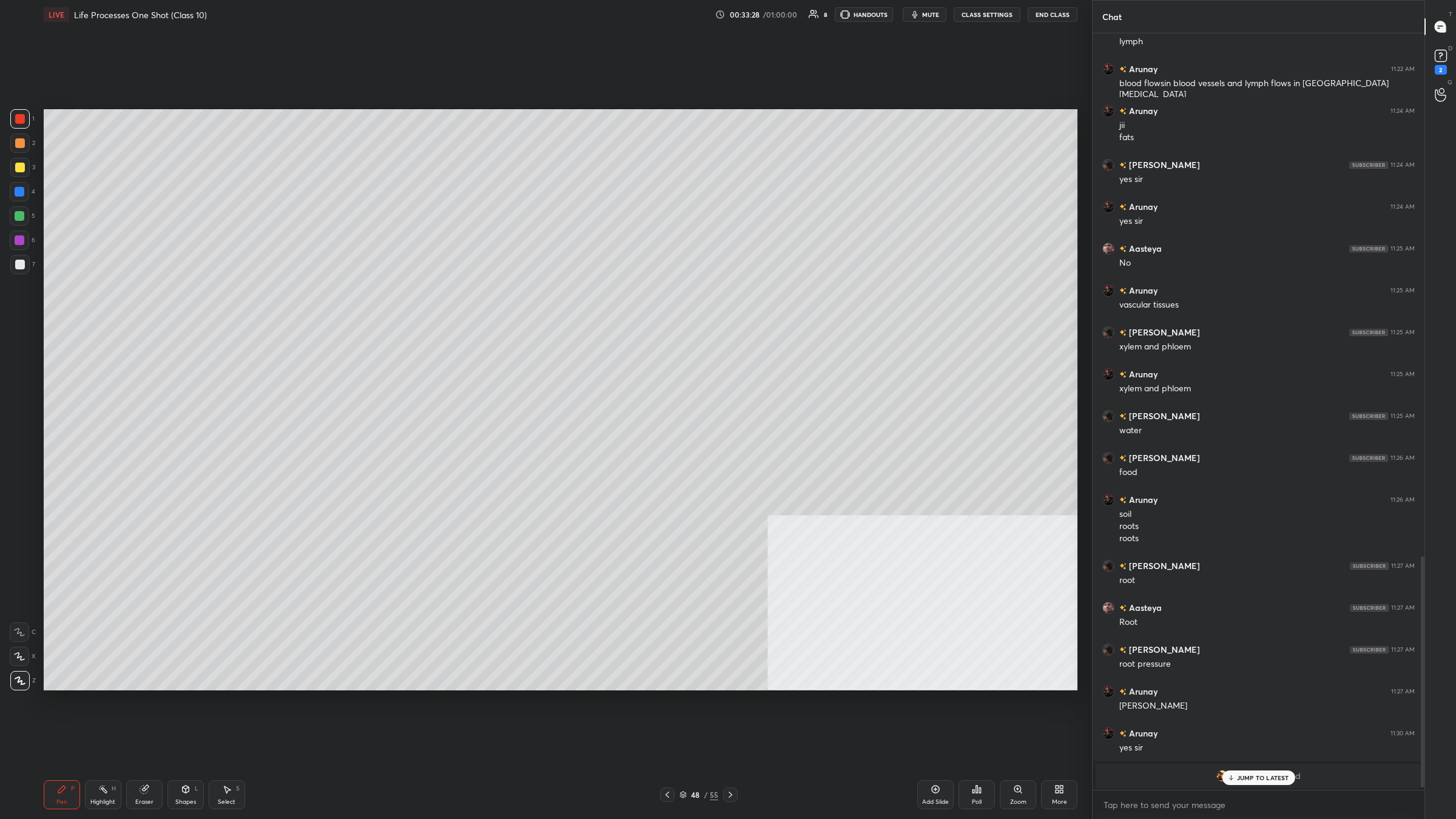 click at bounding box center [20, 119] 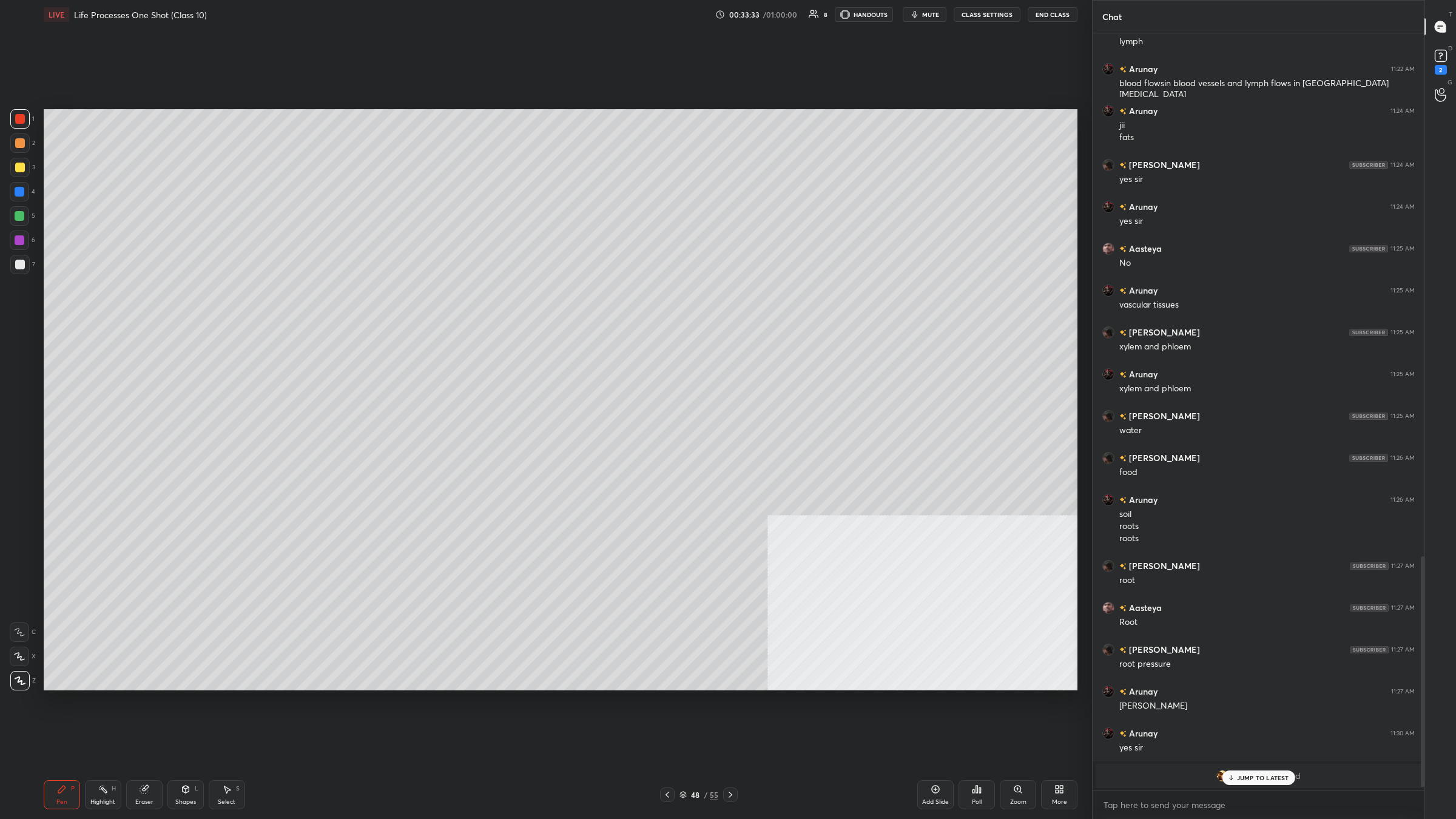 click on "Shapes L" at bounding box center [186, 795] 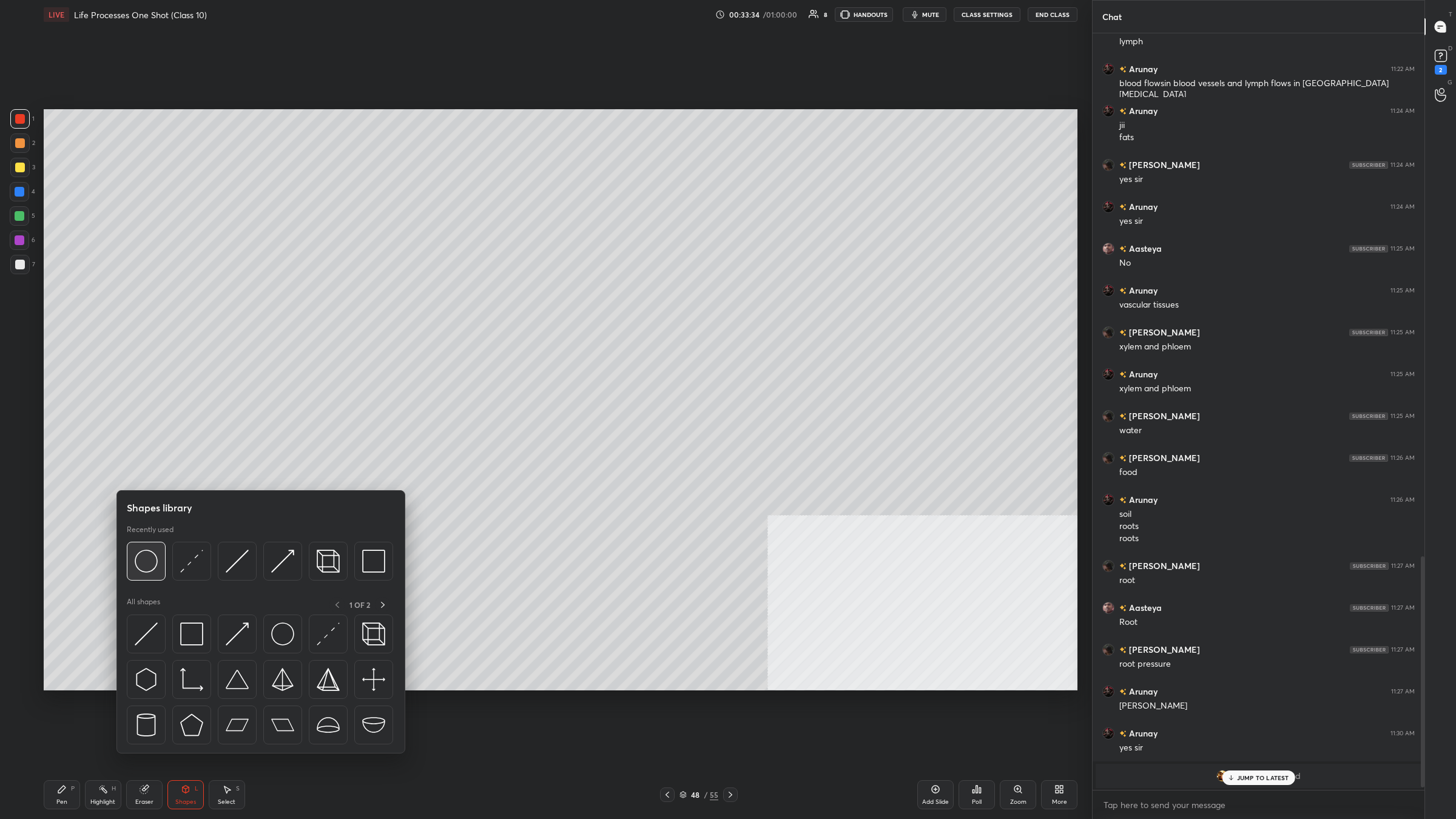 click at bounding box center (146, 561) 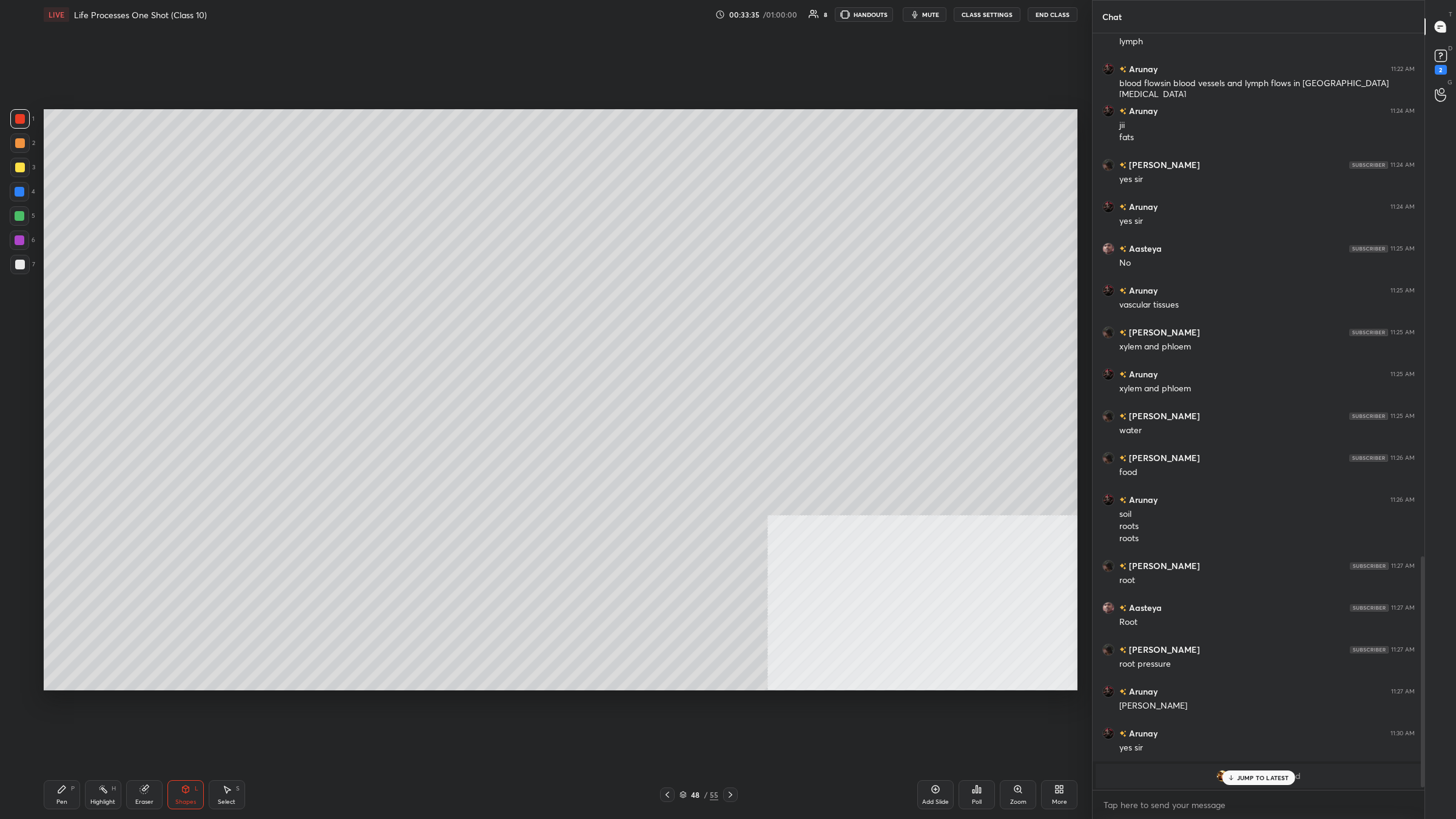 click at bounding box center (20, 265) 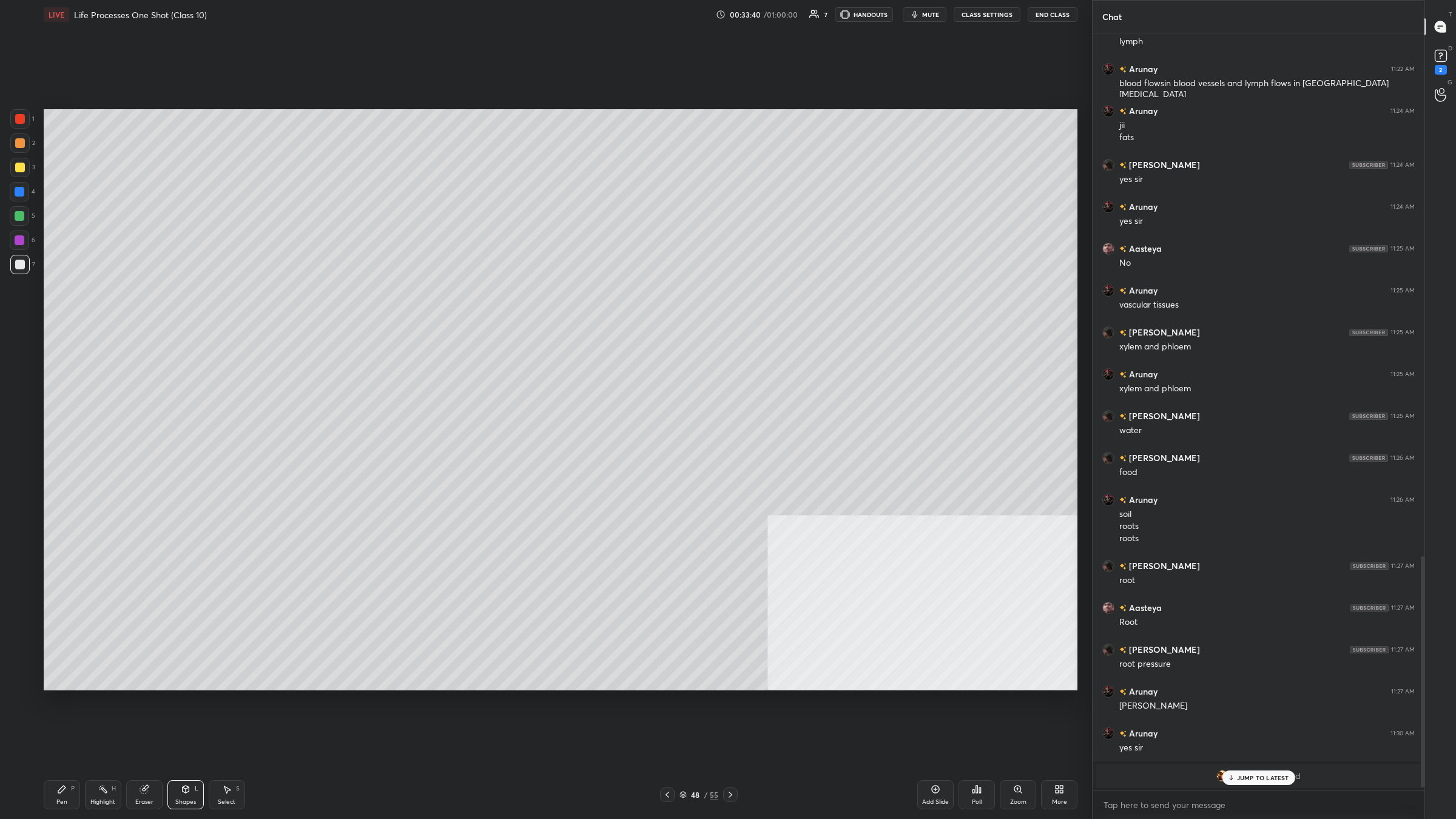 click on "Pen P" at bounding box center (62, 795) 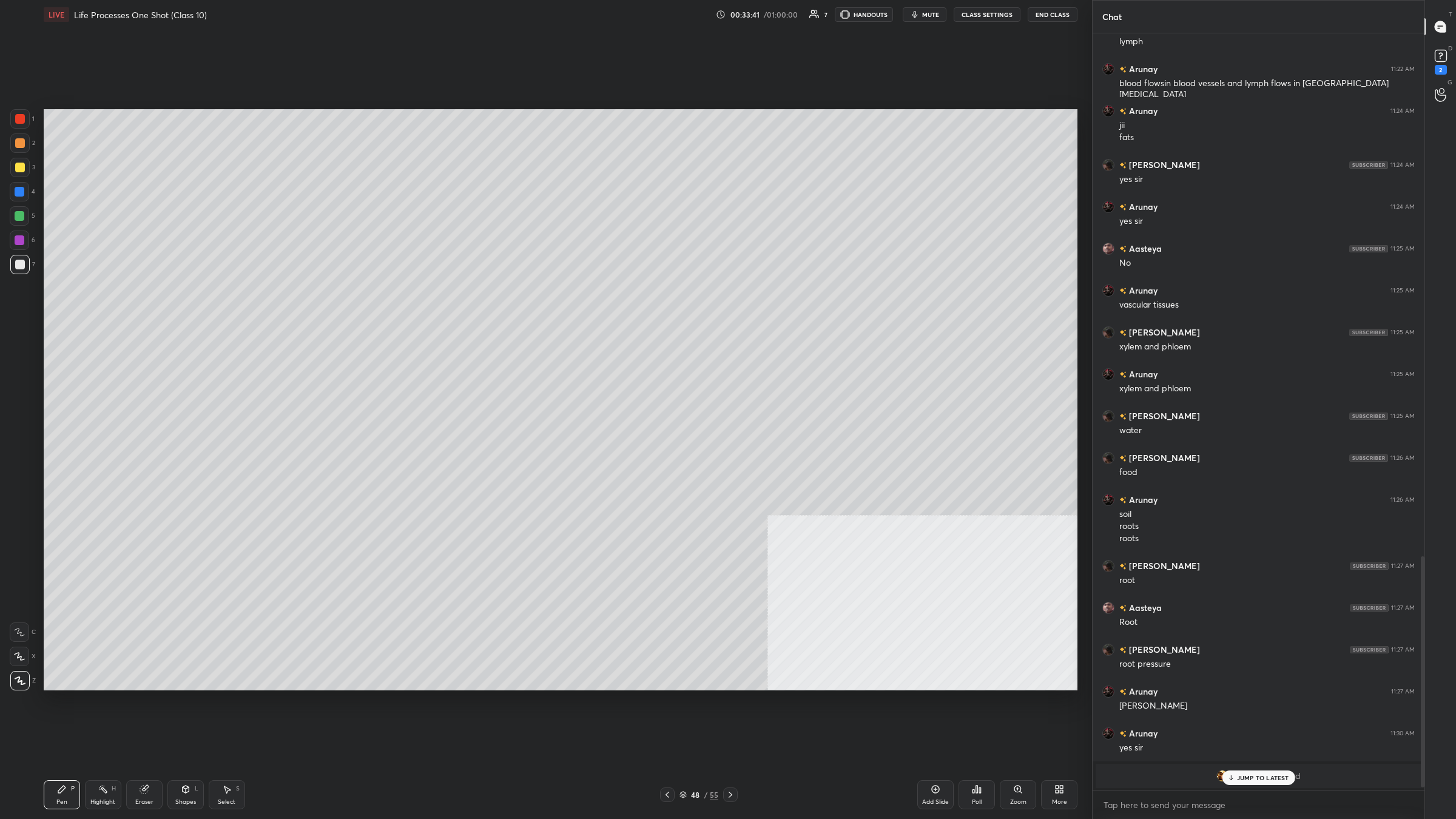 click at bounding box center (20, 119) 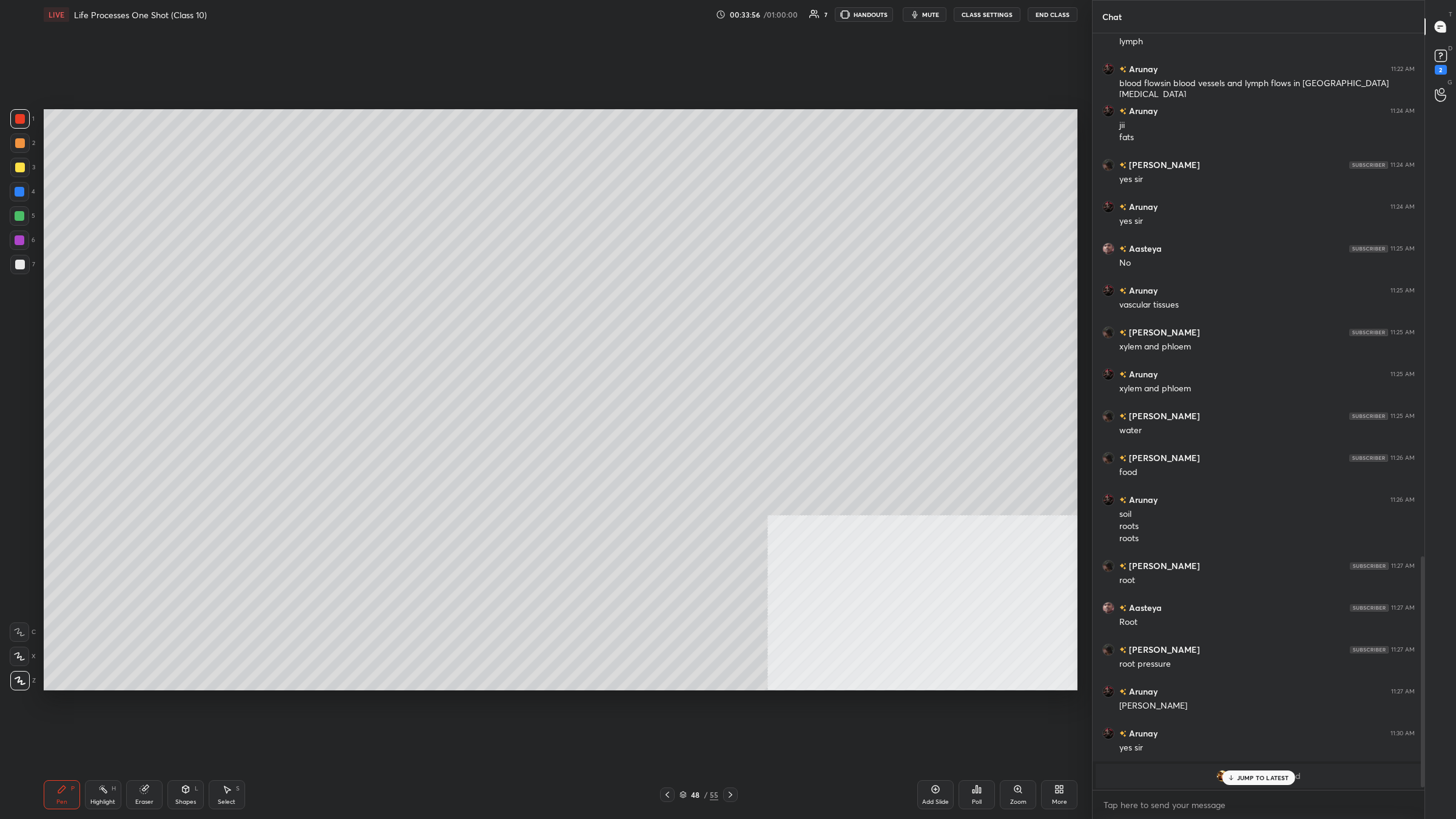 click on "Highlight" at bounding box center [103, 802] 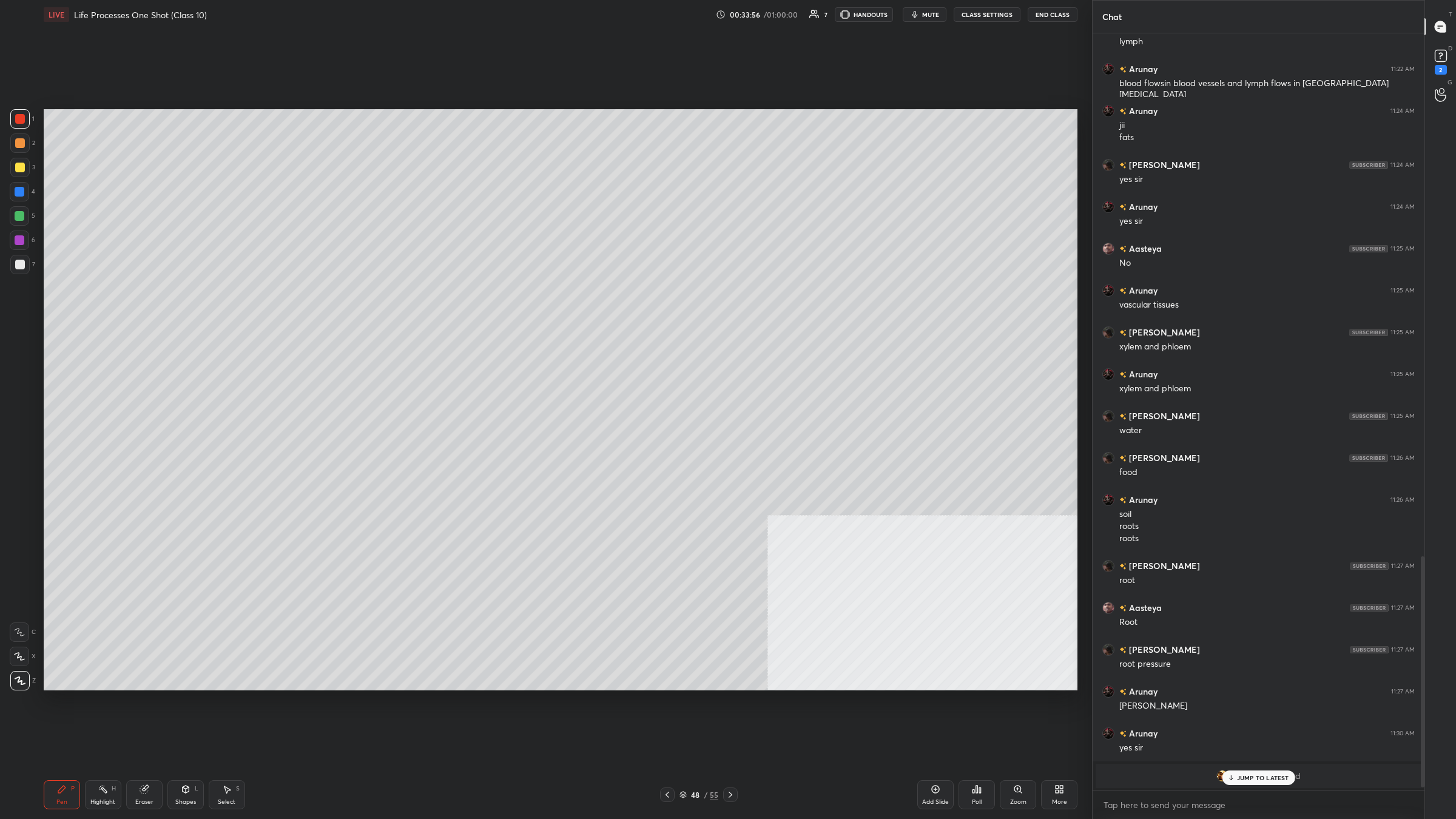 click on "Highlight H" at bounding box center (103, 795) 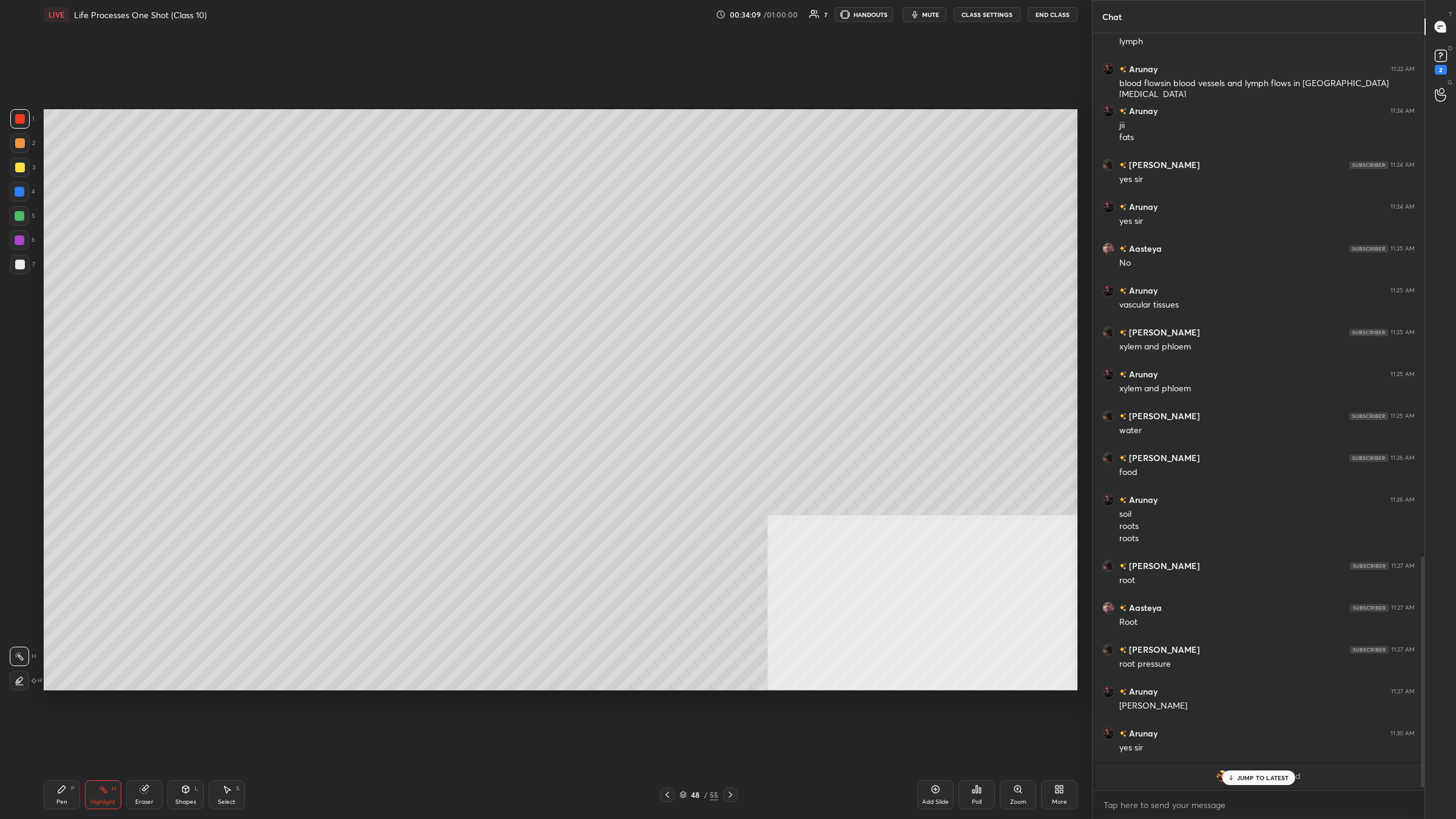 click on "Pen P" at bounding box center [62, 795] 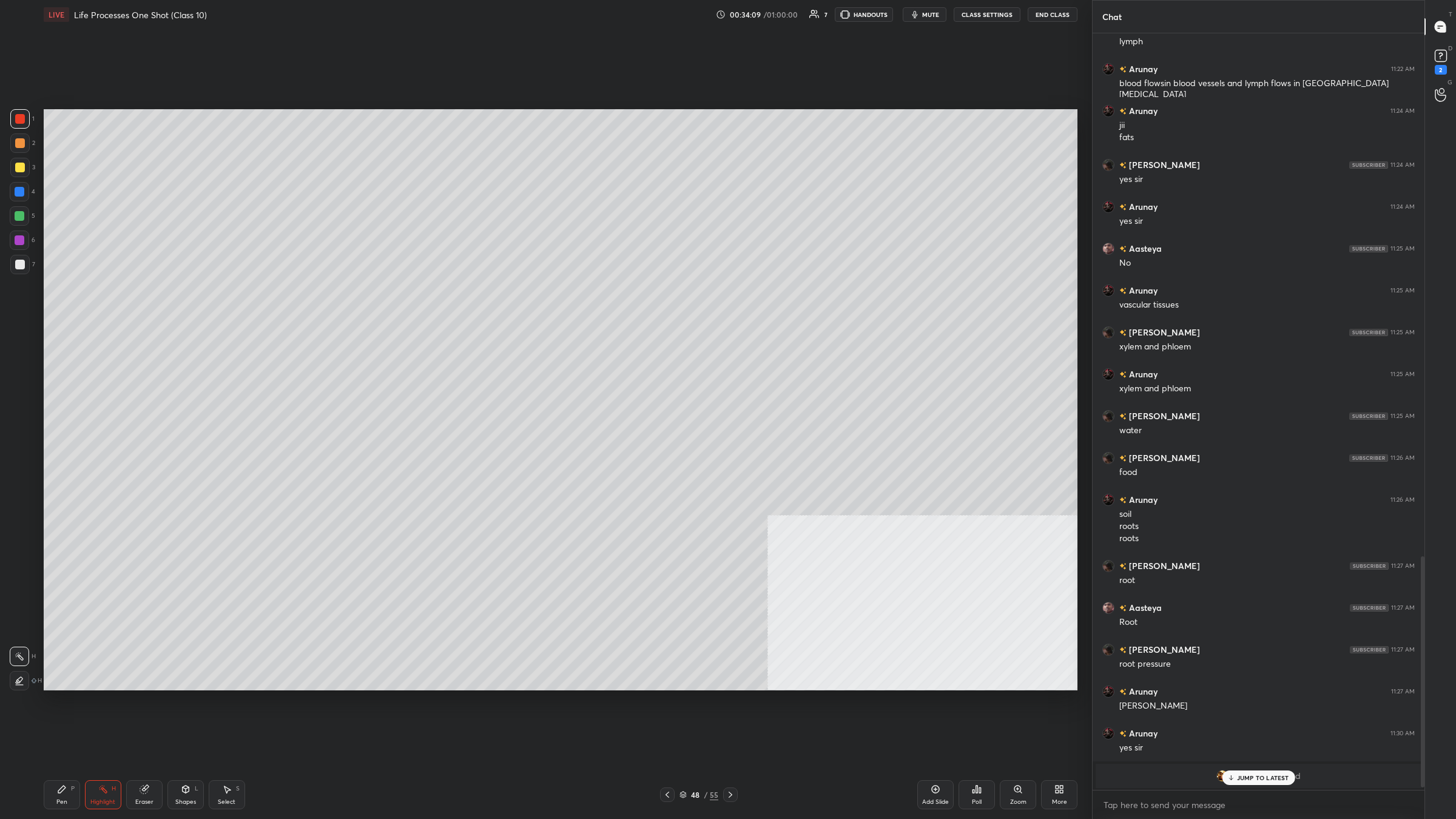 click 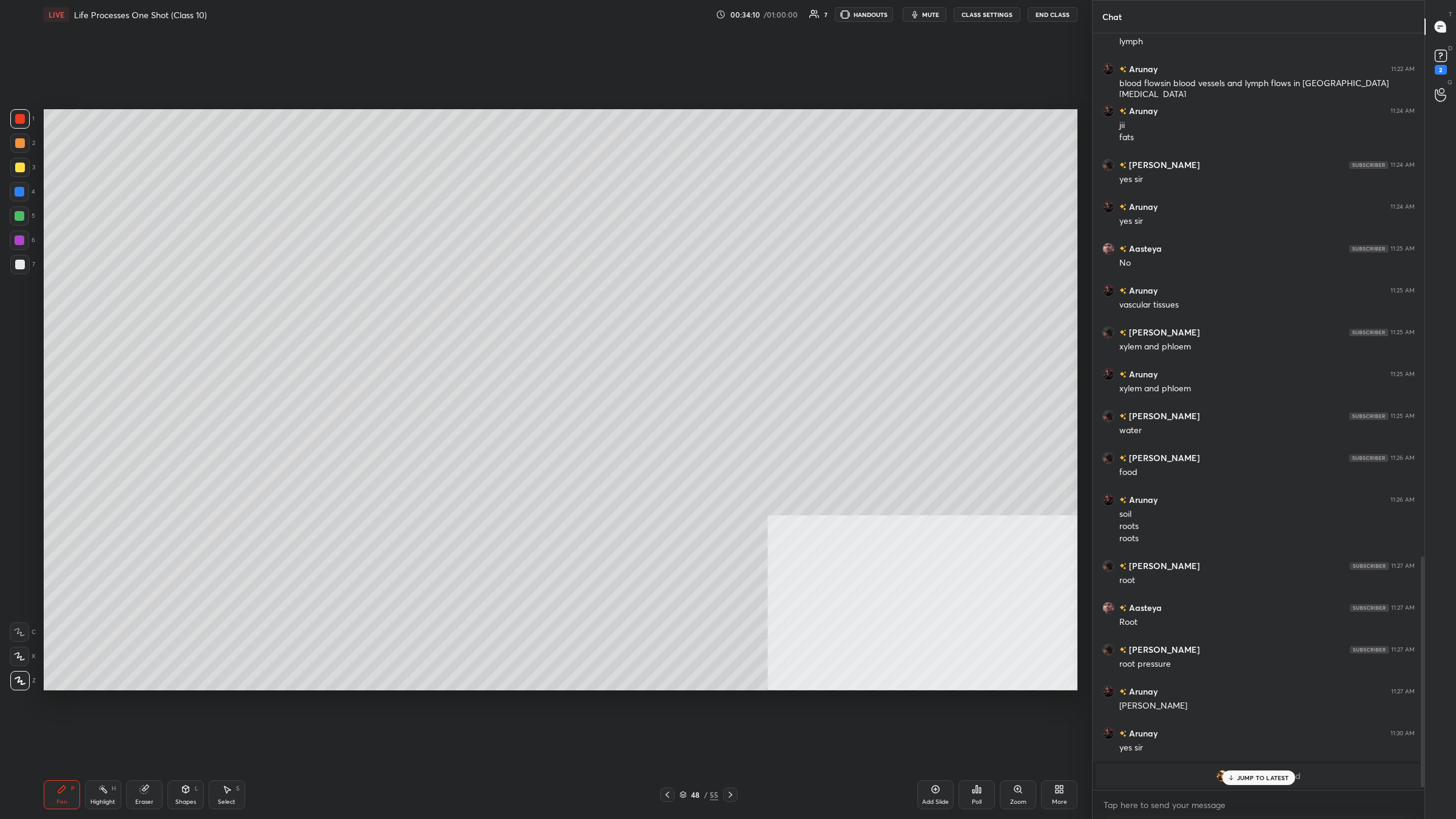 click at bounding box center (19, 192) 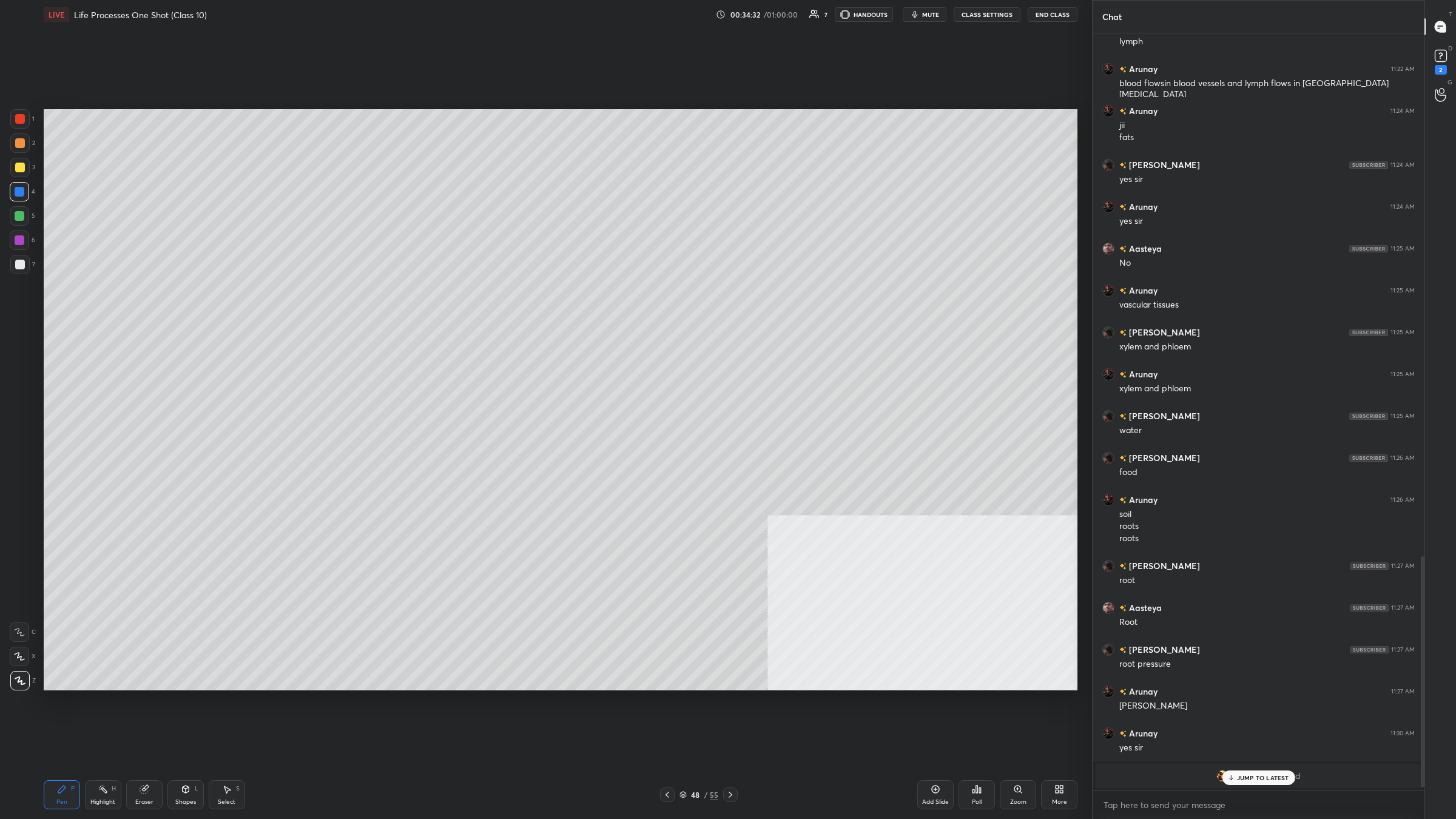 click 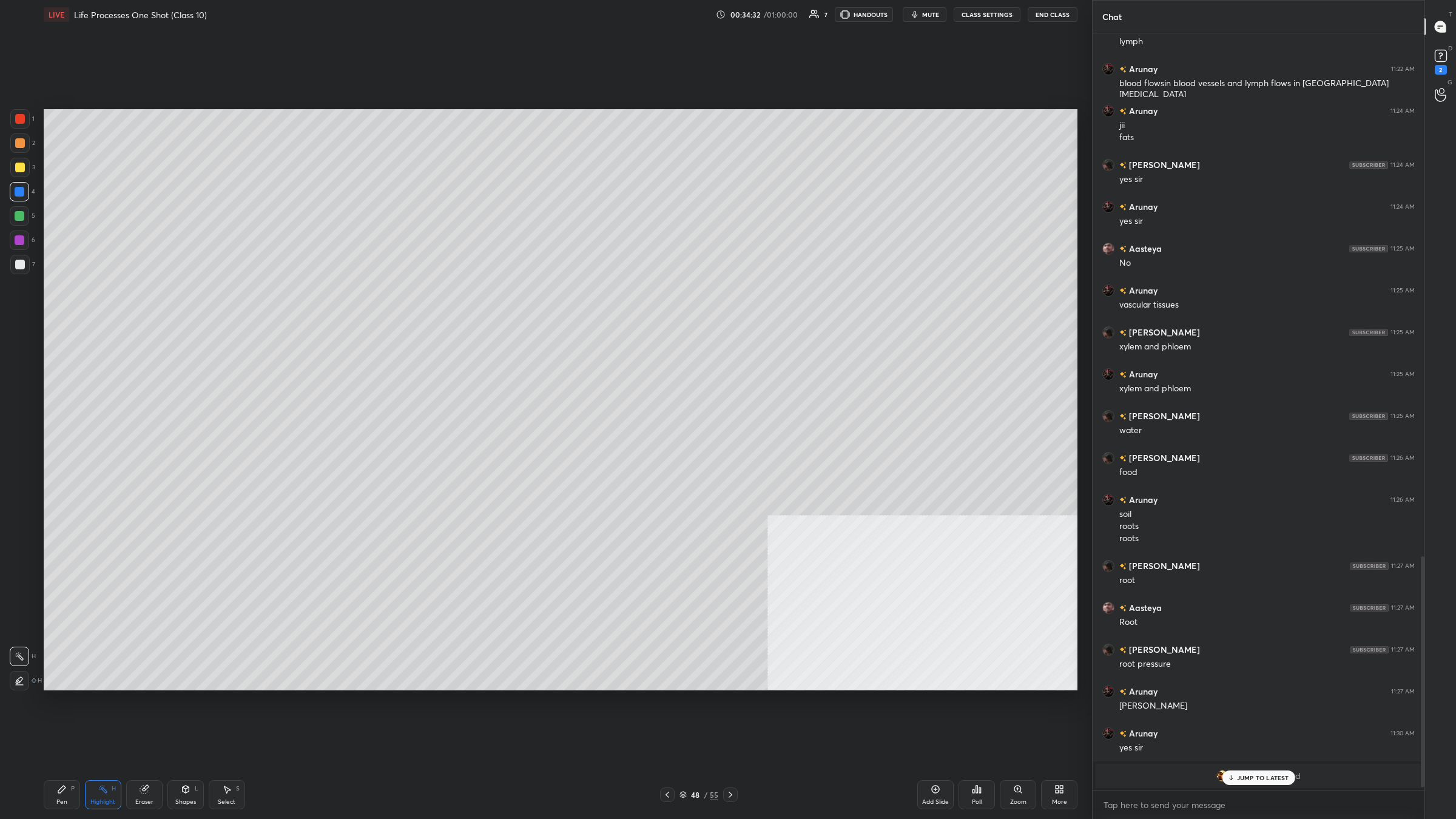click on "H" at bounding box center [113, 789] 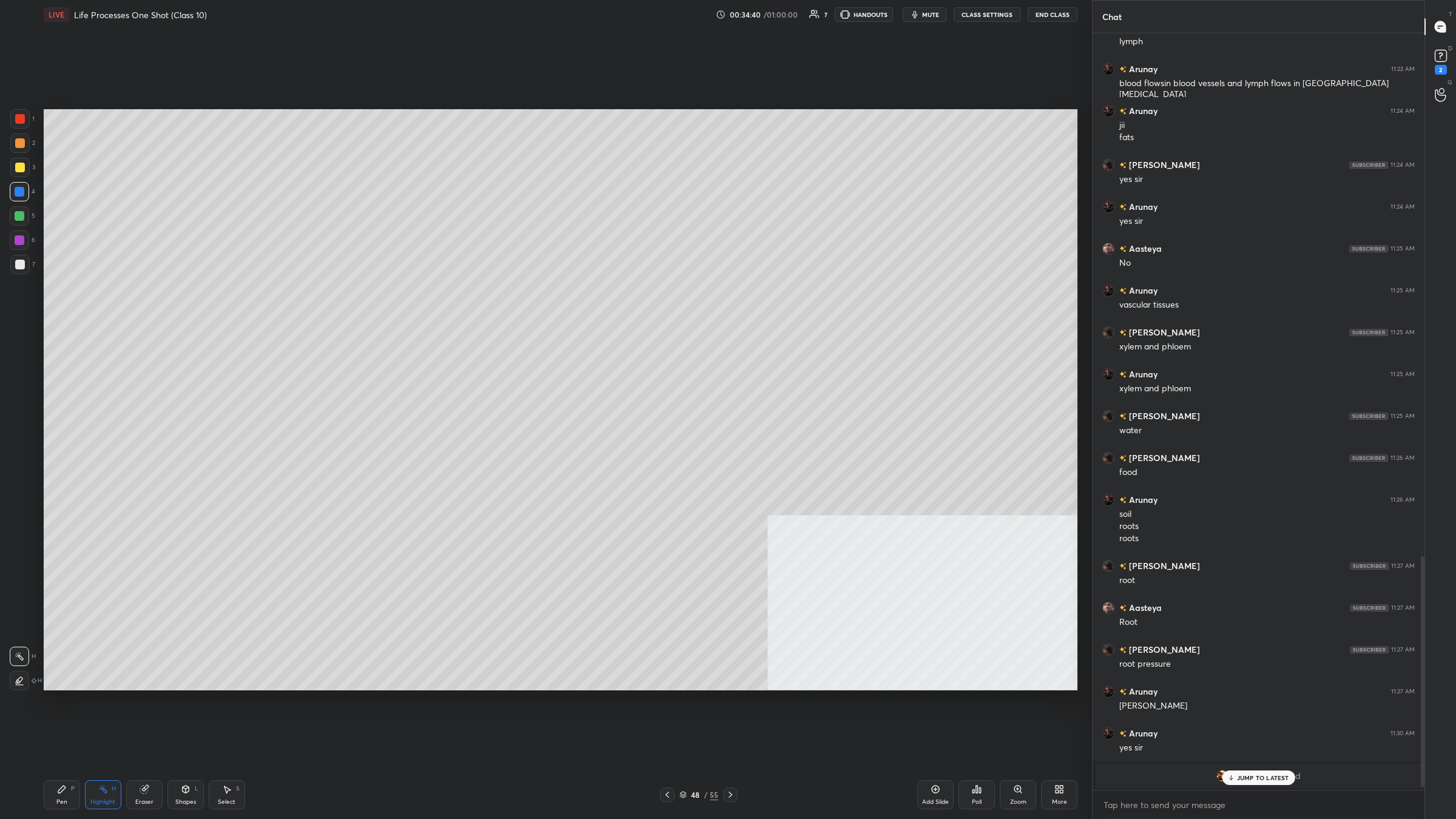 click on "Pen P" at bounding box center [62, 795] 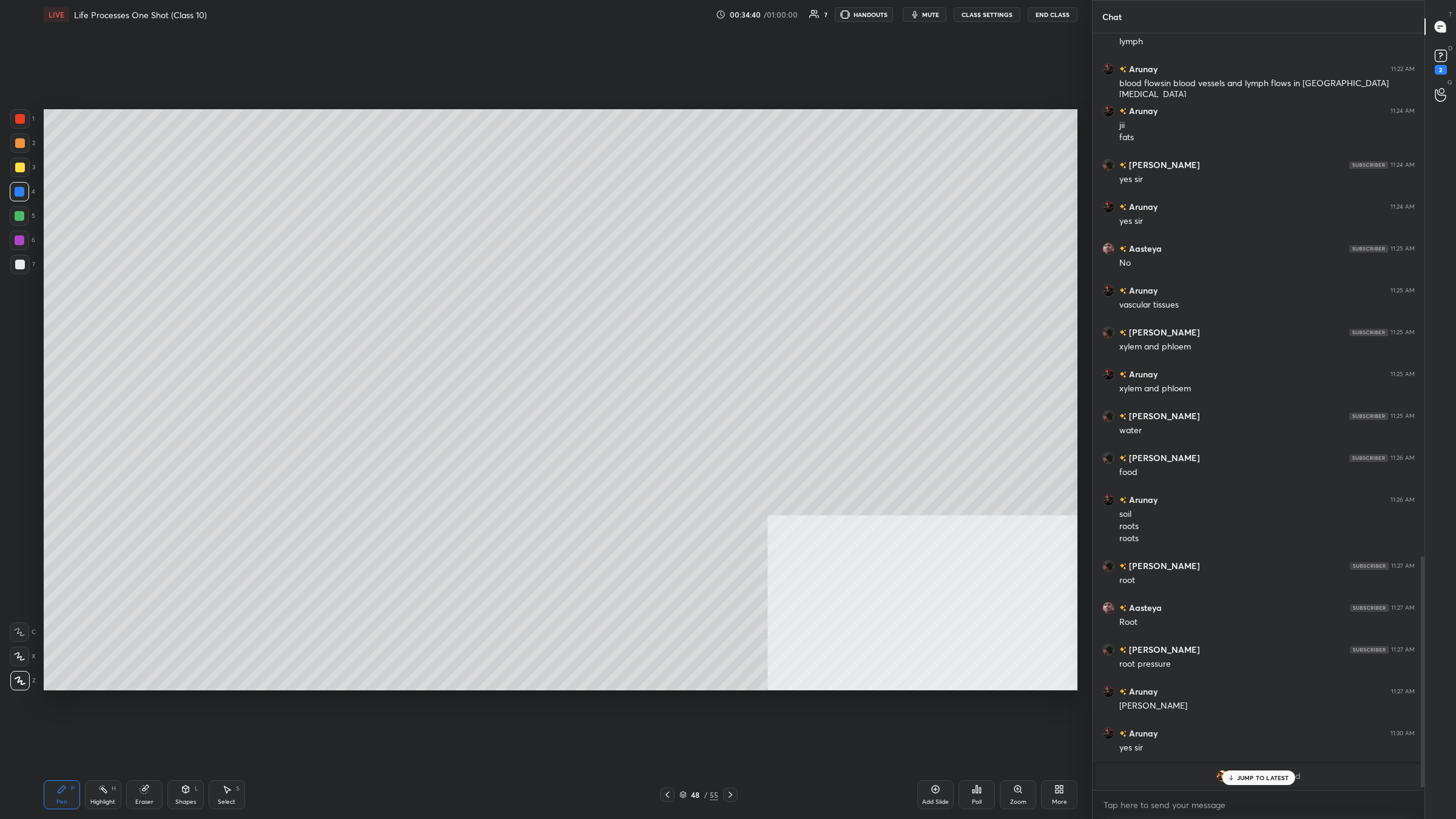 click at bounding box center [19, 216] 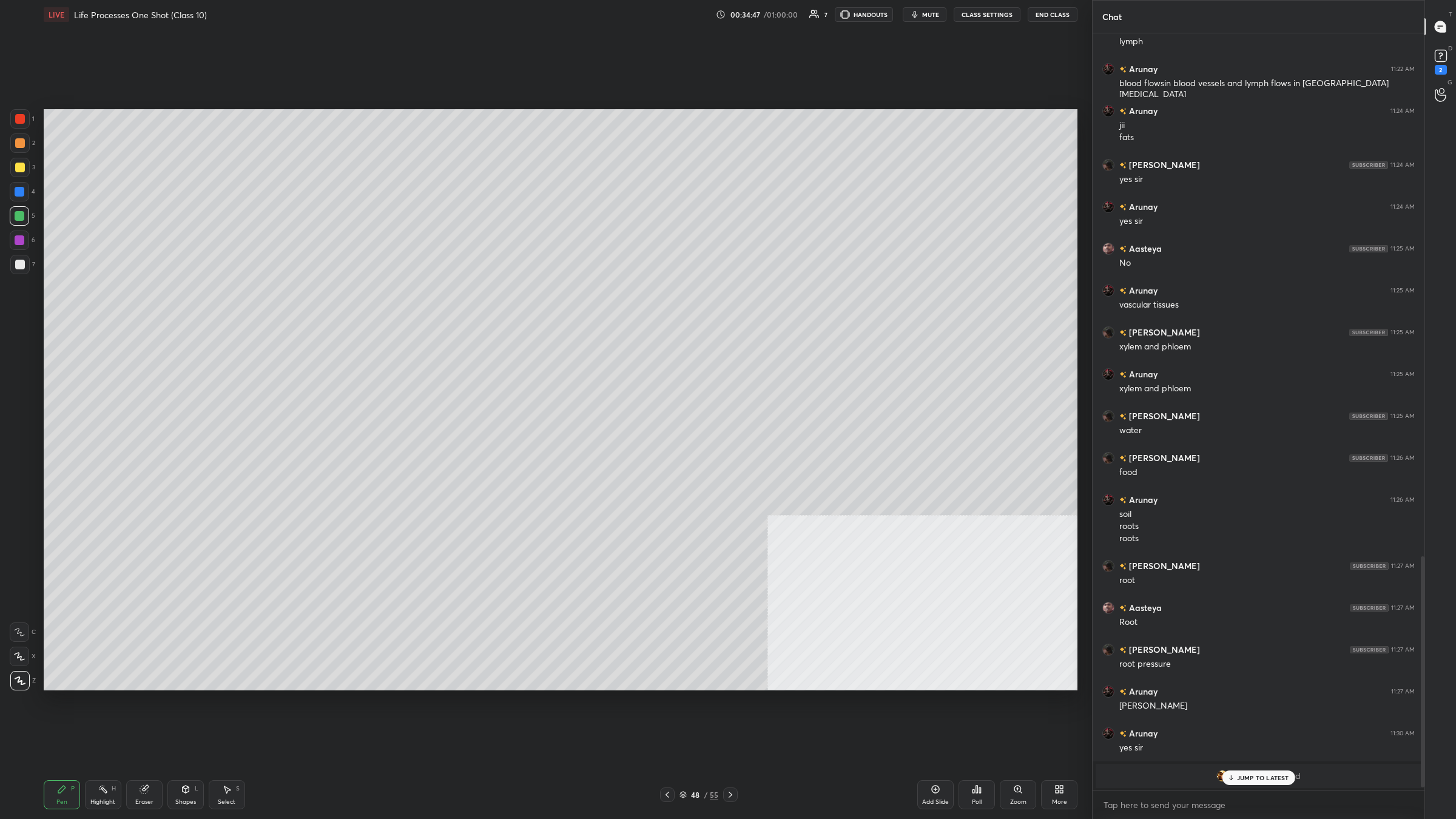 click on "Highlight" at bounding box center (103, 802) 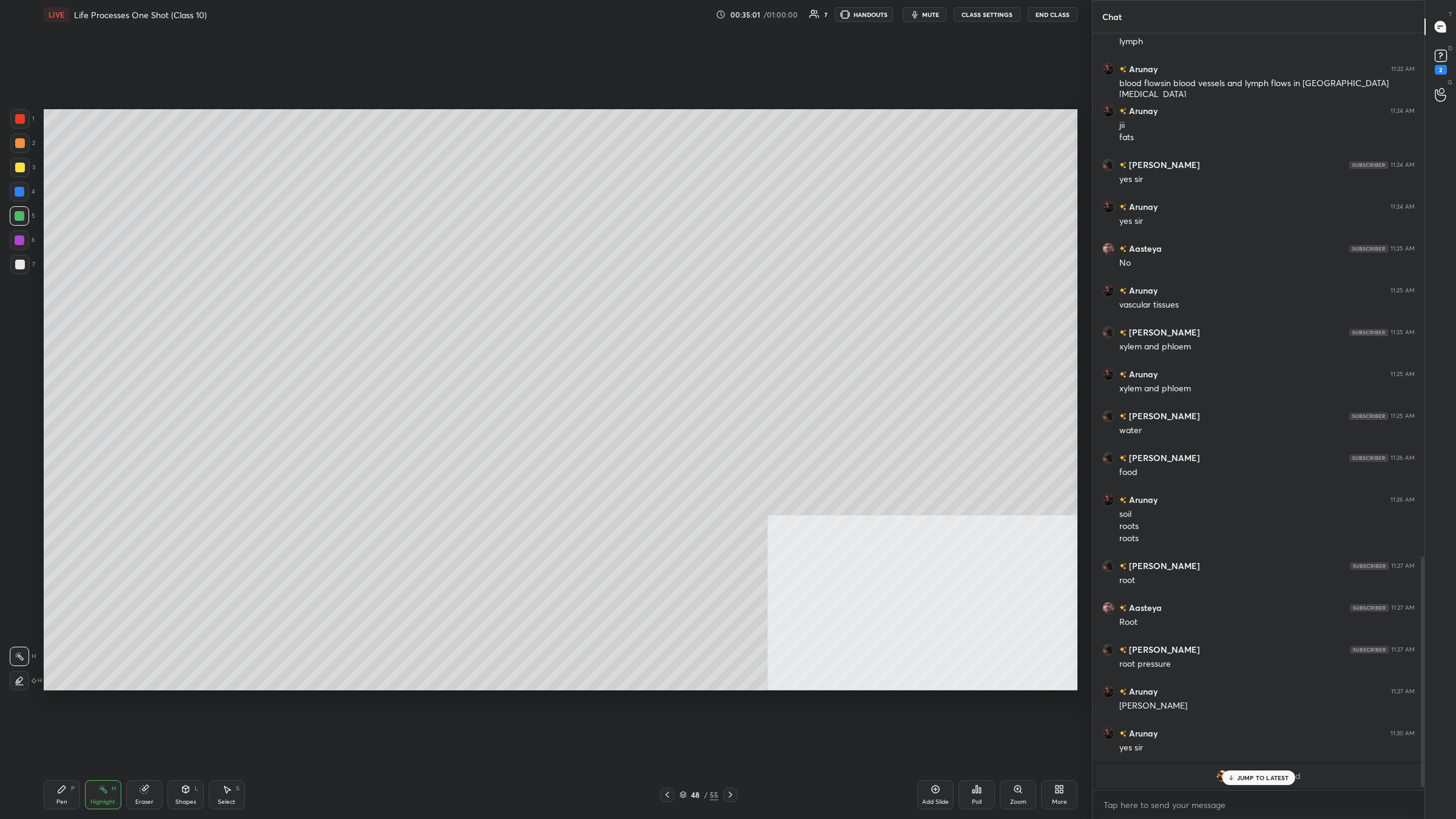 click 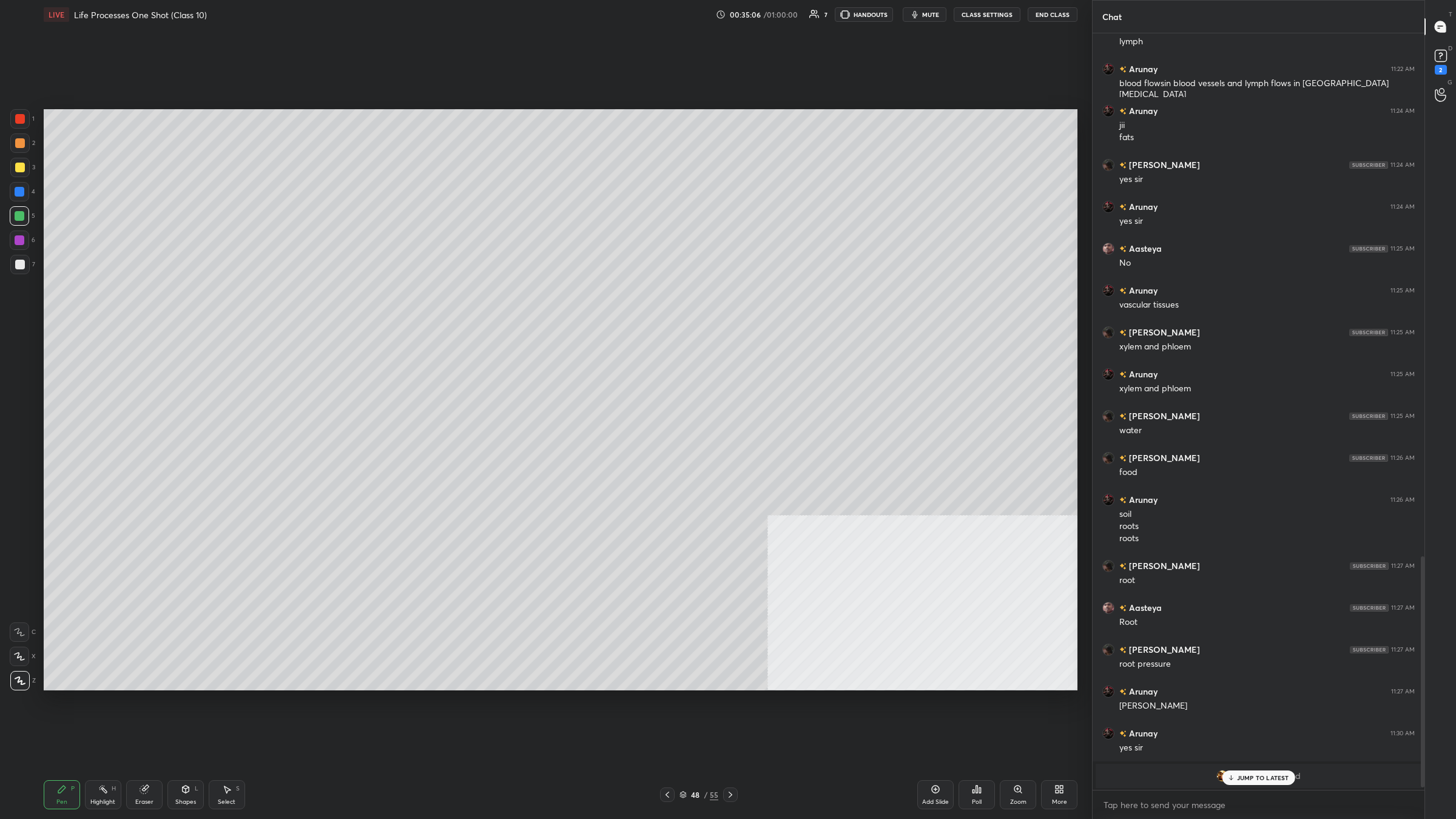 click on "Highlight H" at bounding box center [103, 795] 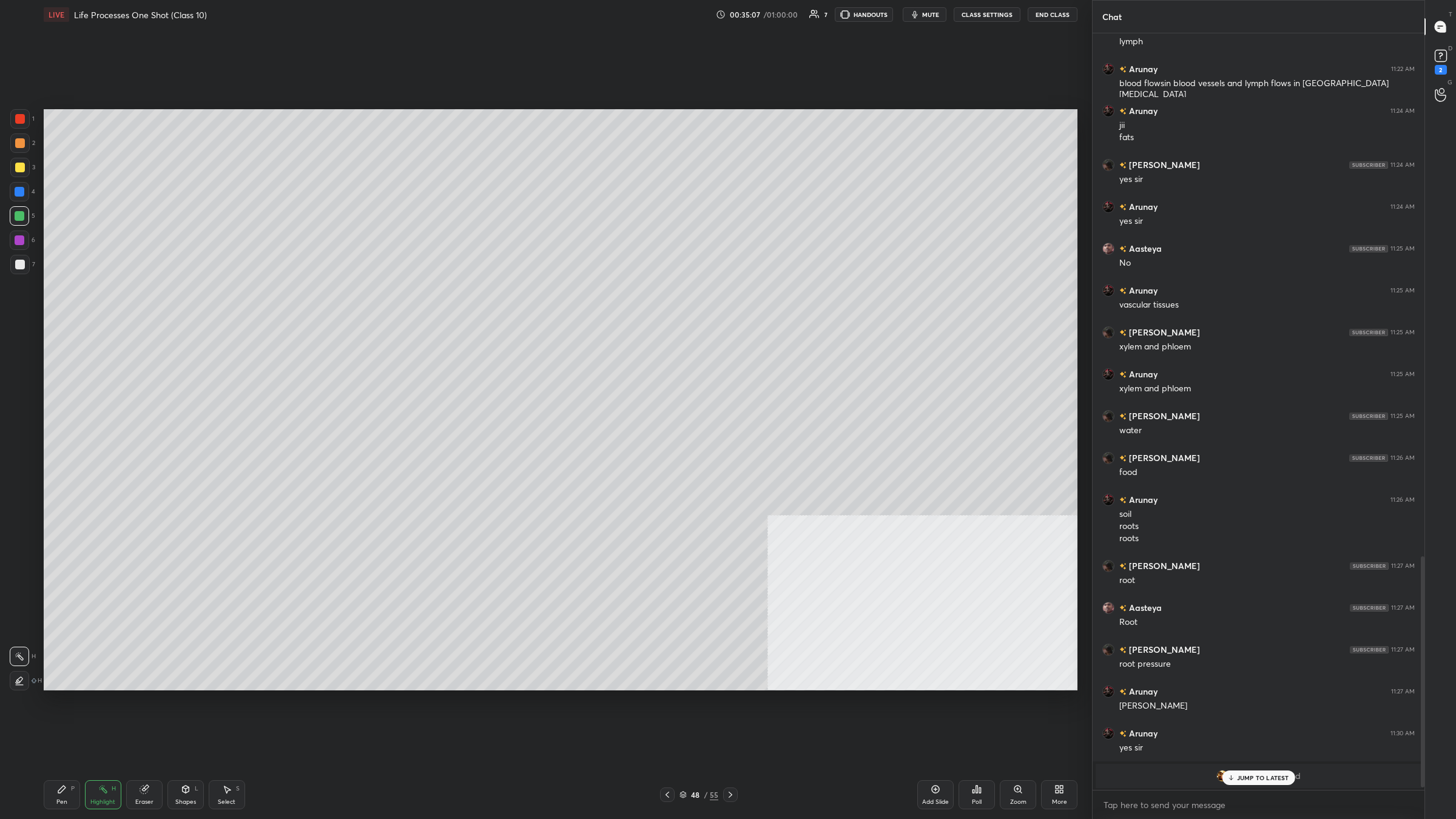 click 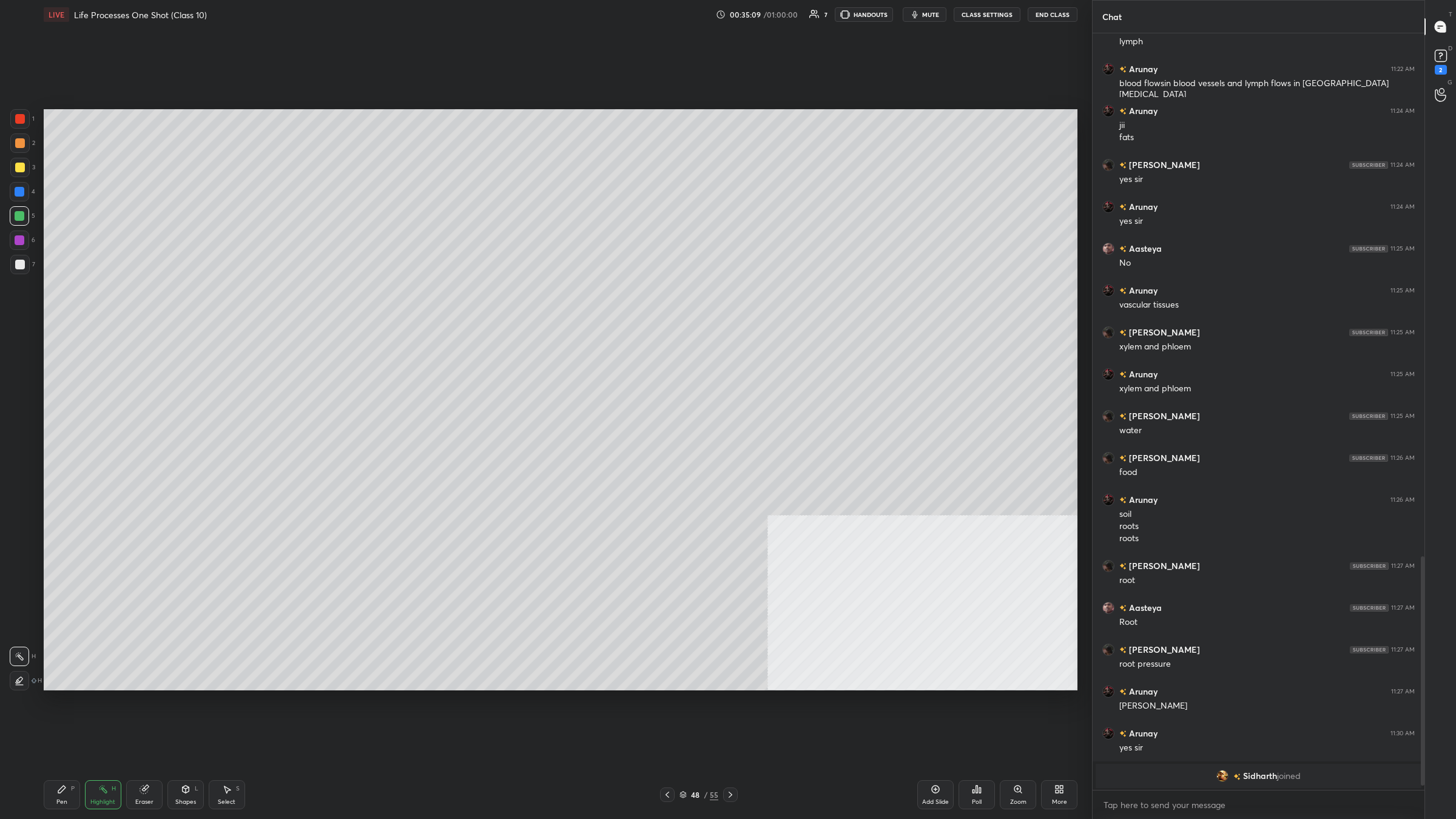scroll, scrollTop: 1735, scrollLeft: 0, axis: vertical 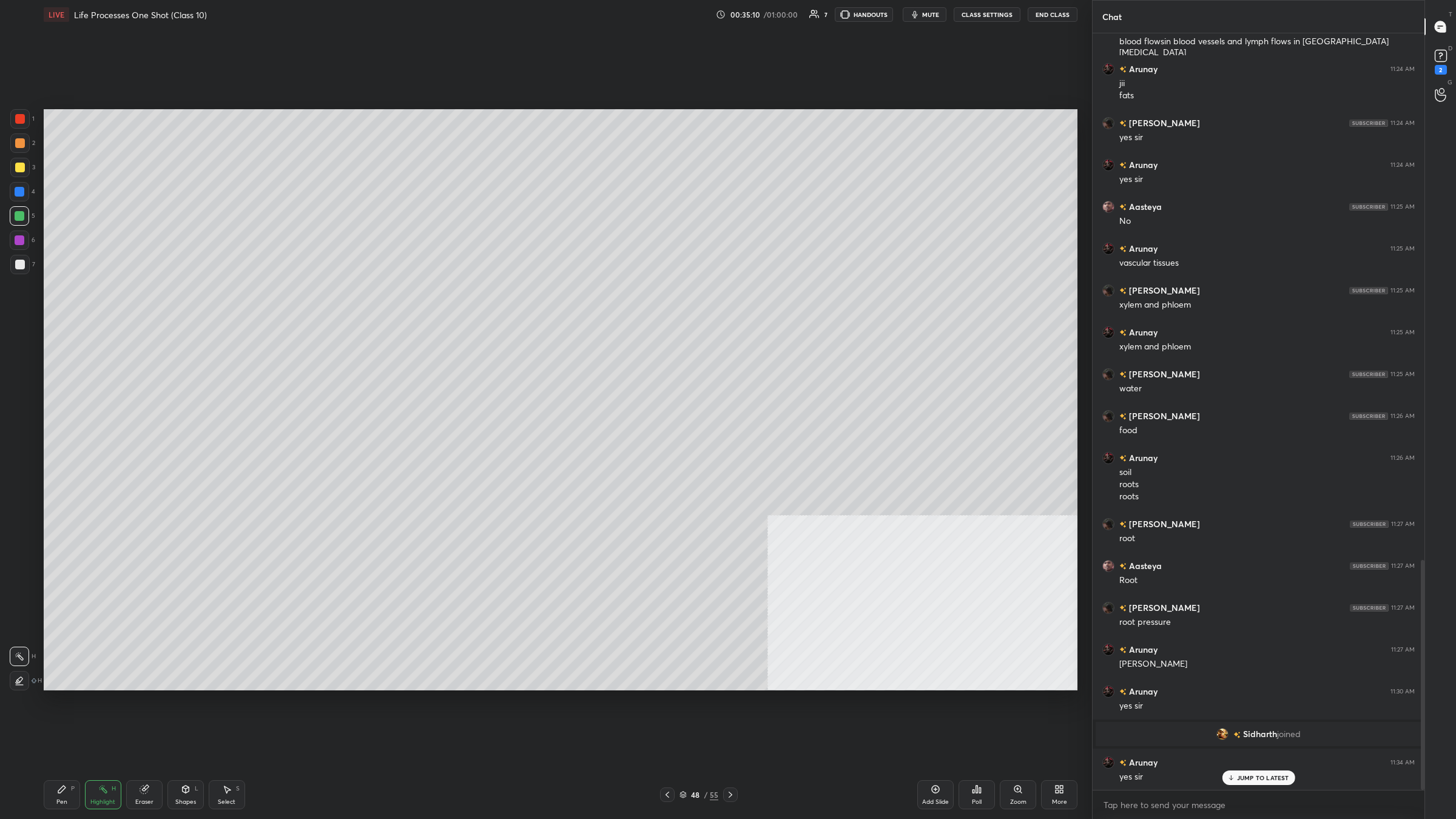 click 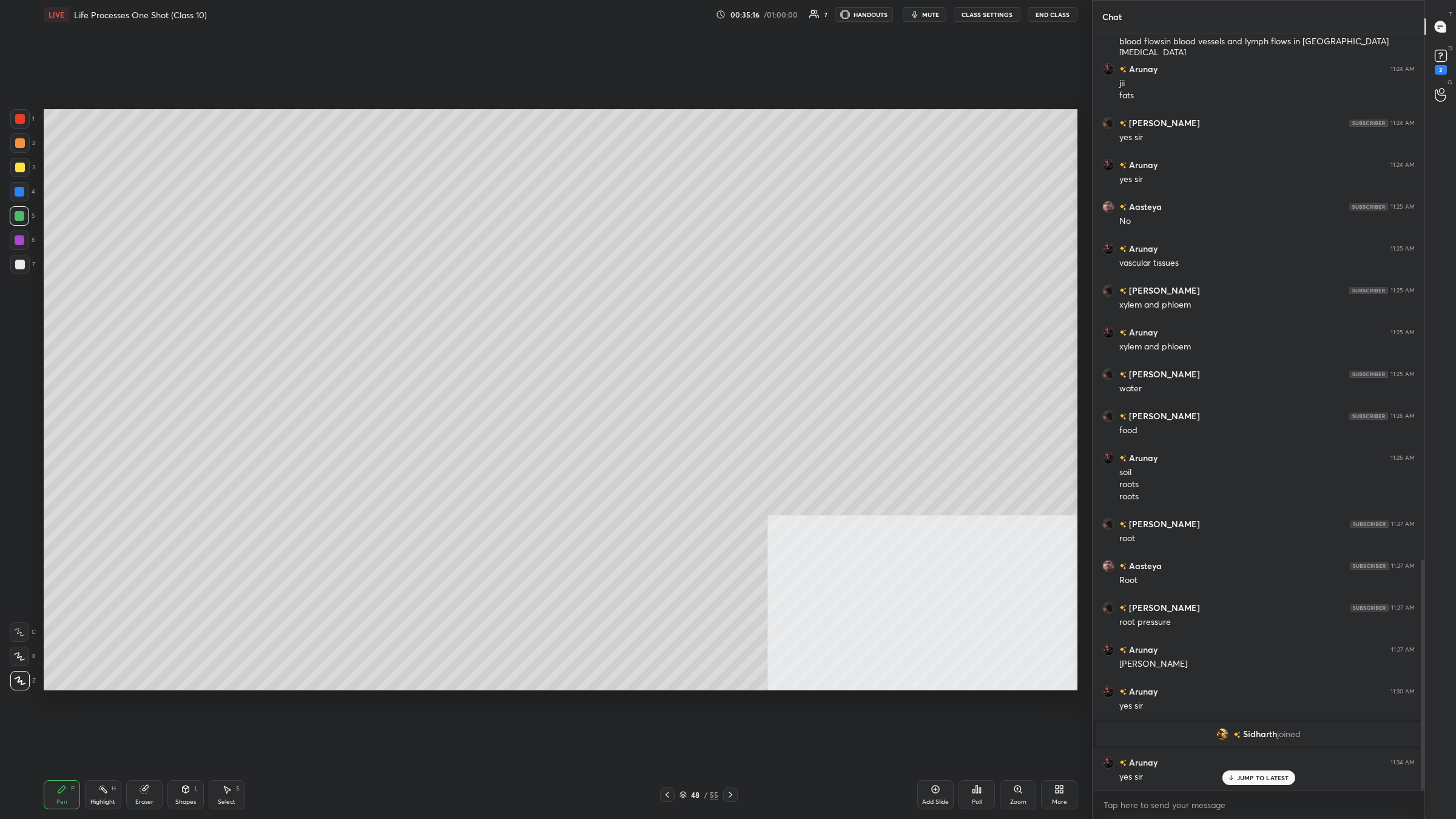click on "1 2 3 4 5 6 7 C X Z C X Z E E Erase all   H H" at bounding box center [19, 400] 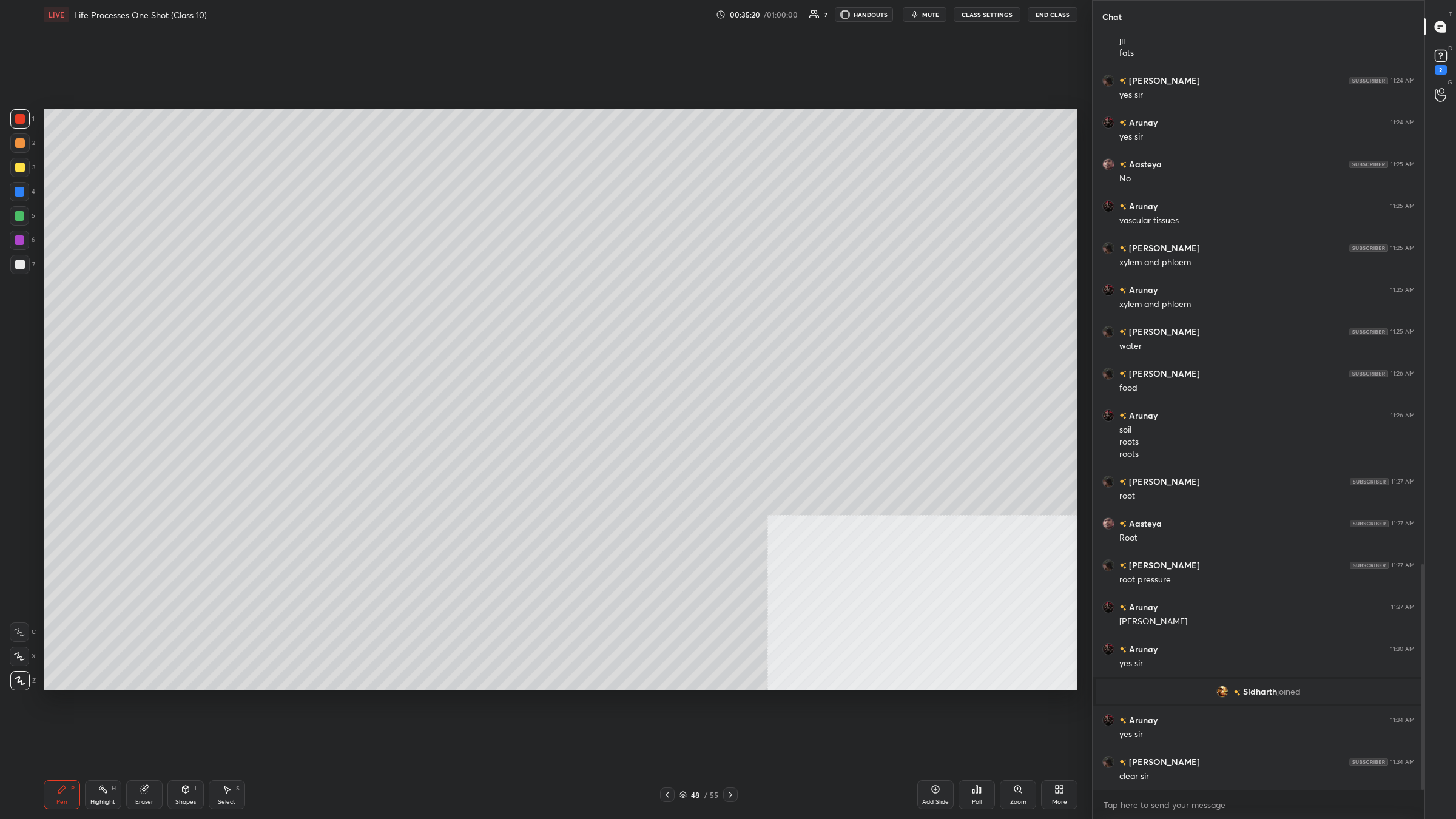 scroll, scrollTop: 1819, scrollLeft: 0, axis: vertical 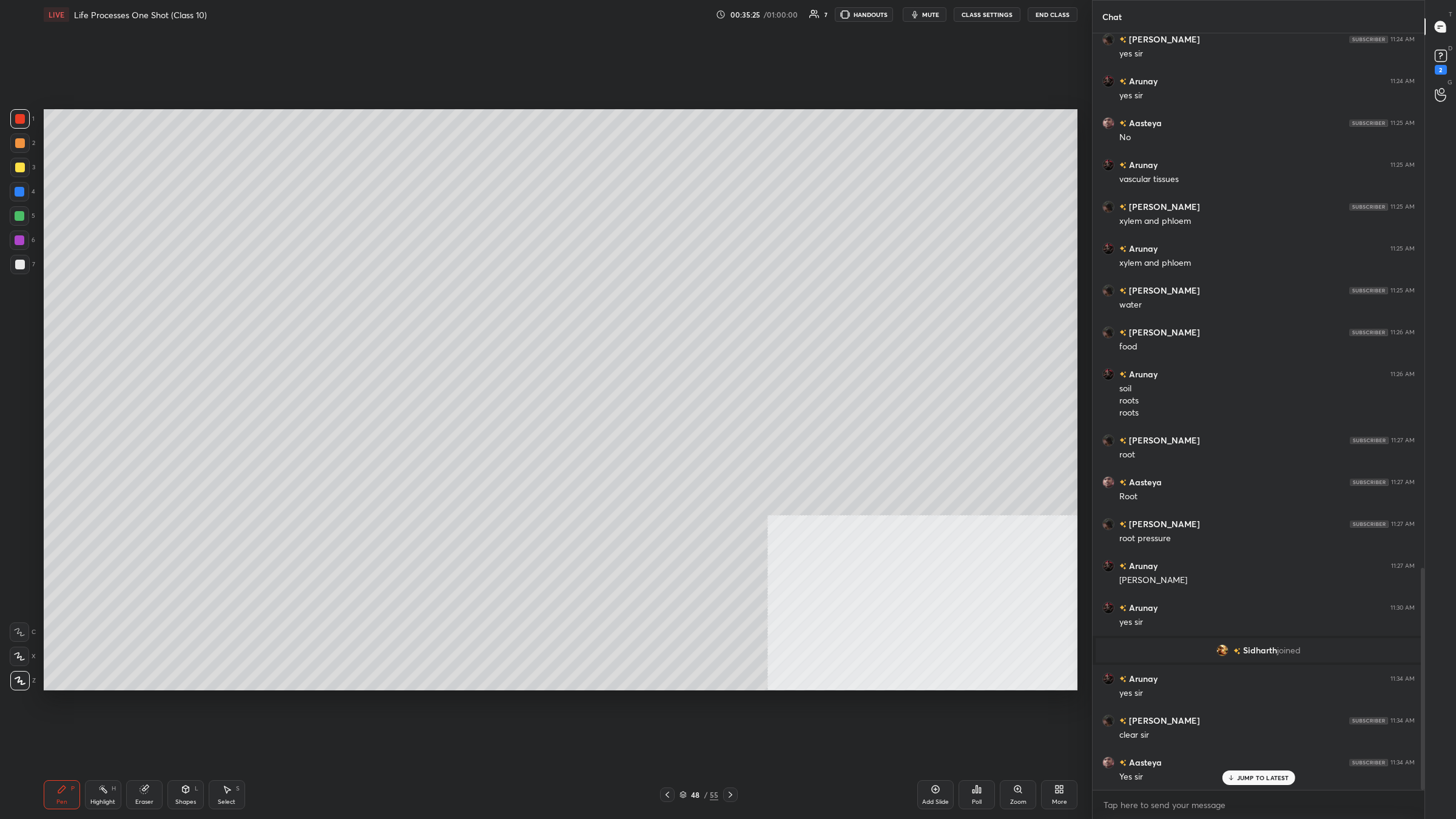 click on "Highlight H" at bounding box center (103, 795) 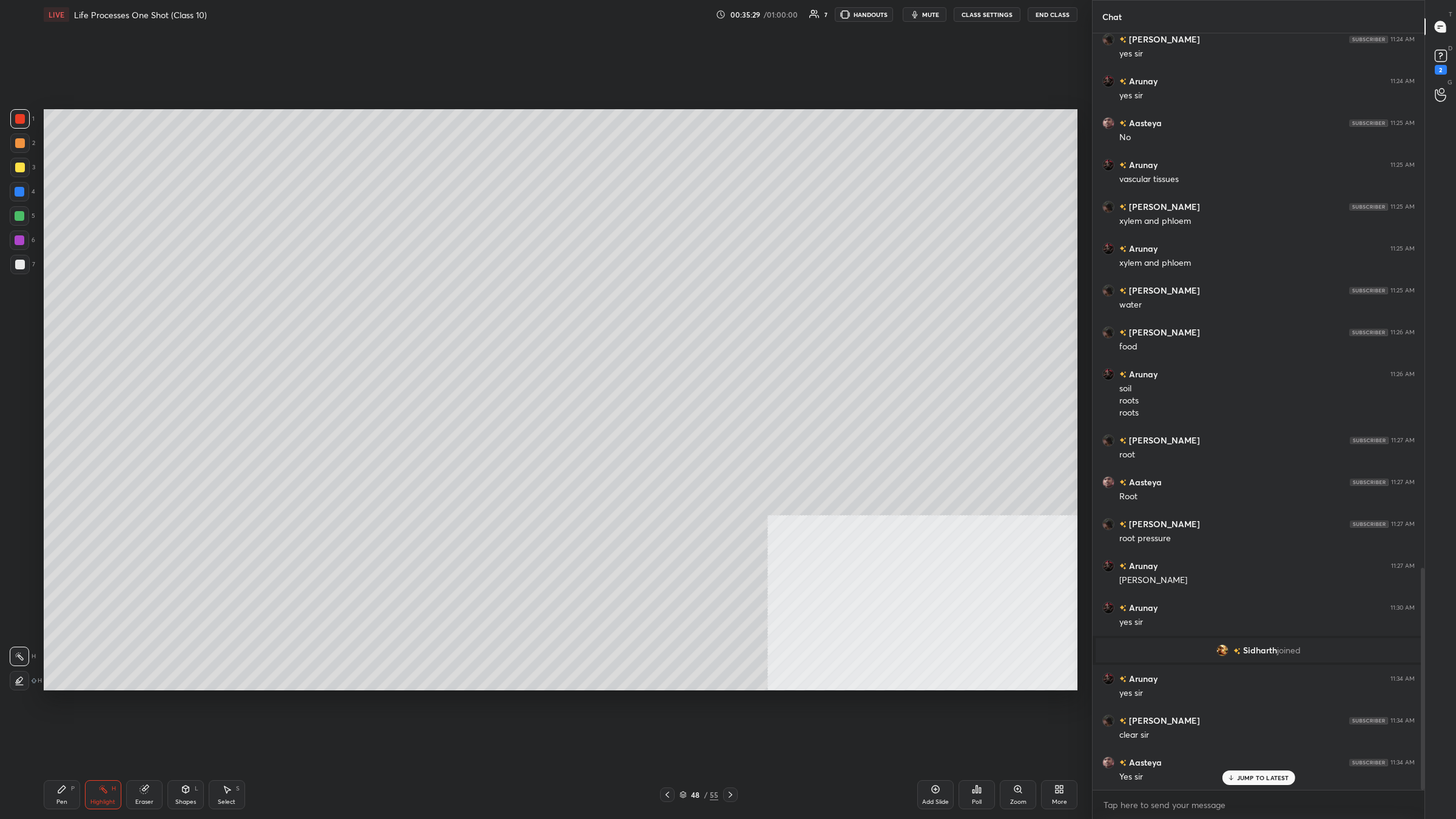 click on "Pen P" at bounding box center [62, 795] 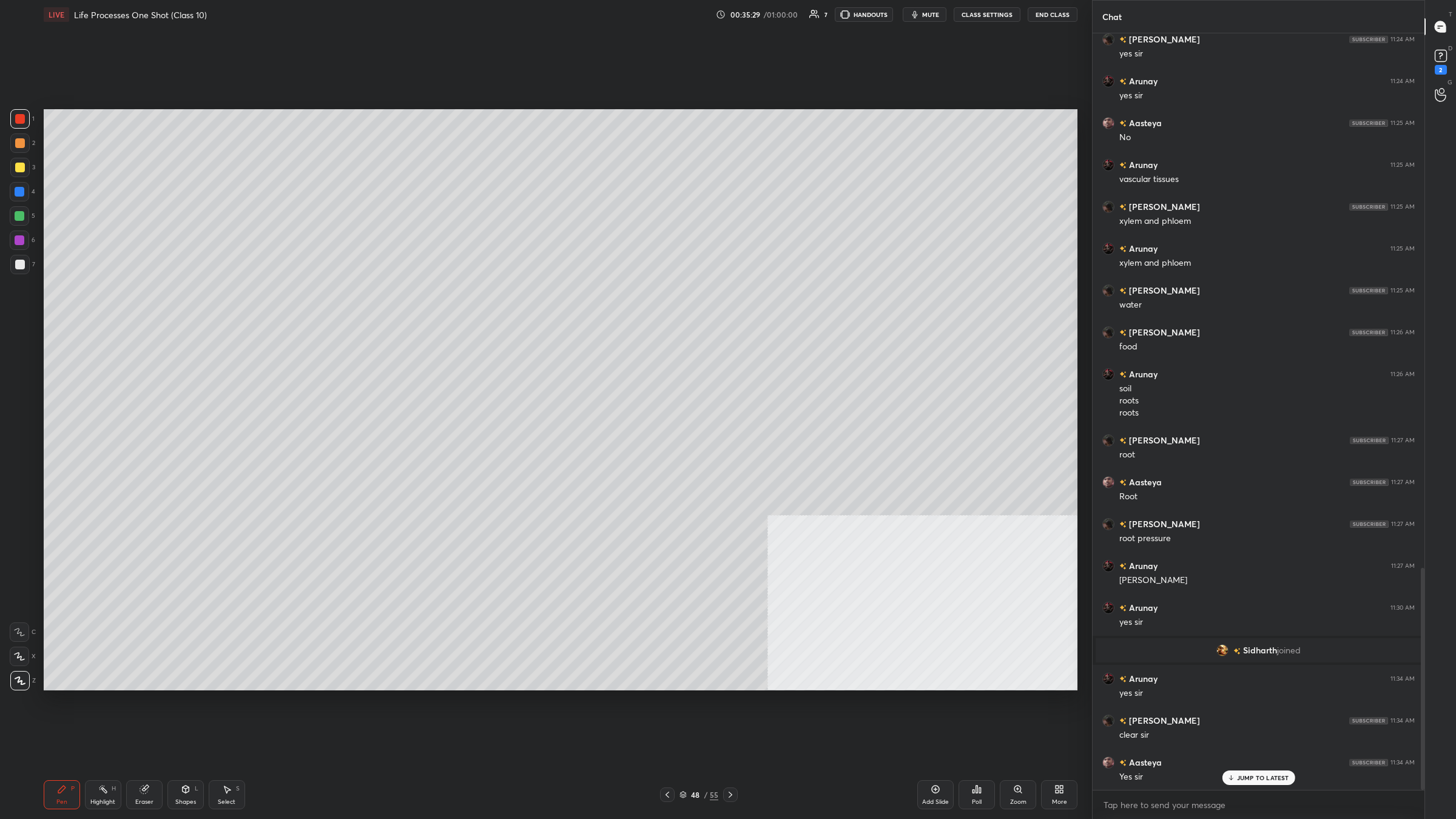 click 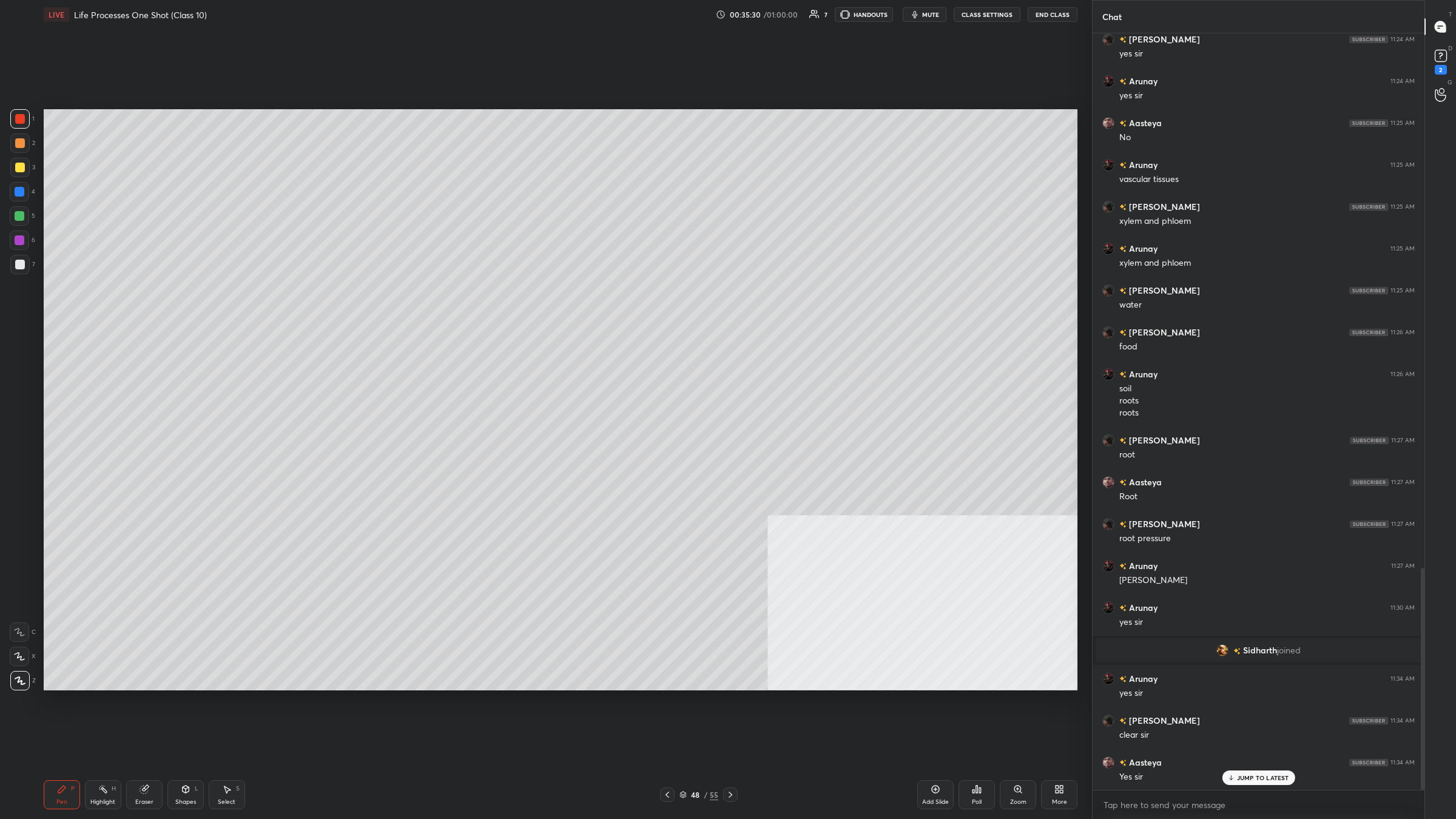 click on "7" at bounding box center (22, 267) 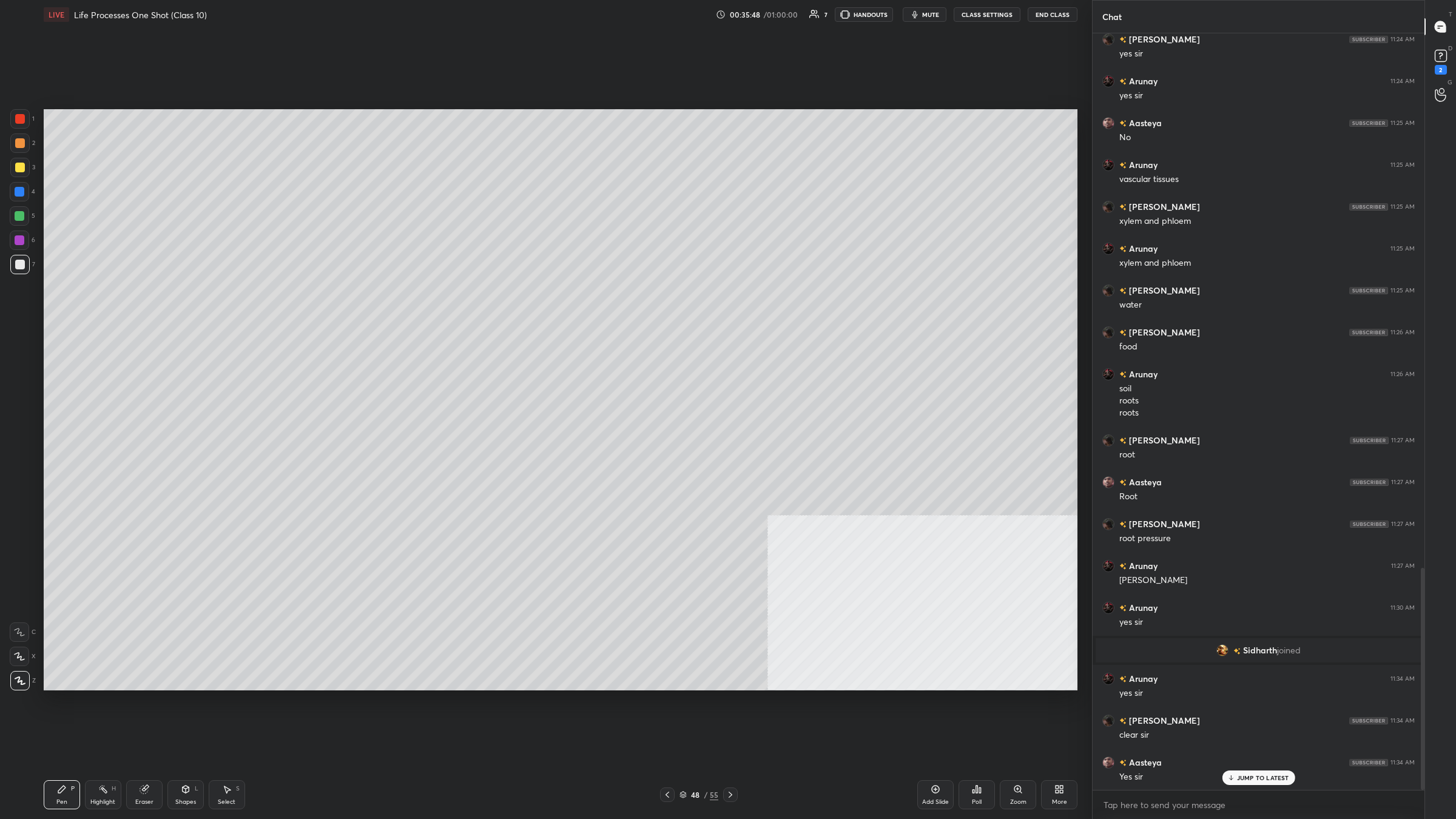 click on "48 / 55" at bounding box center (699, 795) 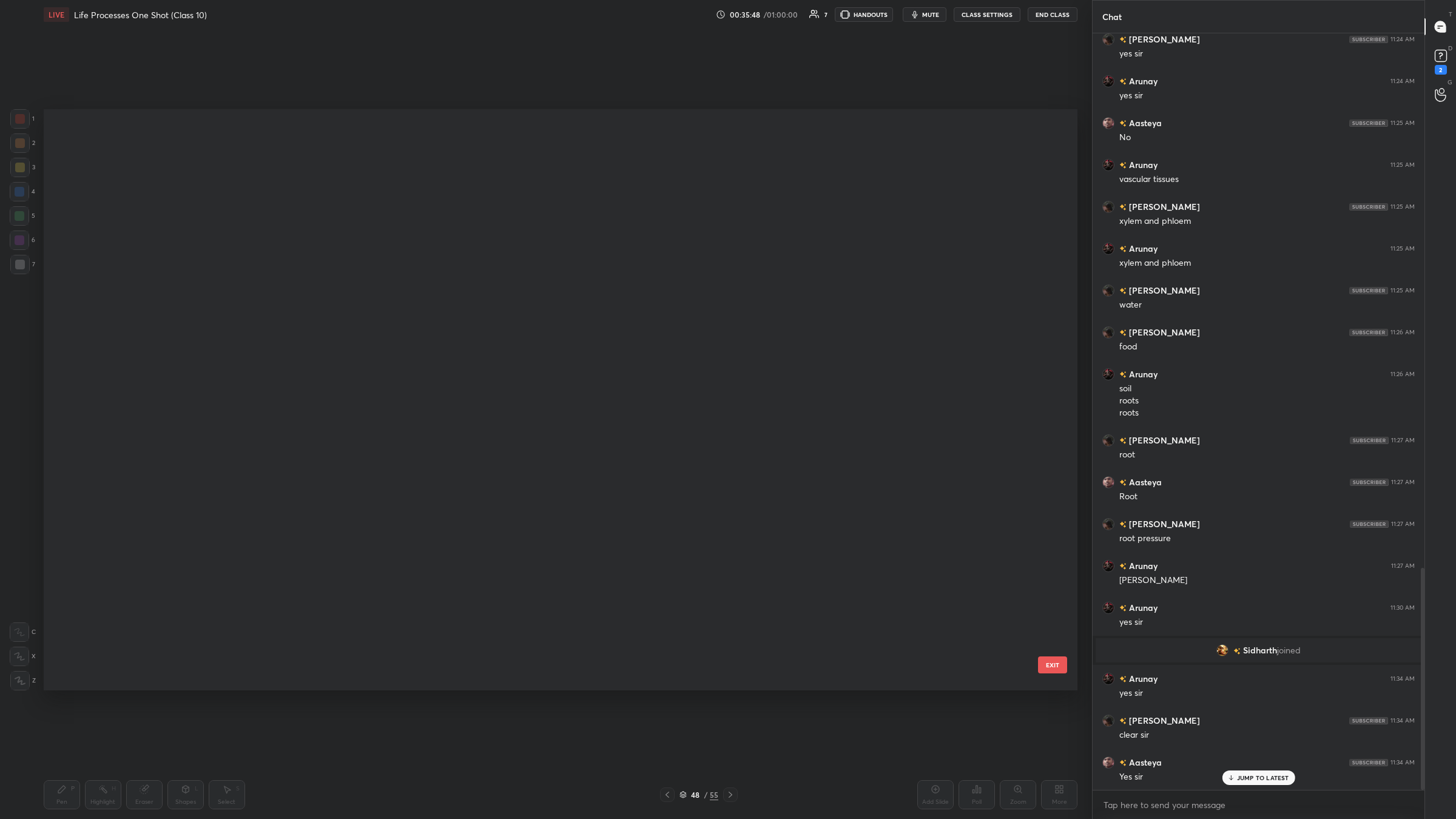 scroll, scrollTop: 2374, scrollLeft: 0, axis: vertical 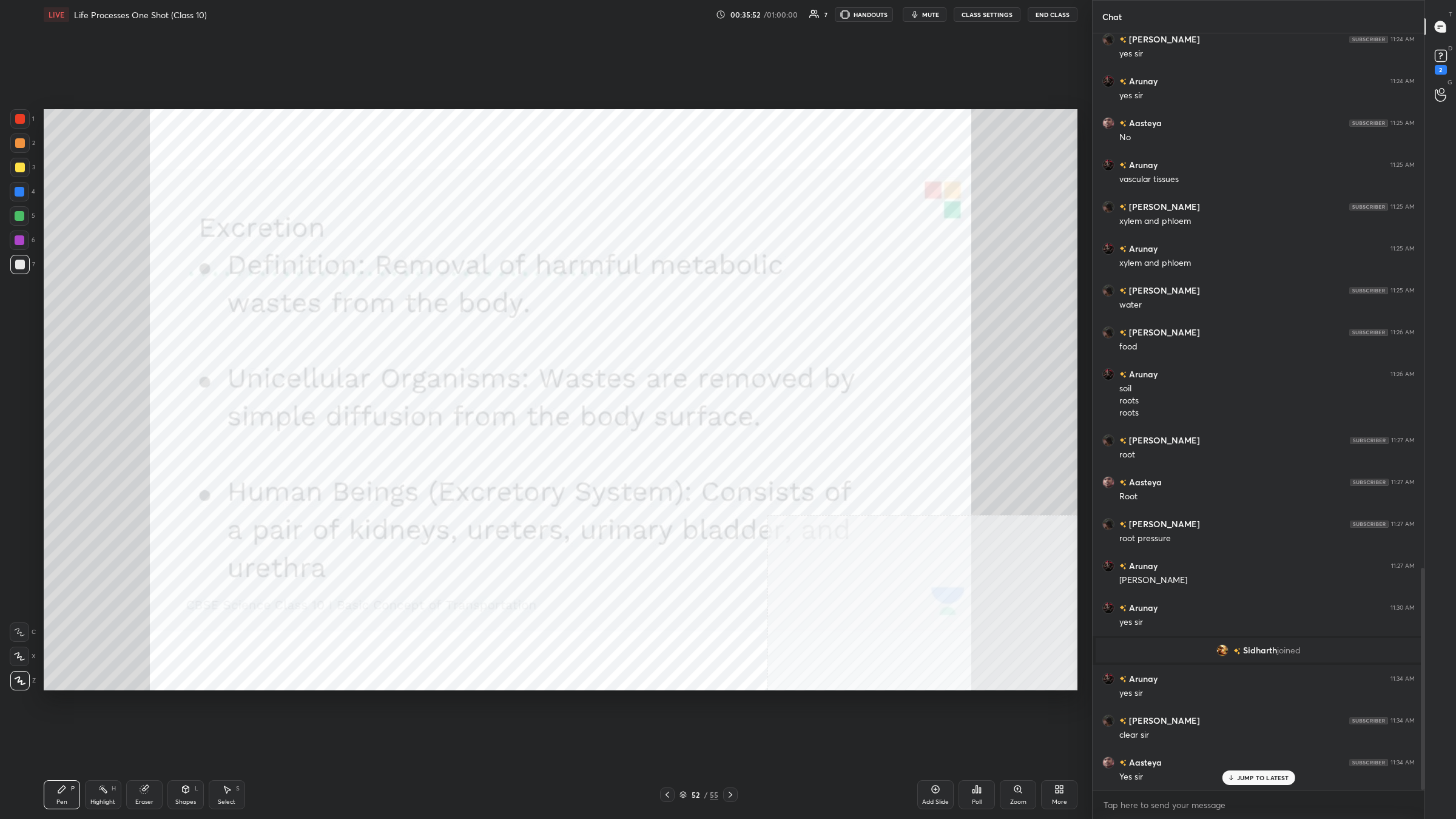 click on "Highlight" at bounding box center [103, 802] 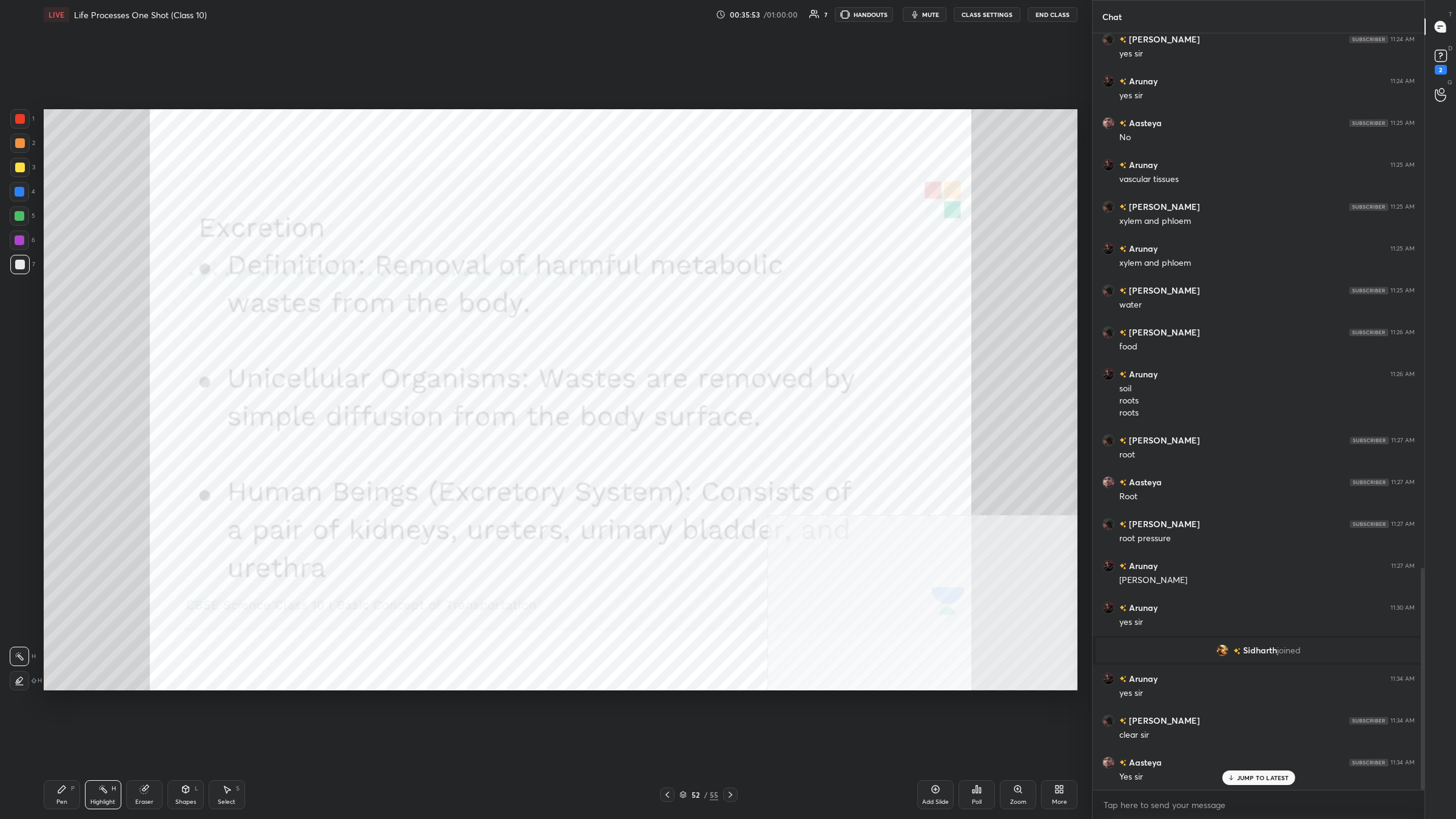 click at bounding box center [19, 240] 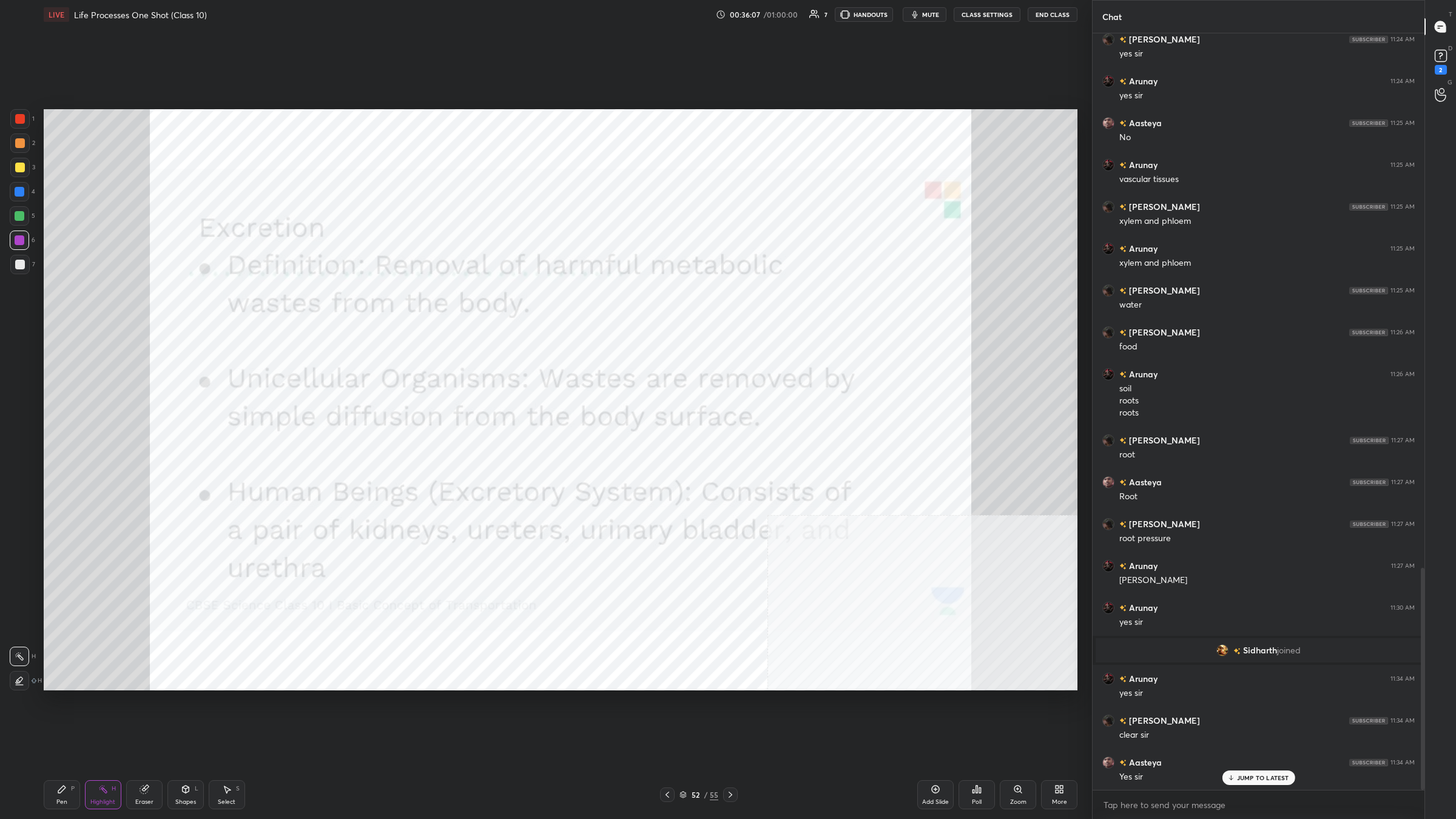 click on "Pen P" at bounding box center [62, 795] 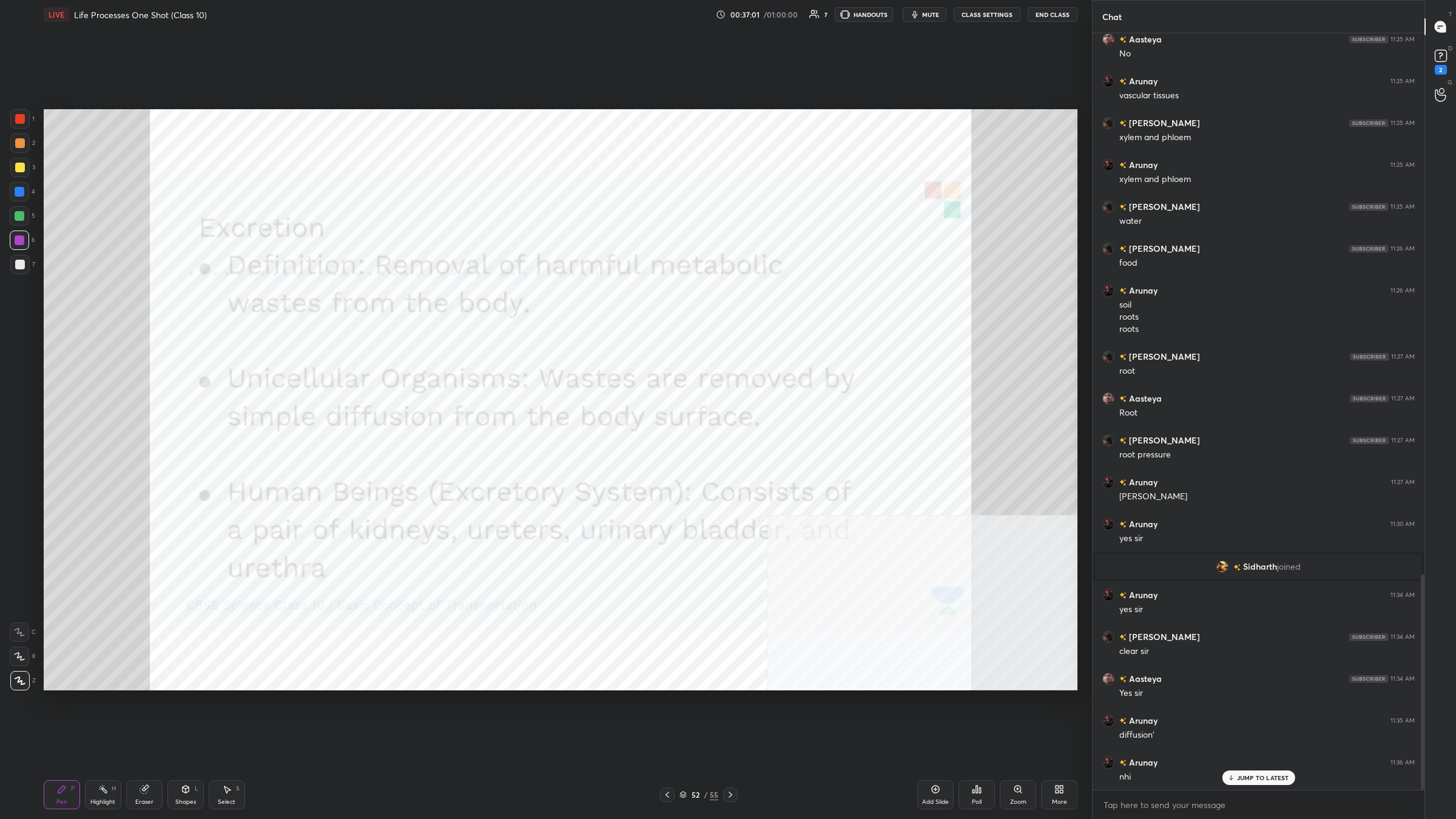 scroll, scrollTop: 1915, scrollLeft: 0, axis: vertical 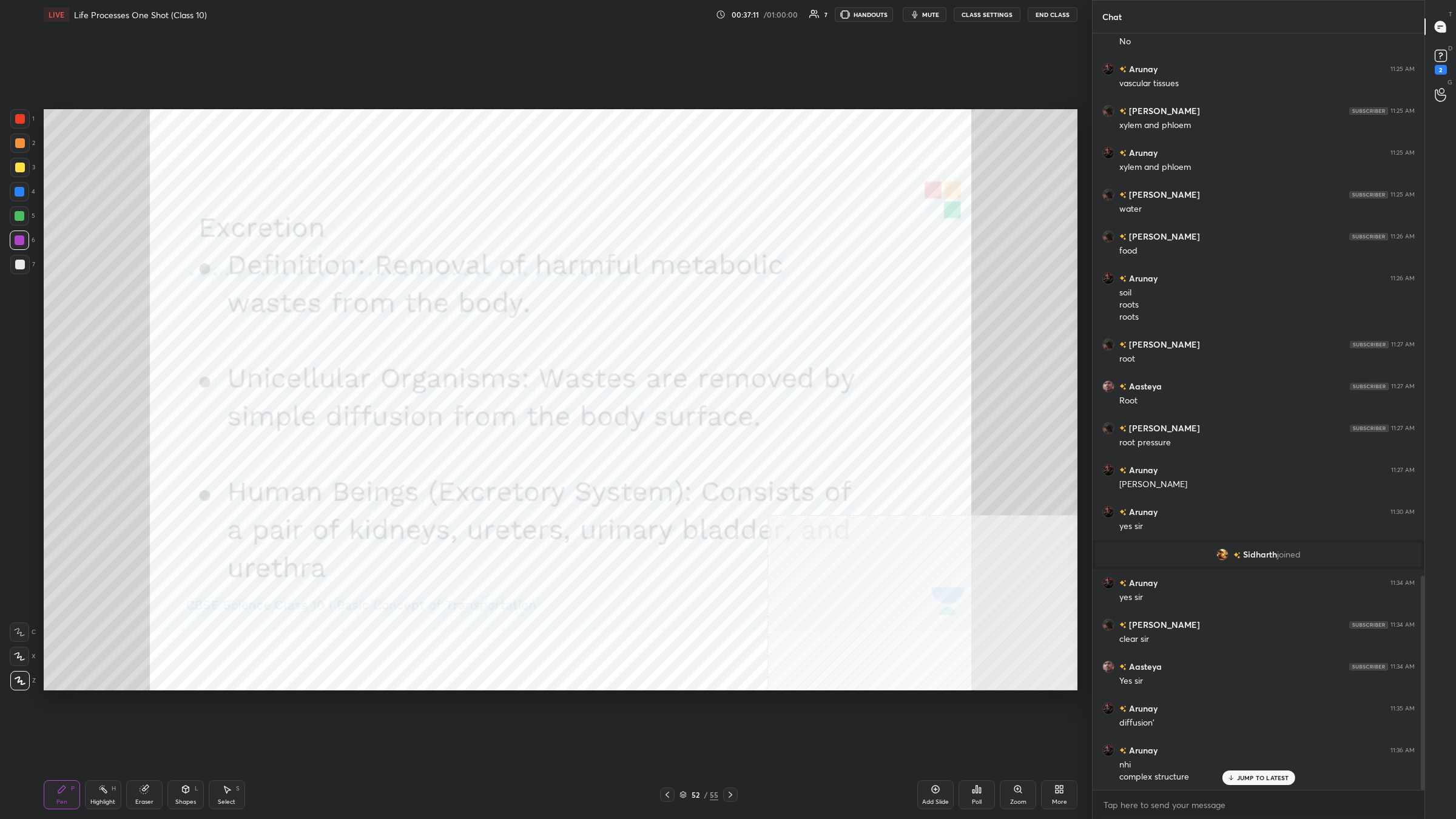 click 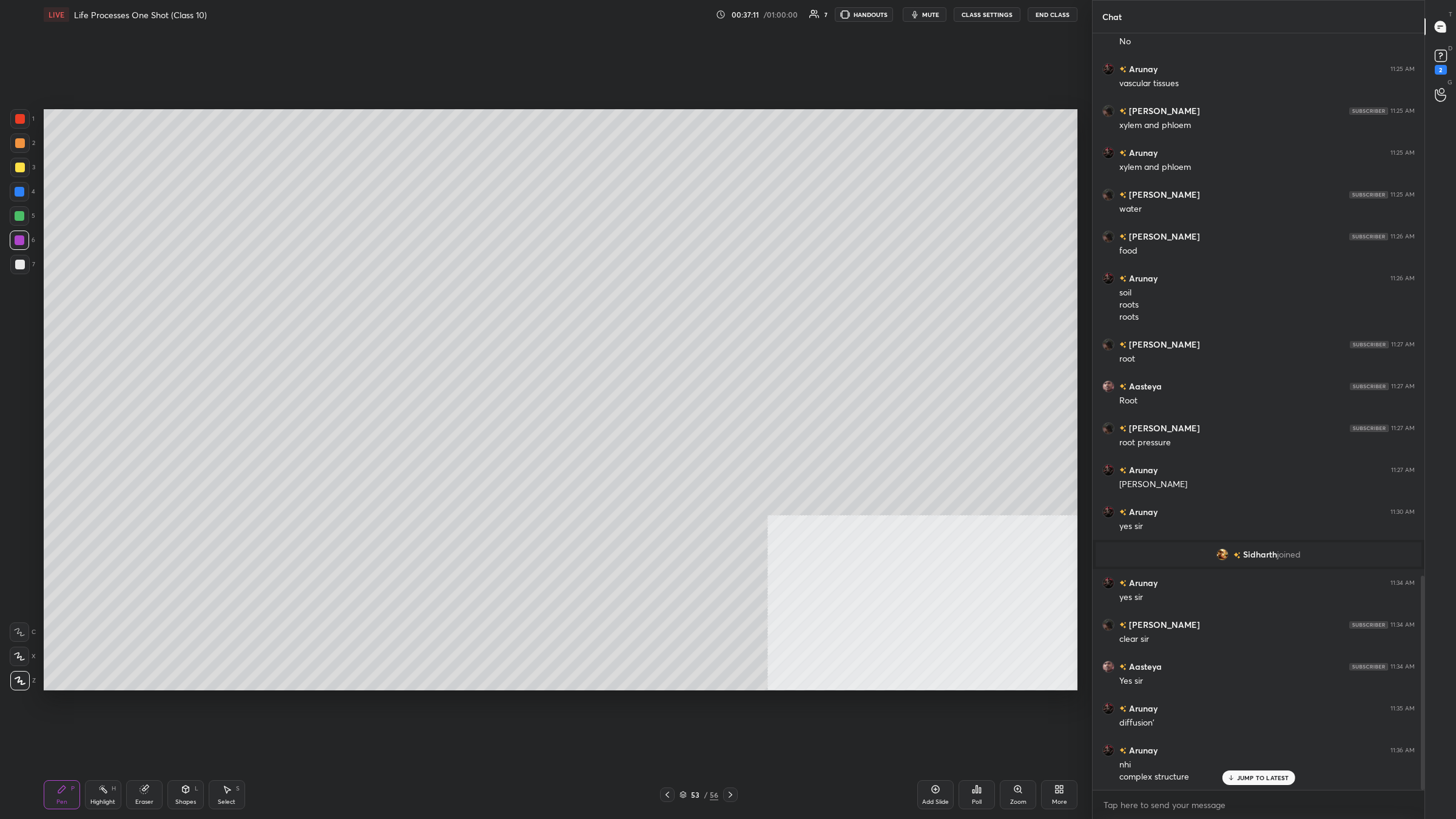 click at bounding box center [20, 265] 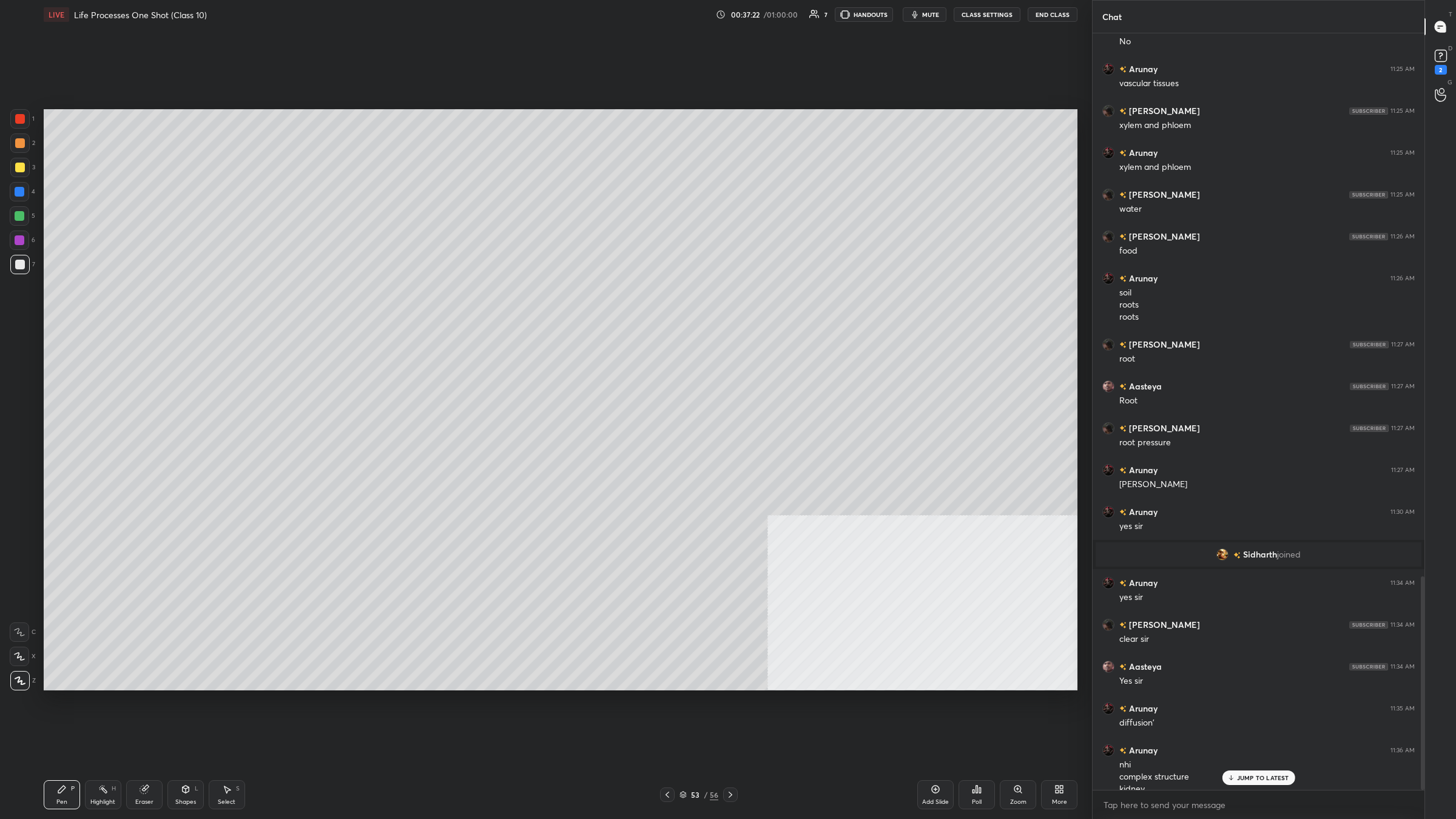 scroll, scrollTop: 1927, scrollLeft: 0, axis: vertical 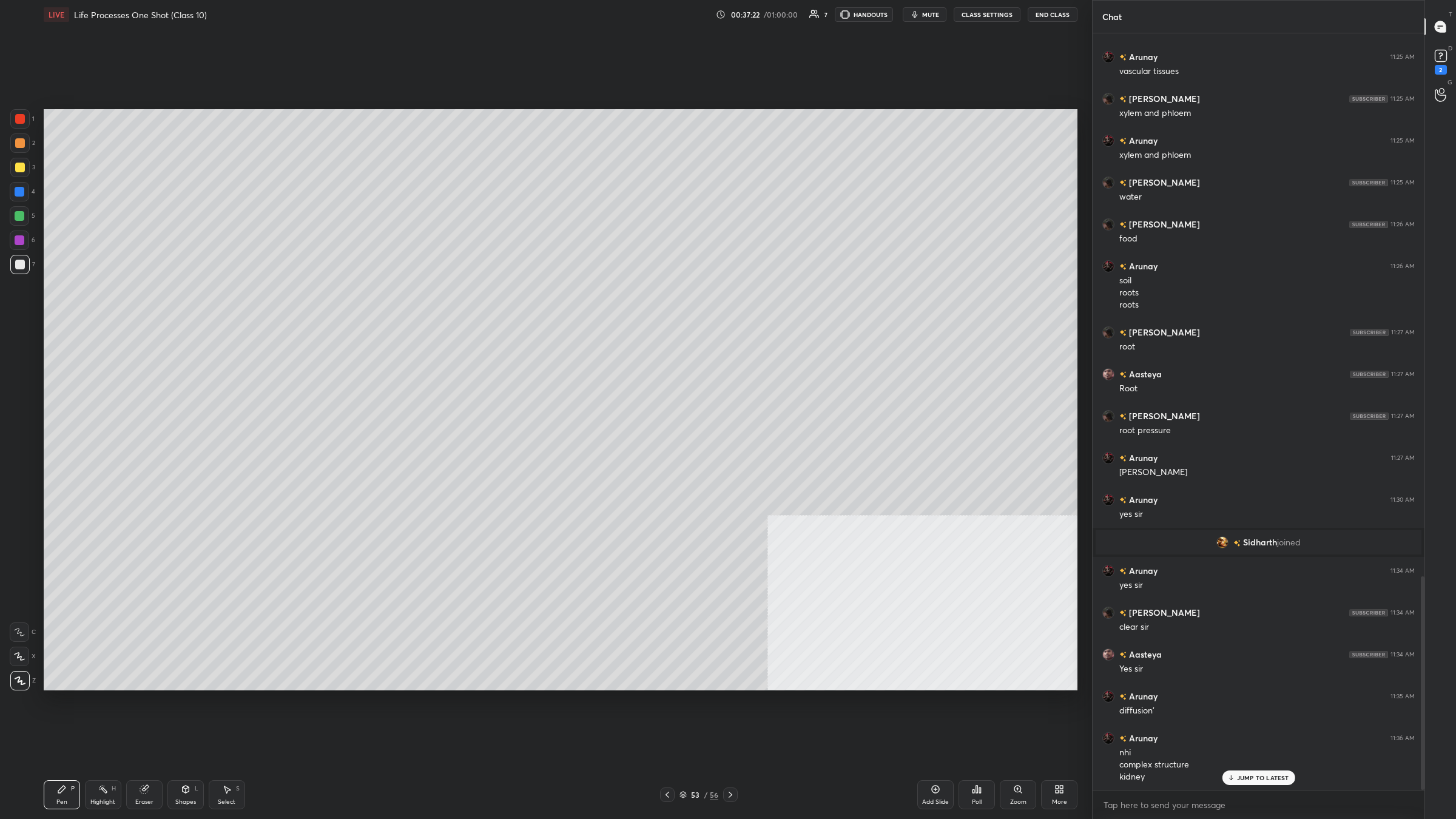 click at bounding box center (19, 240) 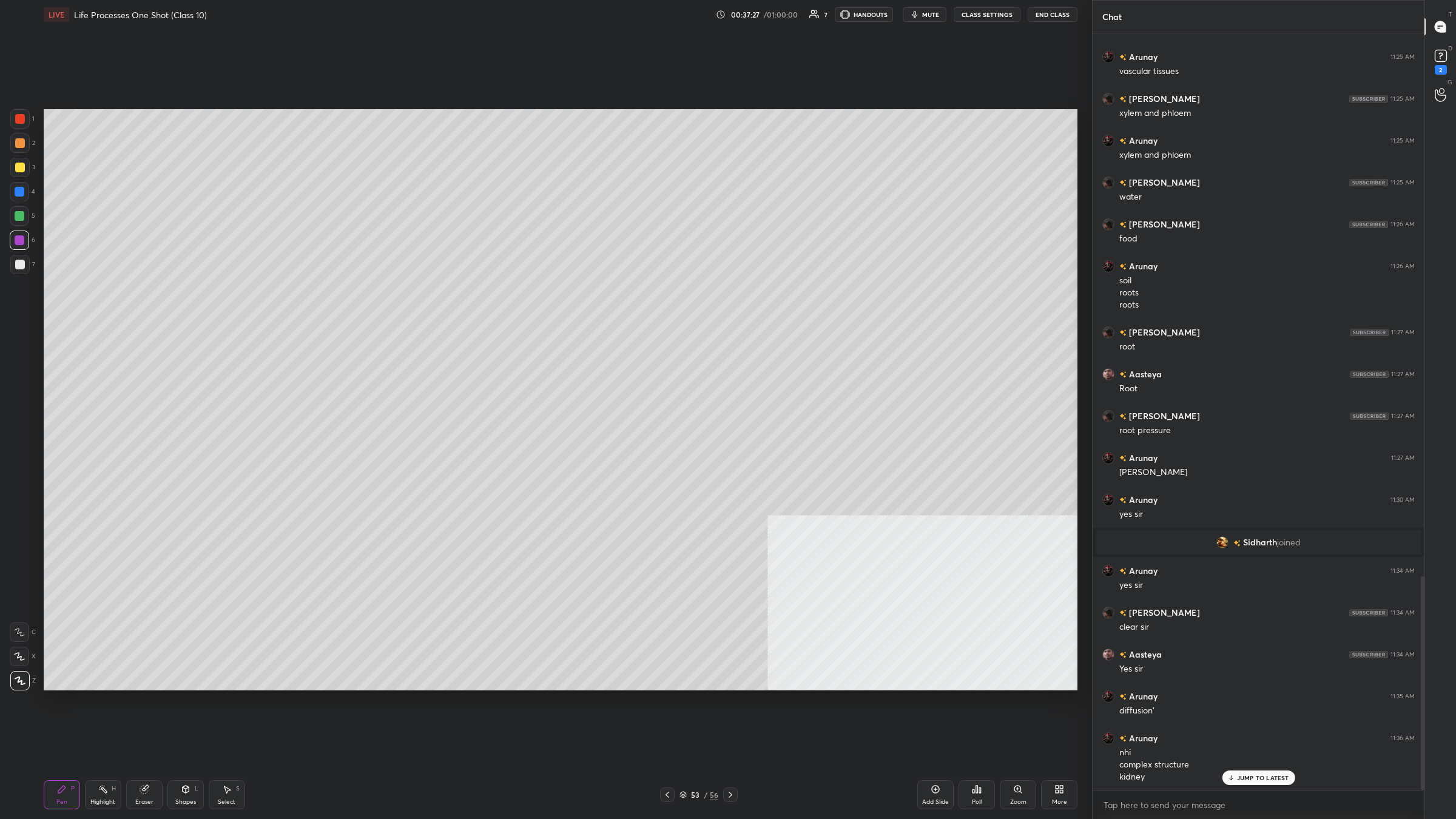 click at bounding box center [20, 167] 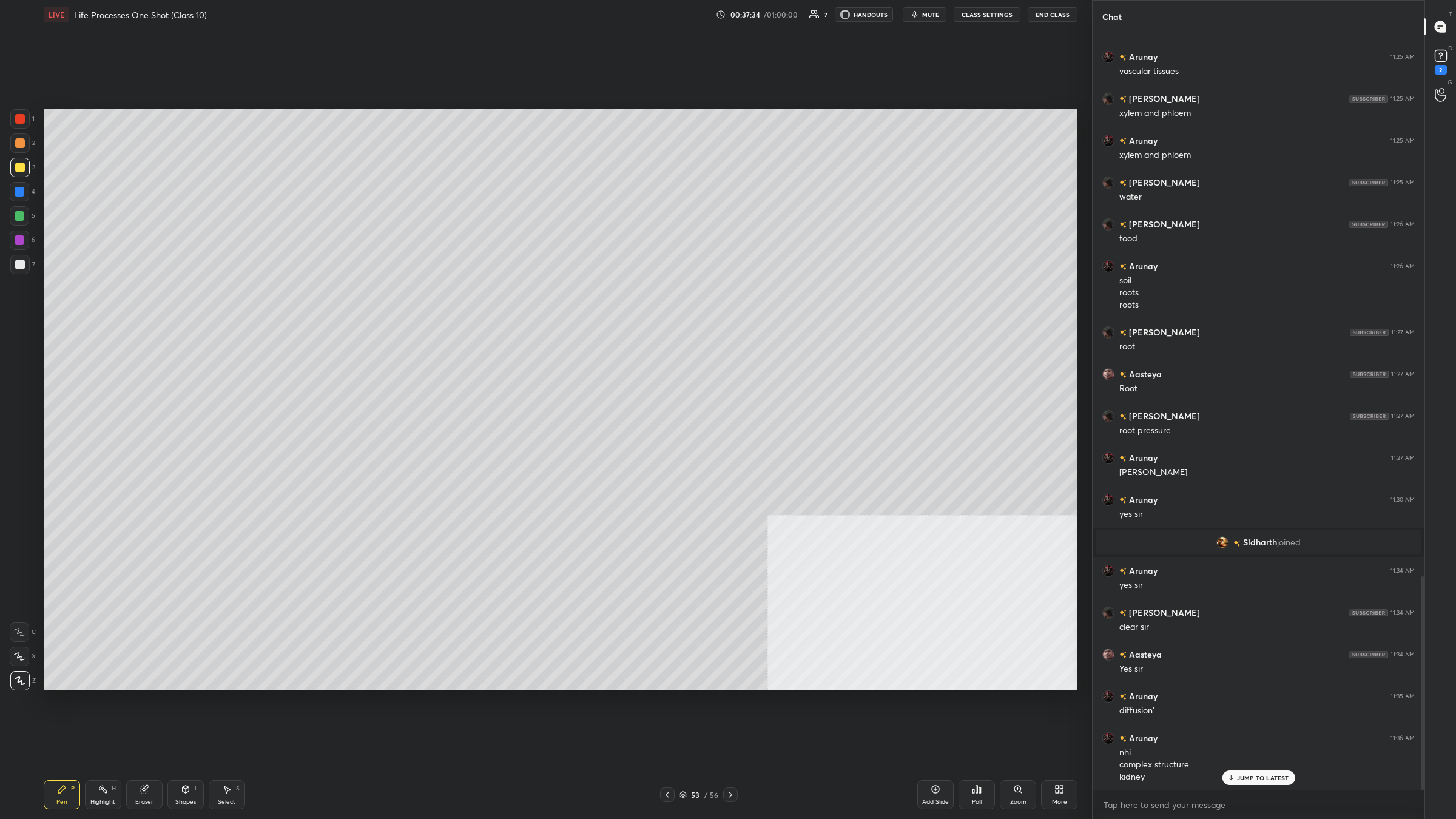 click at bounding box center [20, 265] 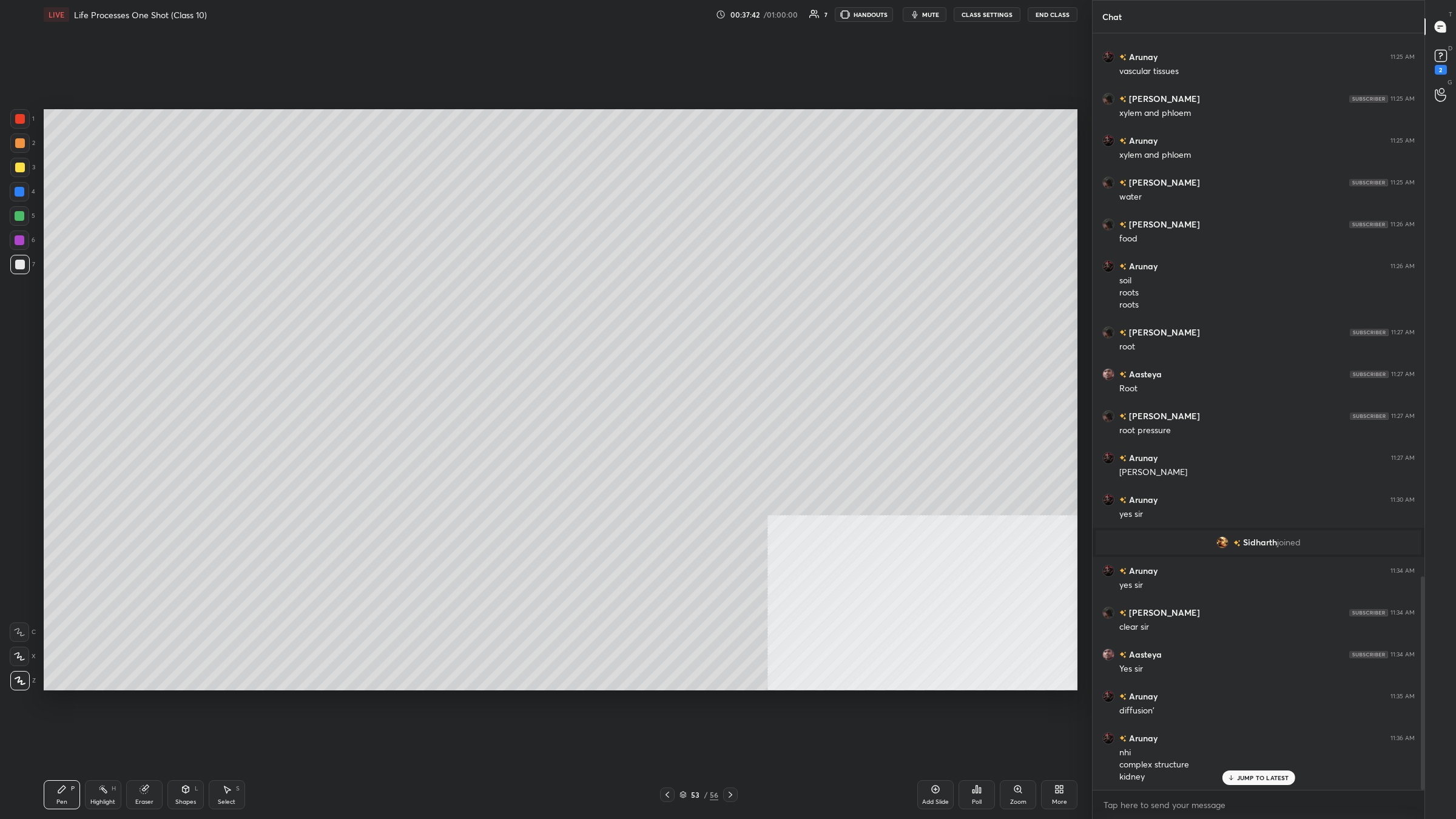 click on "5" at bounding box center (22, 218) 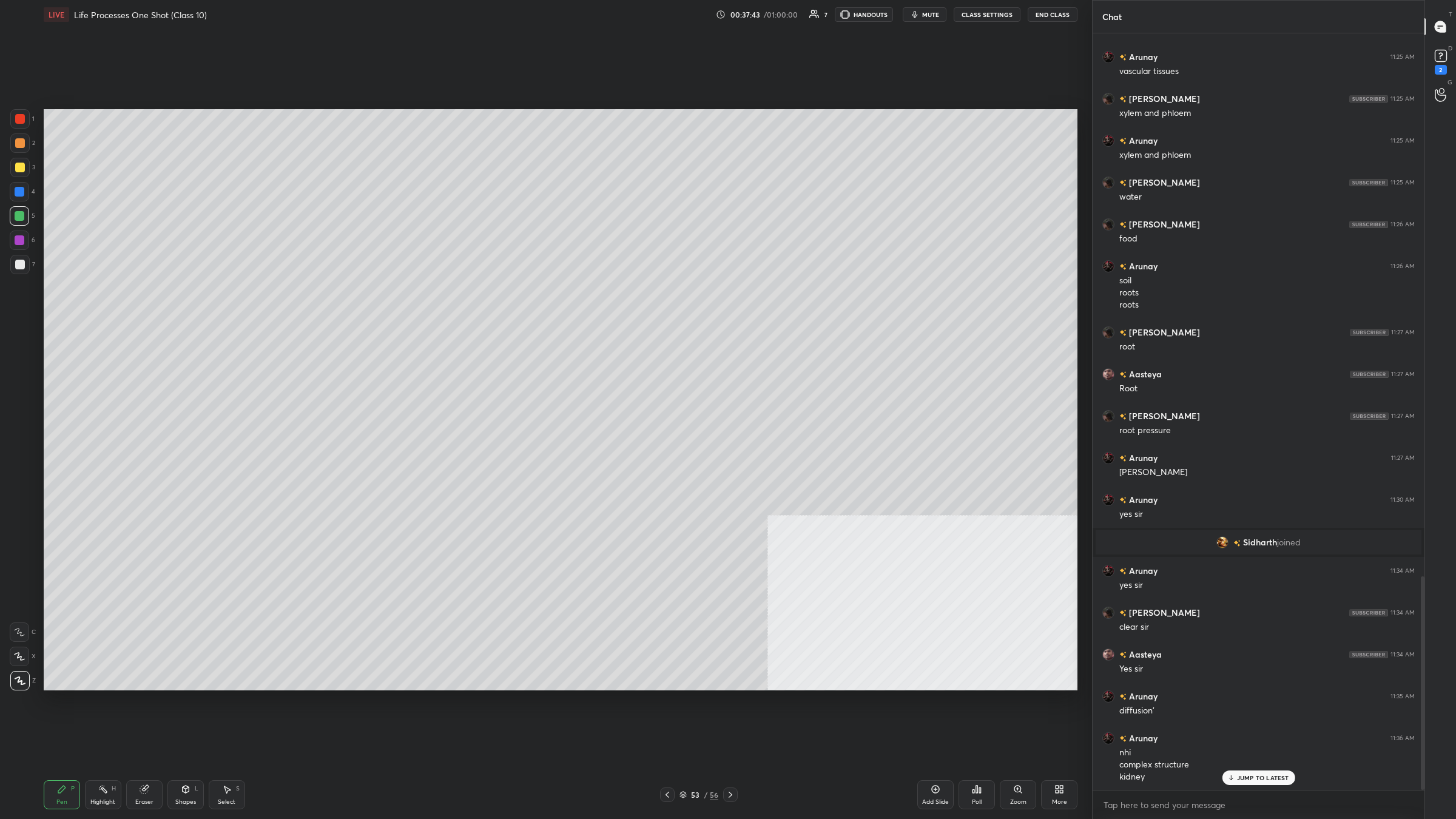 click at bounding box center [19, 240] 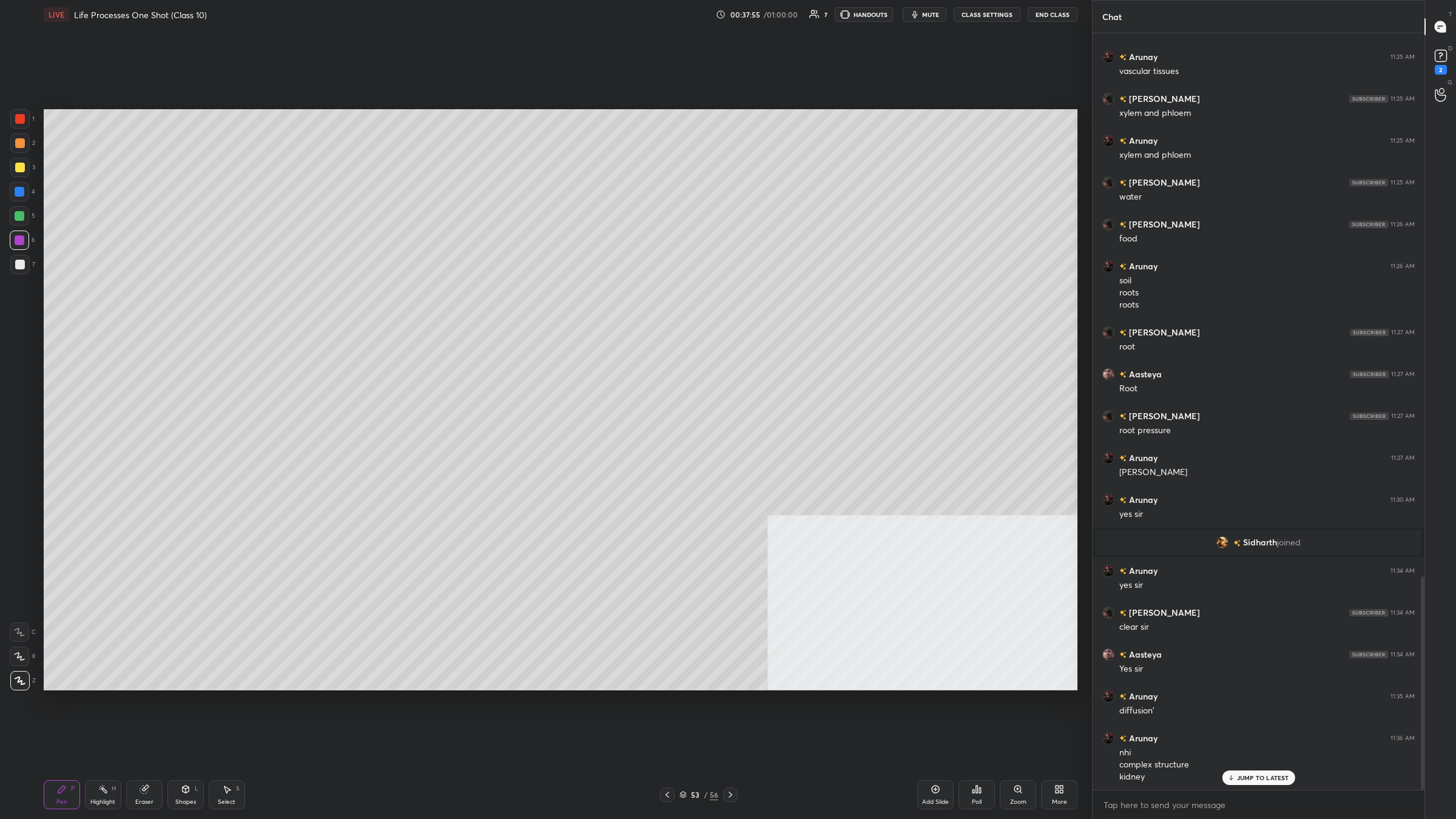 click at bounding box center [19, 216] 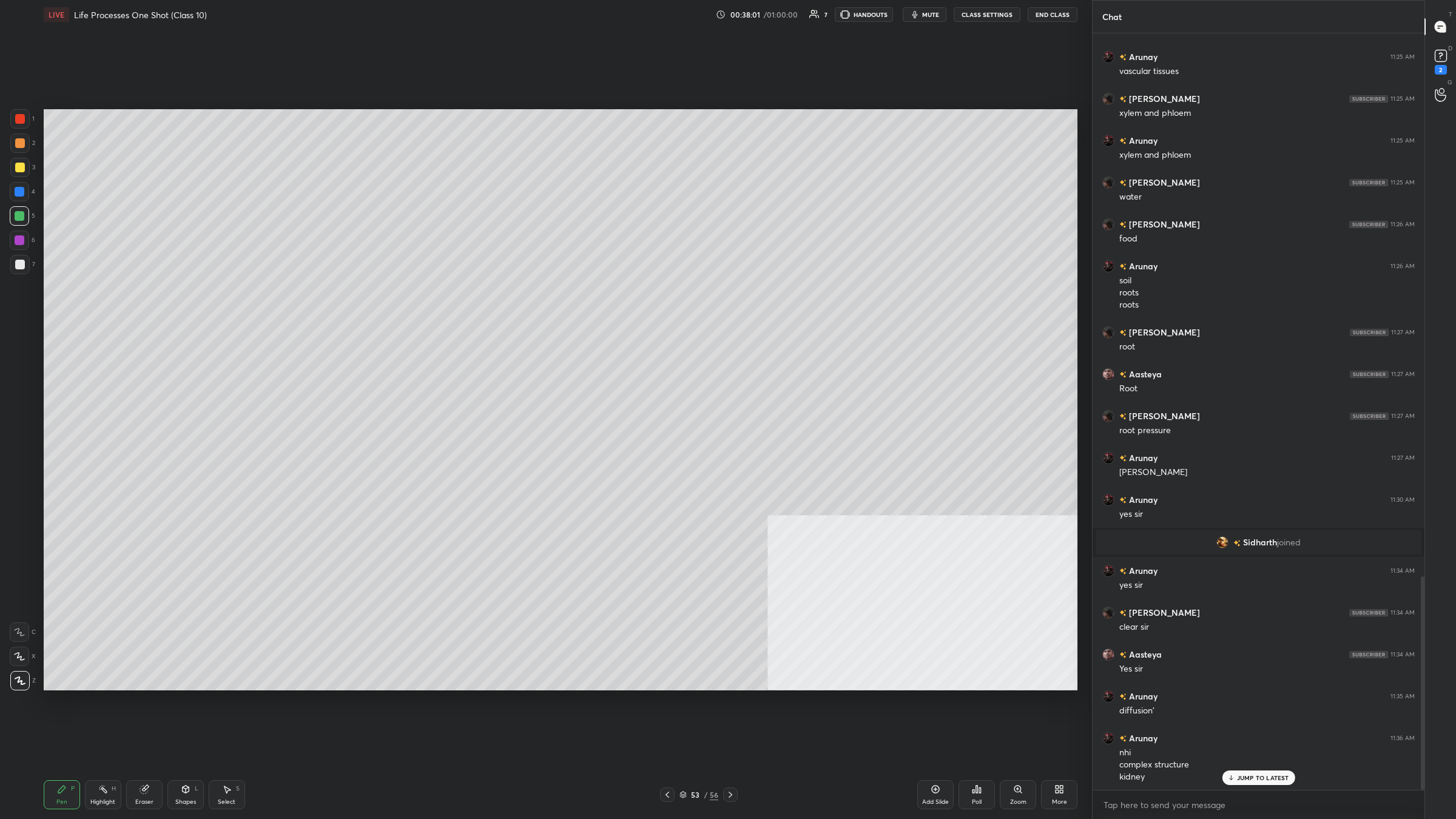 click at bounding box center (19, 240) 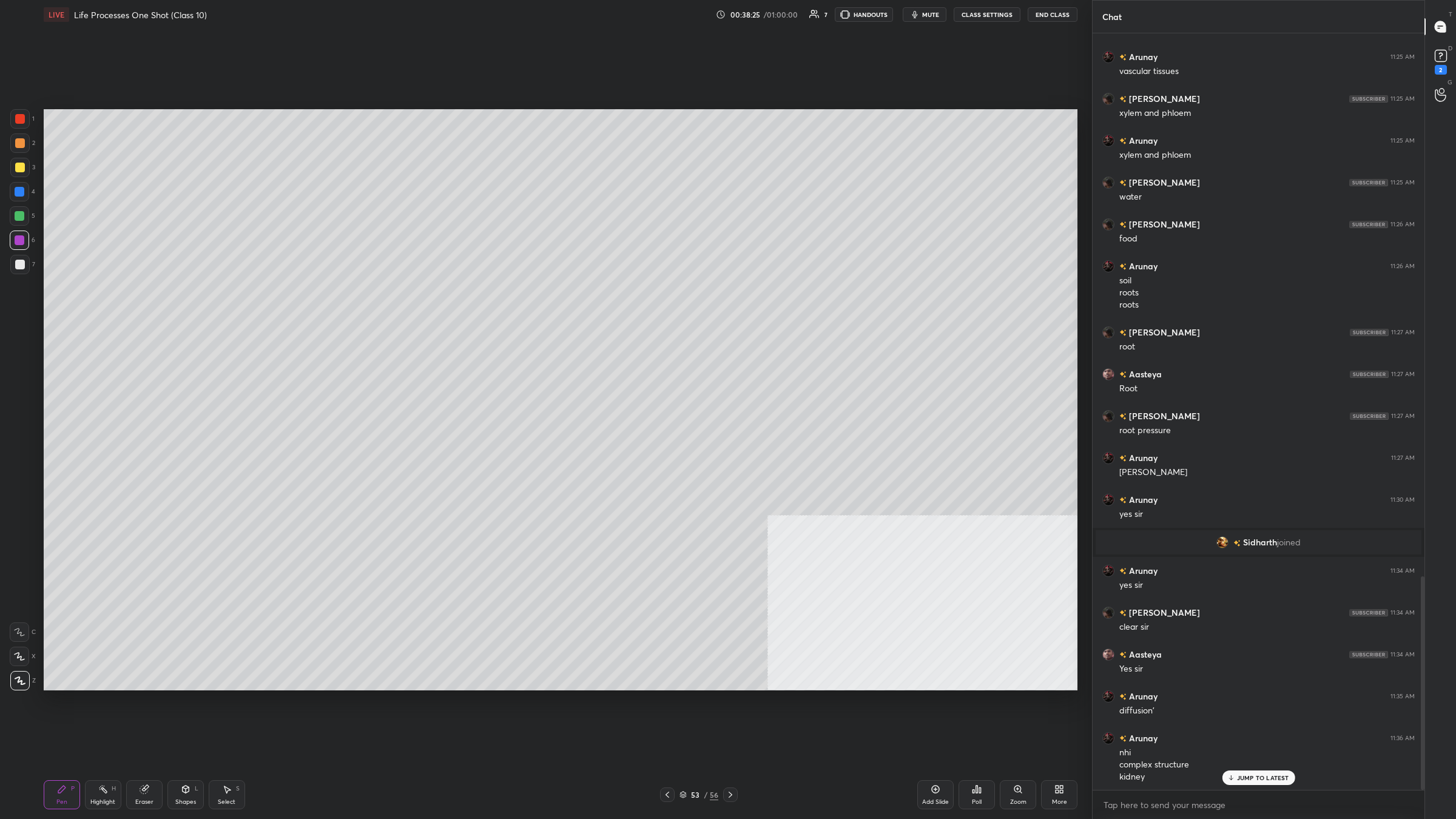 click at bounding box center (20, 119) 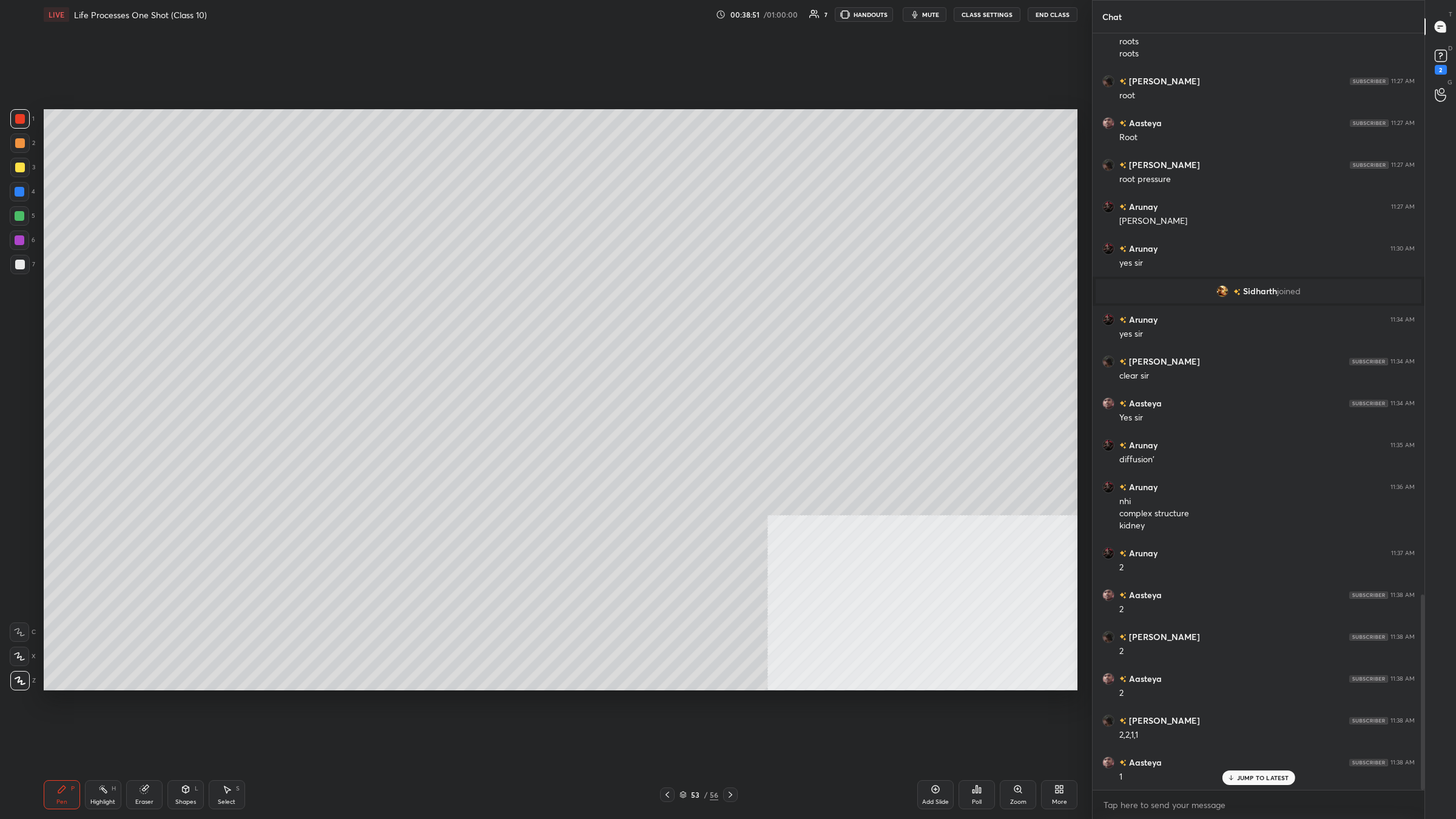 scroll, scrollTop: 2190, scrollLeft: 0, axis: vertical 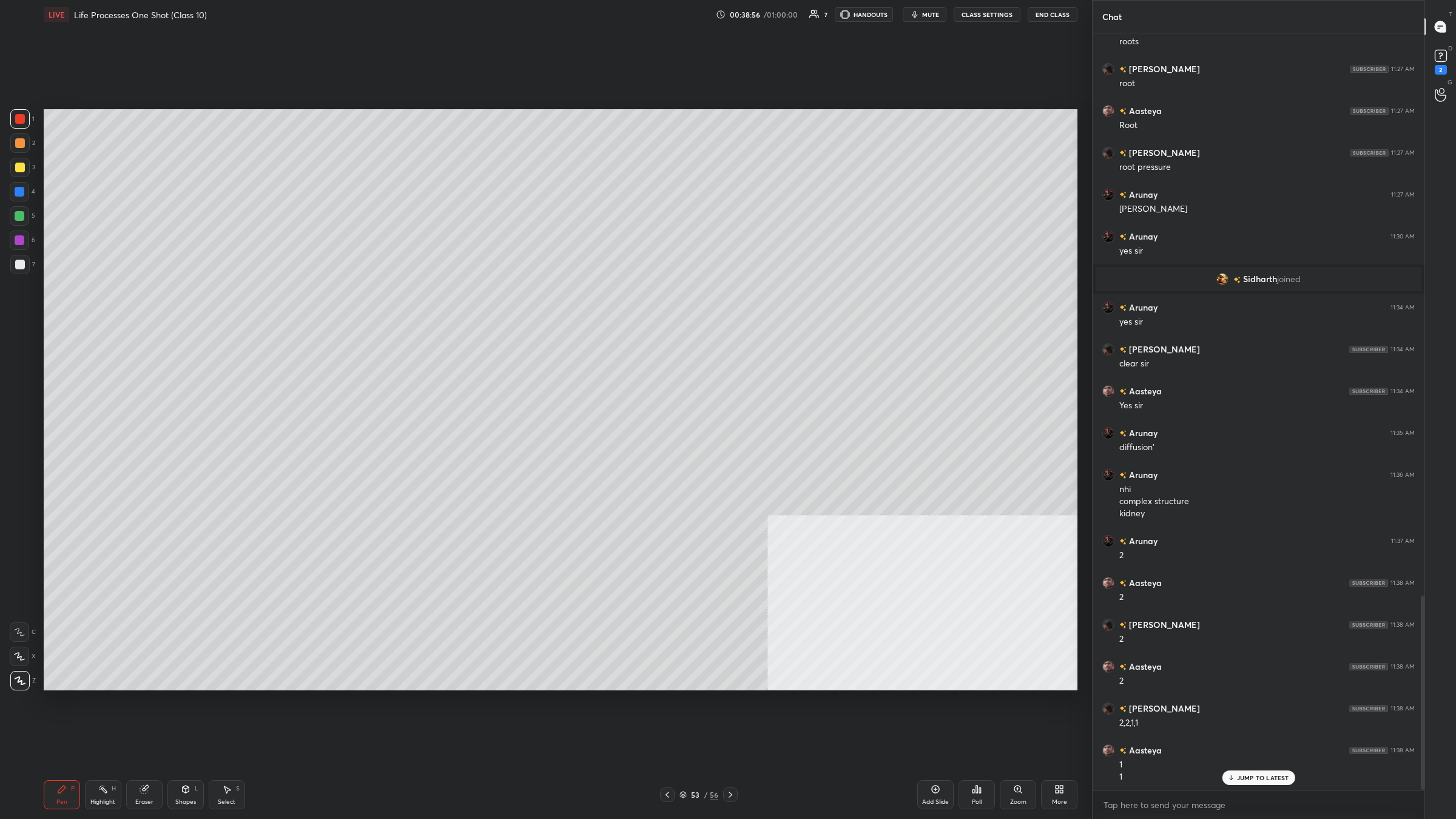 click 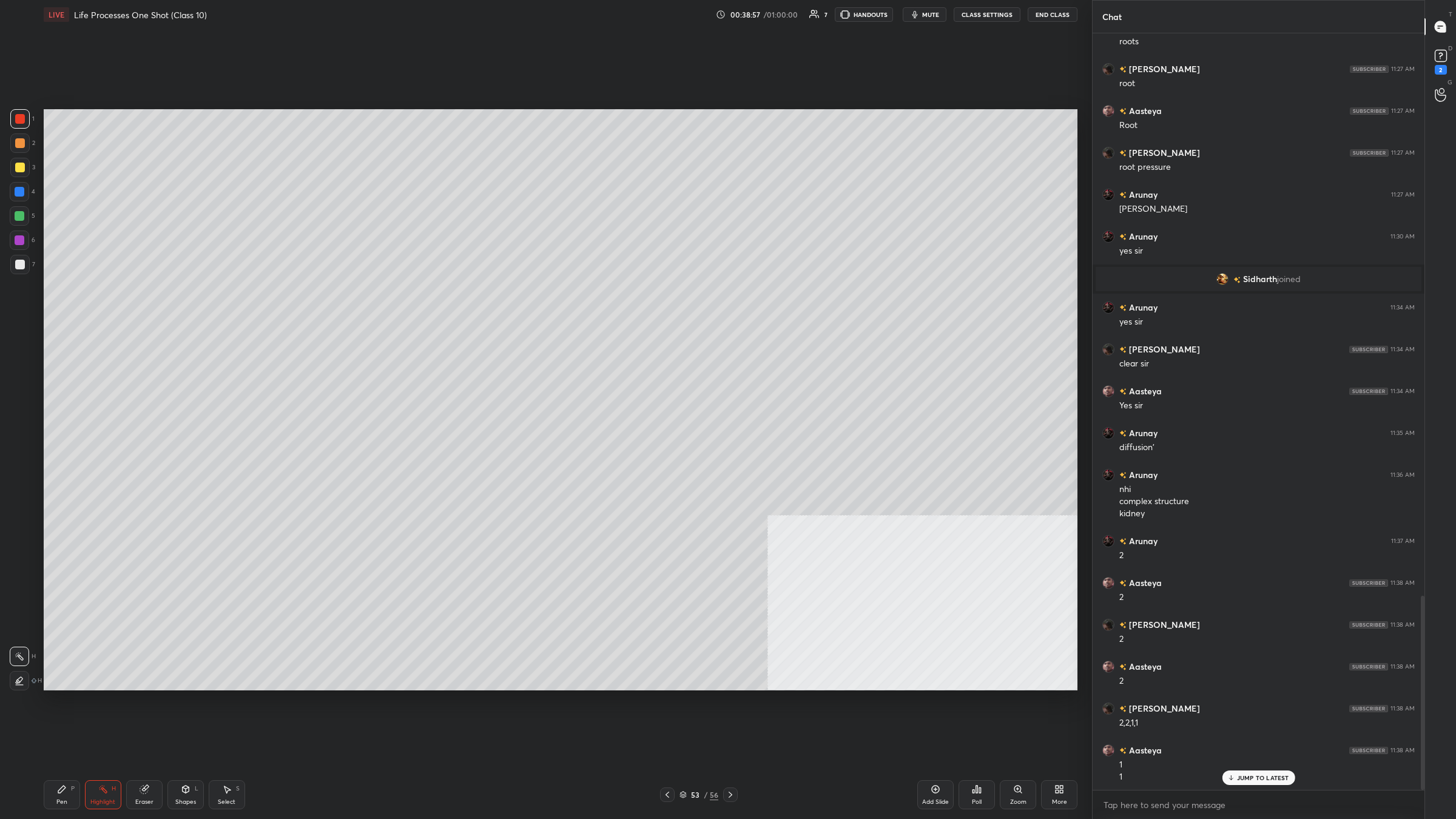 click 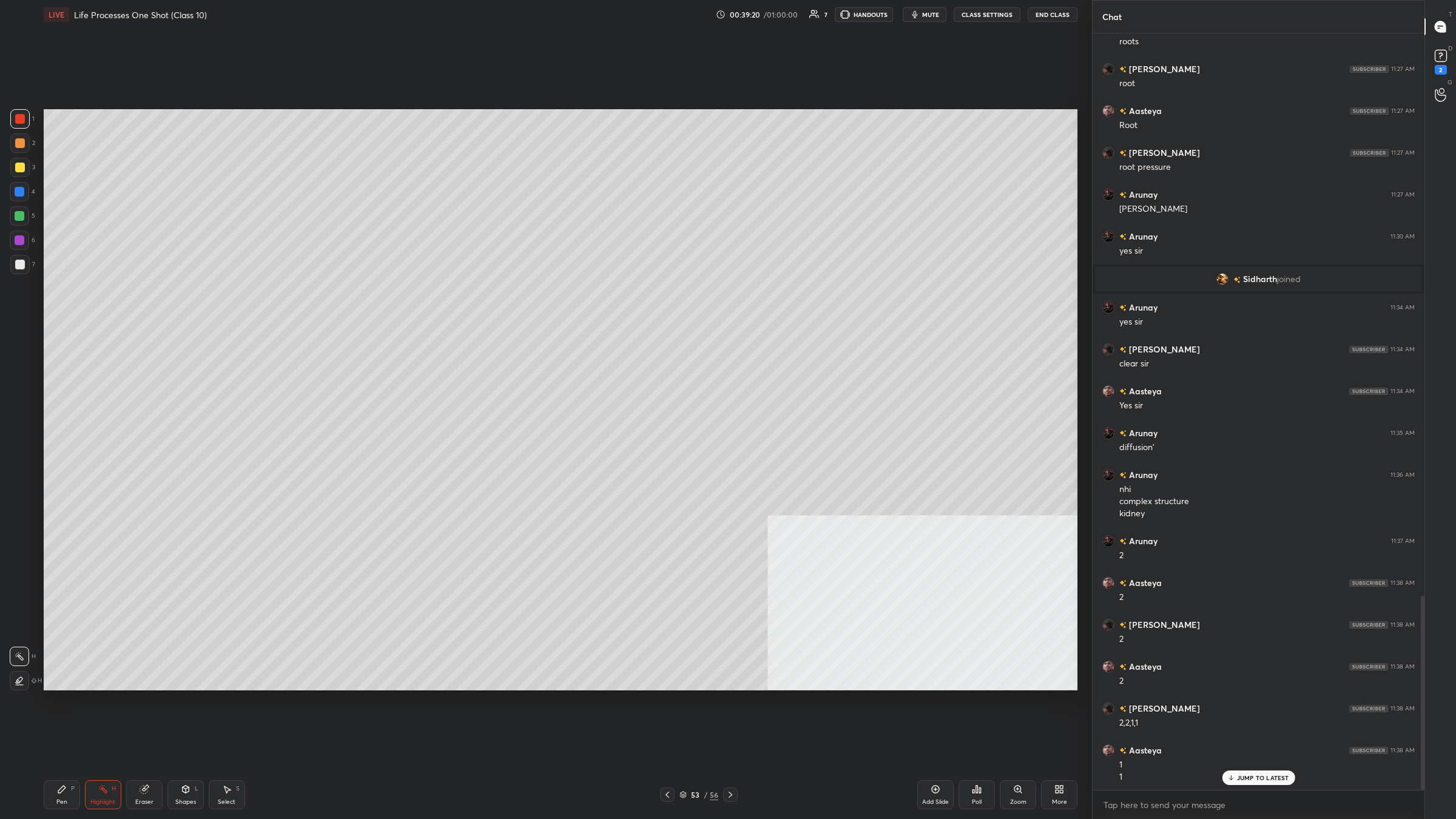 click on "Pen P" at bounding box center (62, 795) 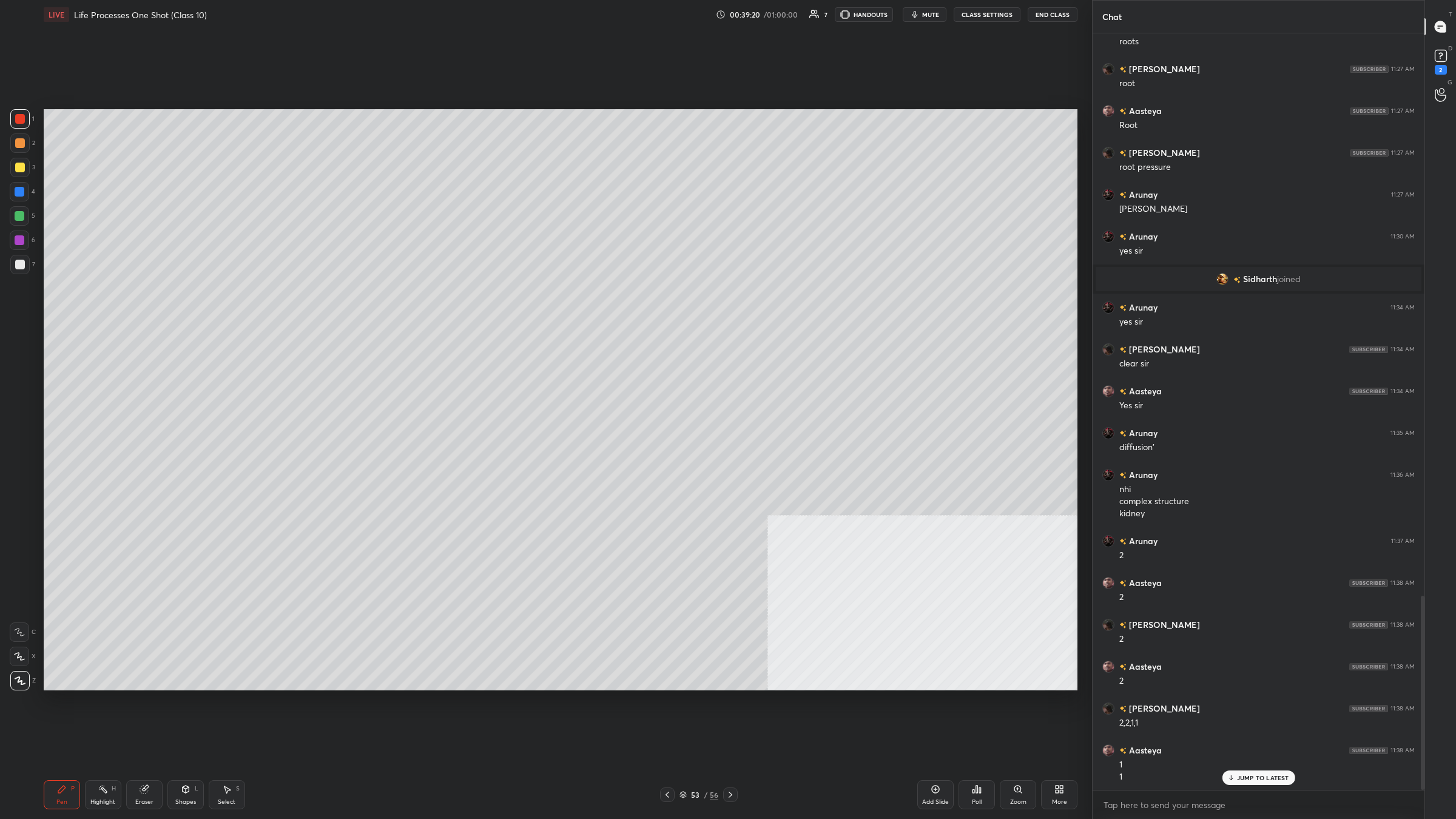 click on "Pen P" at bounding box center (62, 795) 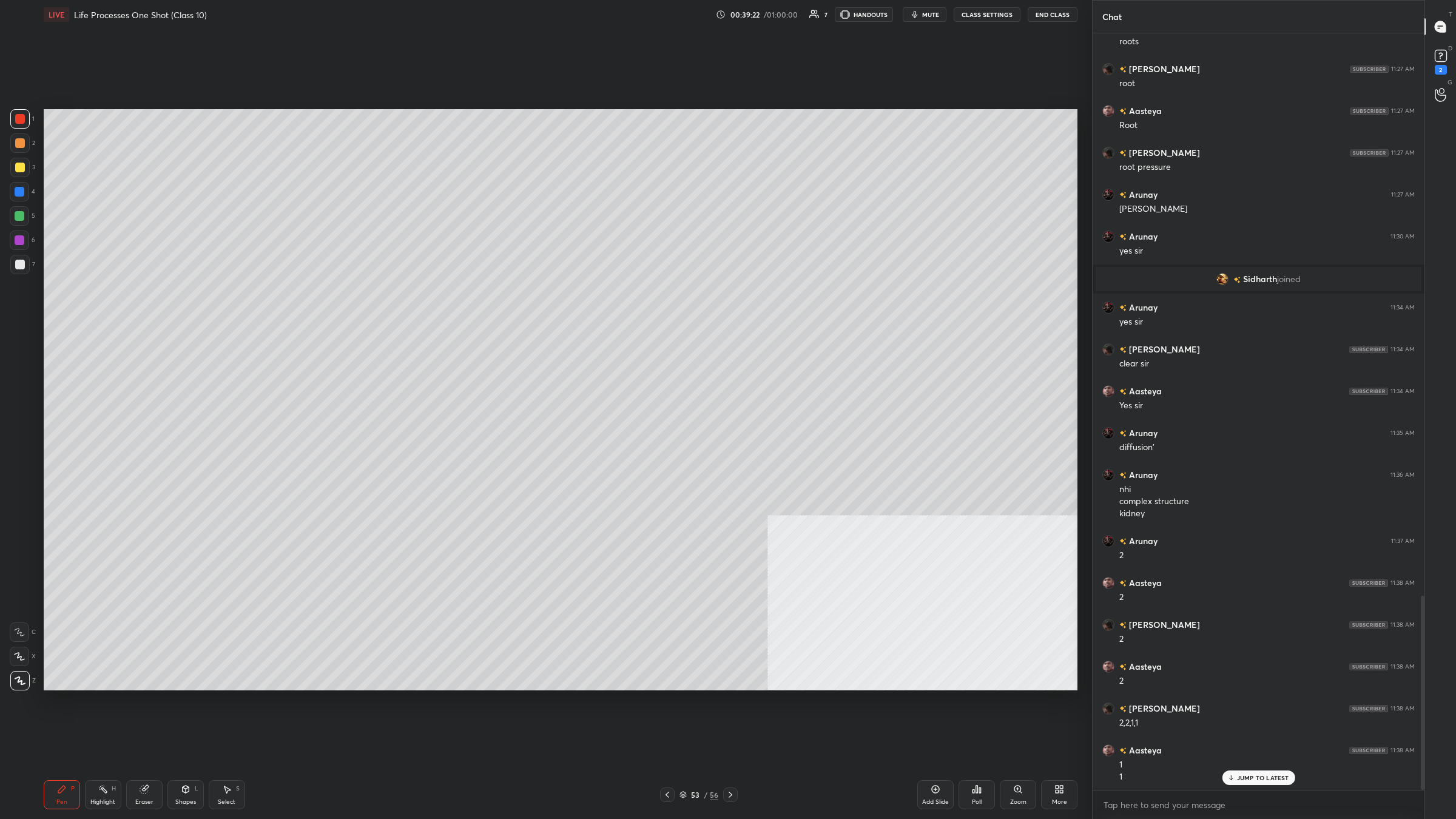 click at bounding box center (20, 265) 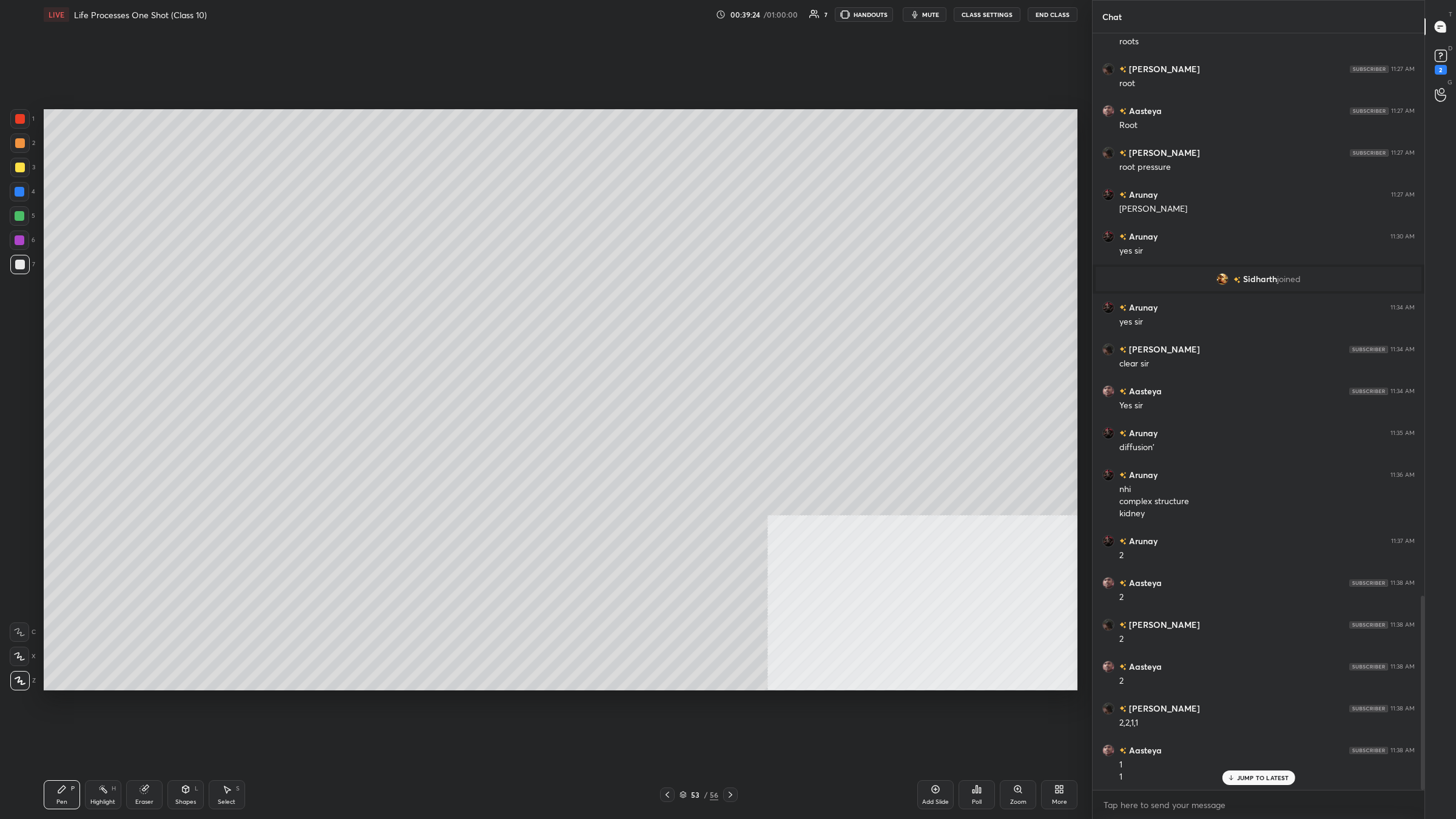 click on "Highlight" at bounding box center (103, 802) 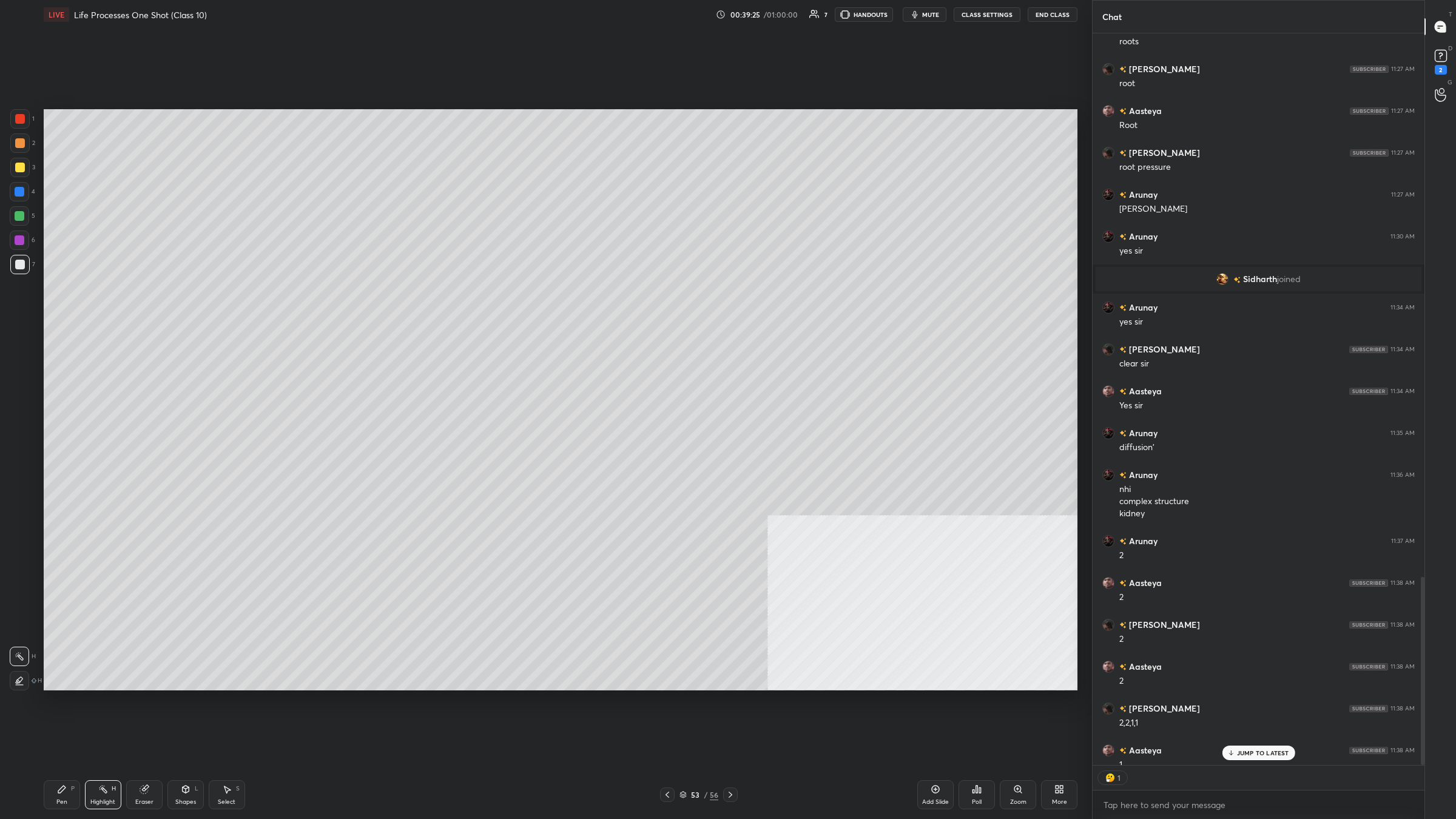 scroll, scrollTop: 728, scrollLeft: 329, axis: both 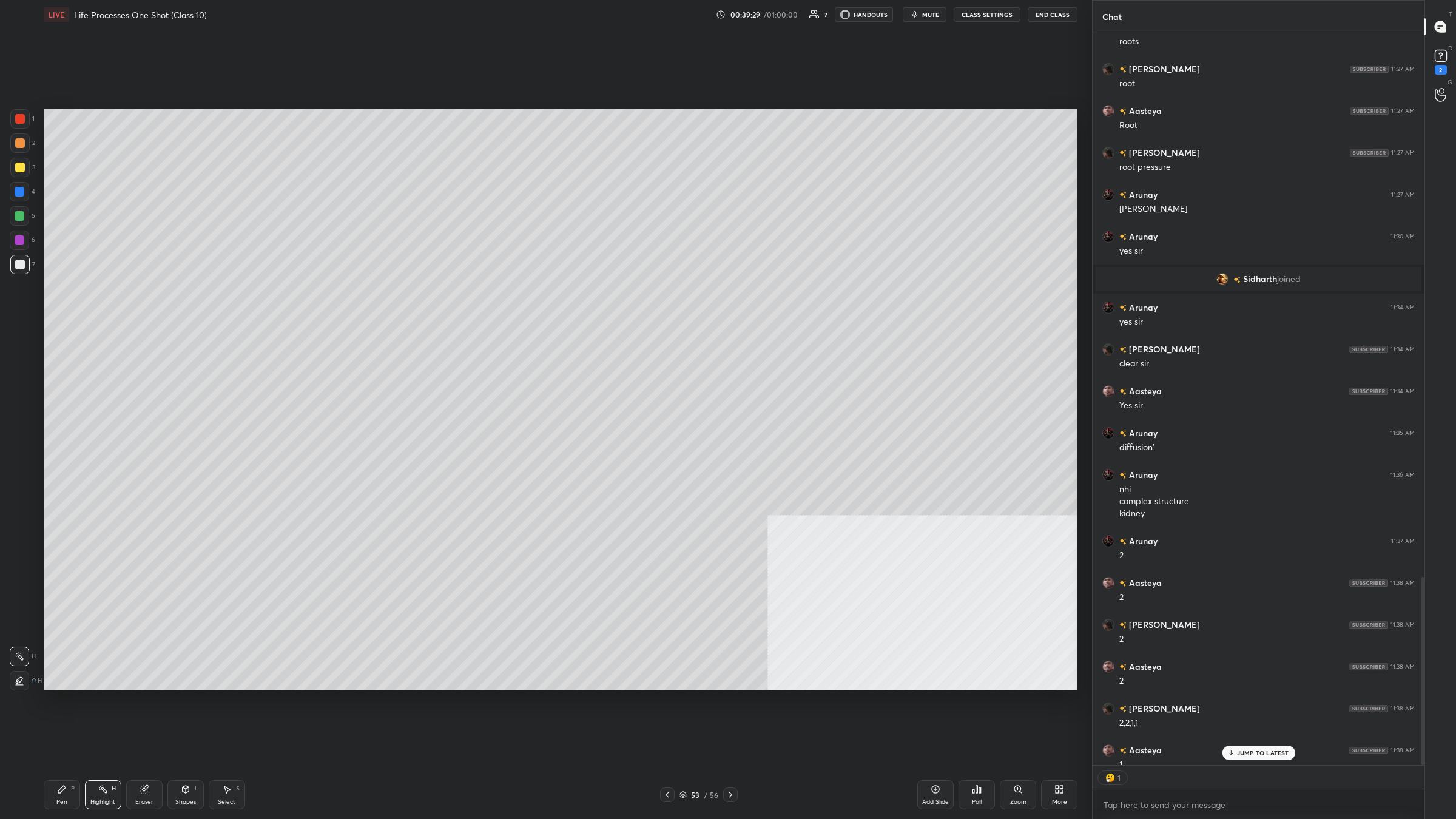 click on "Pen" at bounding box center (62, 802) 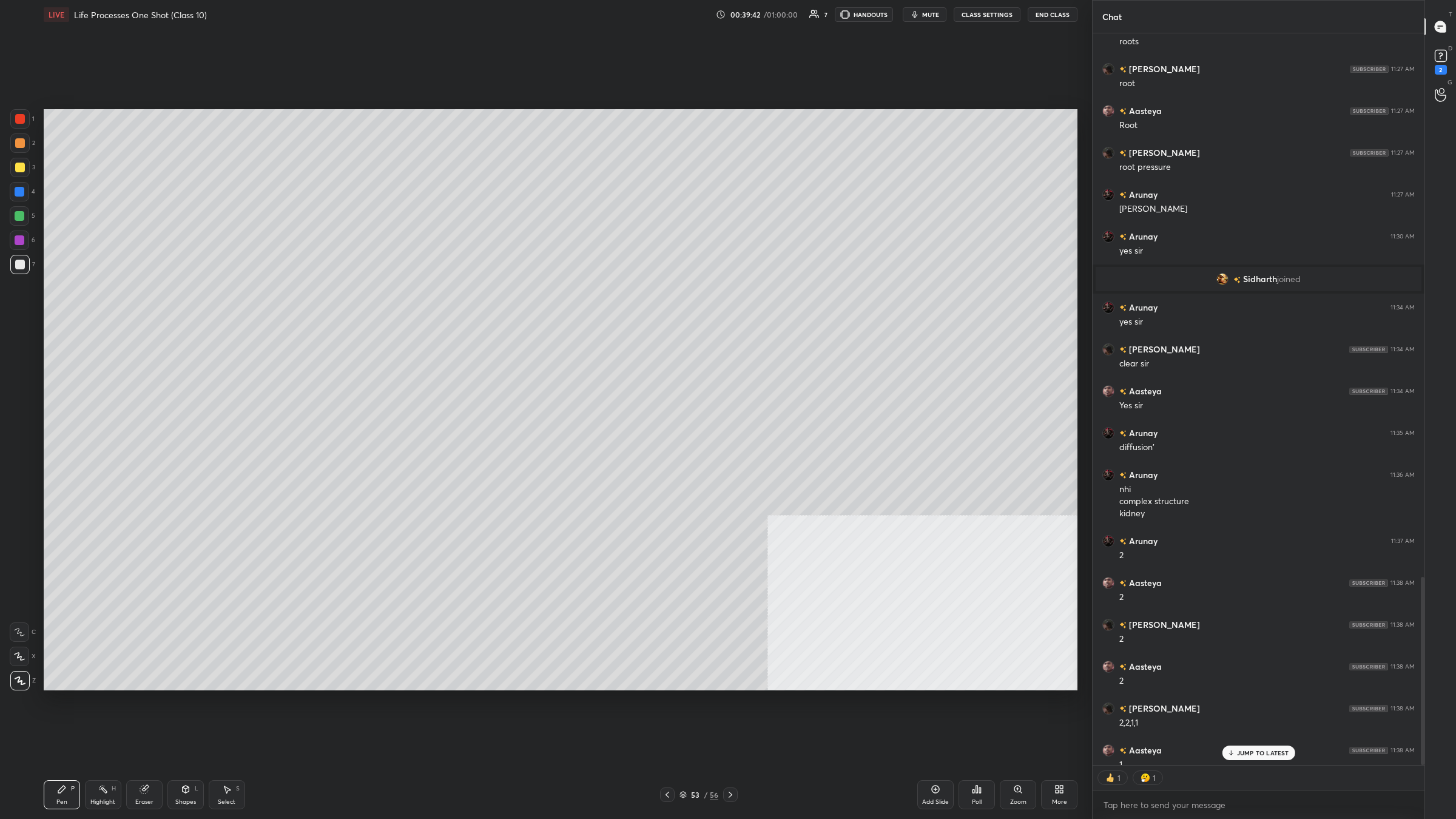 scroll, scrollTop: 753, scrollLeft: 329, axis: both 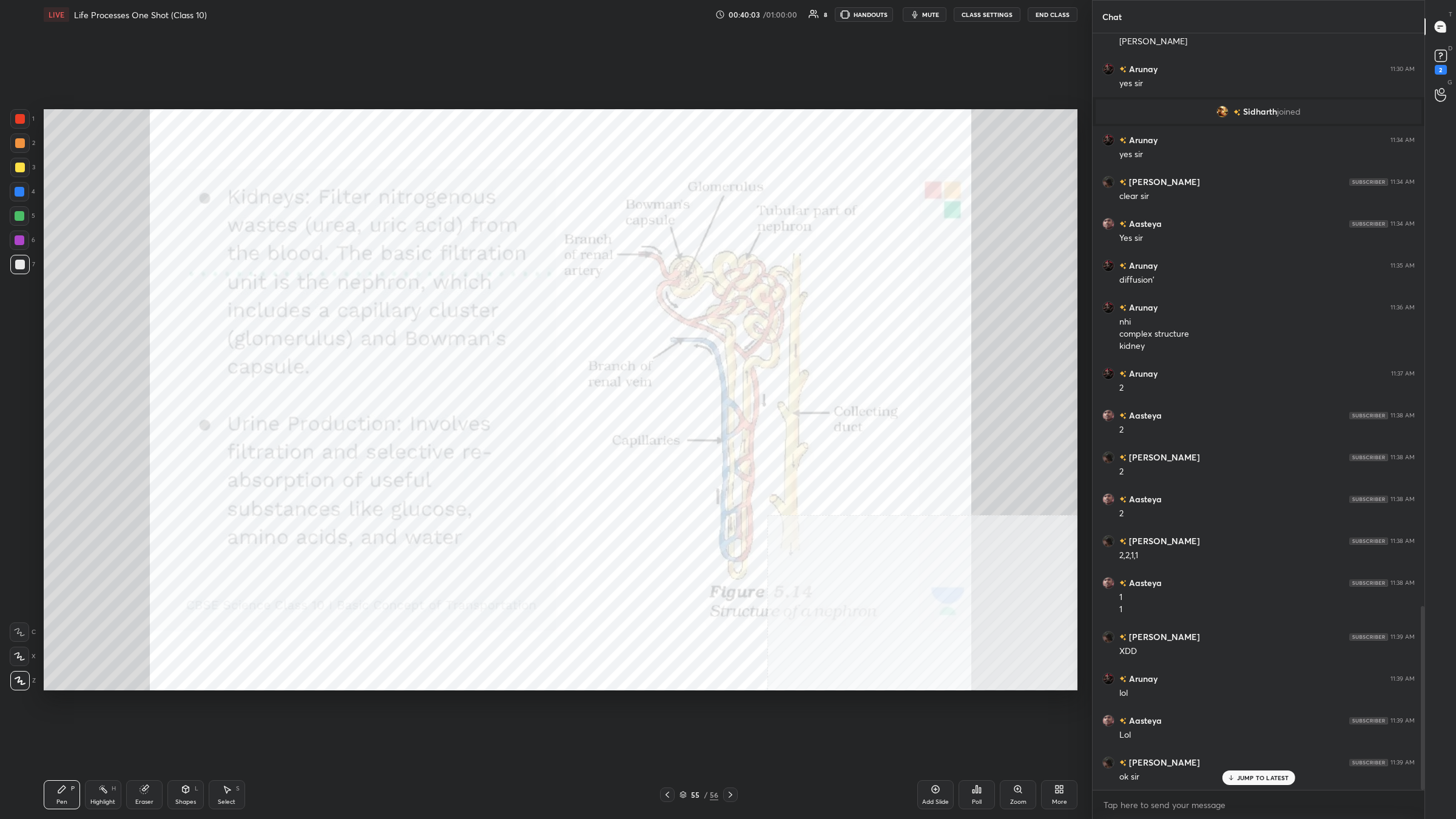 click at bounding box center [20, 119] 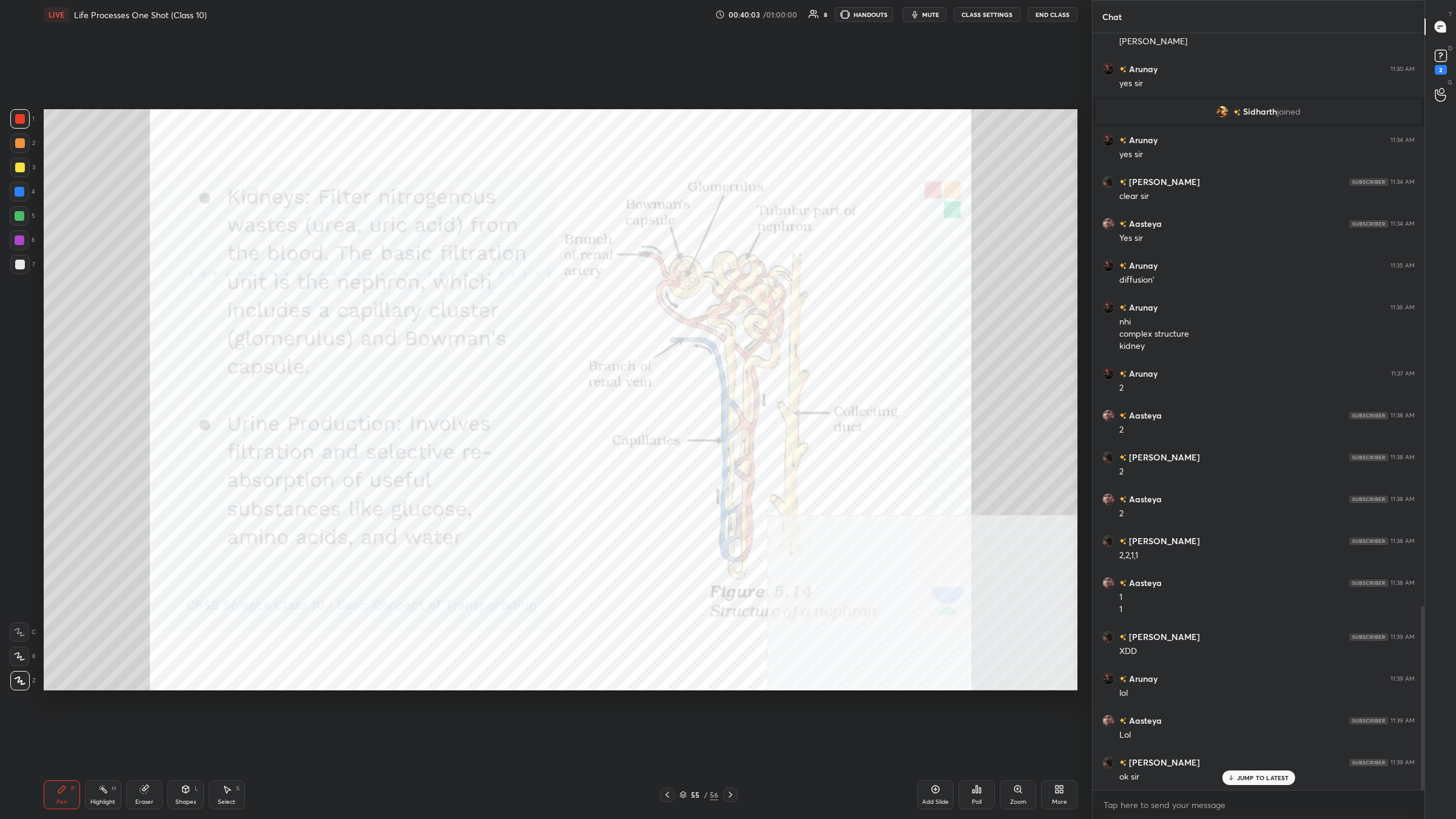 click at bounding box center (20, 119) 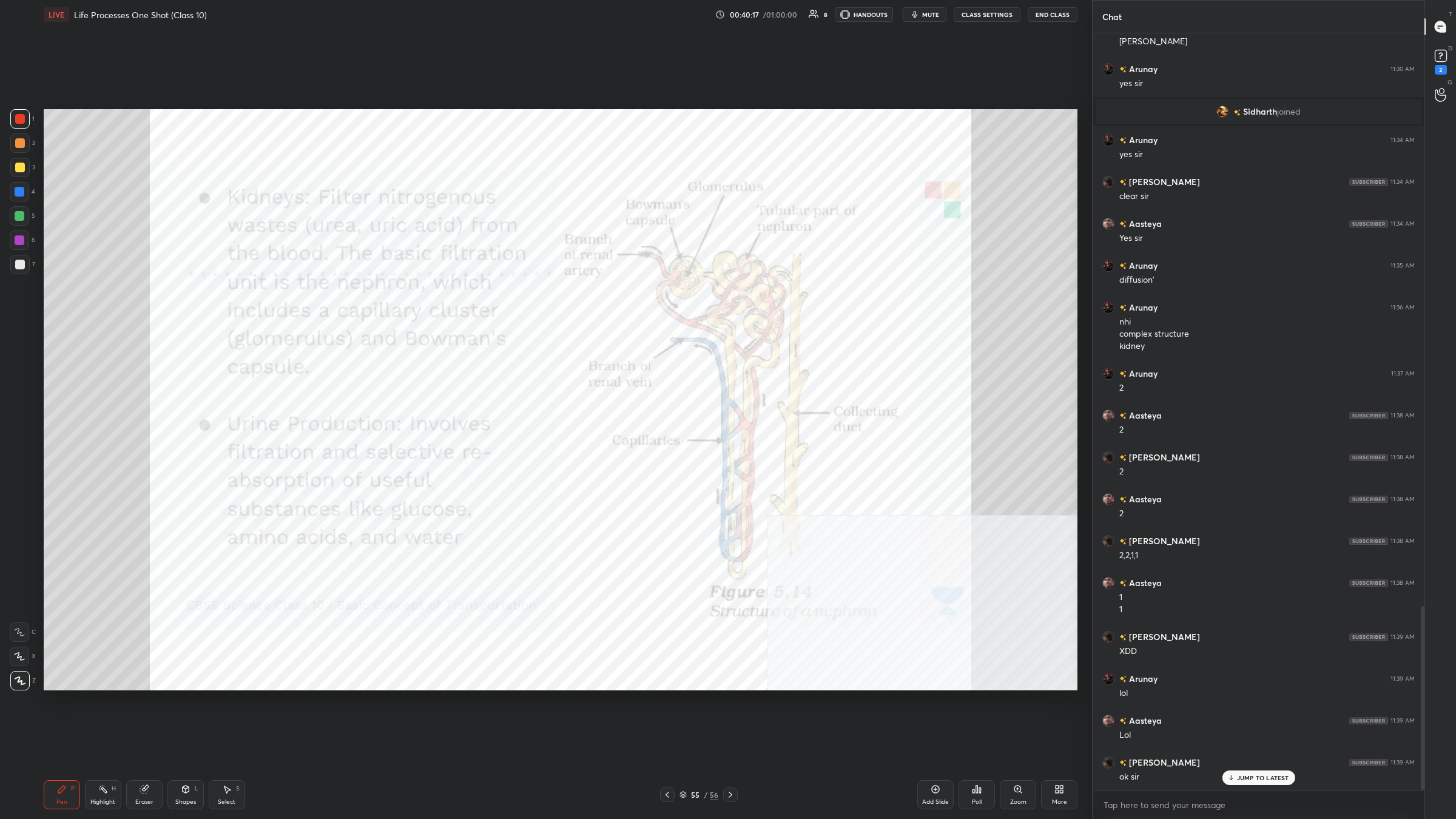 click on "Add Slide" at bounding box center [935, 795] 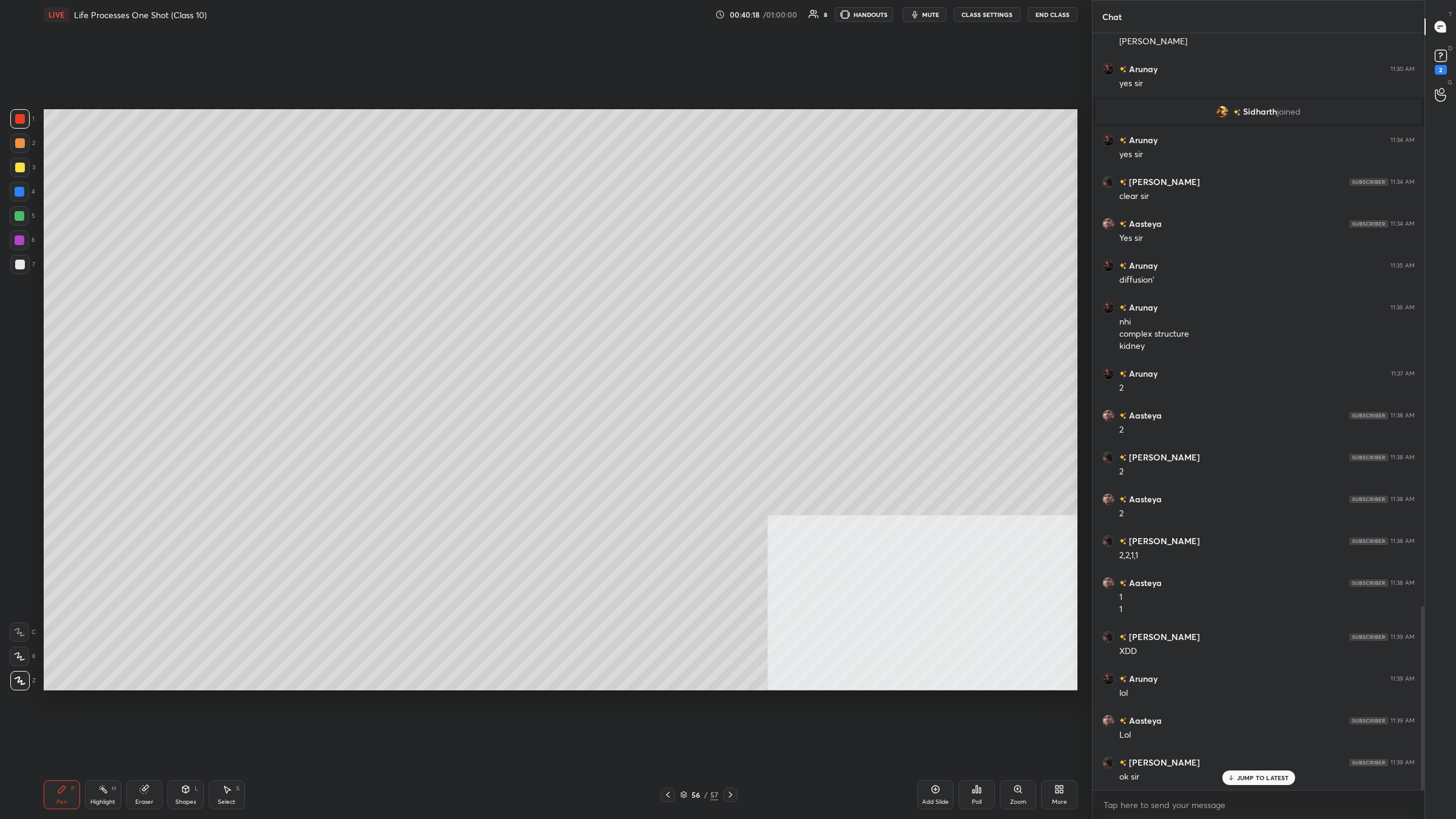 click at bounding box center [20, 167] 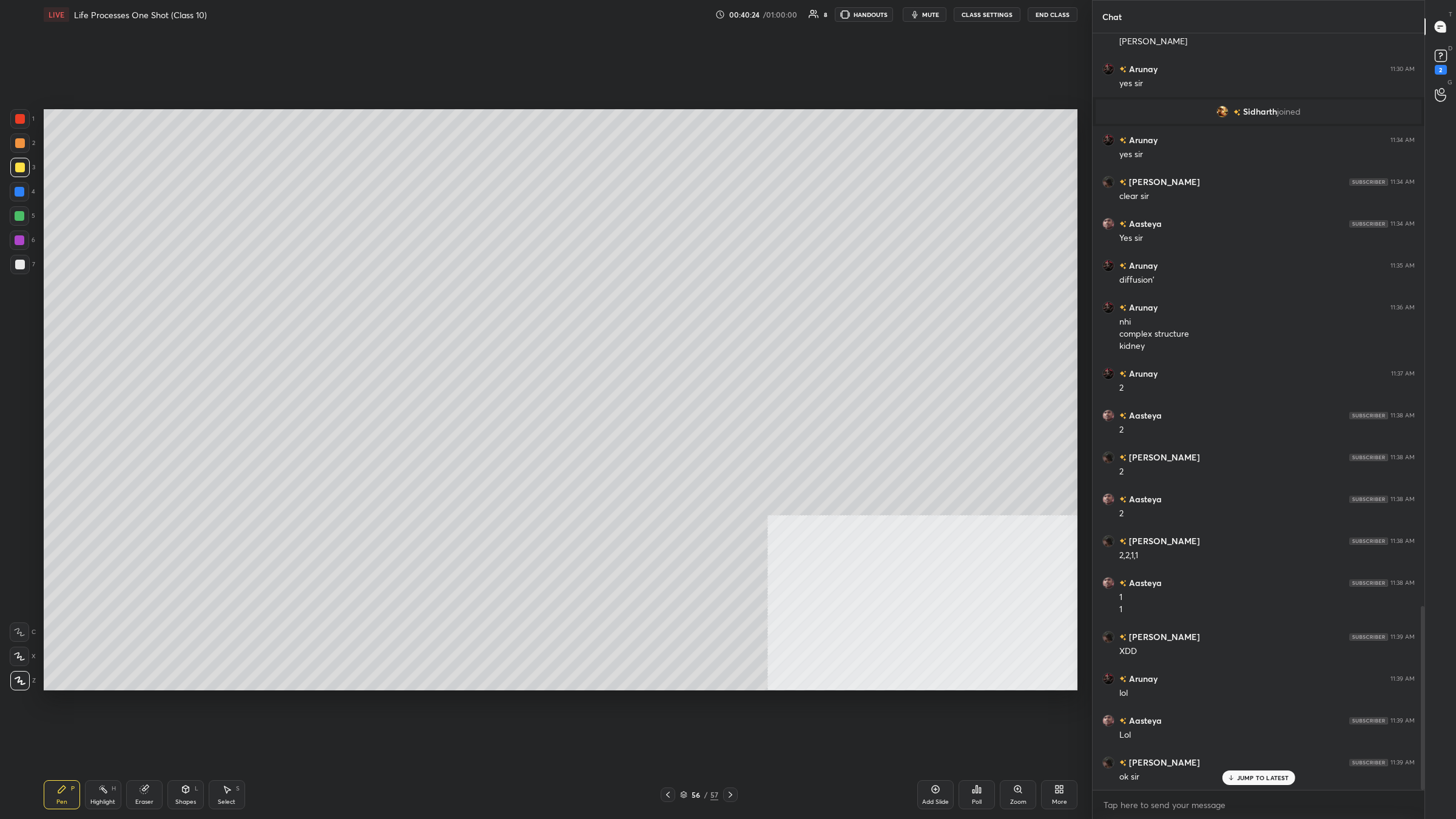 click on "1" at bounding box center [22, 119] 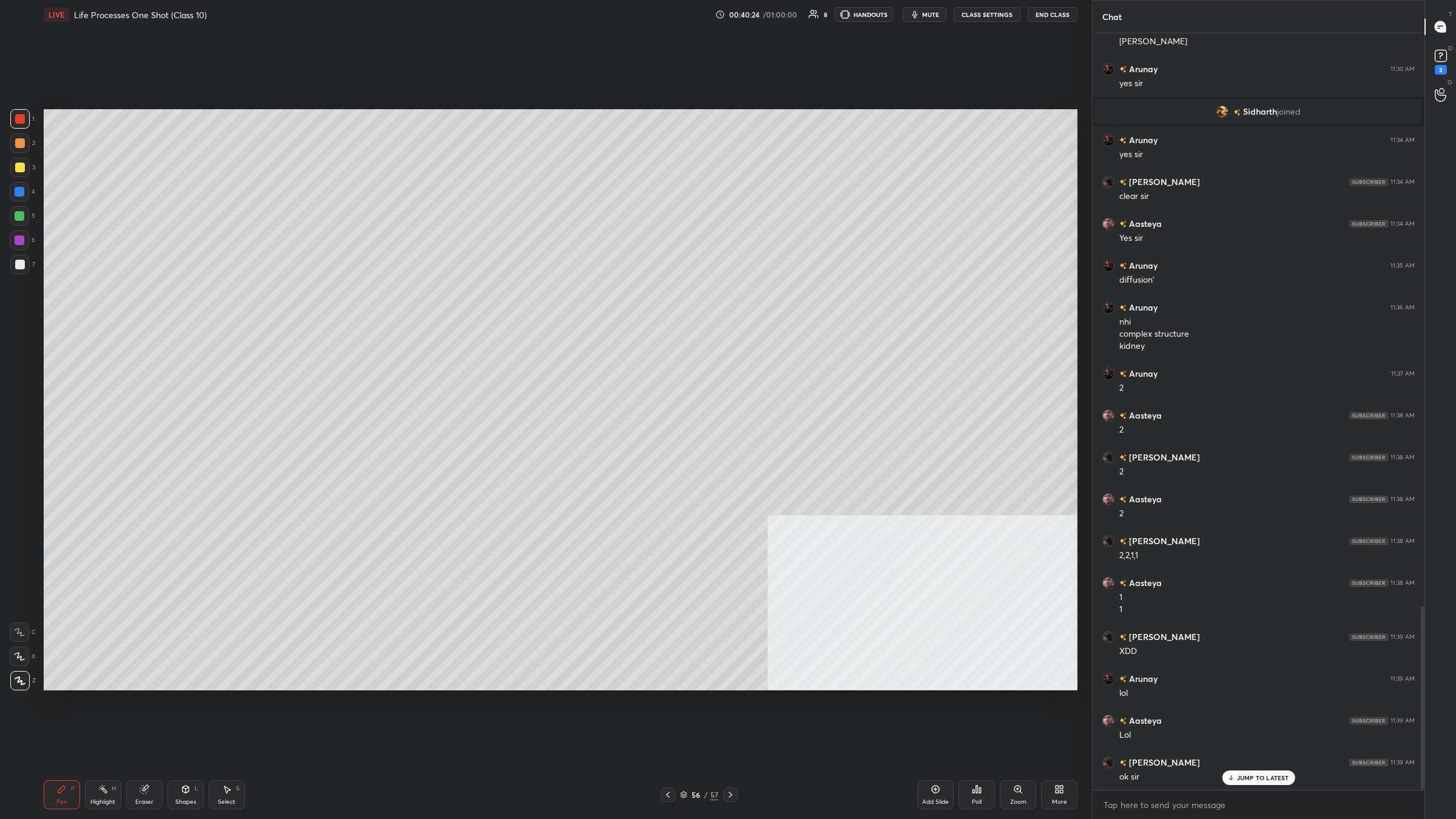 click at bounding box center [20, 119] 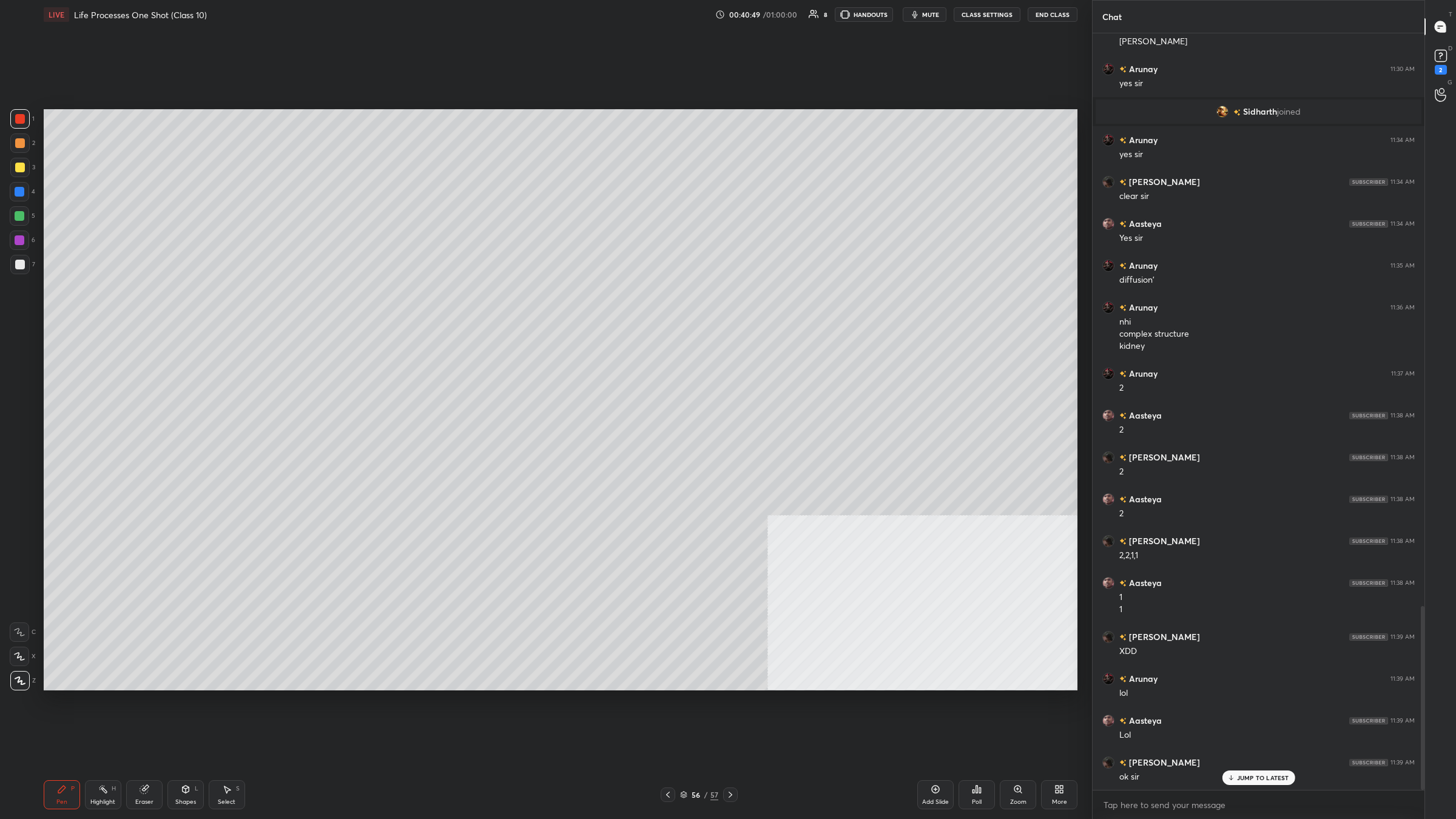 click at bounding box center [19, 216] 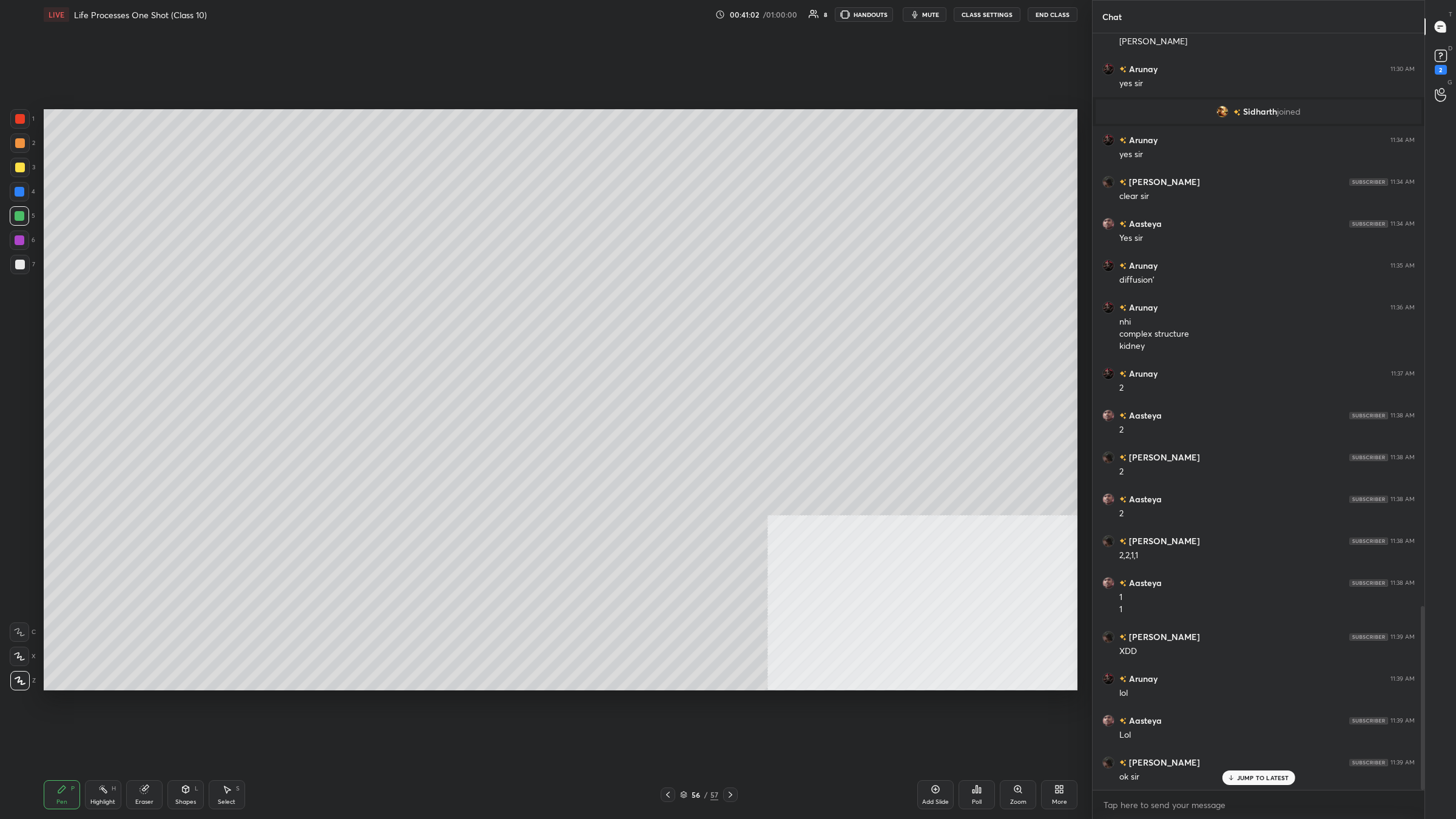 click at bounding box center (19, 192) 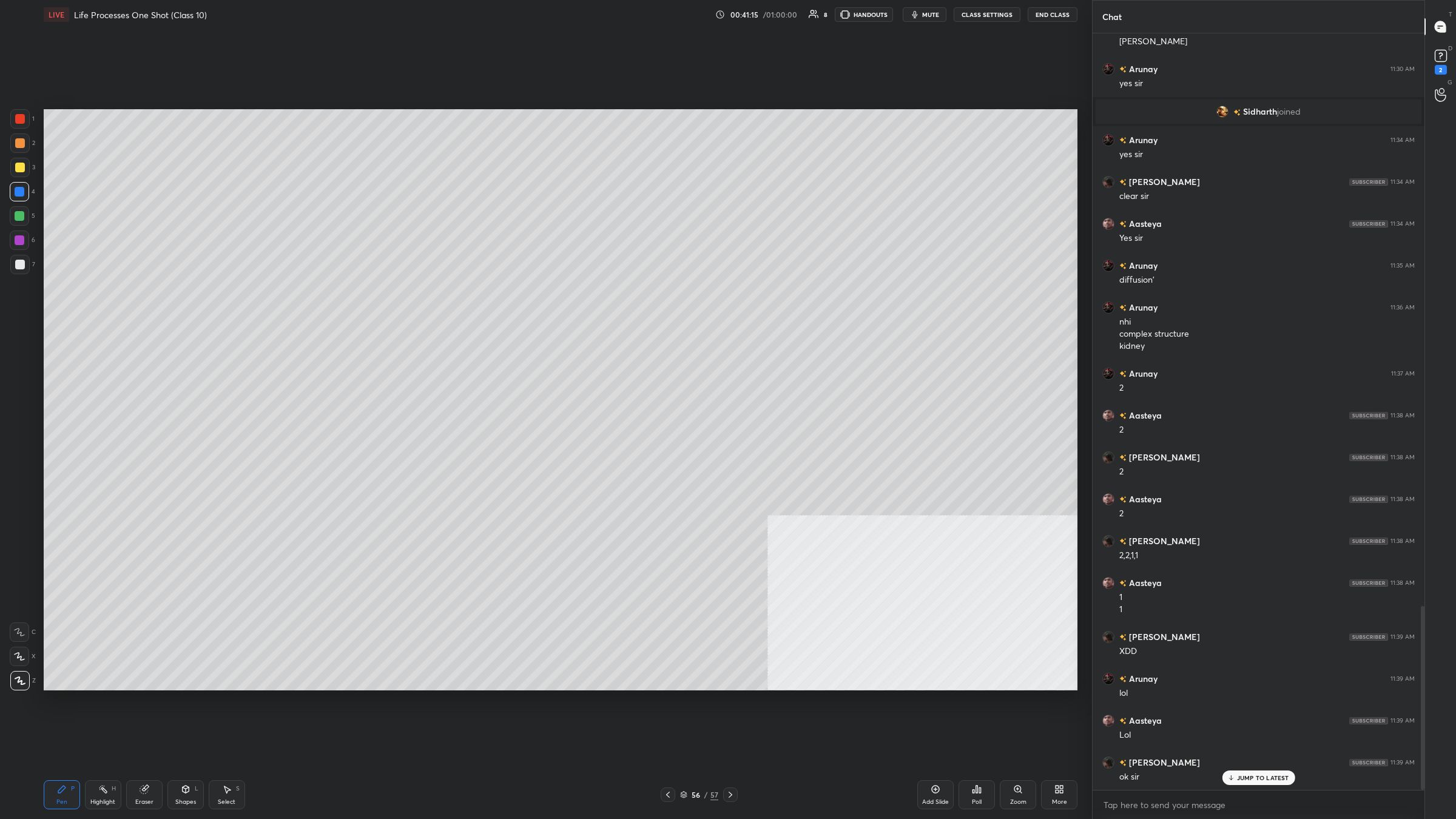 click on "1 2 3 4 5 6 7 C X Z C X Z E E Erase all   H H" at bounding box center [19, 400] 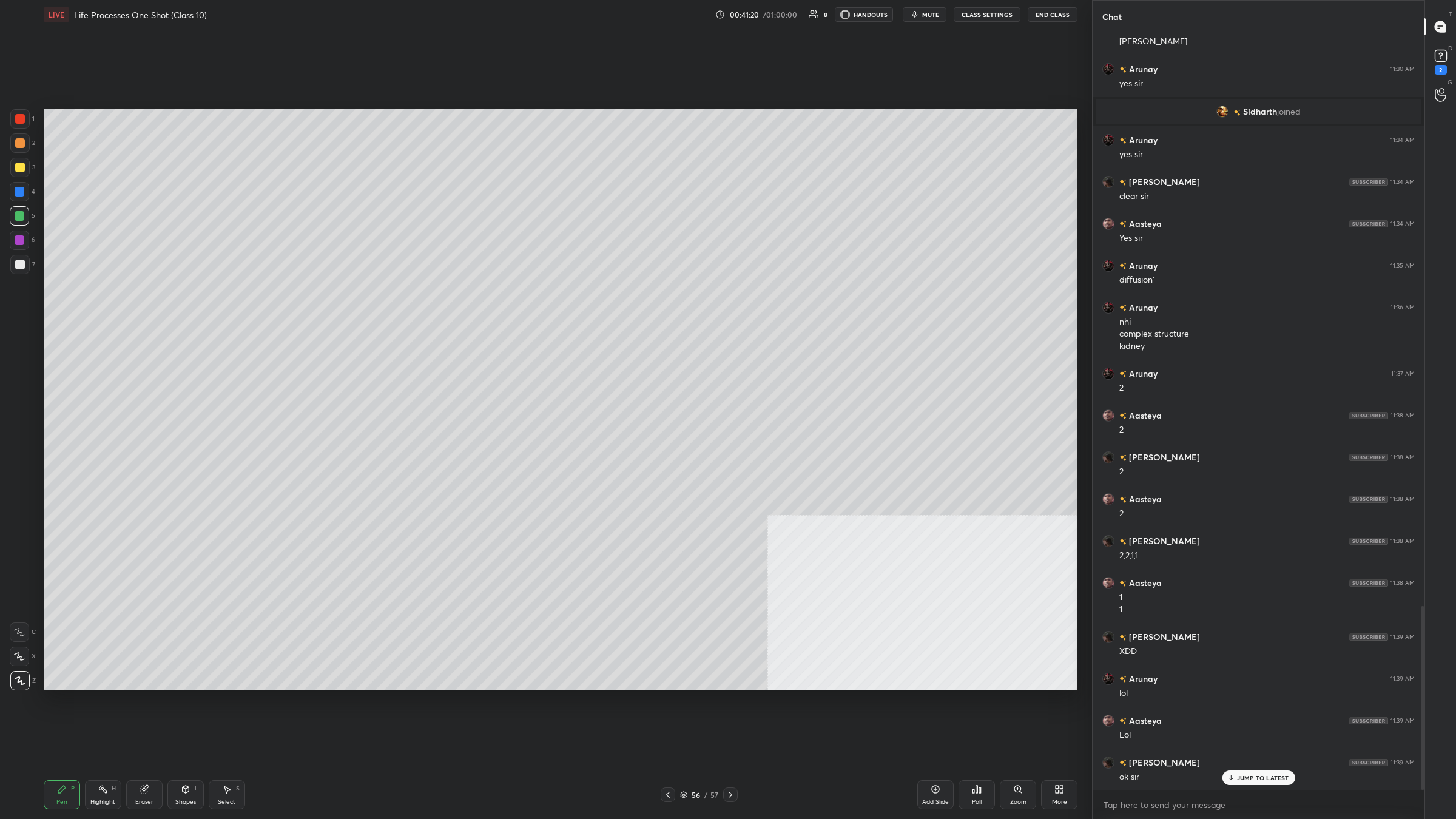 click at bounding box center (20, 119) 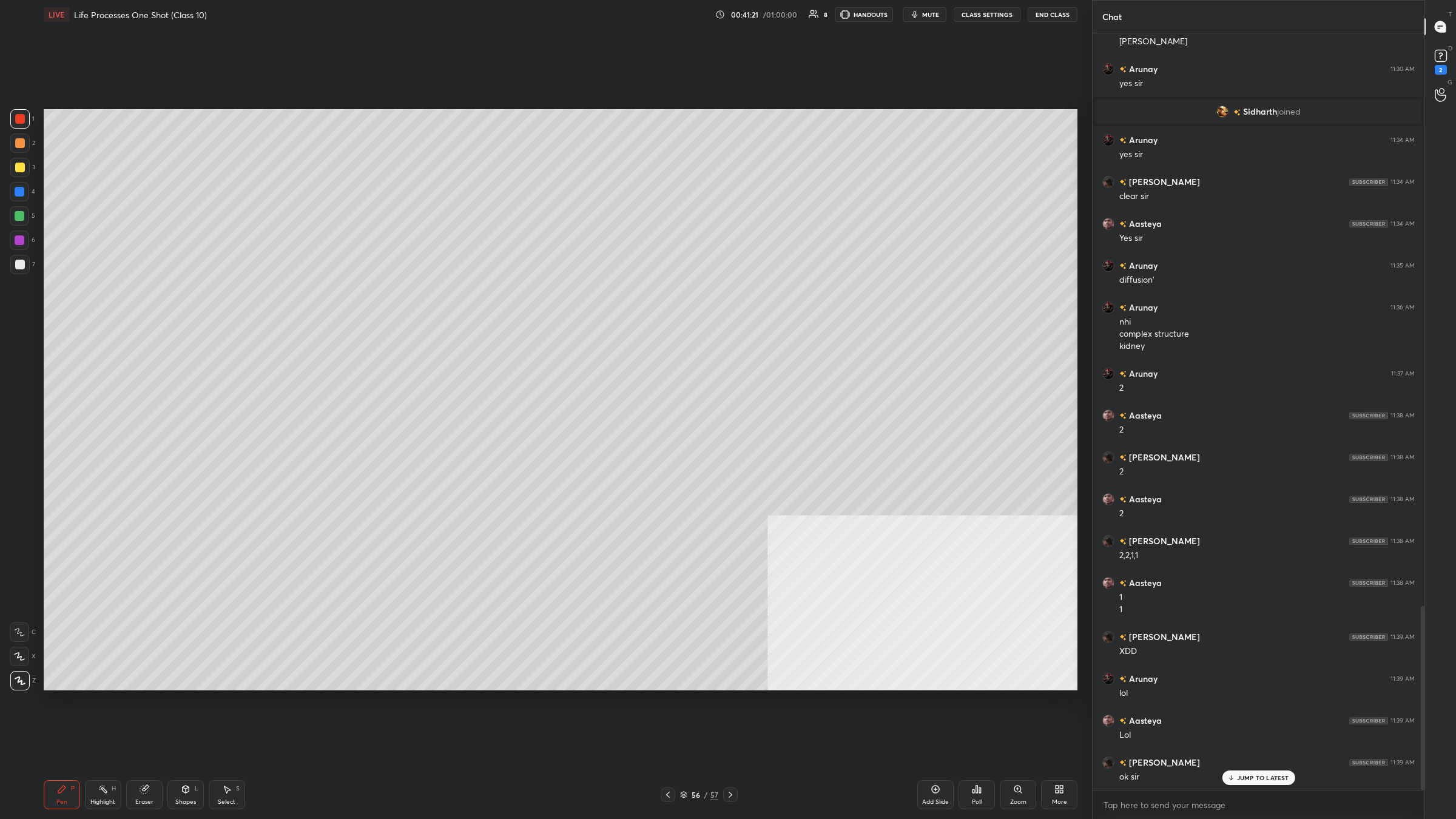 click at bounding box center (19, 192) 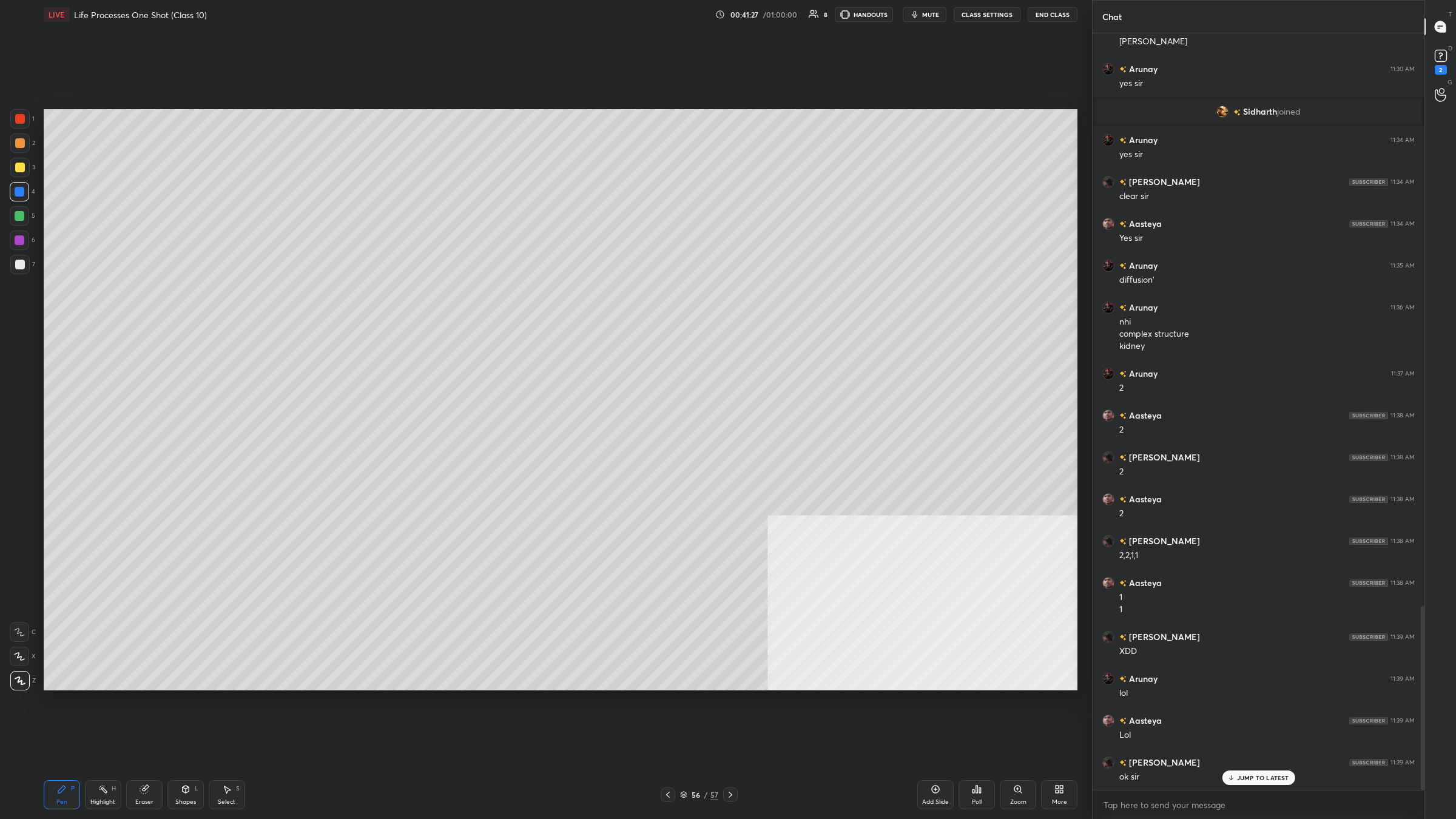 click at bounding box center (19, 216) 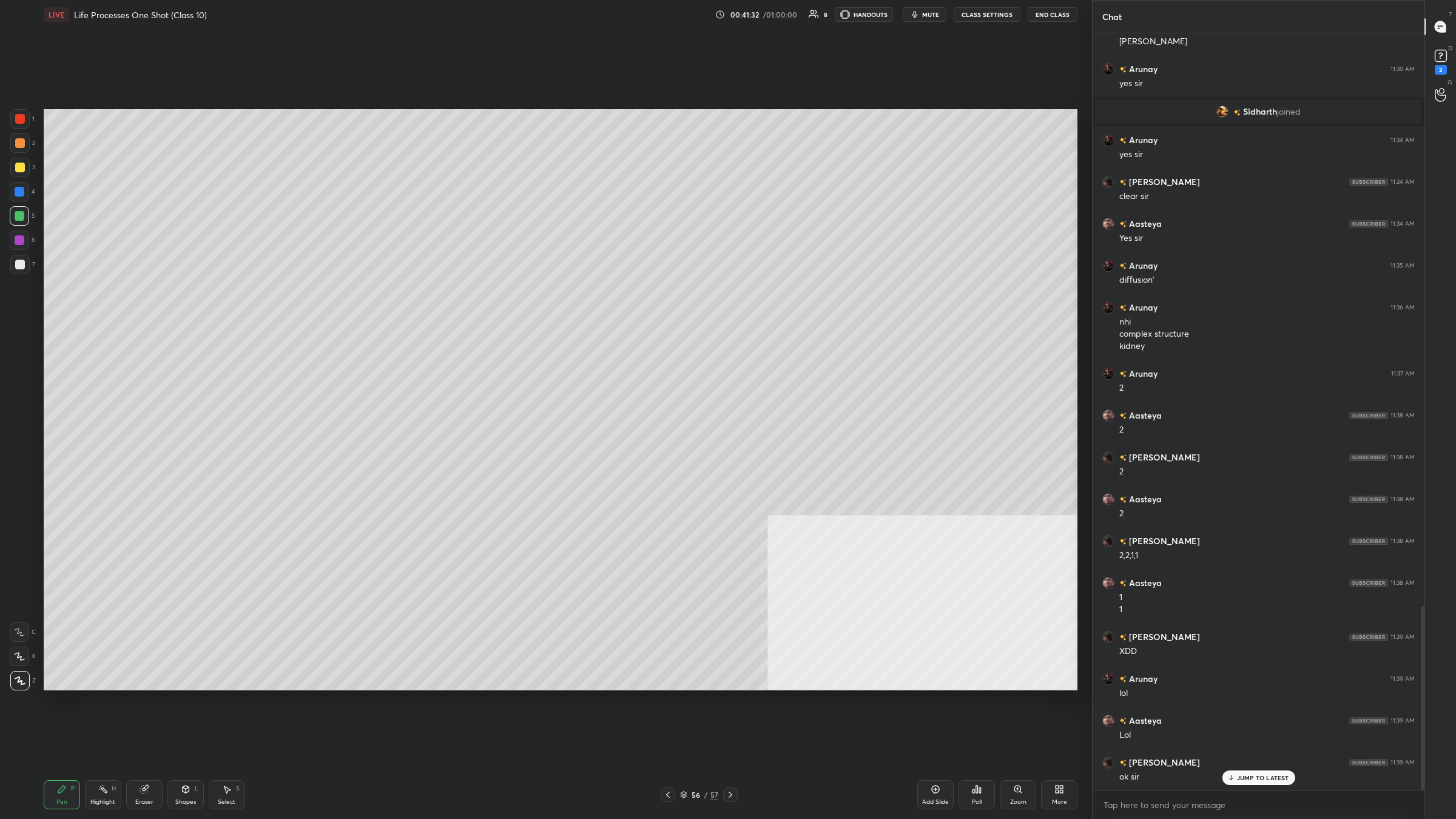 click on "Highlight" at bounding box center (103, 802) 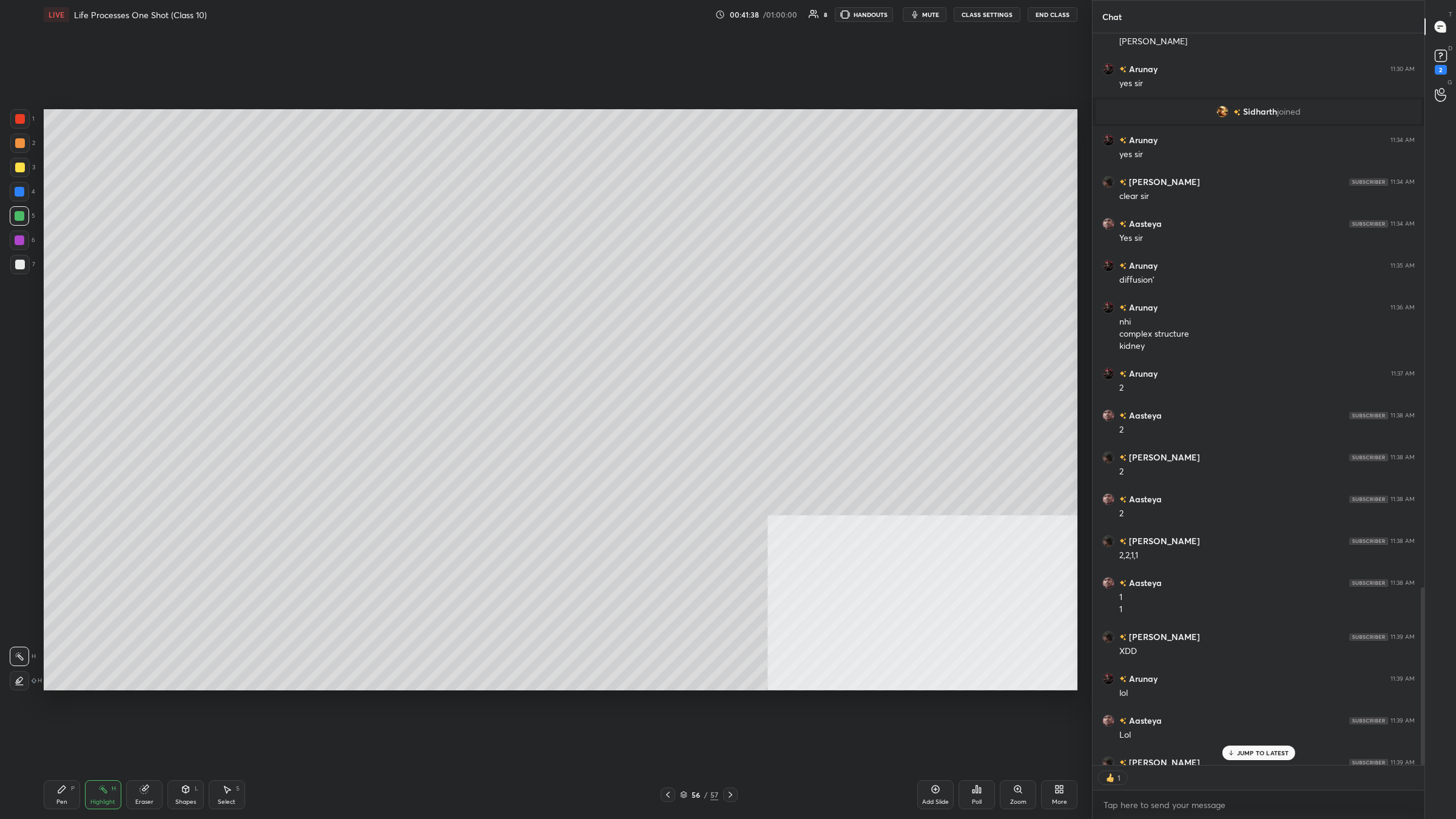 scroll, scrollTop: 728, scrollLeft: 329, axis: both 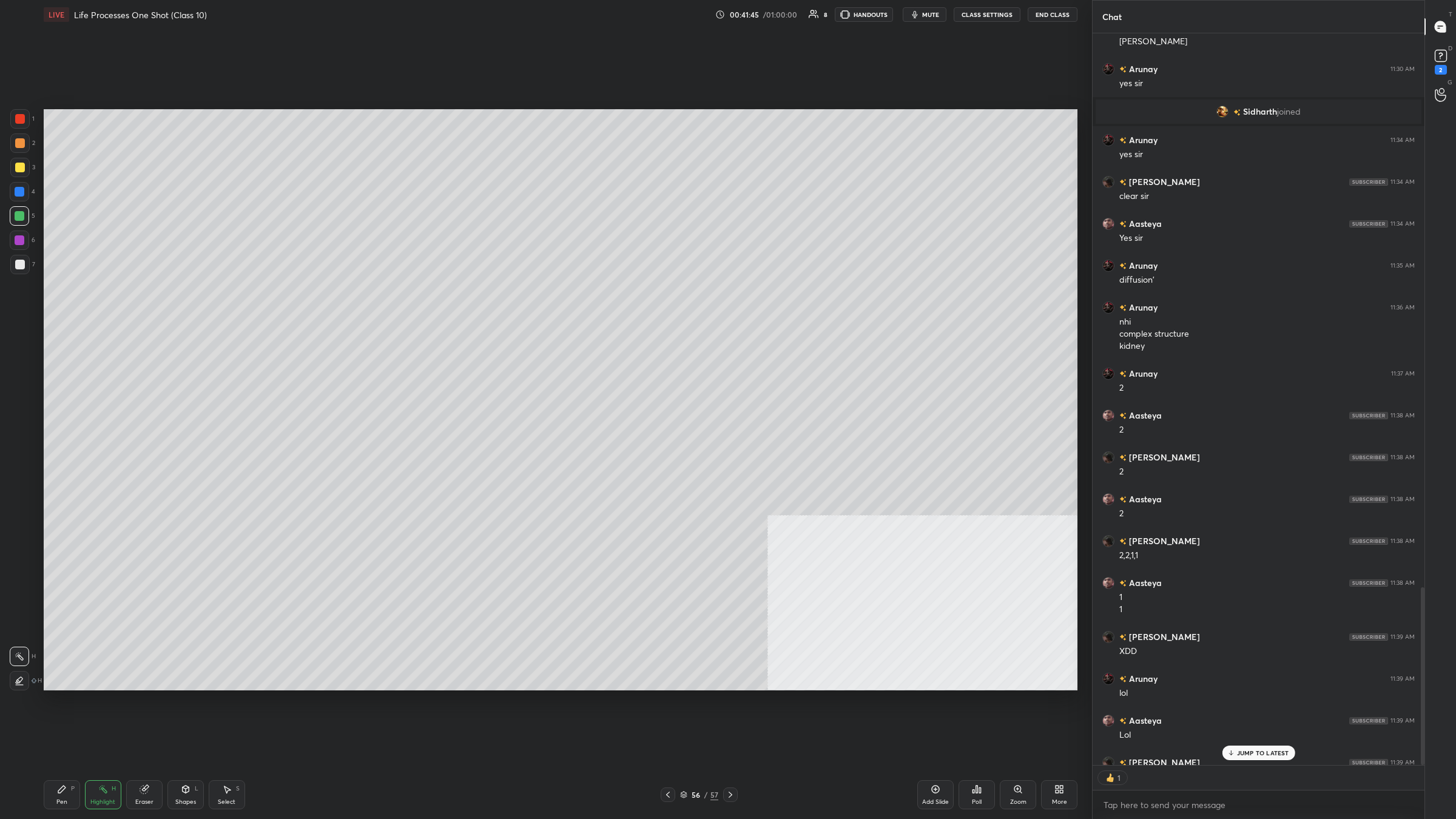 click on "Pen P Highlight H Eraser Shapes L Select S 56 / 57 Add Slide Poll Zoom More" at bounding box center (561, 795) 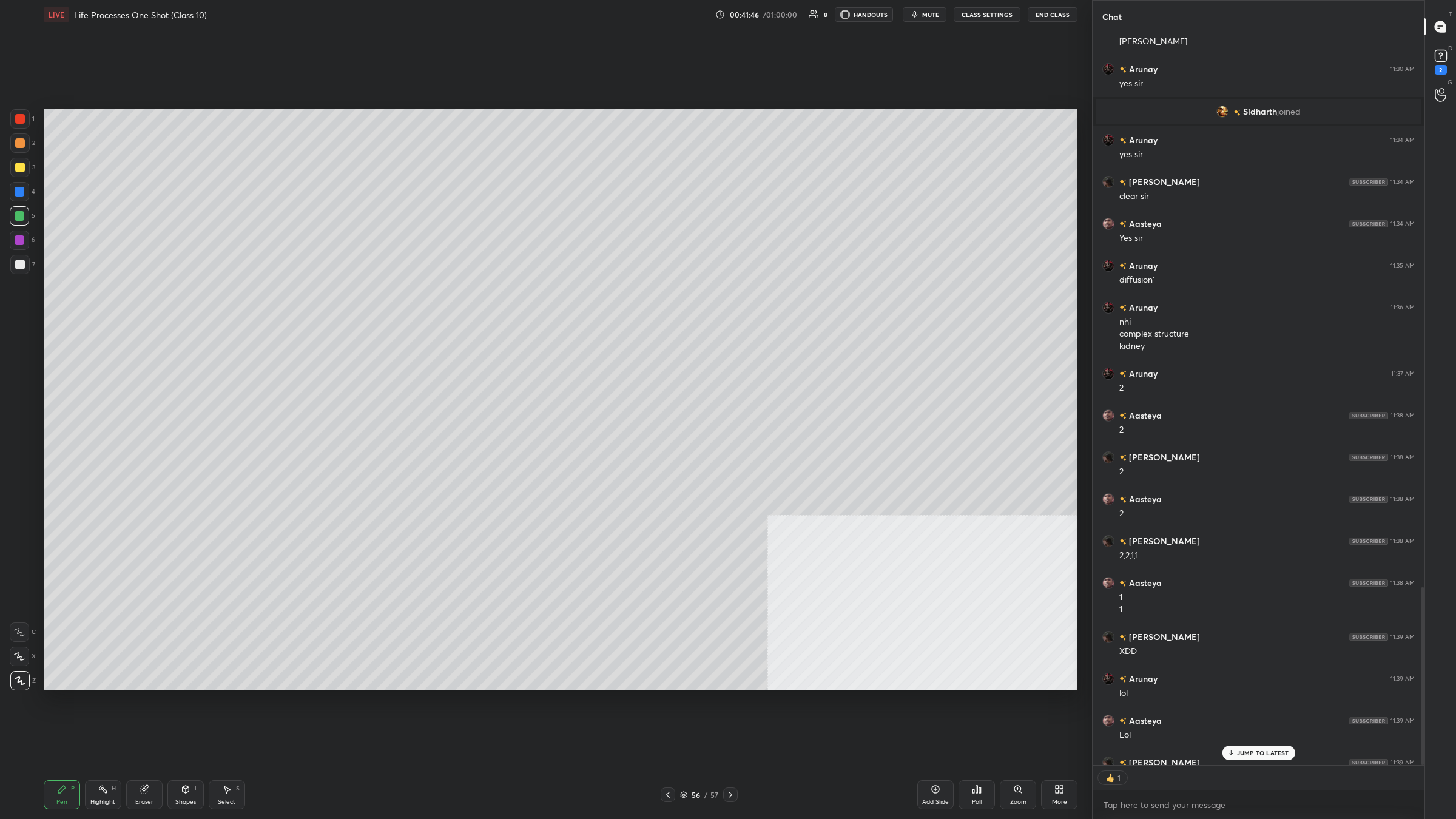 click at bounding box center (20, 167) 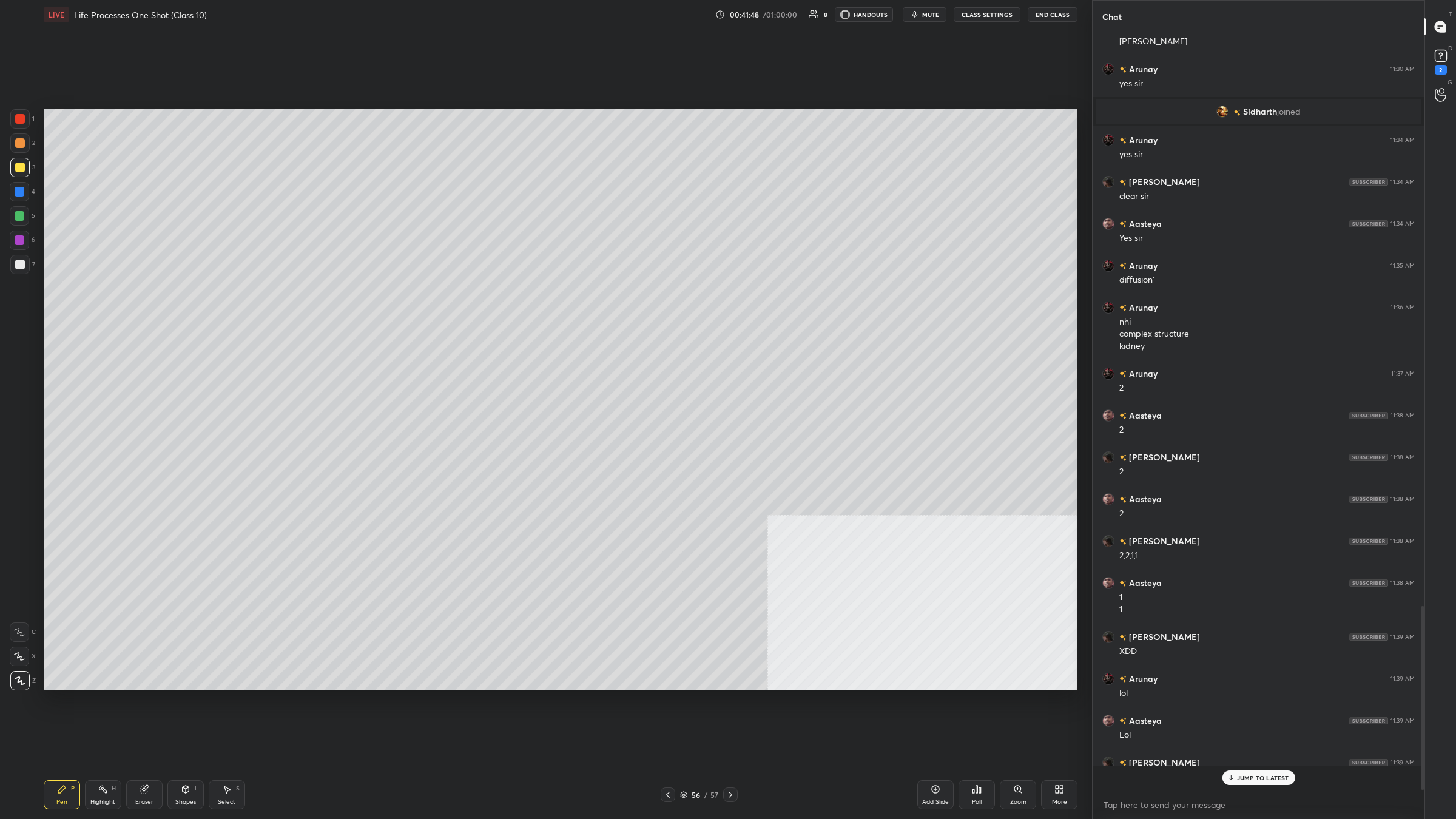 scroll, scrollTop: 753, scrollLeft: 329, axis: both 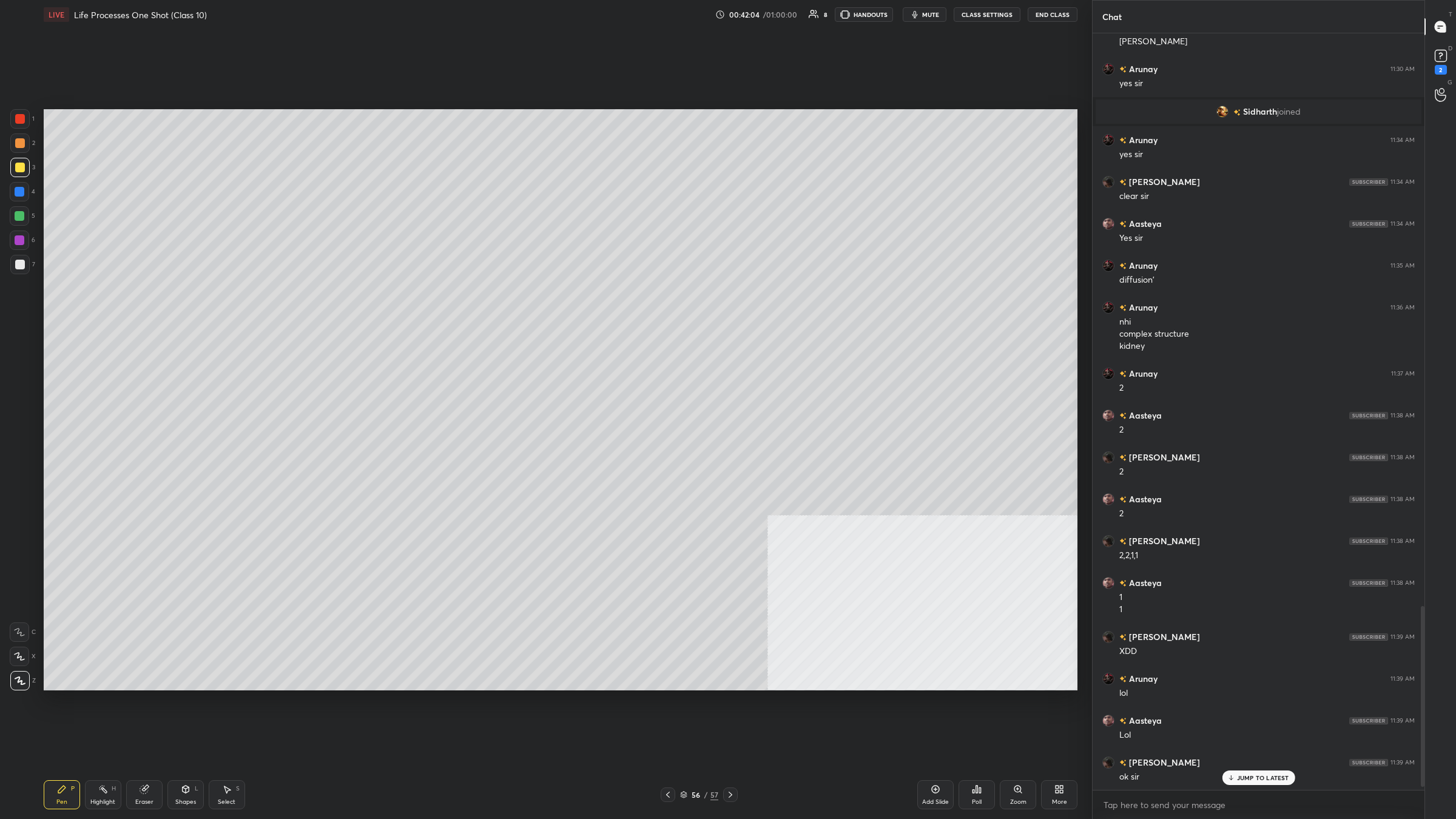 click 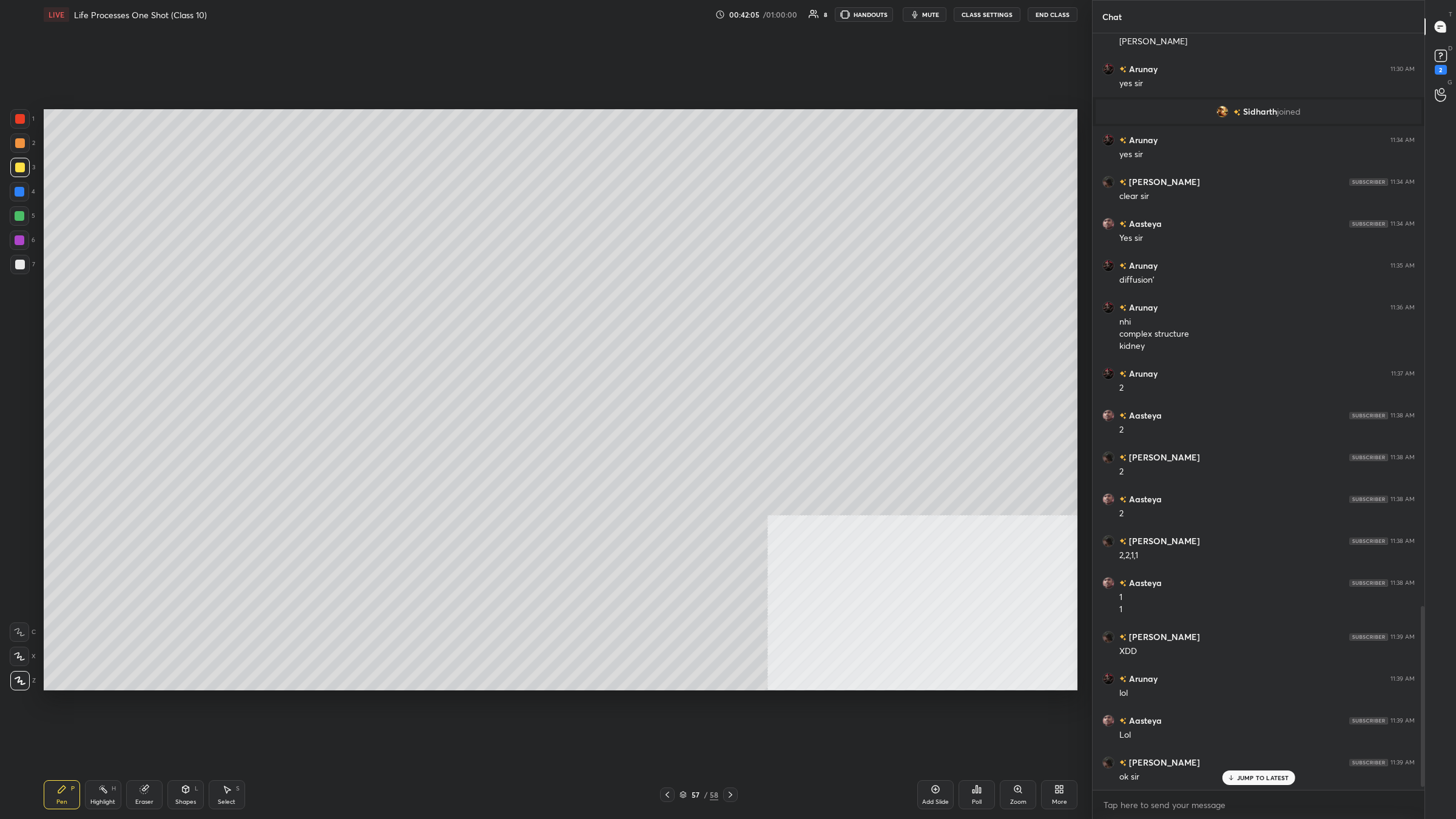 click at bounding box center [20, 265] 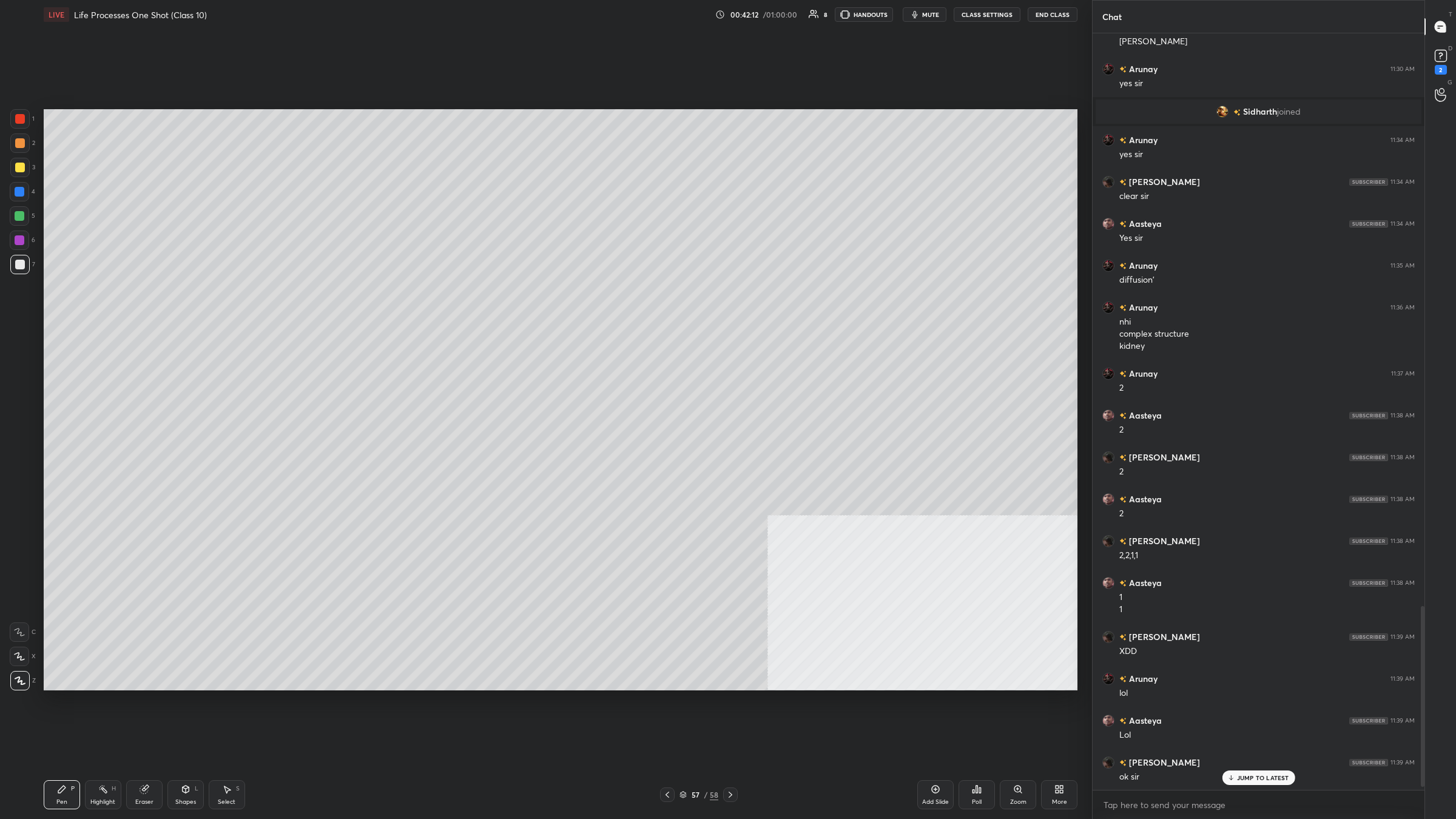 click at bounding box center (19, 240) 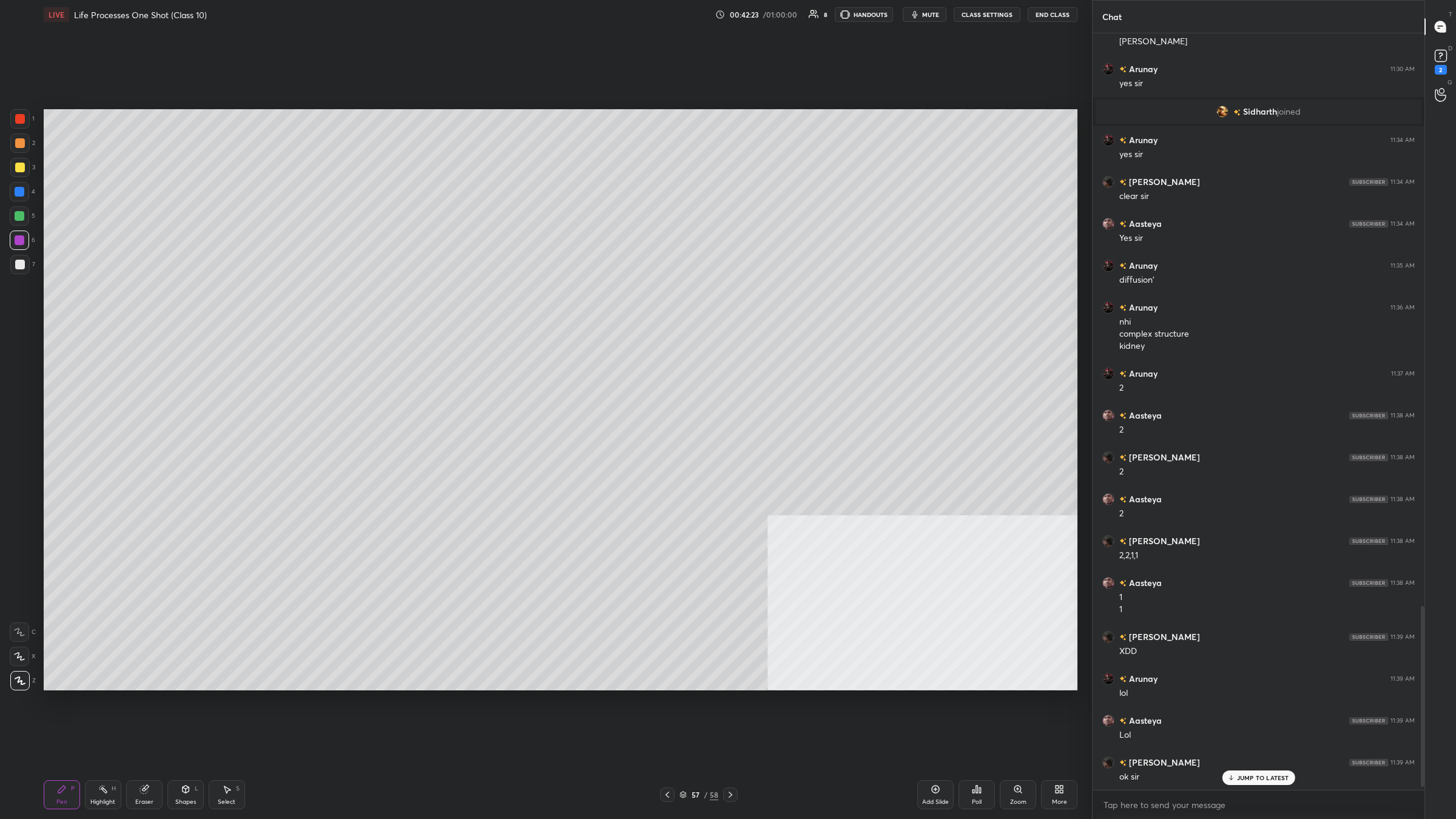 click at bounding box center [20, 265] 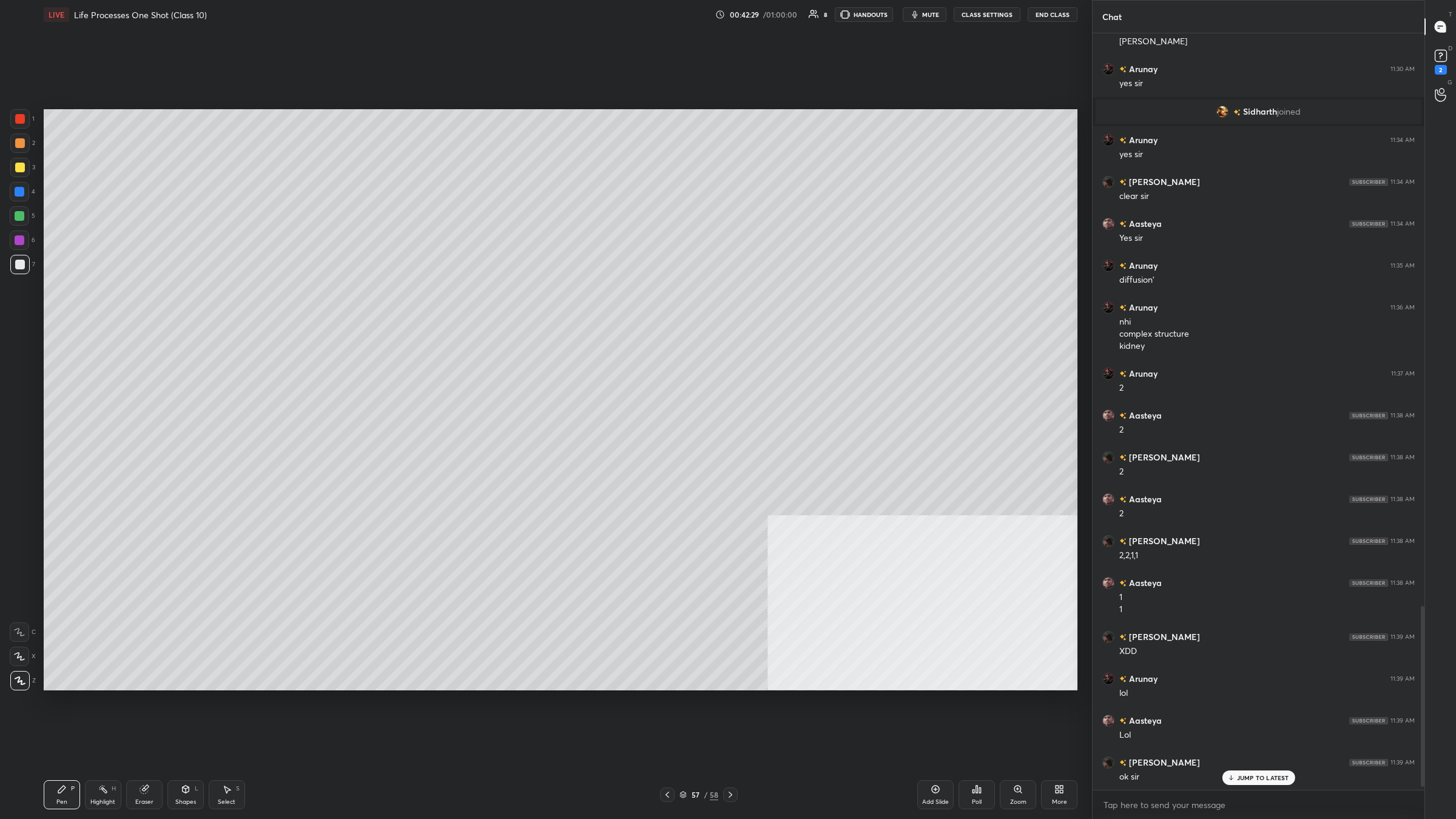 click at bounding box center (19, 240) 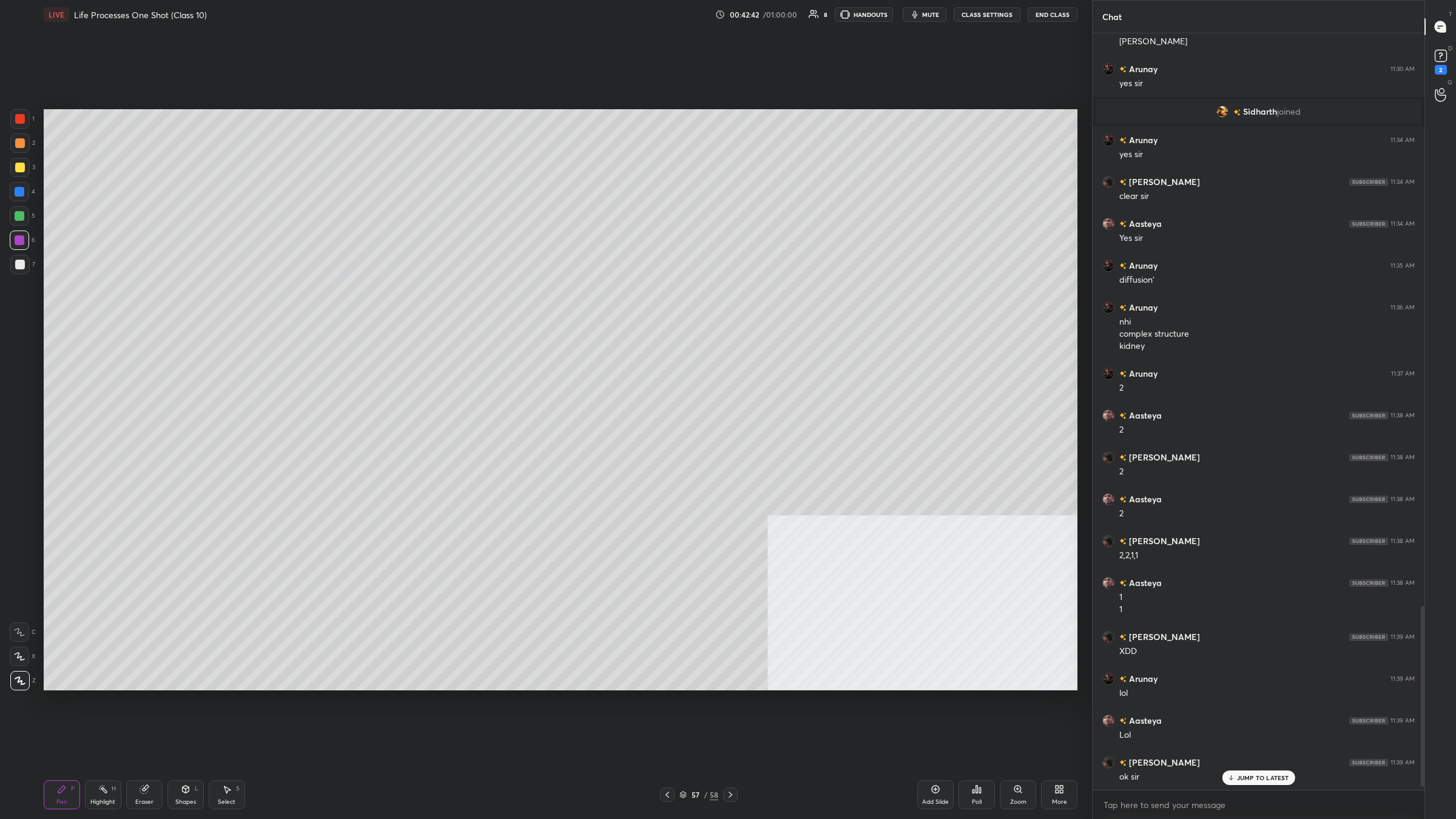 click at bounding box center (20, 265) 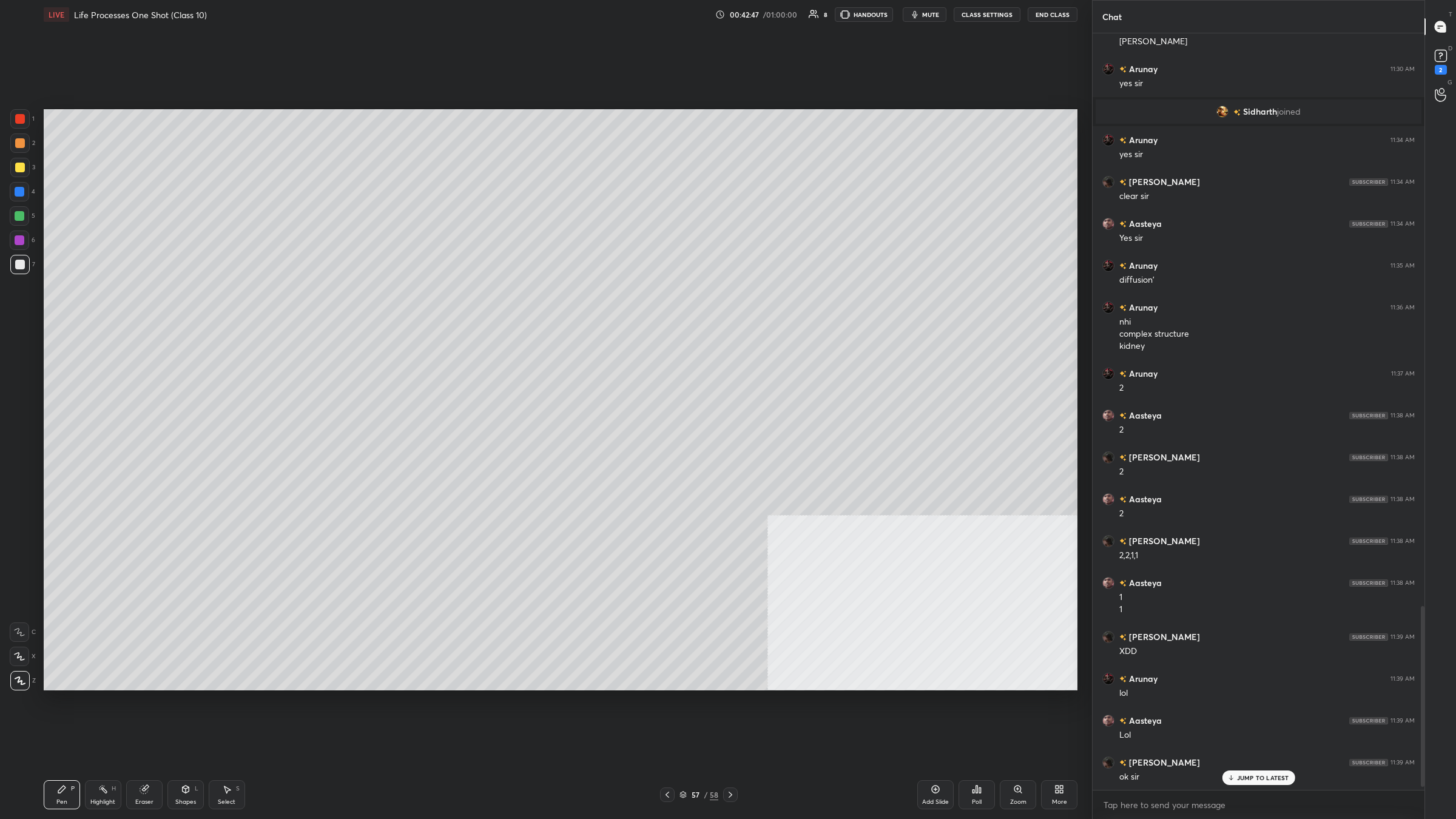 click on "1 2 3 4 5 6 7 C X Z C X Z E E Erase all   H H" at bounding box center [19, 400] 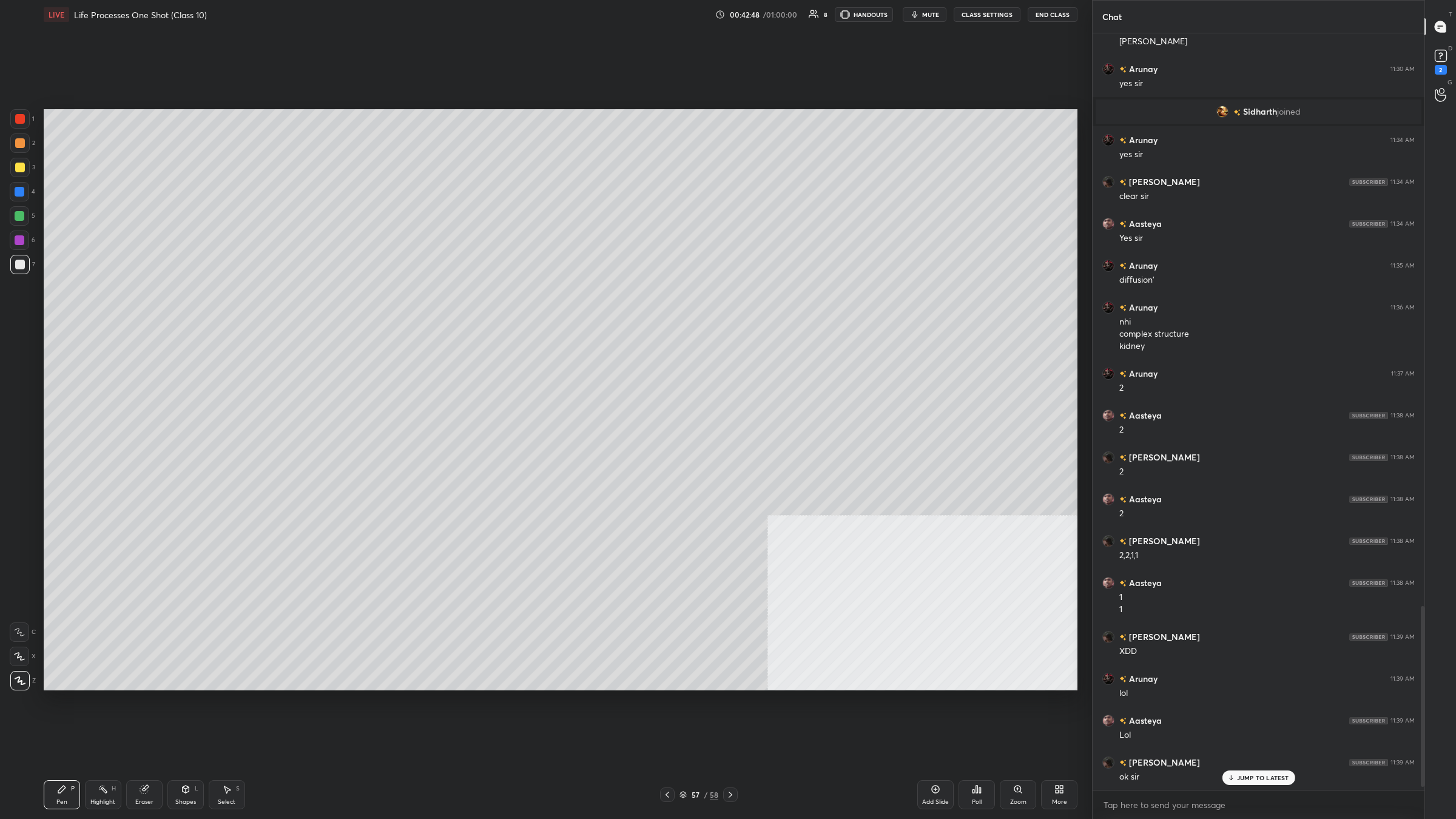 click at bounding box center (20, 119) 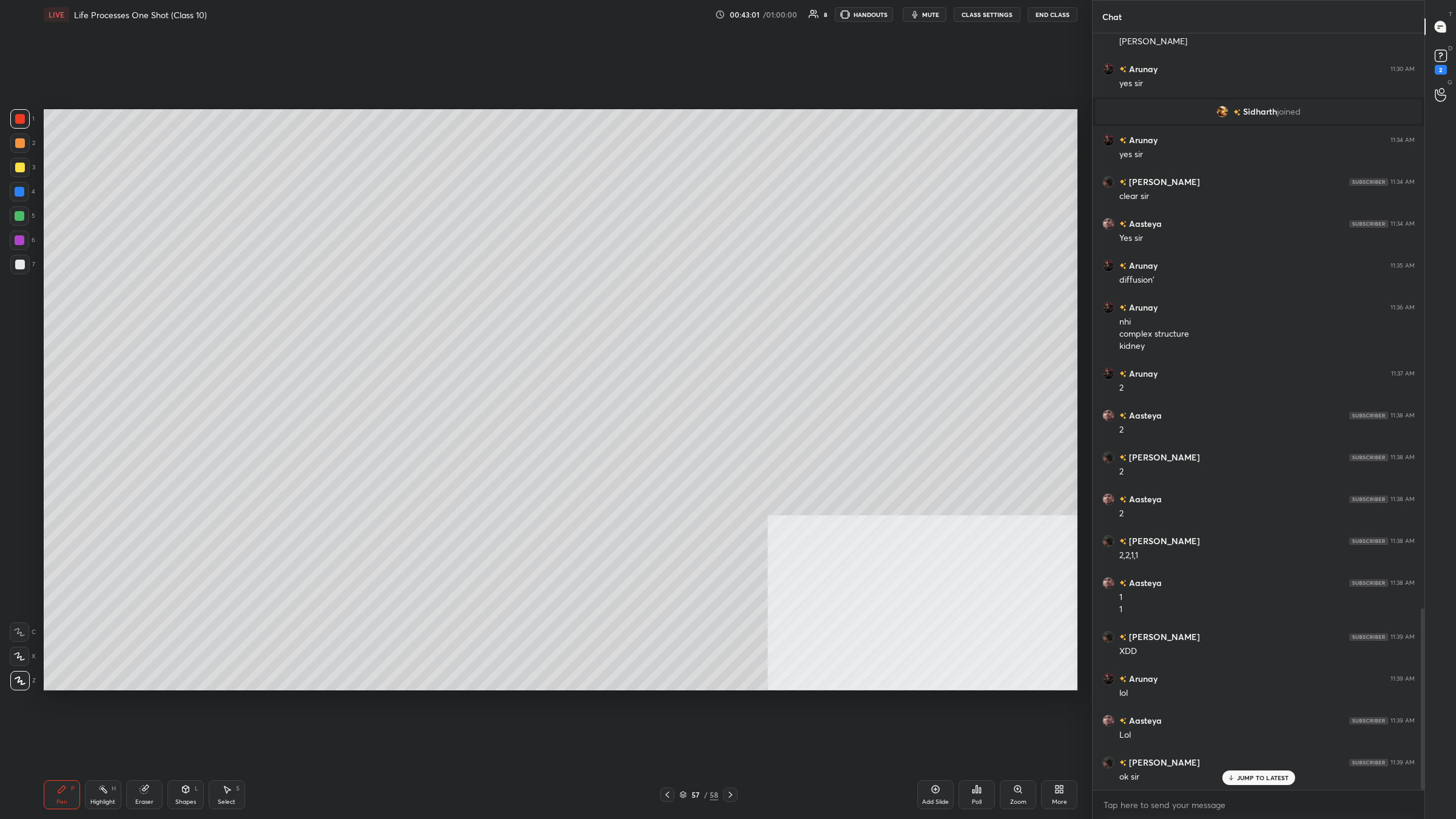 scroll, scrollTop: 2399, scrollLeft: 0, axis: vertical 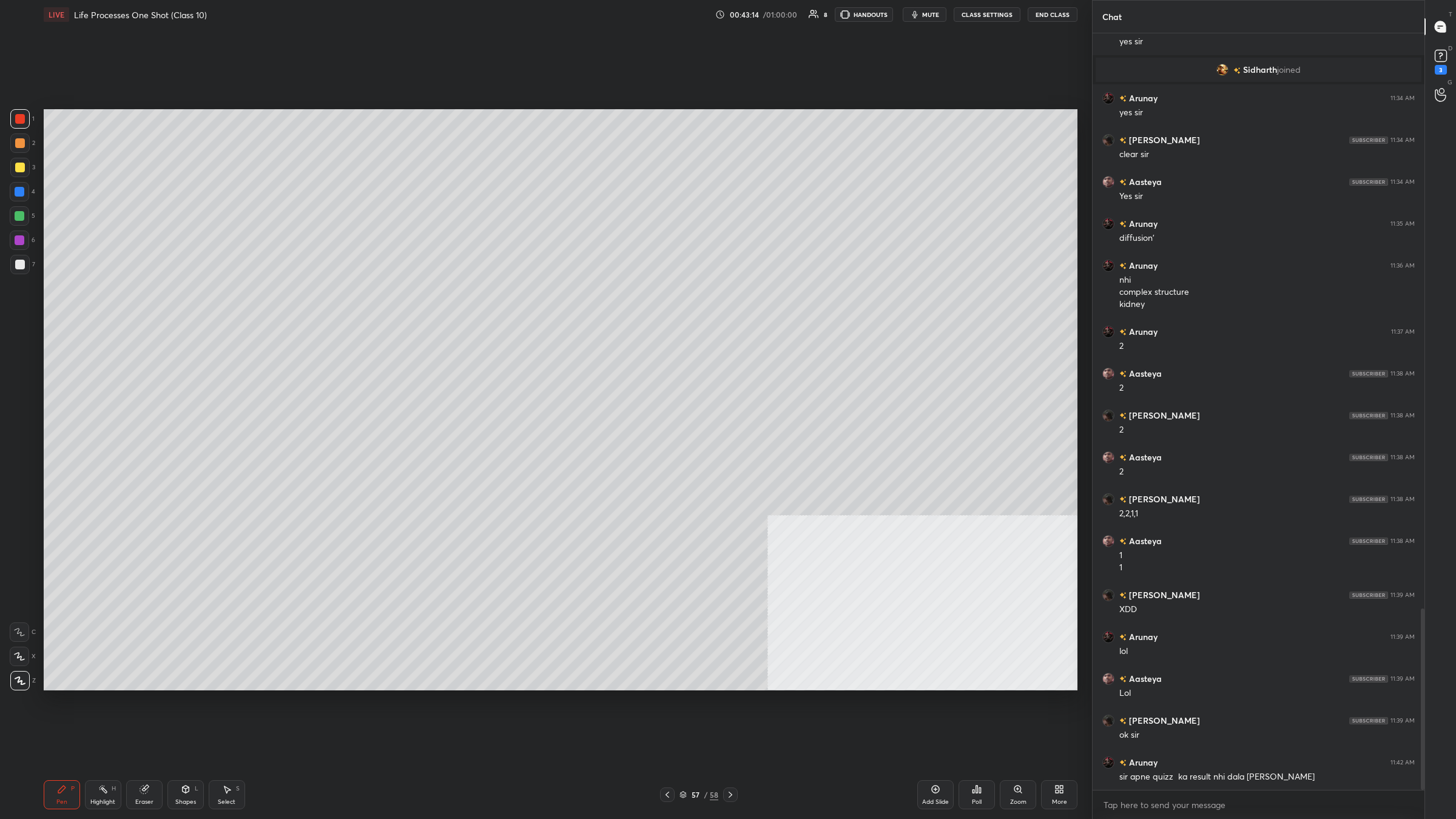click at bounding box center [20, 265] 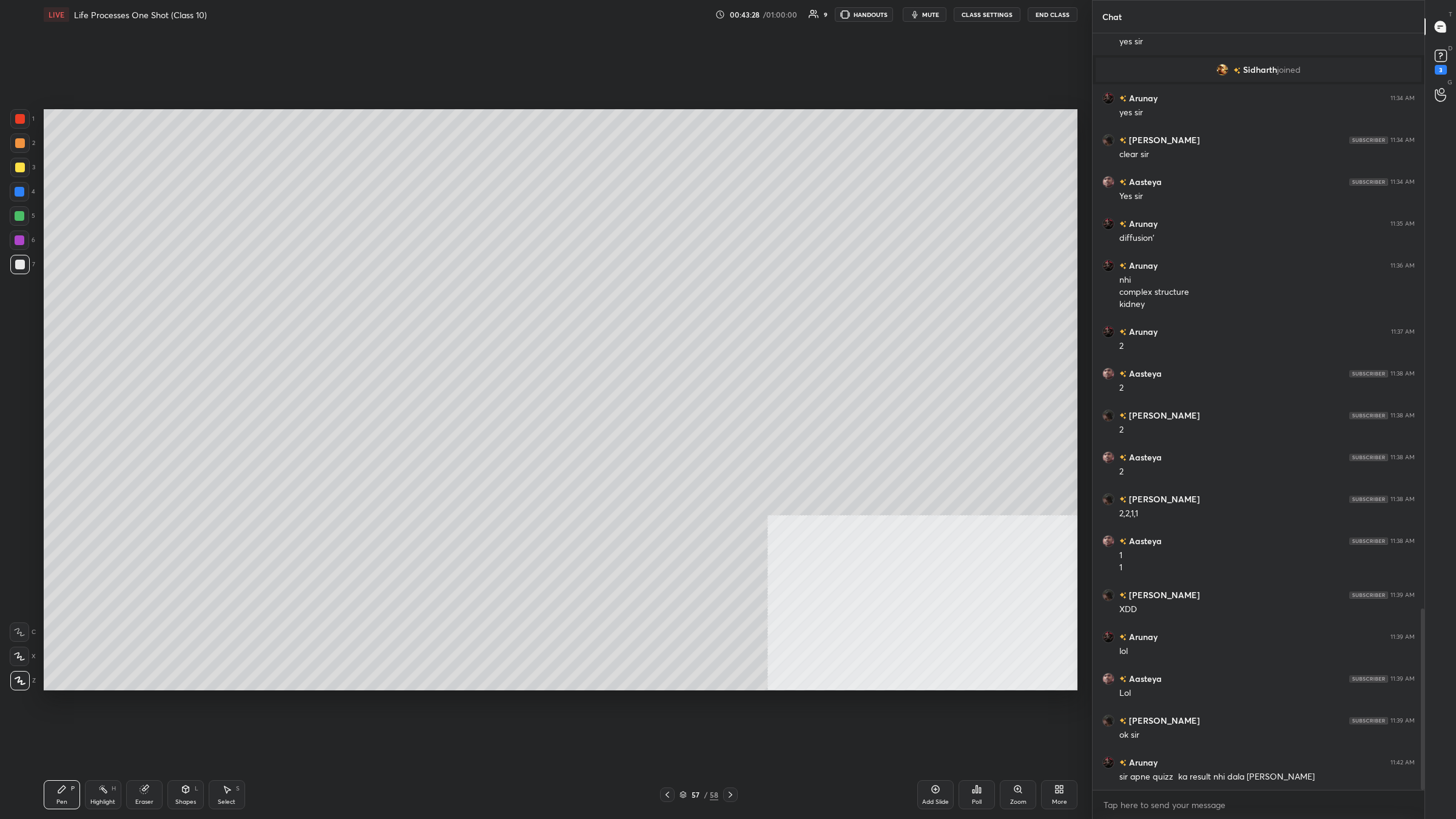 scroll, scrollTop: 2481, scrollLeft: 0, axis: vertical 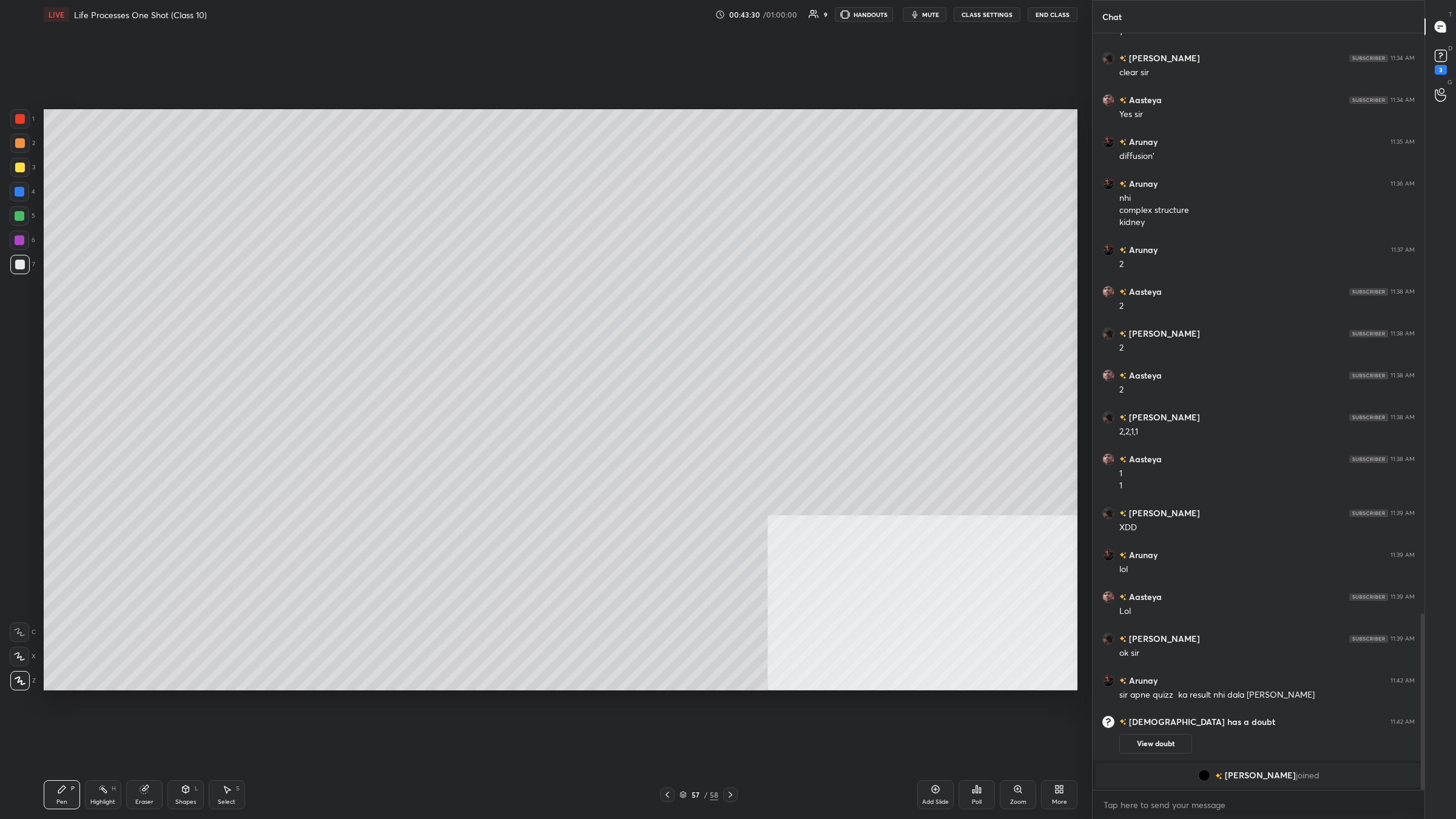 click at bounding box center (19, 240) 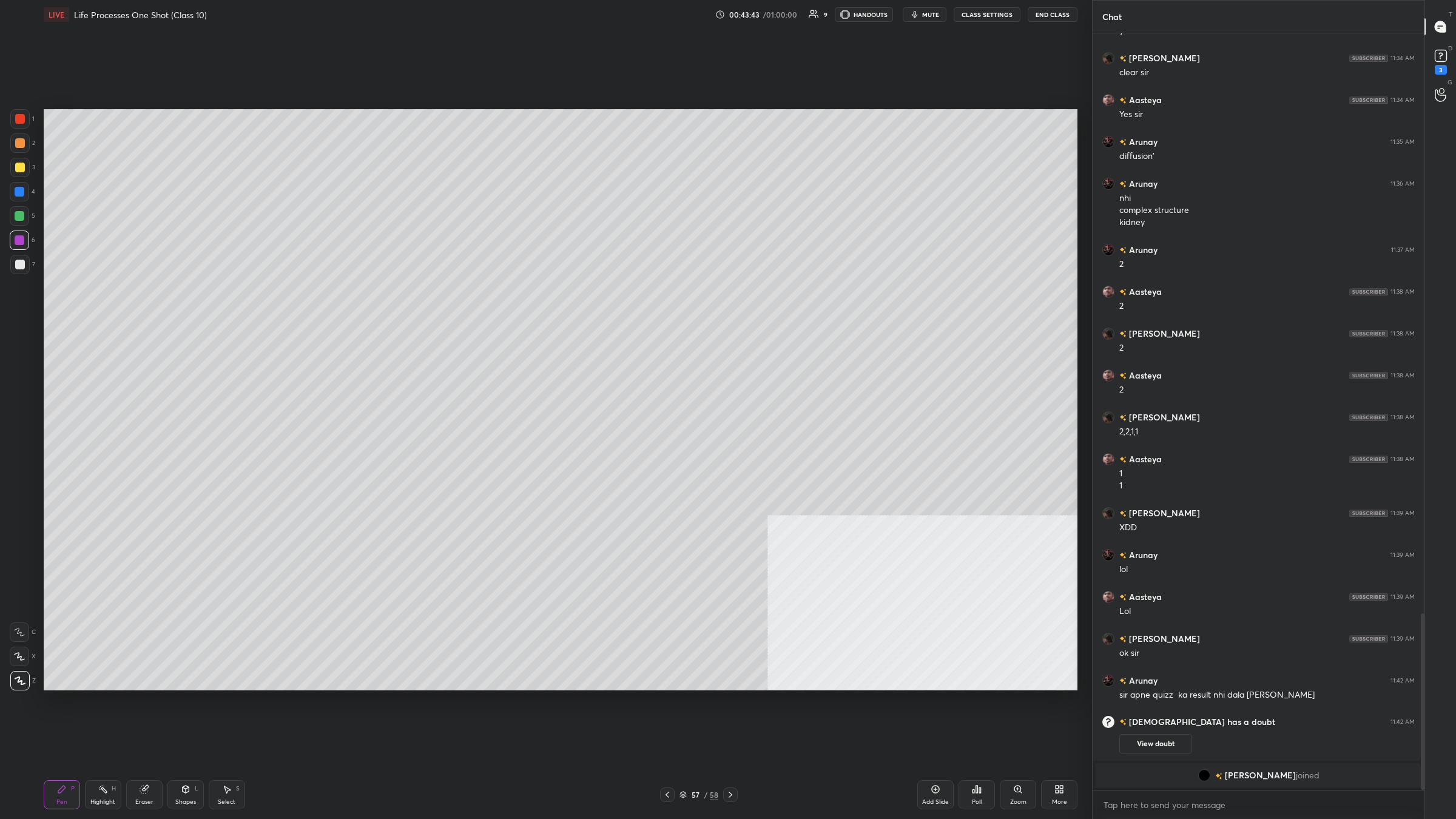 click at bounding box center (19, 216) 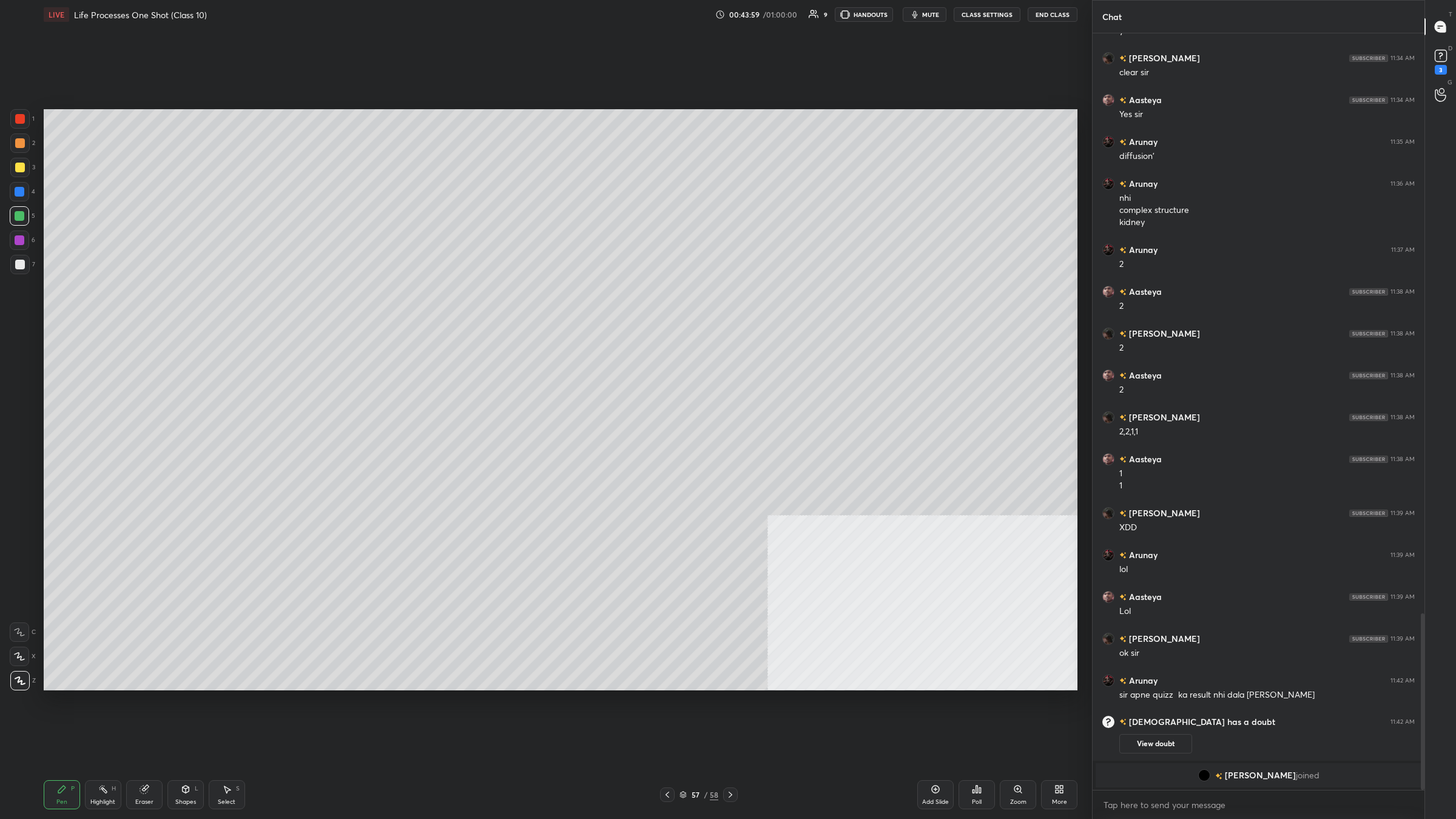 click 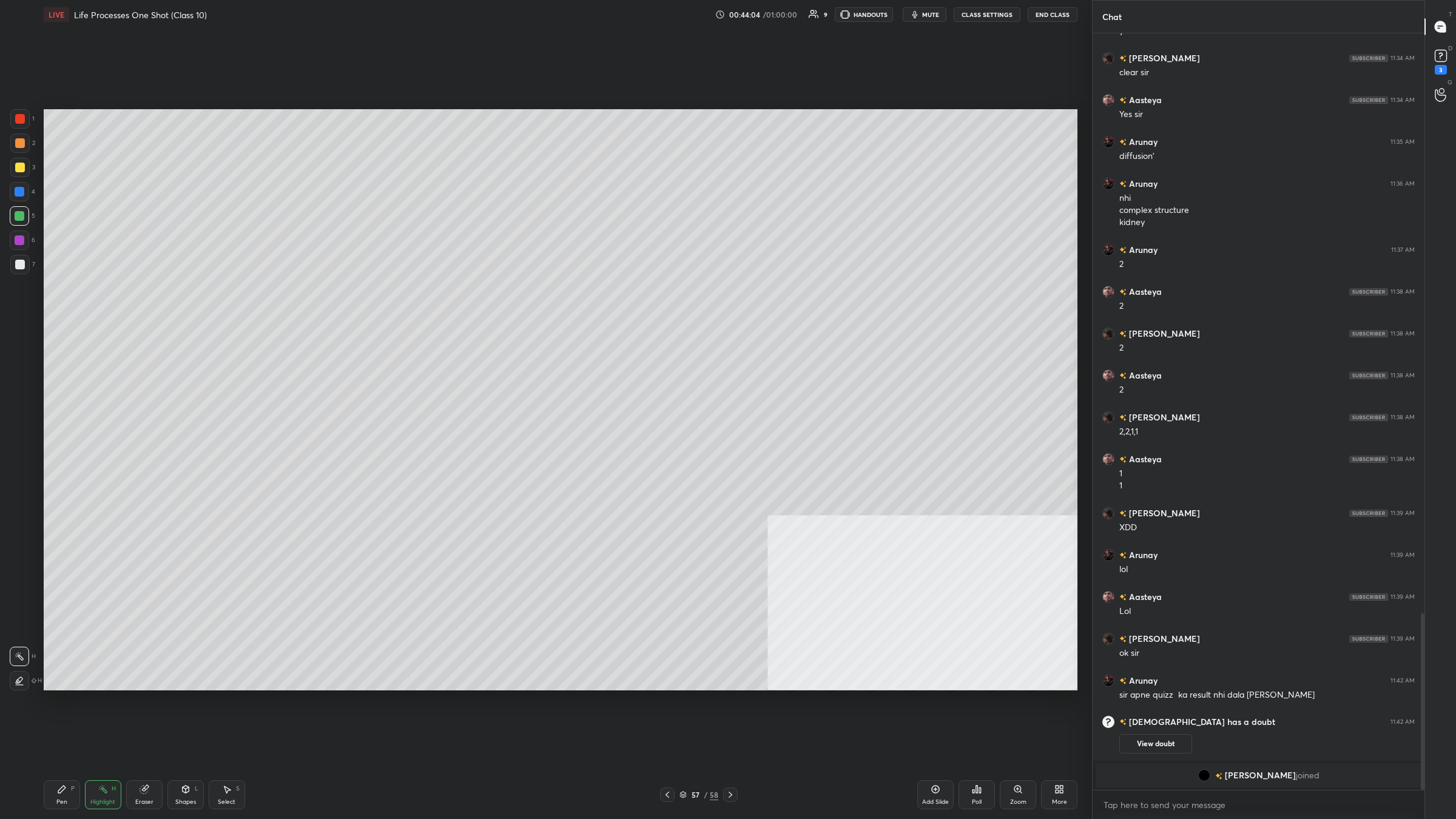 click on "Pen P" at bounding box center (62, 795) 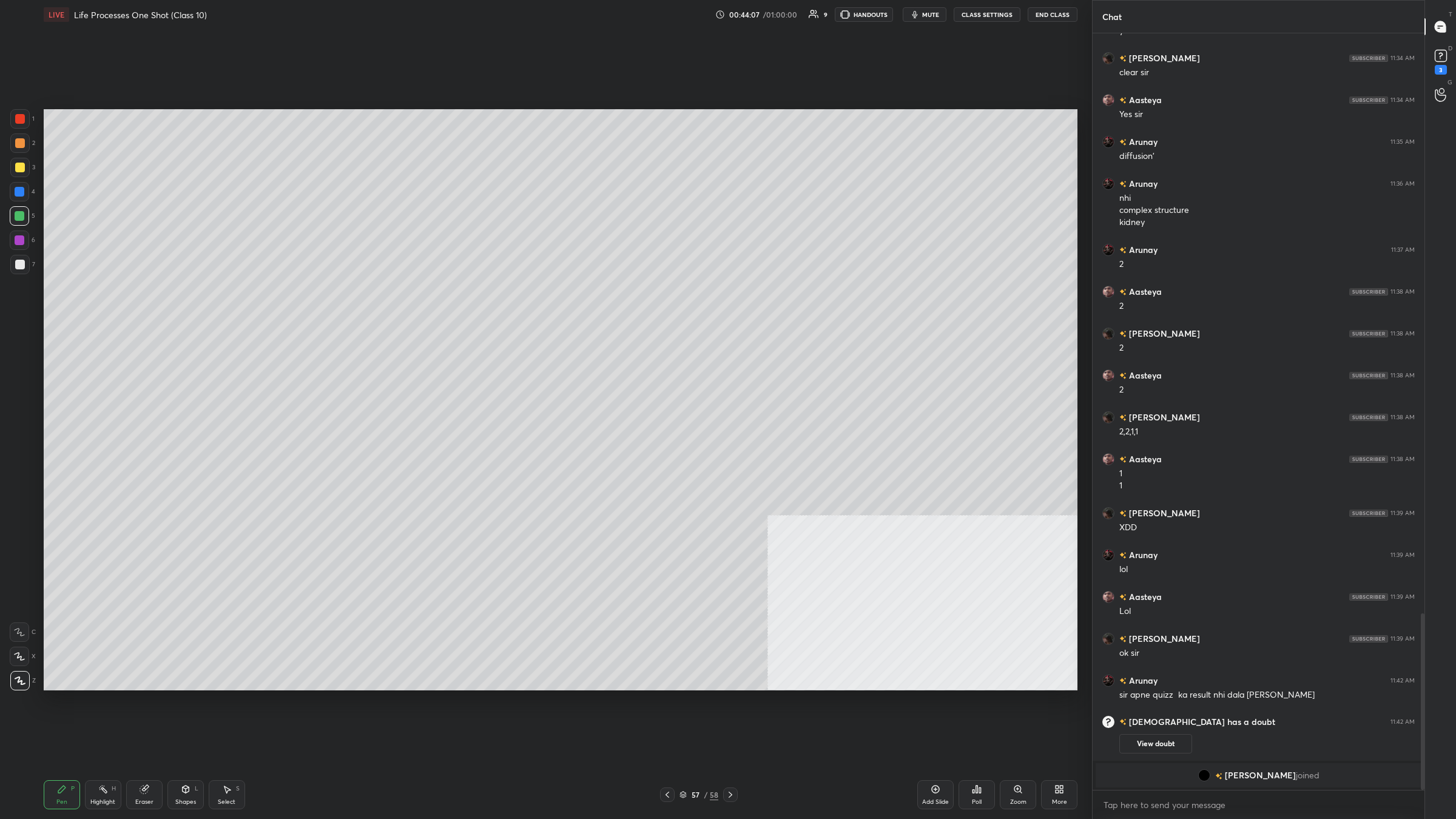 click on "Highlight H" at bounding box center (103, 795) 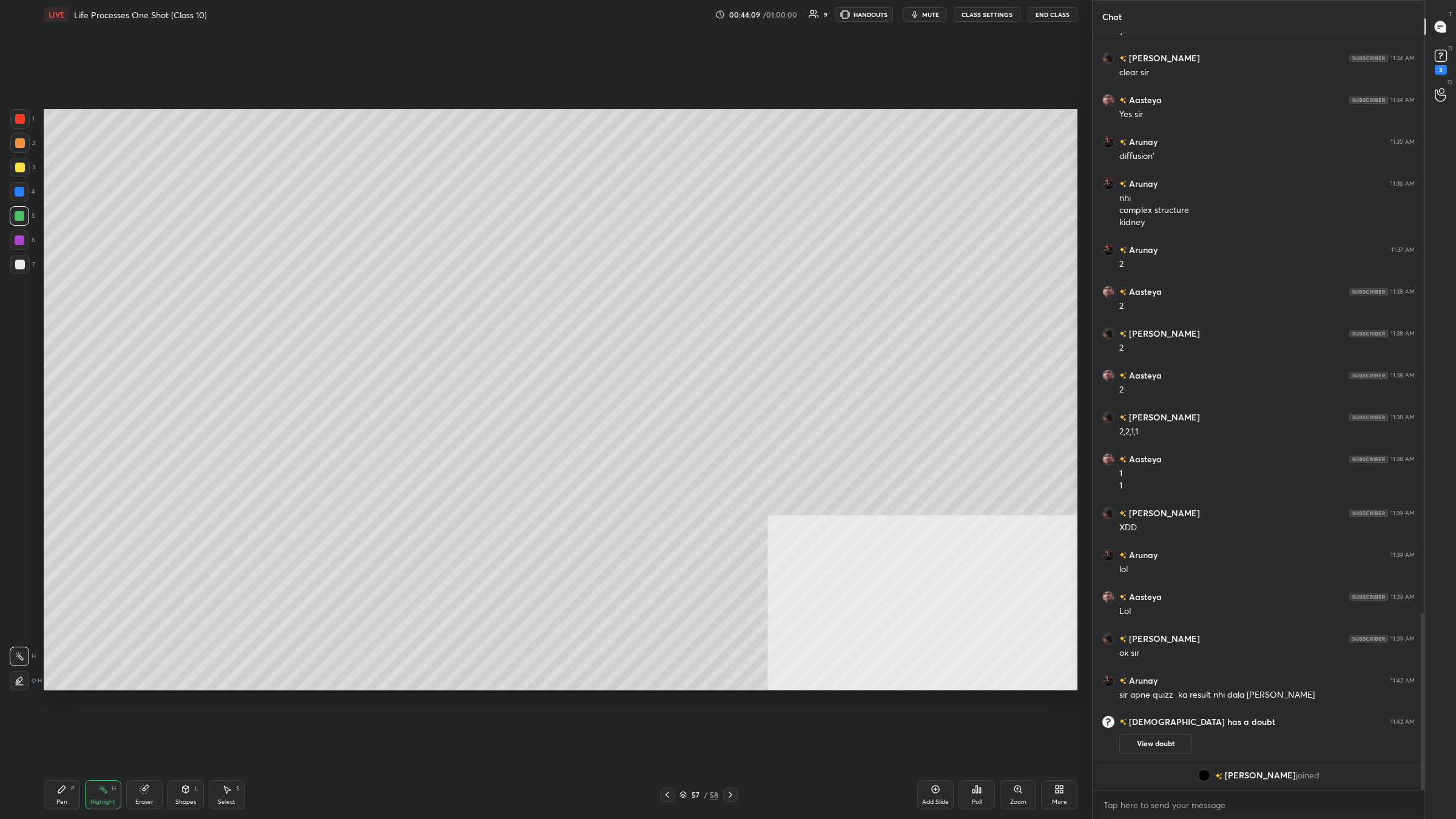 click on "1 2 3 4 5 6 7 C X Z C X Z E E Erase all   H H LIVE Life Processes One Shot (Class 10) 00:44:09 /  01:00:00 9 HANDOUTS mute CLASS SETTINGS End Class Setting up your live class Poll for   secs No correct answer Start poll Back Life Processes One Shot (Class 10) [PERSON_NAME] Pen P Highlight H Eraser Shapes L Select S 57 / 58 Add Slide Poll Zoom More" at bounding box center (541, 410) 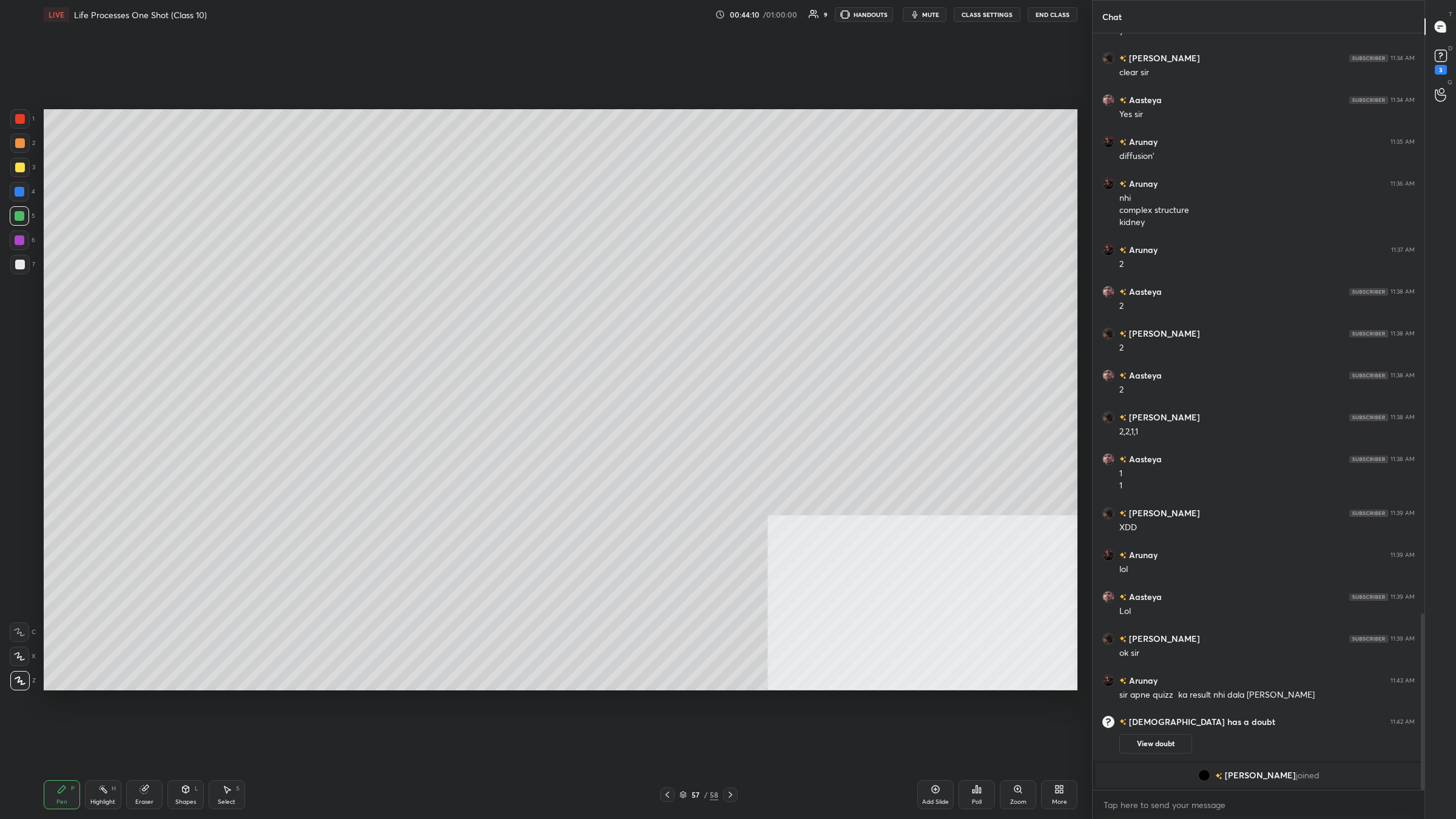 click at bounding box center [20, 265] 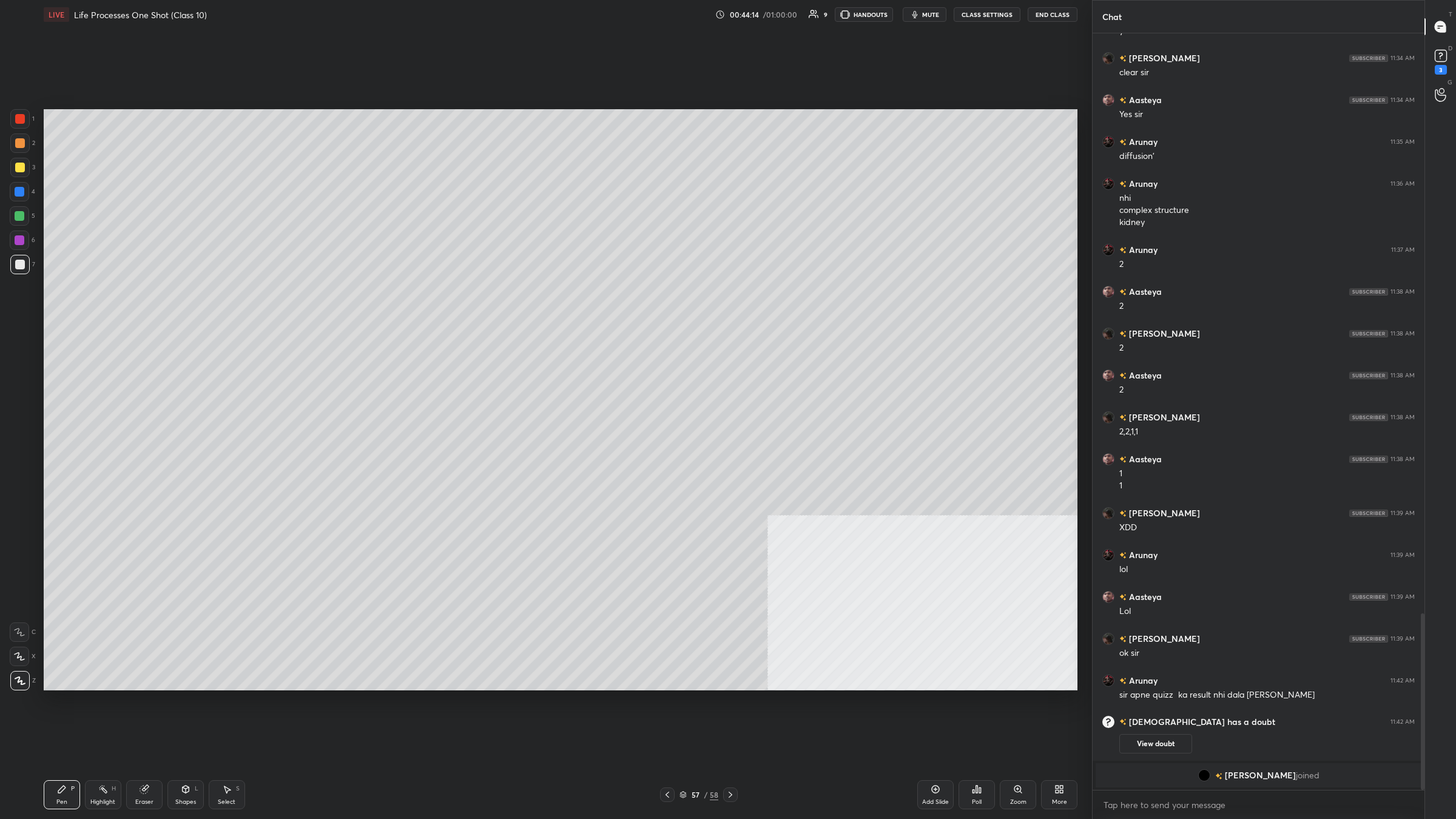 click at bounding box center [20, 119] 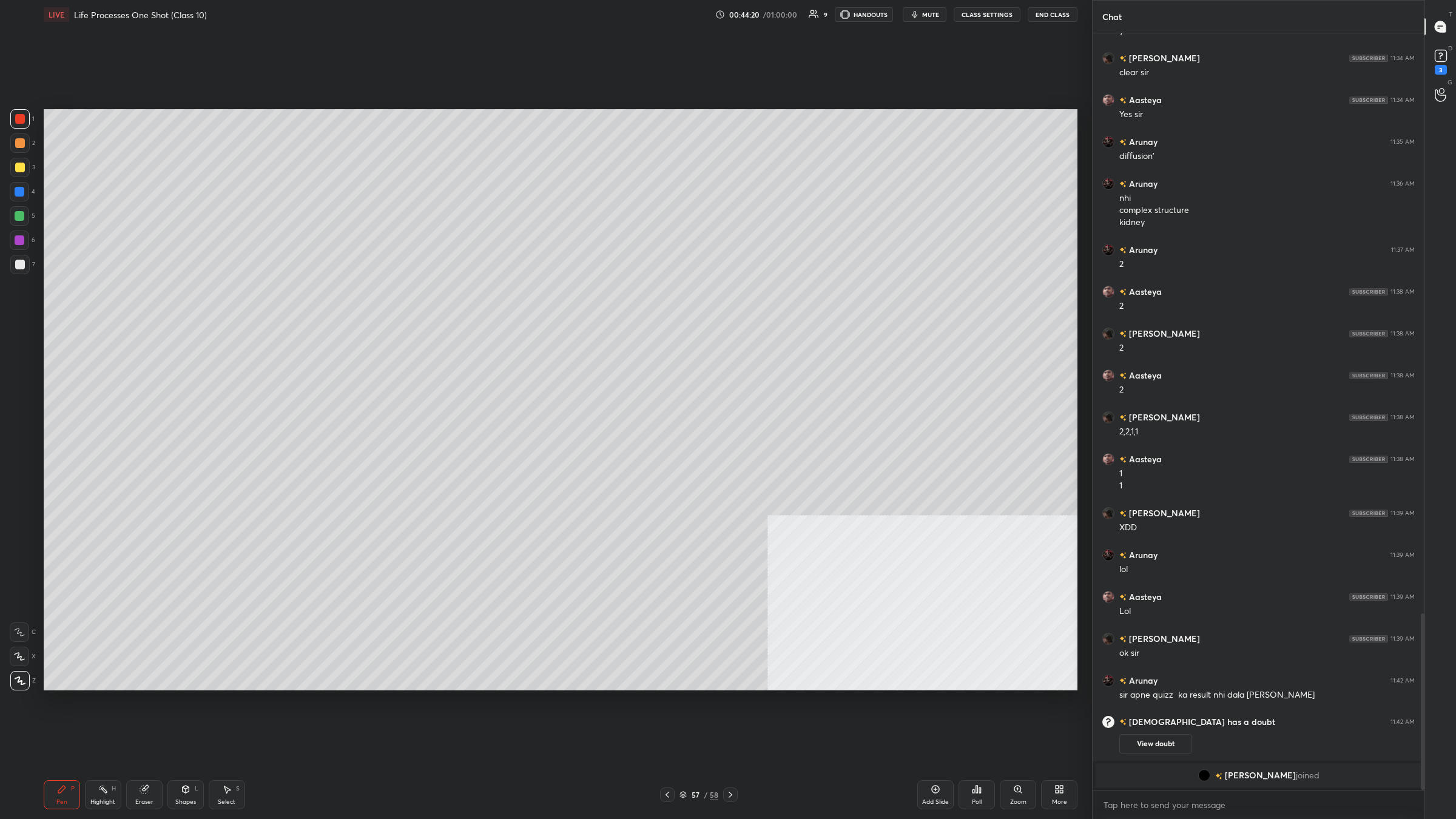 click at bounding box center [19, 216] 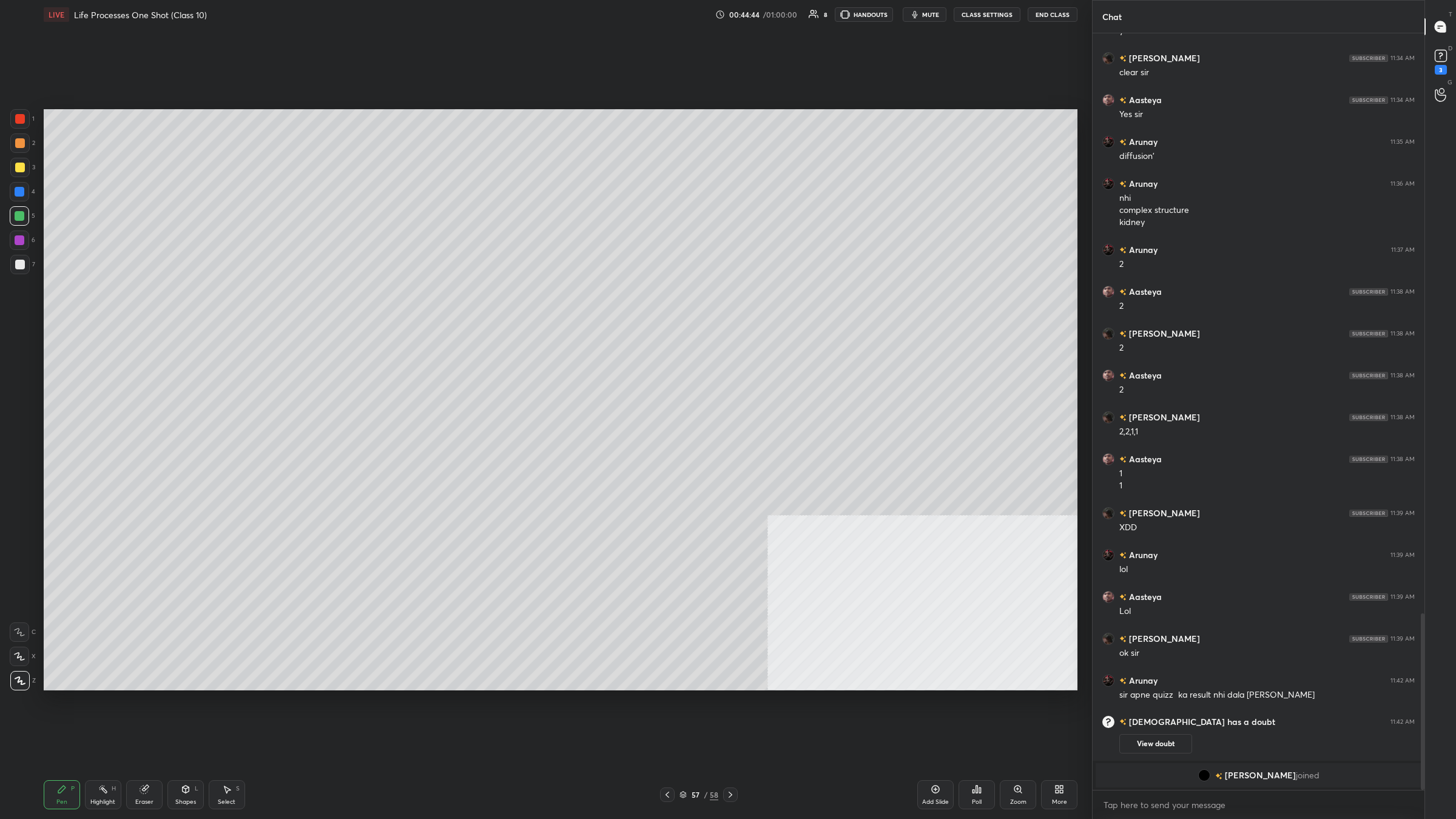 click at bounding box center (20, 167) 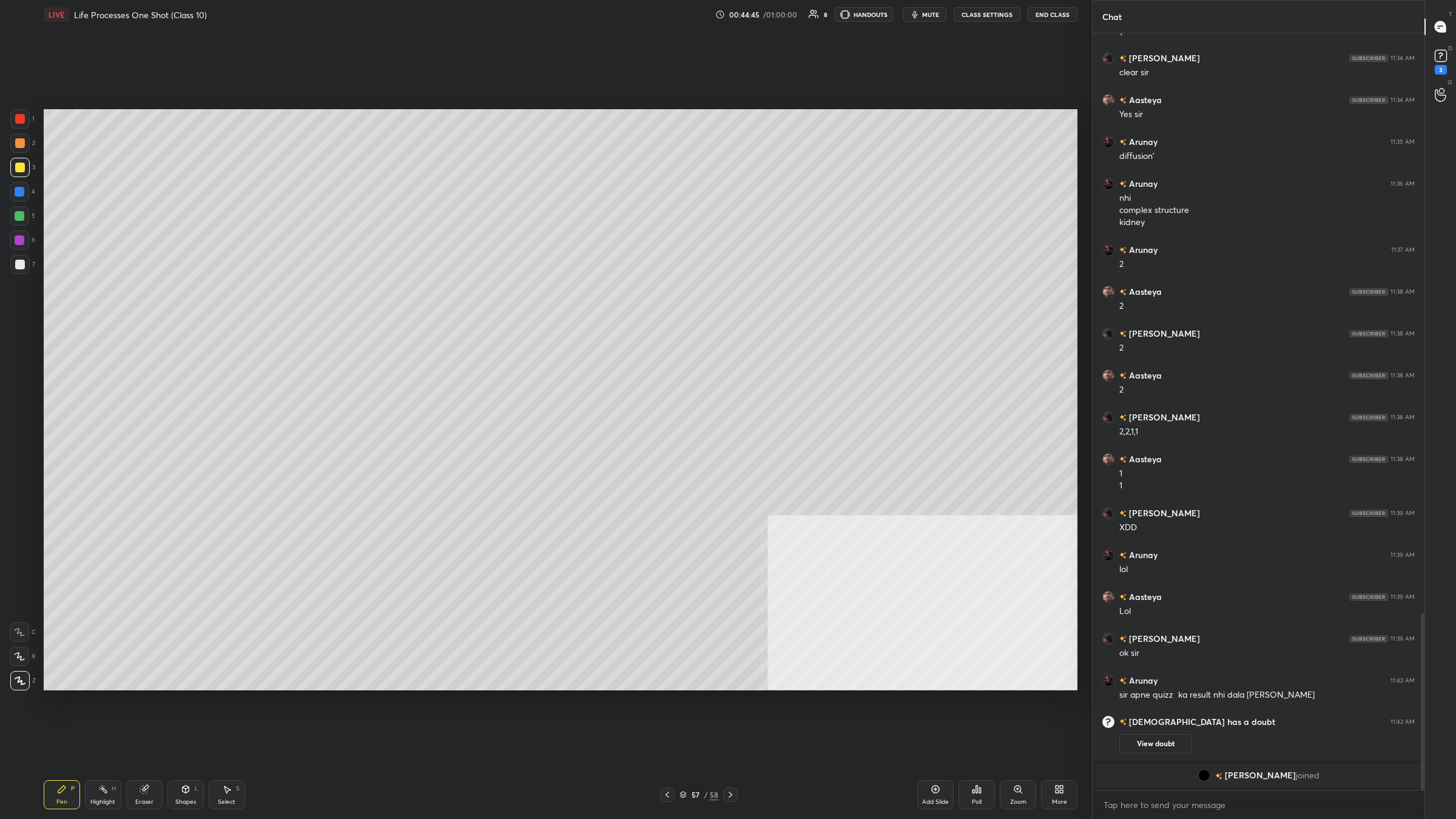 click on "1 2 3 4 5 6 7 C X Z C X Z E E Erase all   H H" at bounding box center (19, 400) 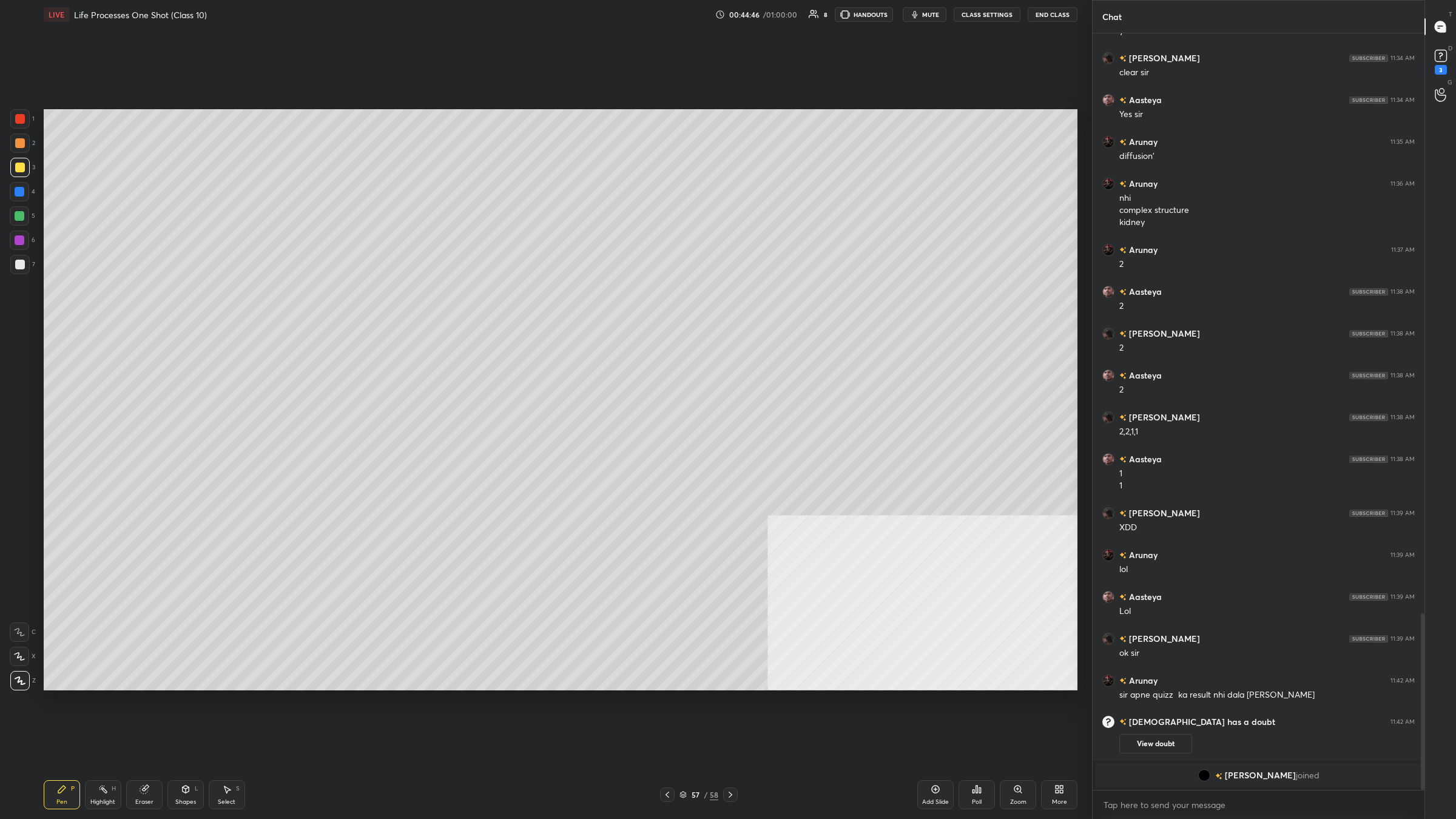 click at bounding box center (20, 143) 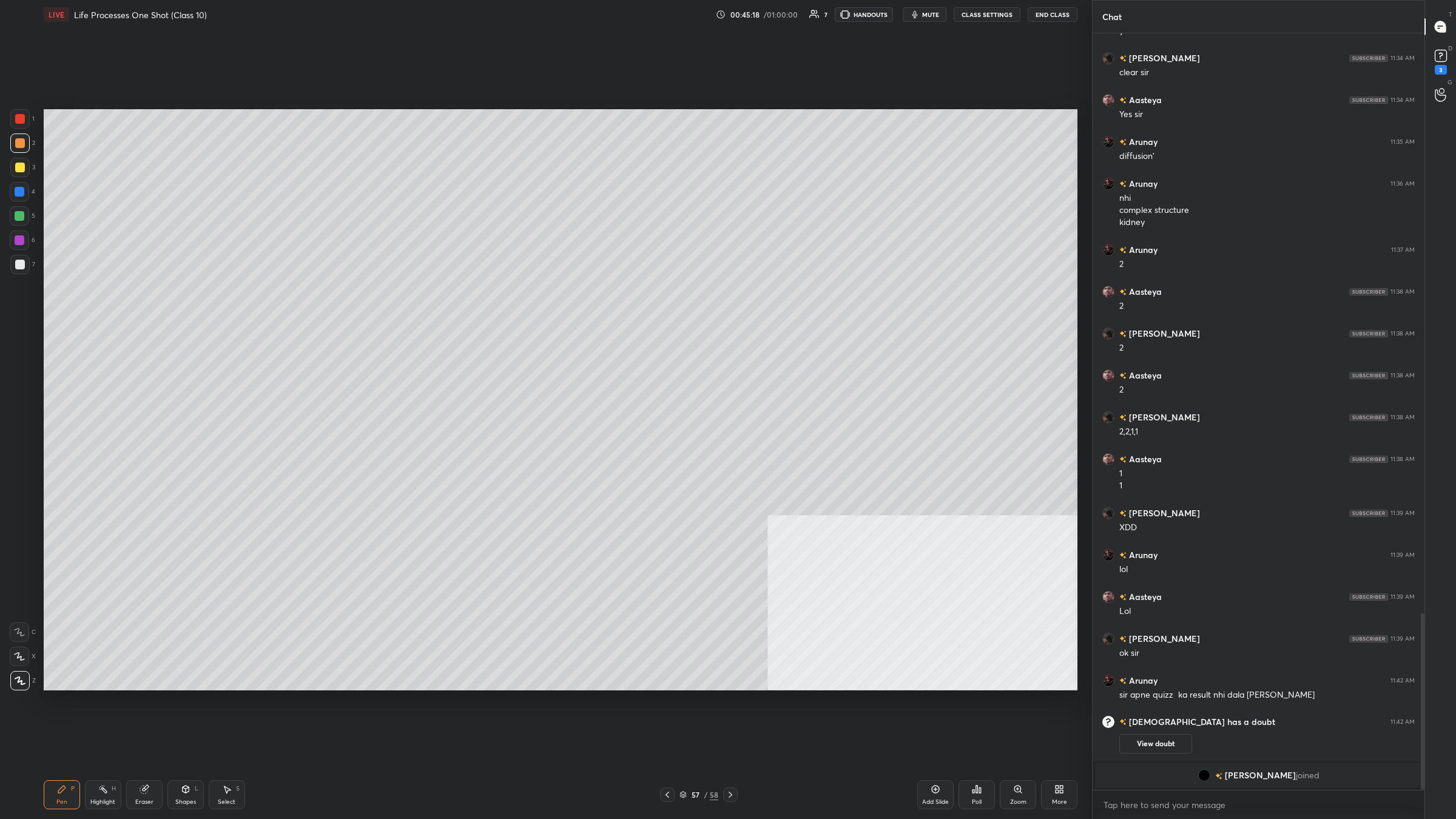 click at bounding box center [20, 167] 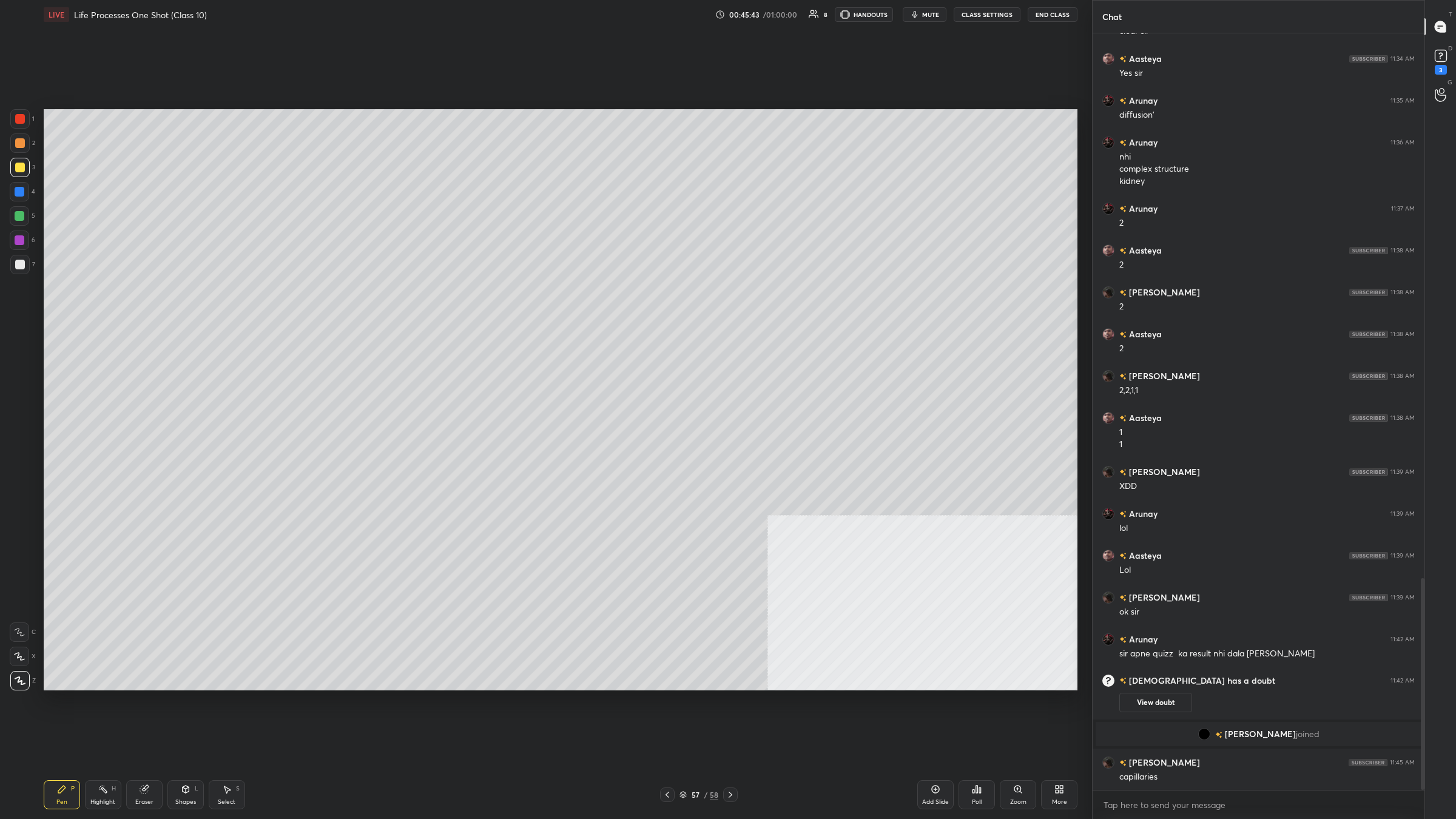 scroll, scrollTop: 1993, scrollLeft: 0, axis: vertical 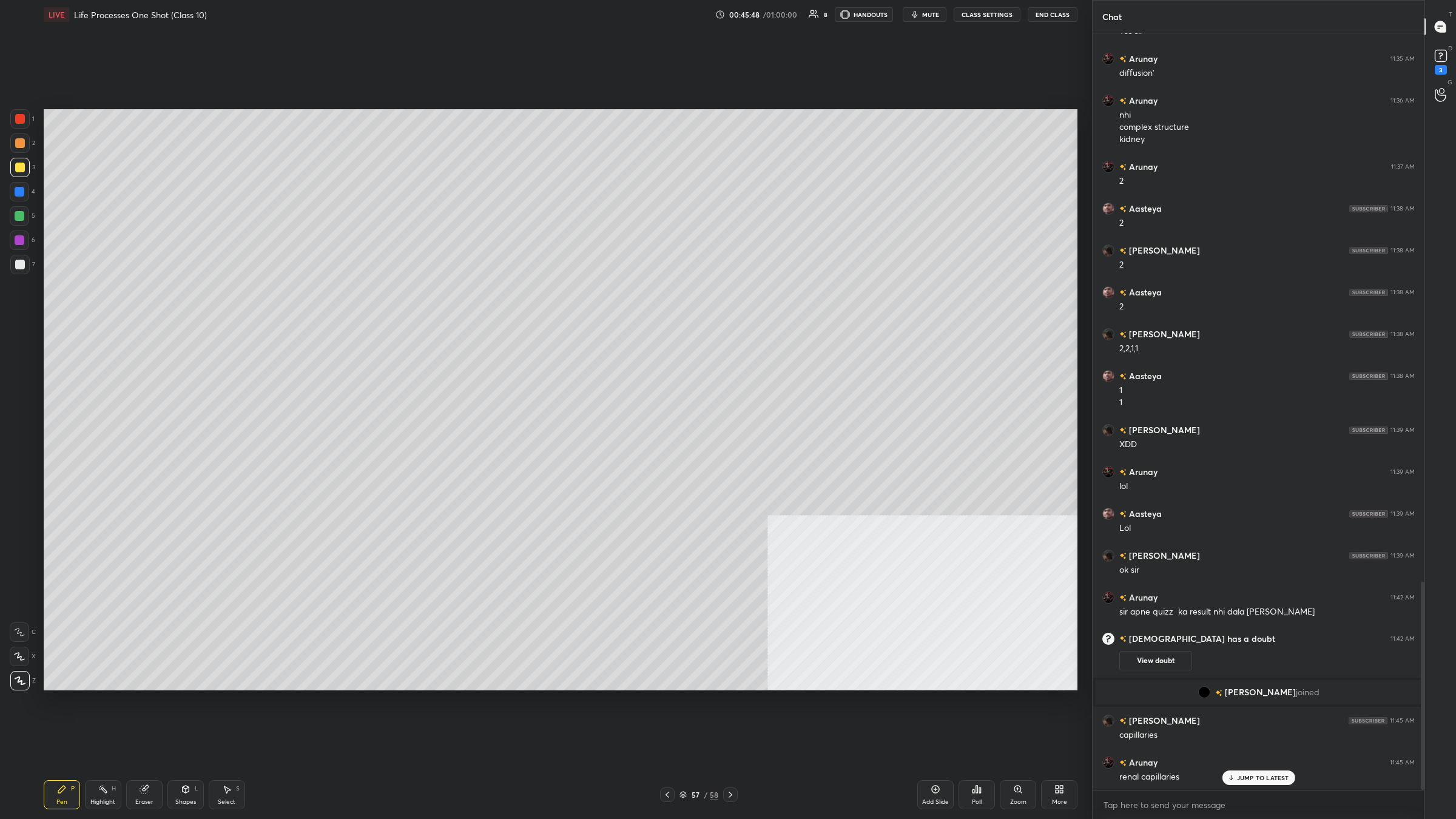 click at bounding box center (20, 119) 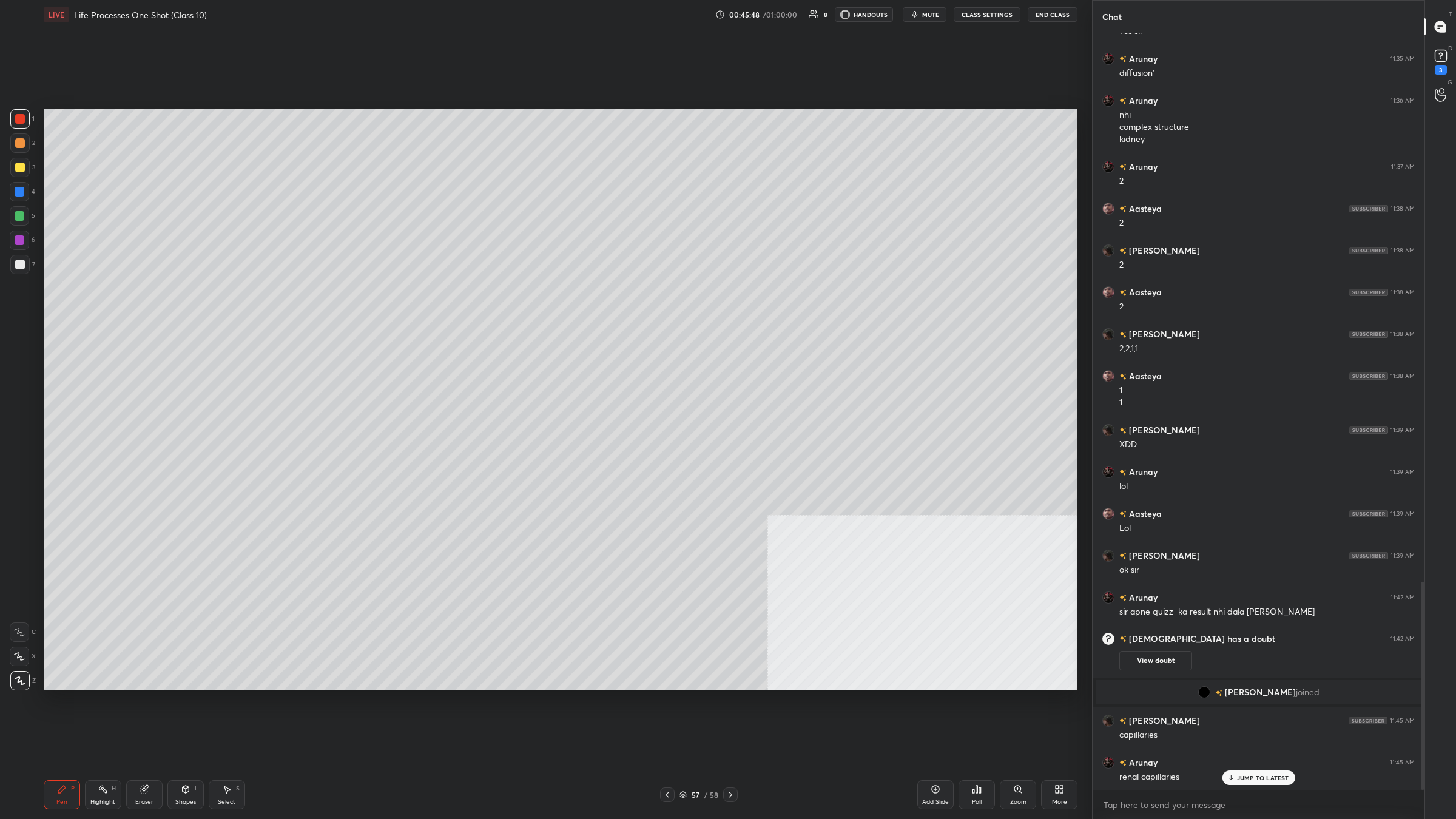 click at bounding box center (20, 119) 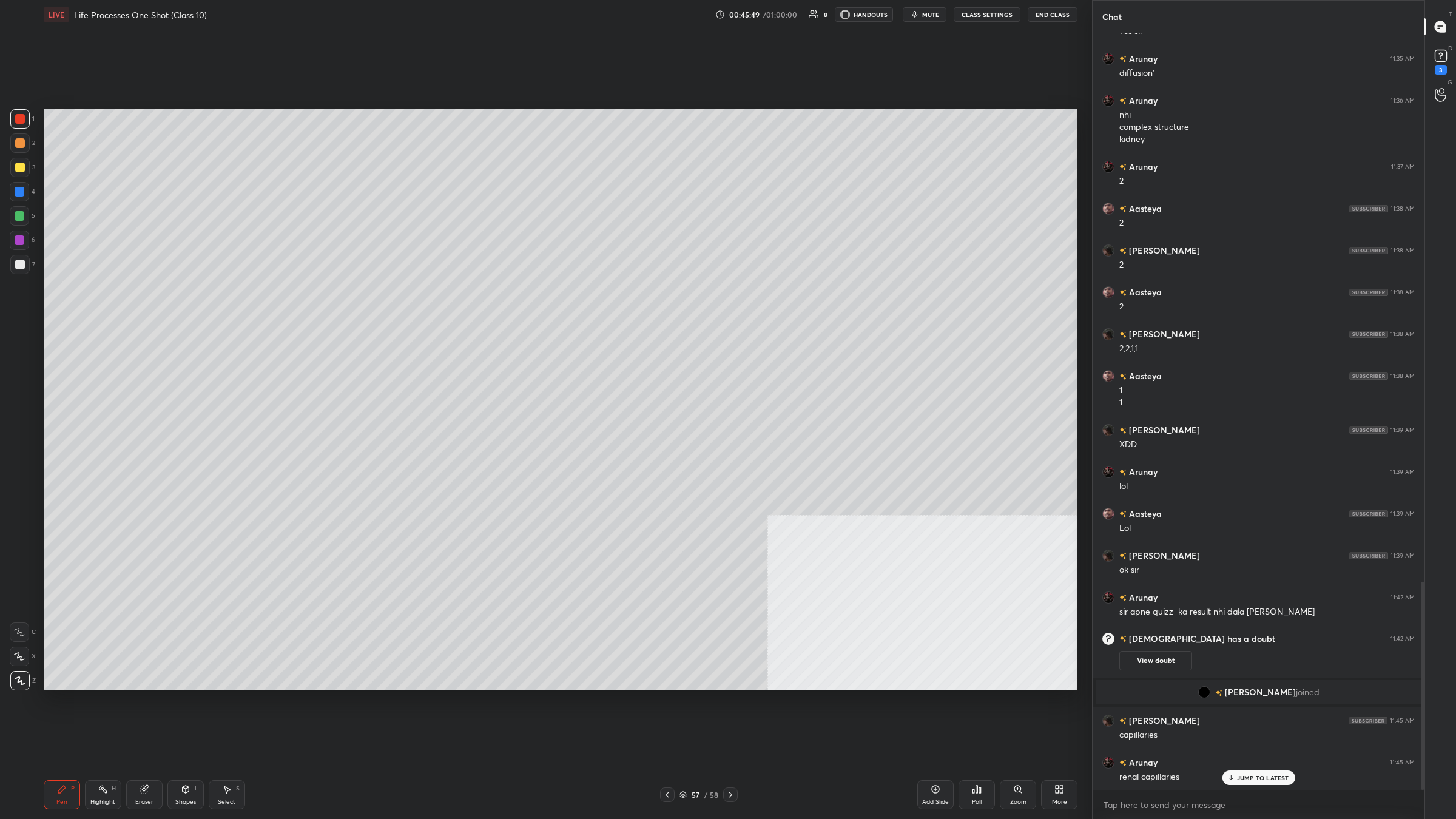 click on "Highlight H" at bounding box center [103, 795] 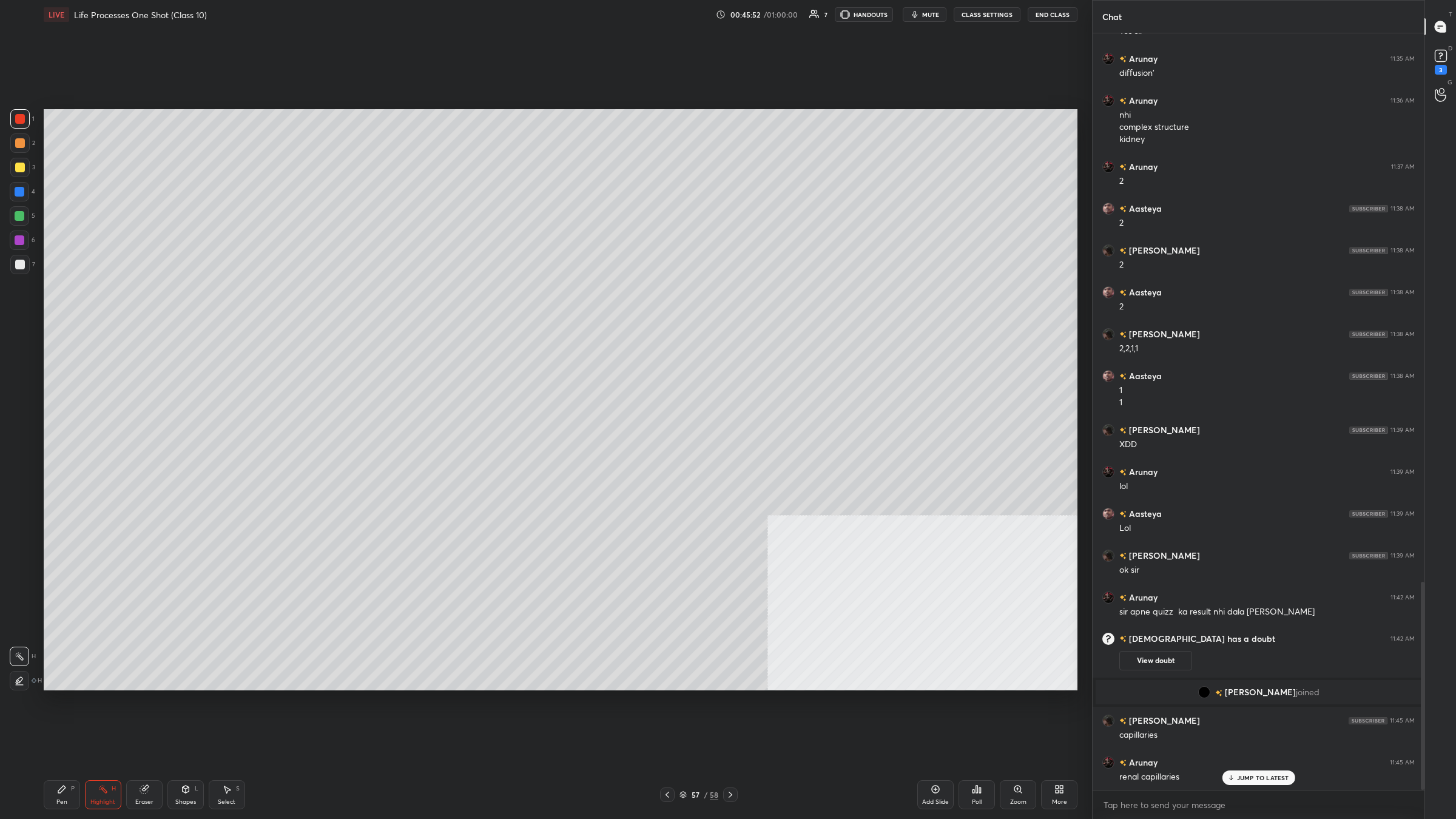click on "Pen P" at bounding box center [62, 795] 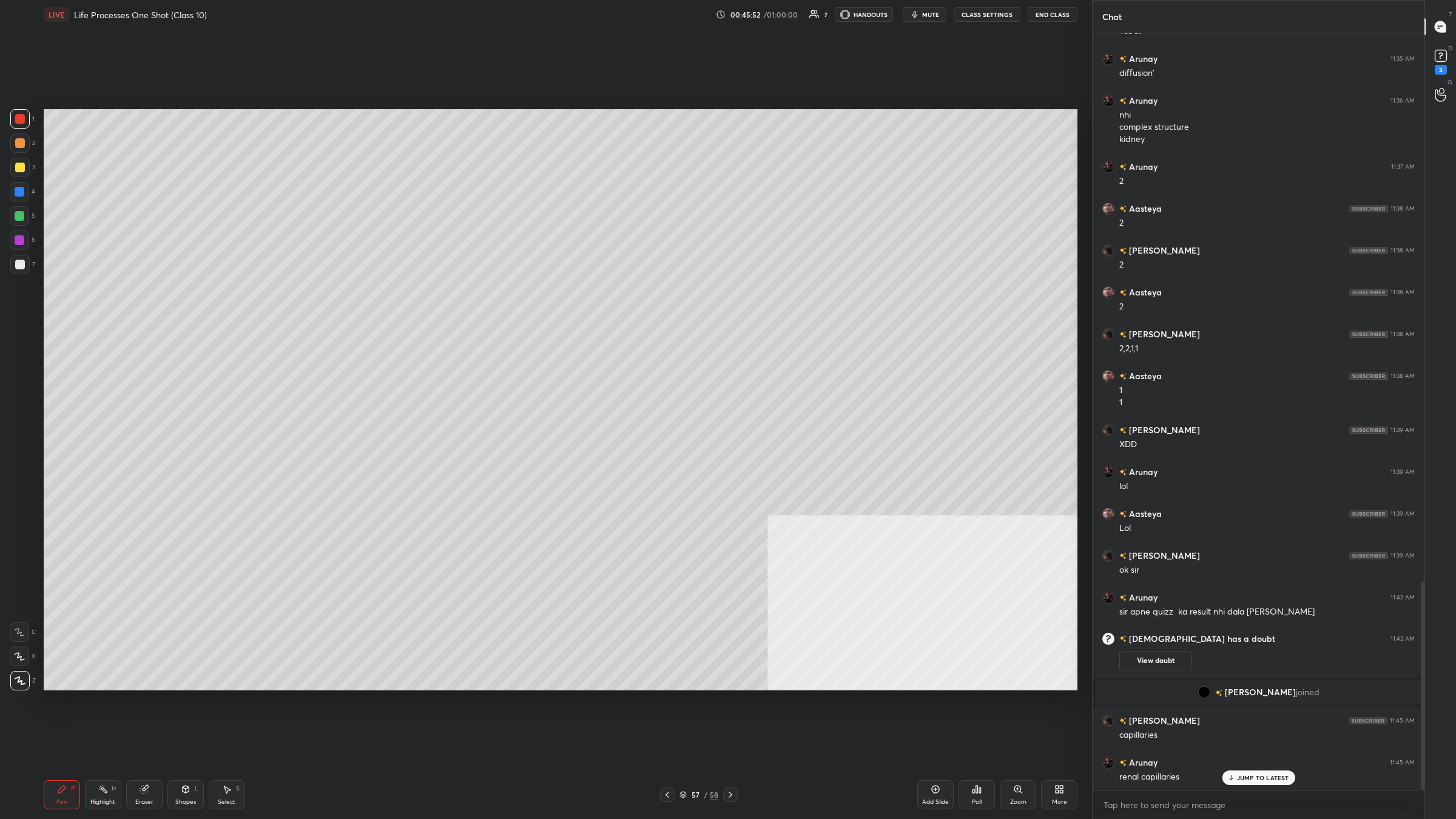 click on "Pen P" at bounding box center (62, 795) 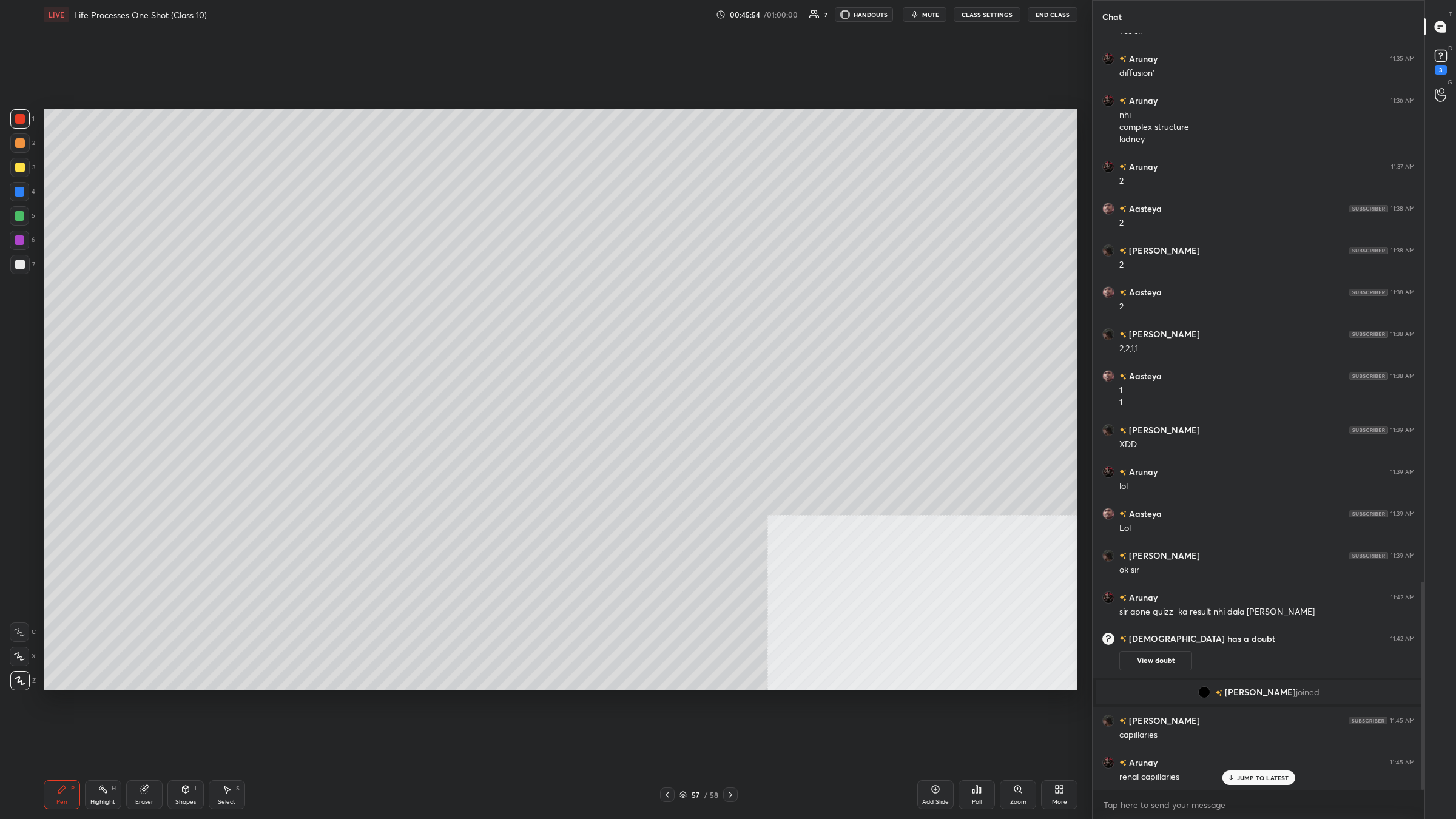 click on "Highlight H" at bounding box center (103, 795) 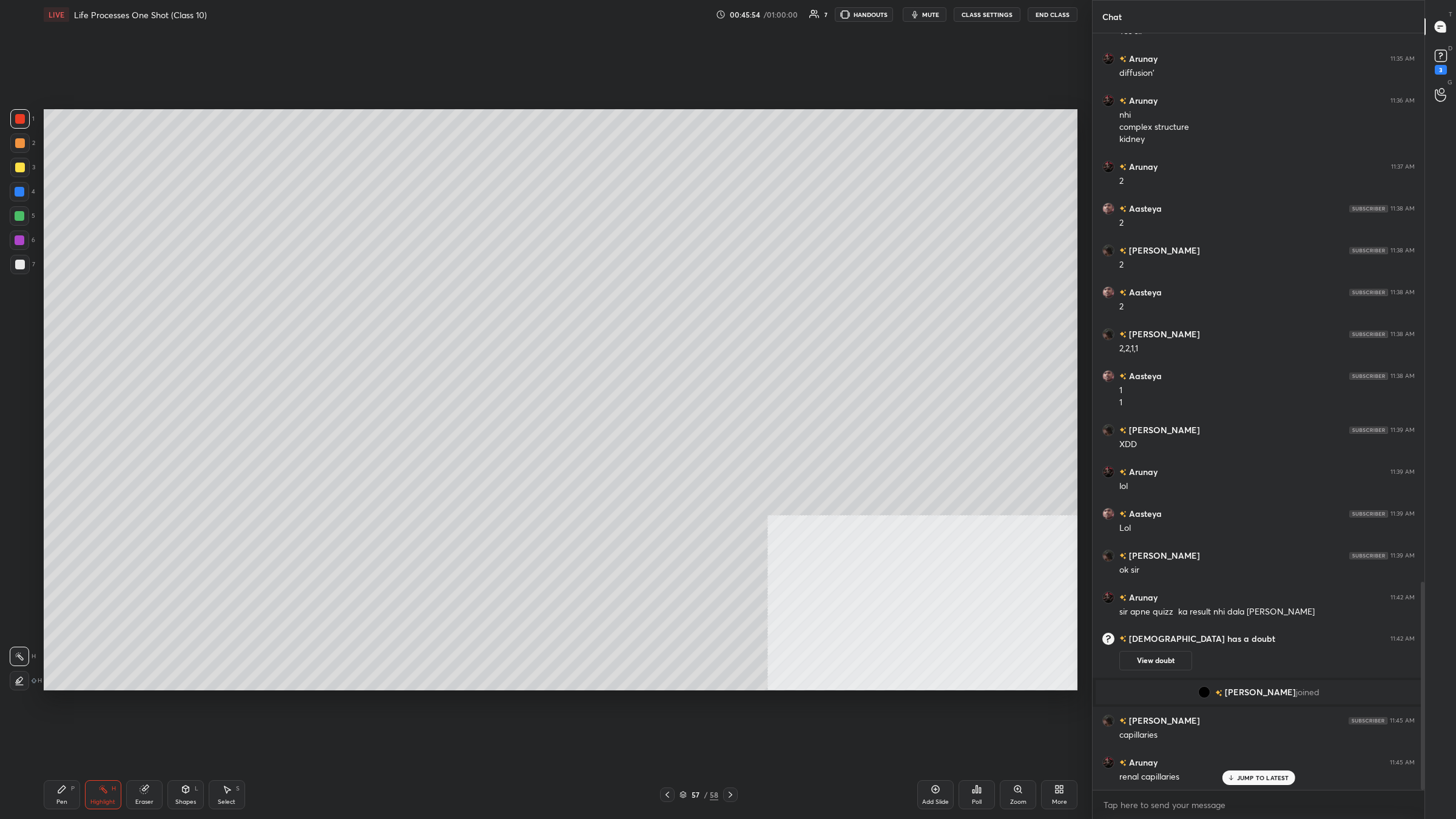click on "Highlight H" at bounding box center (103, 795) 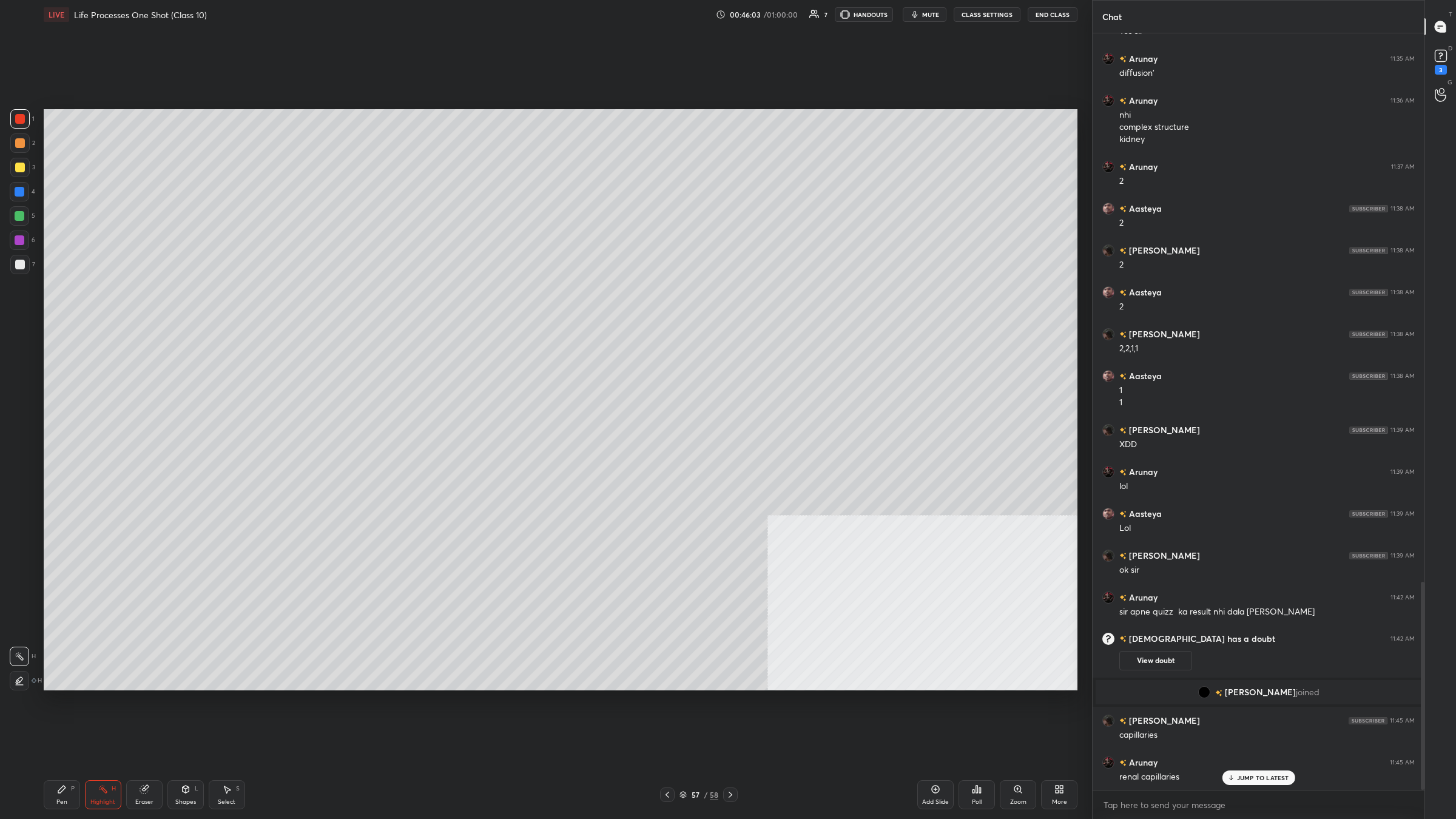 click on "1 2 3 4 5 6 7 C X Z C X Z E E Erase all   H H LIVE Life Processes One Shot (Class 10) 00:46:03 /  01:00:00 7 HANDOUTS mute CLASS SETTINGS End Class Setting up your live class Poll for   secs No correct answer Start poll Back Life Processes One Shot (Class 10) [PERSON_NAME] Pen P Highlight H Eraser Shapes L Select S 57 / 58 Add Slide Poll Zoom More" at bounding box center [541, 410] 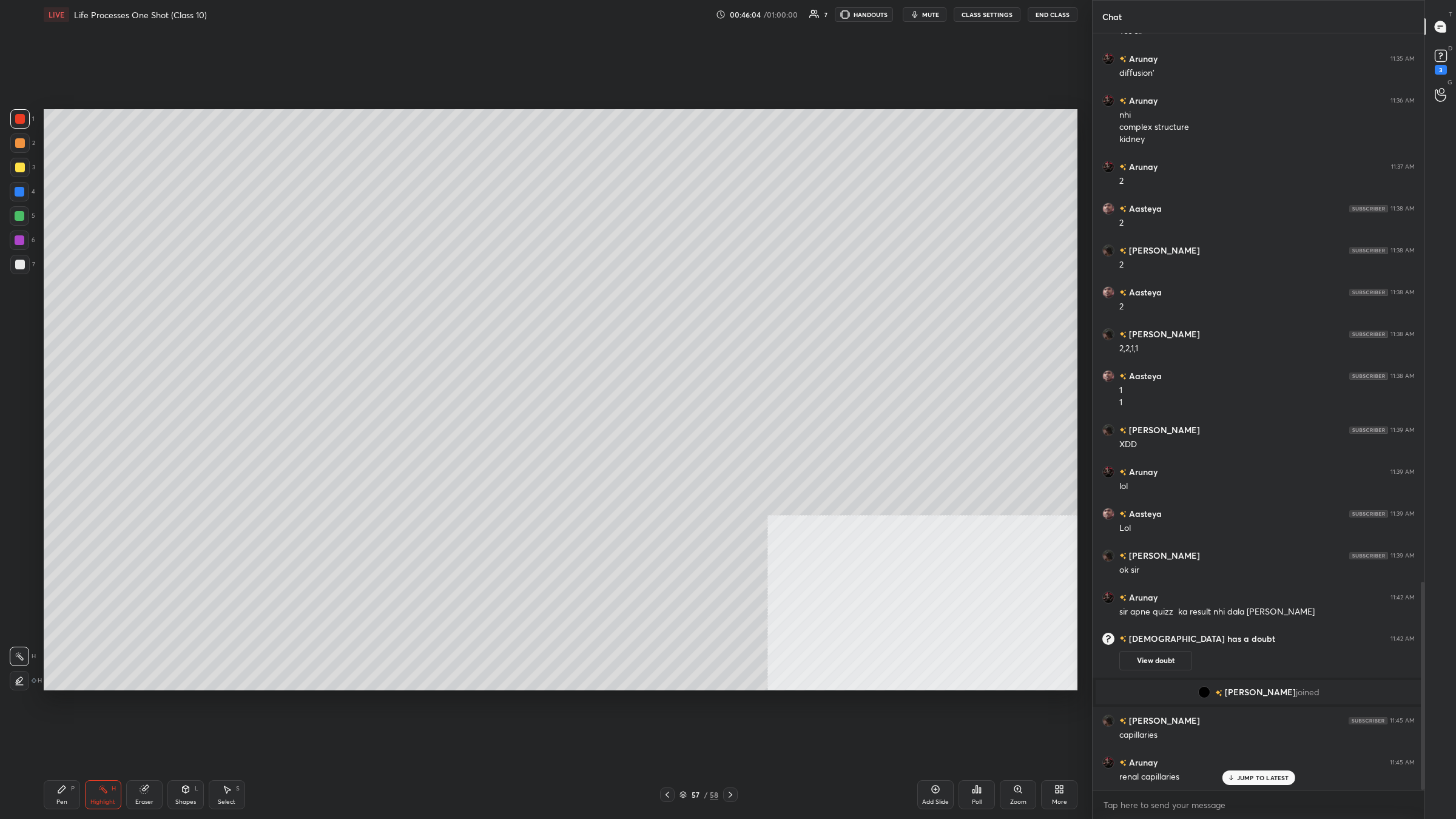 click on "Pen P" at bounding box center (62, 795) 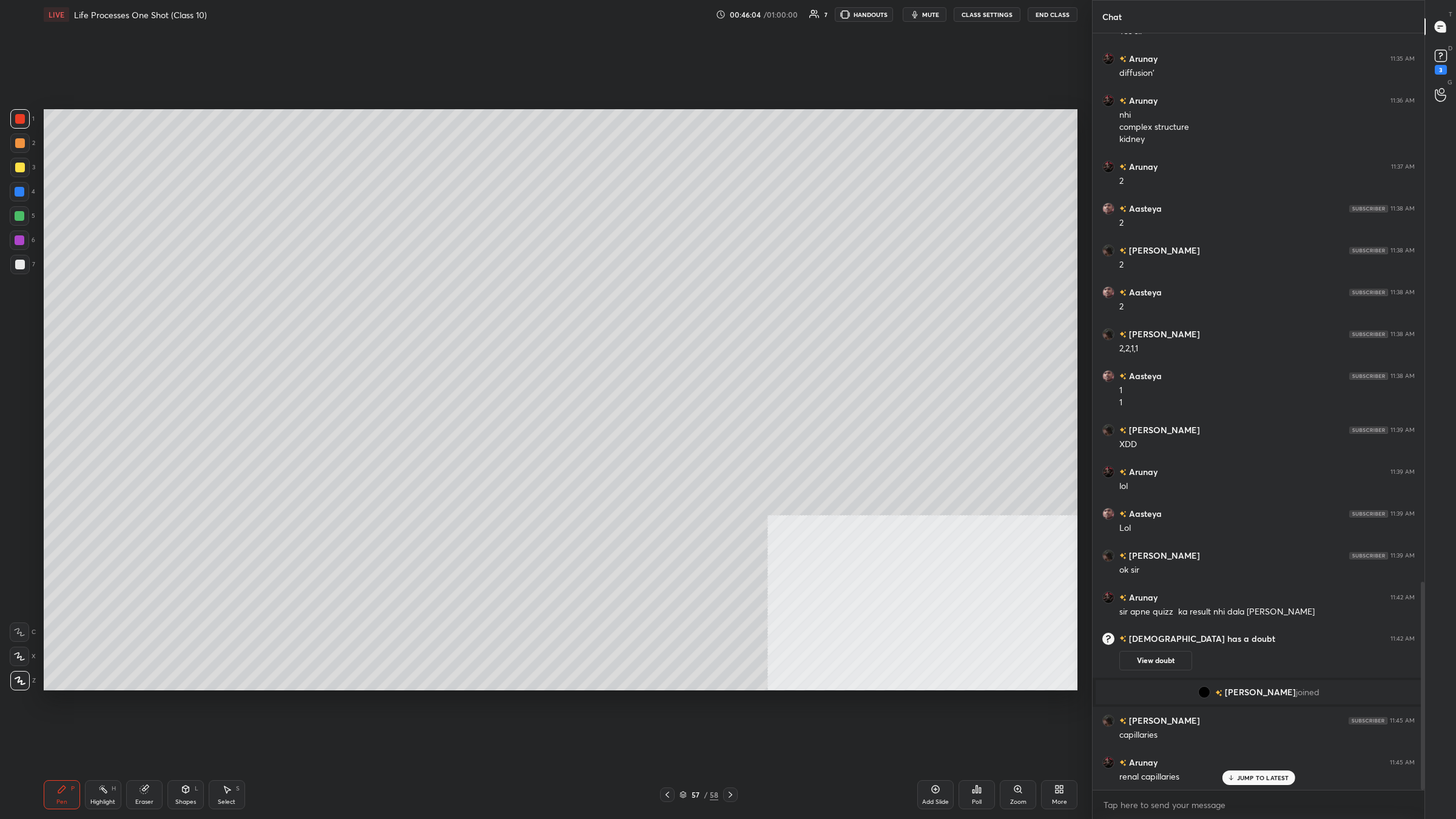 click 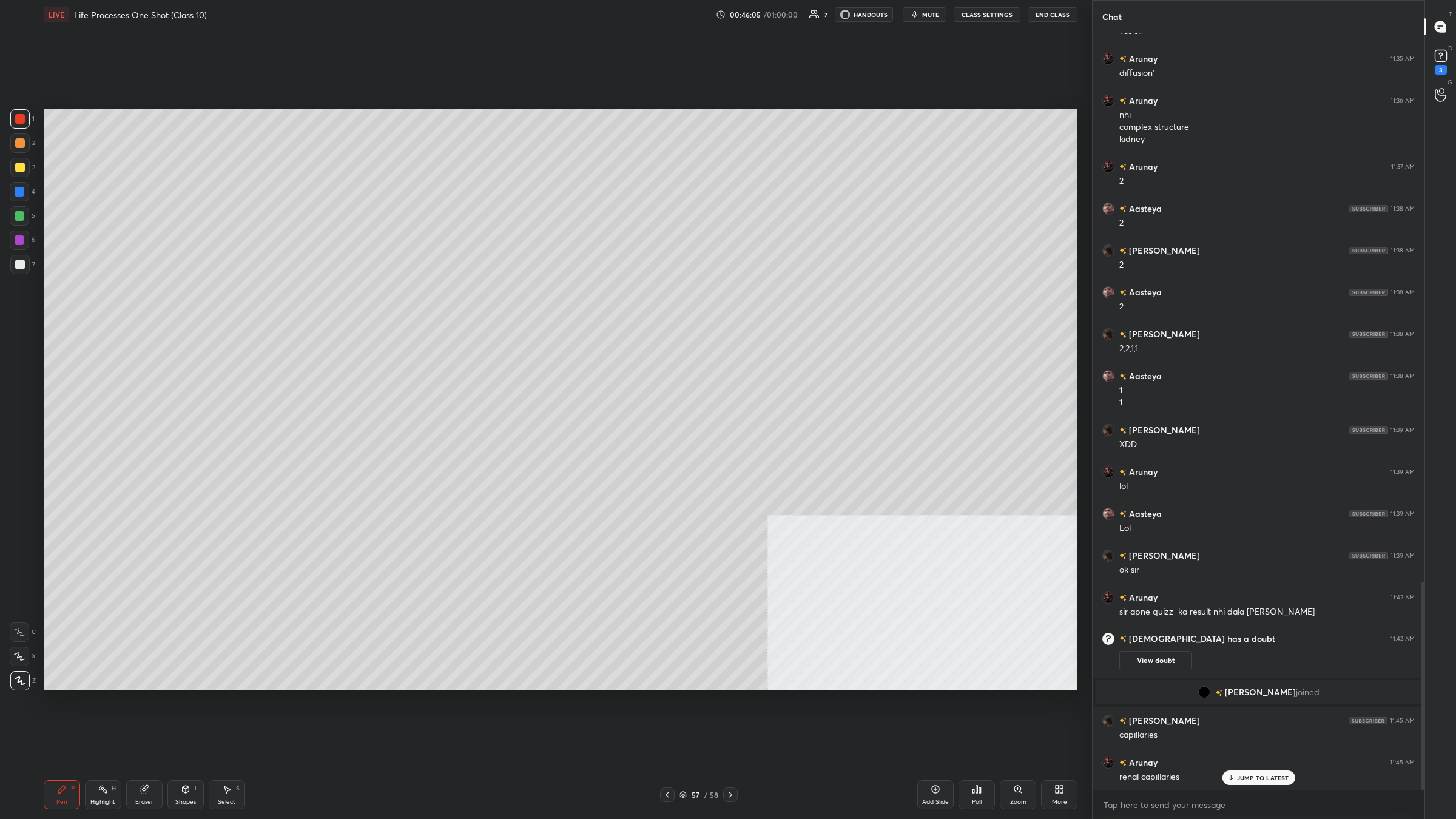 click at bounding box center [19, 240] 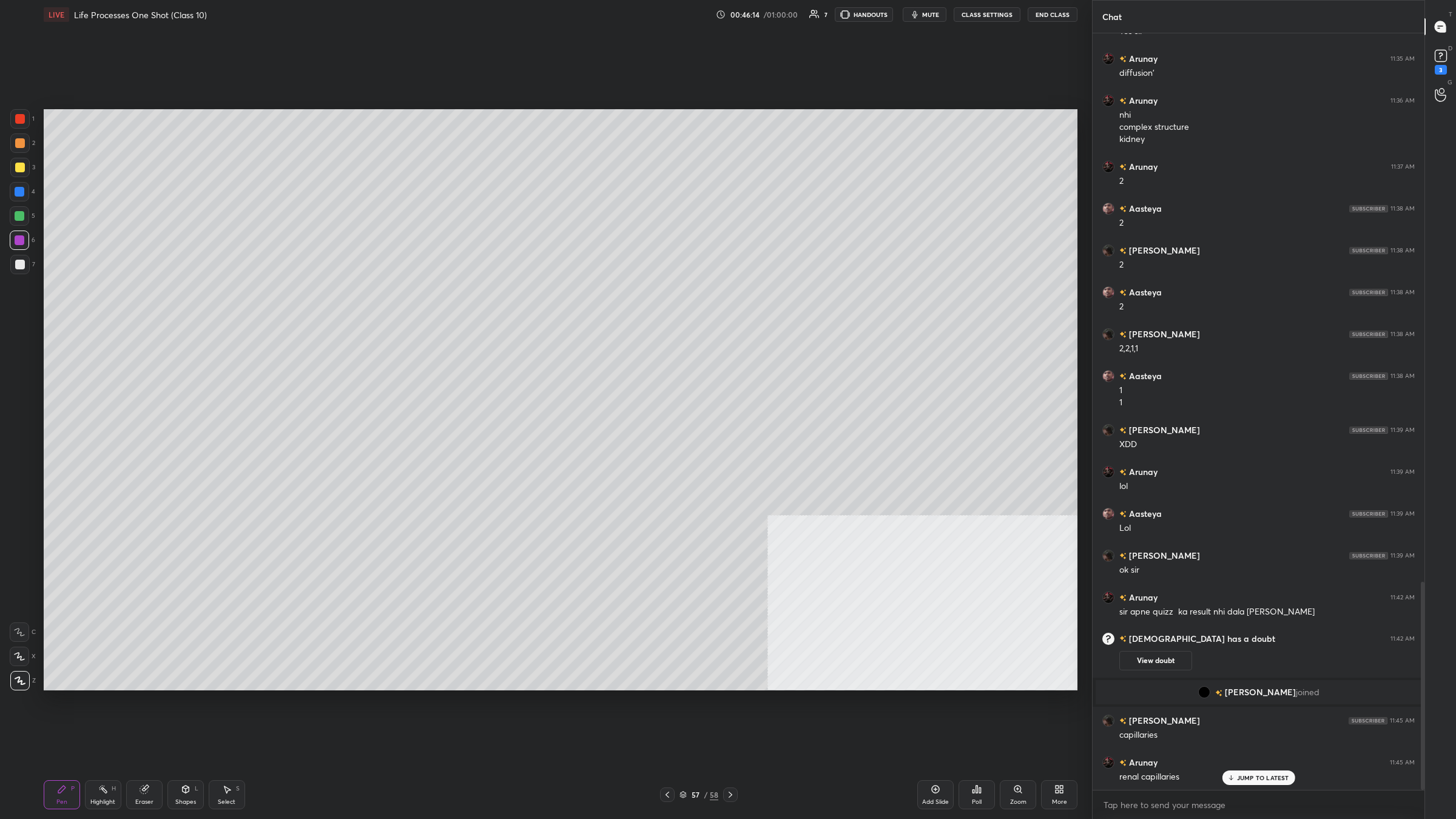 click at bounding box center (20, 119) 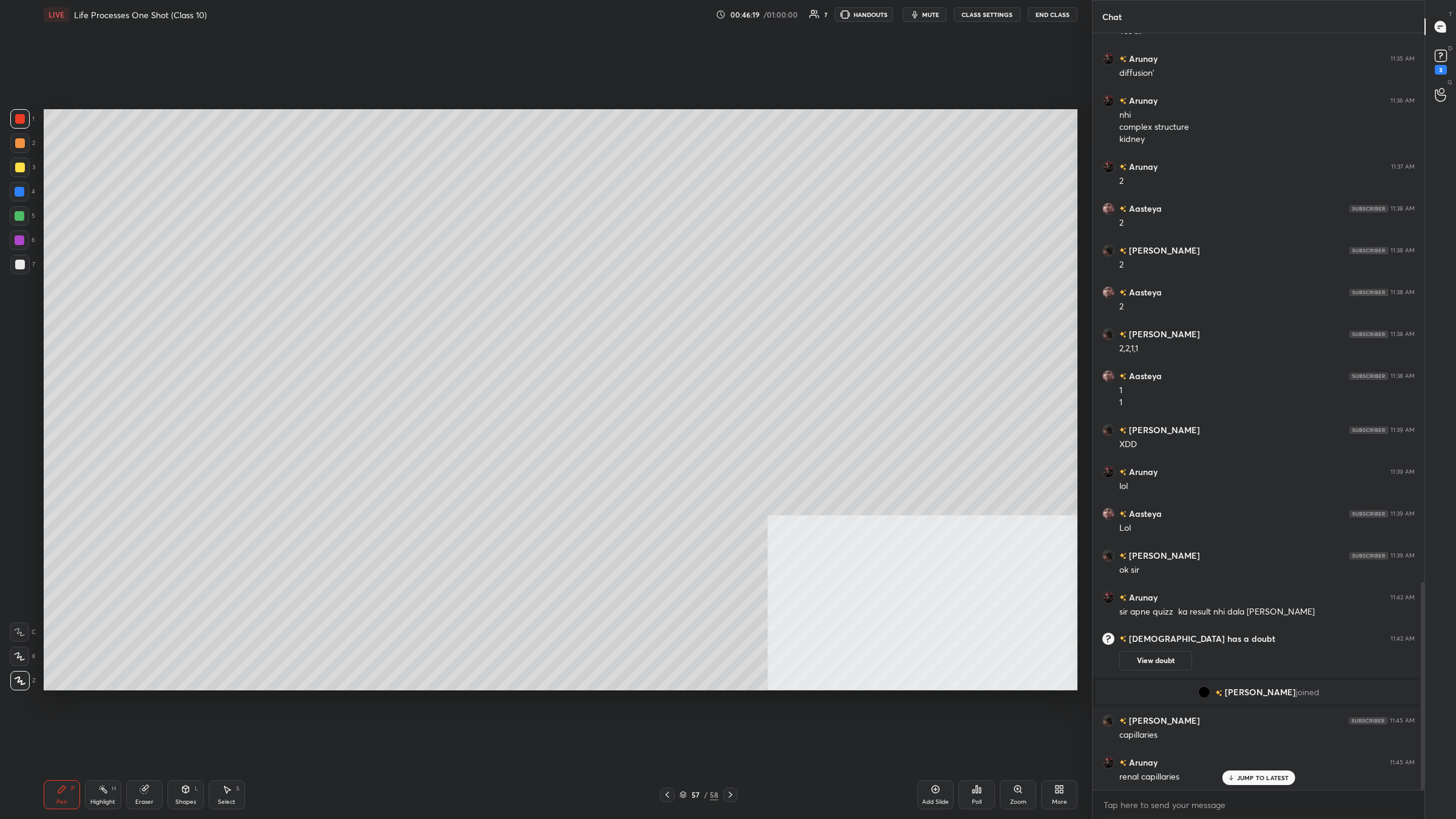 click on "Pen P Highlight H Eraser Shapes L Select S 57 / 58 Add Slide Poll Zoom More" at bounding box center [561, 795] 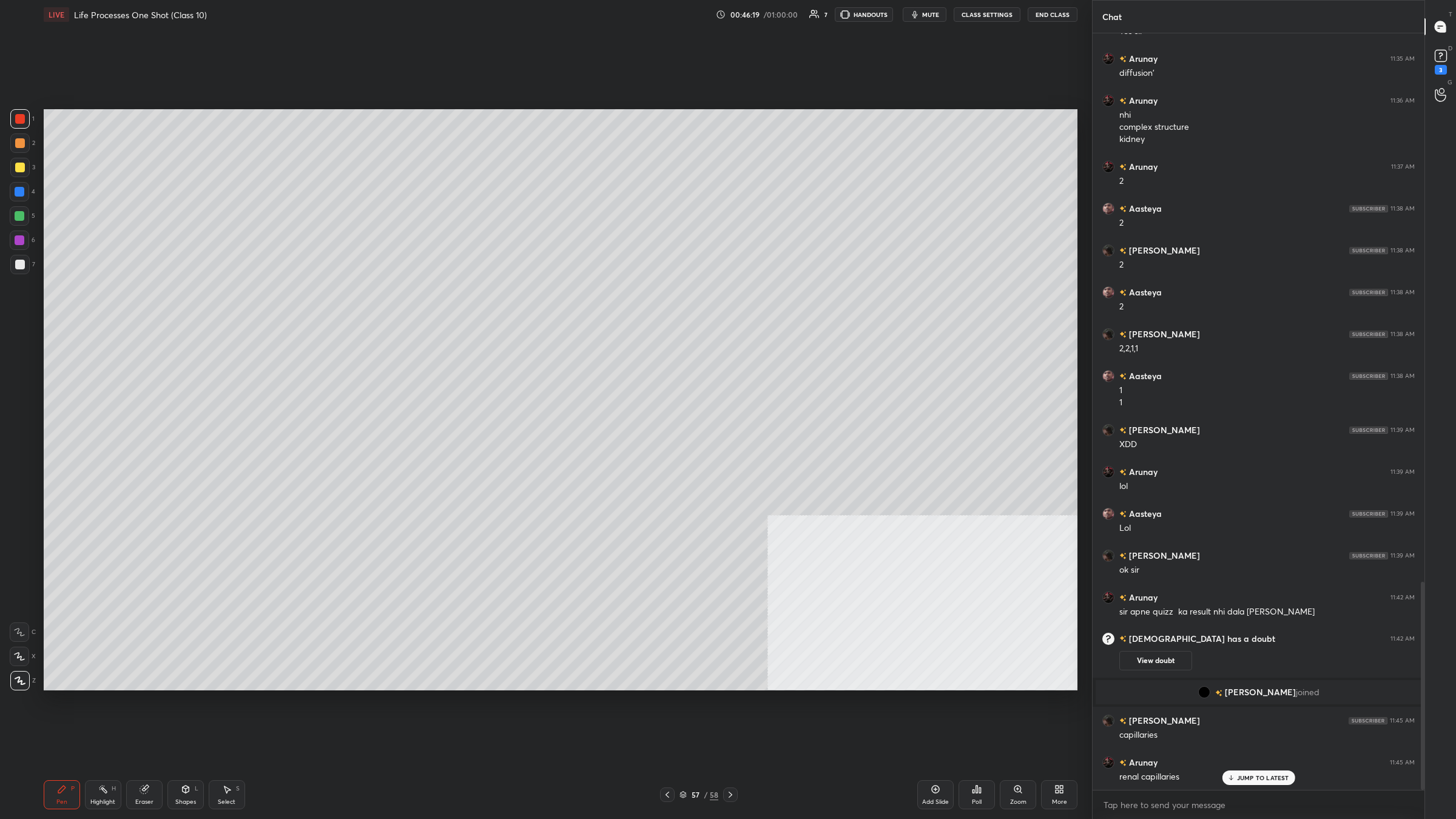 click on "Highlight" at bounding box center (103, 802) 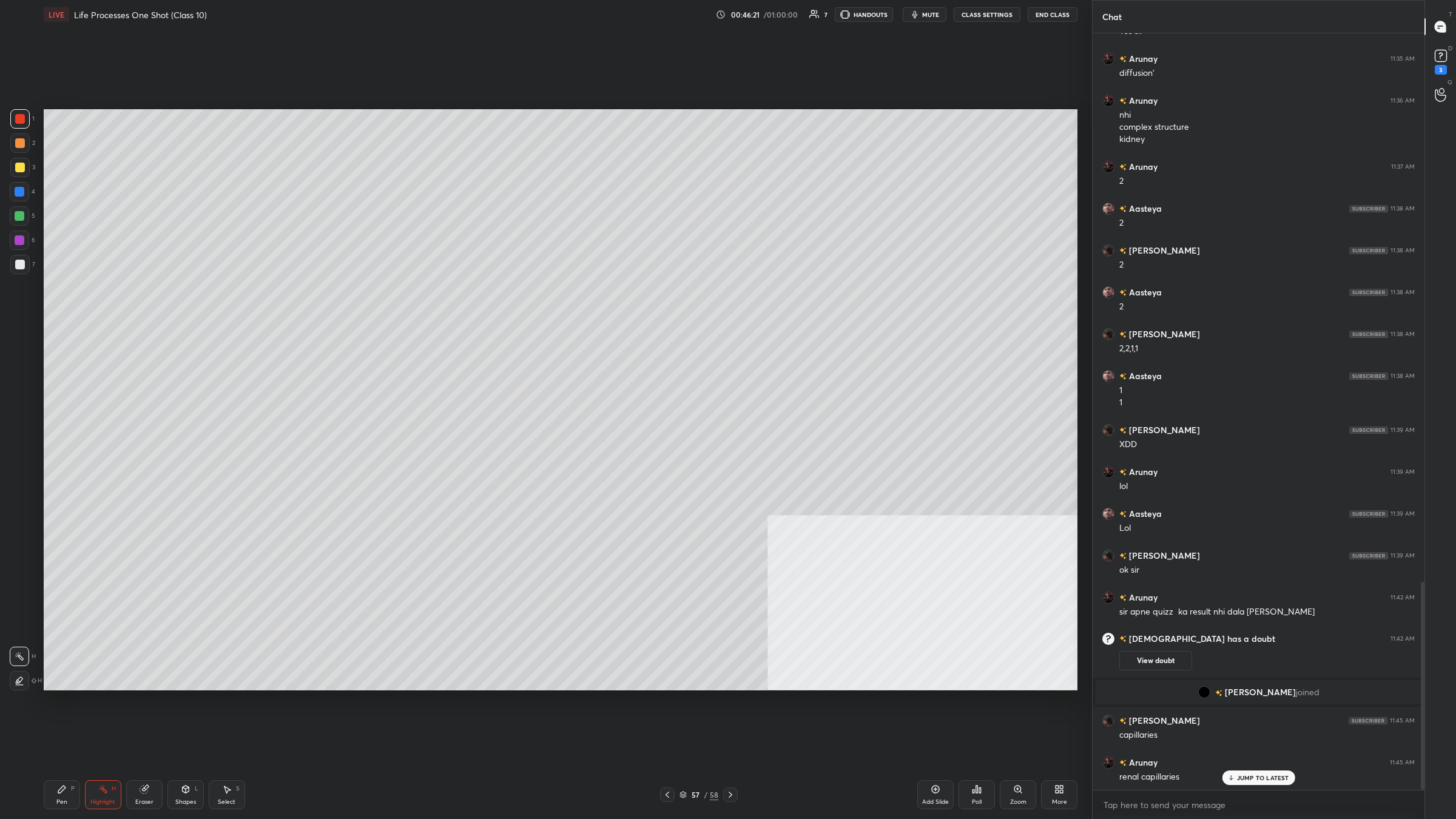 click on "Pen P" at bounding box center (62, 795) 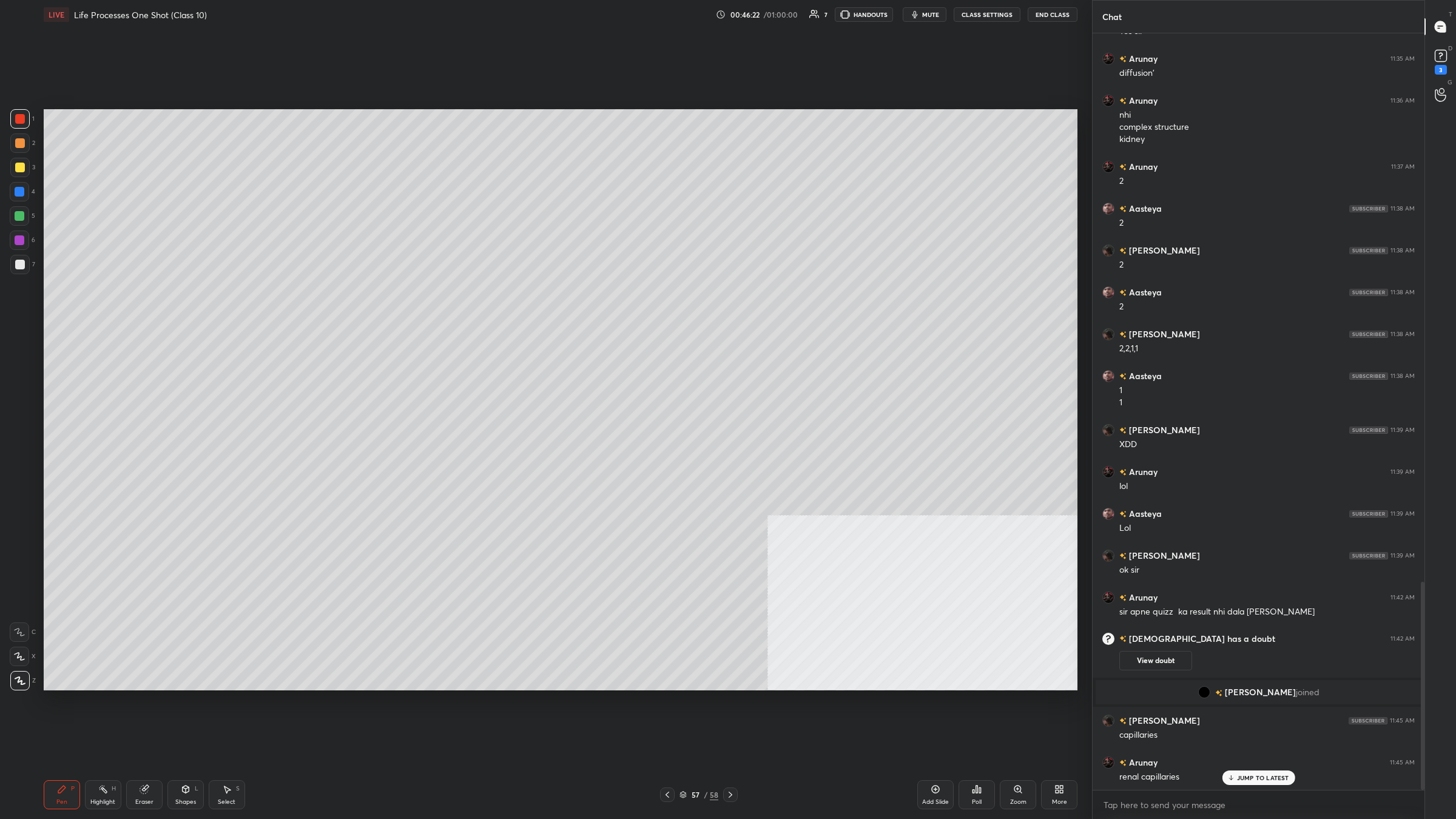 click at bounding box center [19, 216] 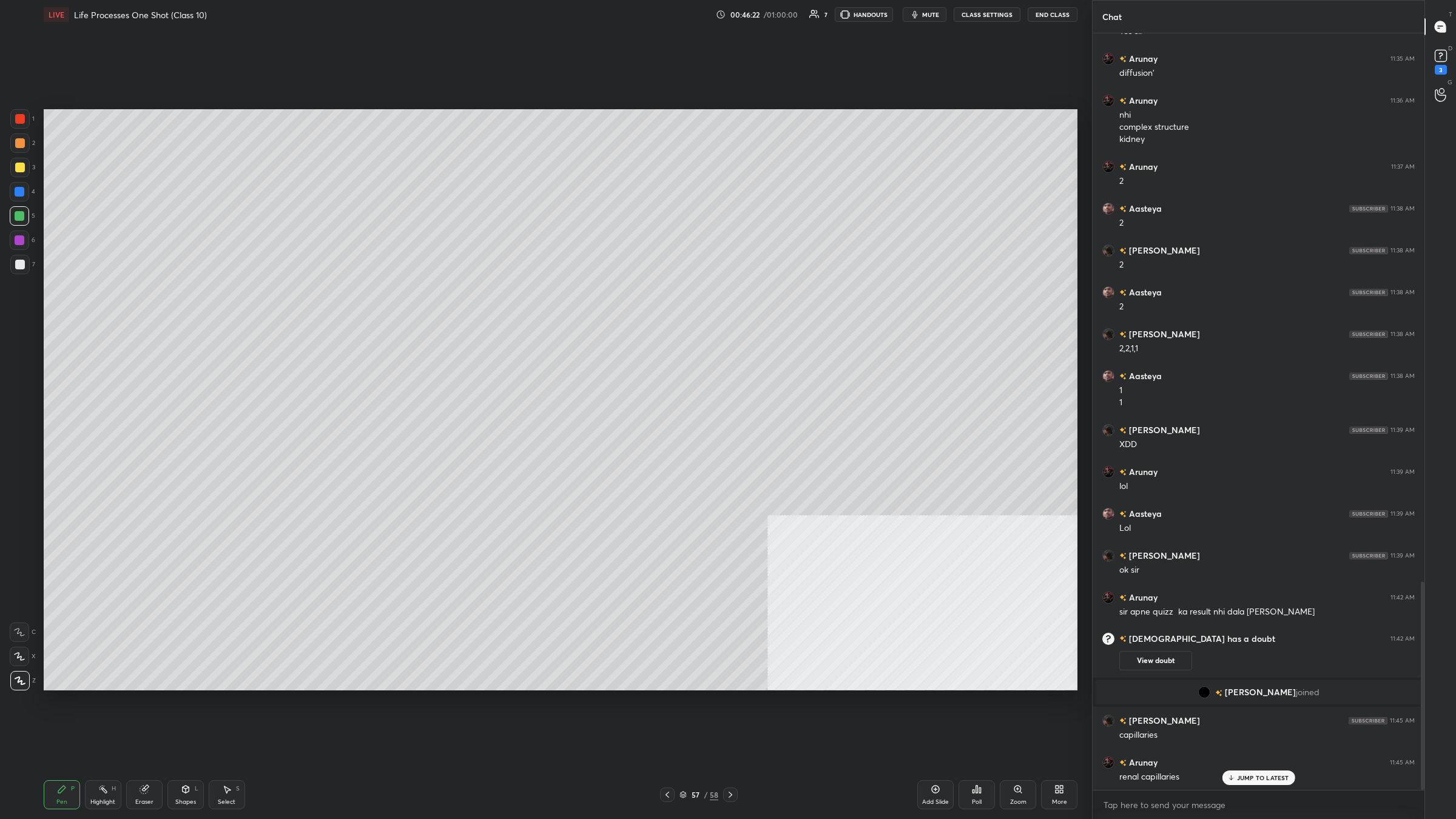 click at bounding box center (19, 216) 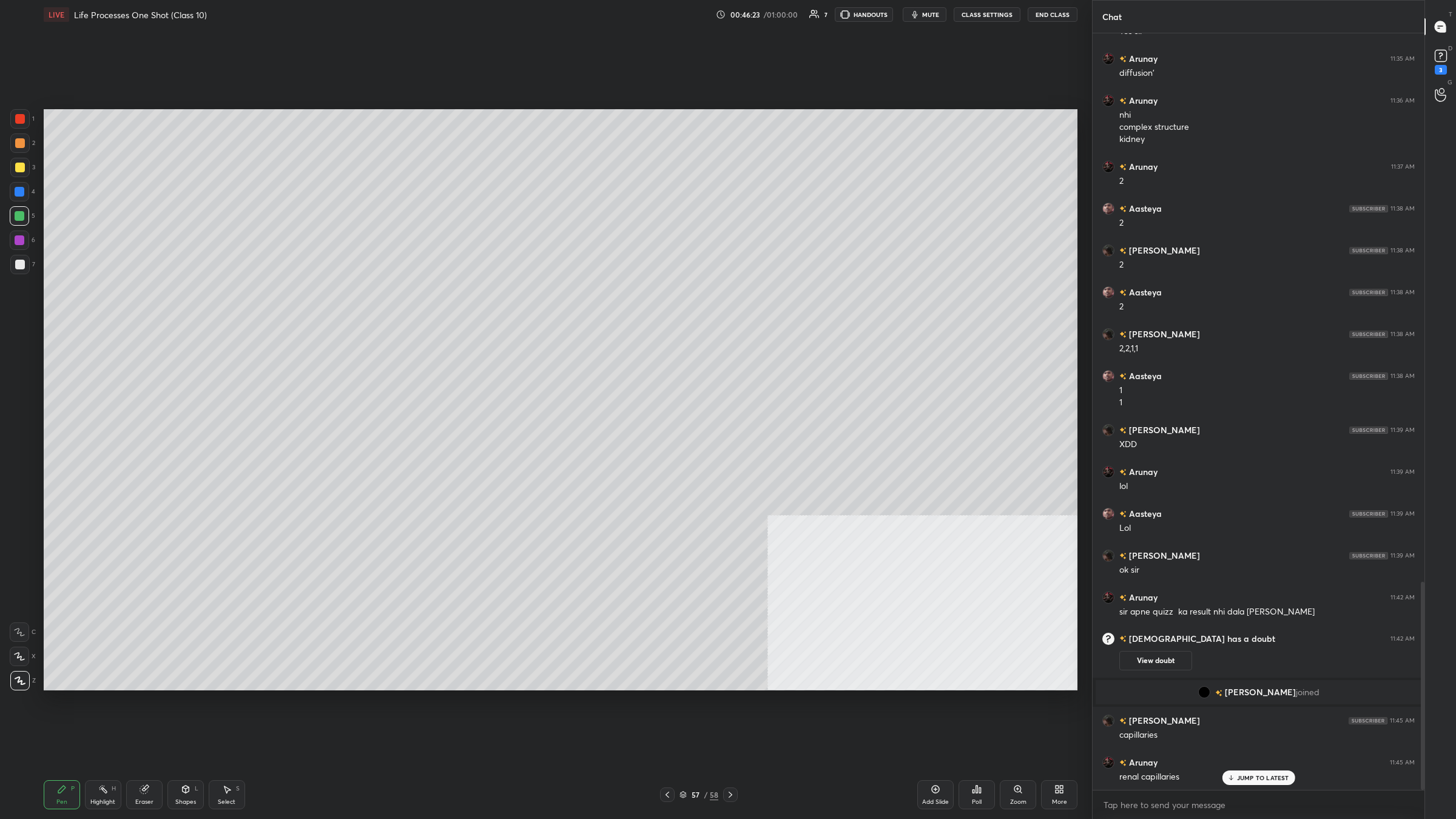 click at bounding box center (19, 192) 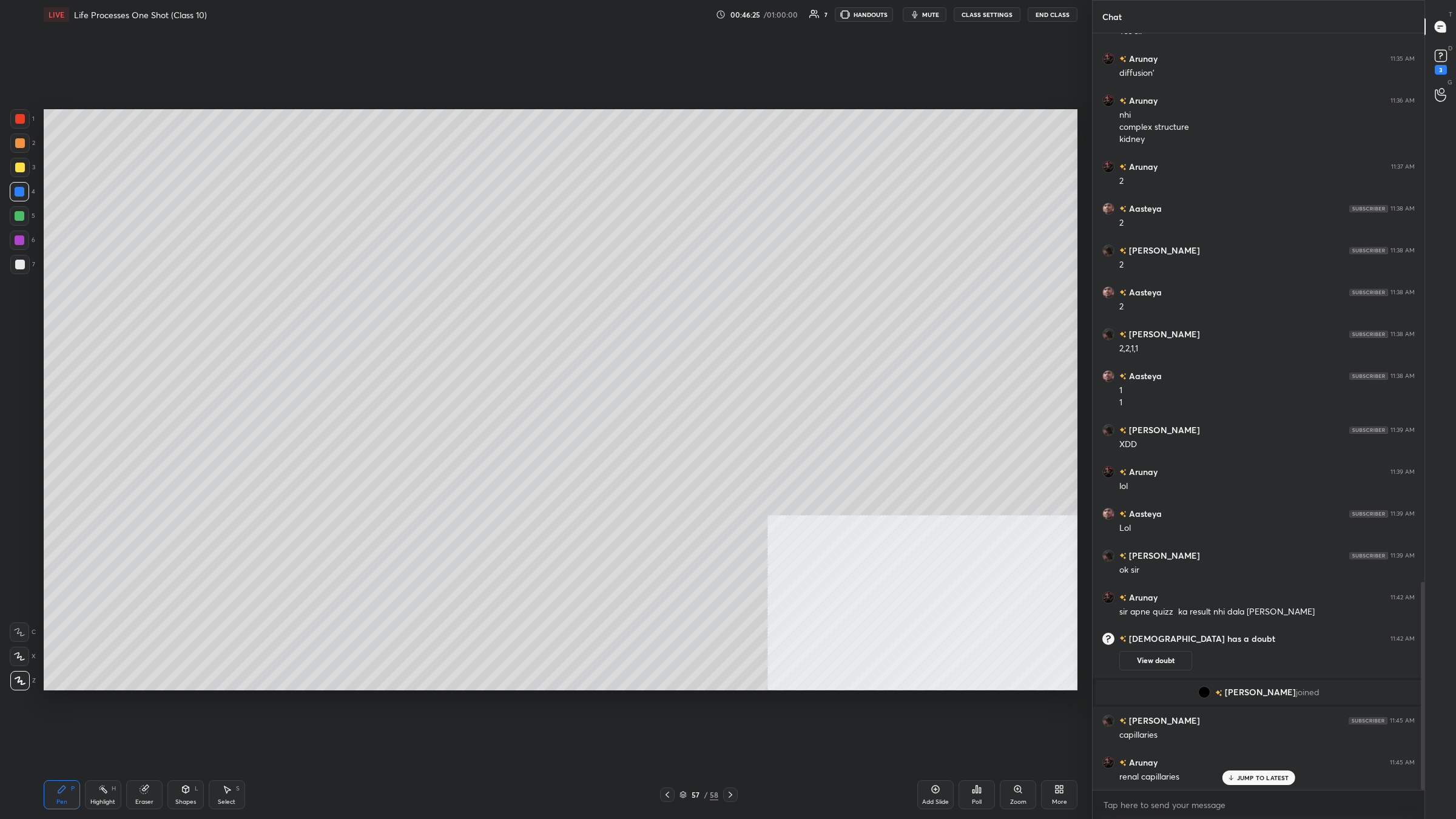 click on "Highlight H" at bounding box center (103, 795) 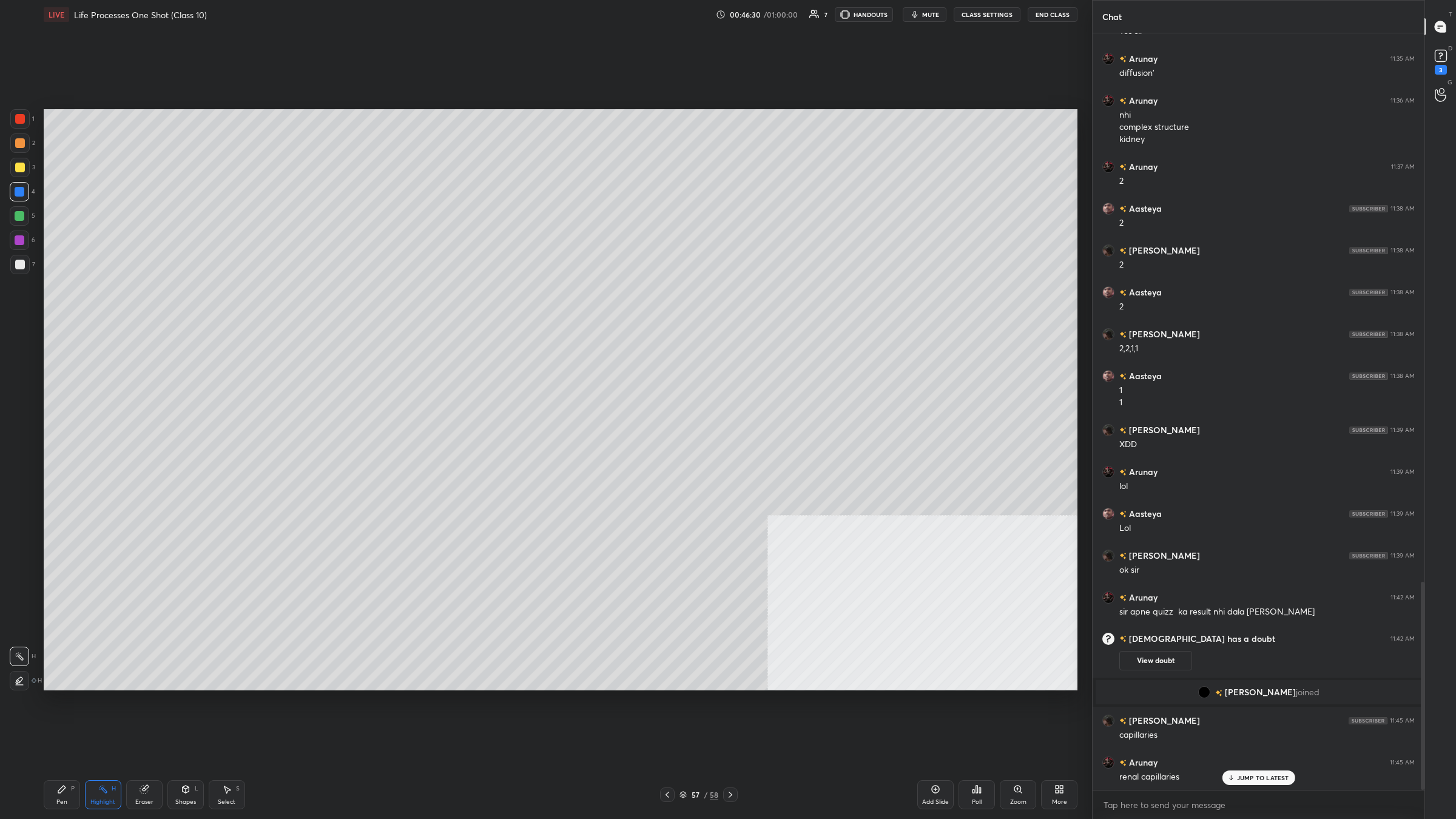 click on "Pen" at bounding box center [62, 802] 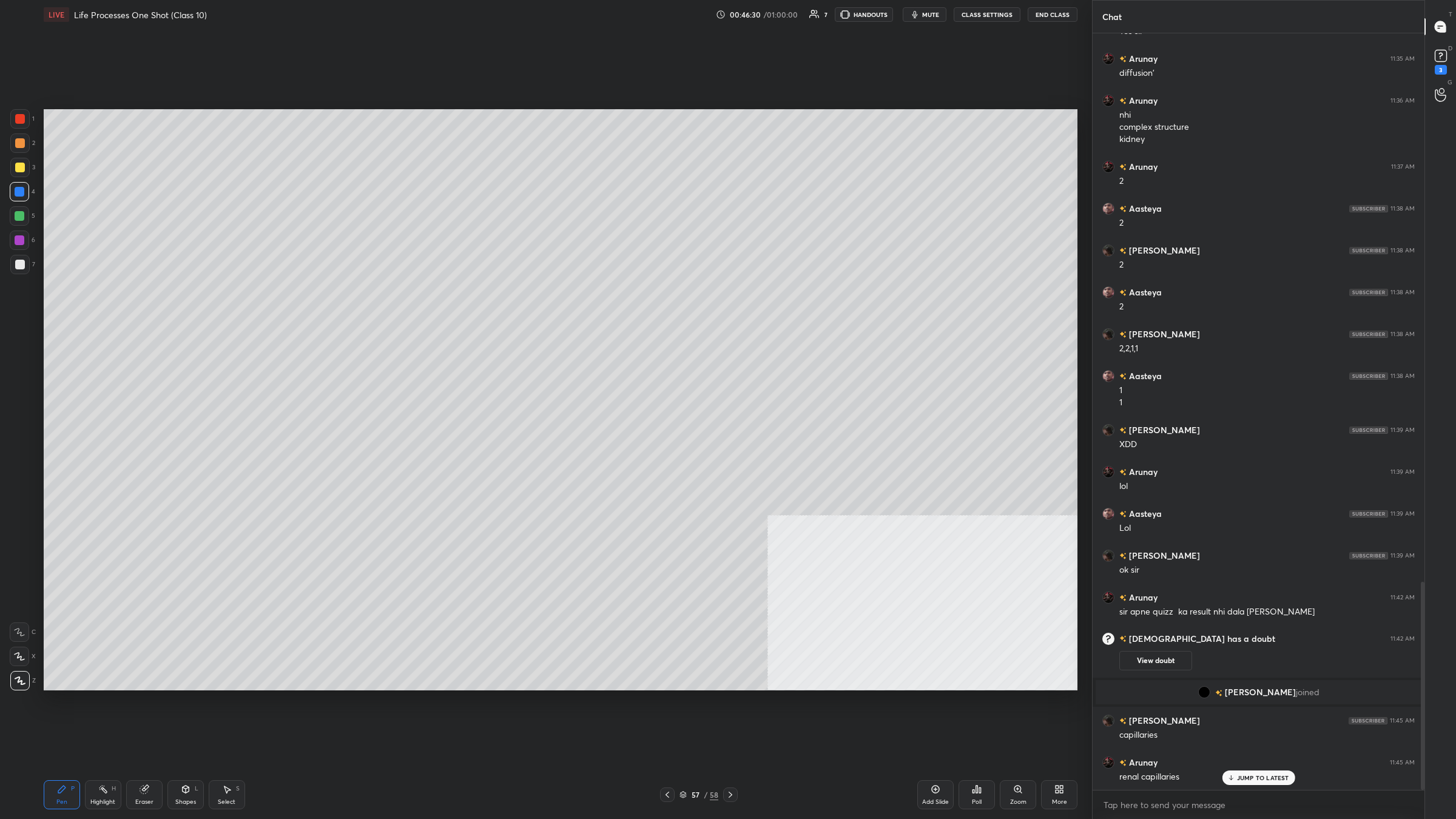 click on "Pen P" at bounding box center (62, 795) 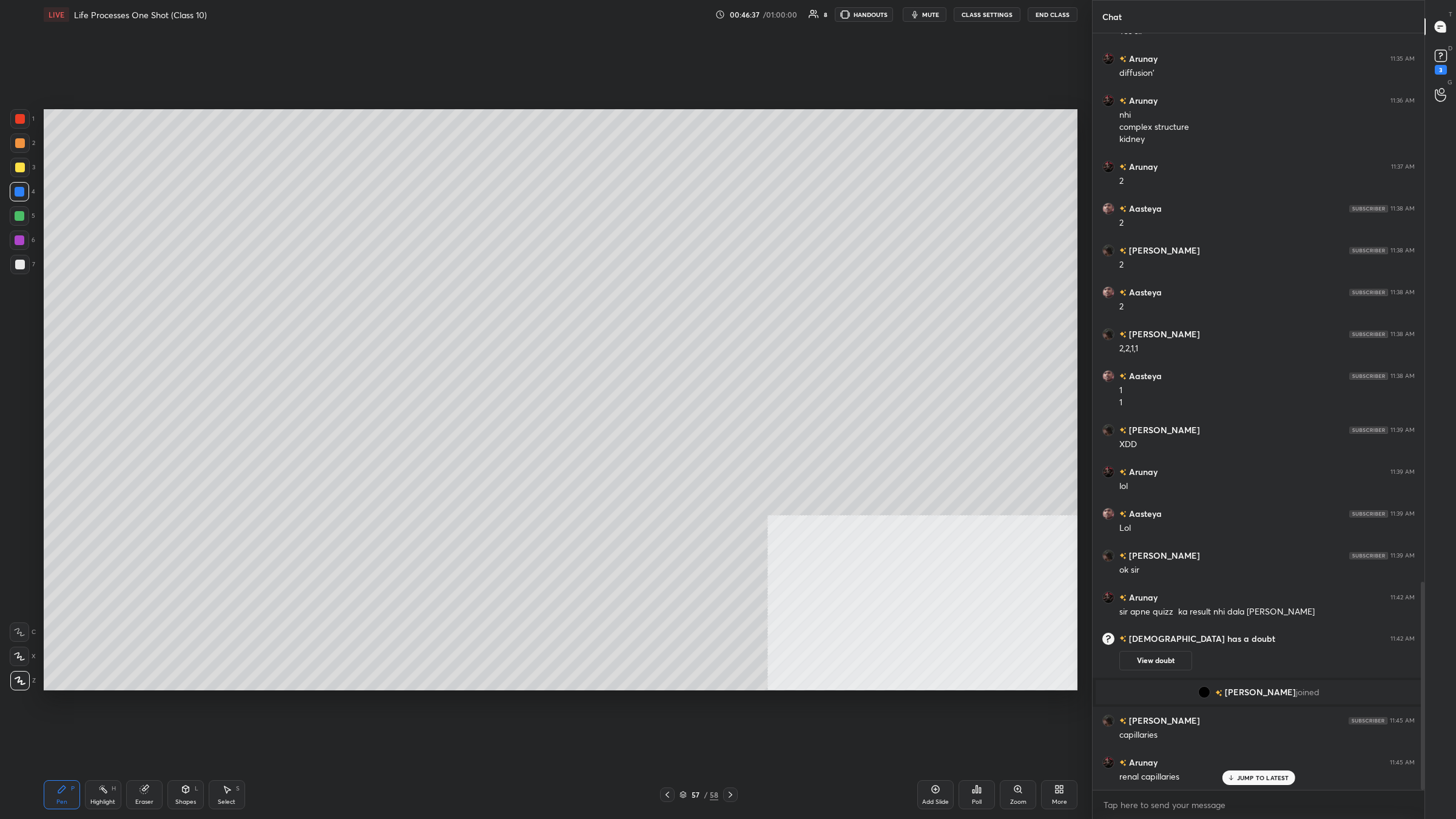 click 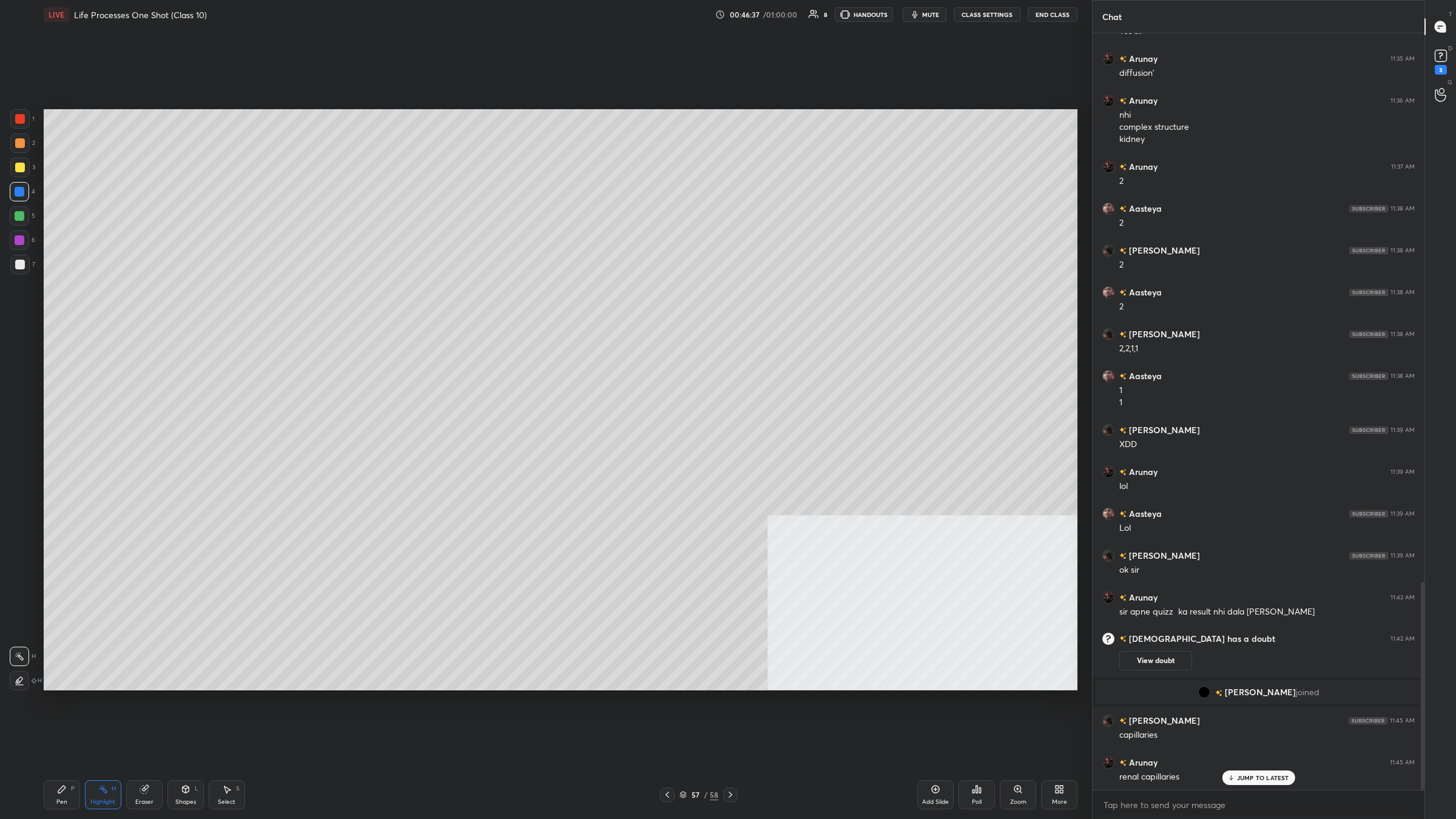 click 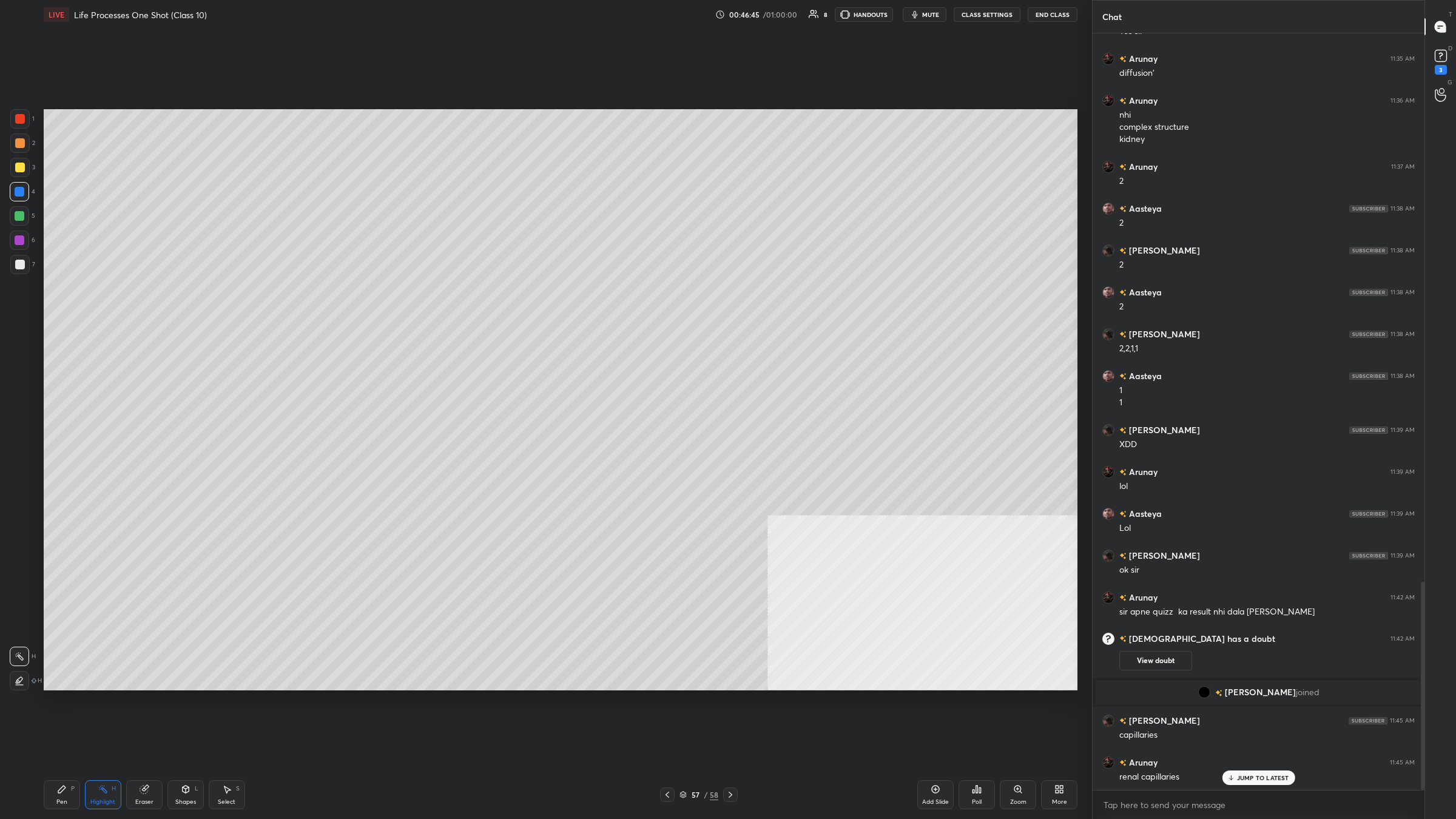 click 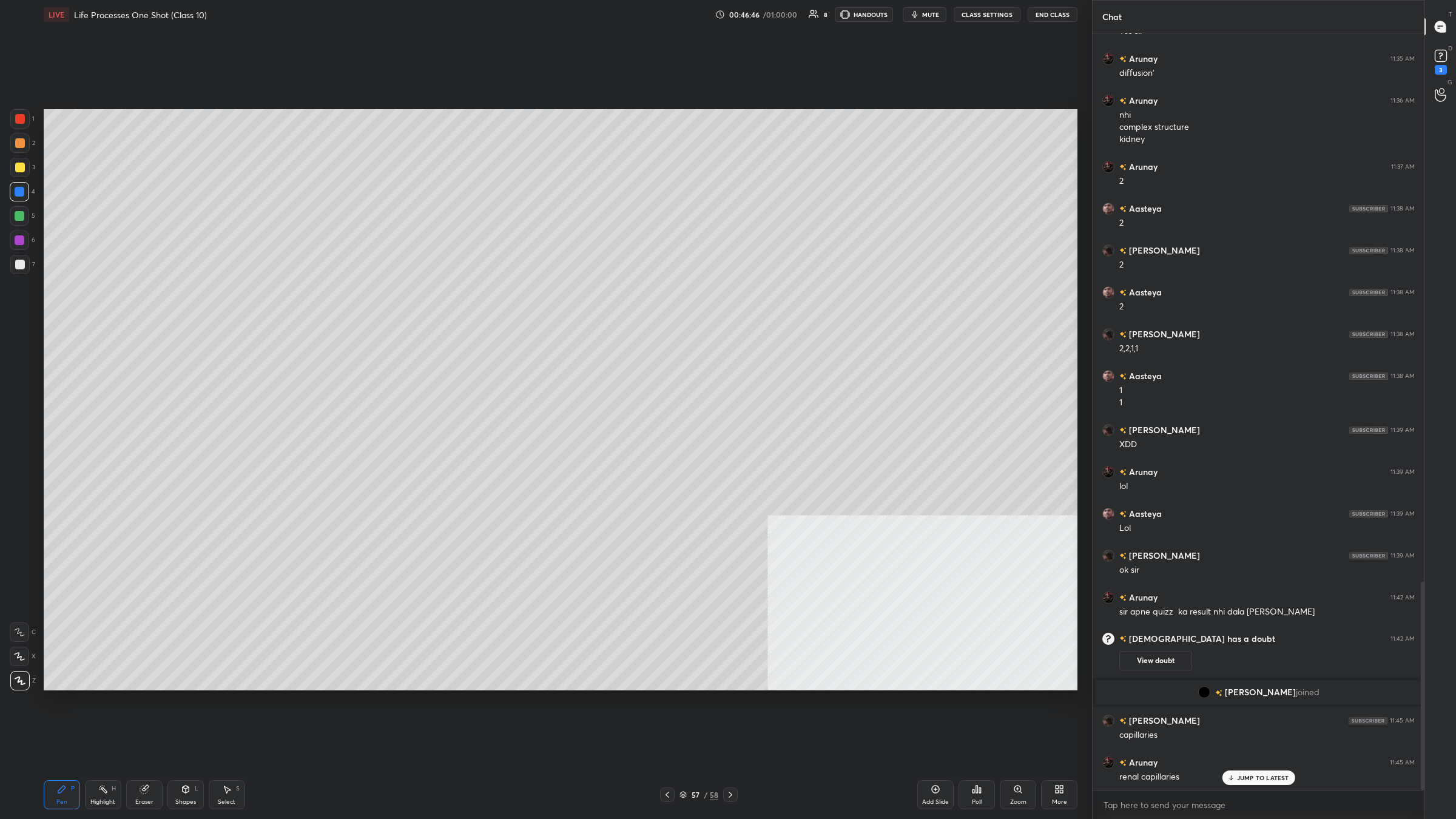 click 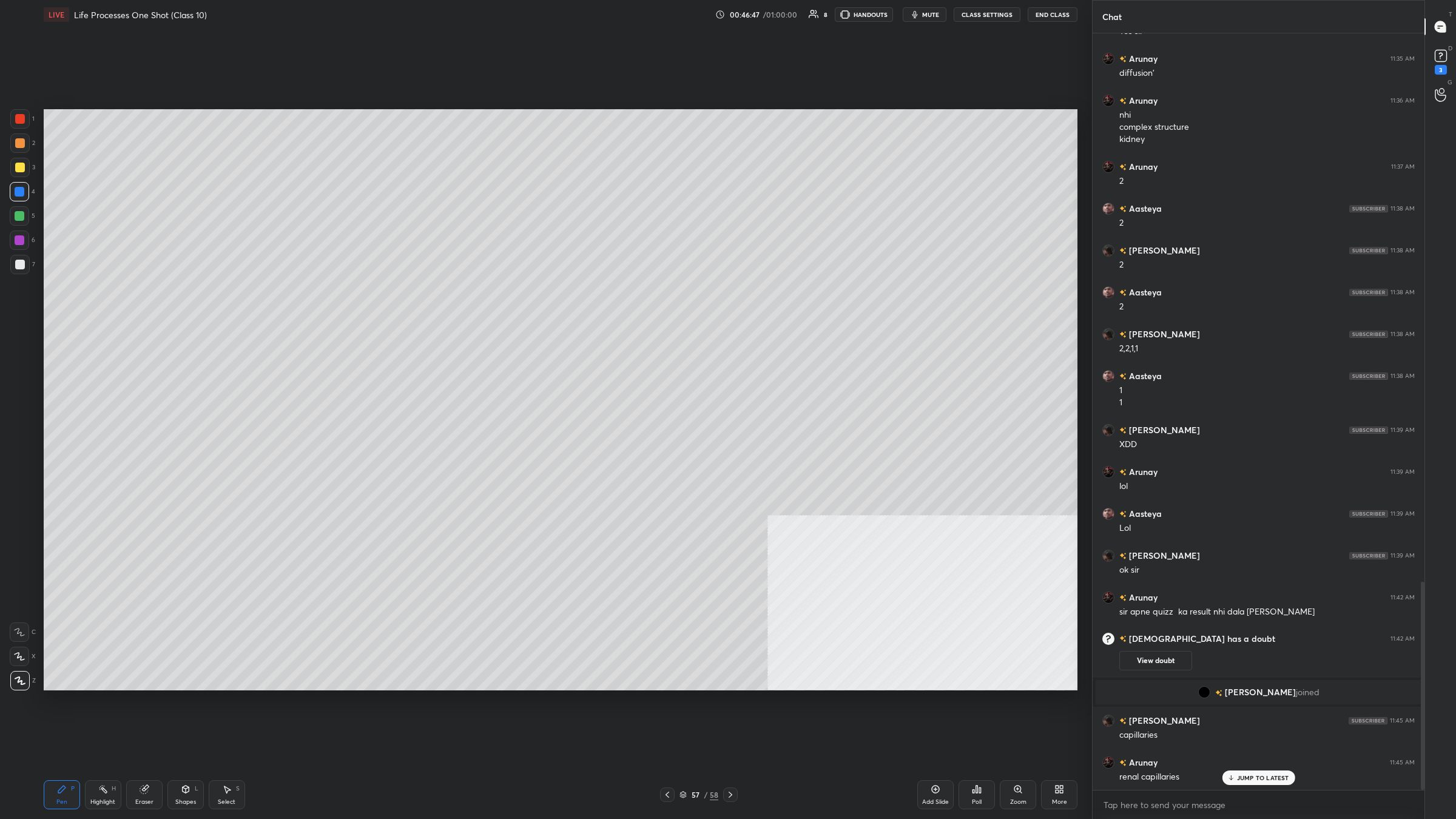 click on "7" at bounding box center [22, 267] 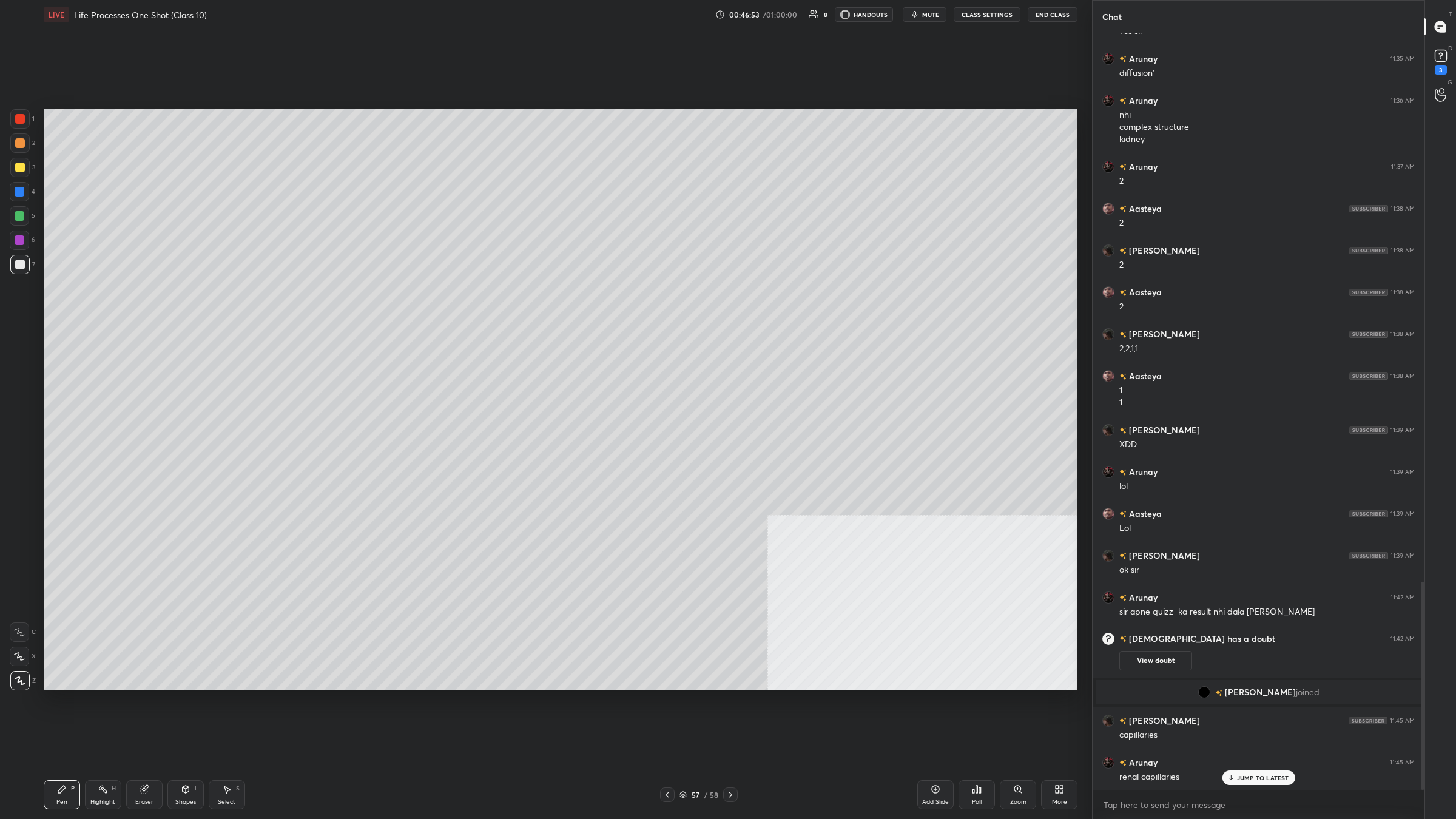 click at bounding box center [19, 240] 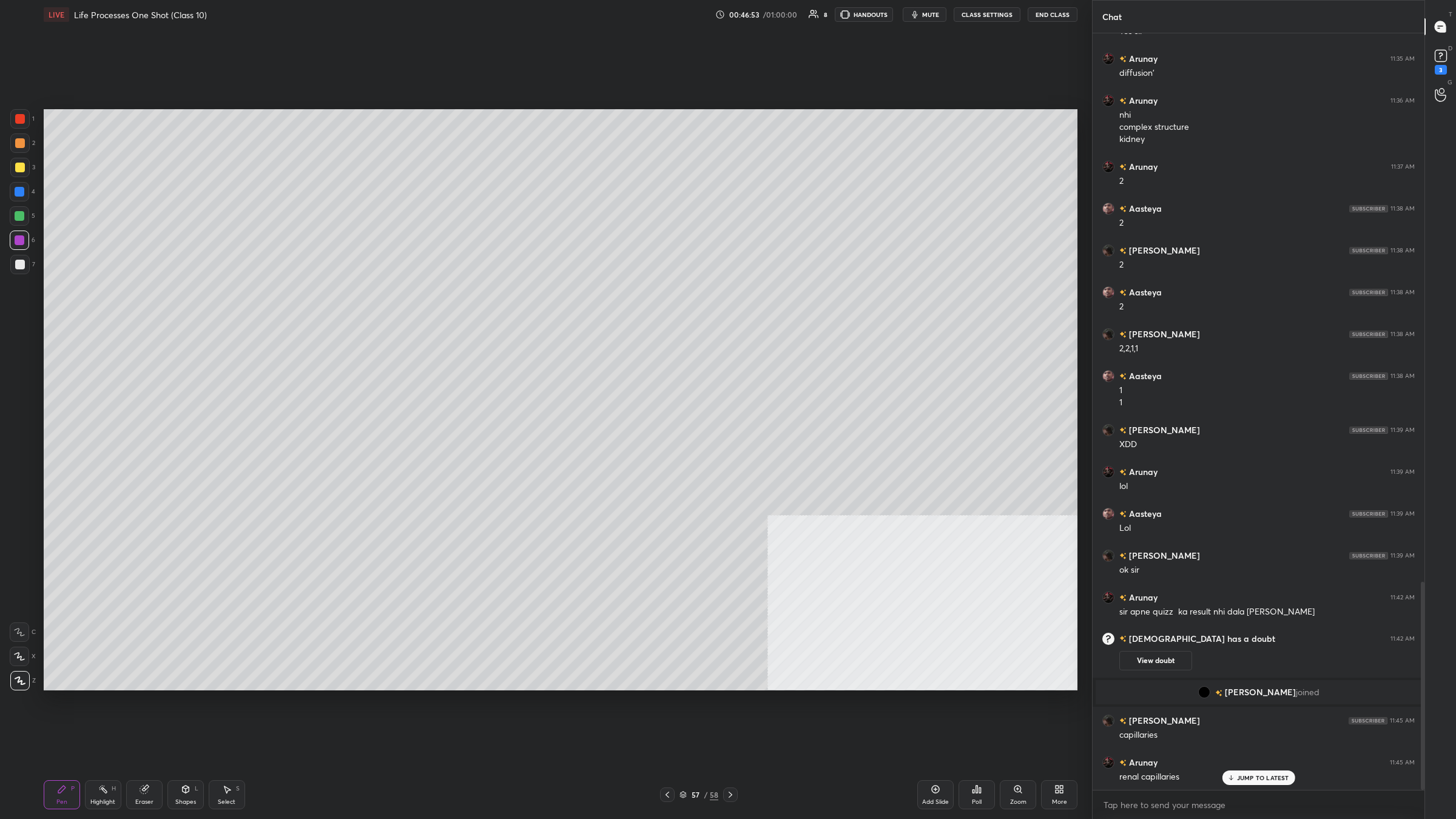 click at bounding box center (19, 240) 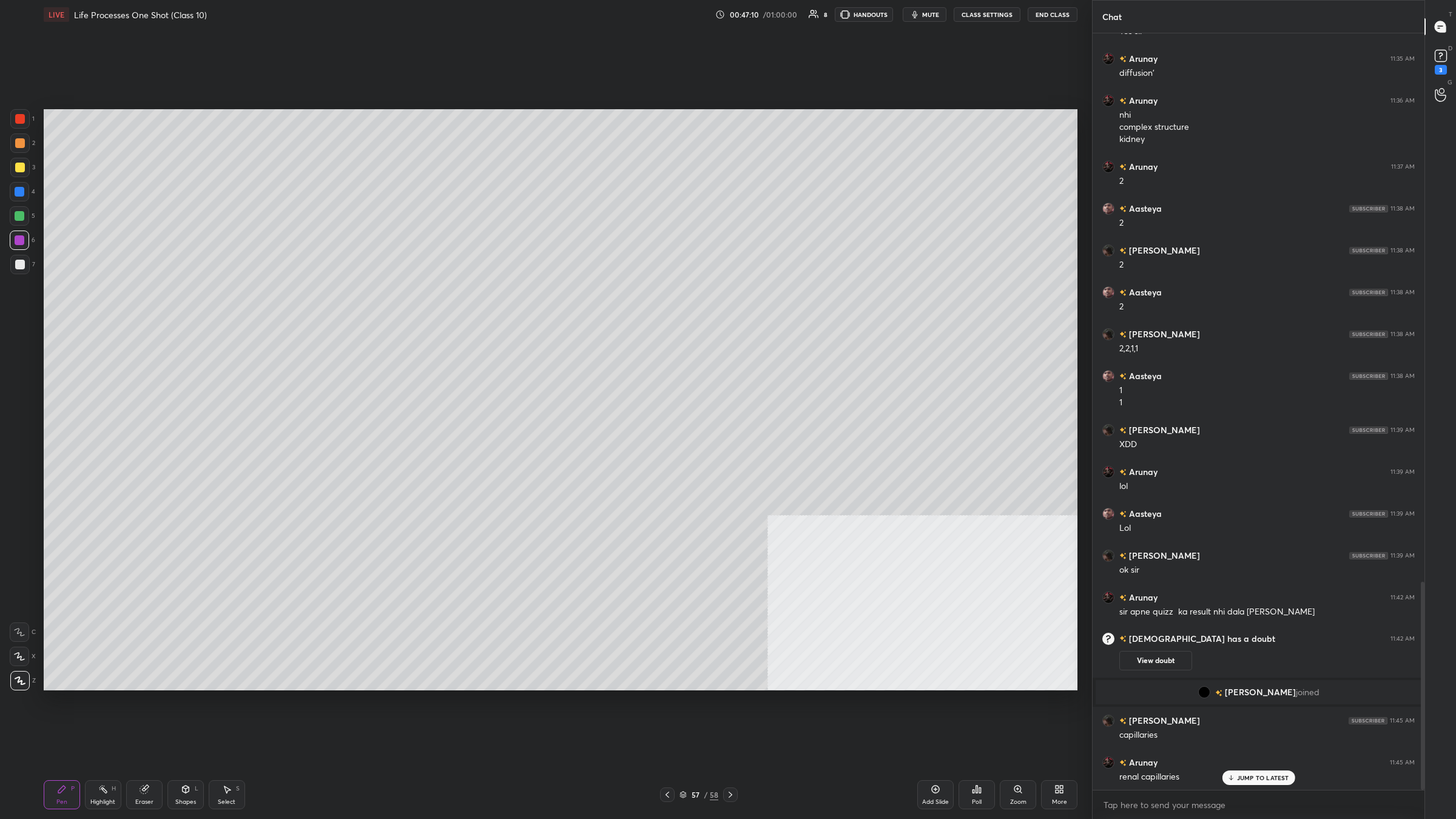 click on "Pen P Highlight H Eraser Shapes L Select S 57 / 58 Add Slide Poll Zoom More" at bounding box center [561, 795] 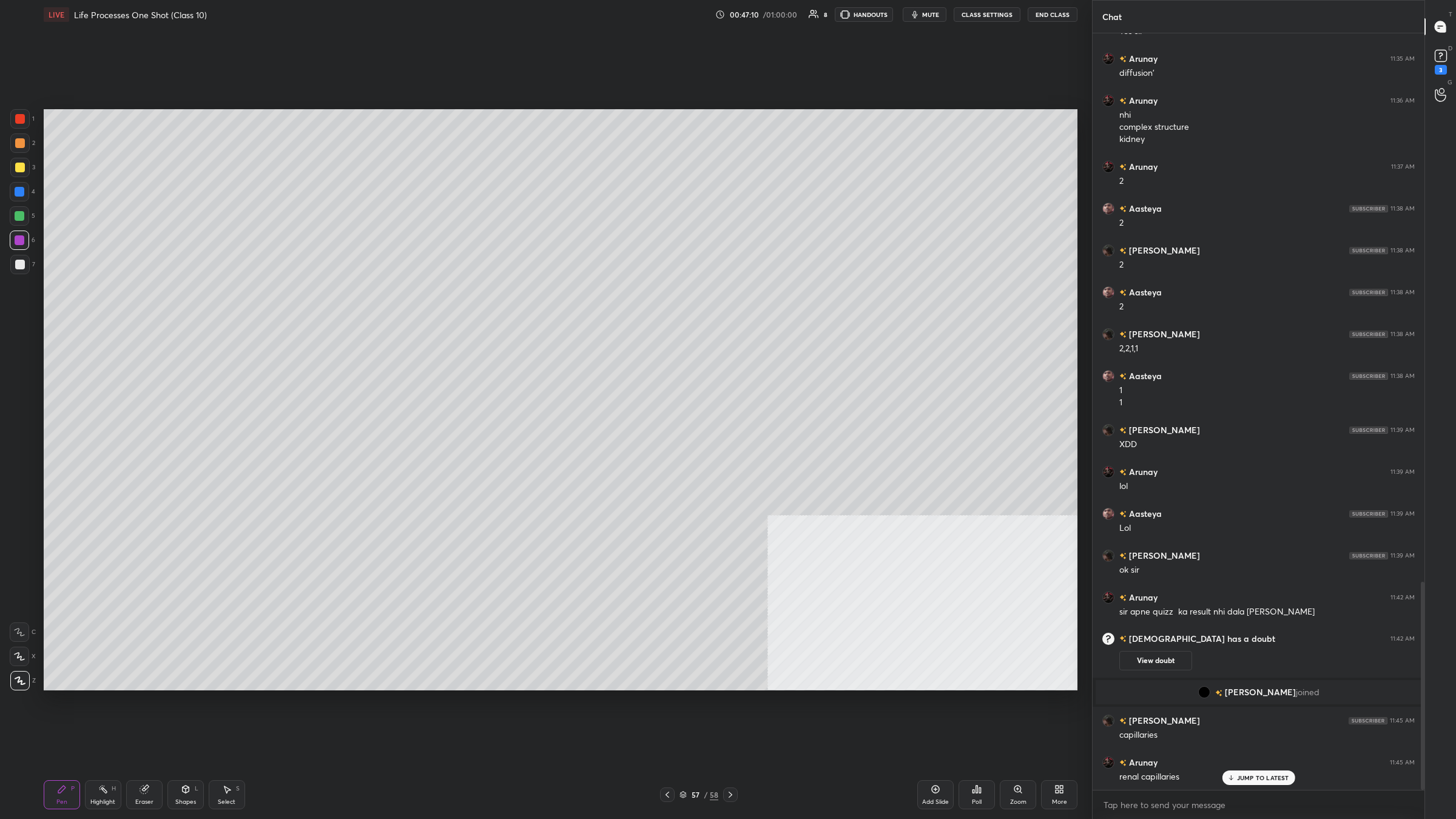 click 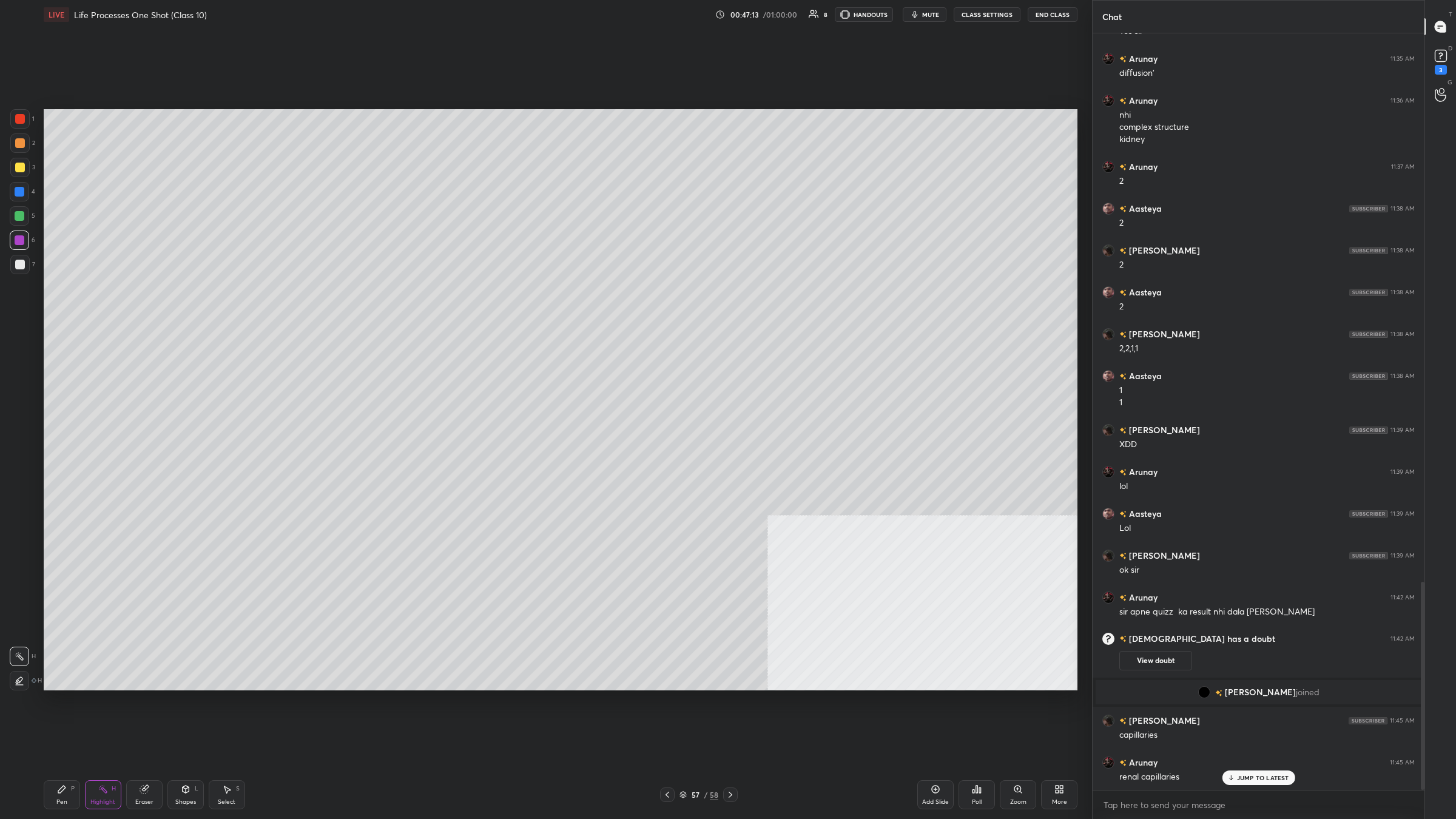 click on "Pen P" at bounding box center (62, 795) 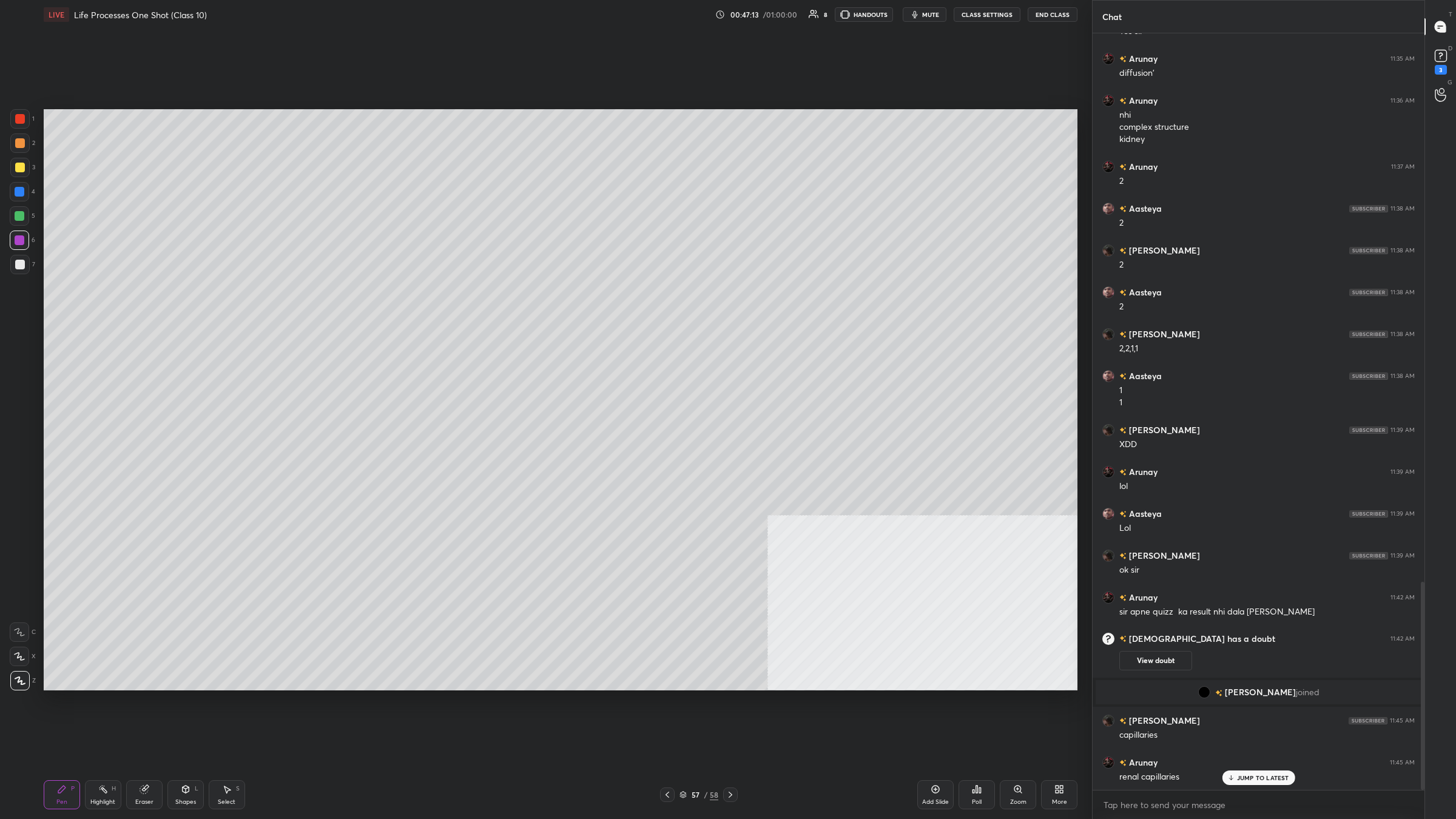 click 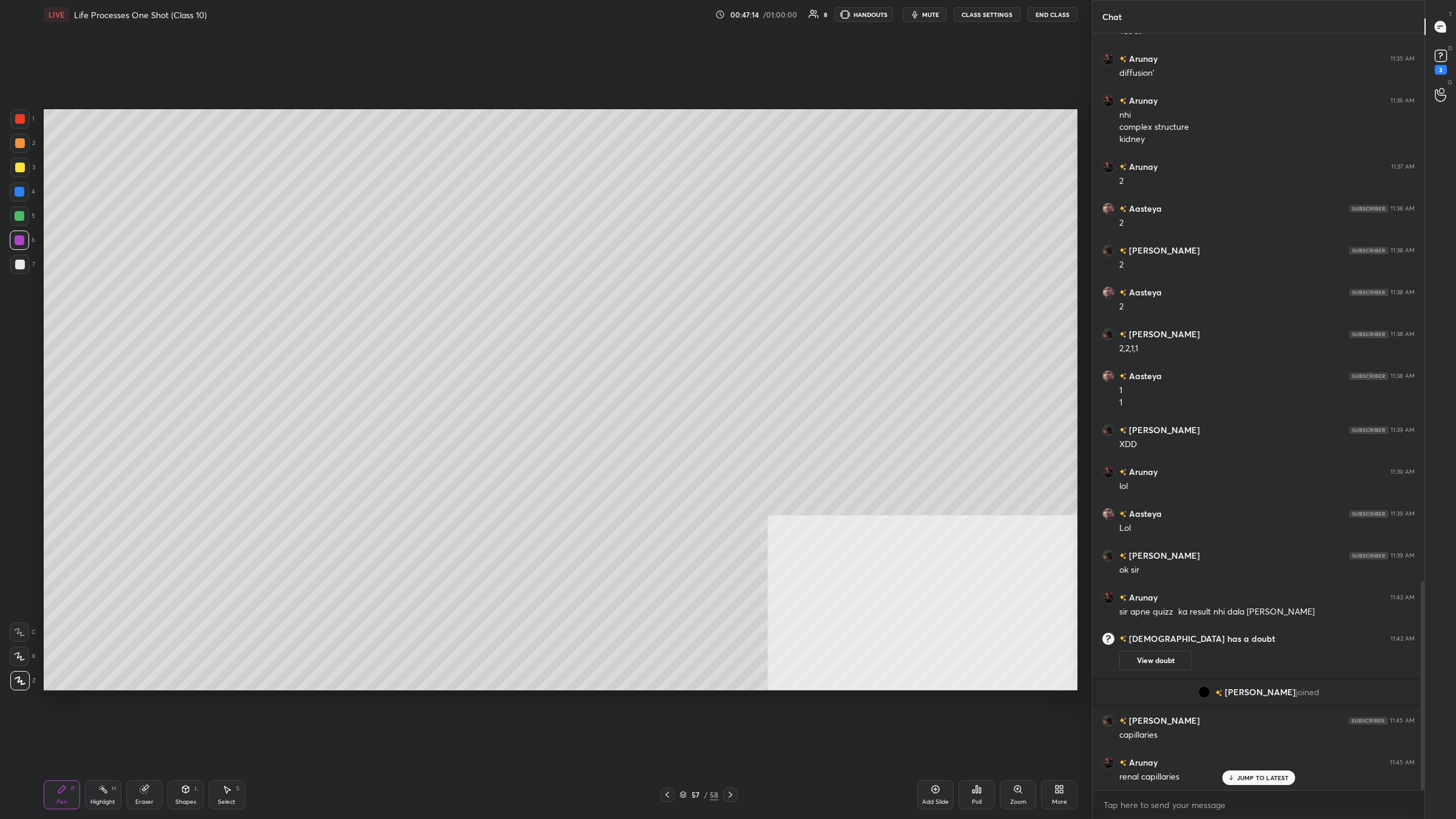 click at bounding box center (19, 192) 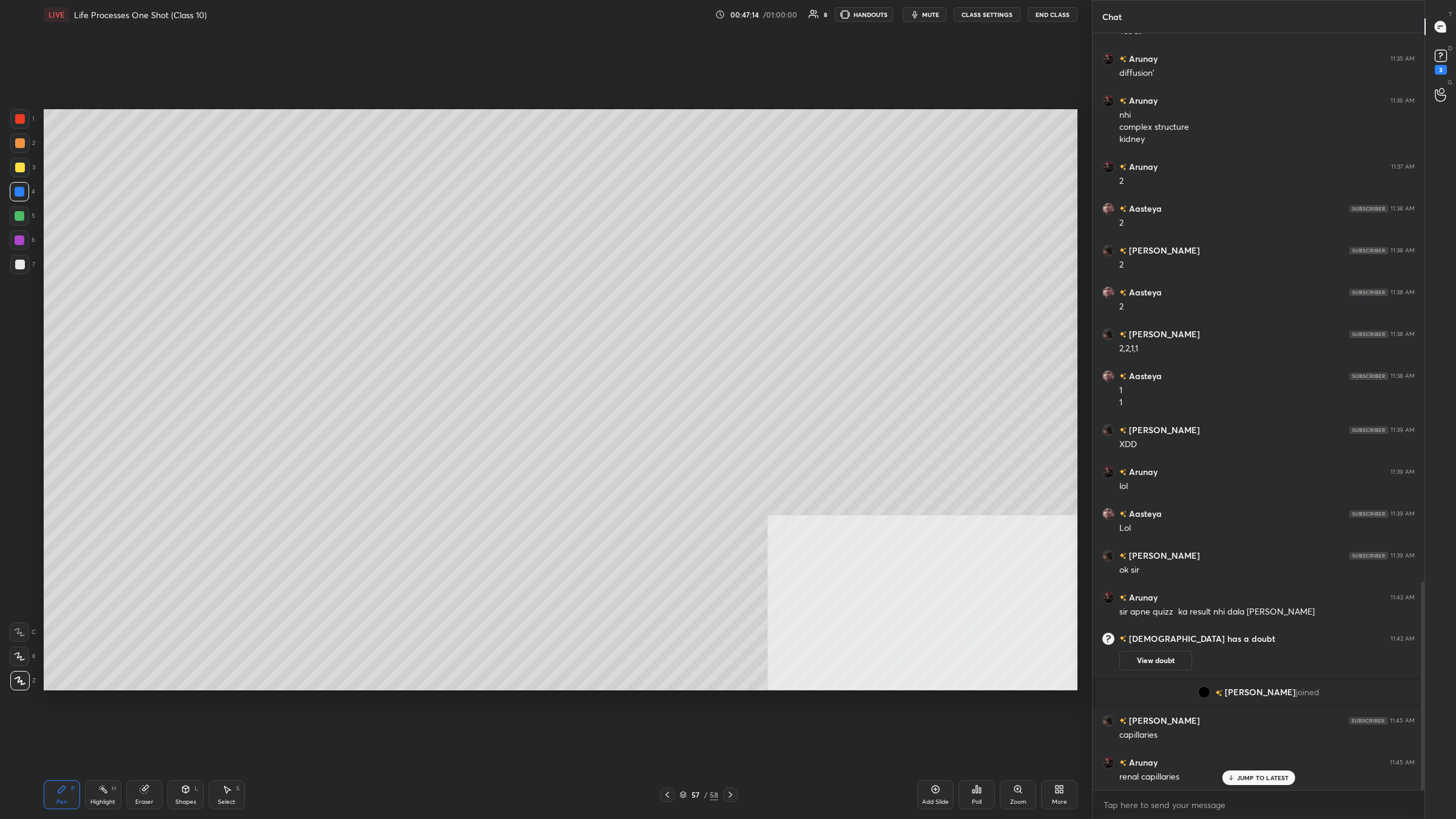 click at bounding box center (19, 192) 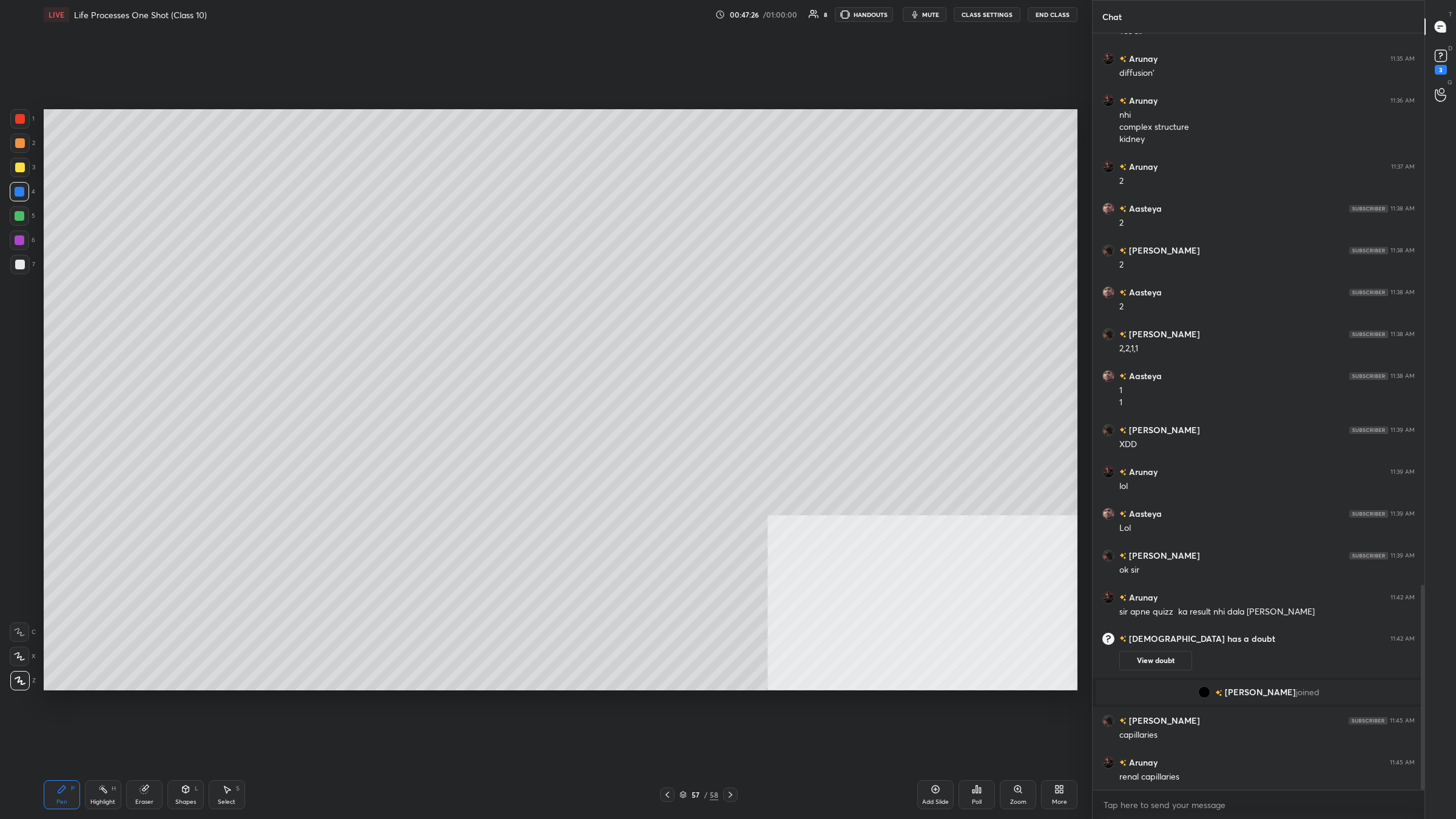 scroll, scrollTop: 2035, scrollLeft: 0, axis: vertical 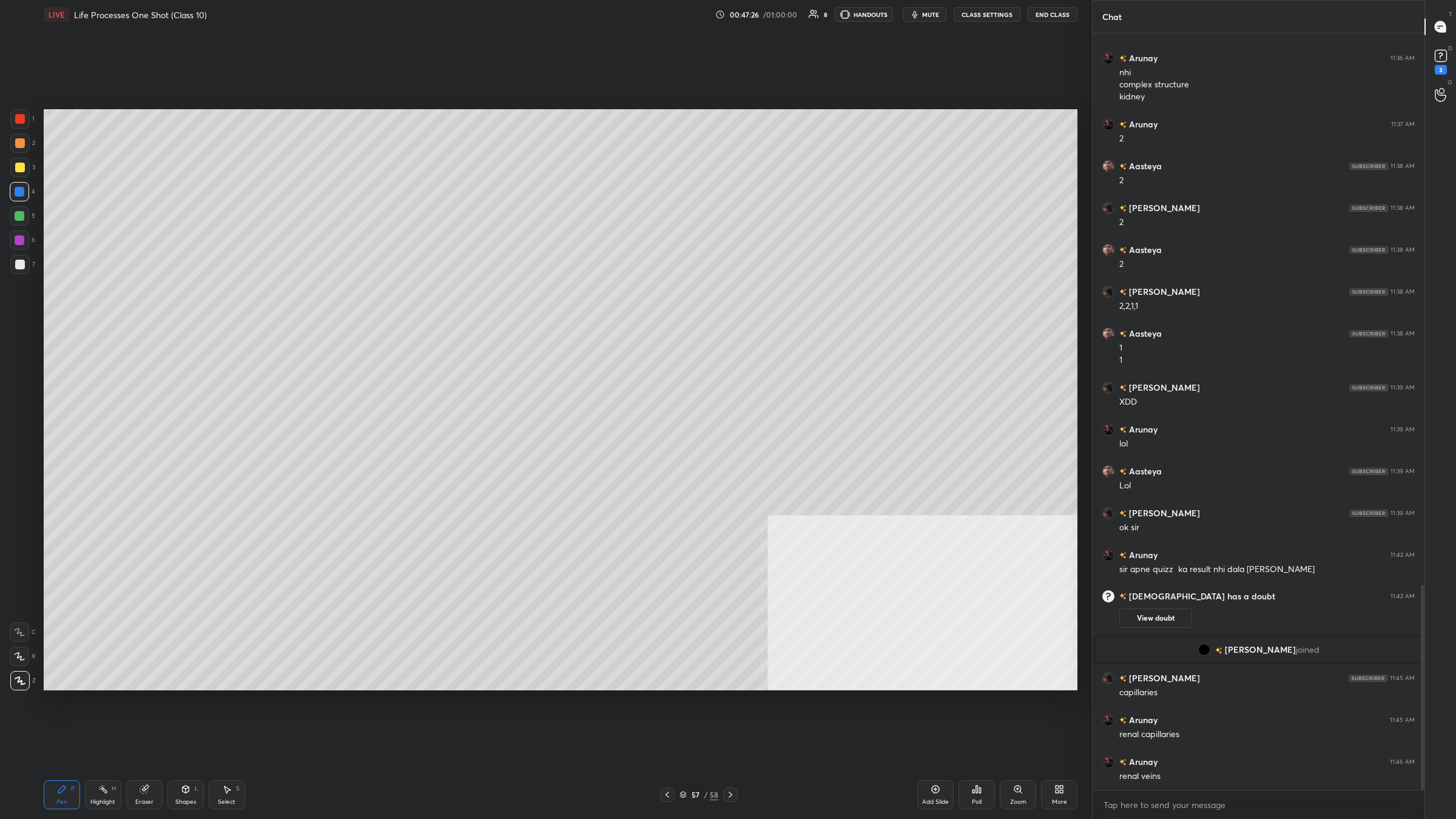 click 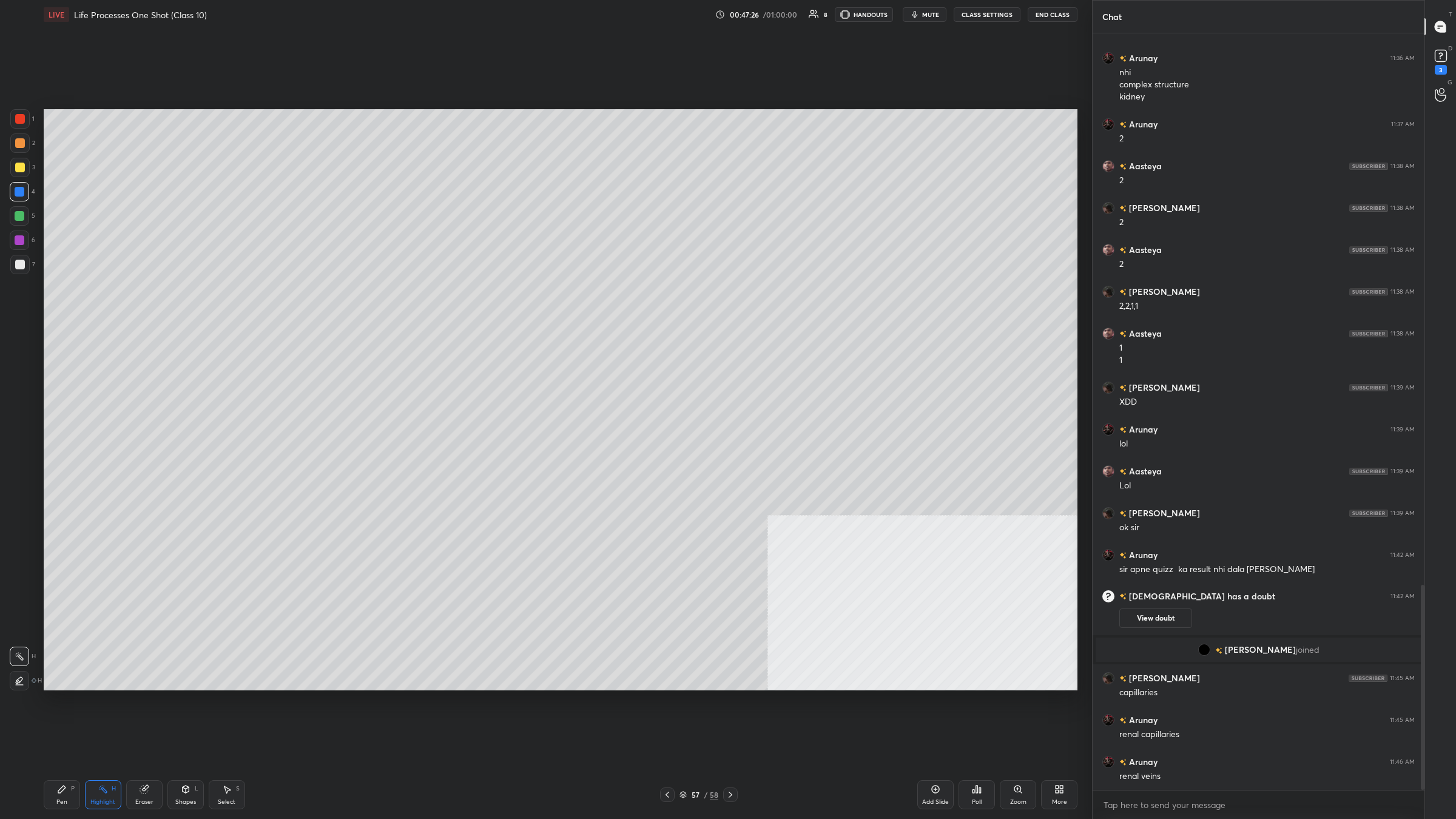 click 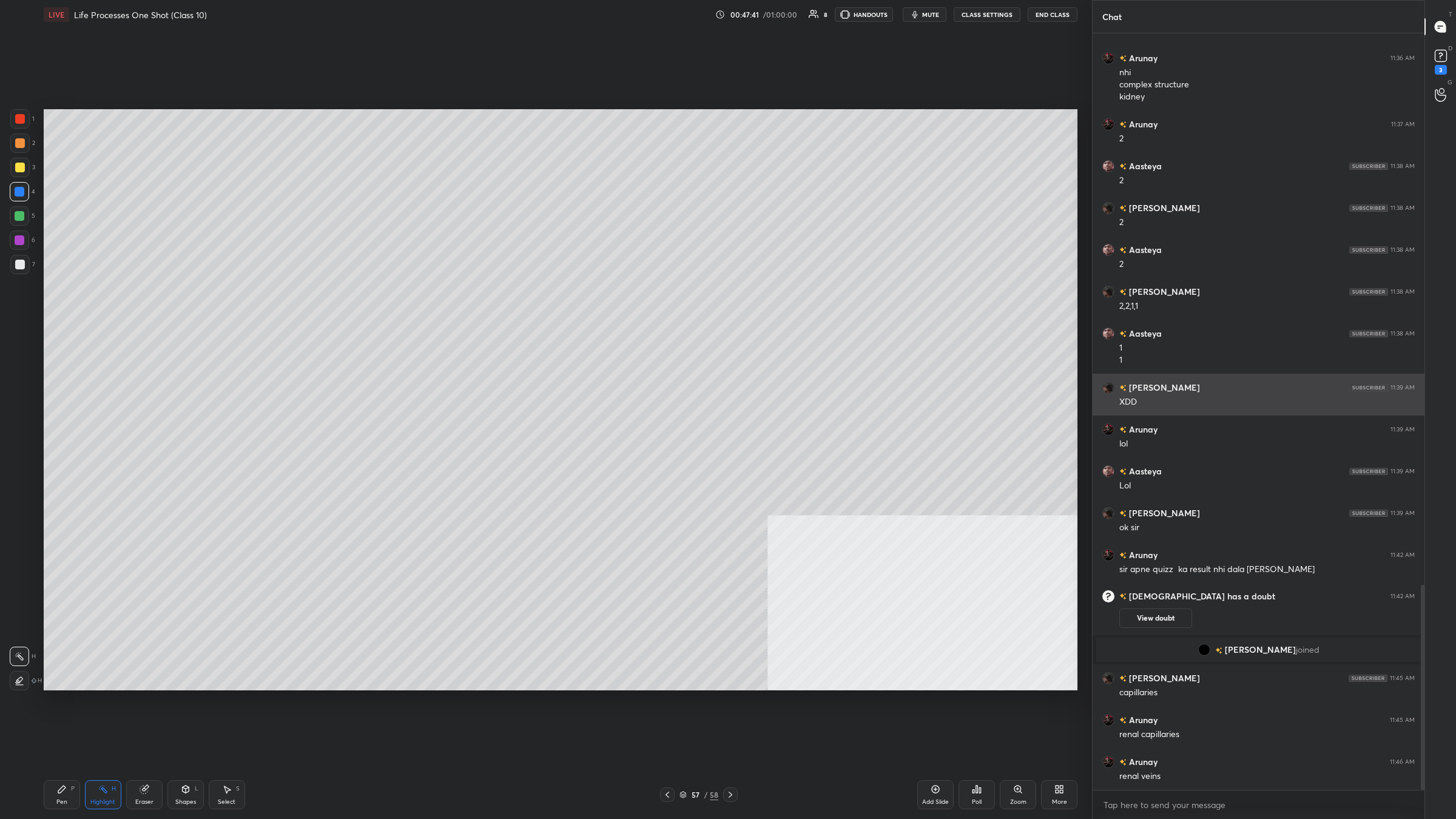 scroll, scrollTop: 2077, scrollLeft: 0, axis: vertical 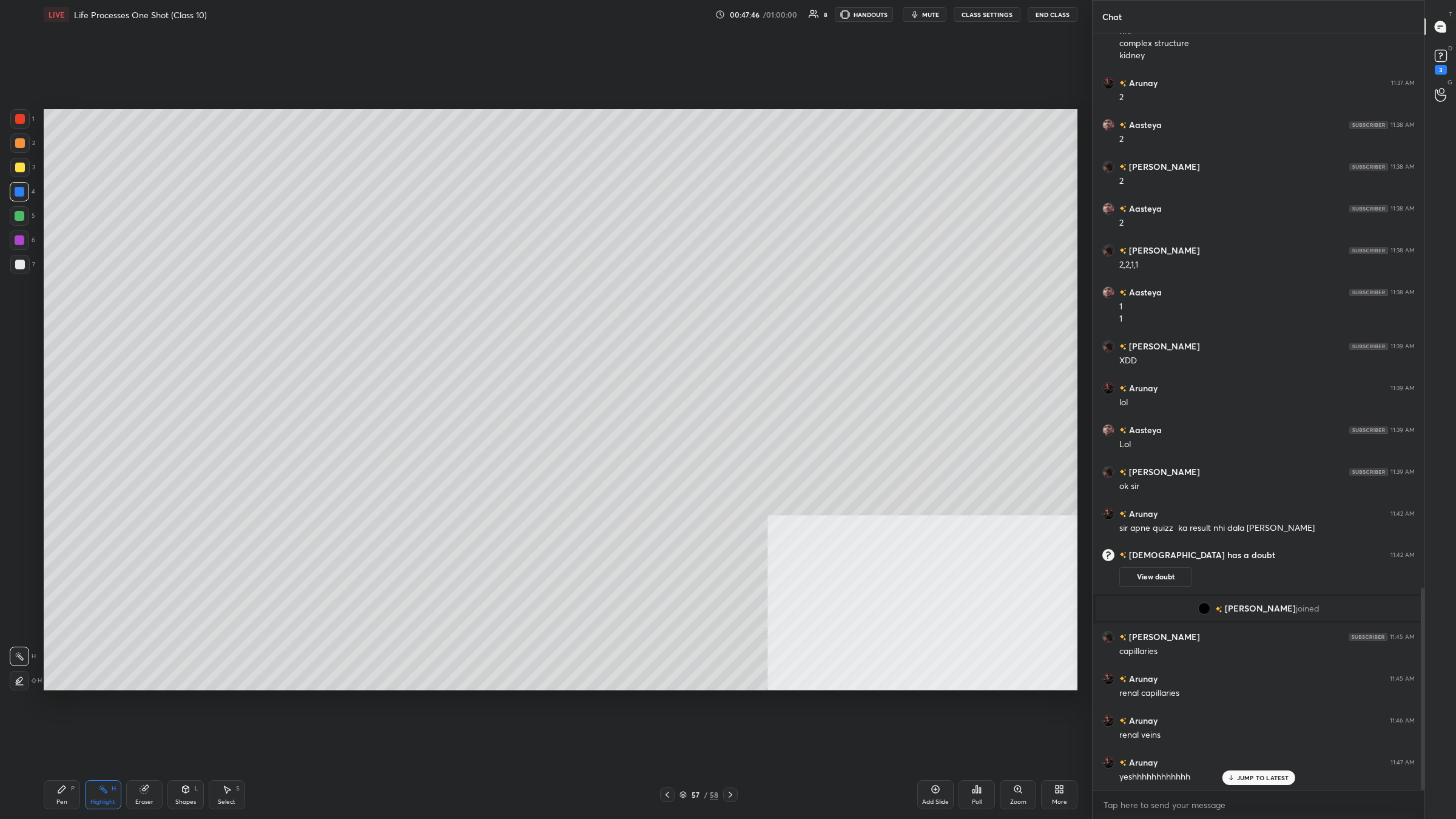 click 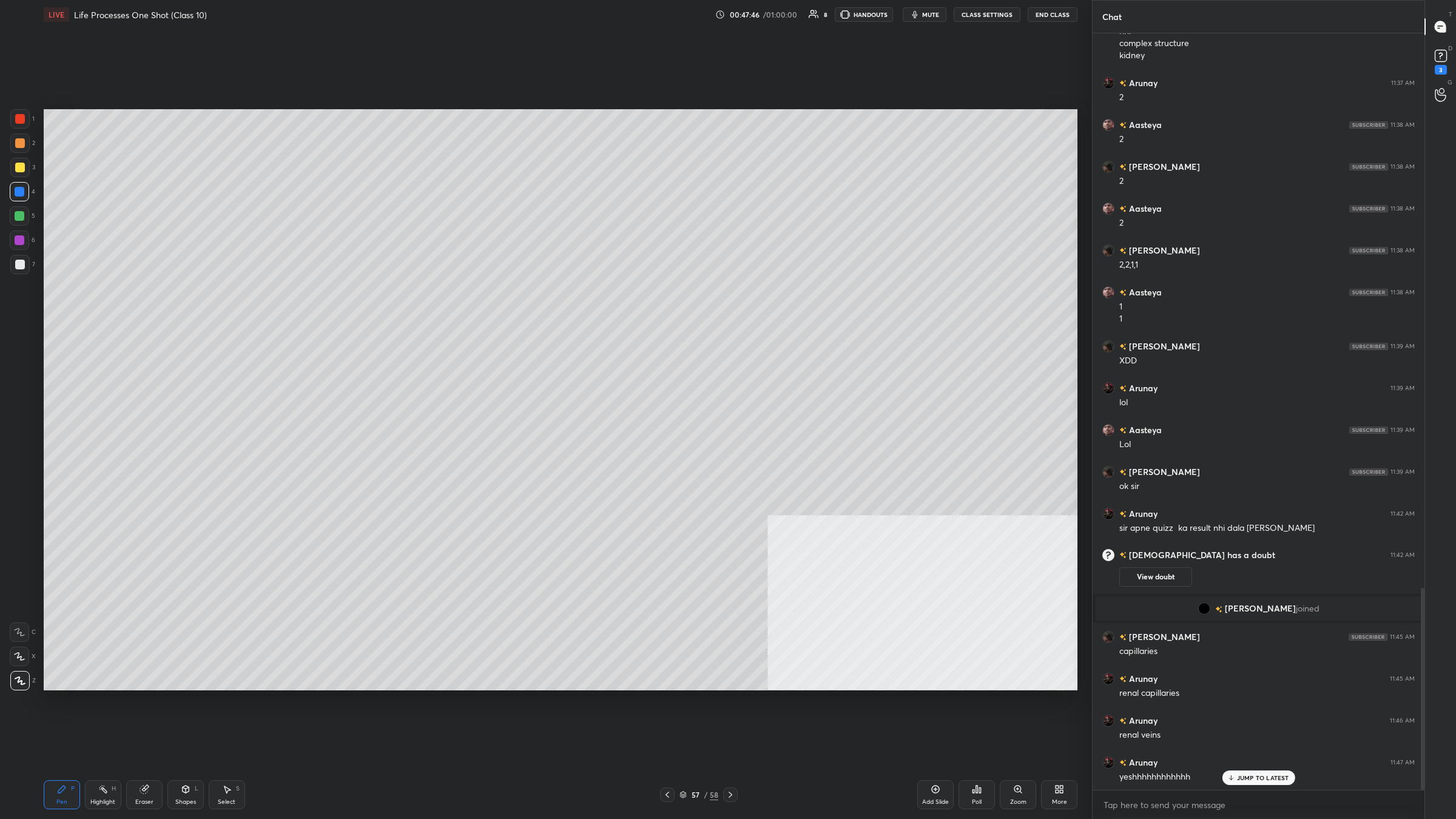 click 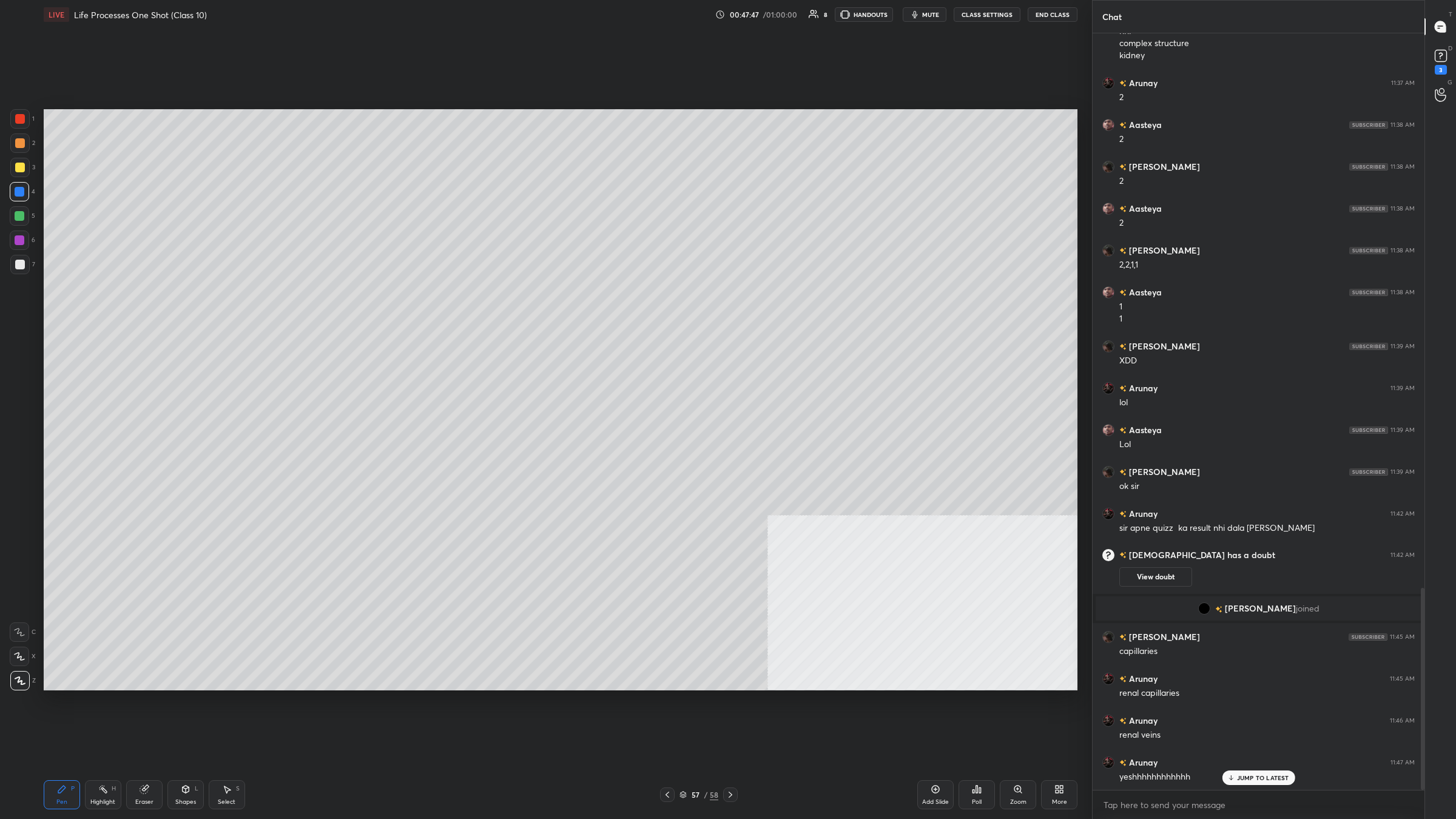 click at bounding box center (19, 216) 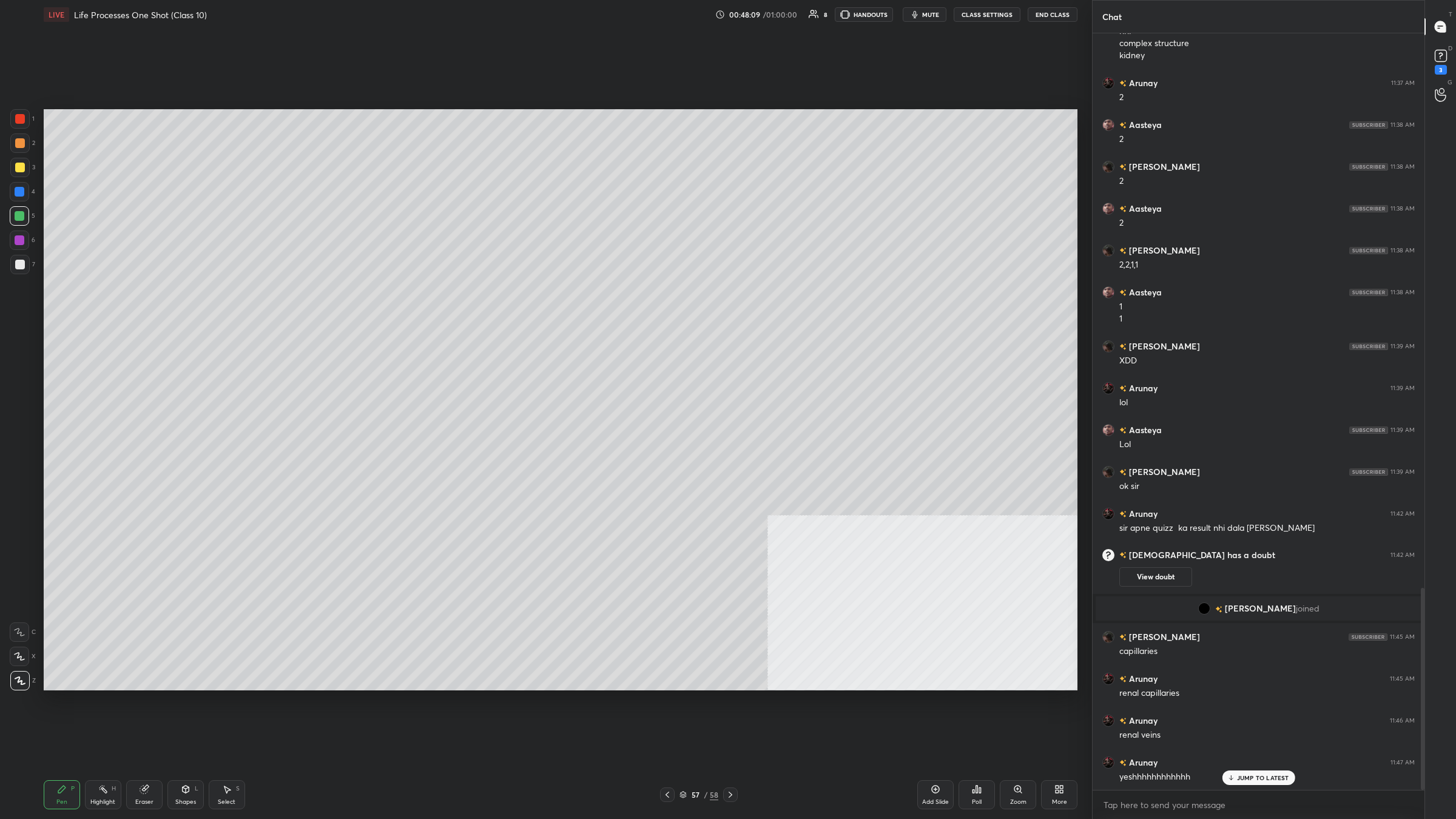 click on "Add Slide" at bounding box center [935, 795] 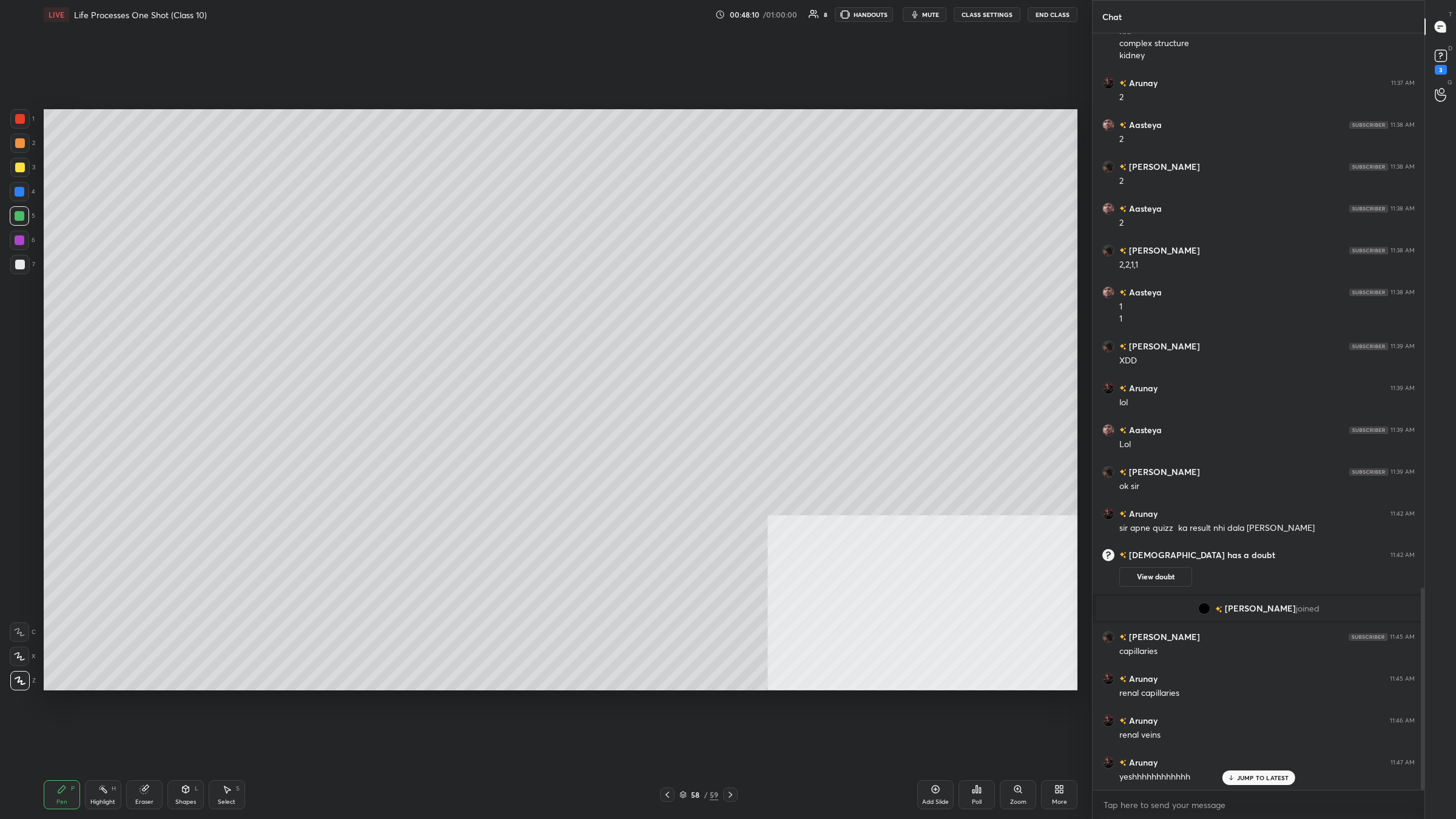 click at bounding box center [20, 167] 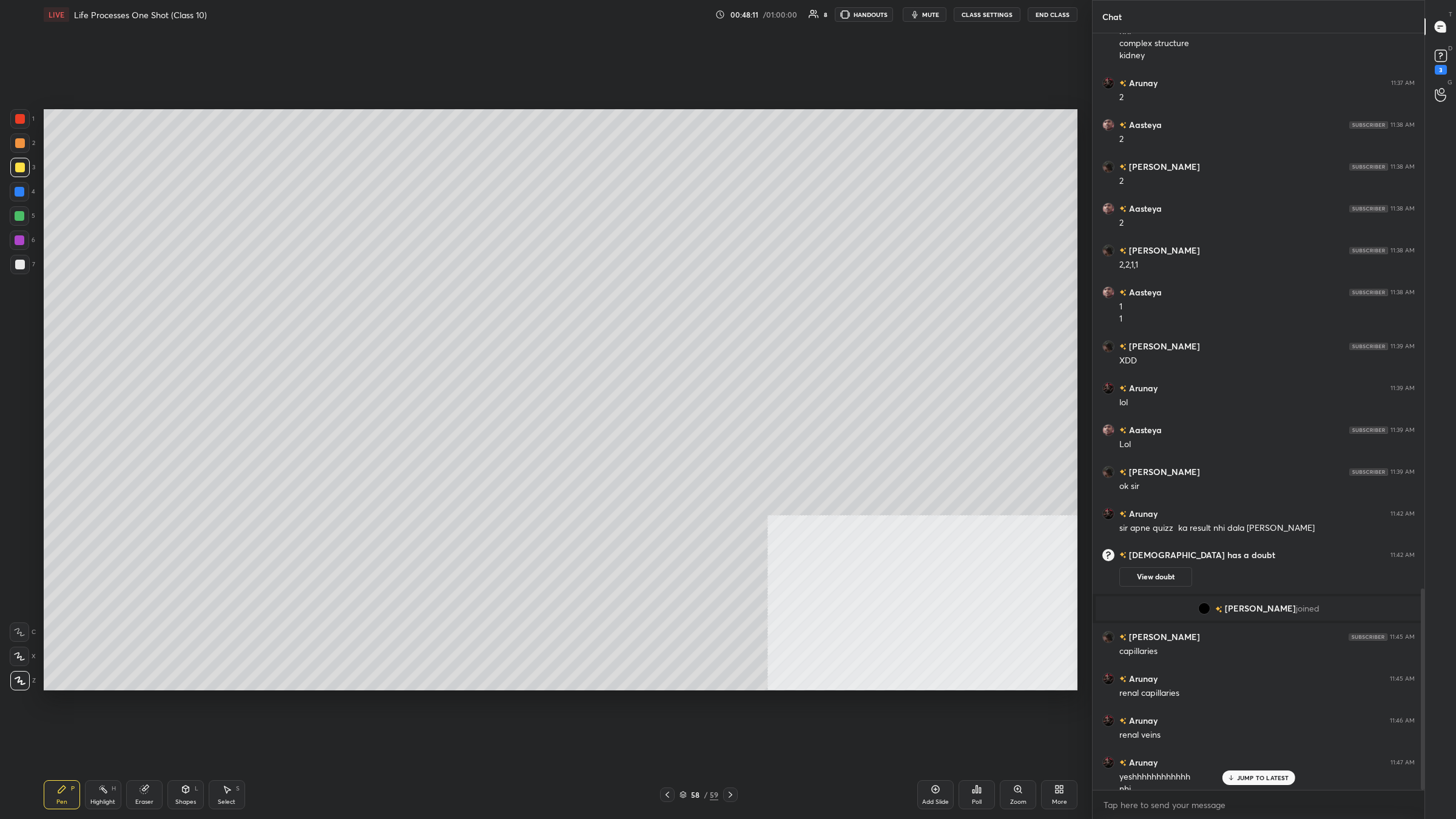 scroll, scrollTop: 2089, scrollLeft: 0, axis: vertical 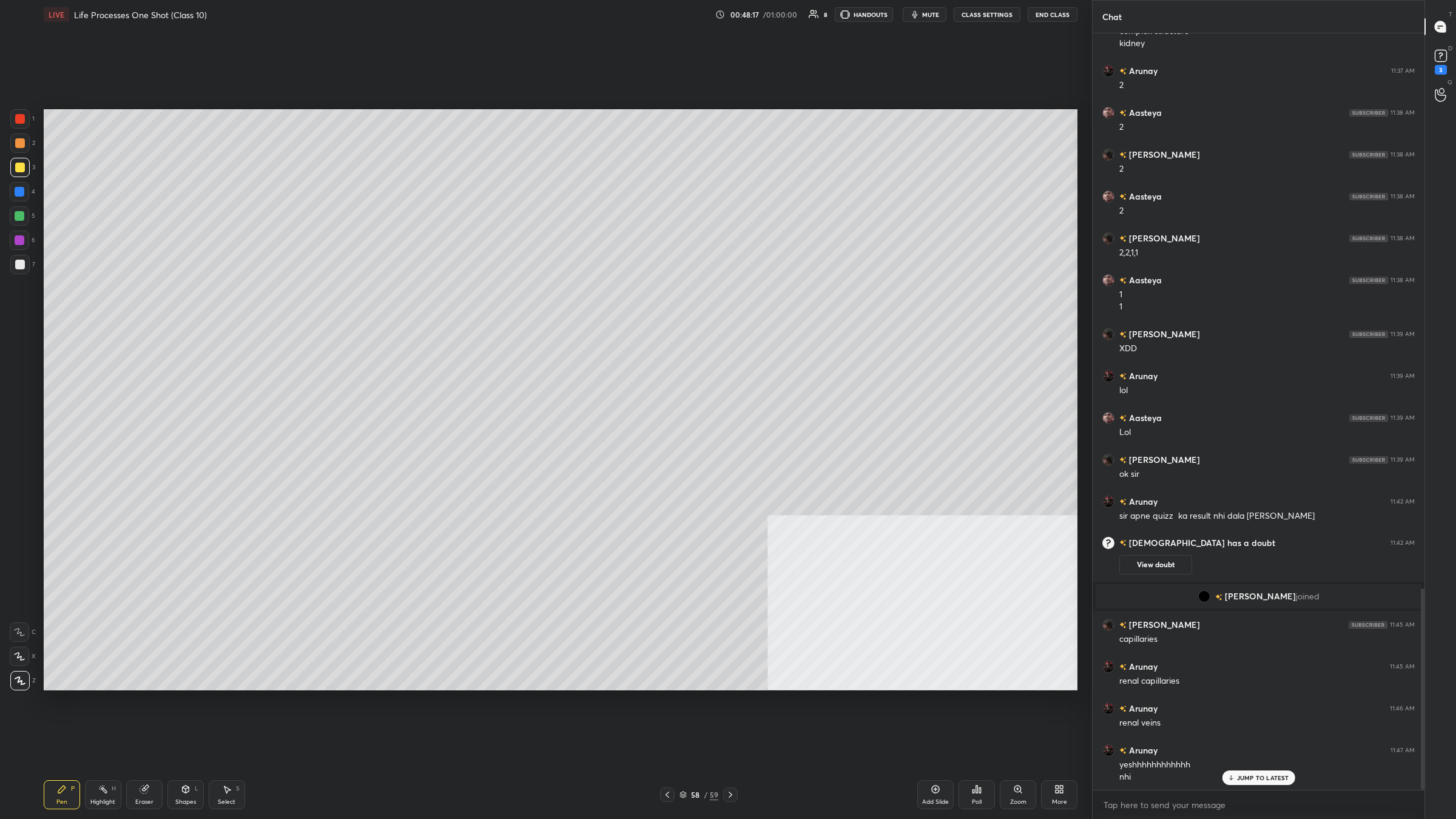 click at bounding box center [19, 192] 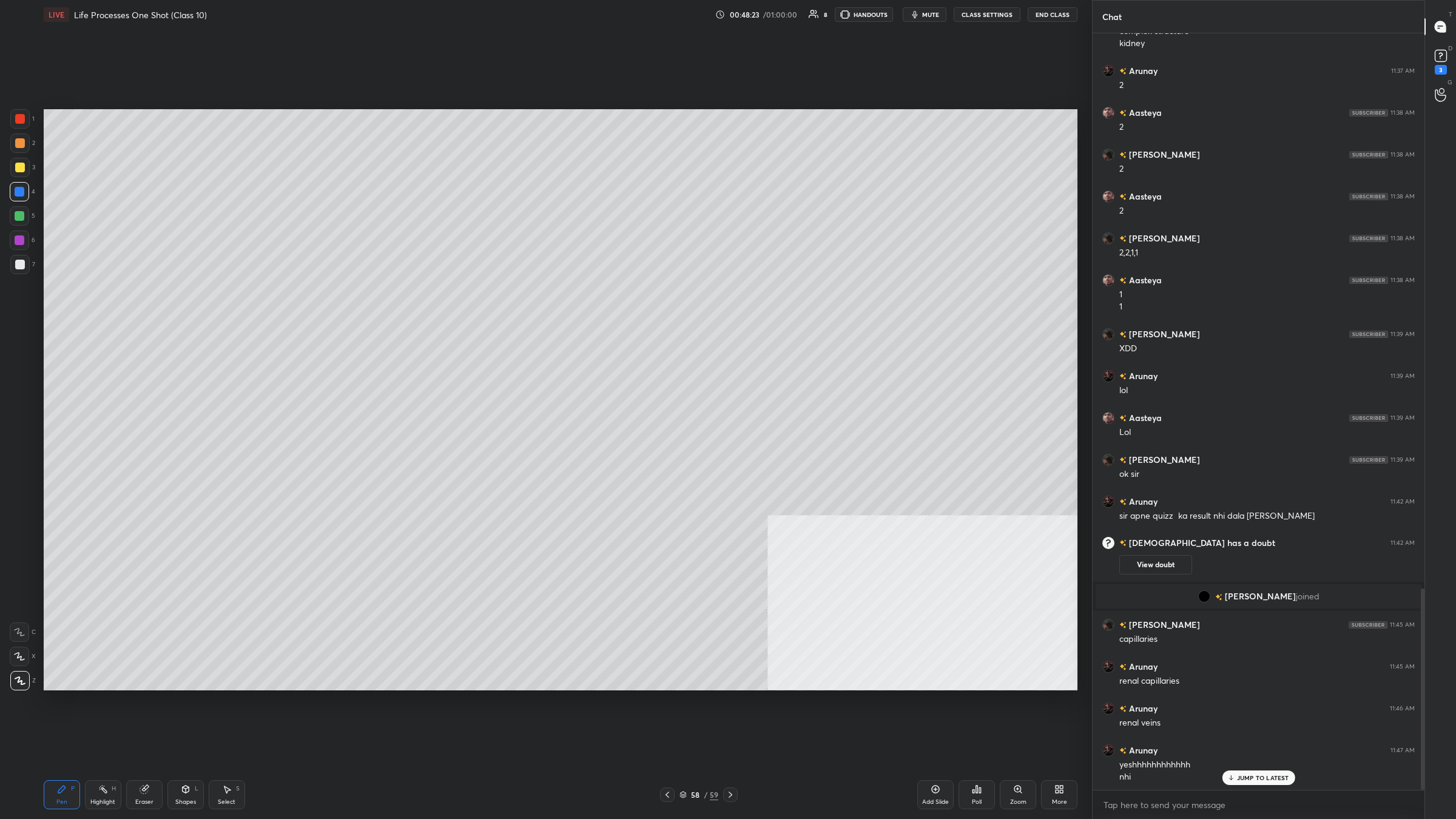 click at bounding box center [20, 167] 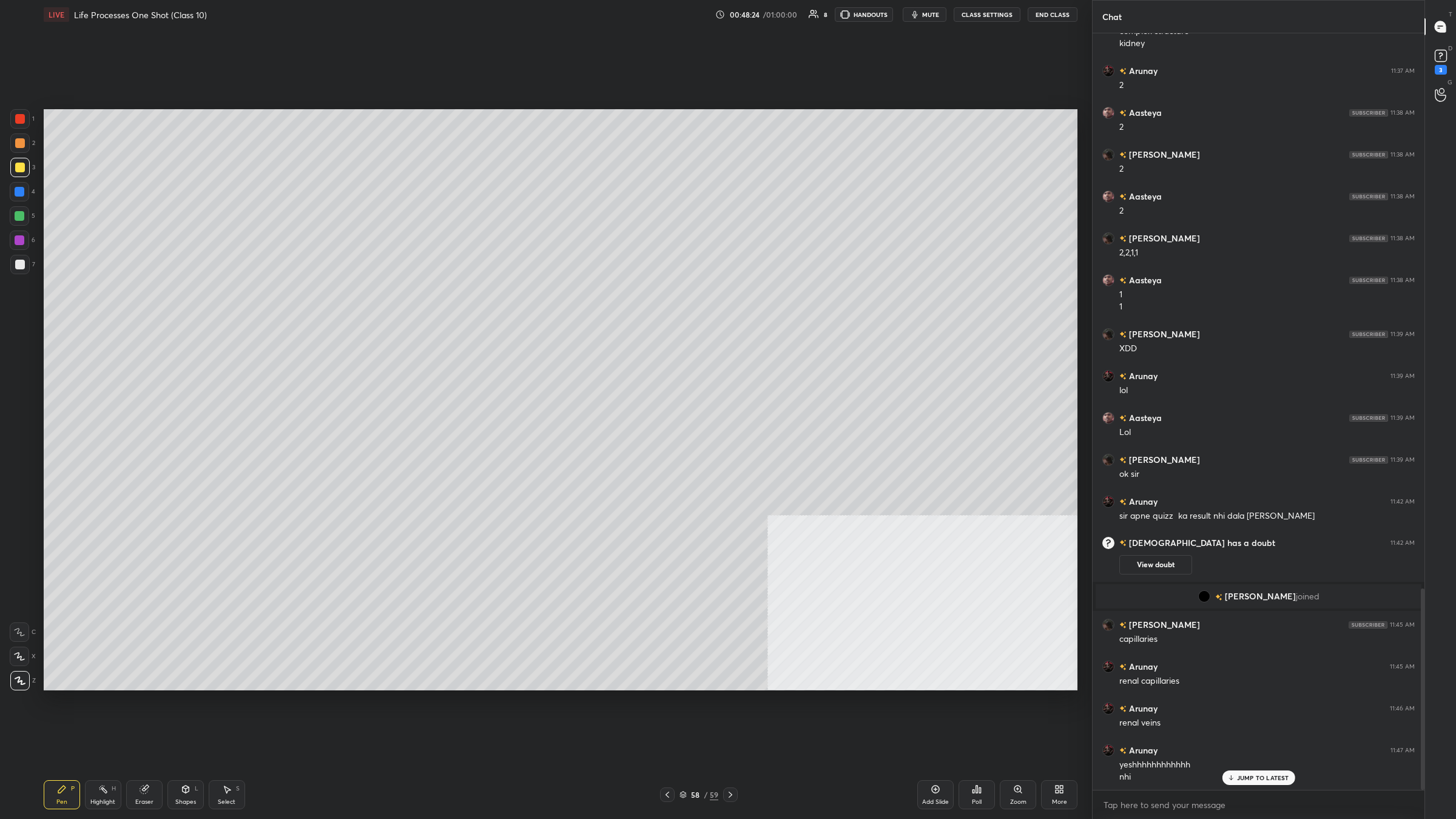 scroll, scrollTop: 2131, scrollLeft: 0, axis: vertical 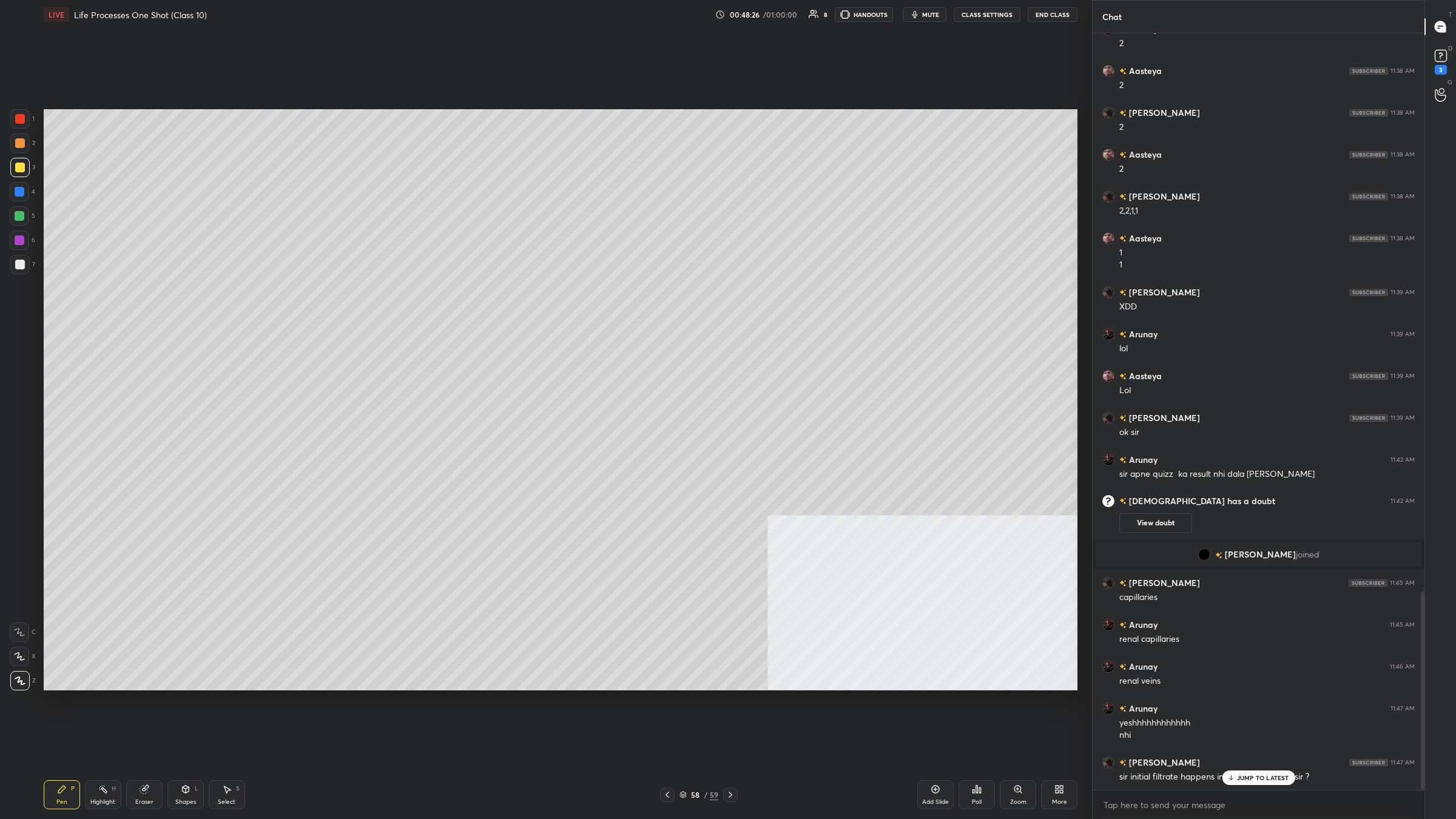 click on "JUMP TO LATEST" at bounding box center (1258, 778) 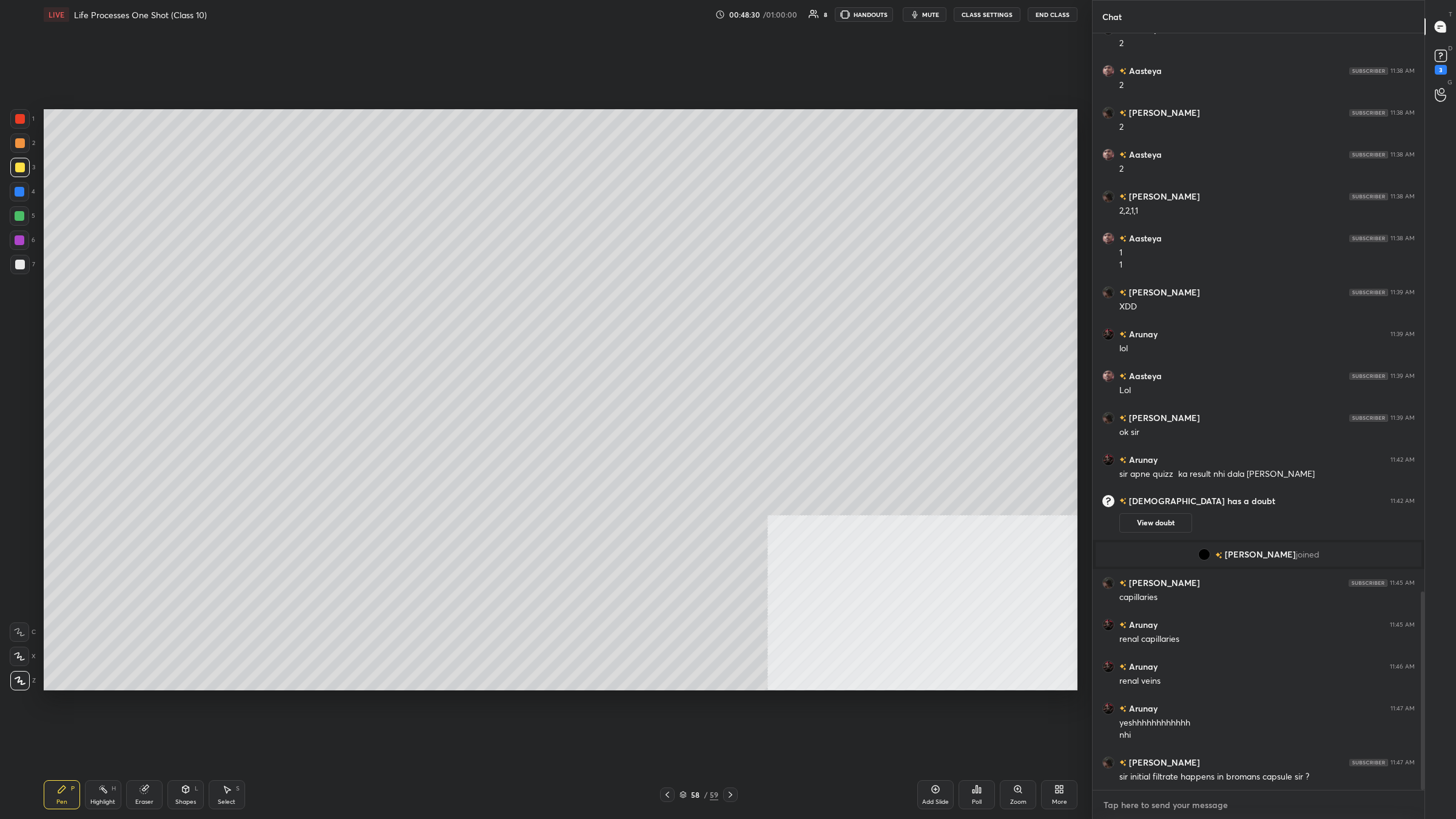 type on "x" 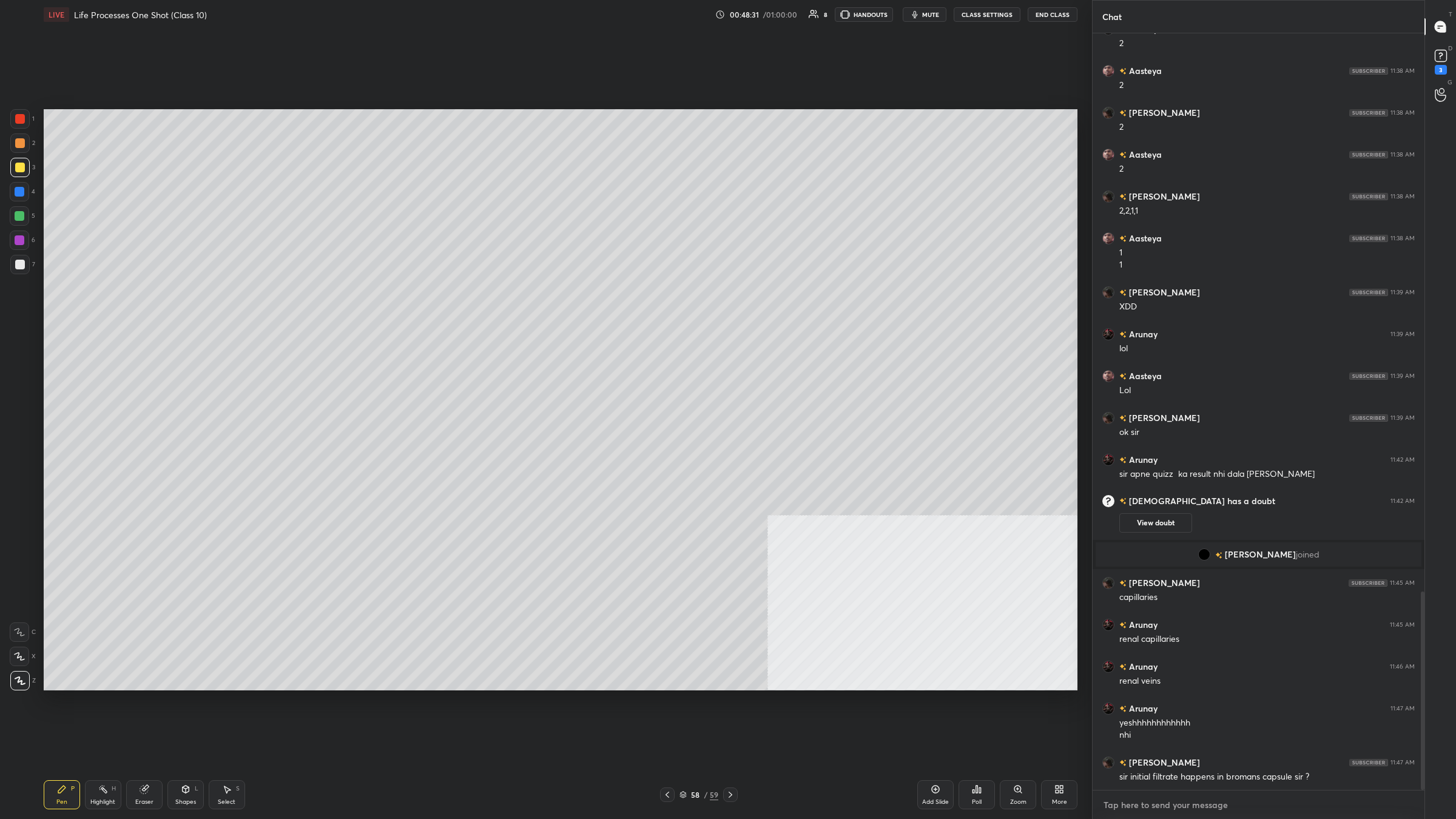 type on "y" 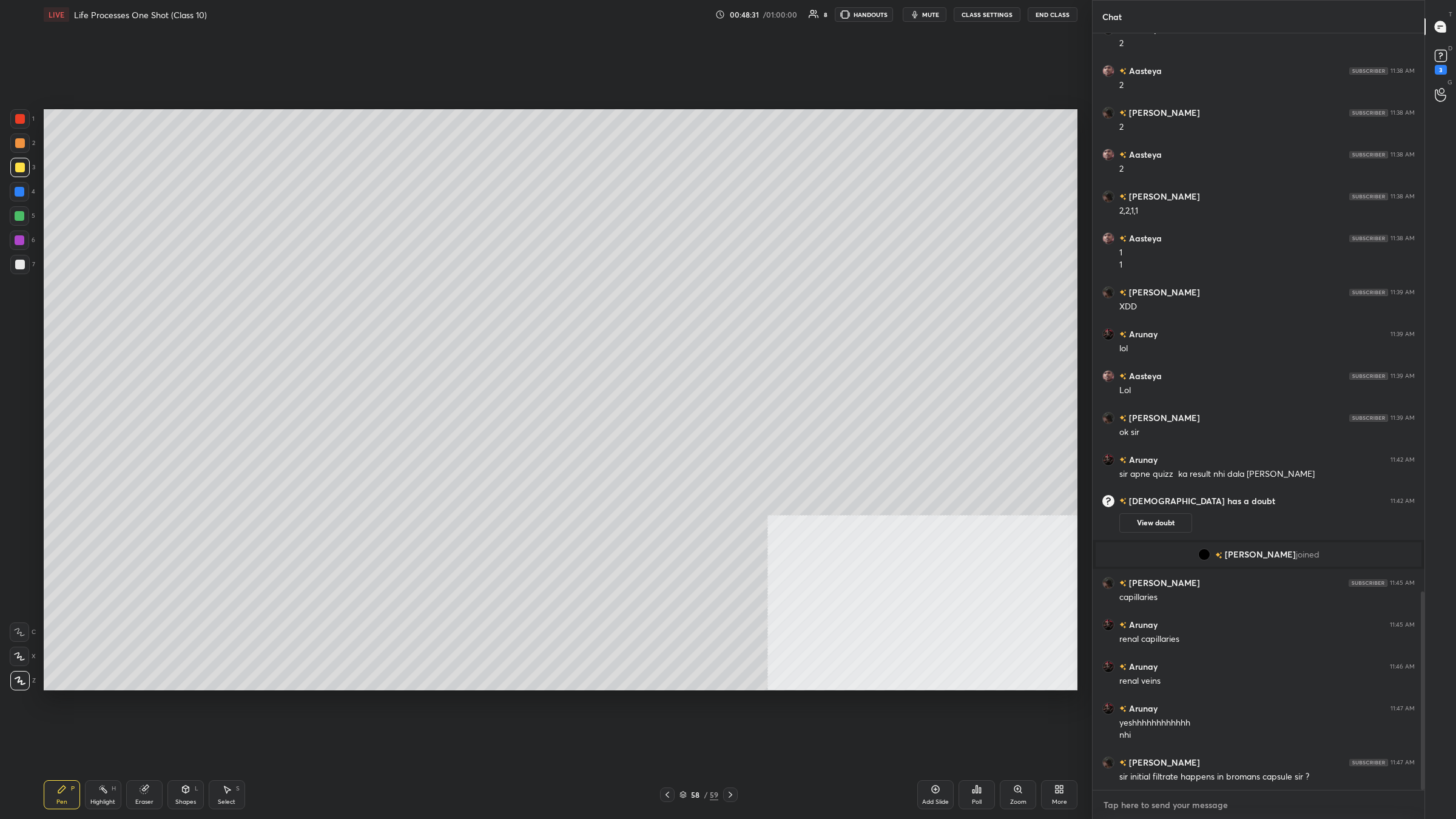 type on "x" 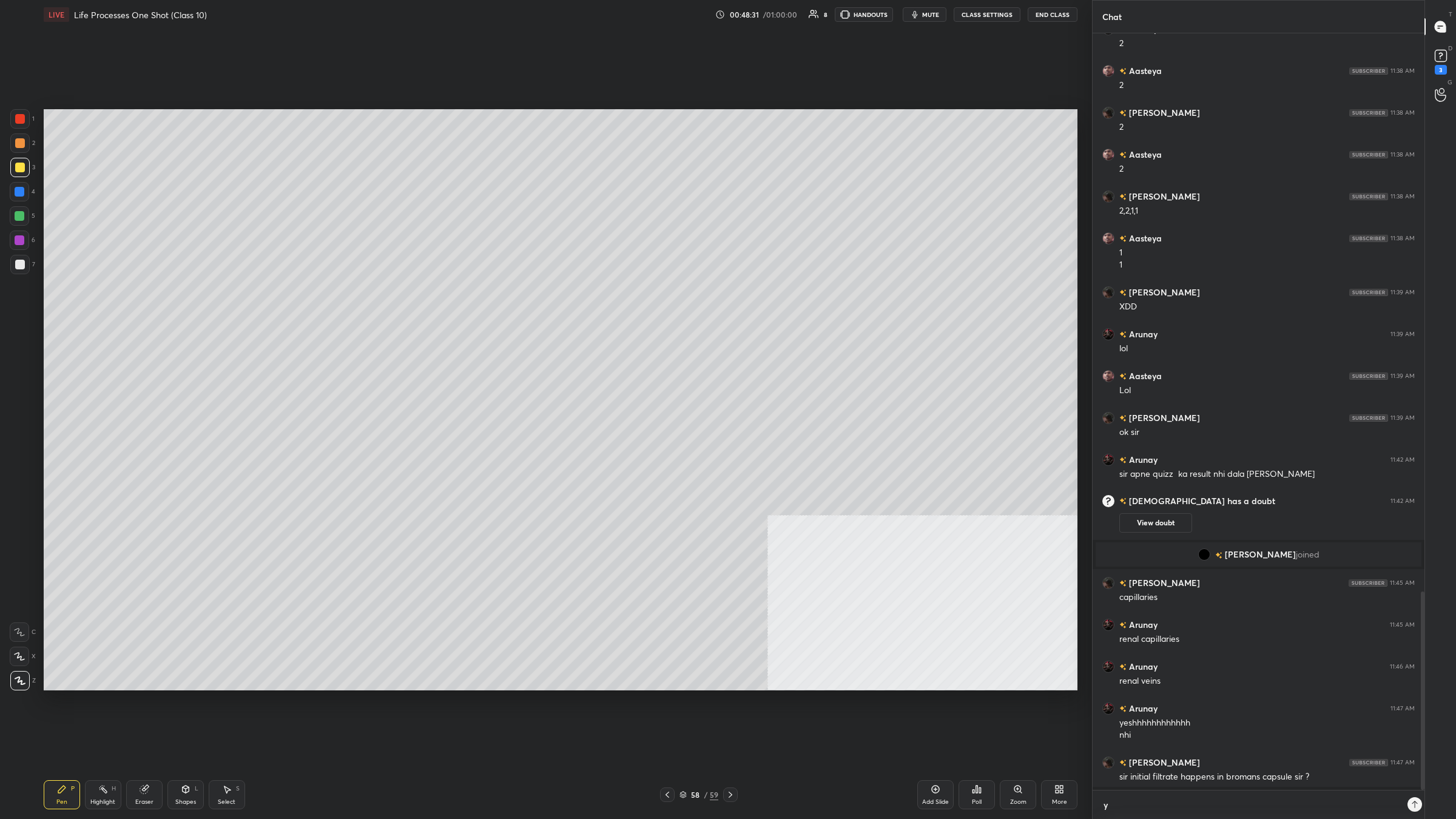 type on "ye" 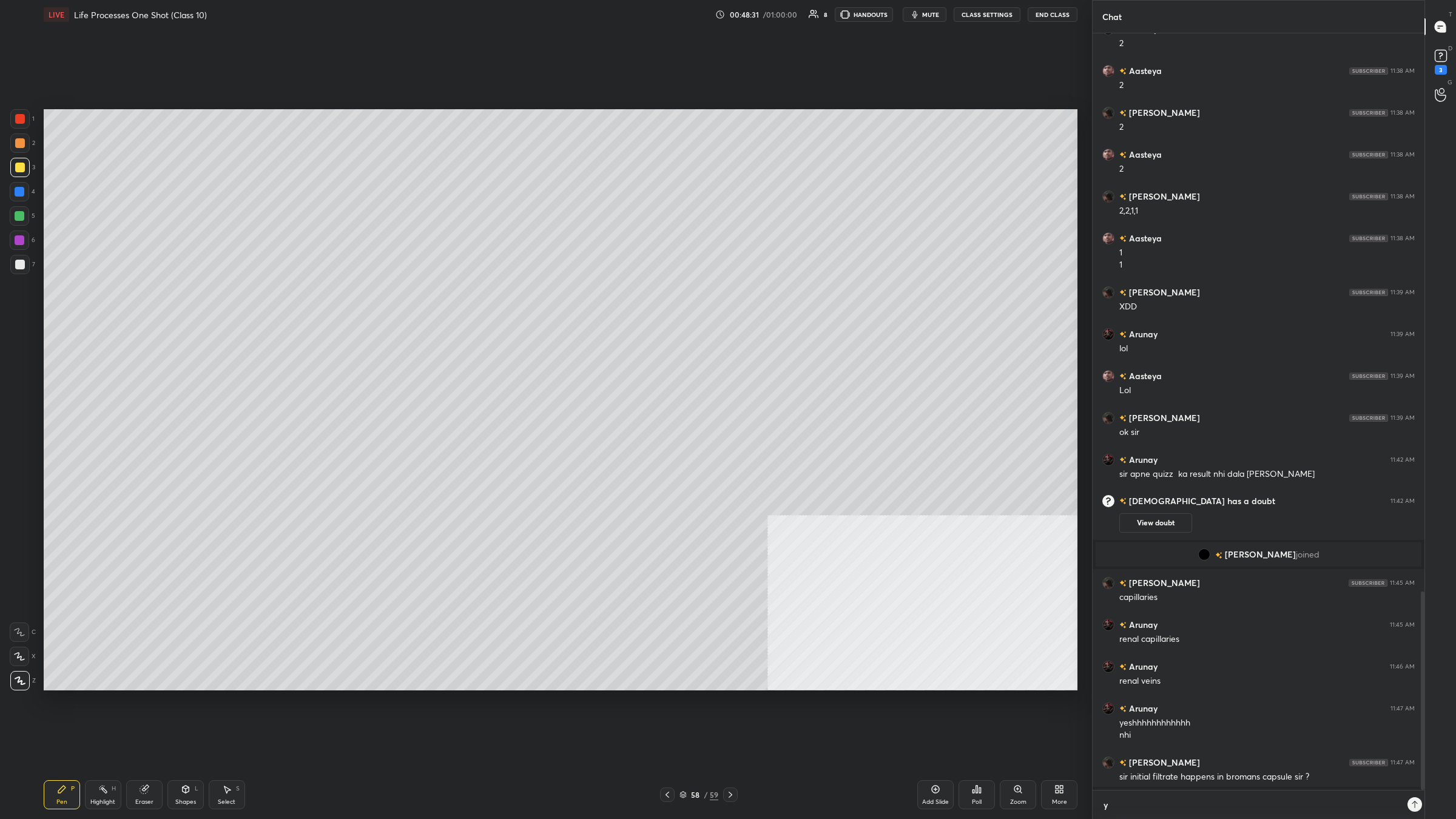 type on "x" 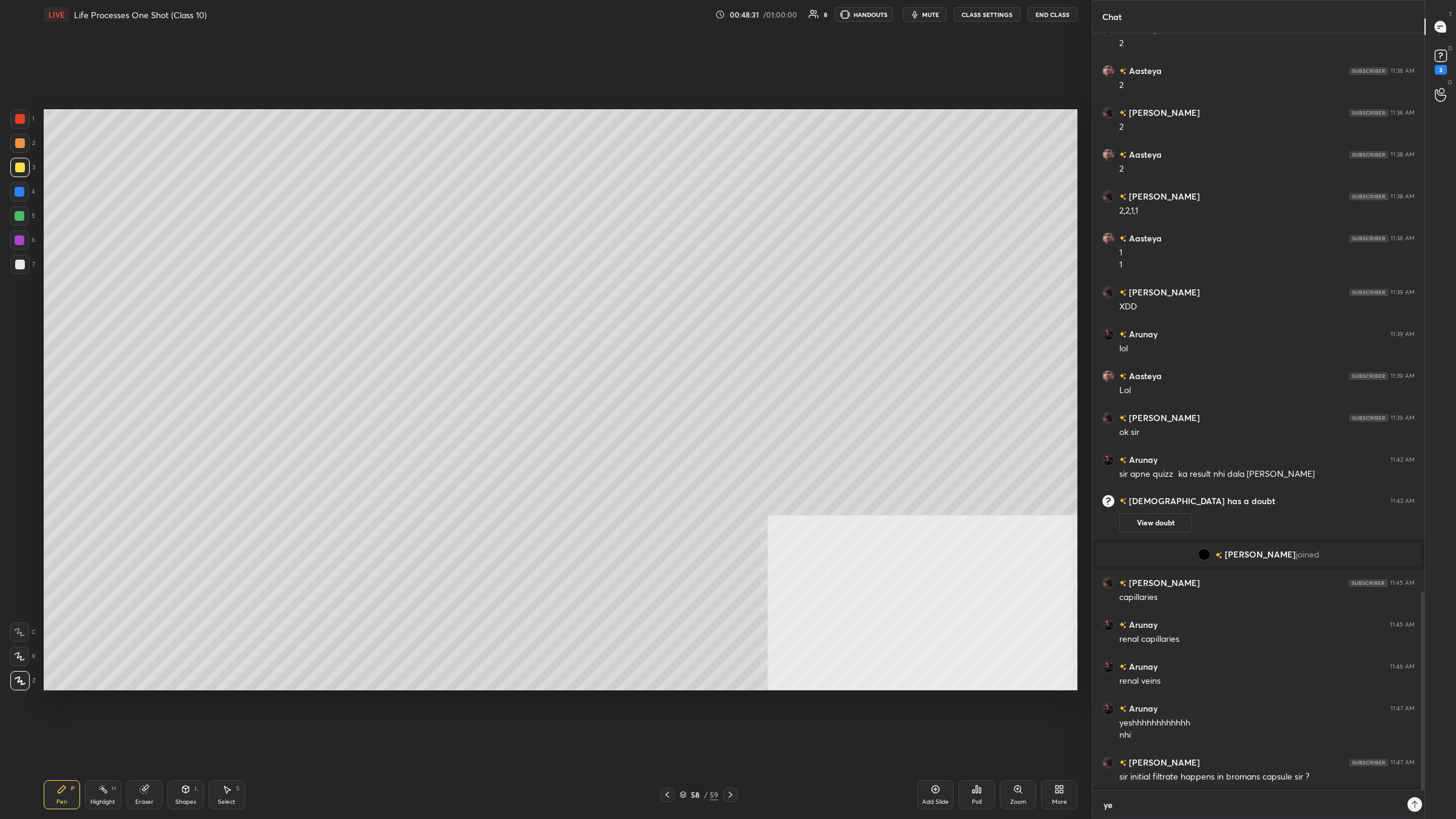 scroll, scrollTop: 4, scrollLeft: 4, axis: both 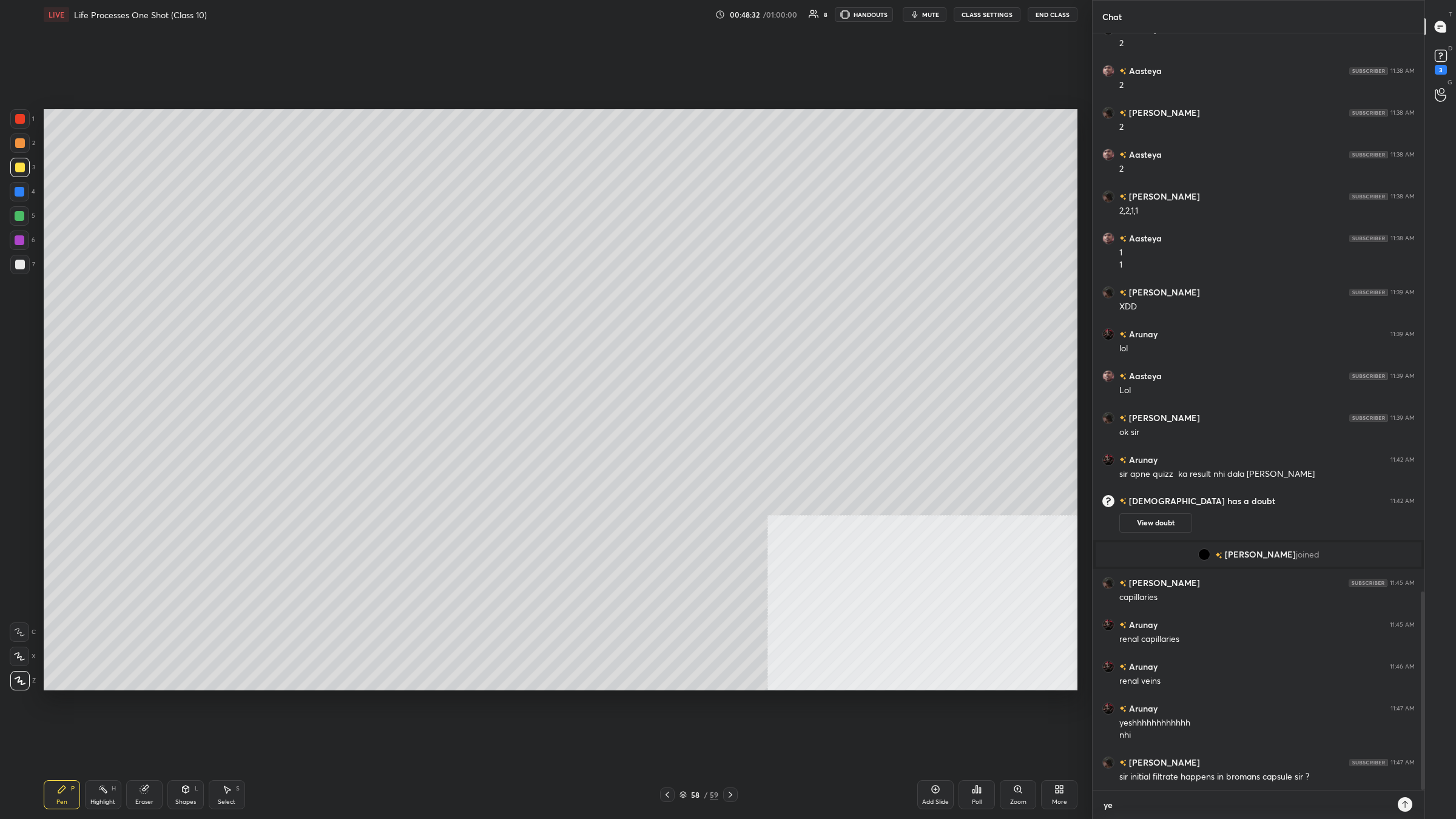 type on "yes" 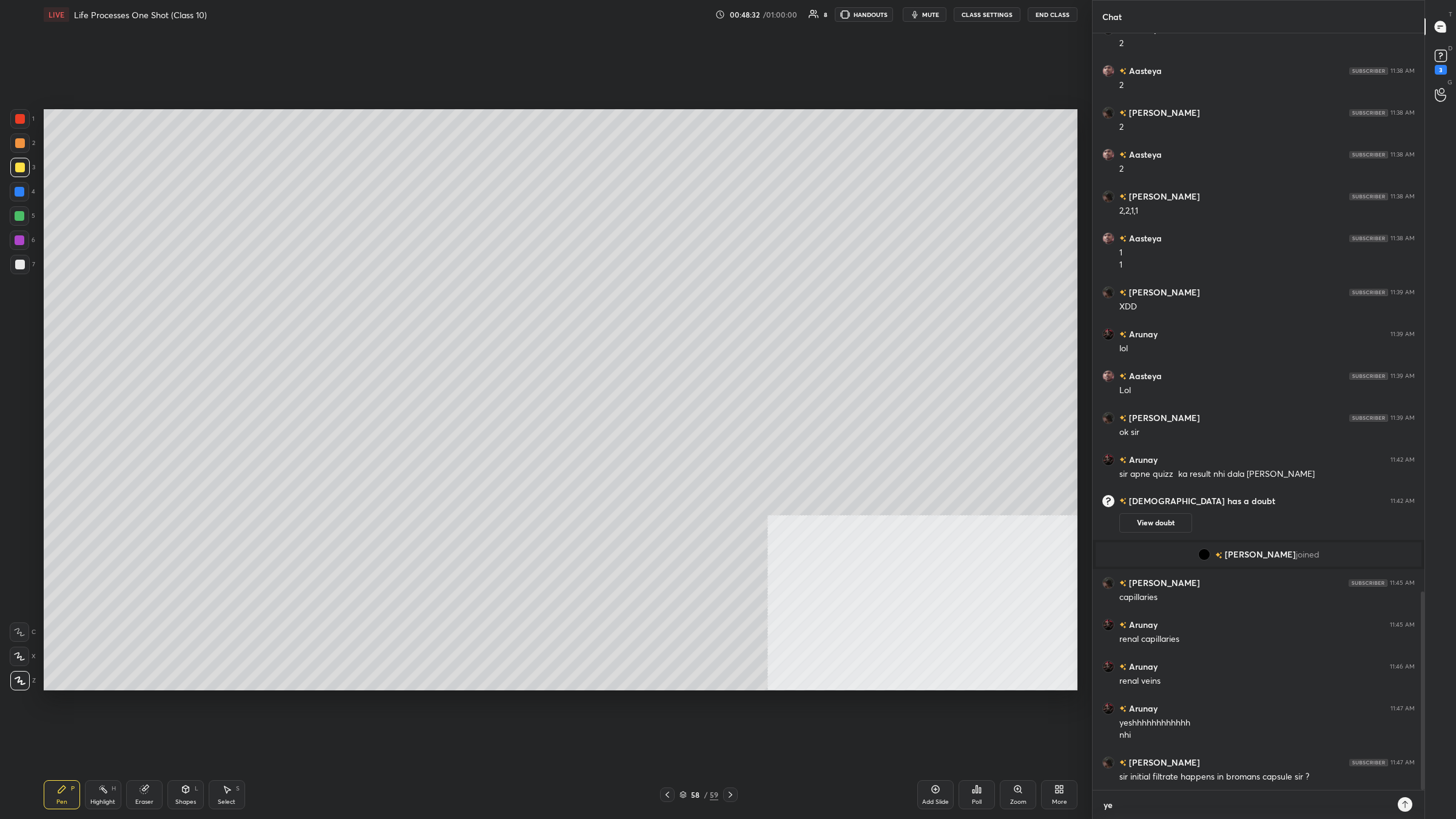 type on "x" 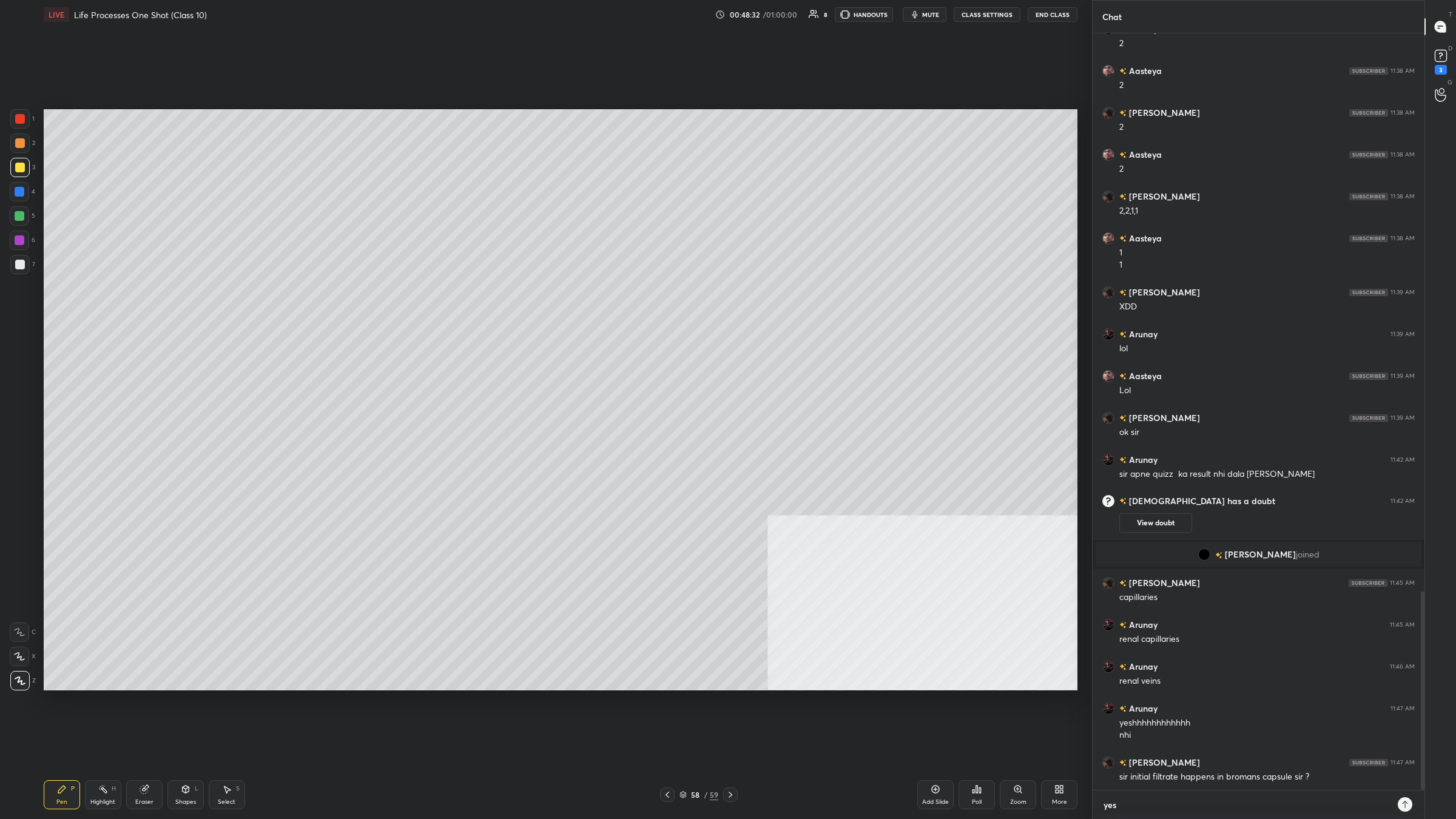 type on "yes." 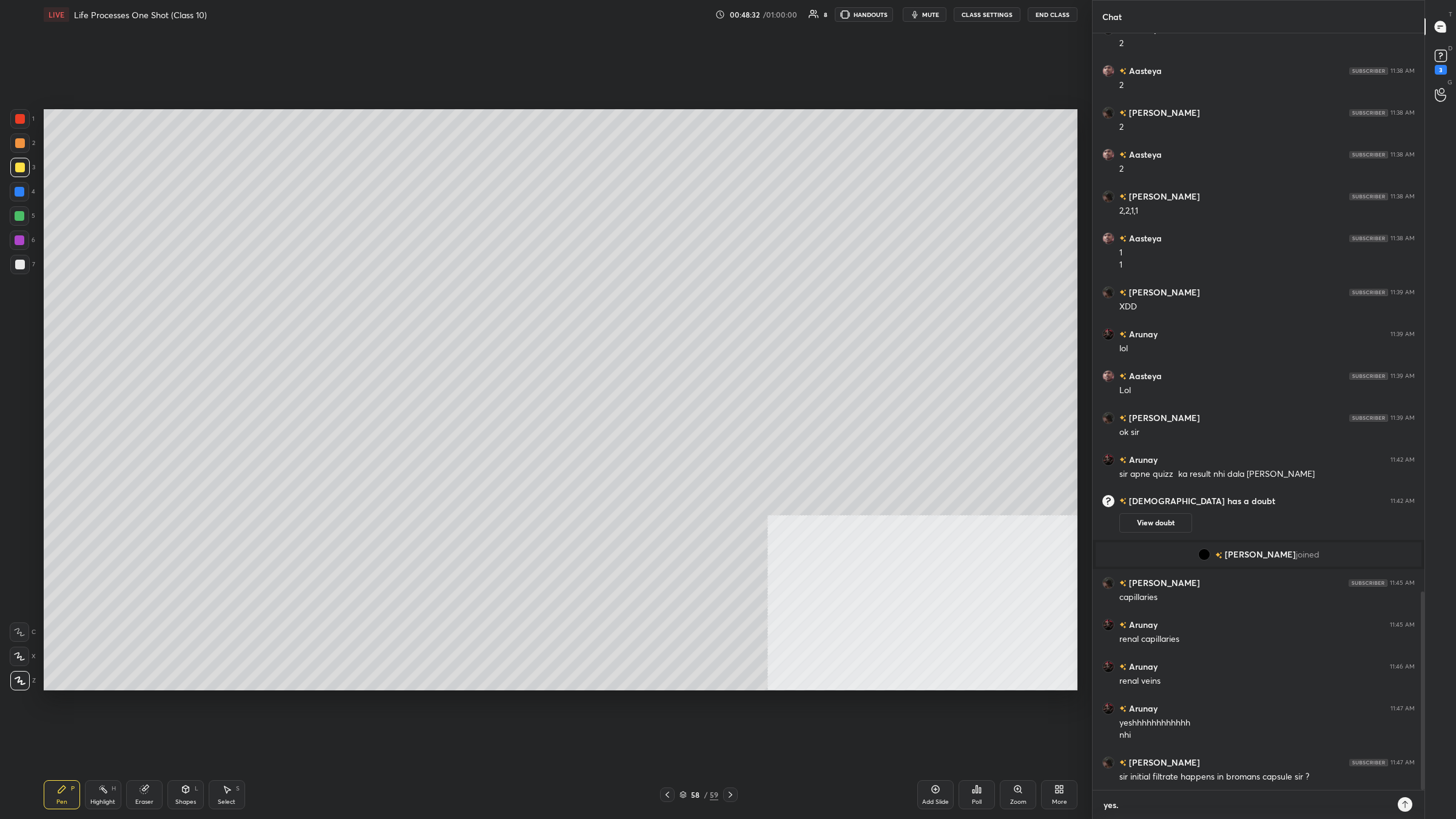 type on "yes.." 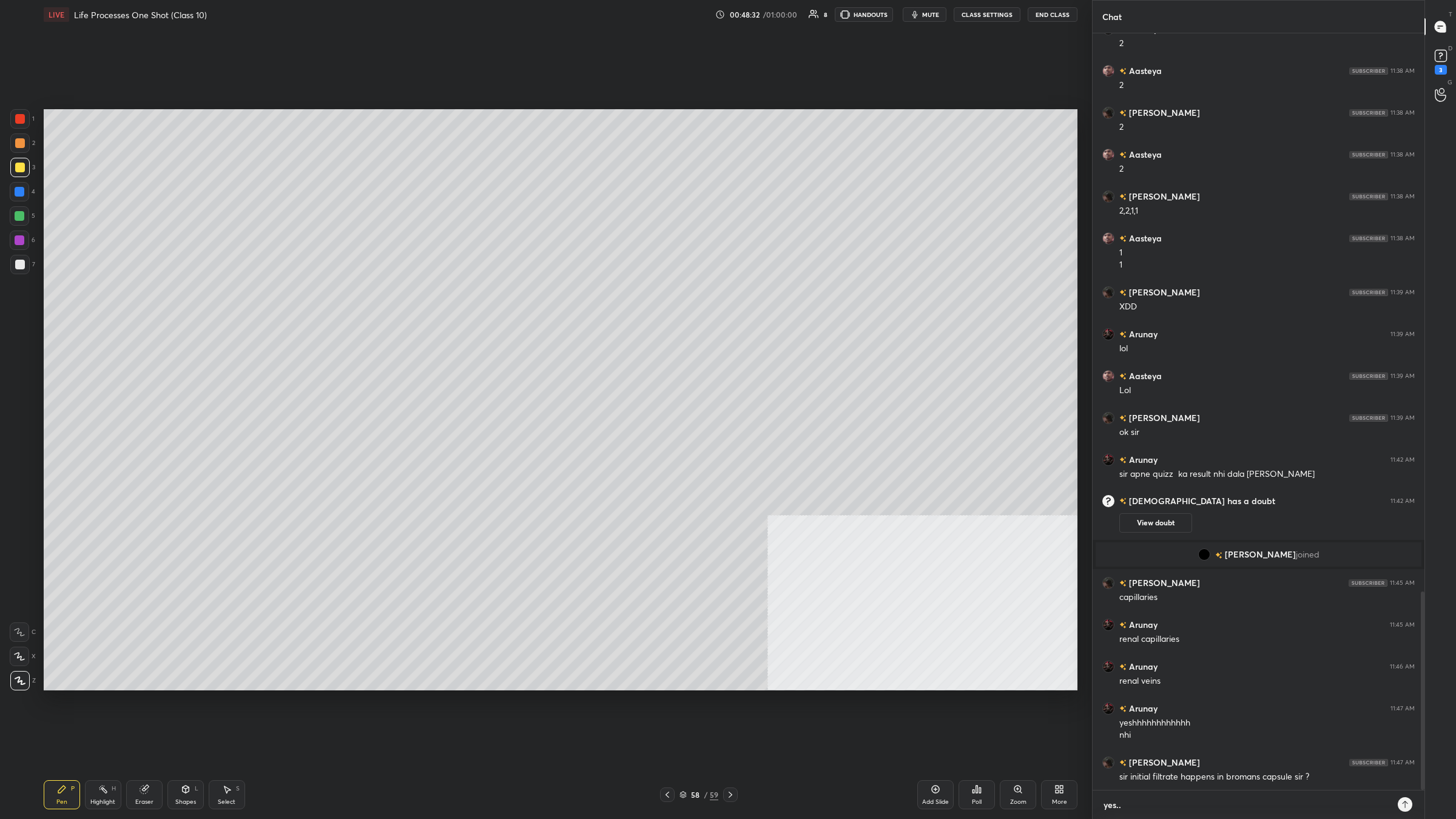 type on "yes..." 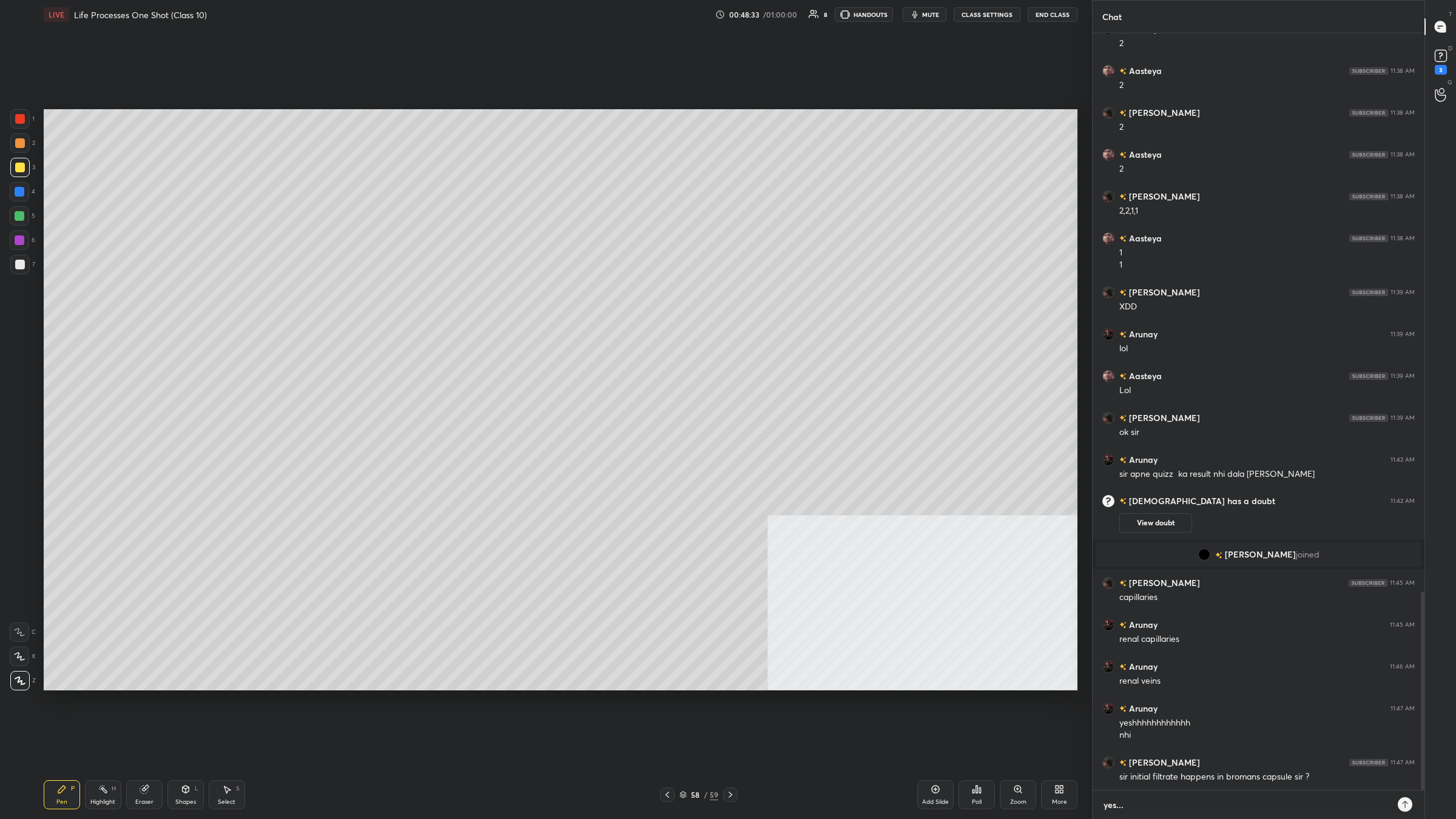 type on "yes.." 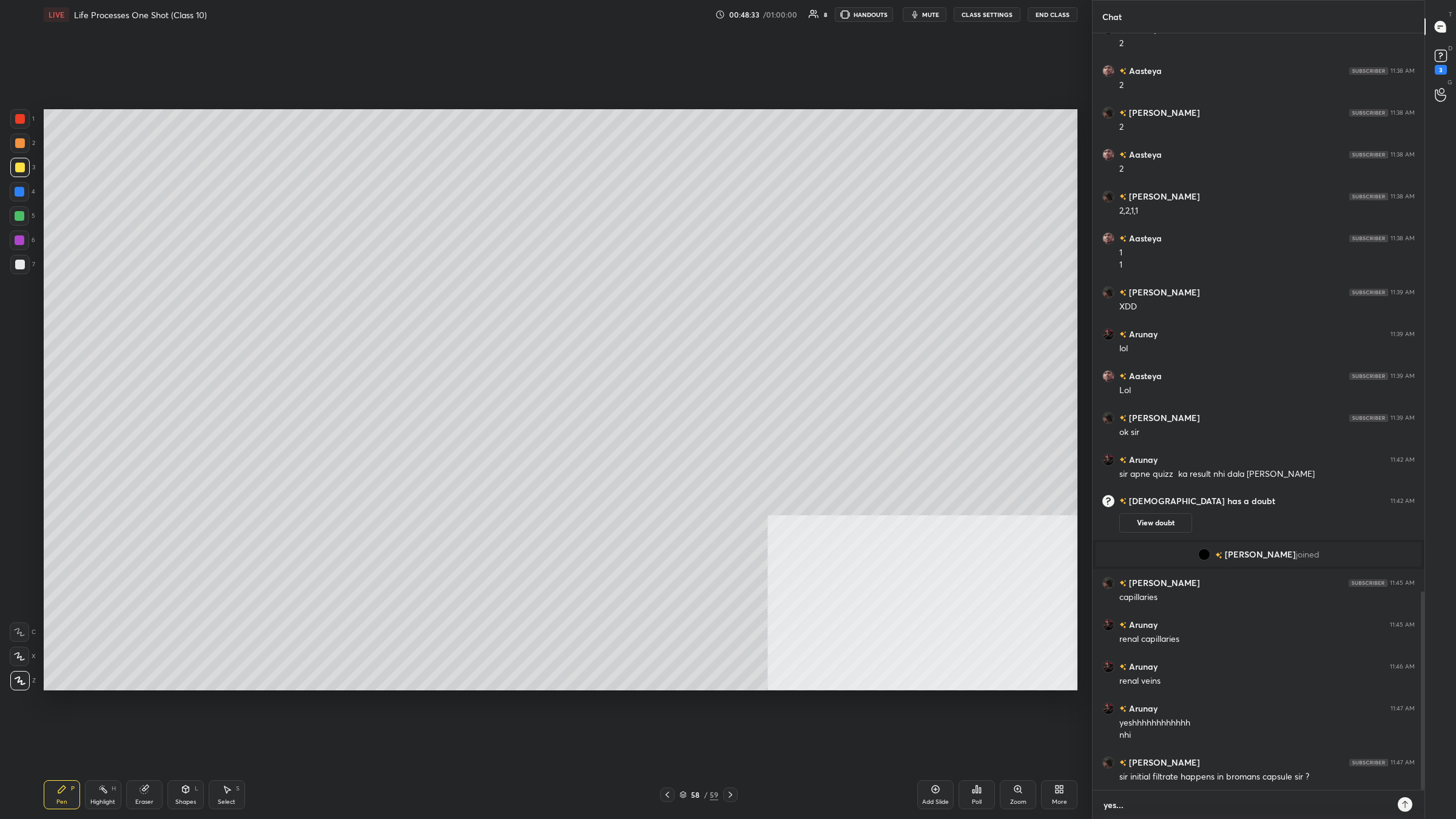 type on "x" 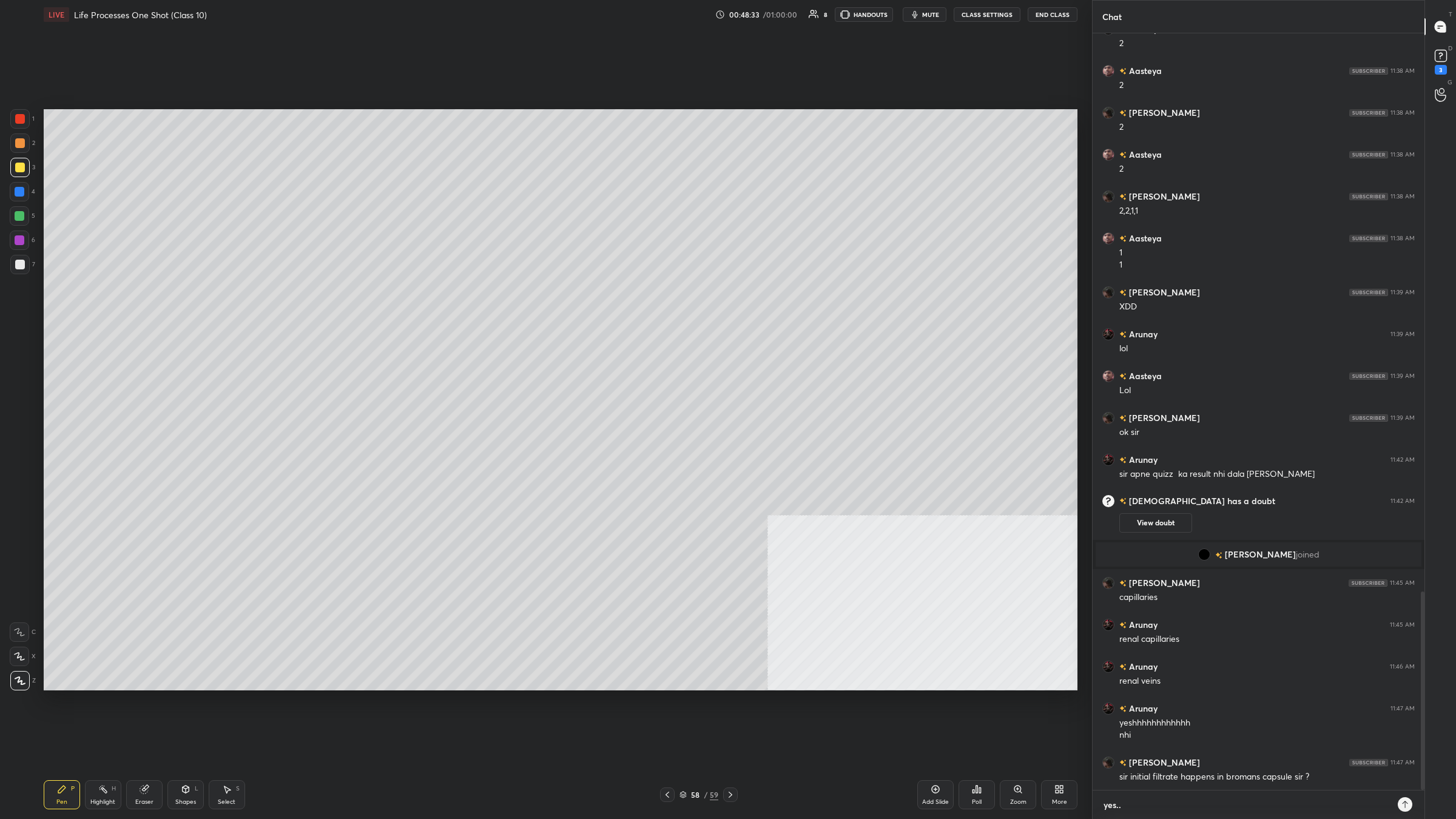 type on "yes." 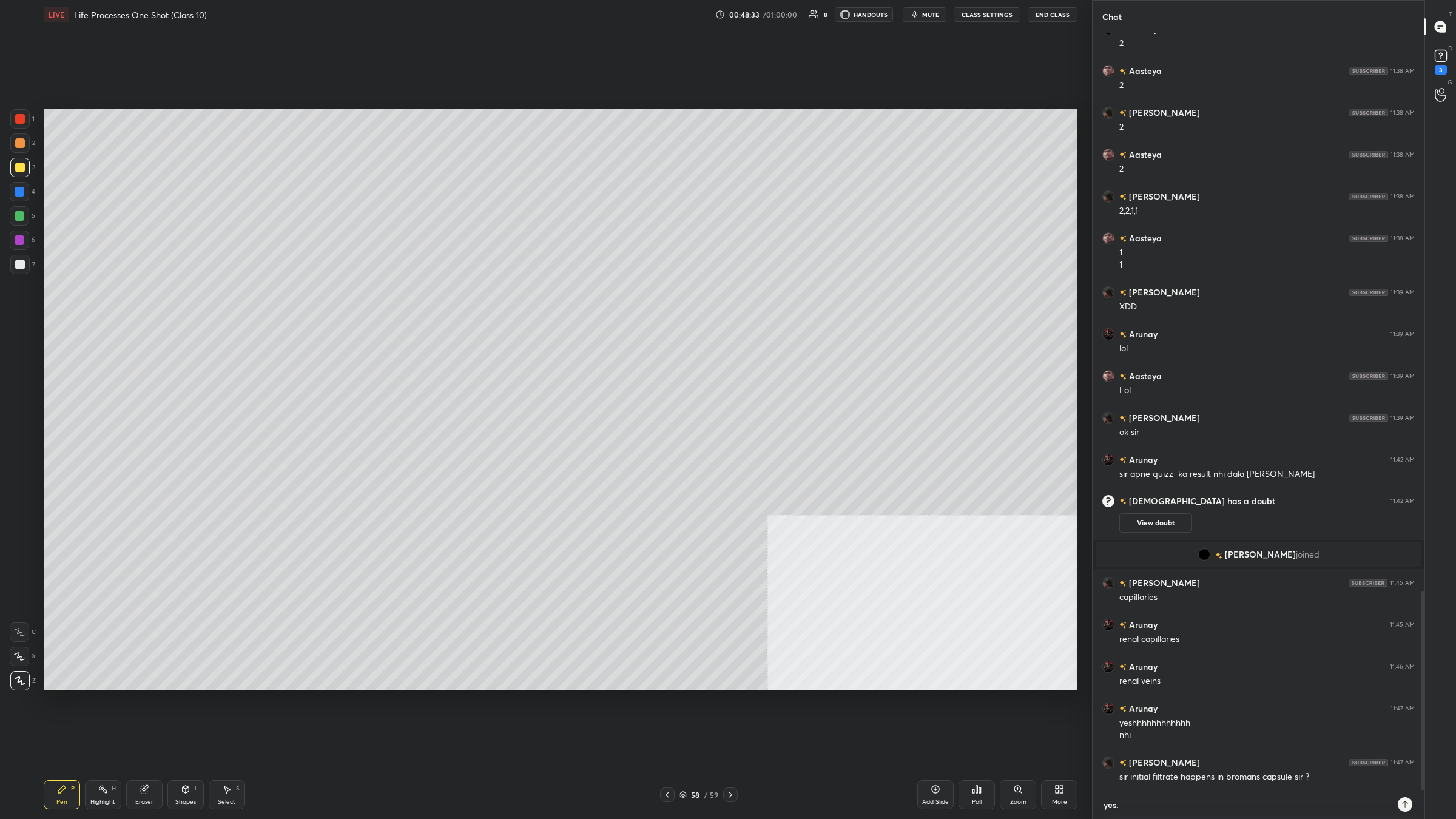 type on "yes" 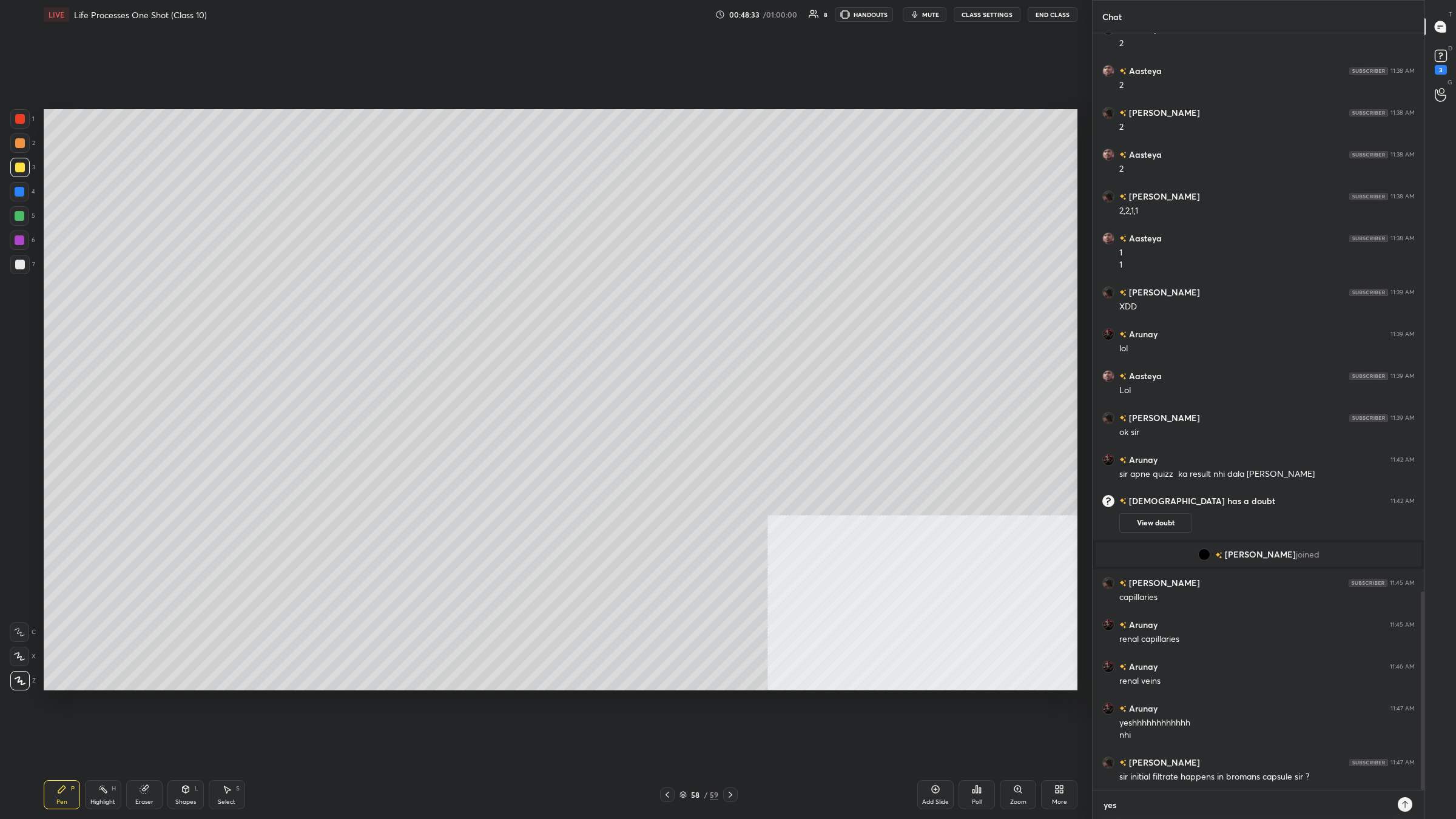 type on "yes" 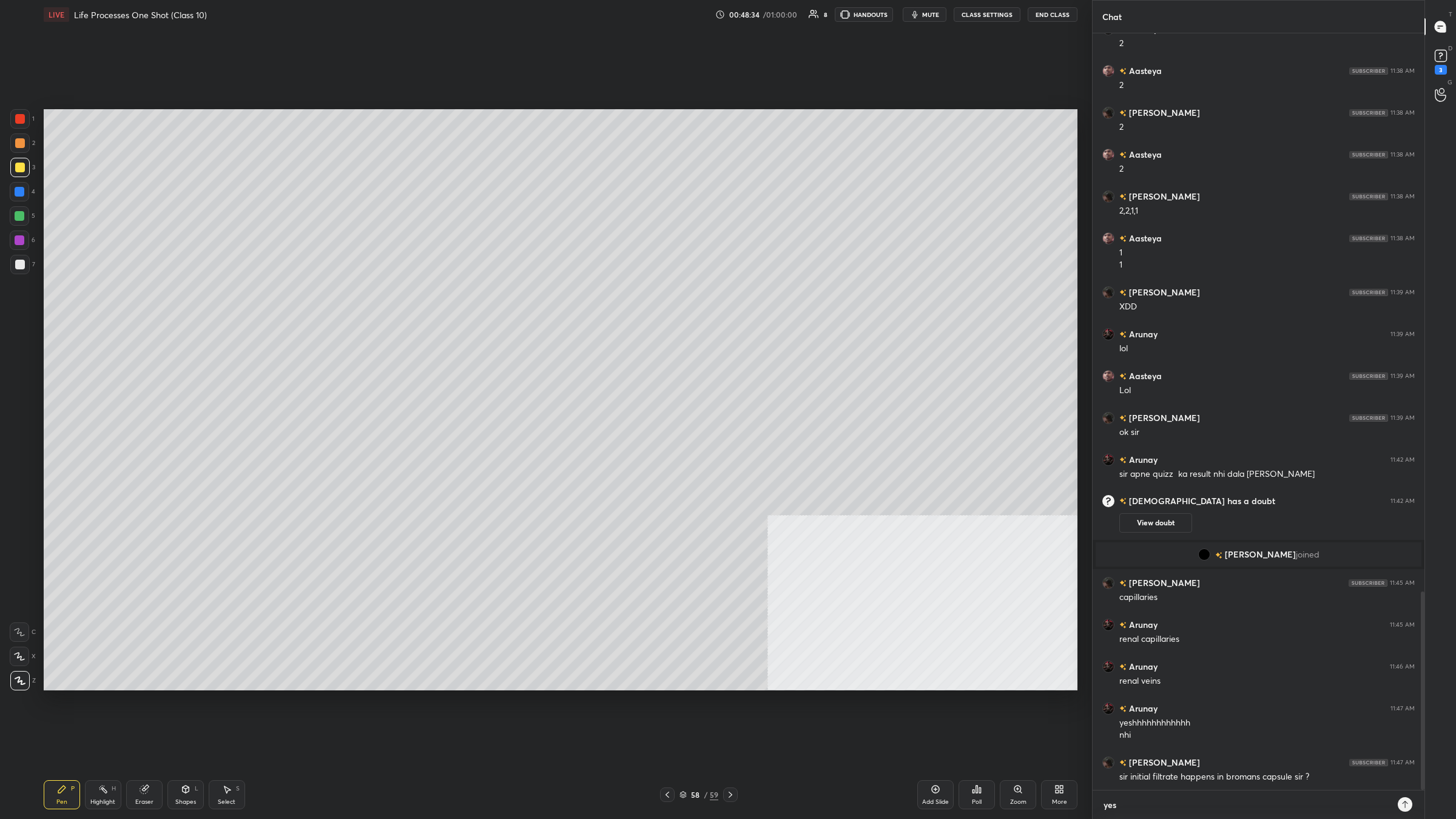 type on "yes A" 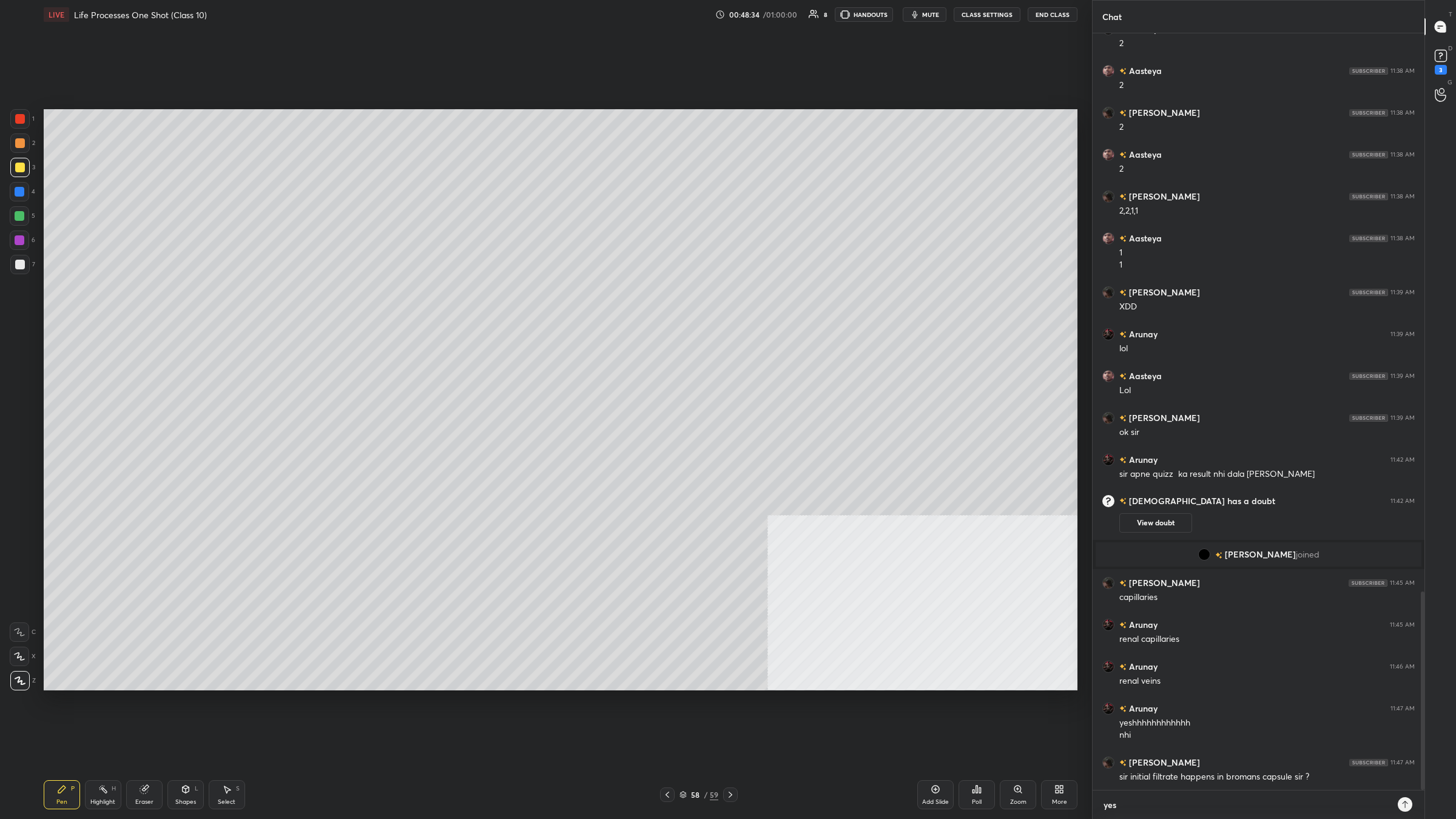 type on "x" 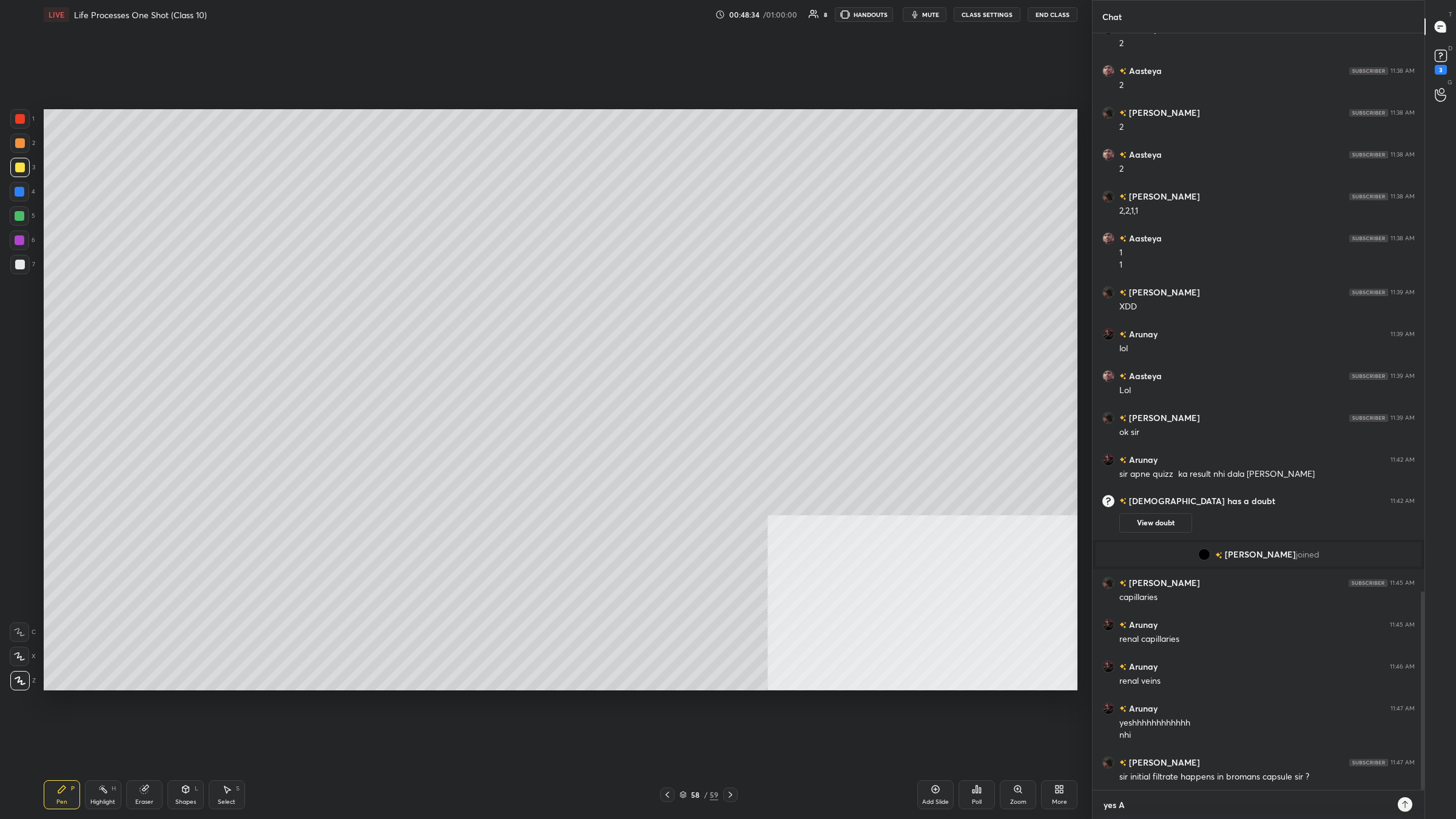 type on "yes Ak" 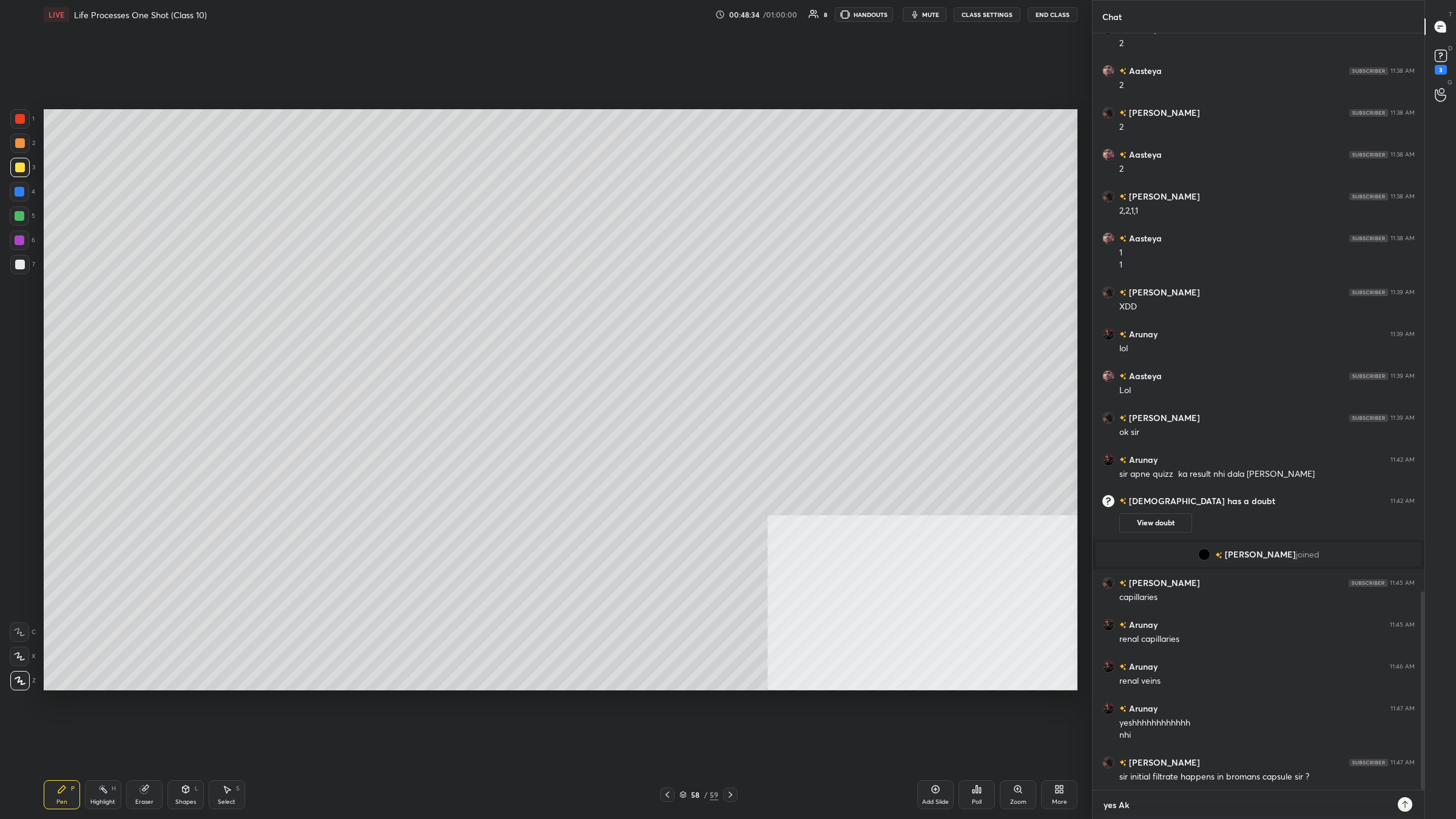 type on "yes Aks" 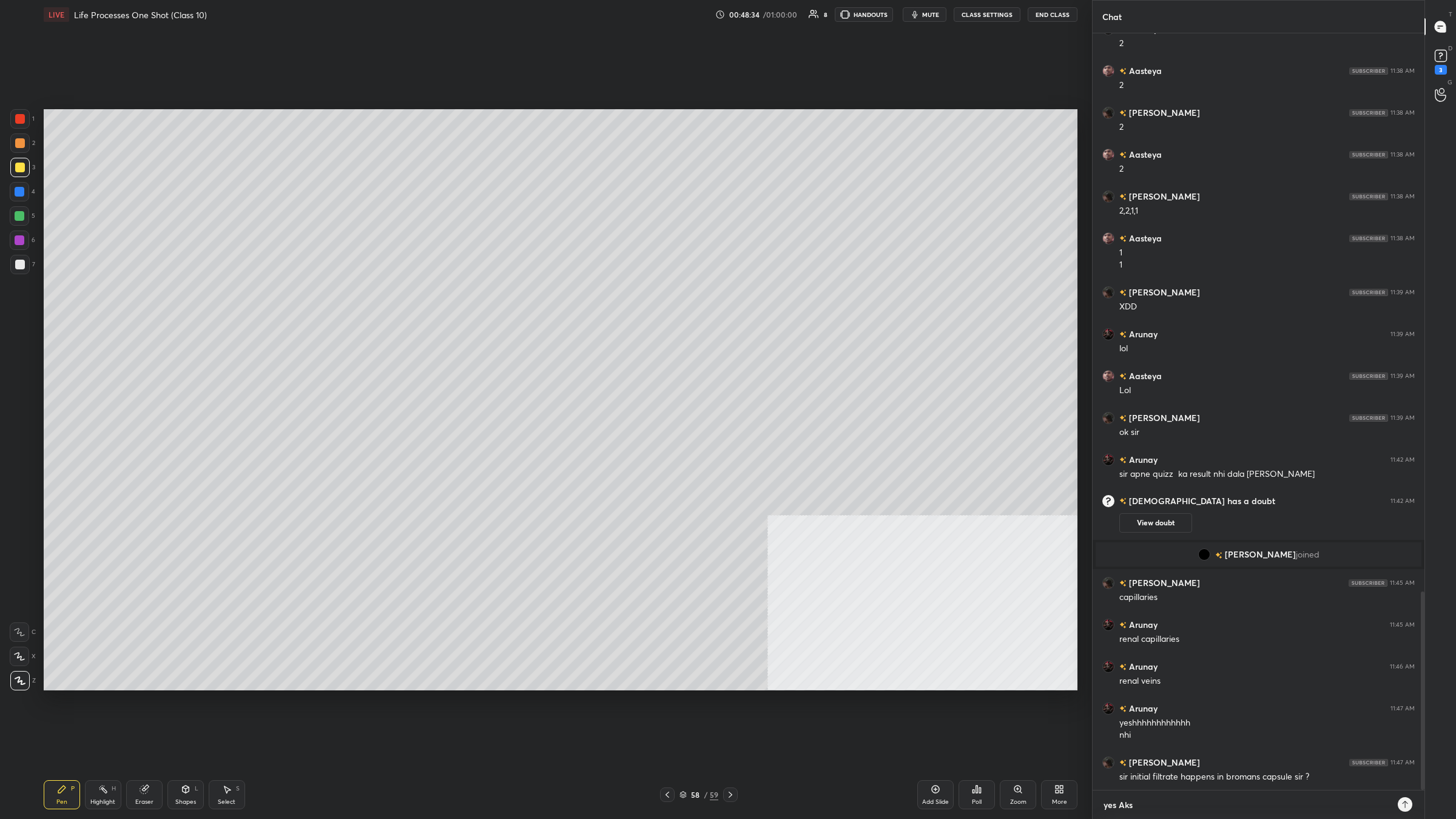 type on "yes Aksh" 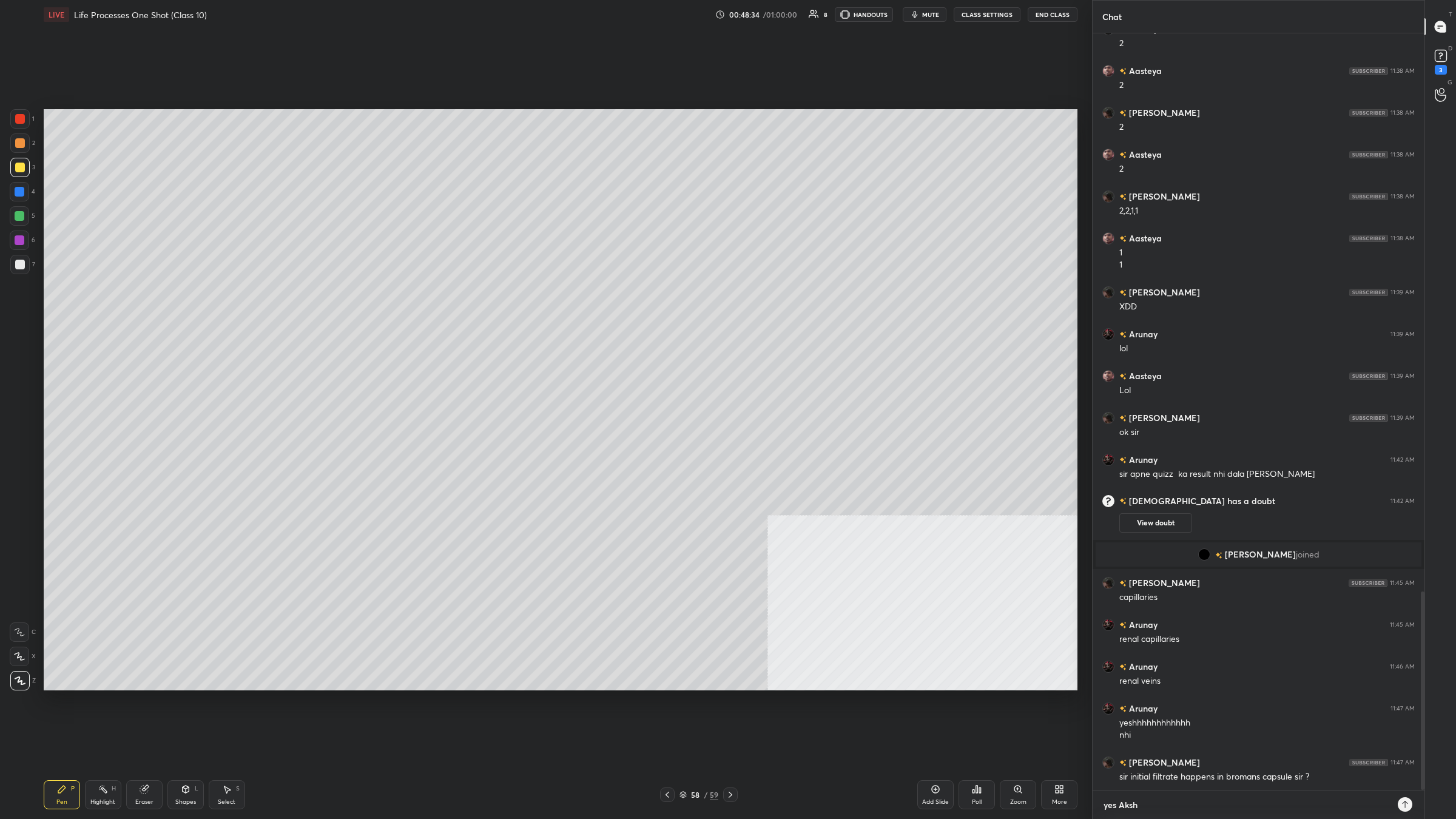 type on "yes [PERSON_NAME]" 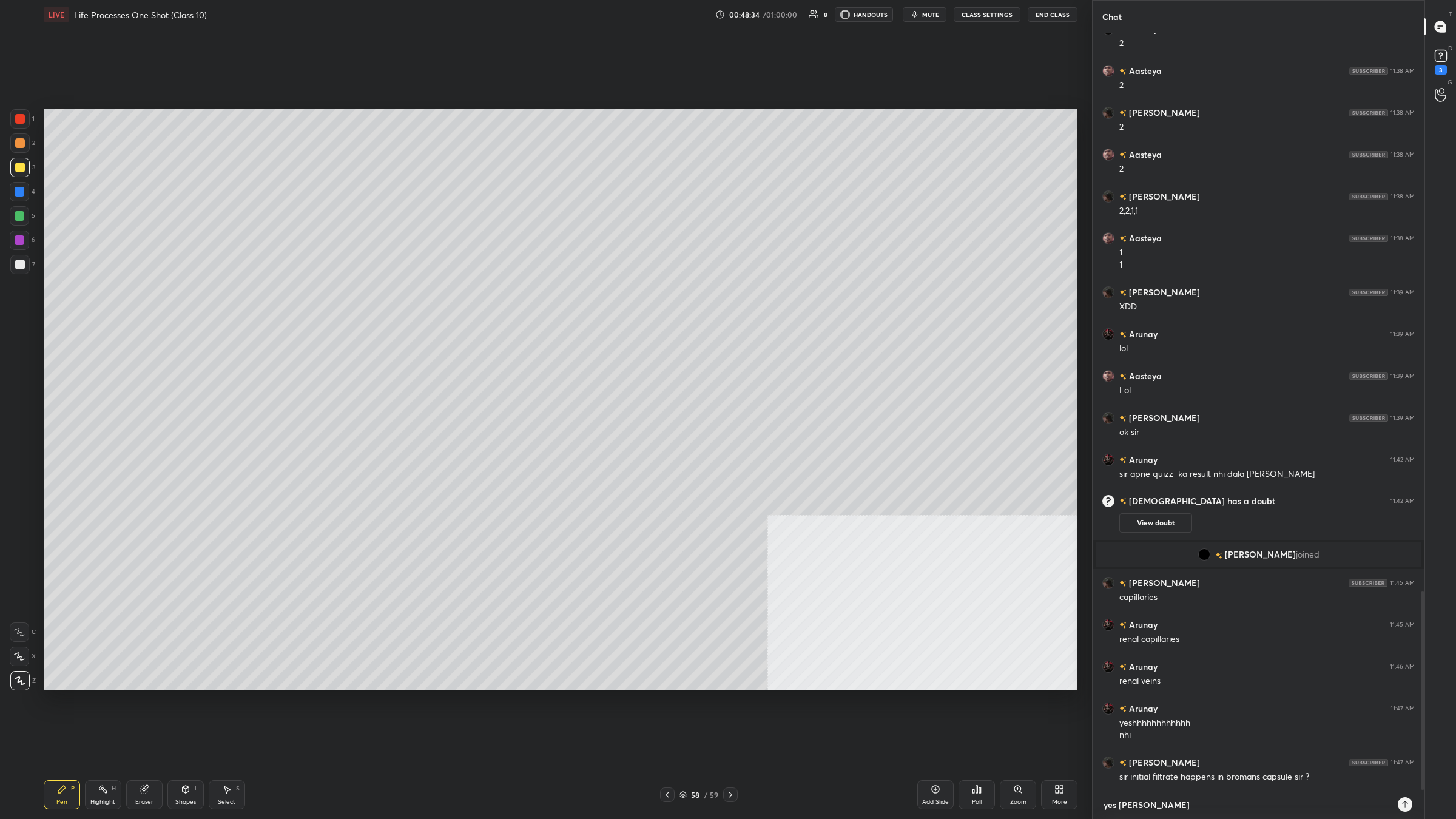 type on "yes [PERSON_NAME]" 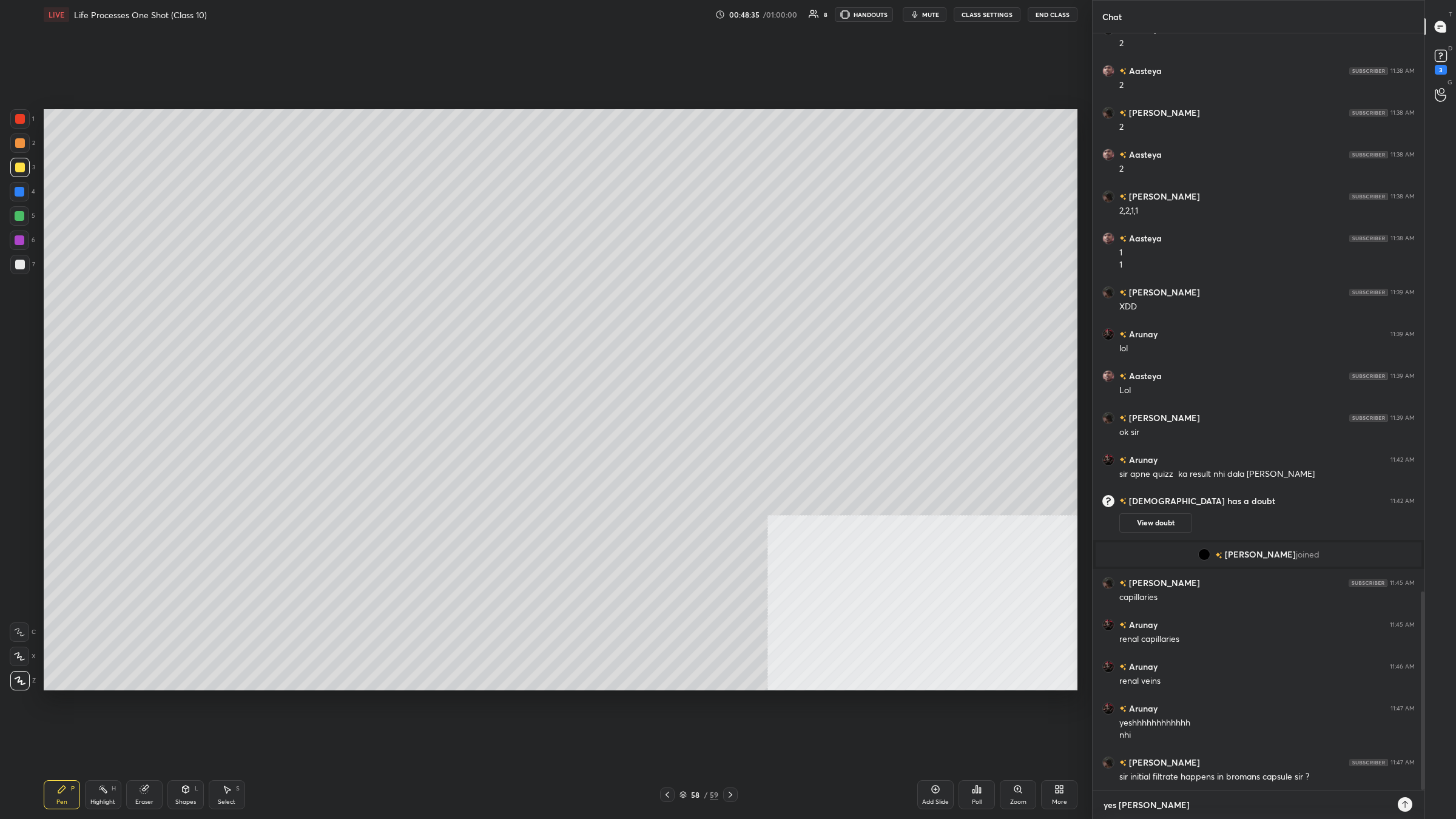type 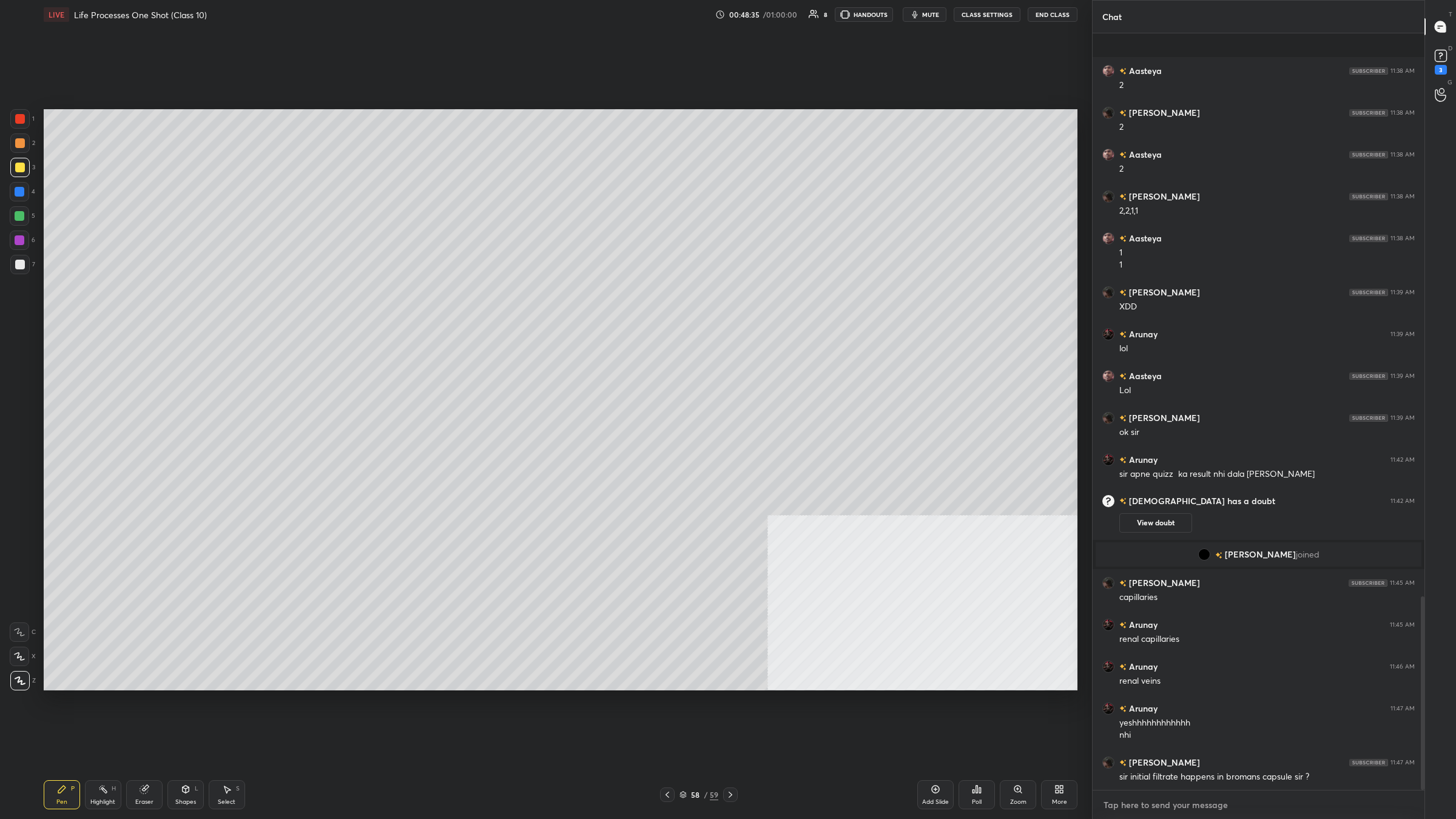 scroll, scrollTop: 2199, scrollLeft: 0, axis: vertical 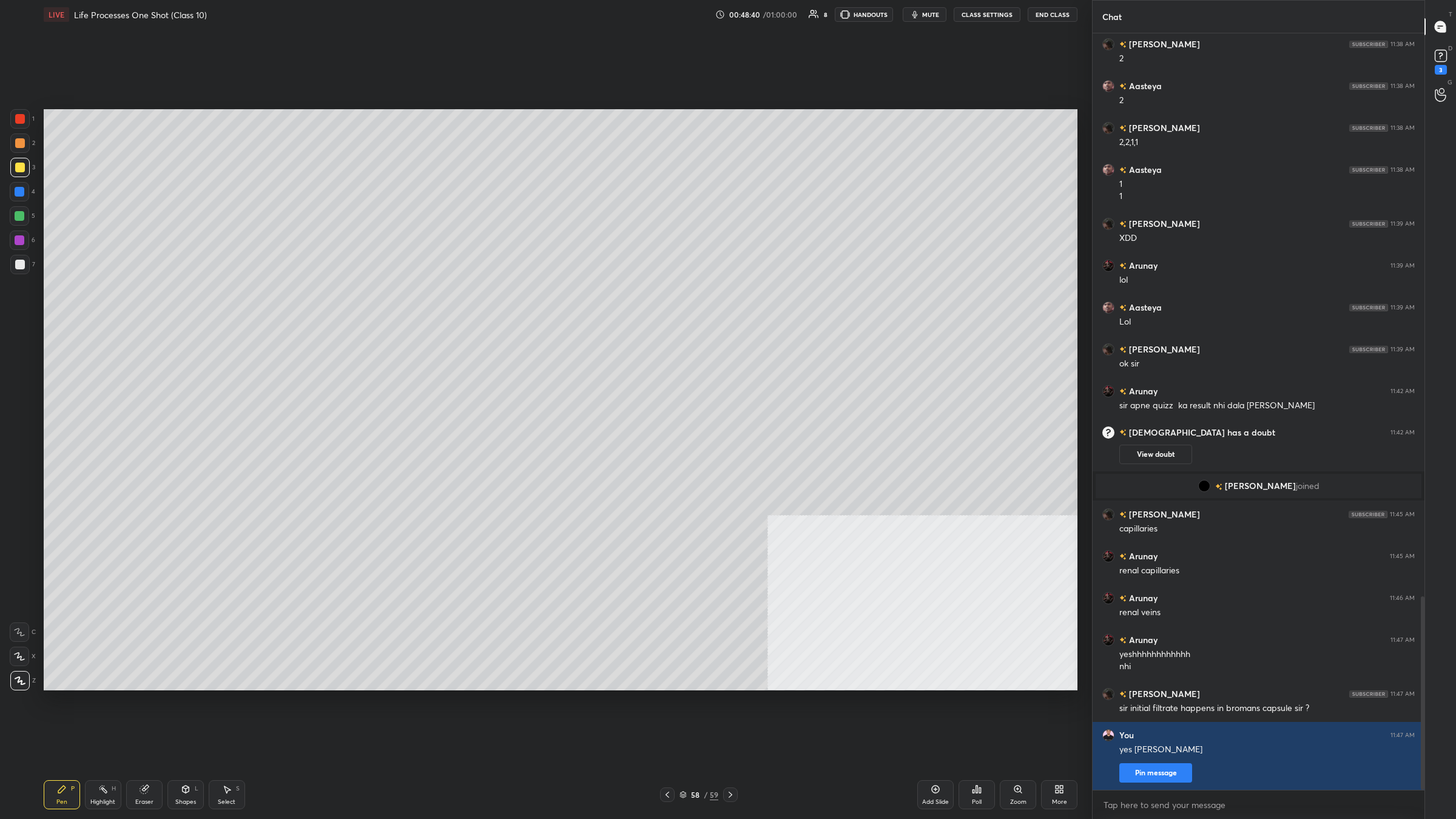 click at bounding box center (19, 192) 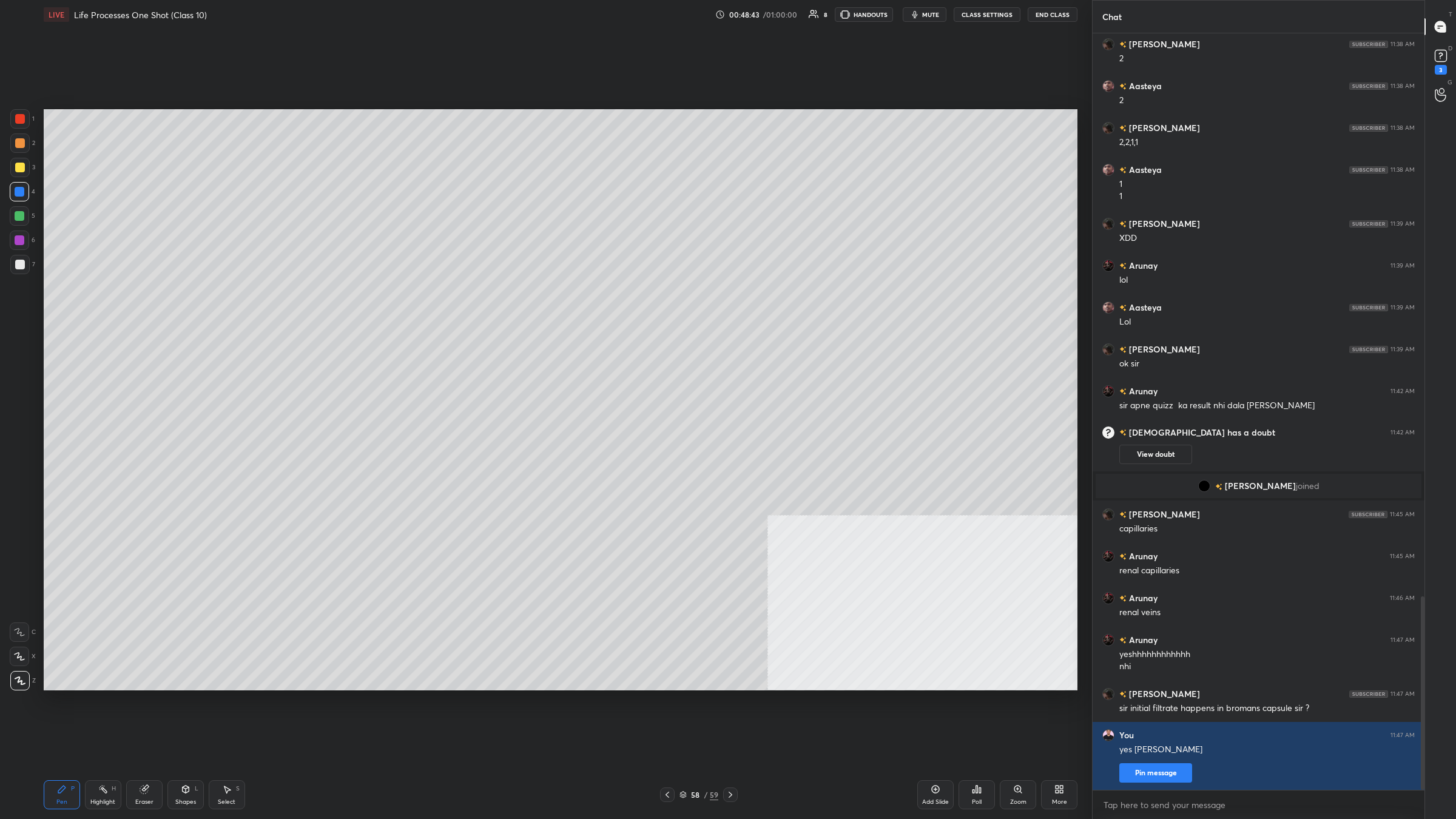 scroll, scrollTop: 2240, scrollLeft: 0, axis: vertical 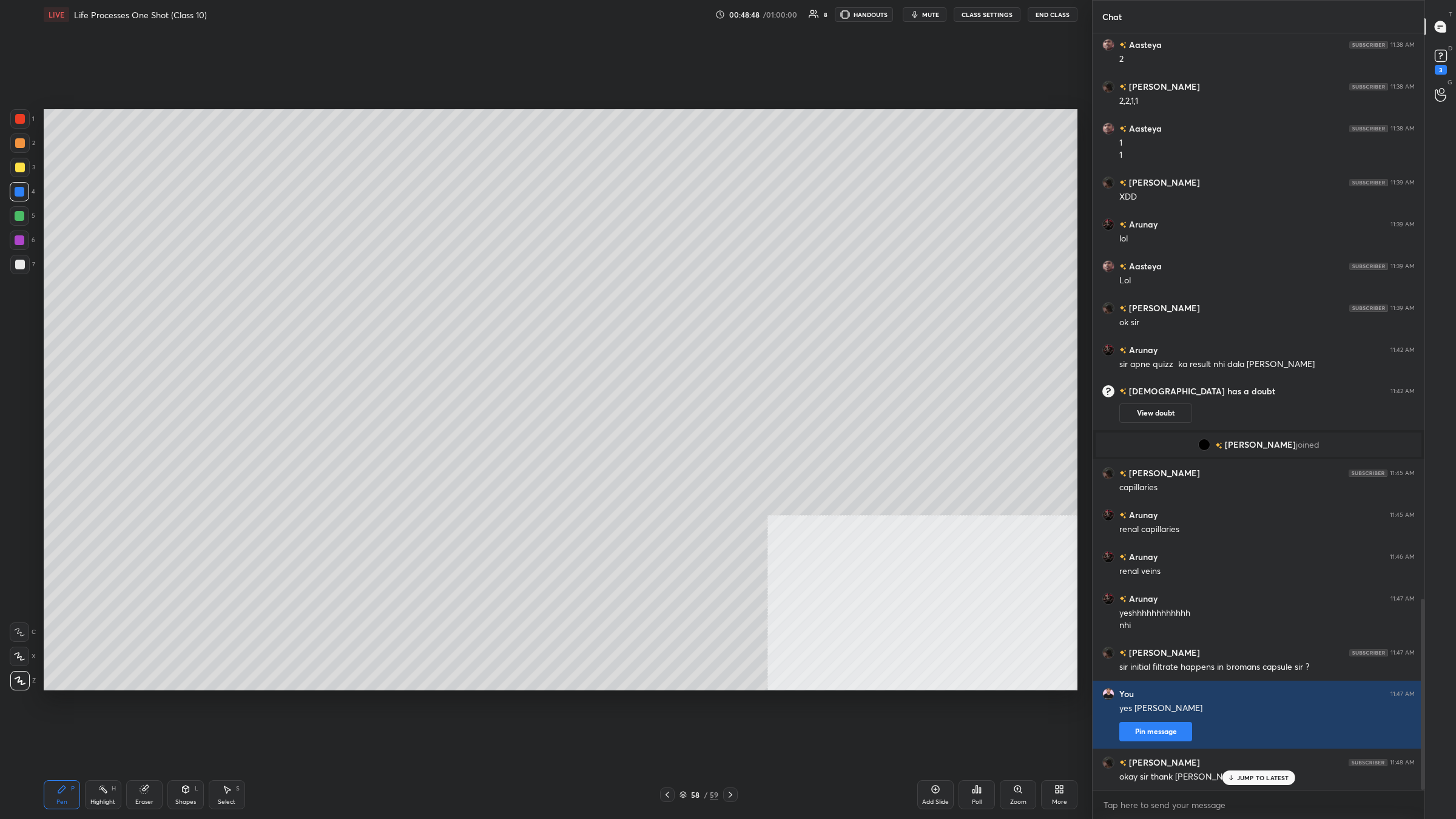 click at bounding box center (20, 119) 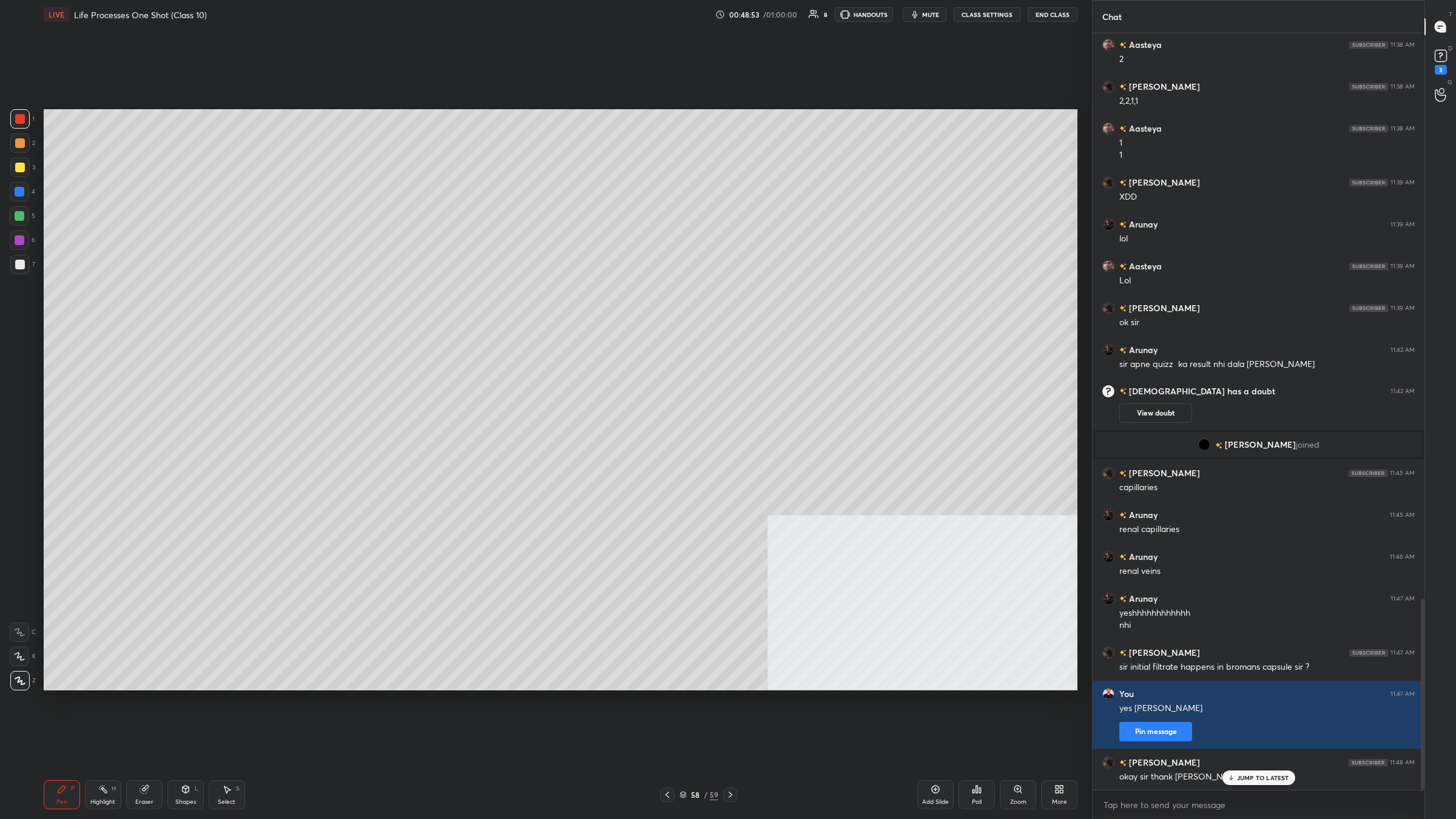 click at bounding box center [20, 167] 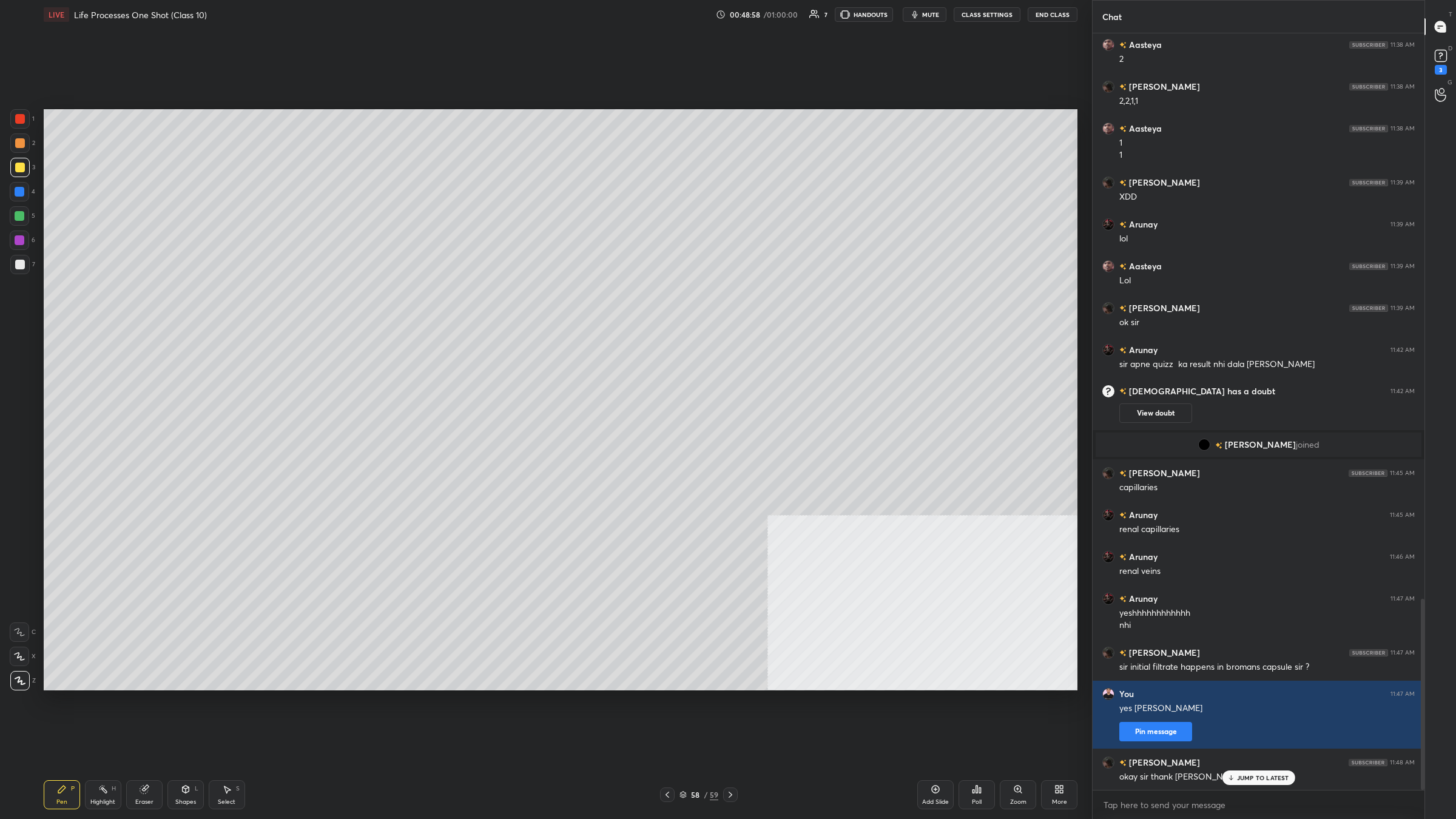 click at bounding box center (19, 216) 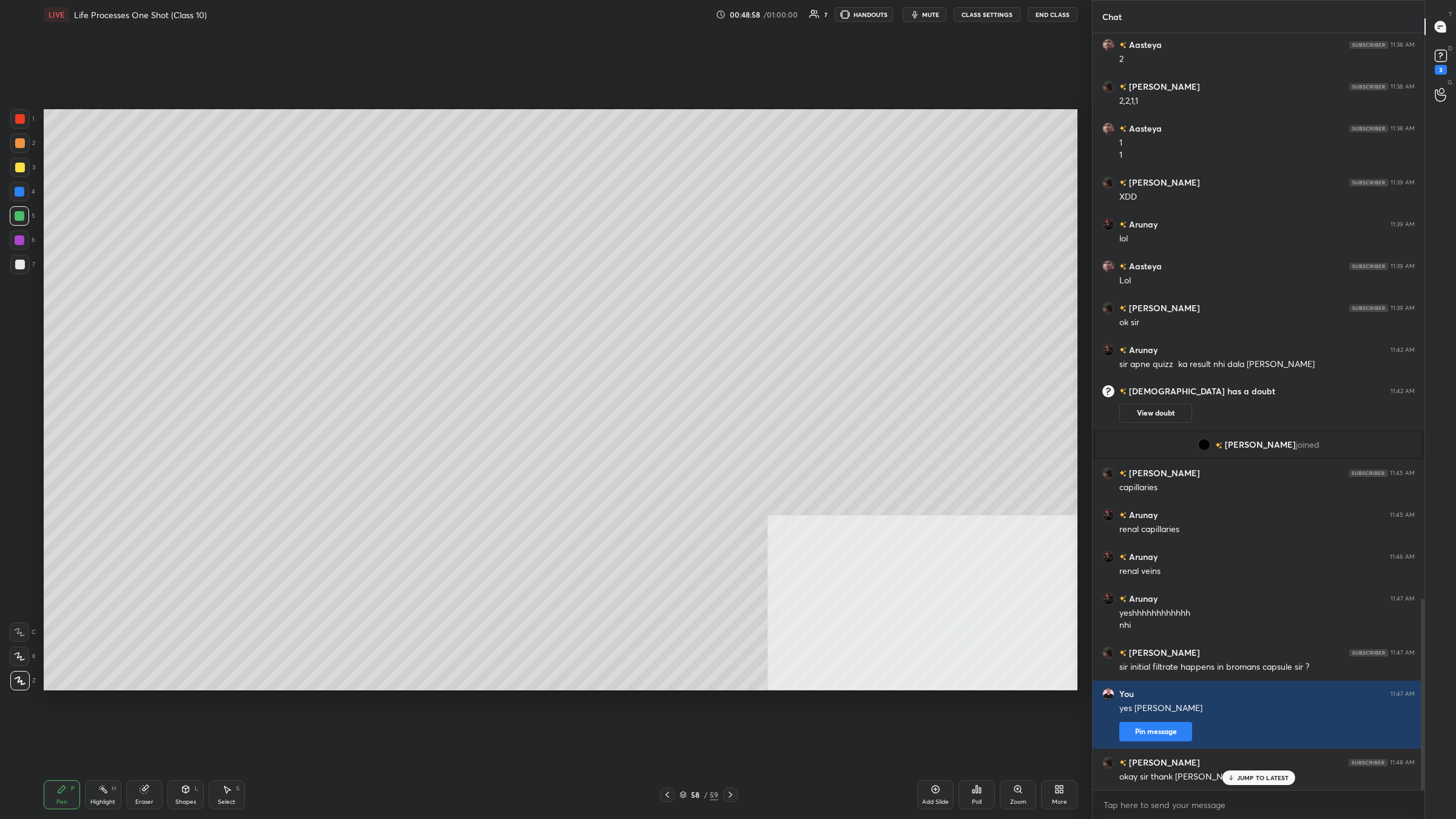 click at bounding box center [19, 192] 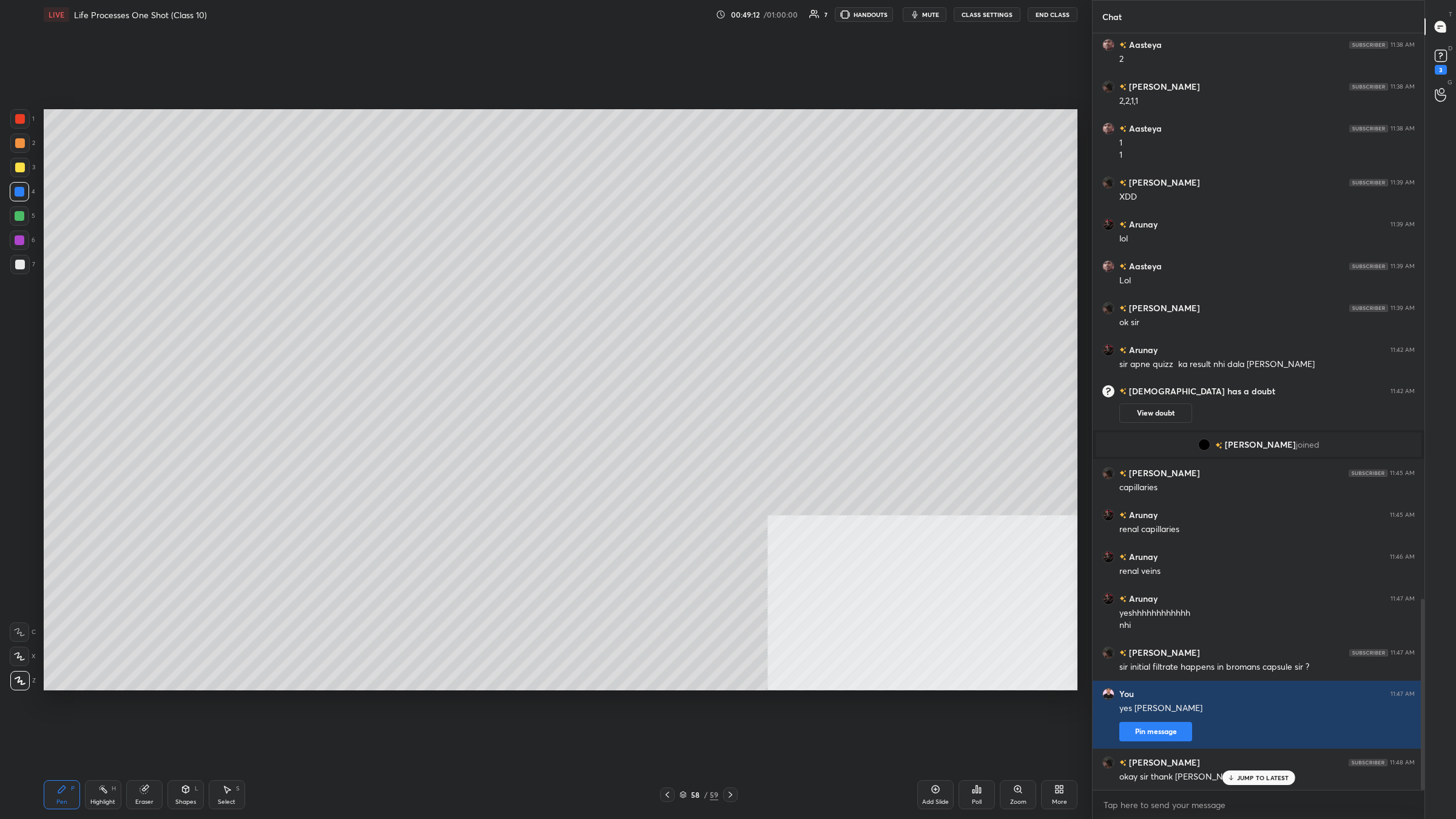 scroll, scrollTop: 2282, scrollLeft: 0, axis: vertical 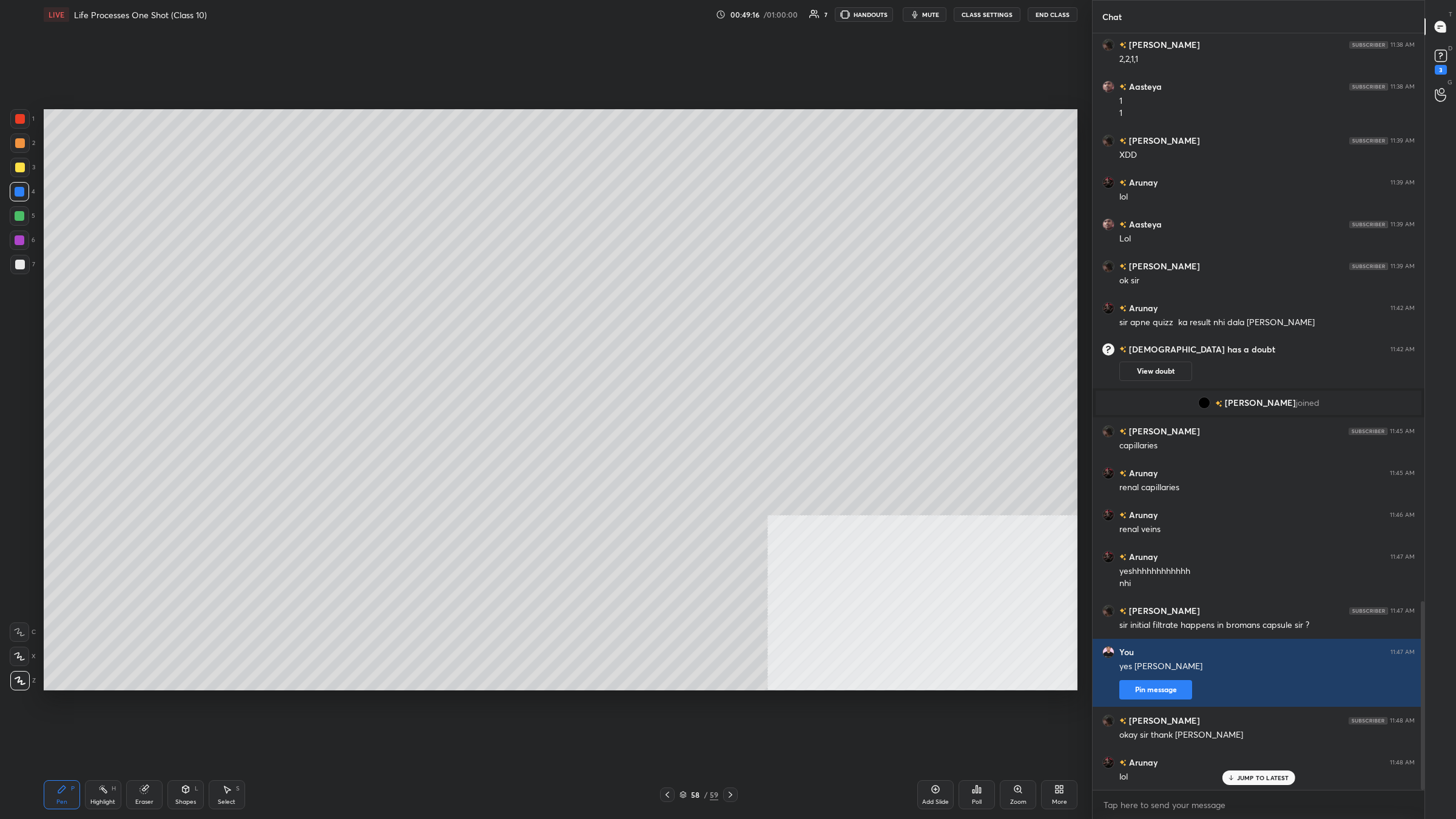 click at bounding box center (20, 119) 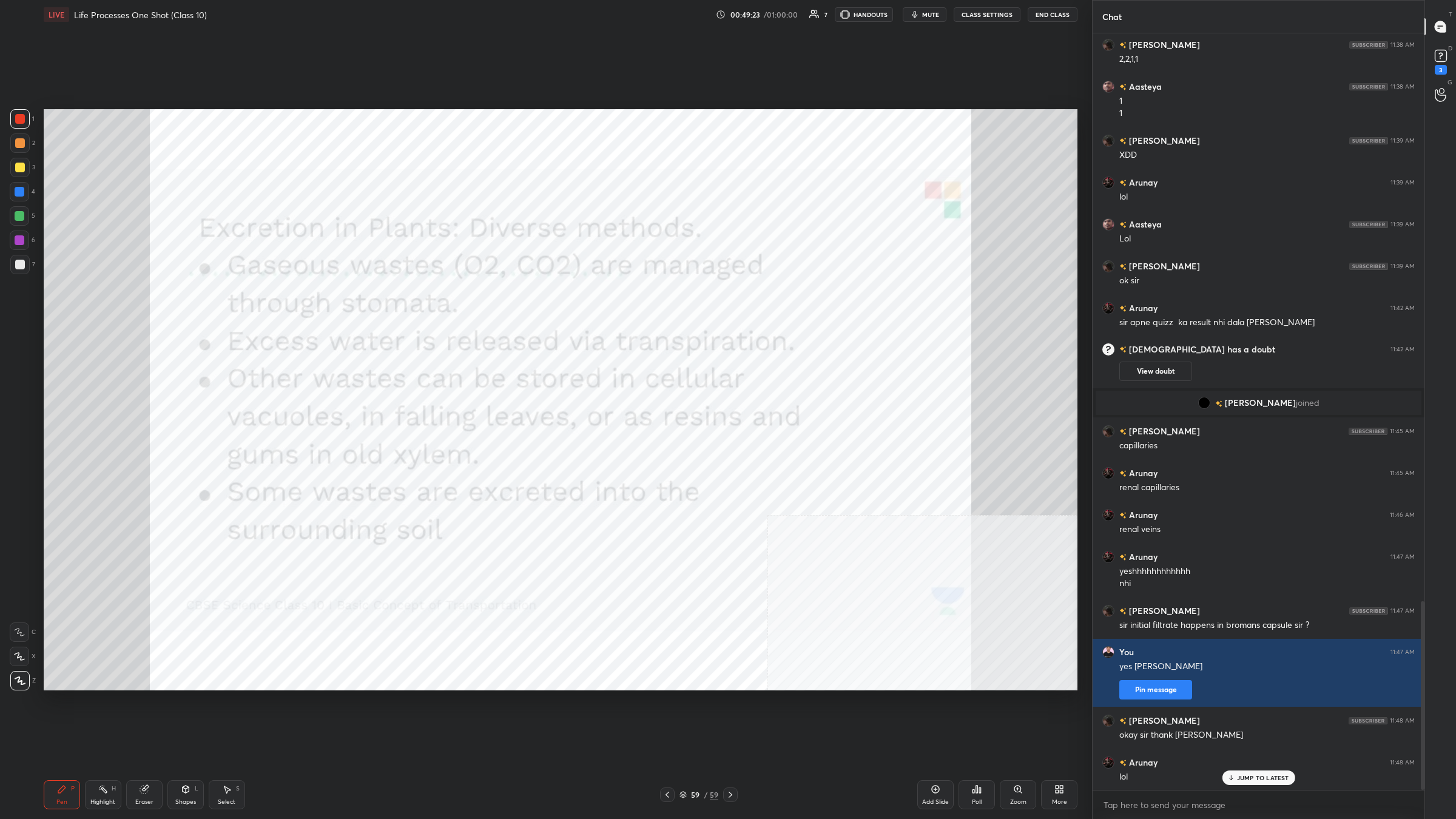 click at bounding box center (20, 119) 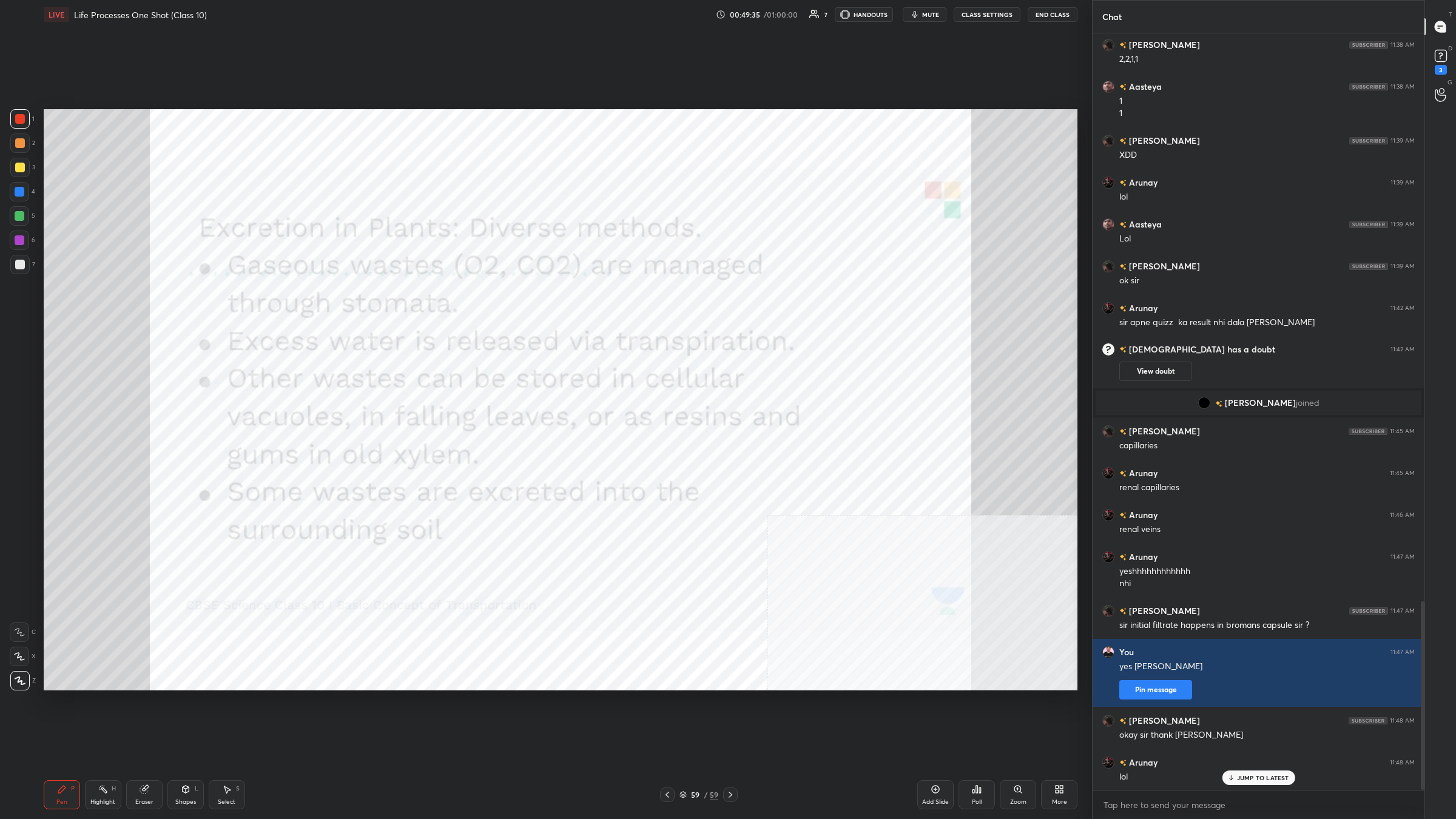 scroll, scrollTop: 2324, scrollLeft: 0, axis: vertical 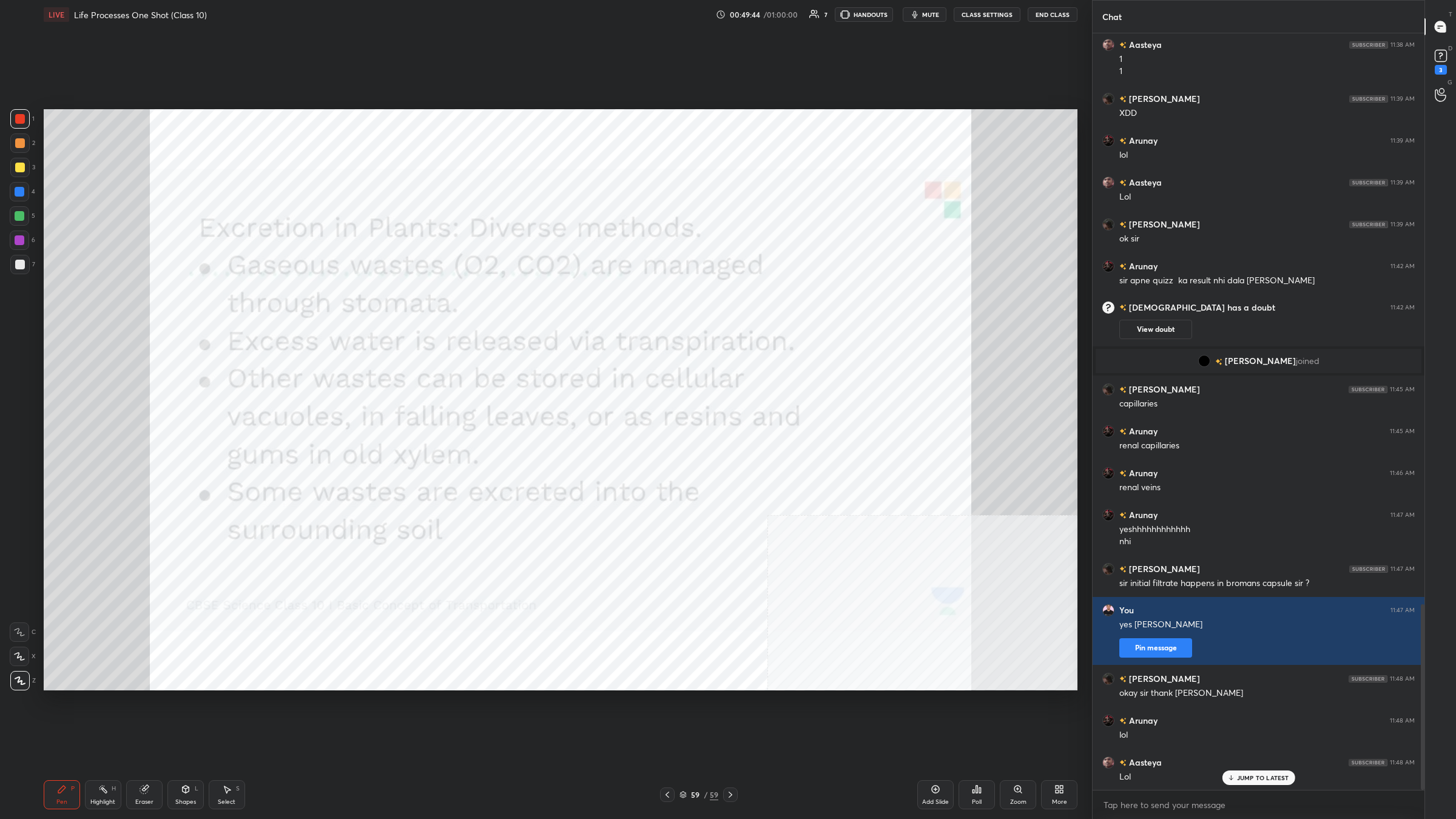 click on "Highlight H" at bounding box center [103, 795] 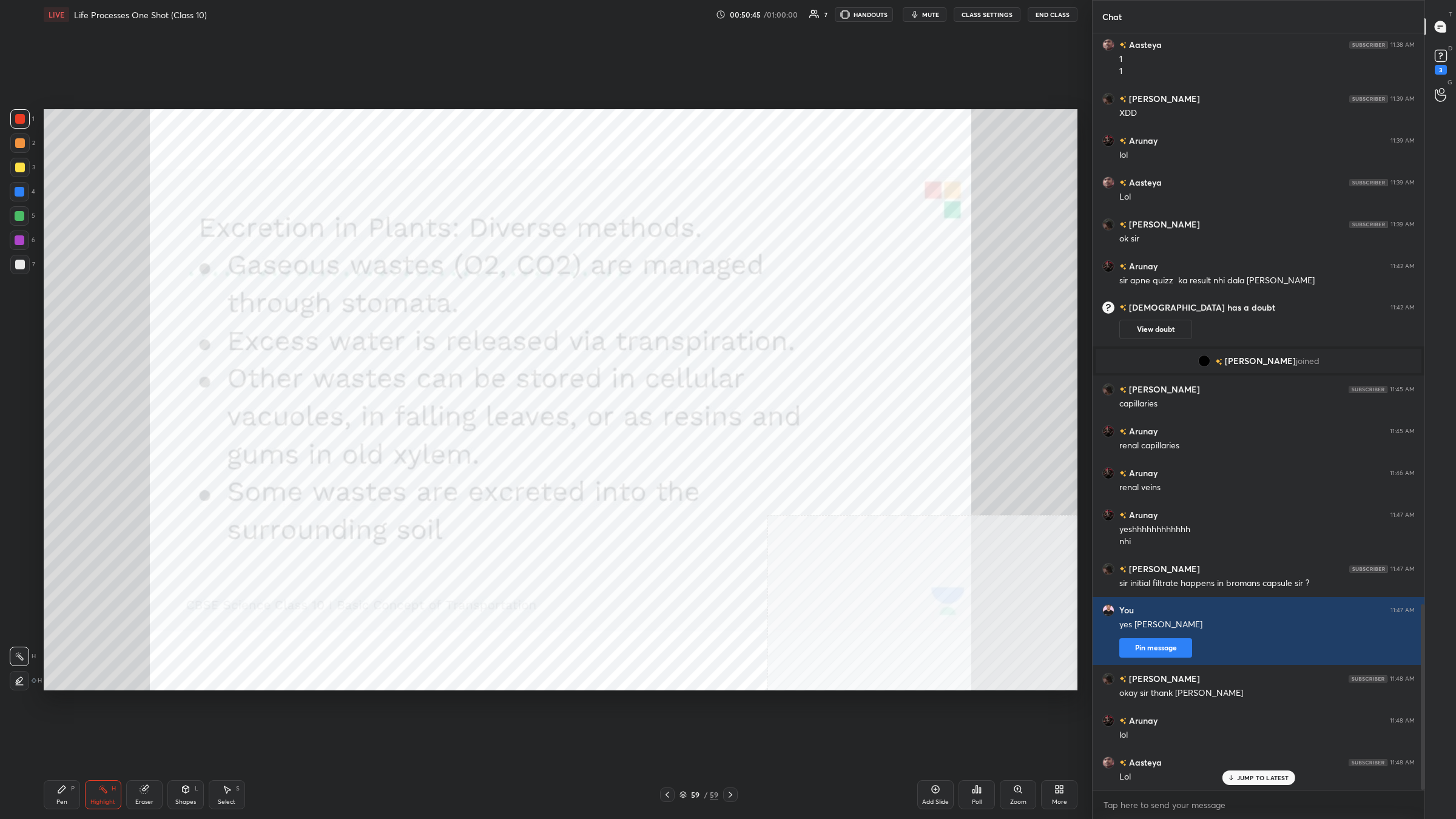click on "Pen P" at bounding box center (62, 795) 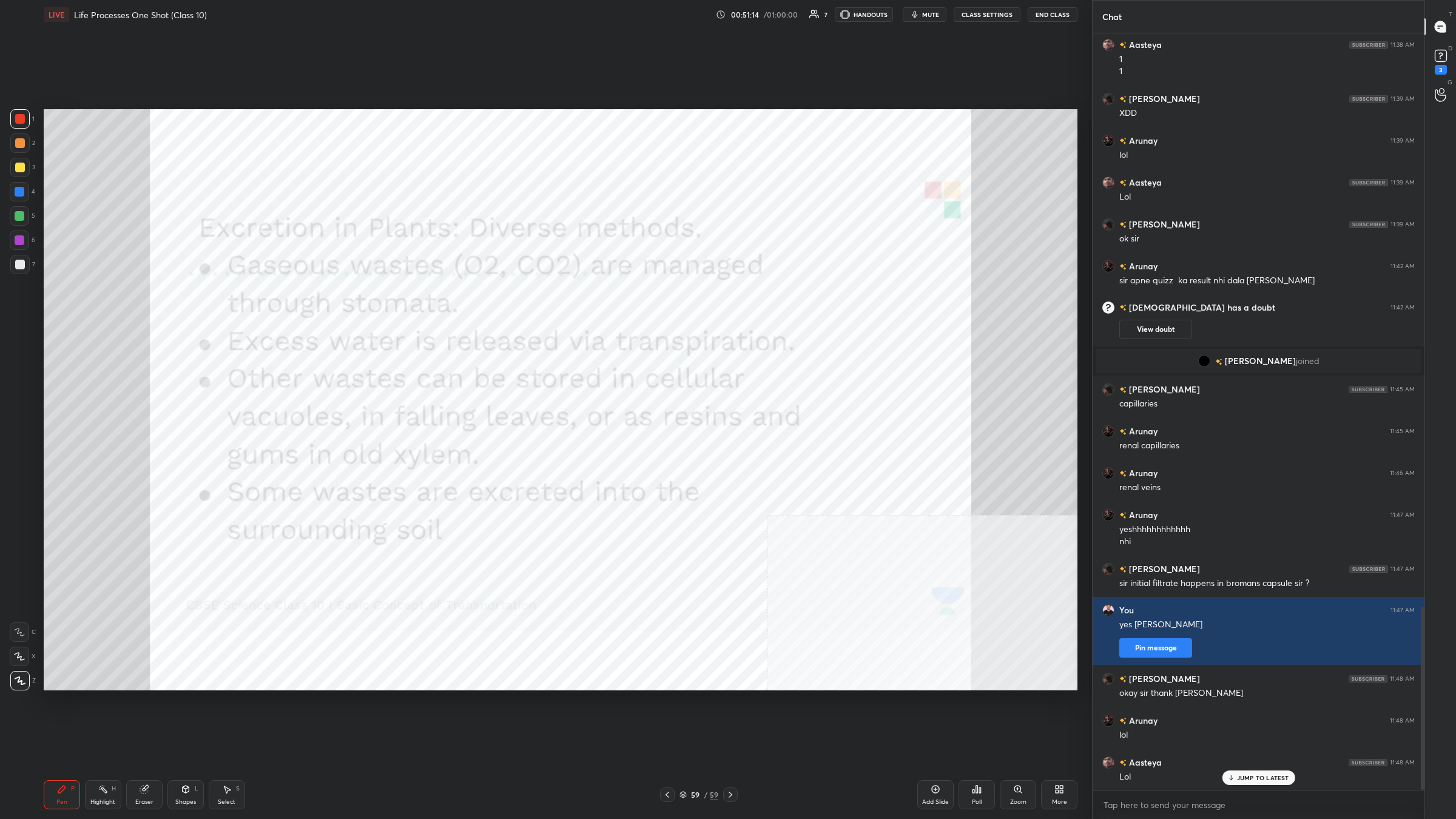 scroll, scrollTop: 2366, scrollLeft: 0, axis: vertical 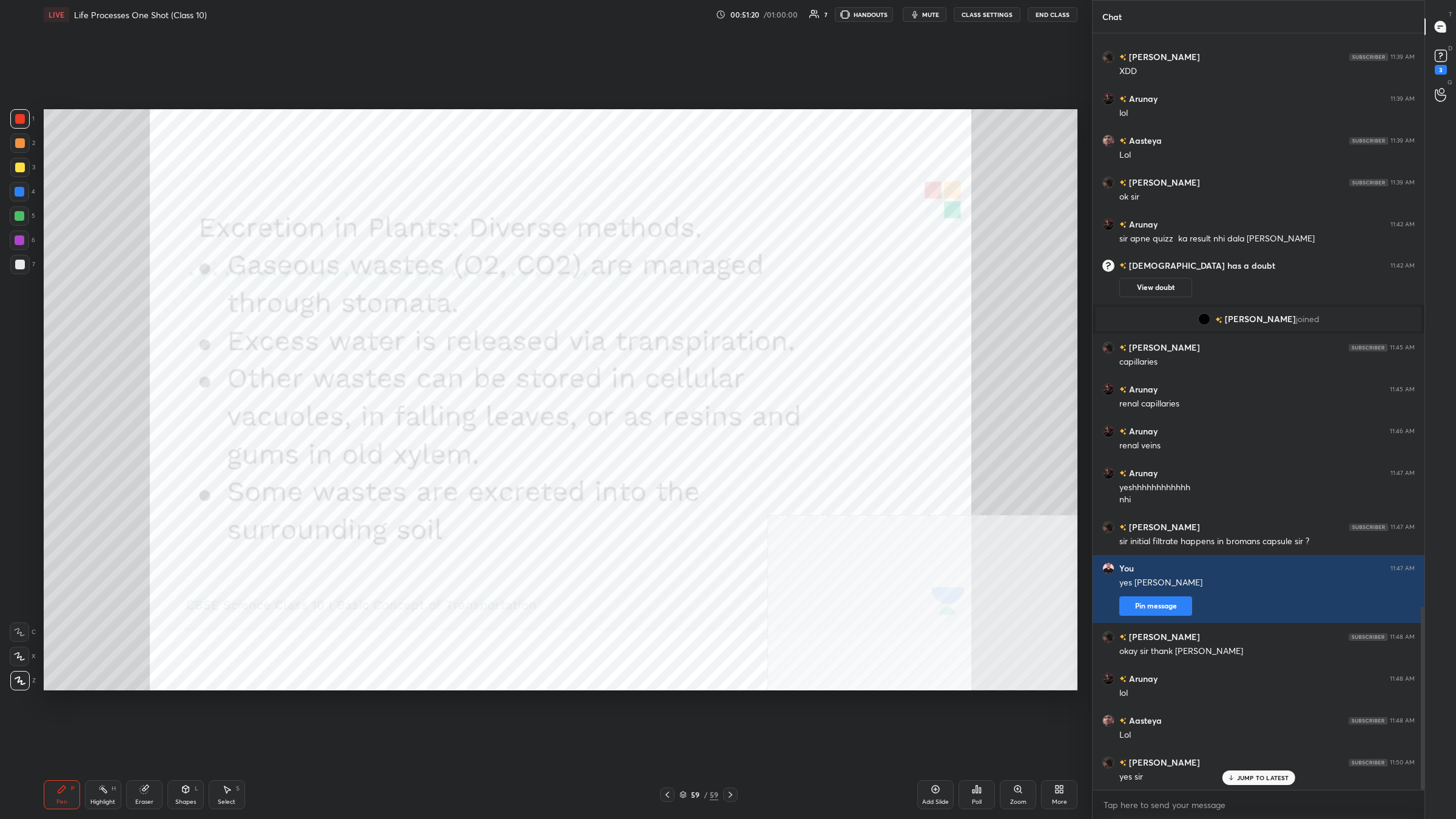 click on "59 / 59" at bounding box center [699, 795] 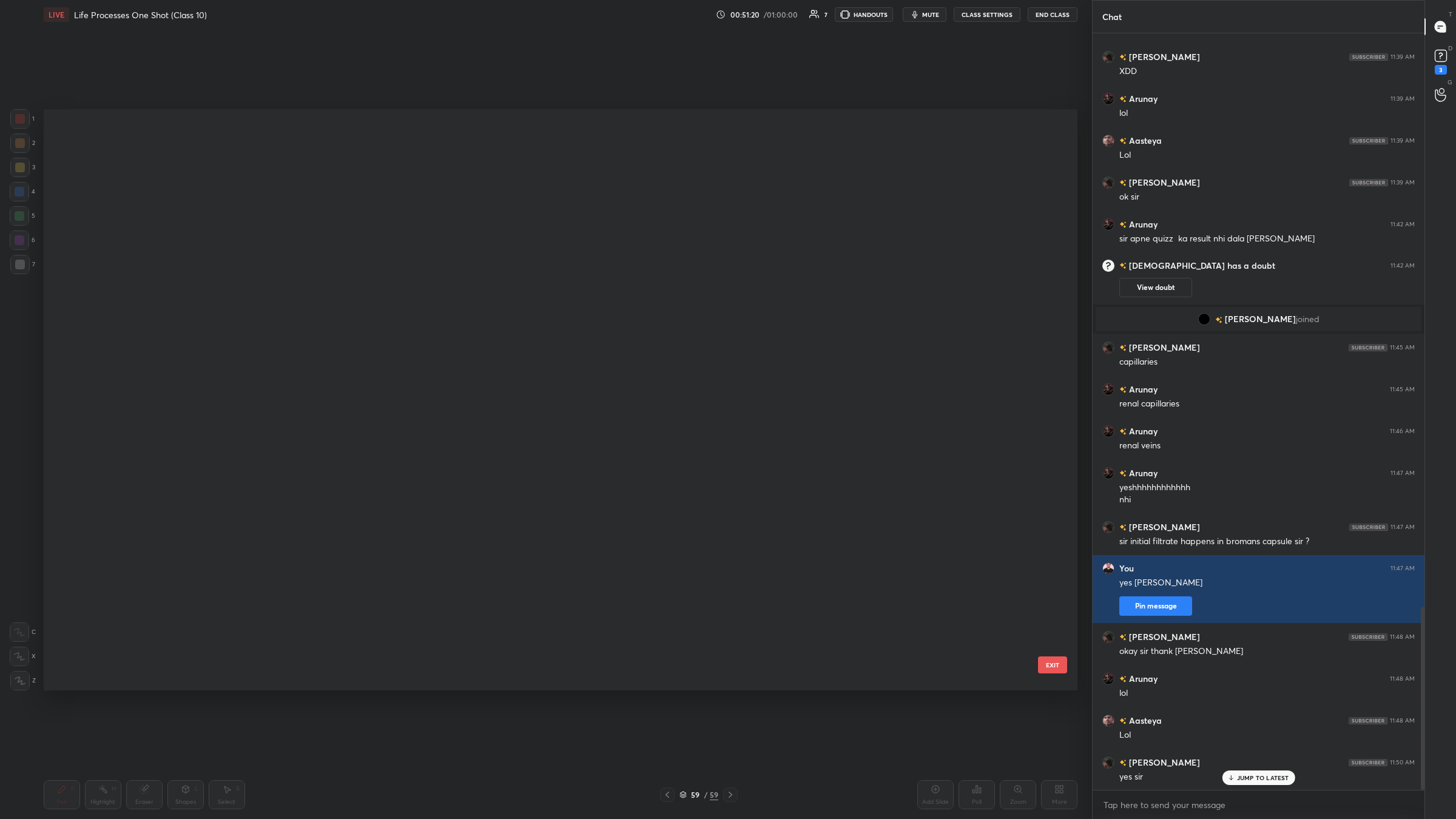 scroll, scrollTop: 3113, scrollLeft: 0, axis: vertical 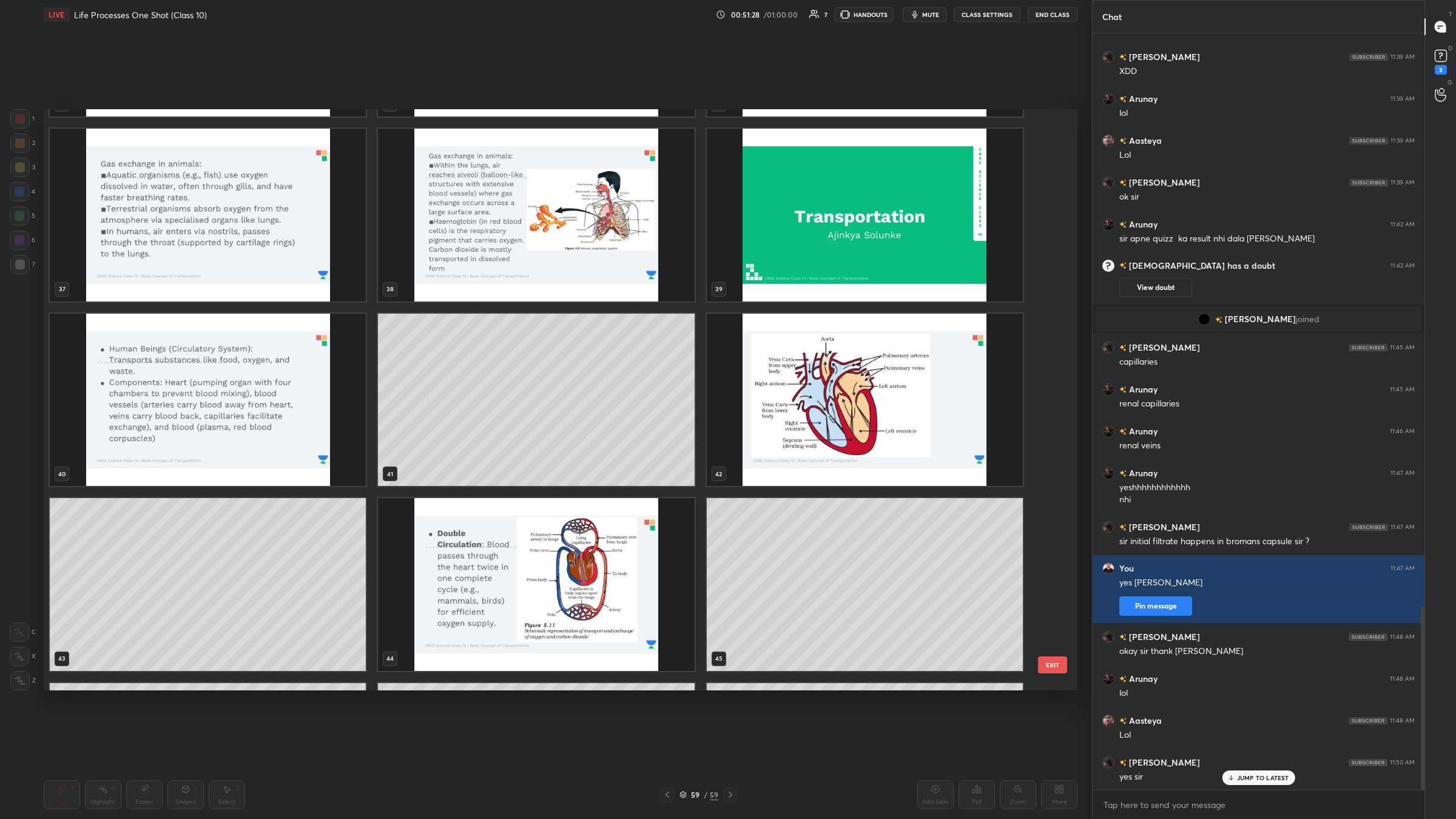 click at bounding box center [864, 399] 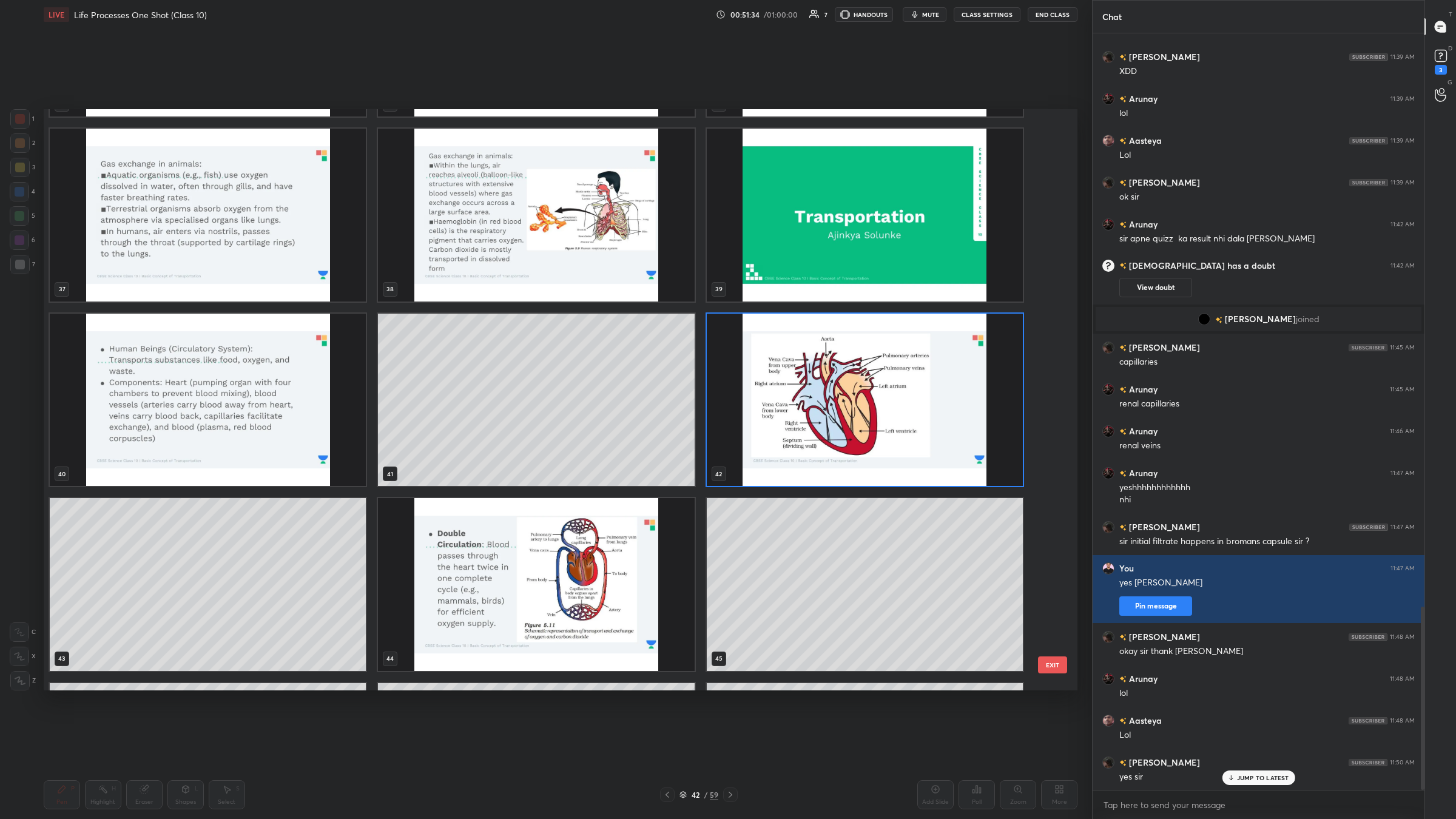 click at bounding box center [864, 399] 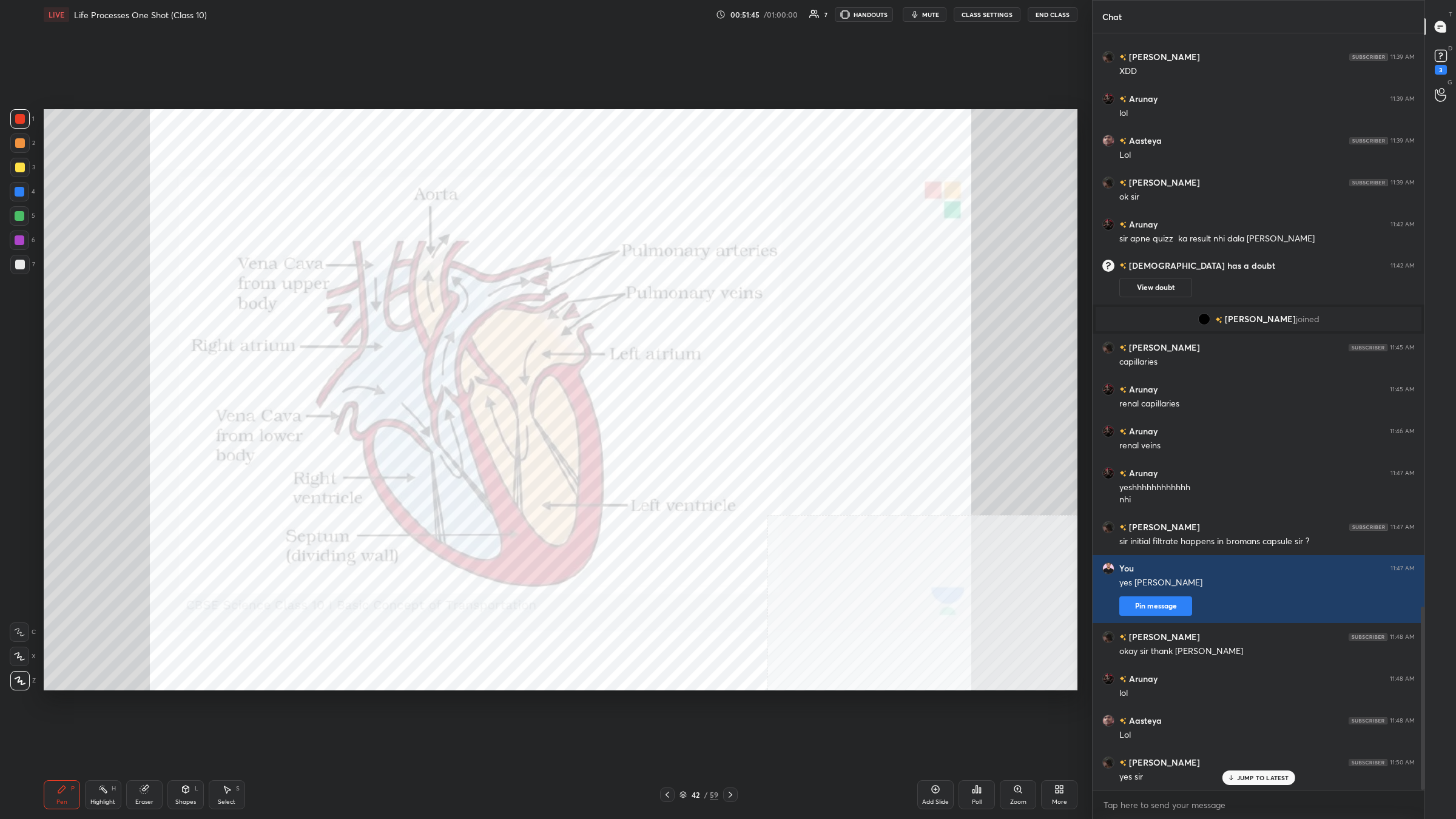 scroll, scrollTop: 2408, scrollLeft: 0, axis: vertical 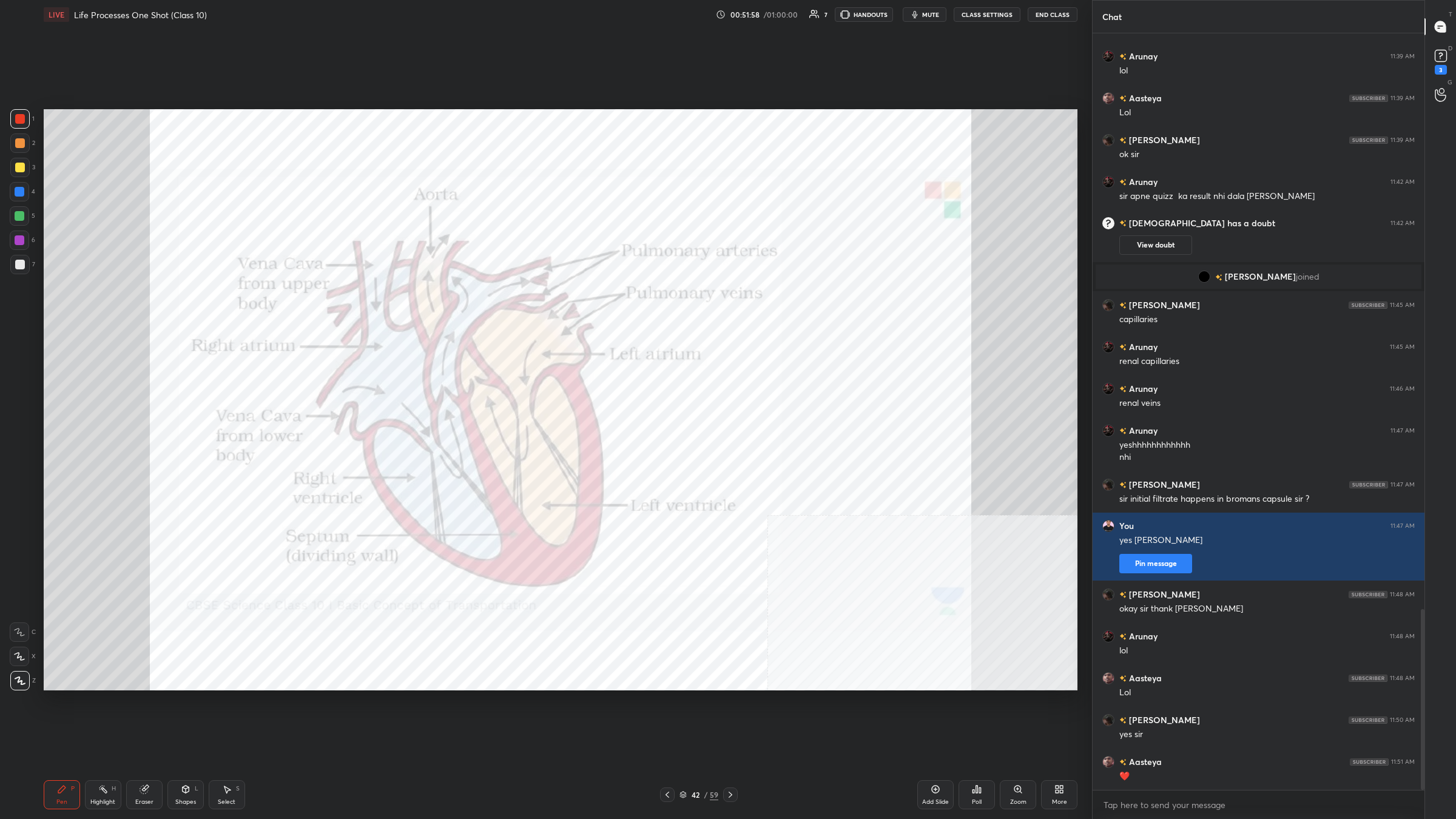 click 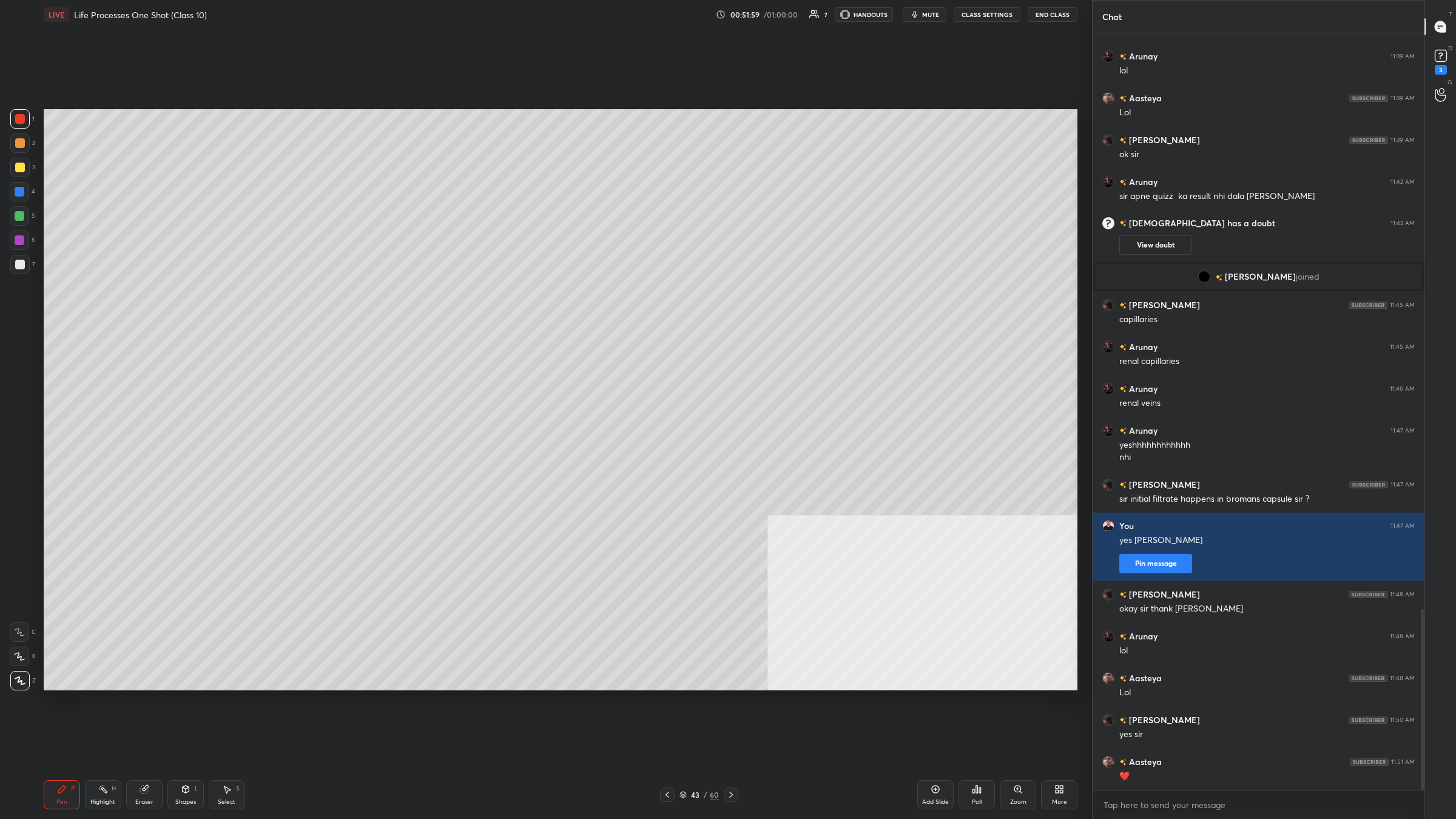 click at bounding box center (19, 192) 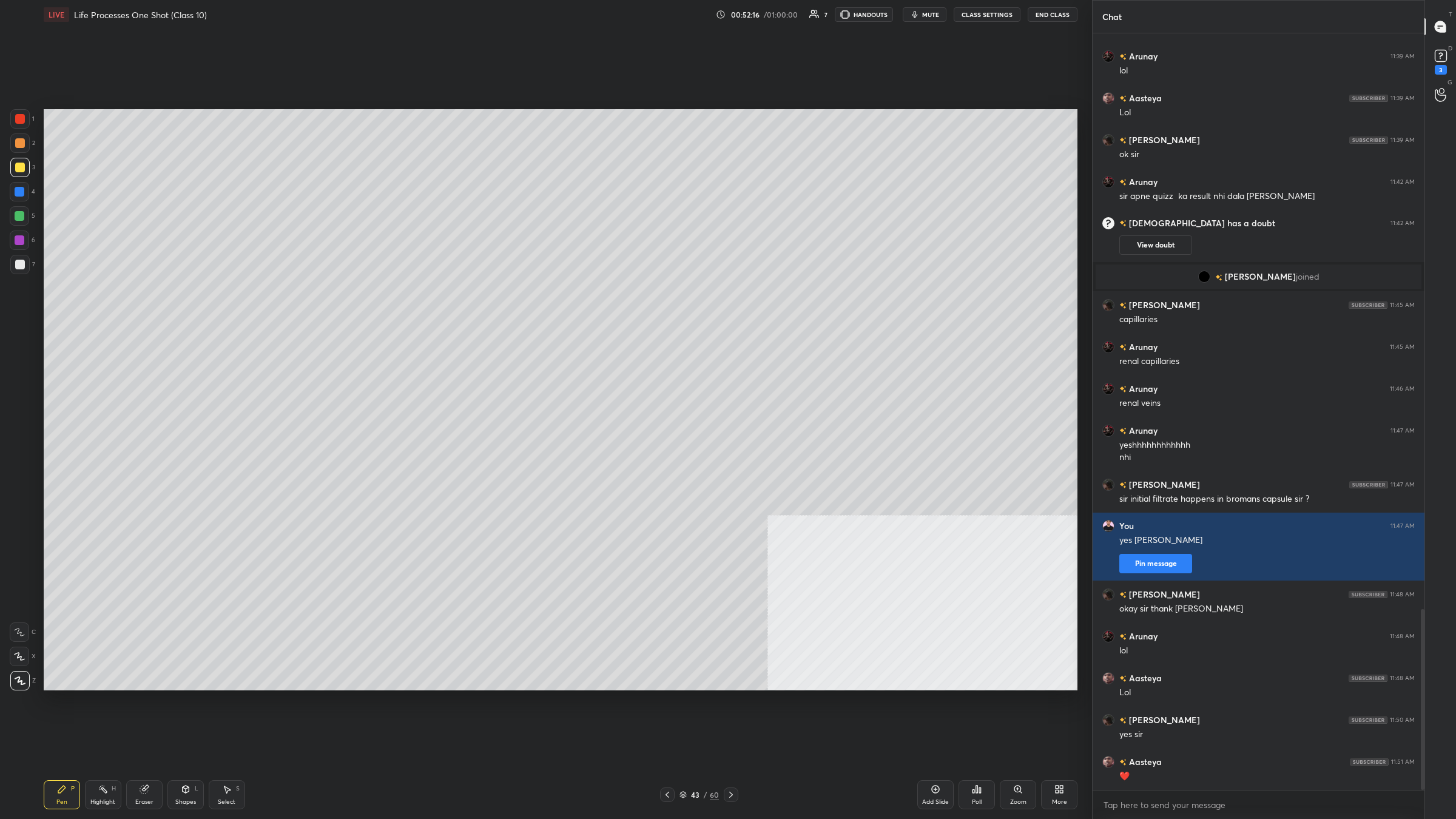 click at bounding box center [19, 216] 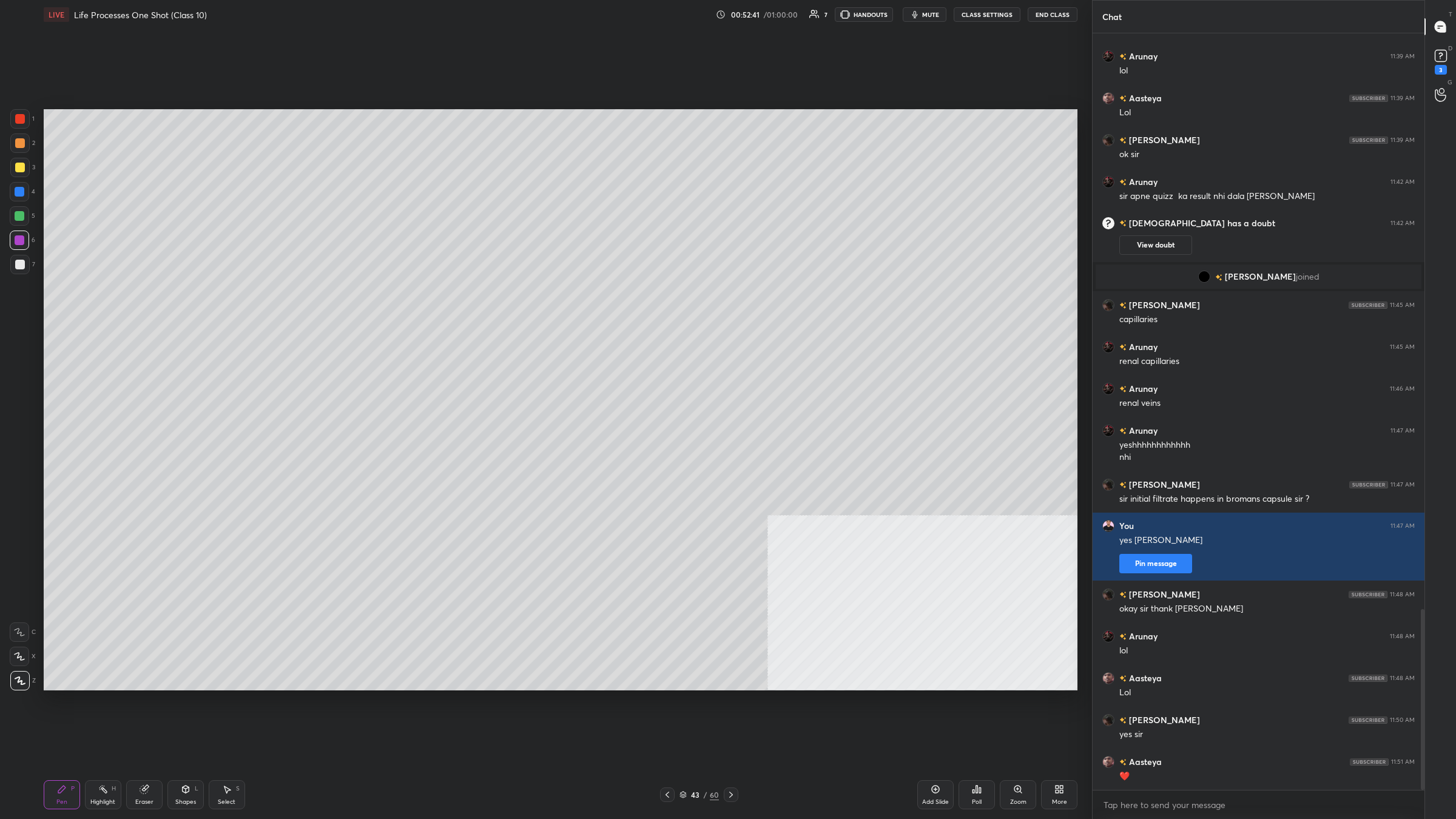 click on "4" at bounding box center [22, 194] 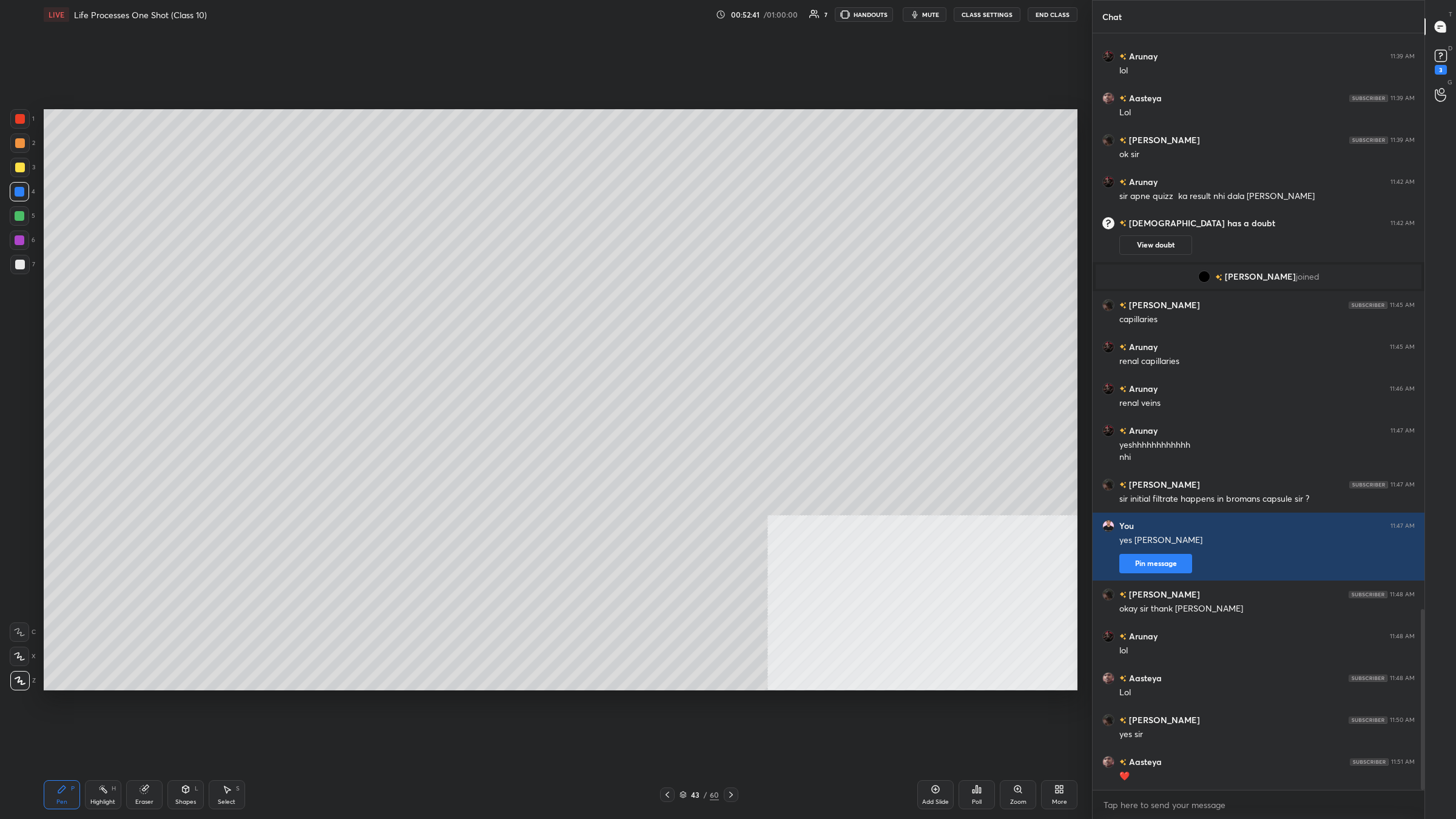 click at bounding box center [19, 192] 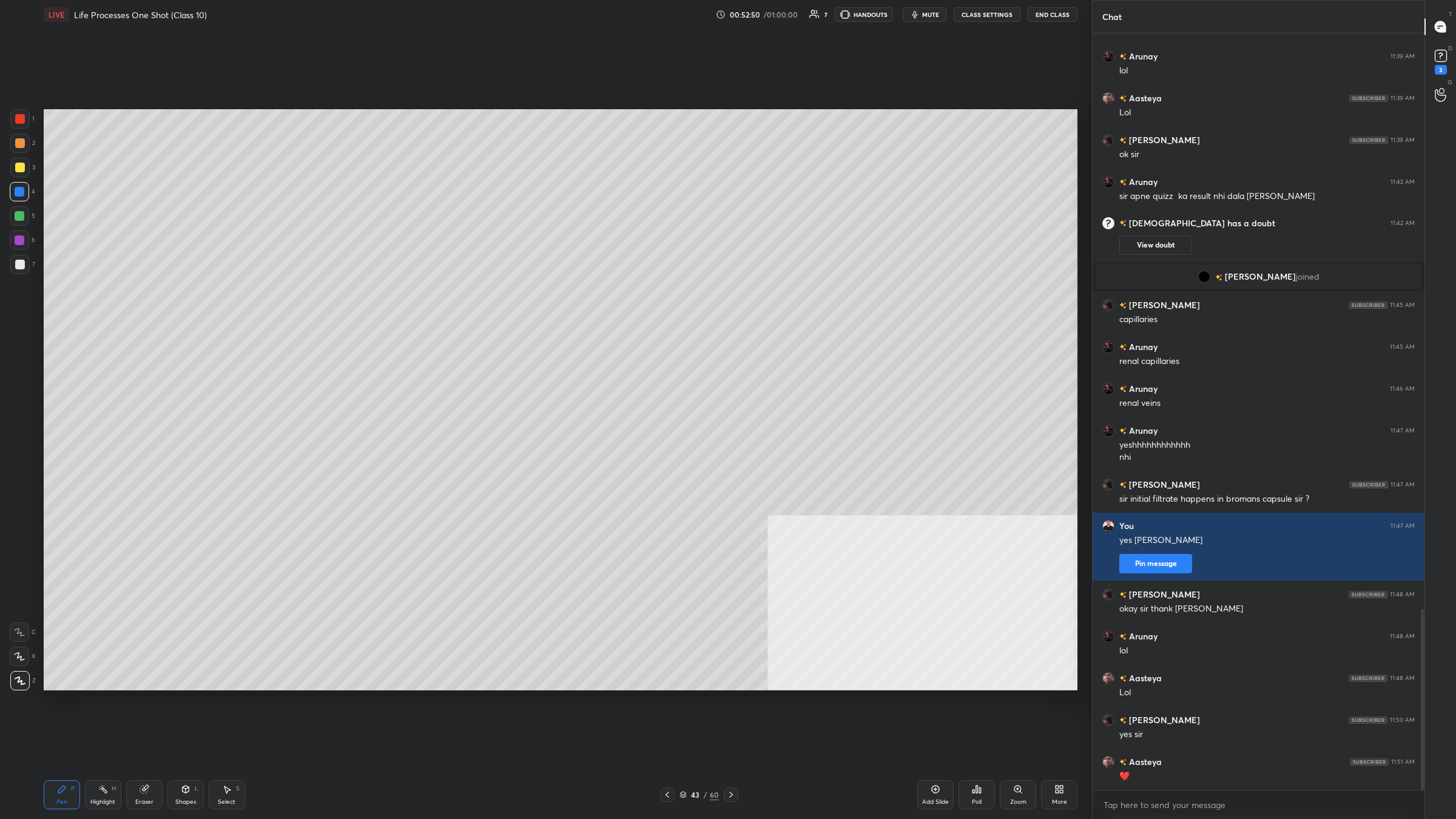 click at bounding box center (20, 143) 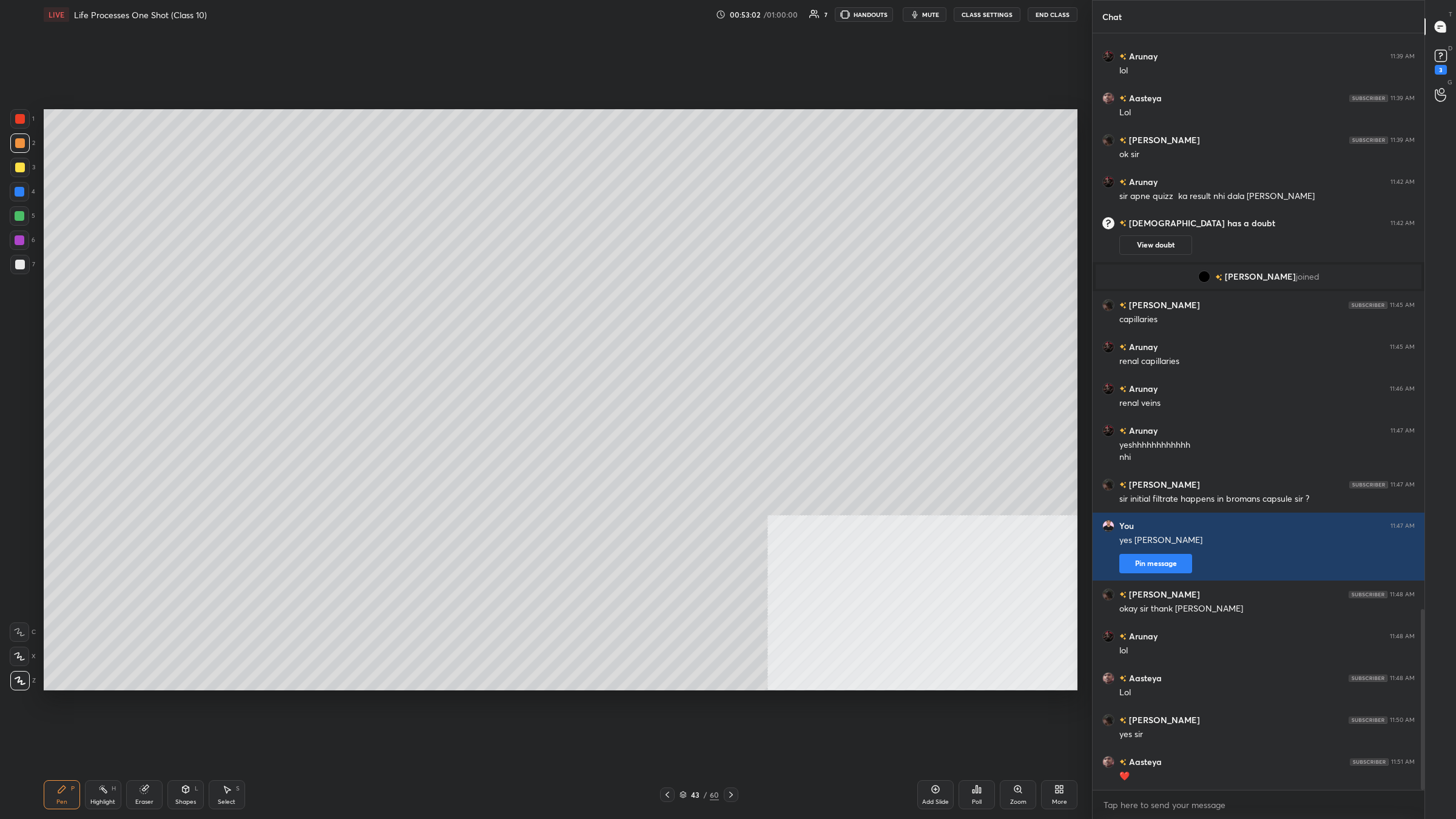 drag, startPoint x: 926, startPoint y: 784, endPoint x: 917, endPoint y: 767, distance: 19.23538 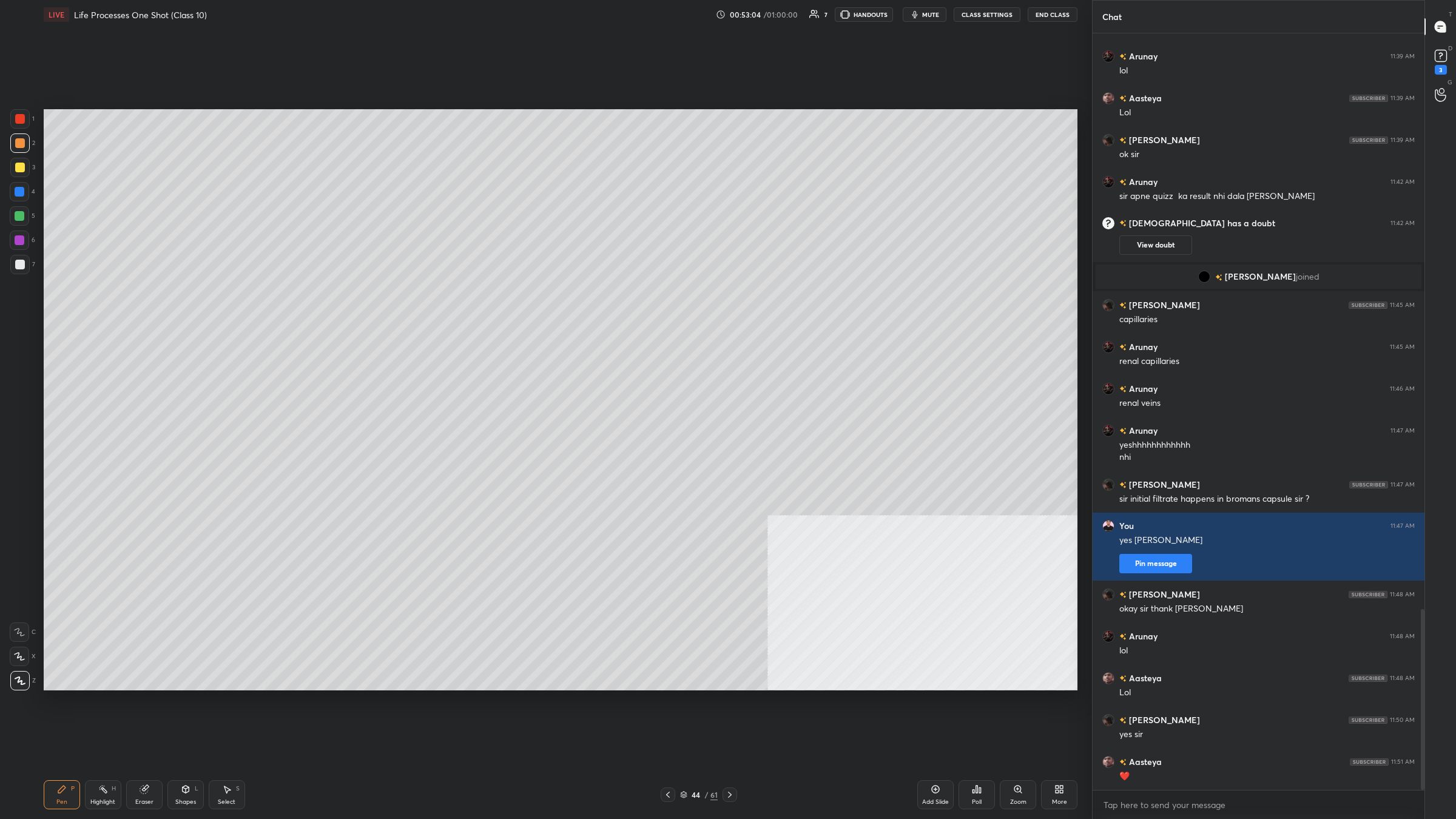 click at bounding box center (20, 167) 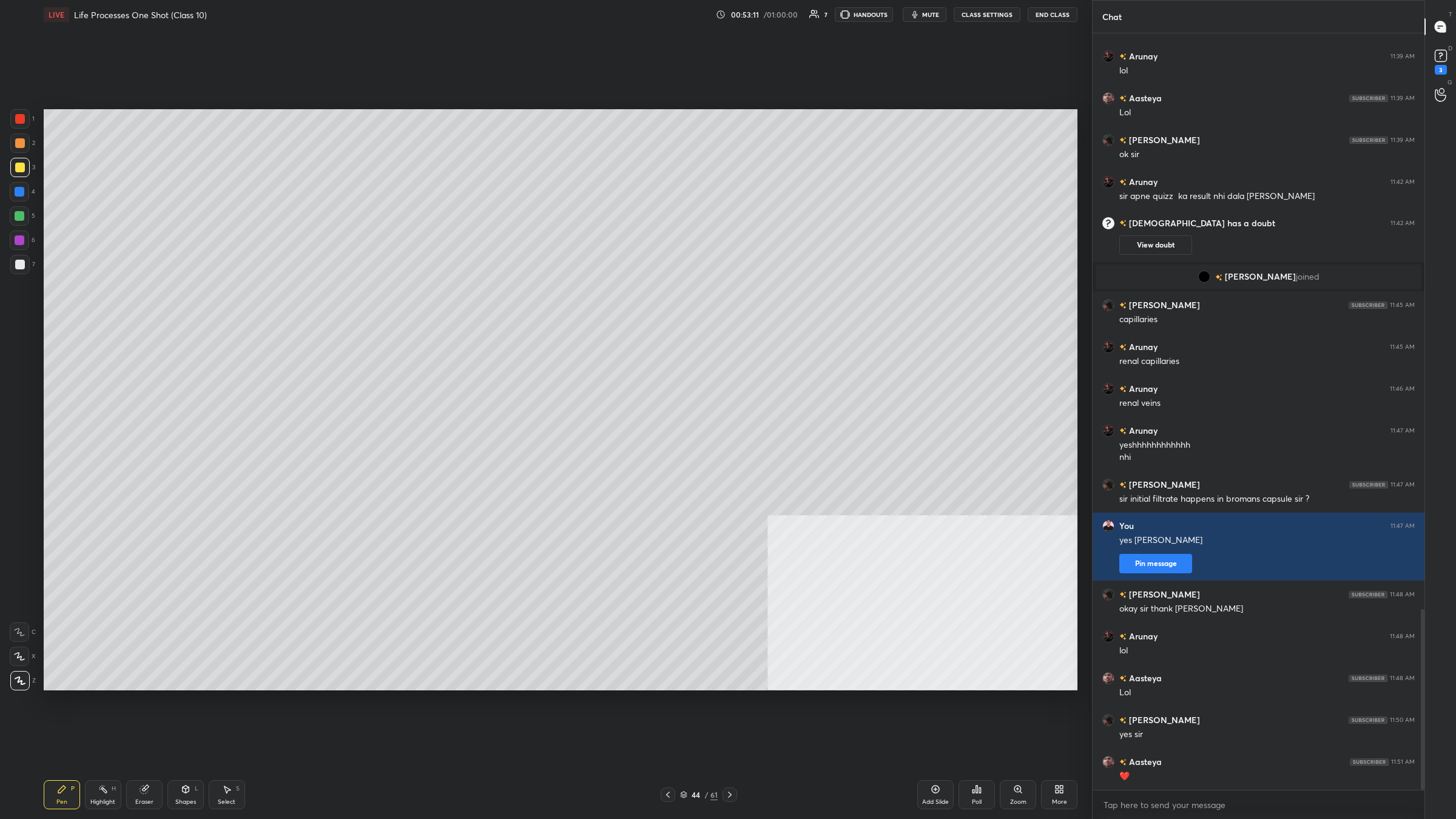 scroll, scrollTop: 2450, scrollLeft: 0, axis: vertical 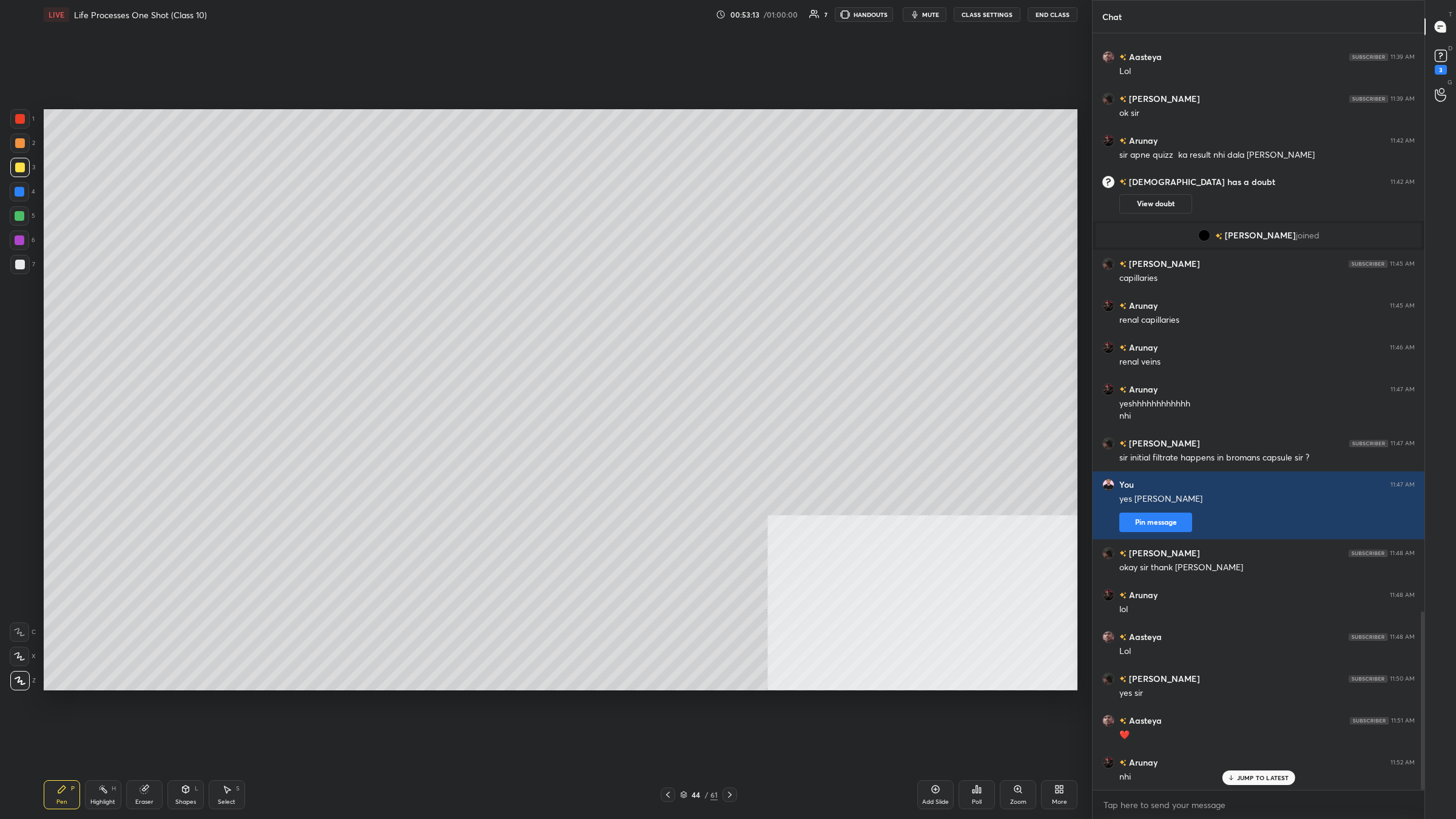 click on "5" at bounding box center [22, 218] 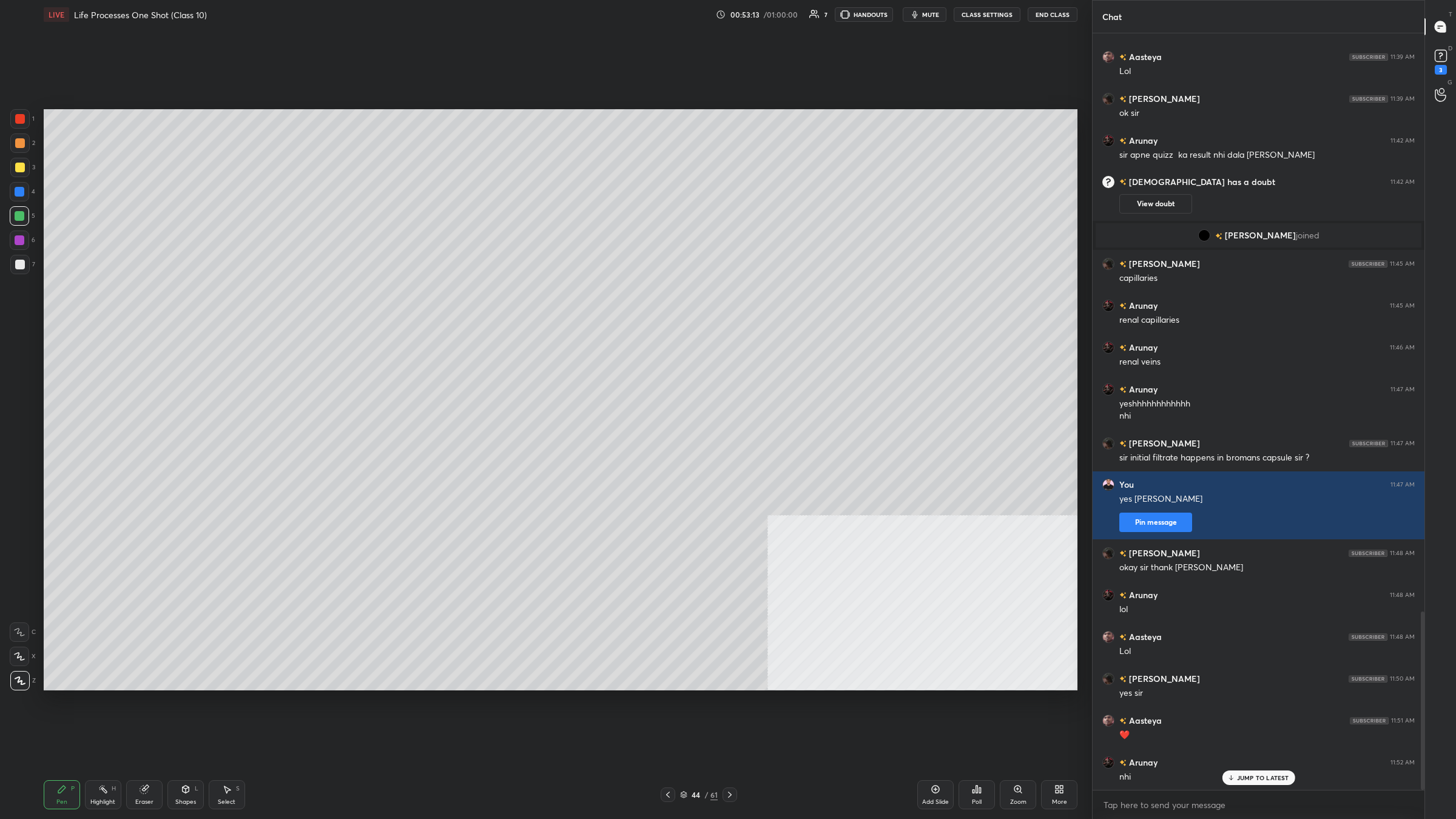 click at bounding box center [19, 240] 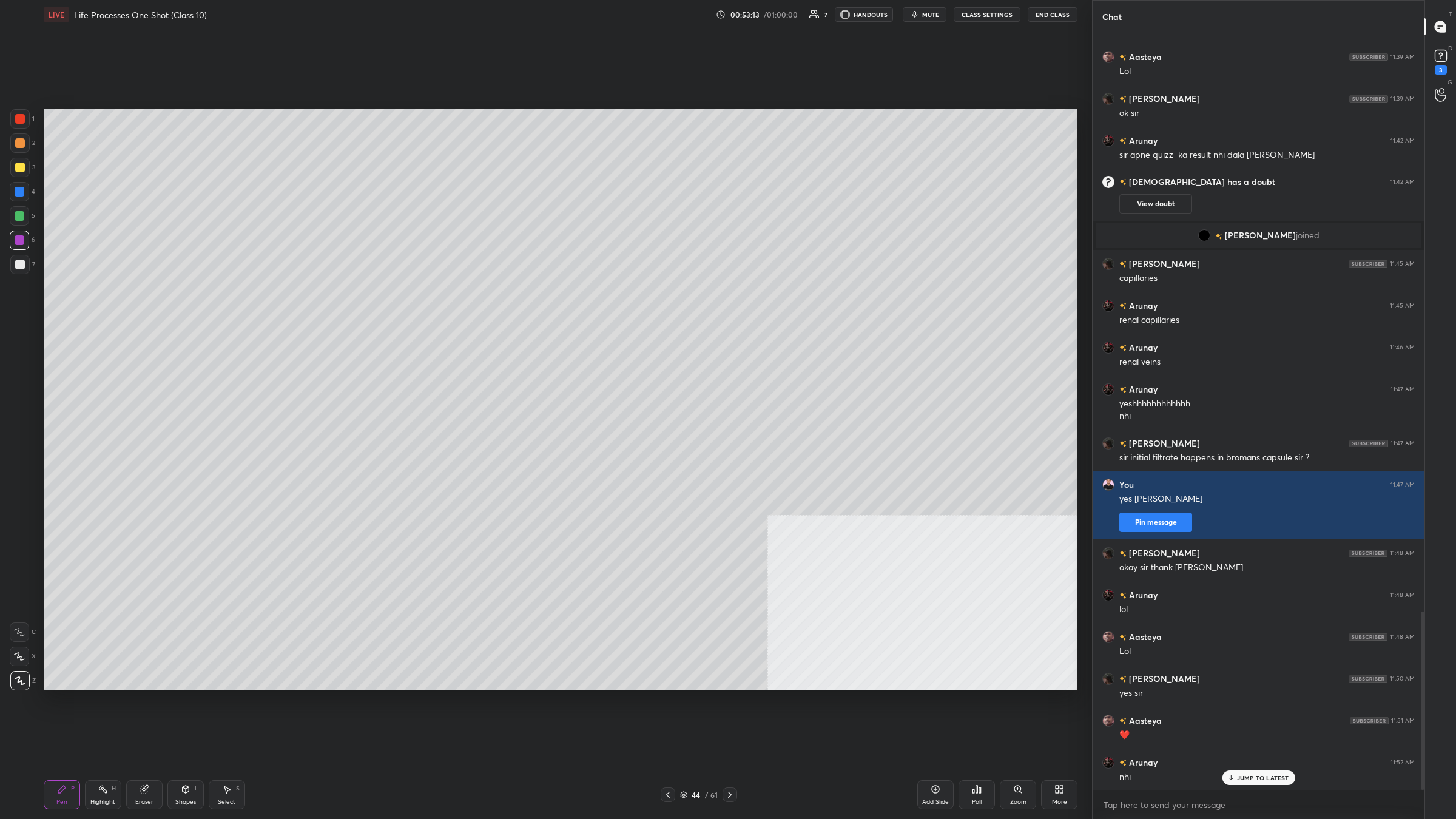 click at bounding box center [19, 240] 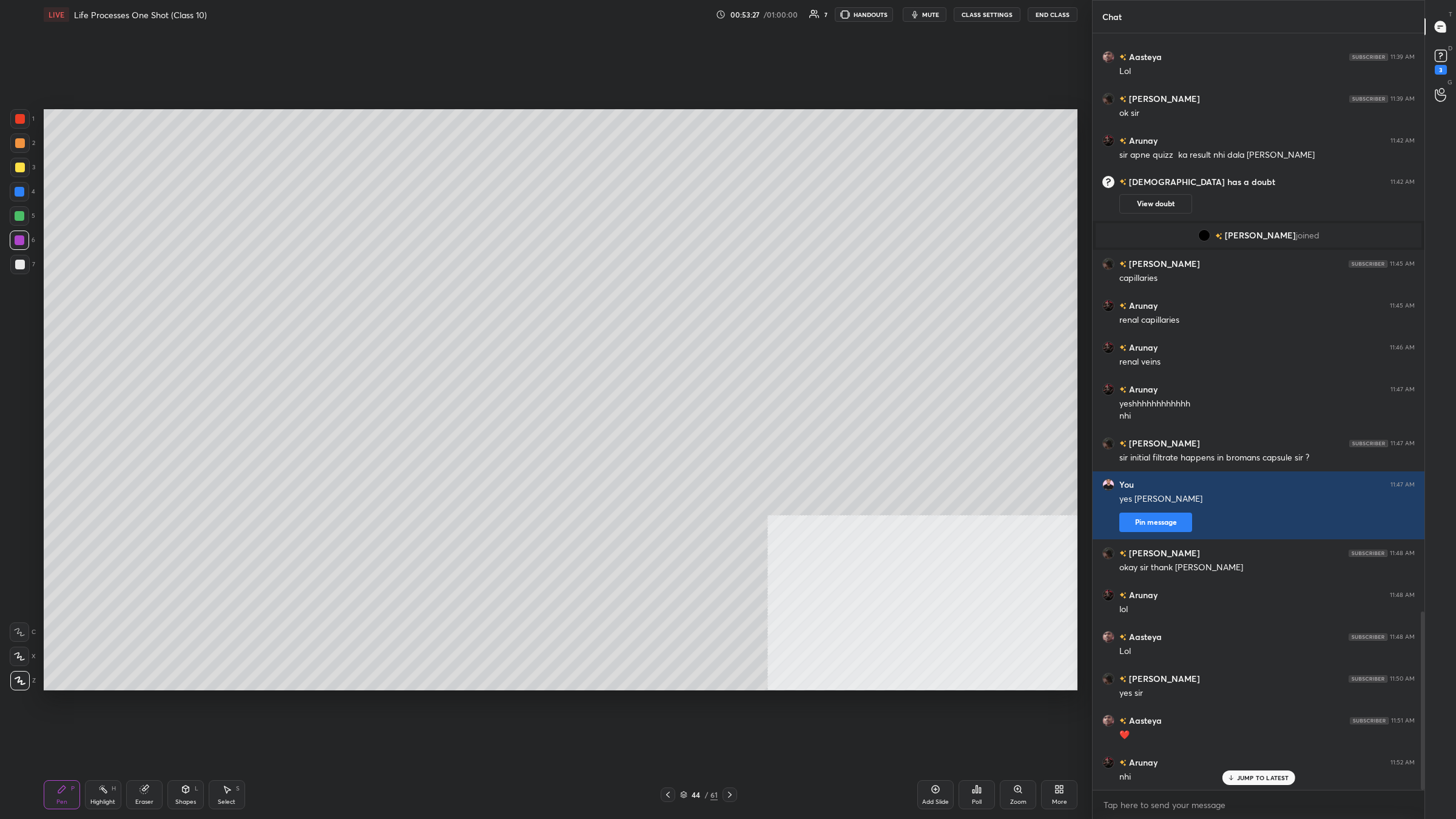 click at bounding box center [20, 143] 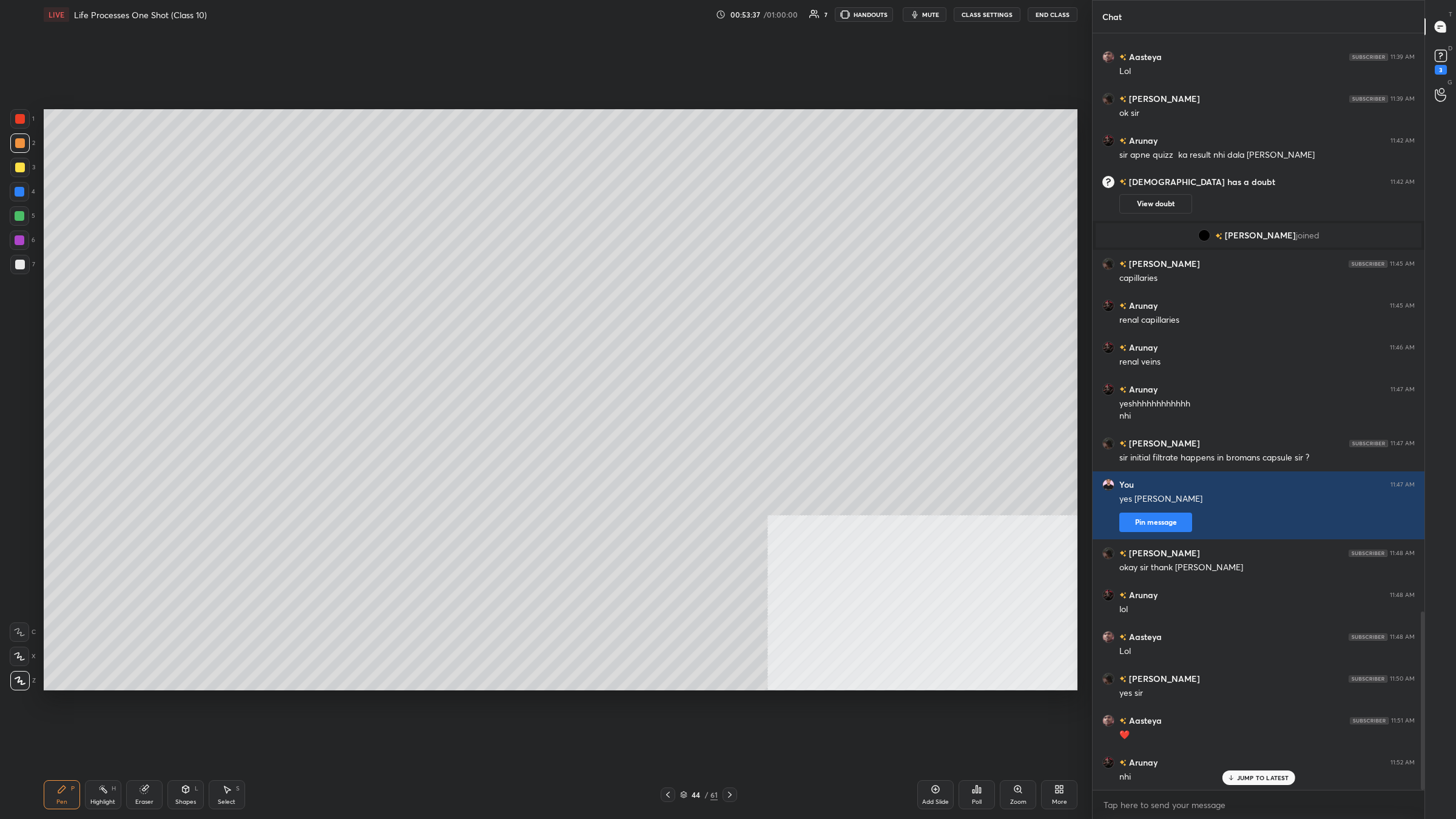 click at bounding box center (20, 167) 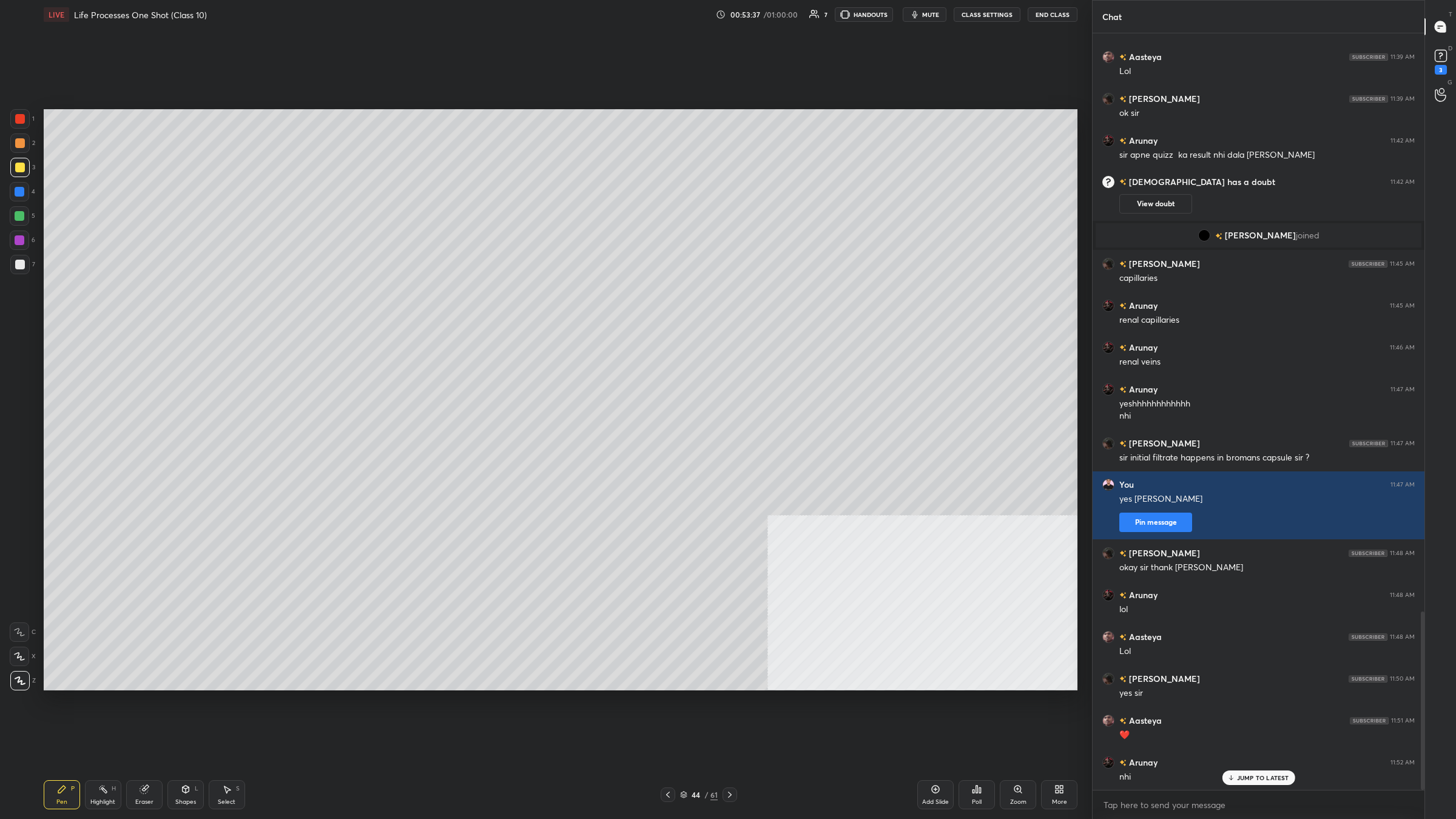 click at bounding box center [20, 167] 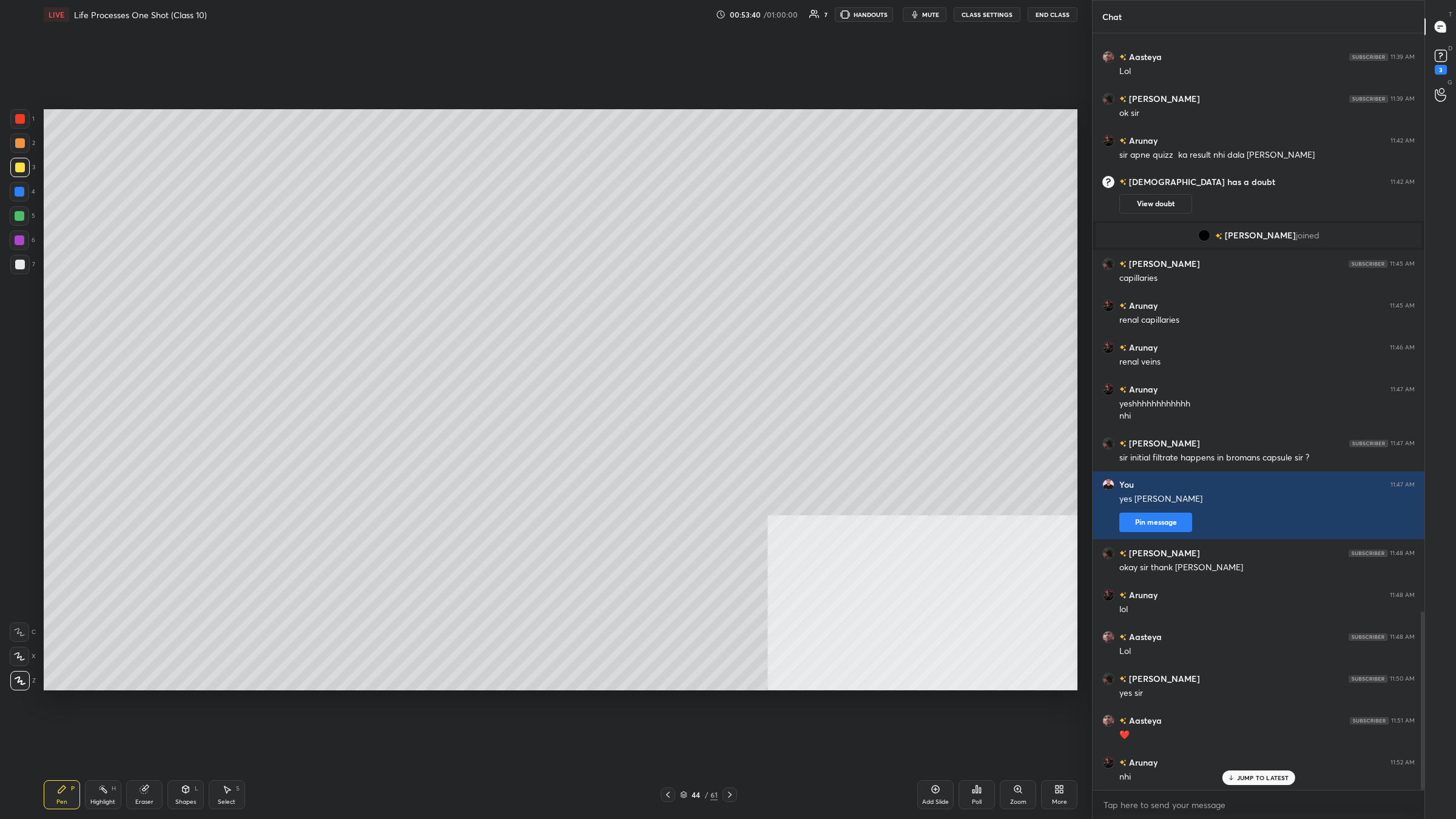 click on "7" at bounding box center [22, 267] 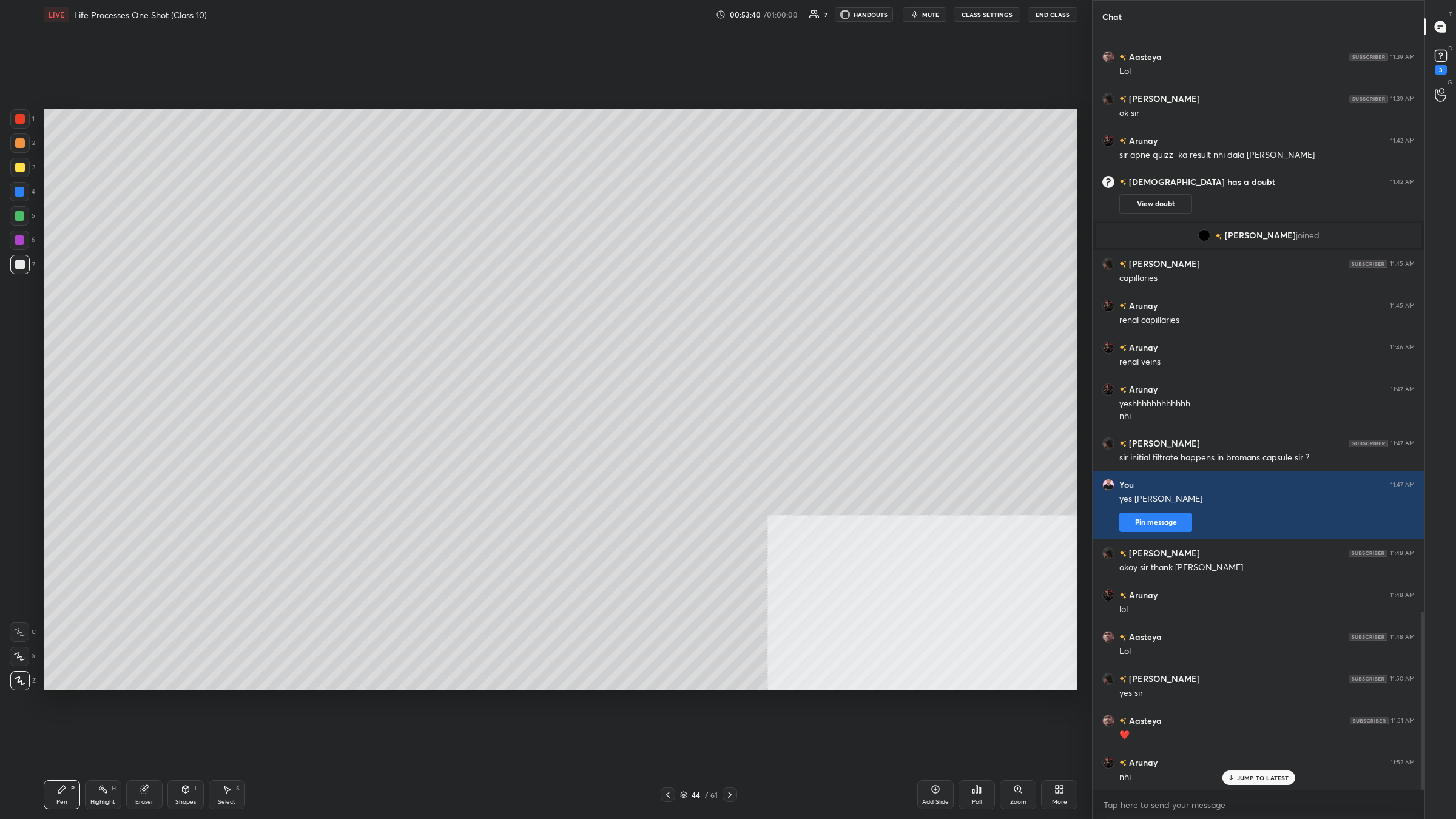click at bounding box center [20, 265] 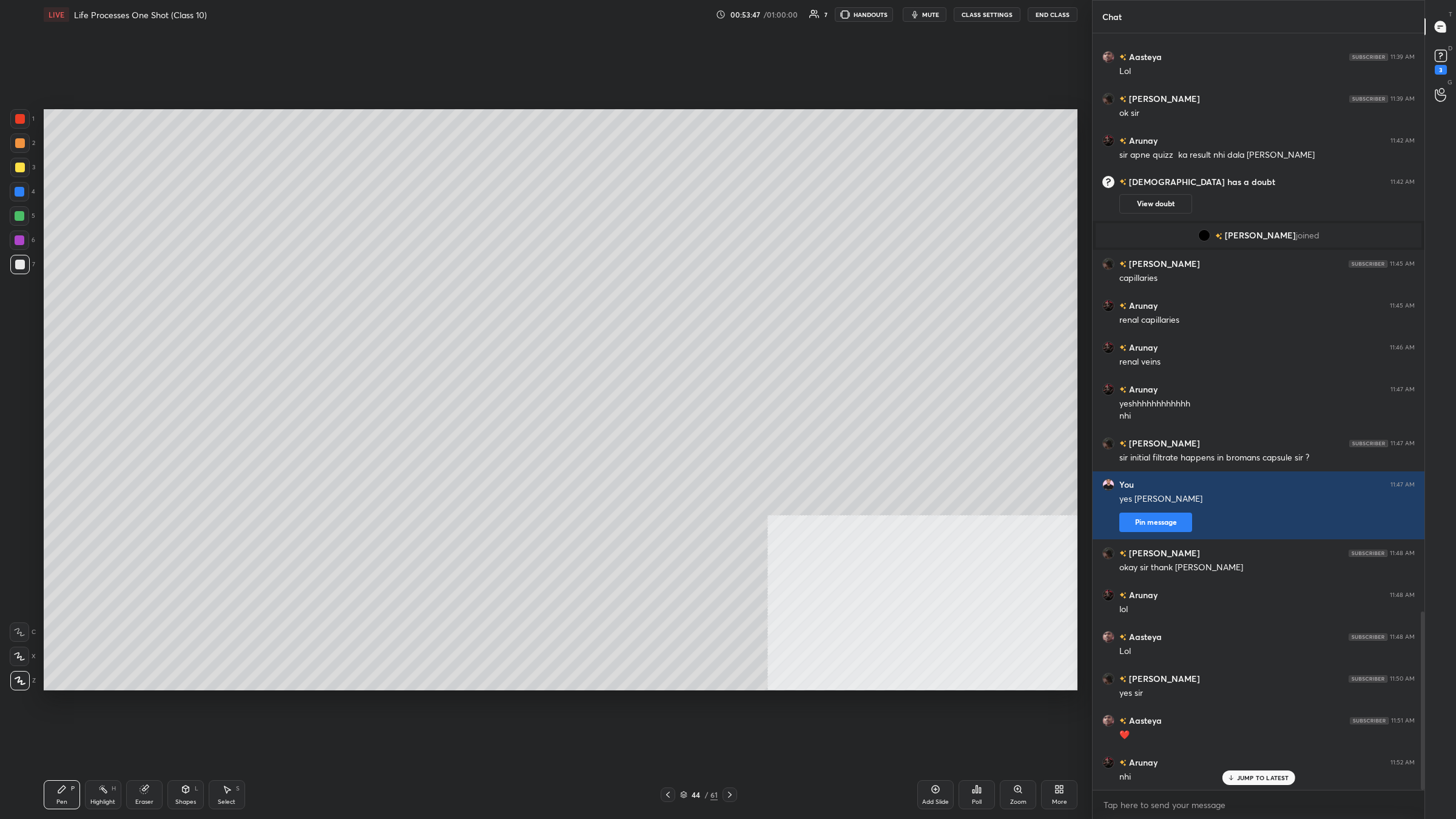 click on "Add Slide" at bounding box center [935, 802] 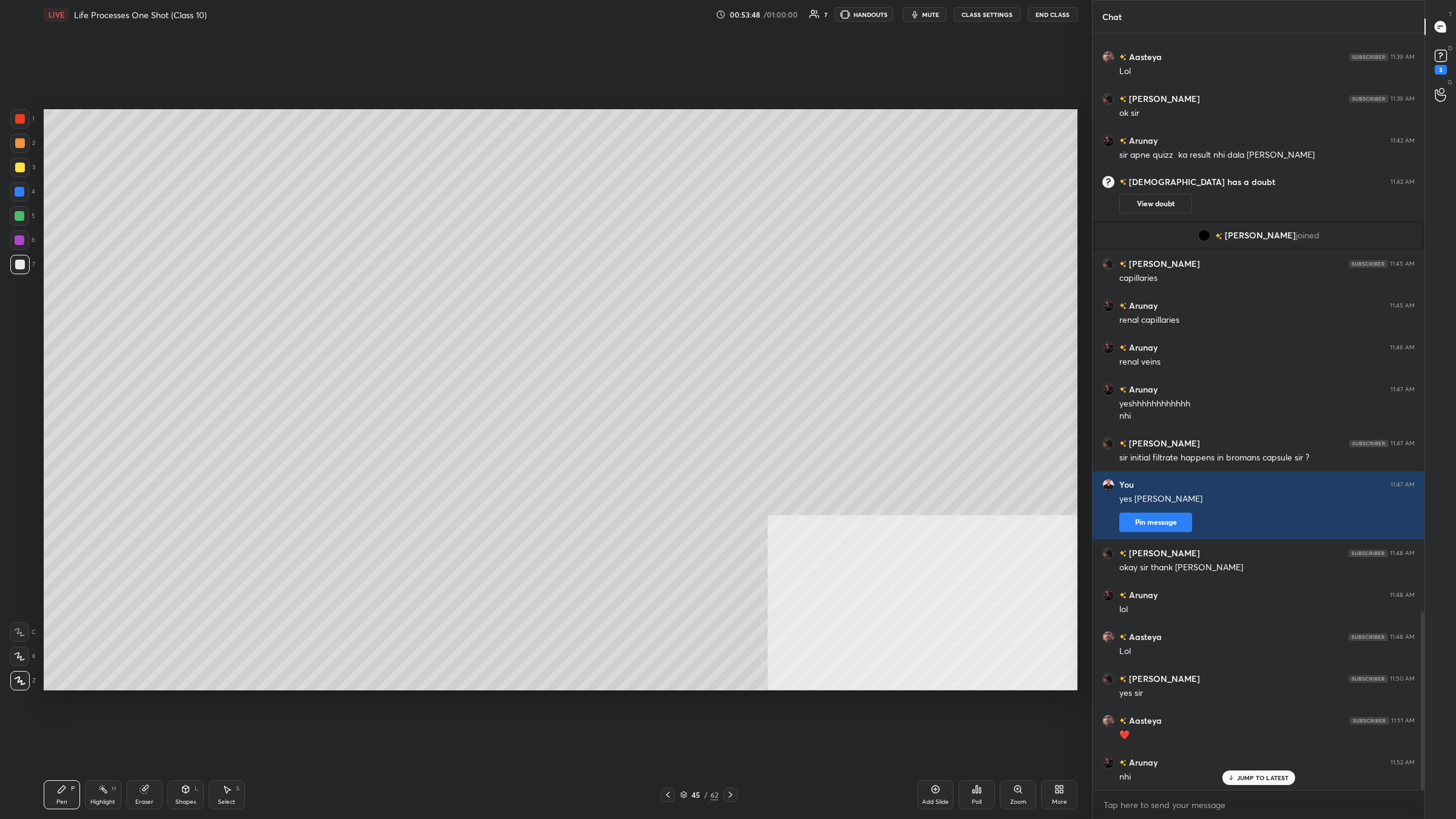 click at bounding box center (20, 167) 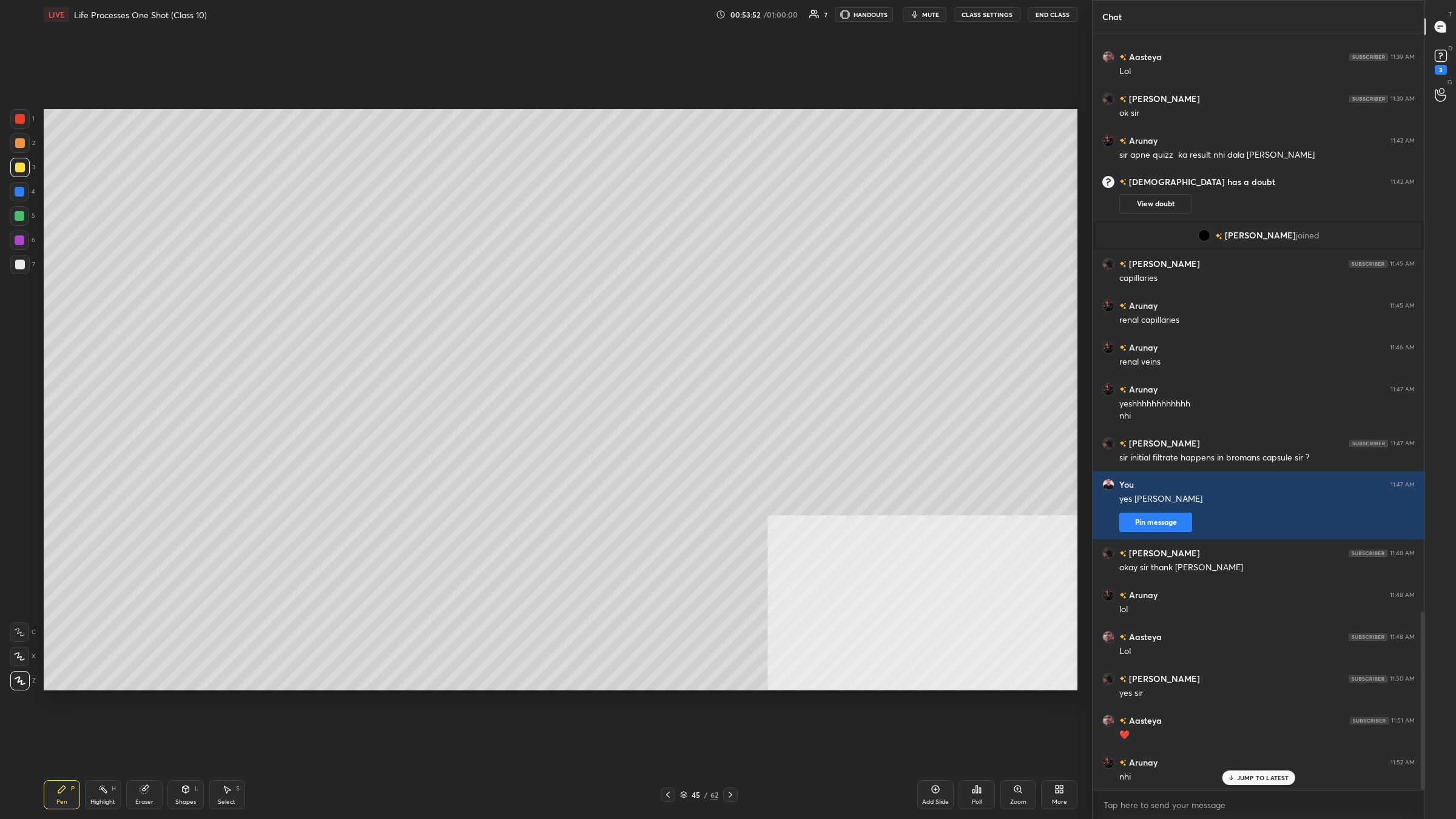 click on "/" at bounding box center [706, 795] 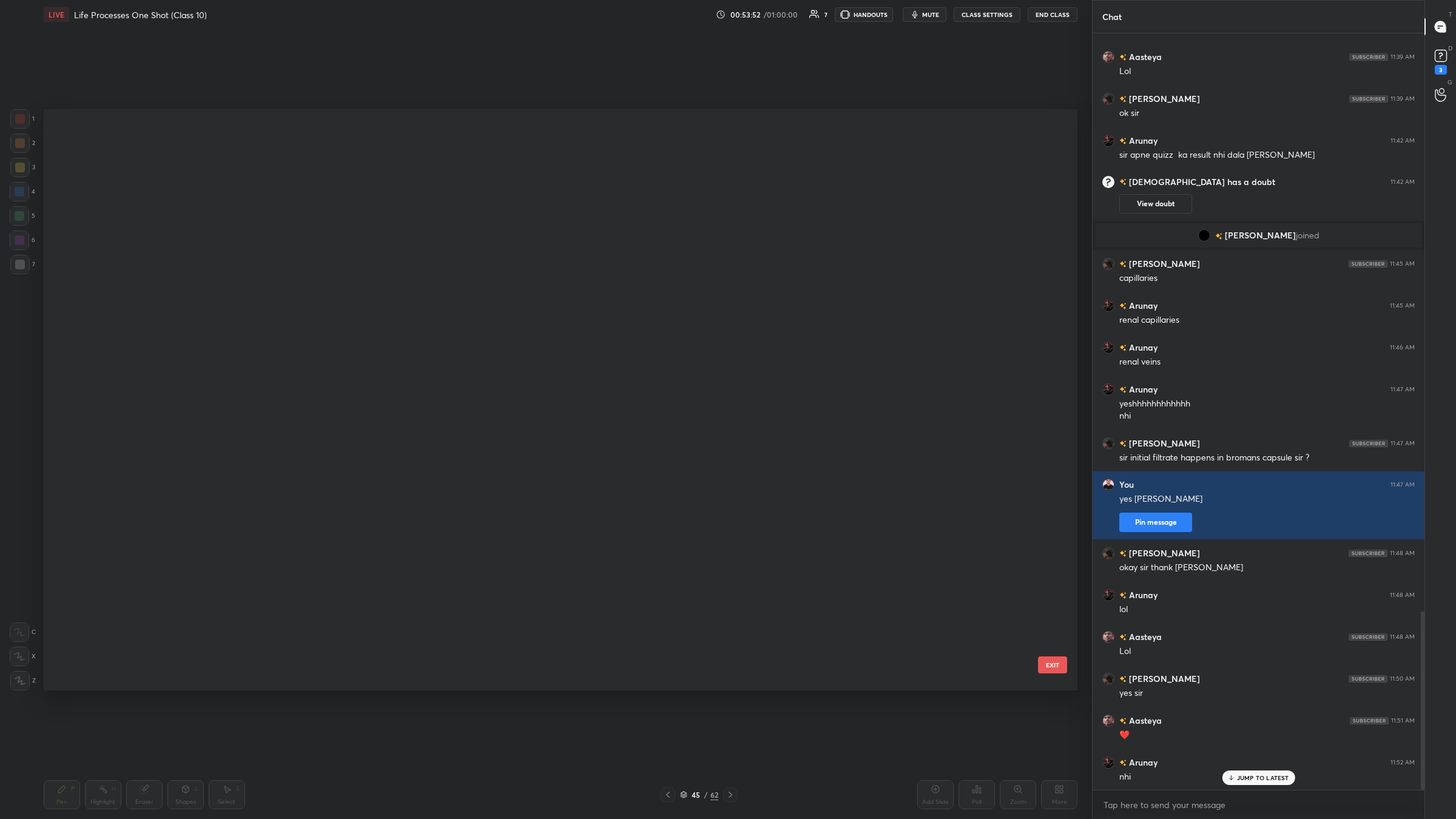scroll, scrollTop: 2190, scrollLeft: 0, axis: vertical 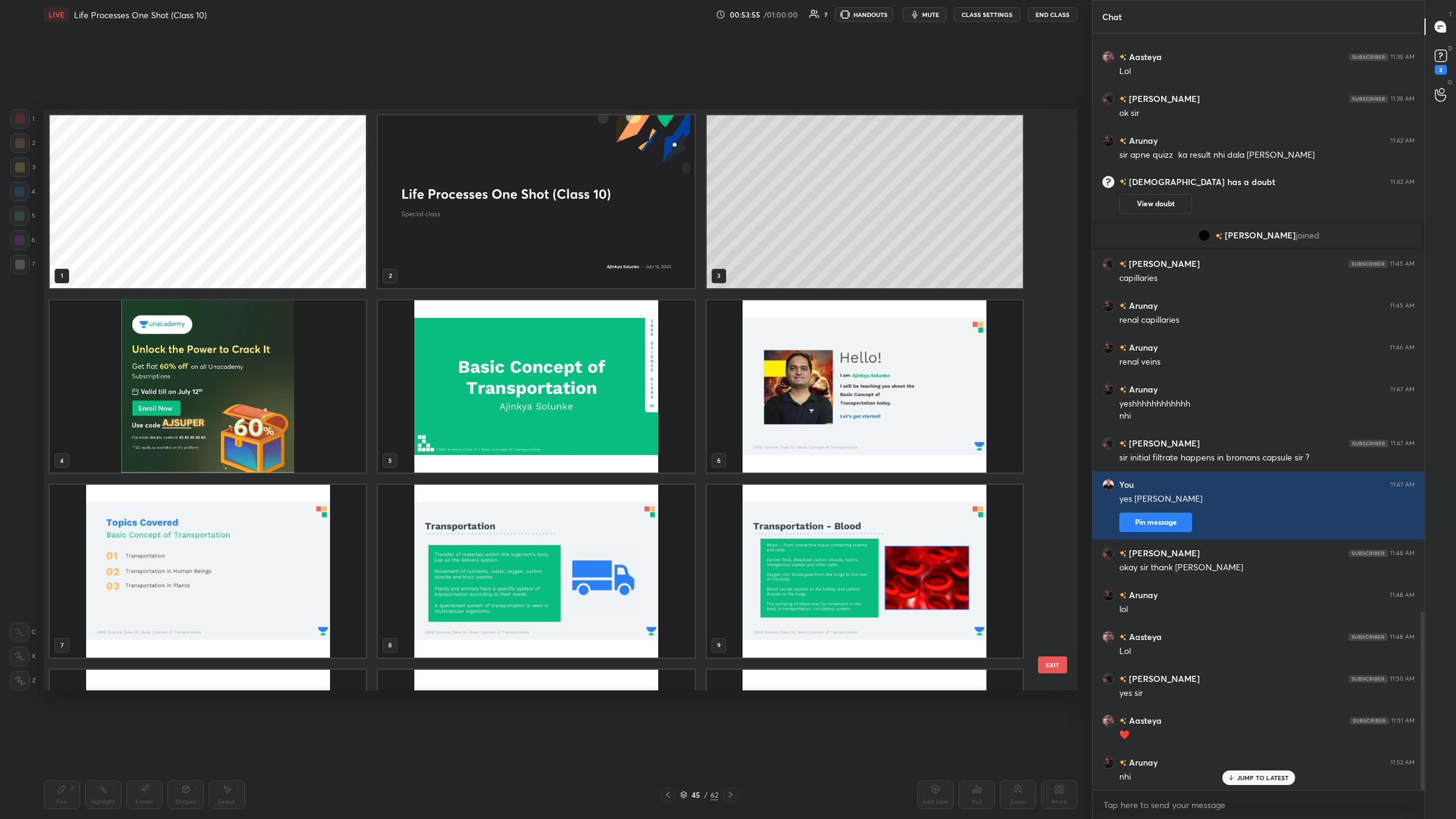 click at bounding box center (207, 386) 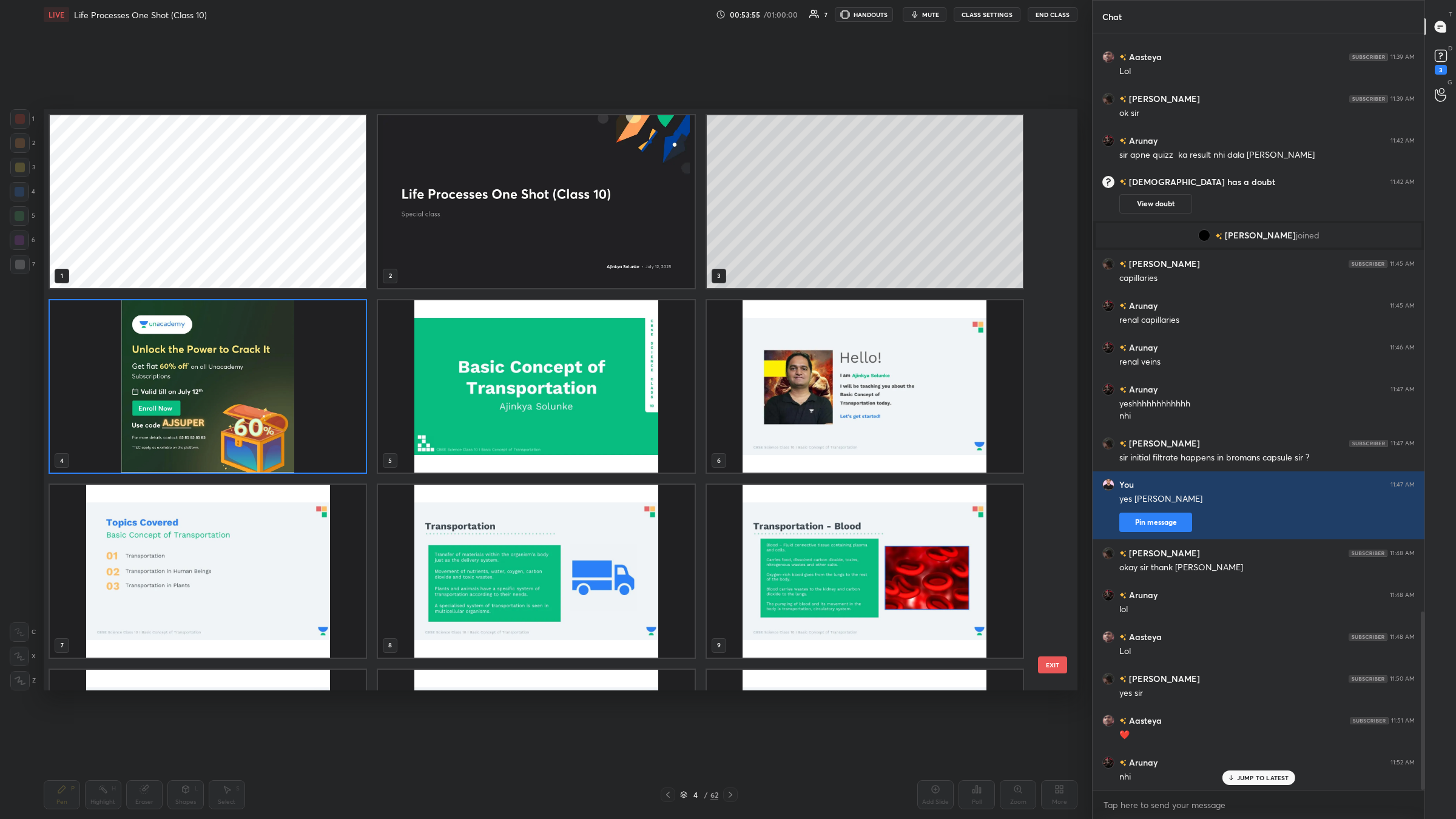 click at bounding box center [207, 386] 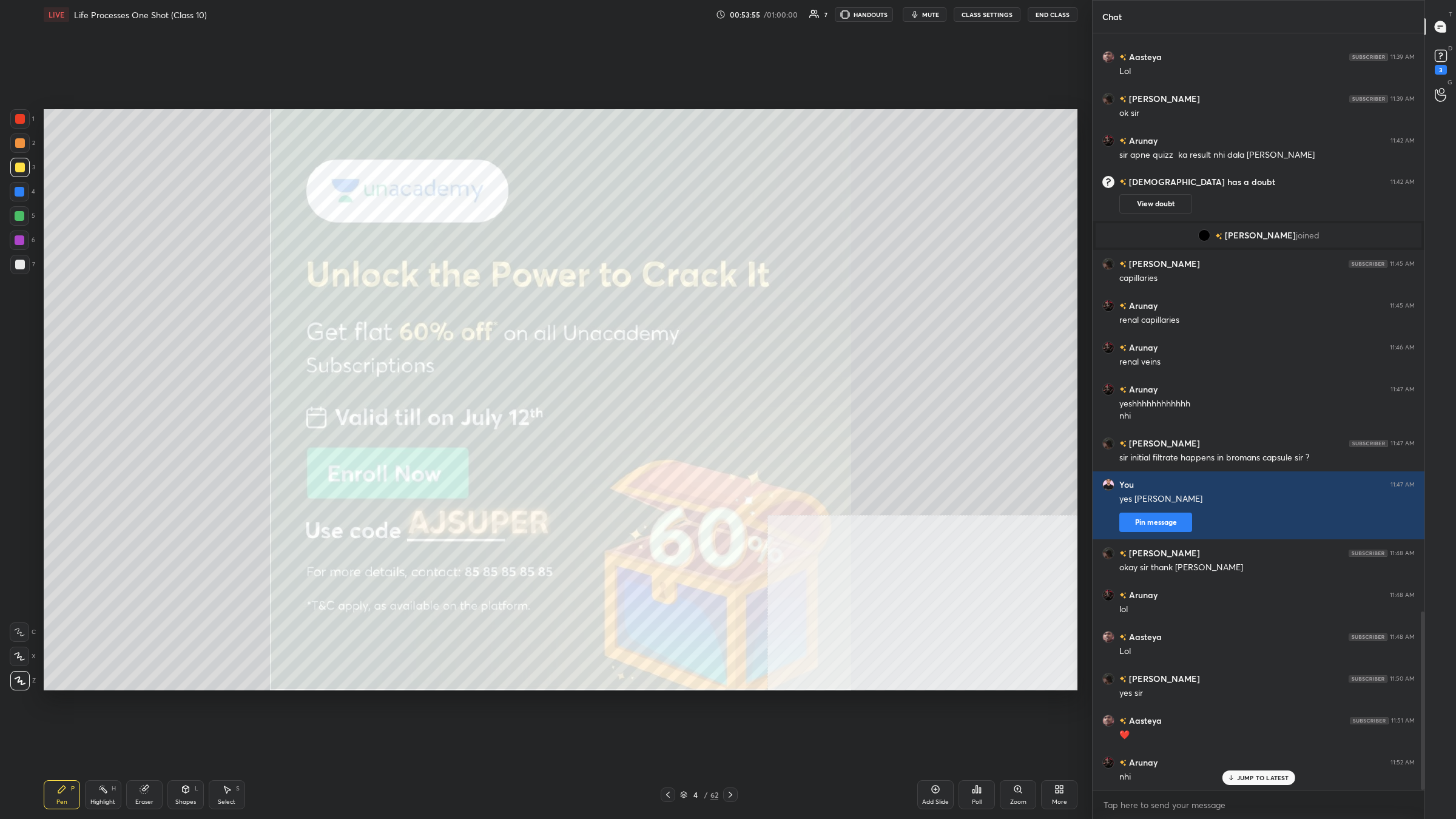 click at bounding box center (207, 386) 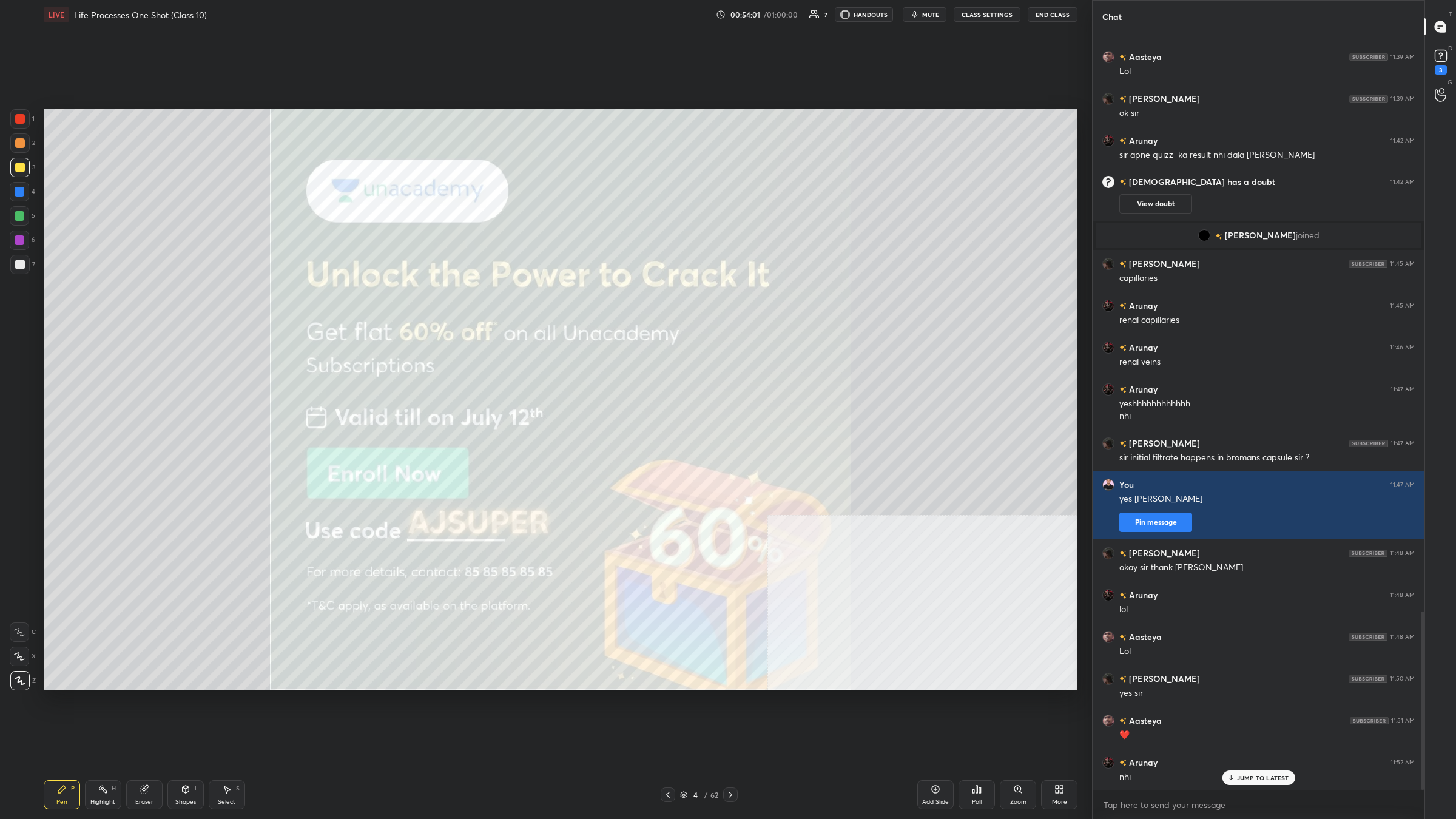 click at bounding box center (19, 216) 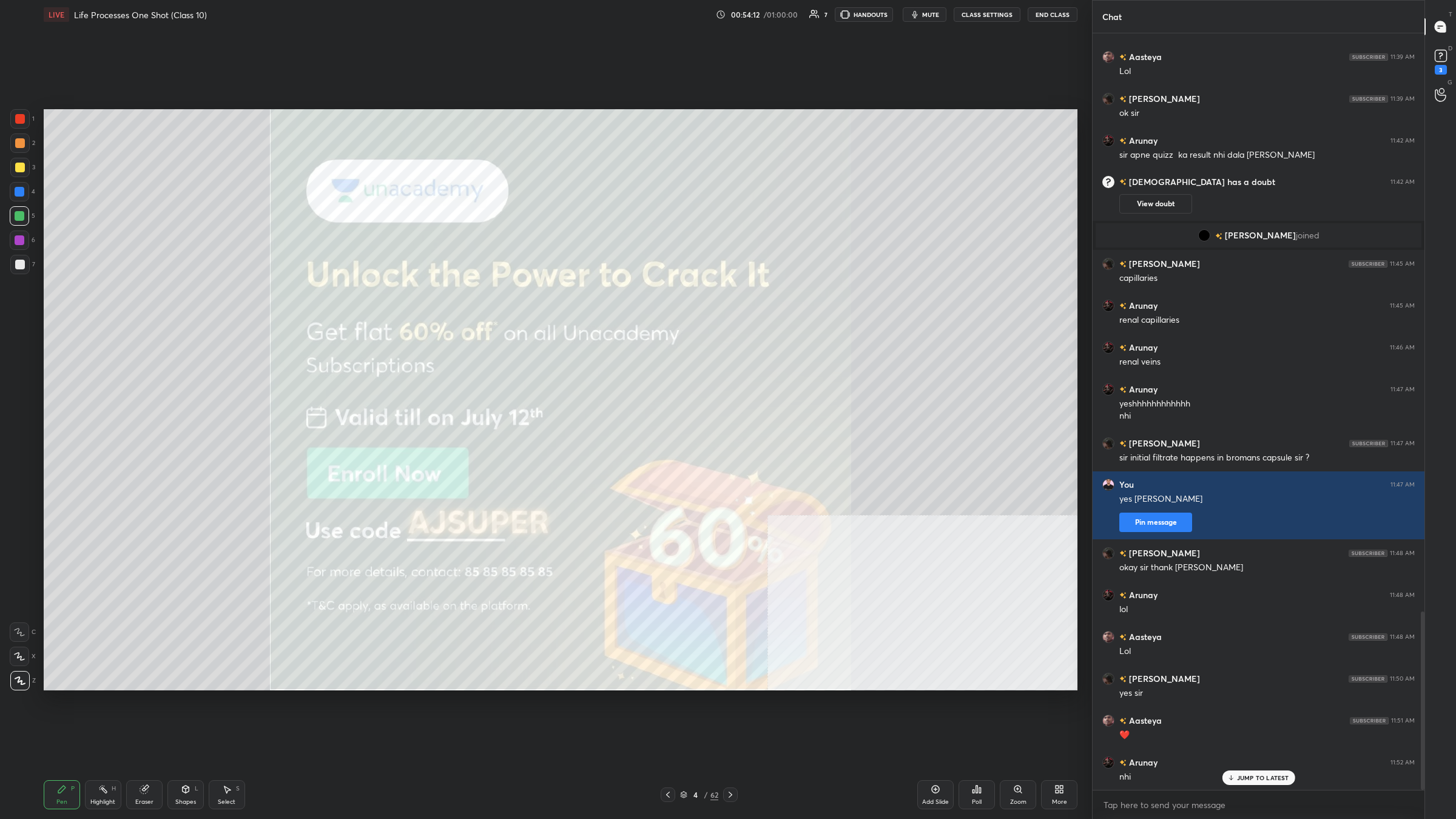 click at bounding box center [20, 265] 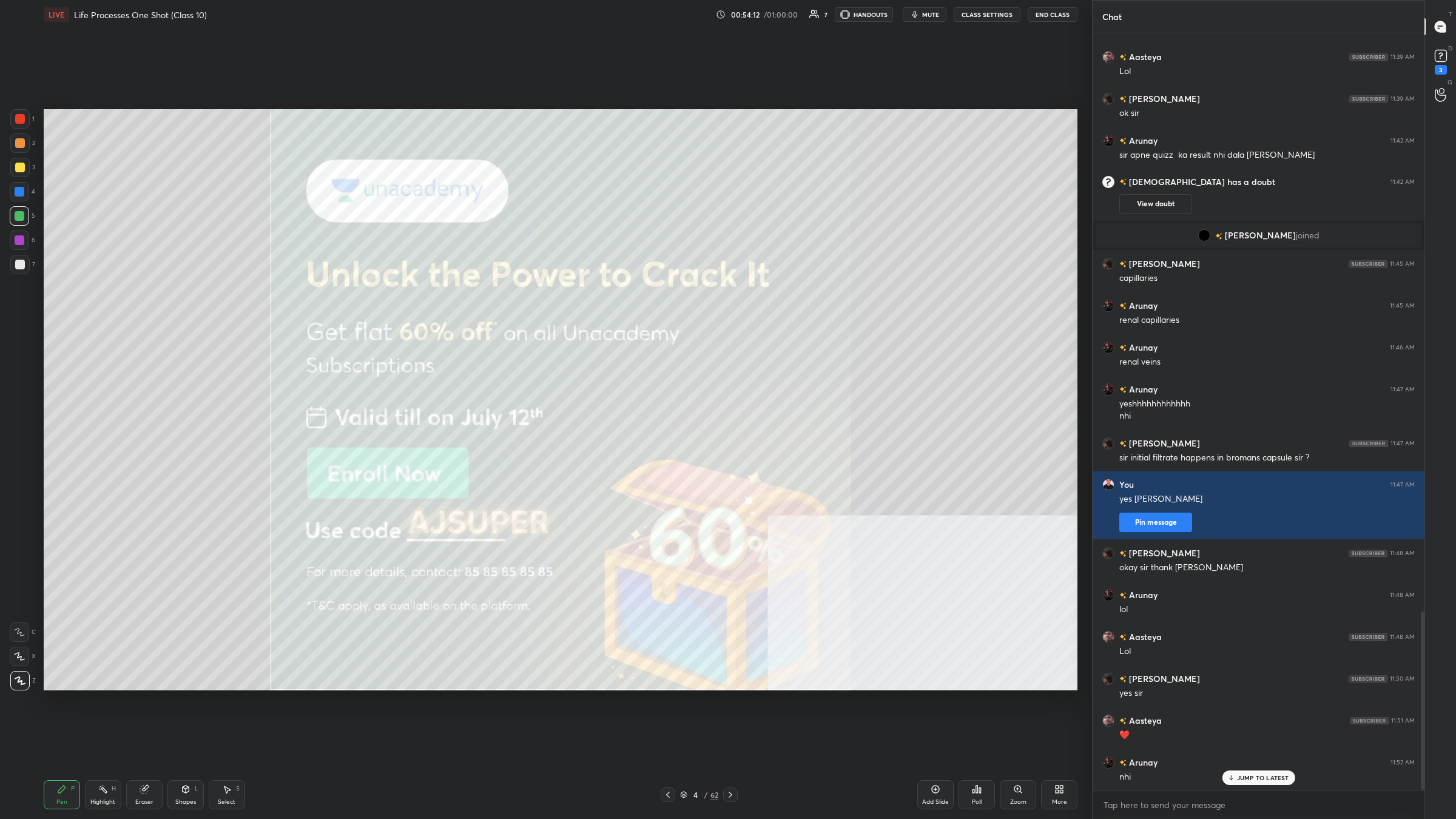 scroll, scrollTop: 728, scrollLeft: 329, axis: both 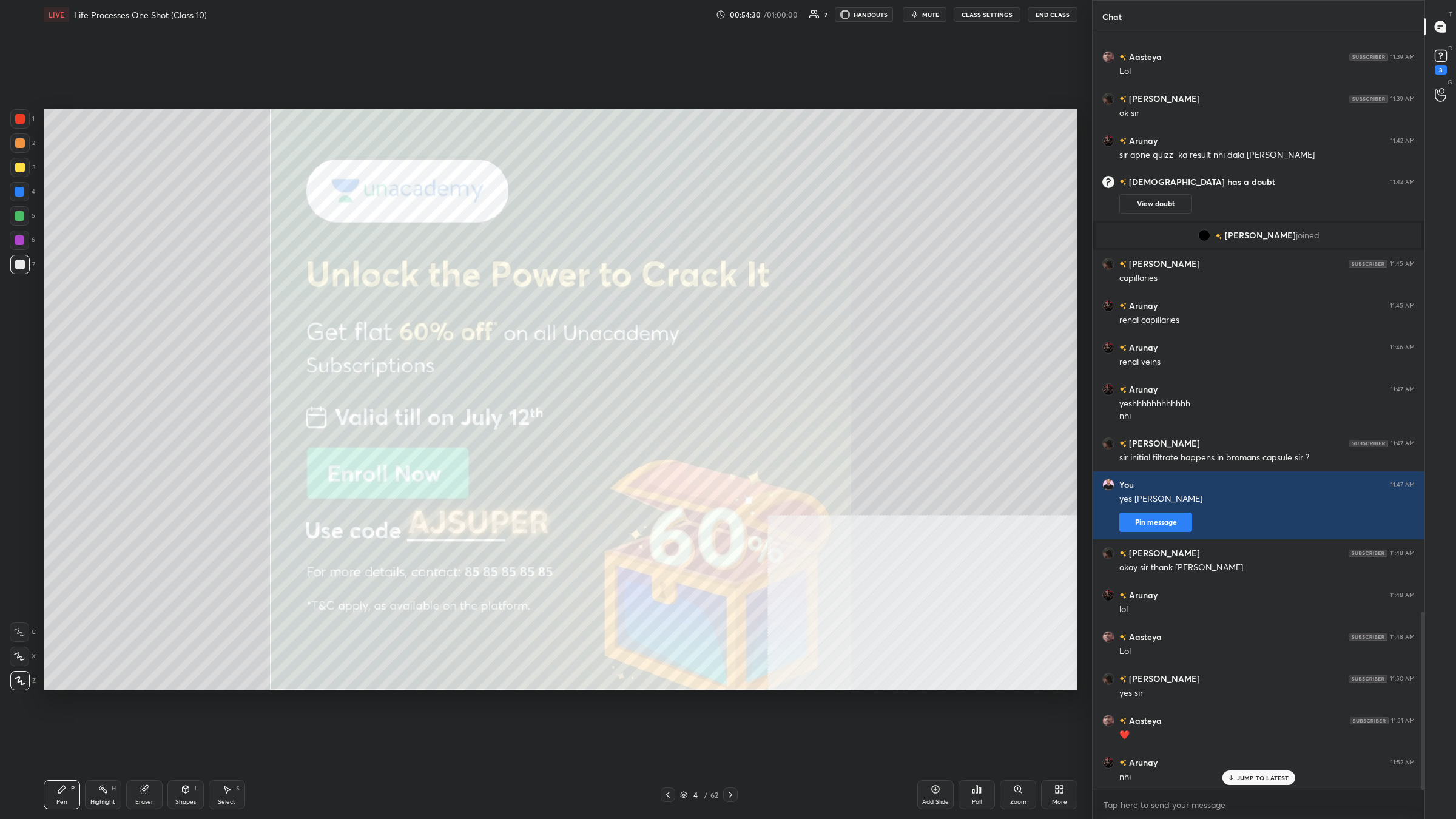 click 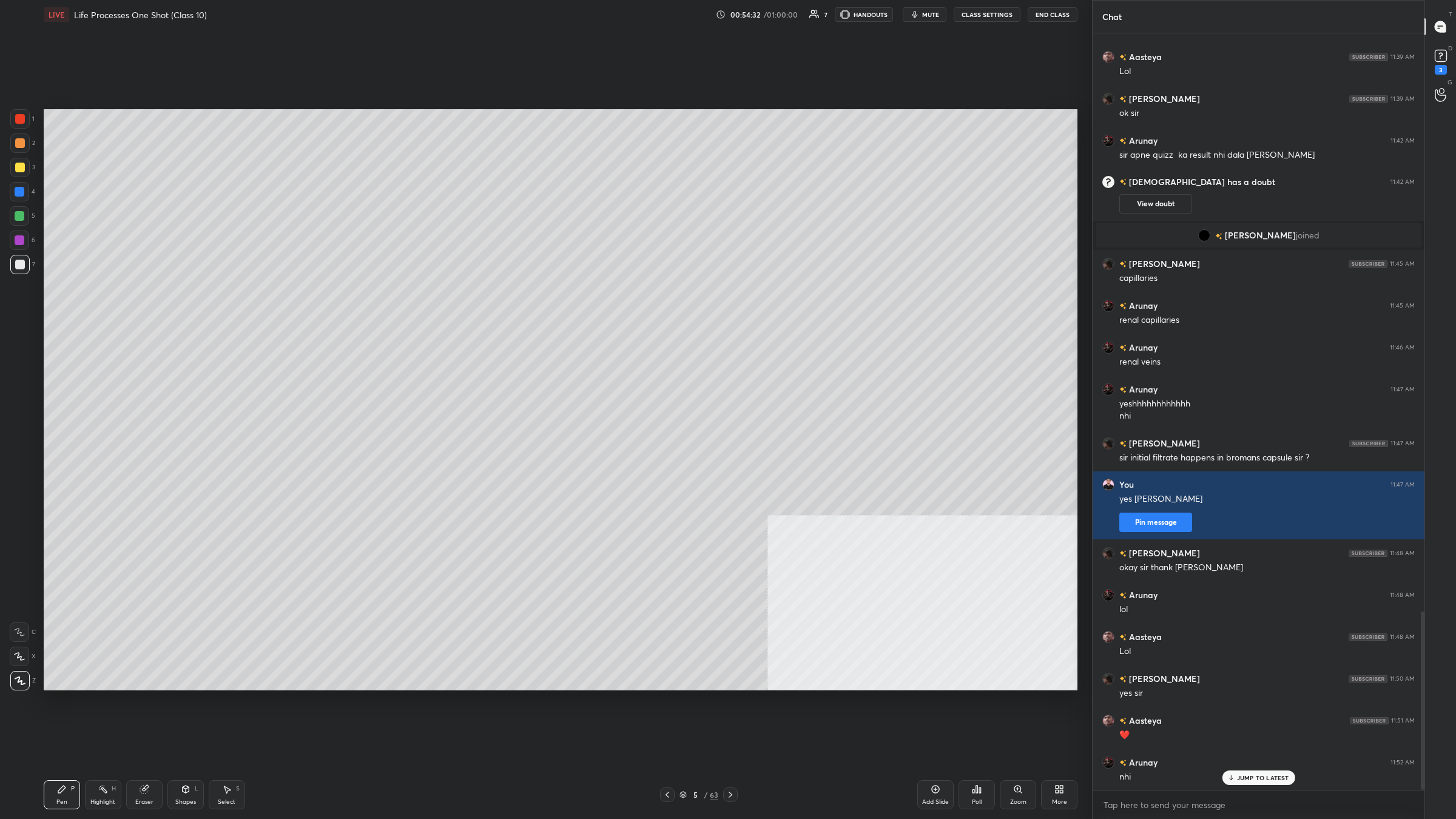 click on "1 2 3 4 5 6 7 C X Z C X Z E E Erase all   H H" at bounding box center [19, 400] 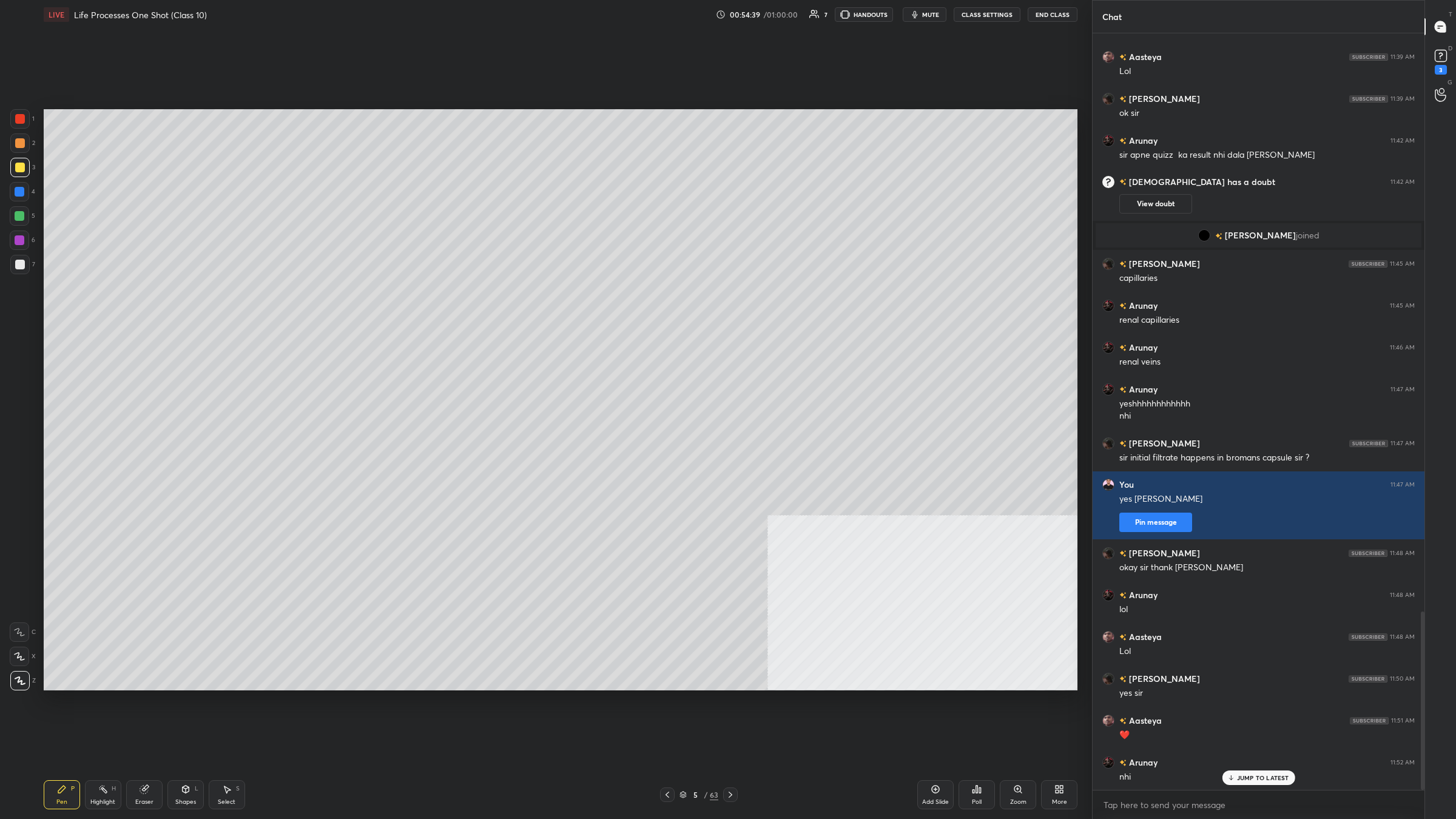 click at bounding box center (20, 265) 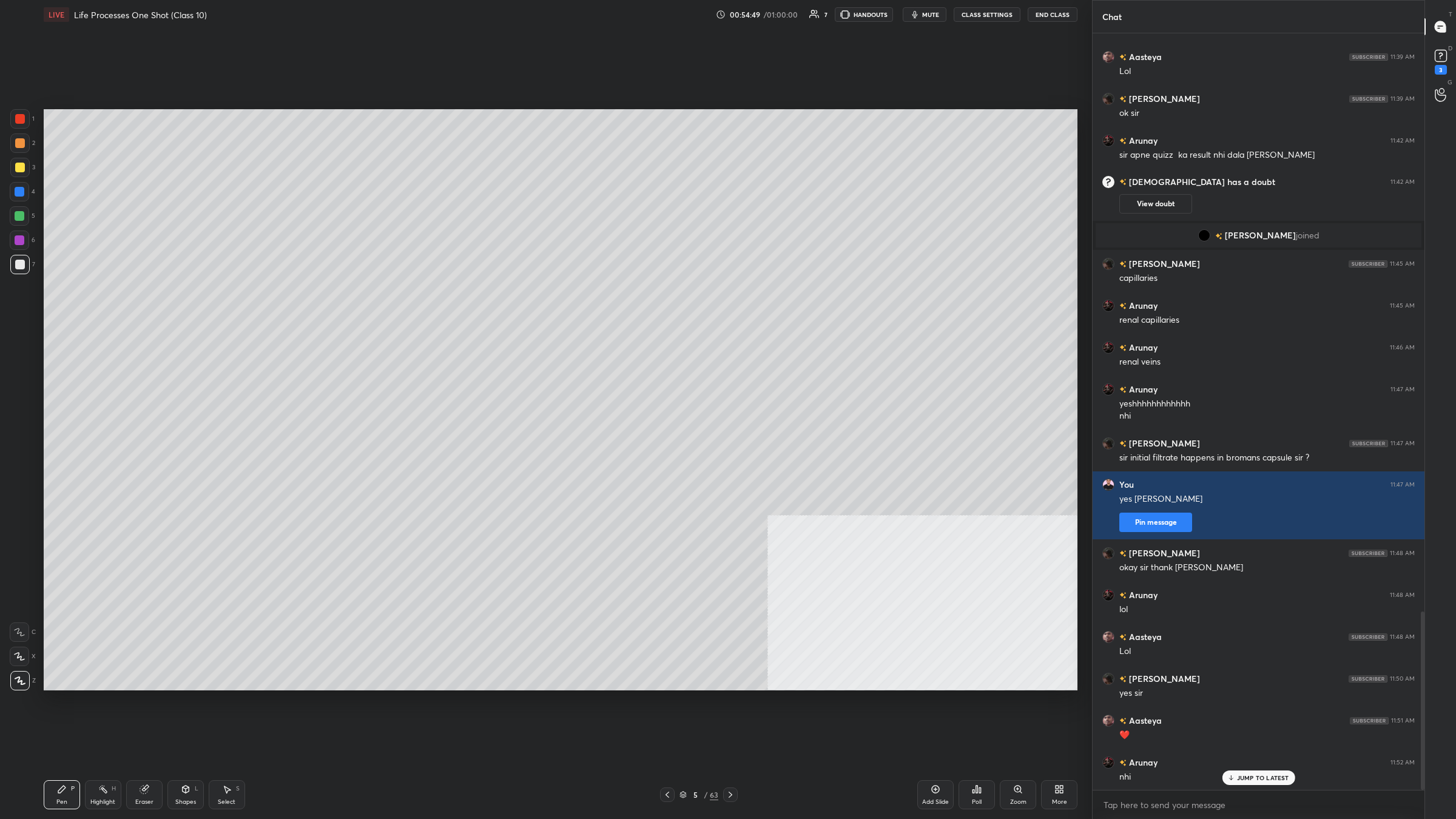 click at bounding box center (20, 167) 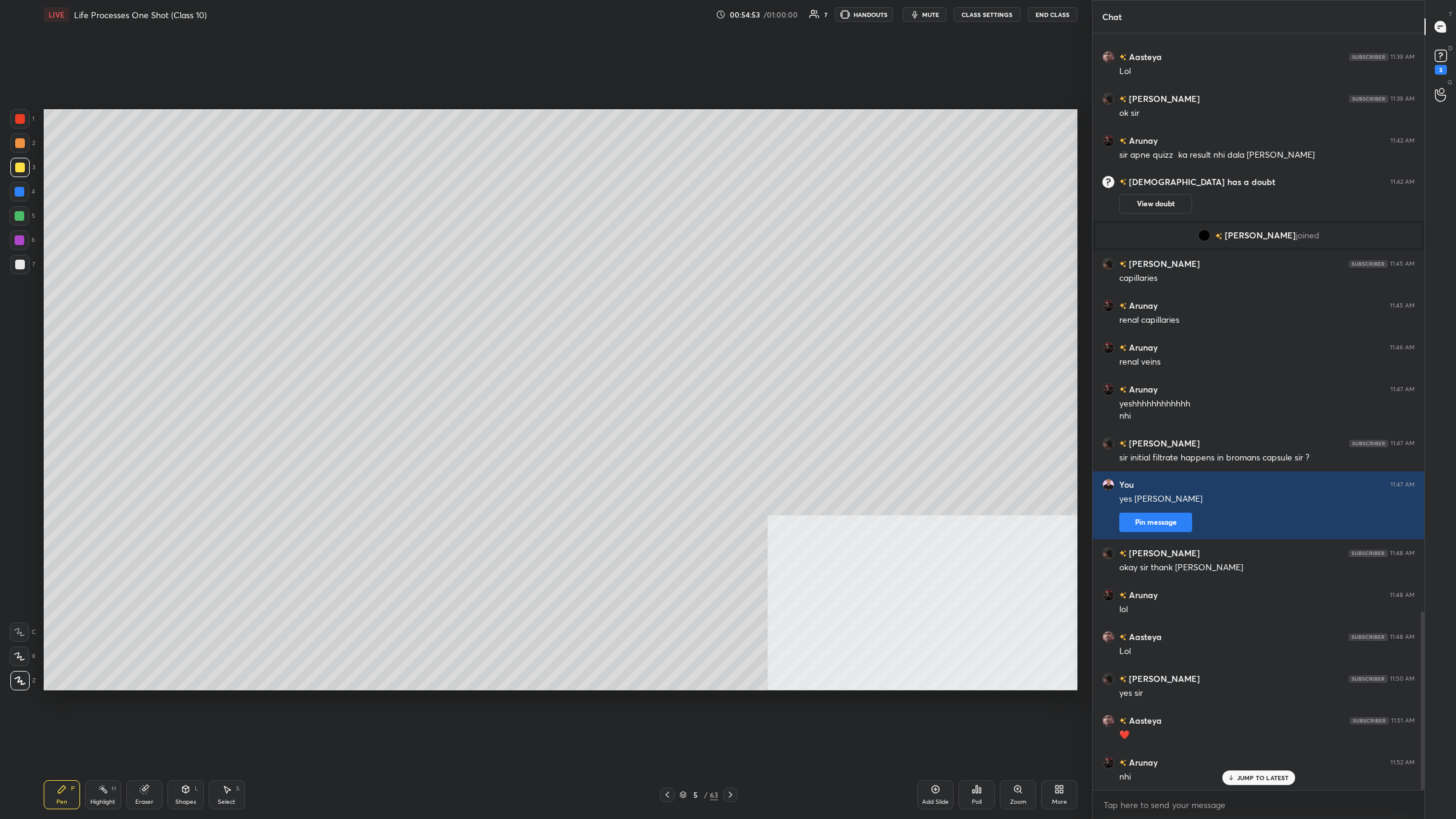 click at bounding box center [20, 265] 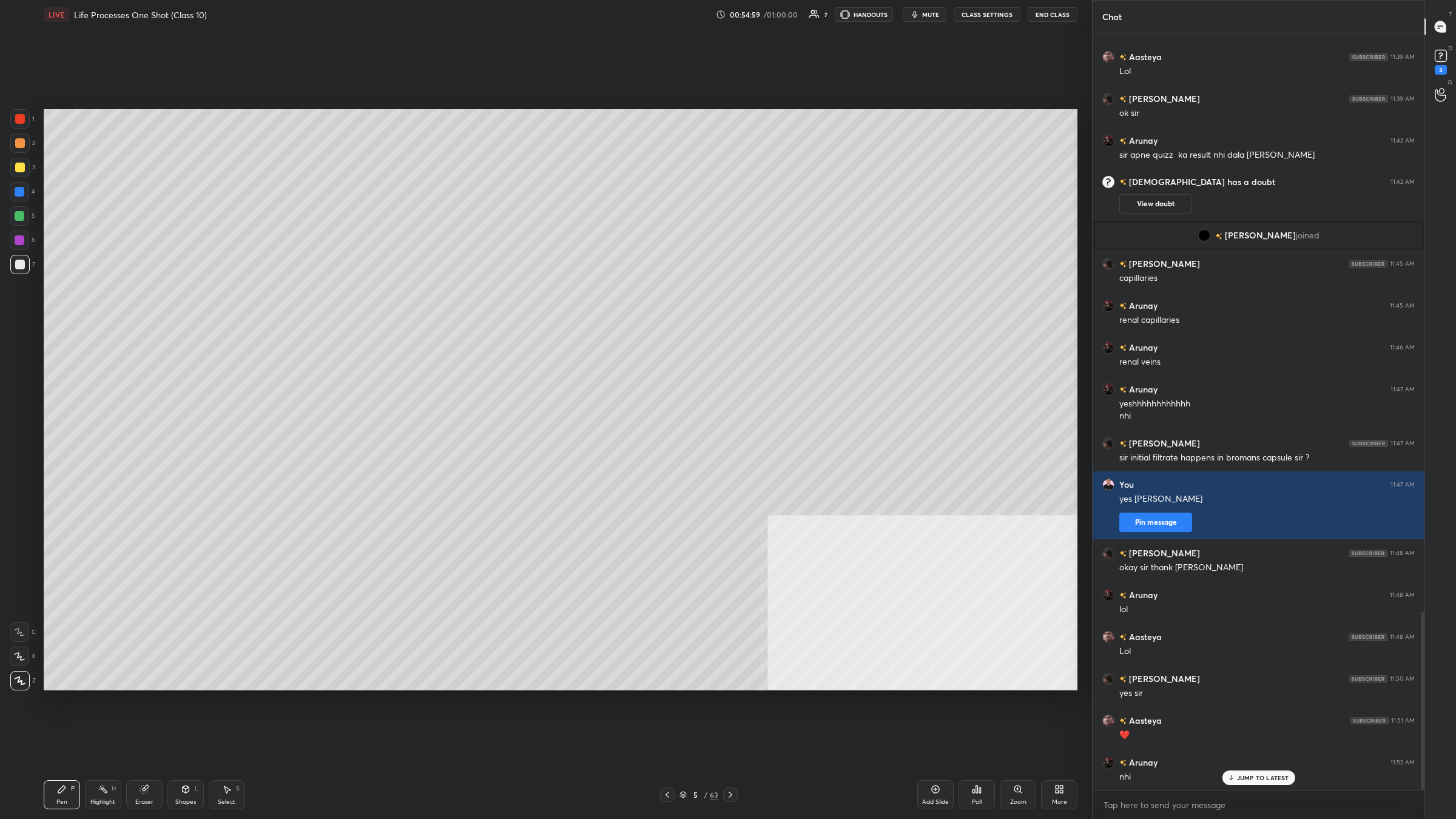click at bounding box center (20, 265) 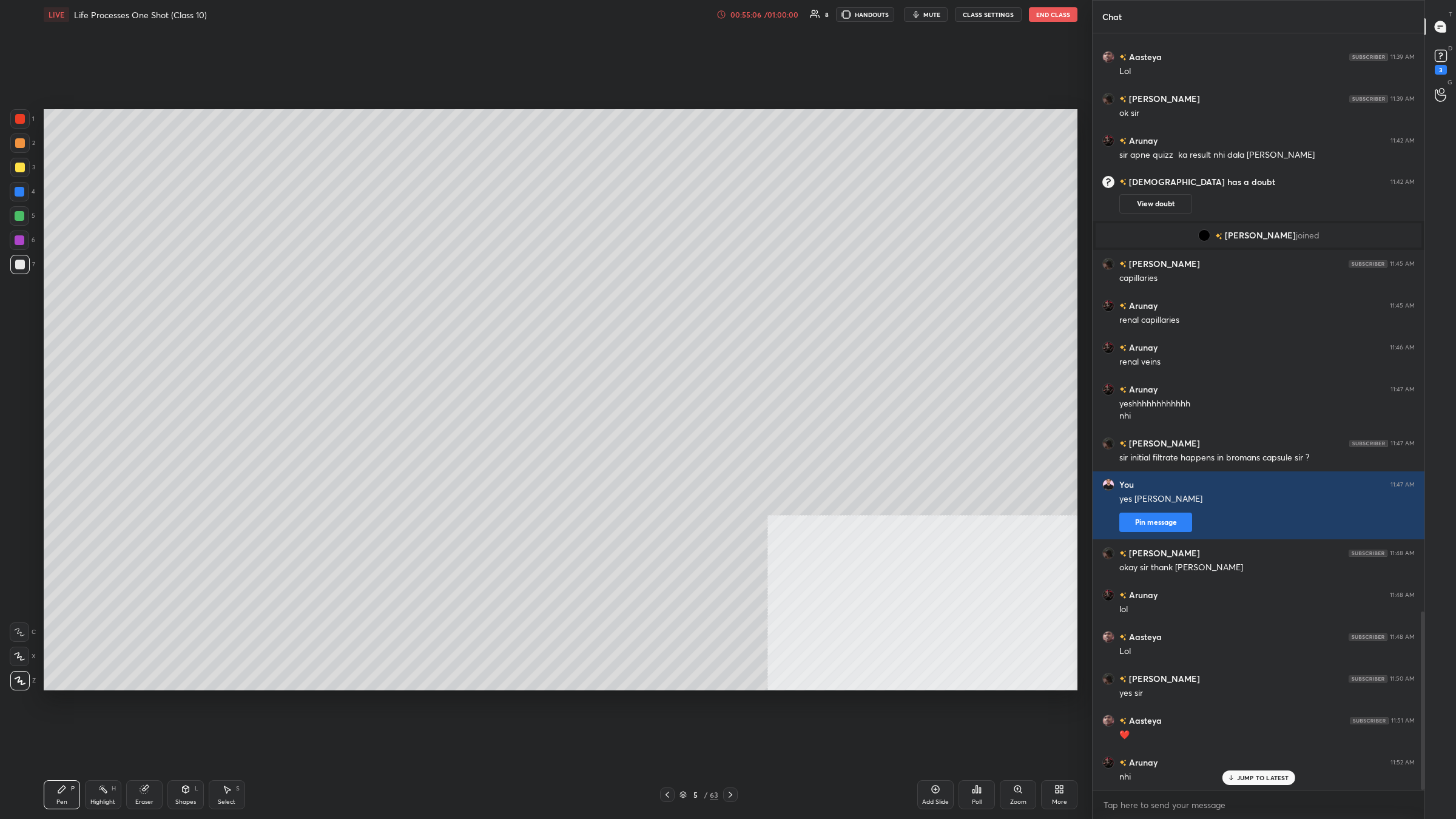 click 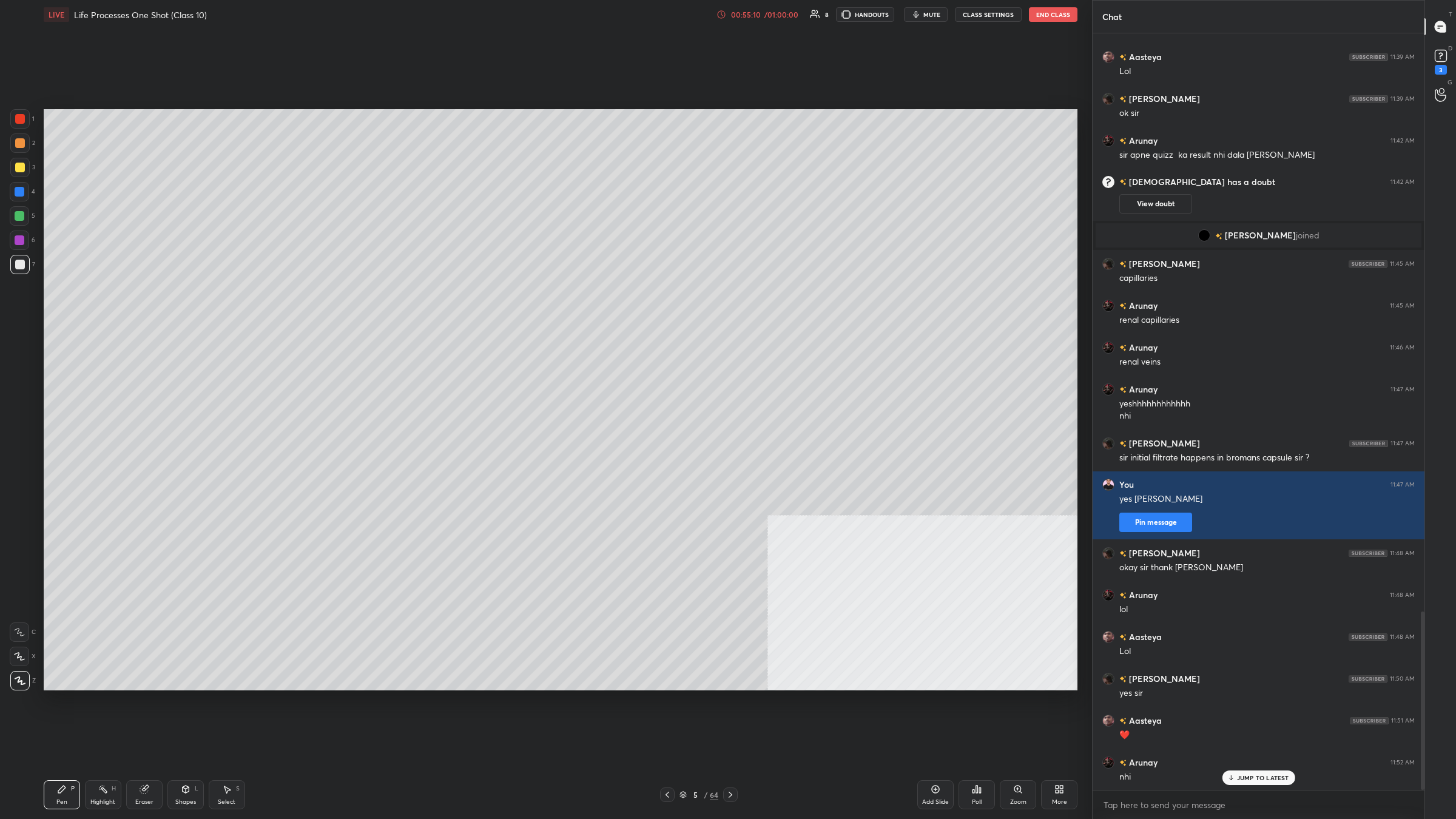 click 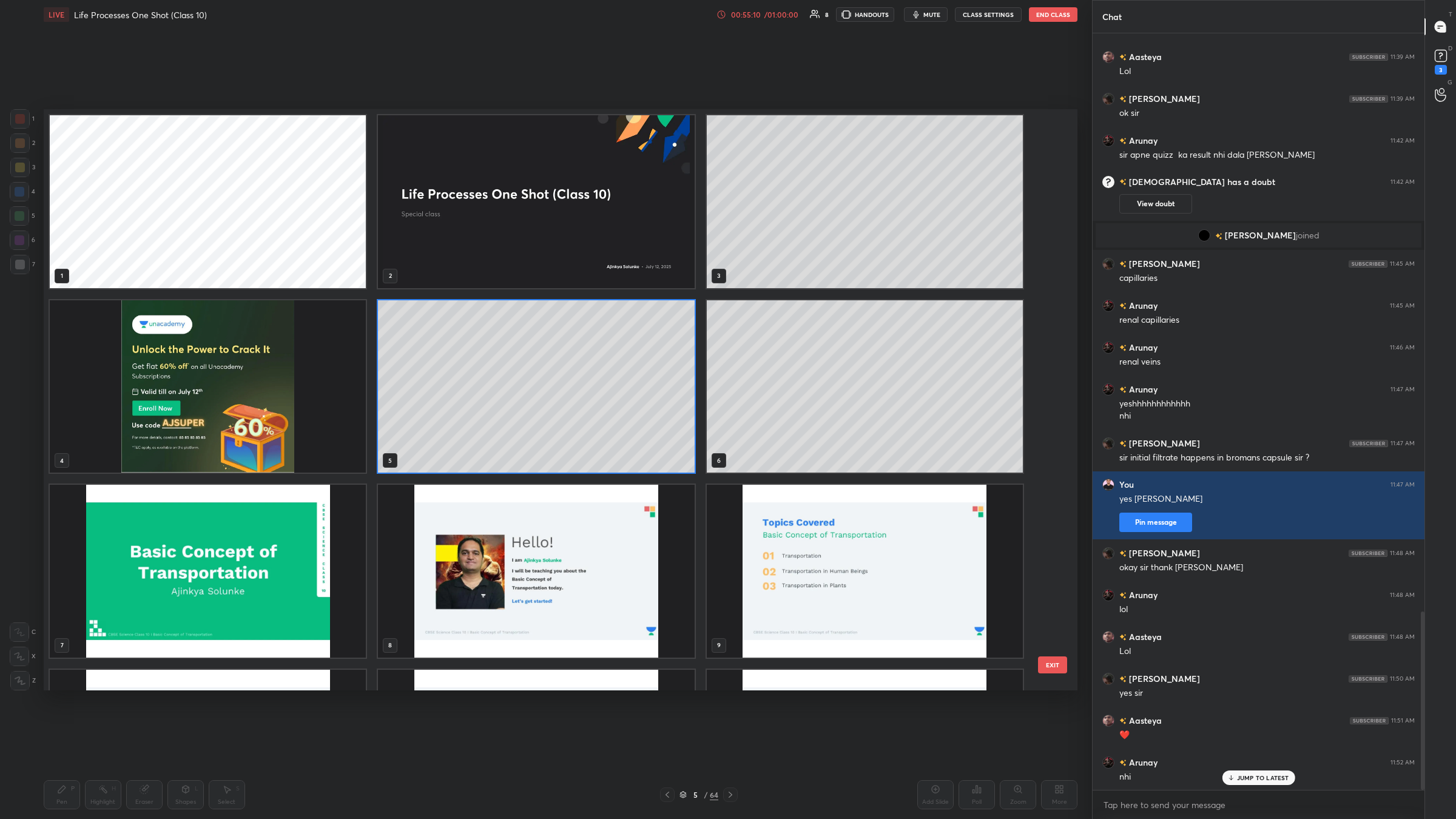 scroll, scrollTop: 3, scrollLeft: 7, axis: both 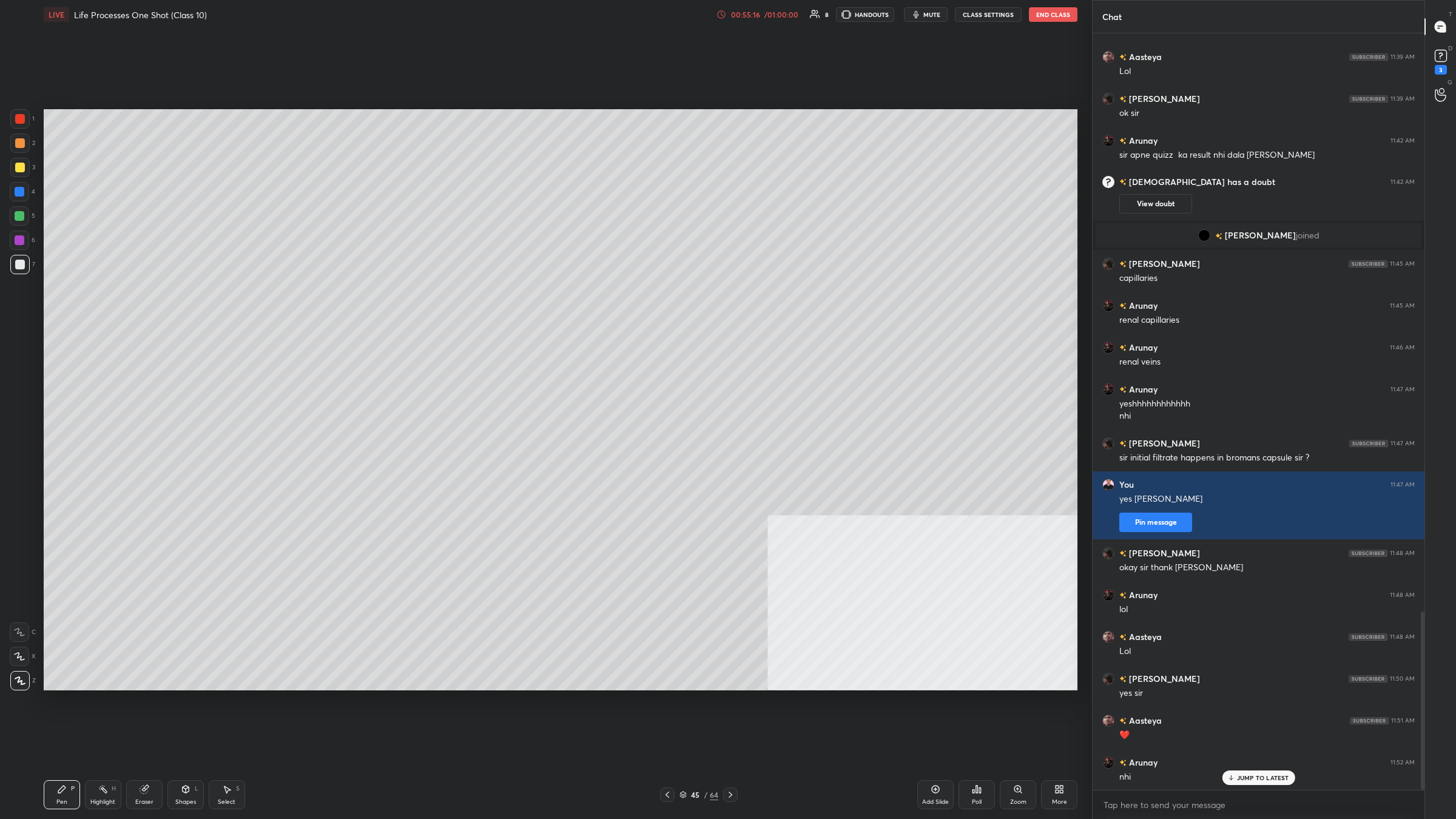 click at bounding box center (19, 192) 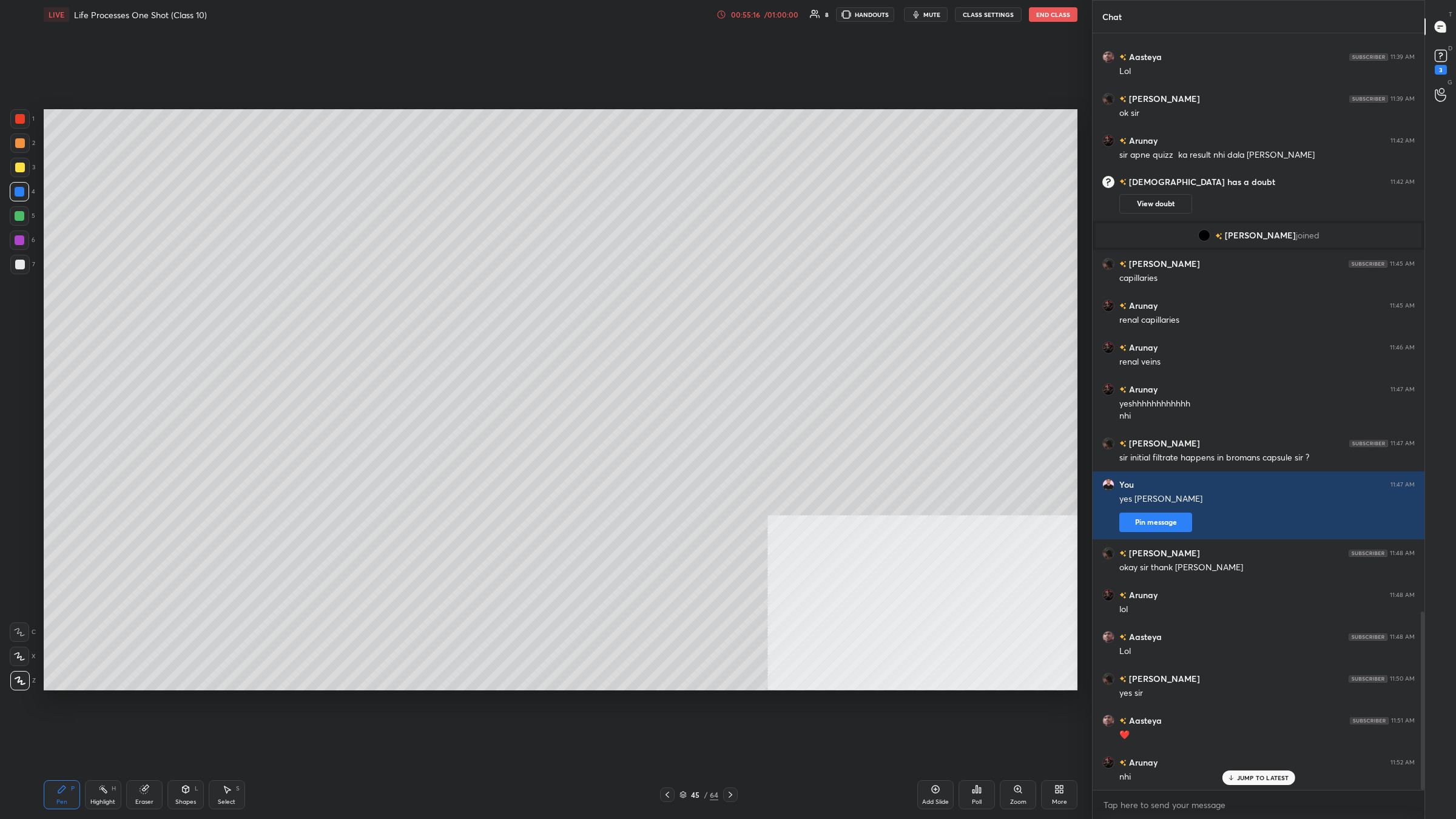 click at bounding box center [19, 192] 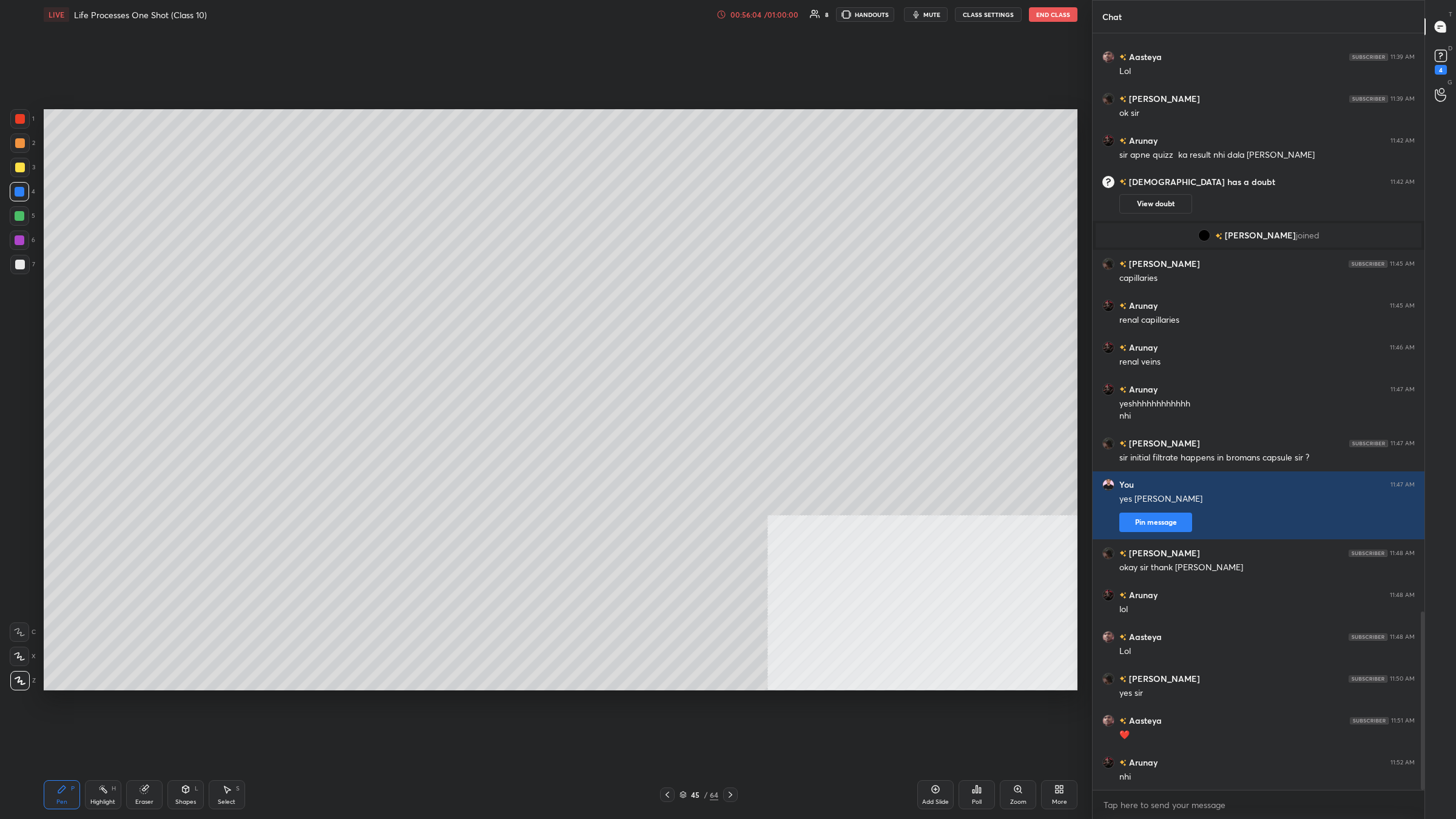 click on "Add Slide" at bounding box center [935, 795] 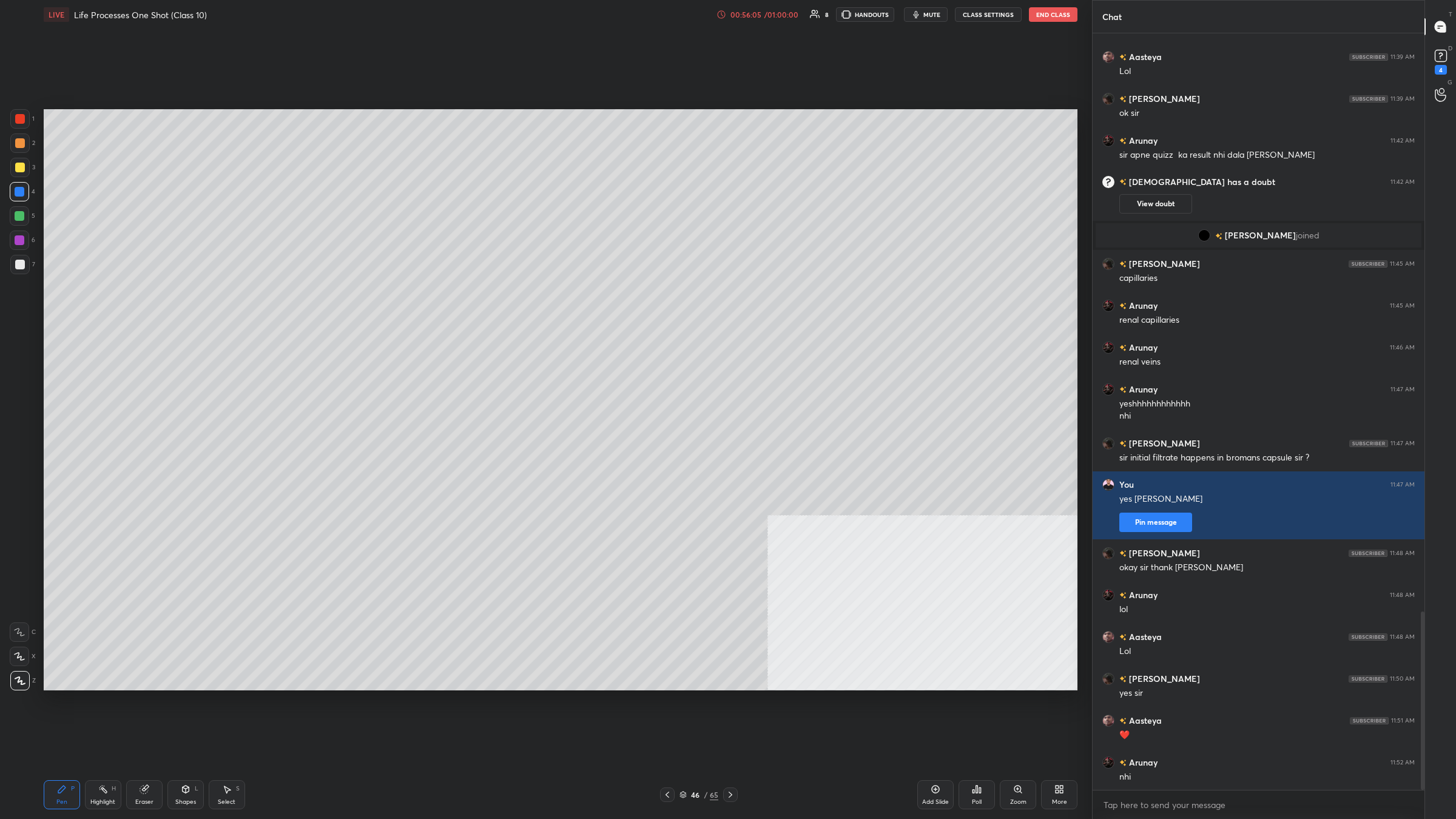 click at bounding box center (20, 167) 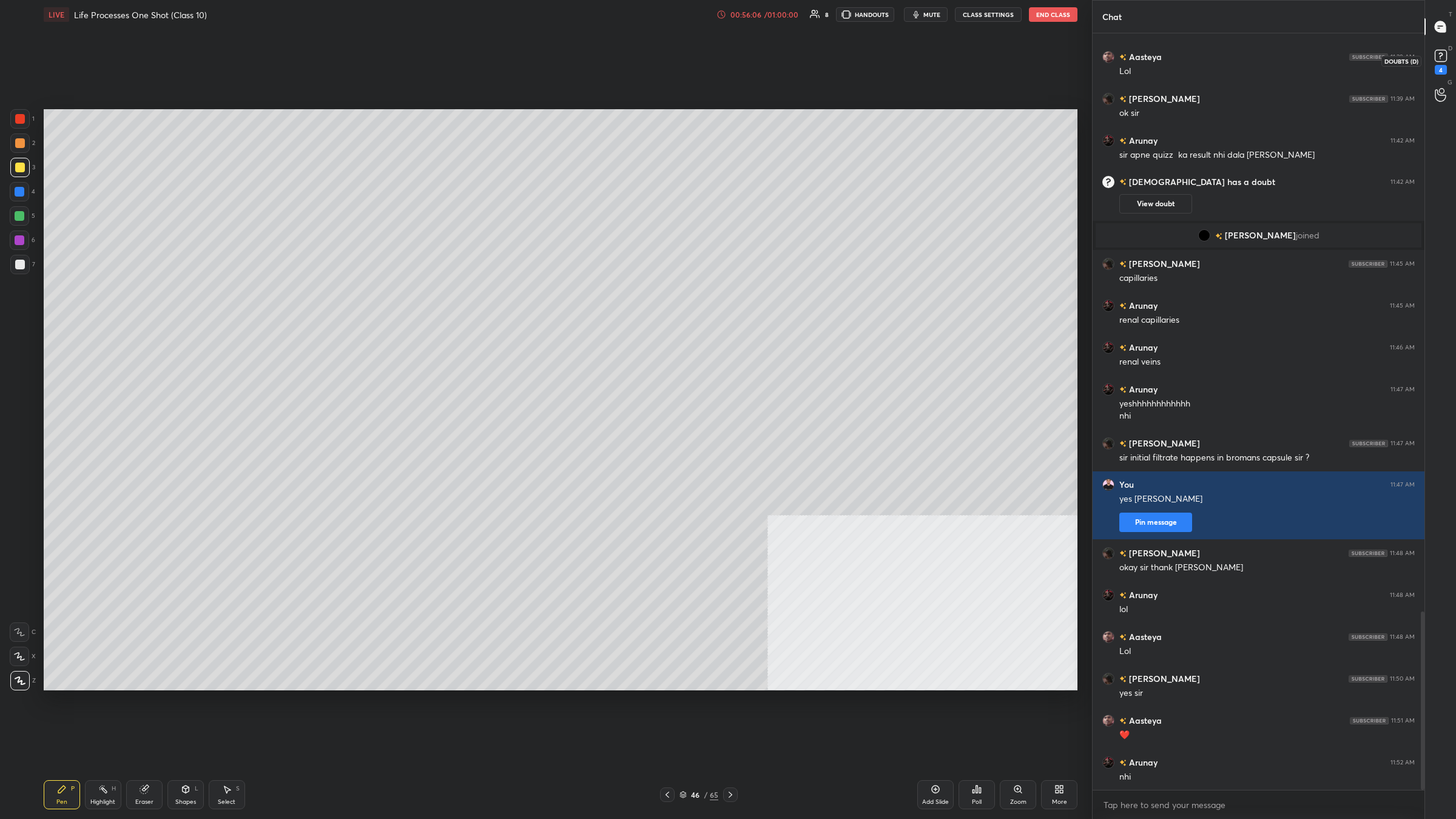 click 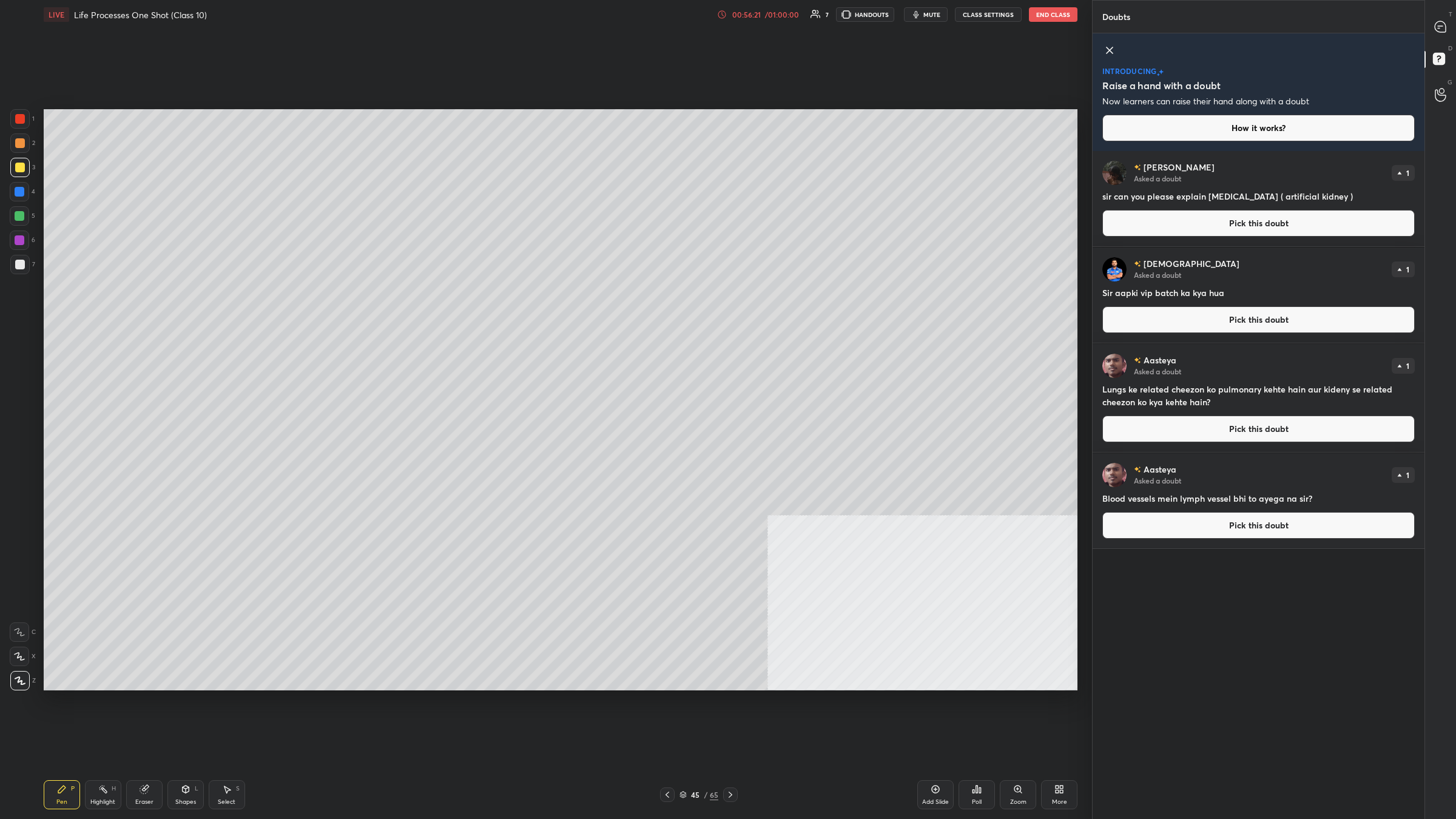 click on "Pick this doubt" at bounding box center (1258, 320) 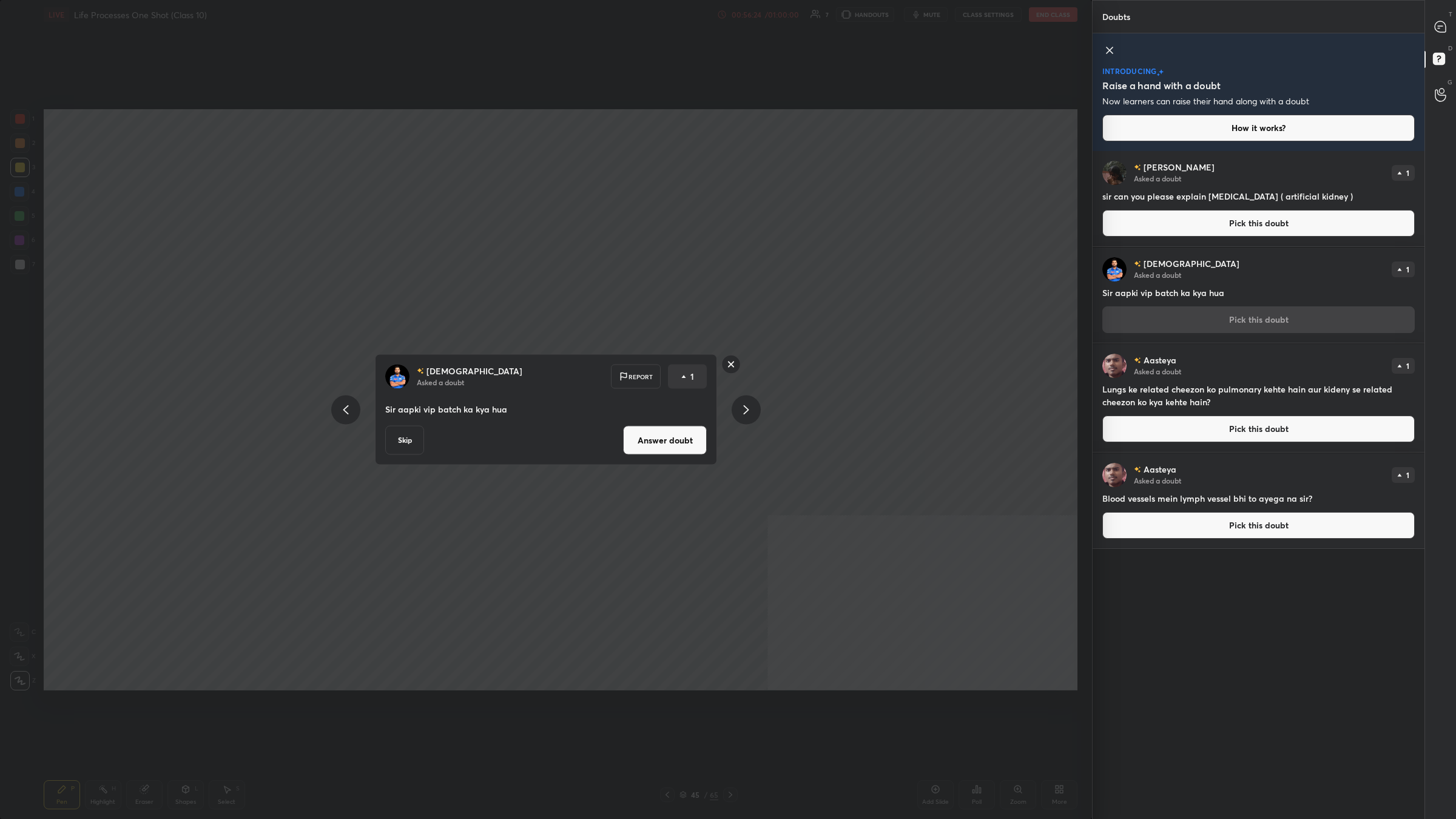 click 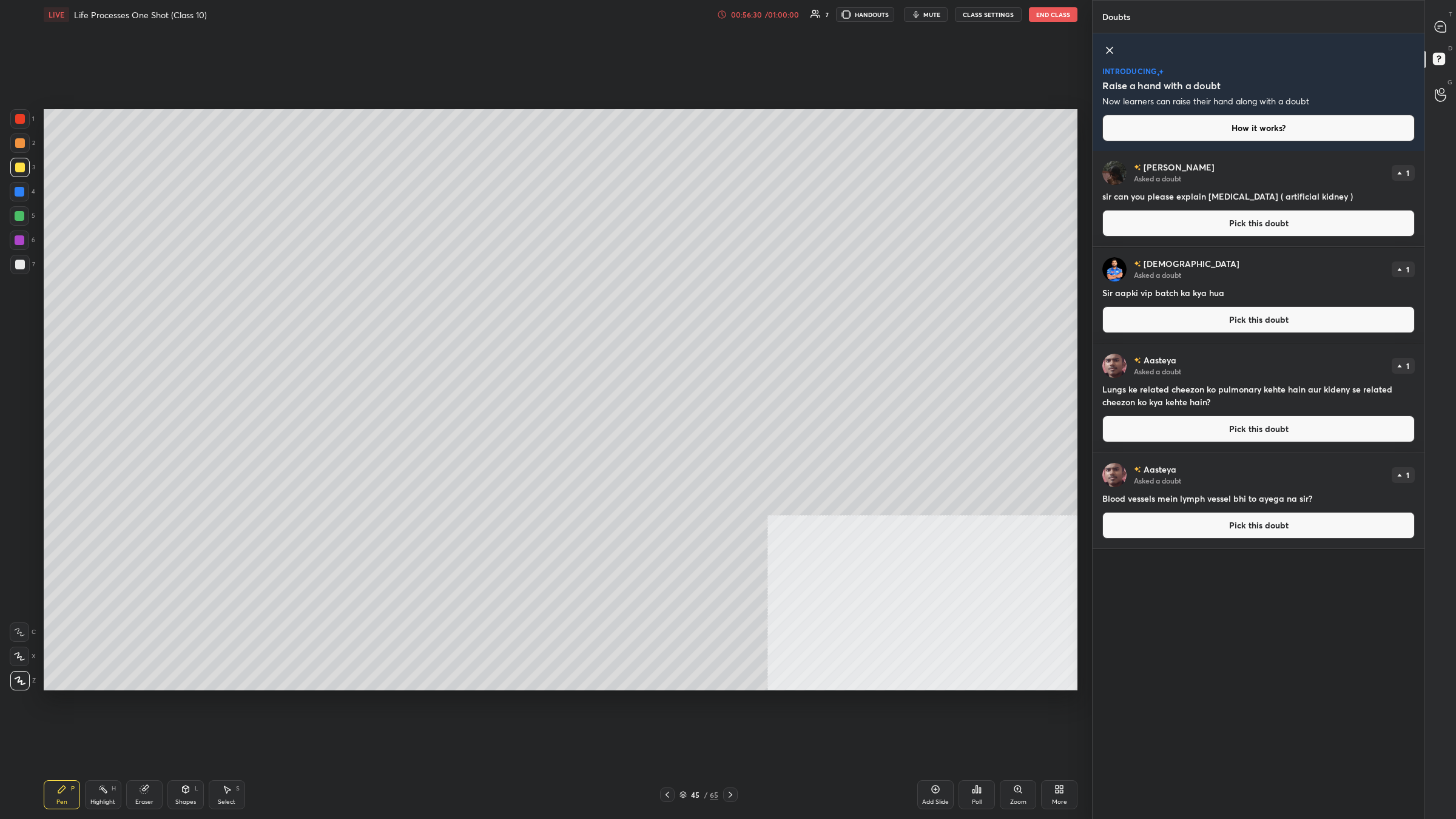 click 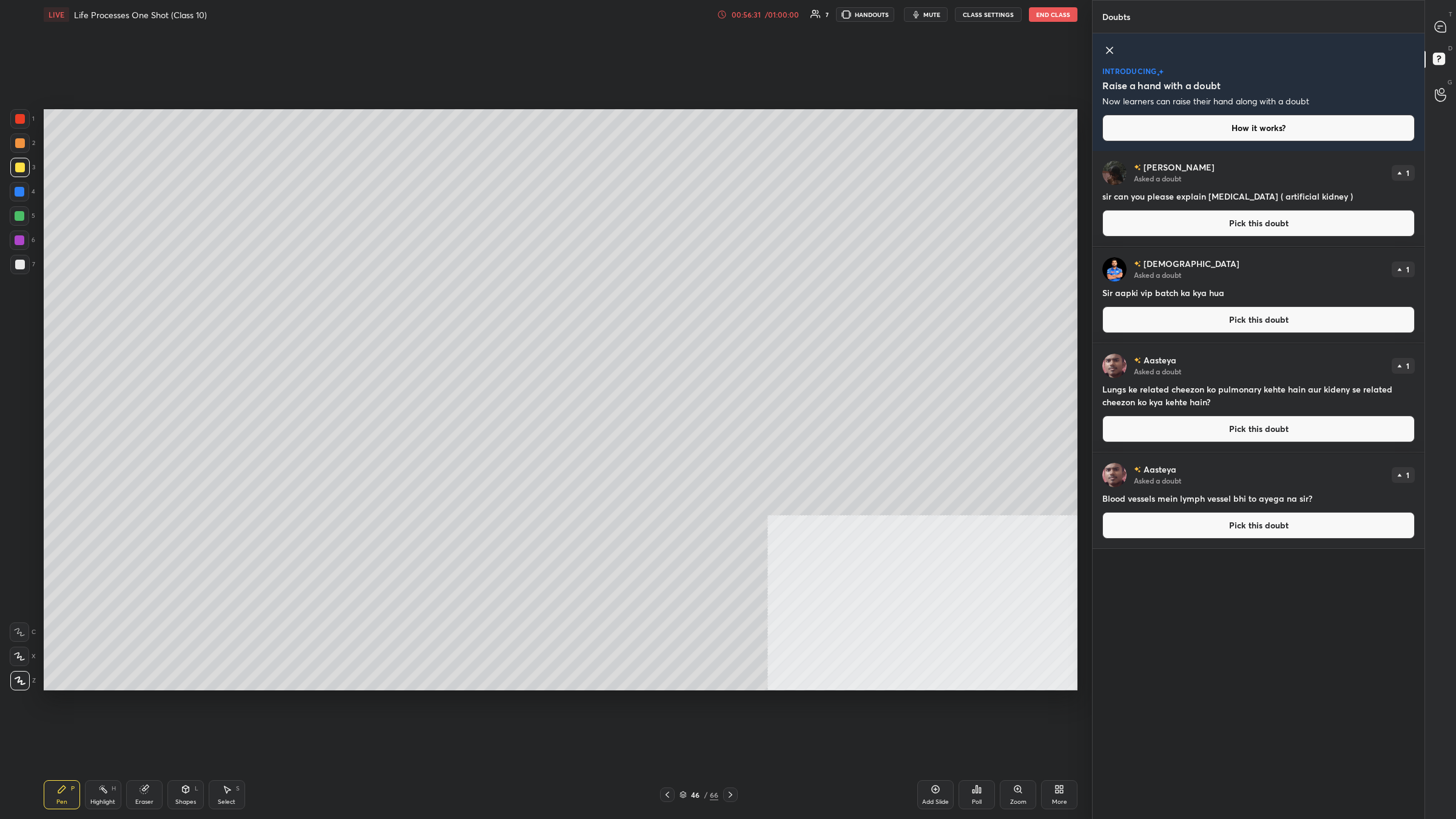 click at bounding box center (20, 167) 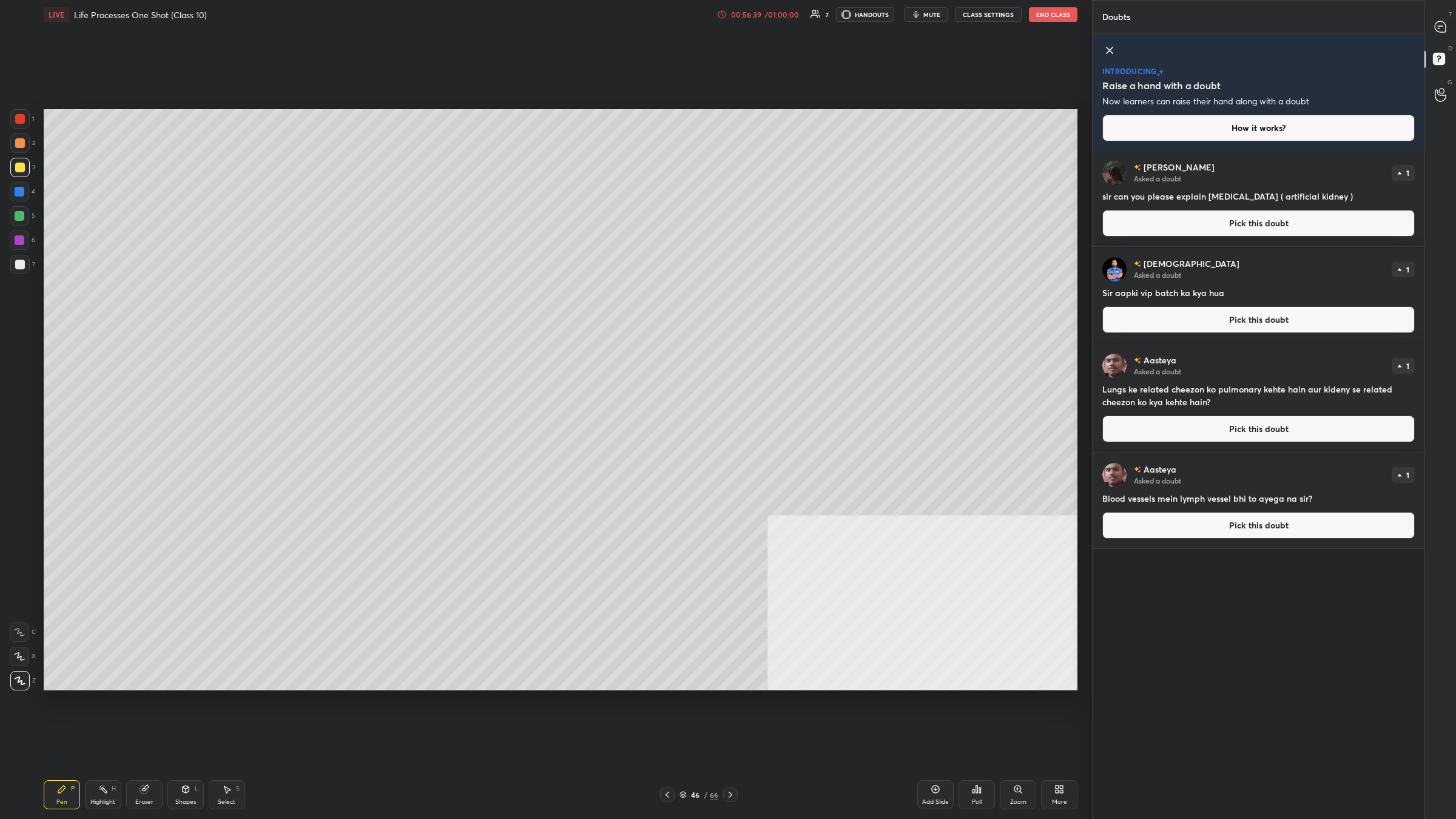 click at bounding box center (19, 240) 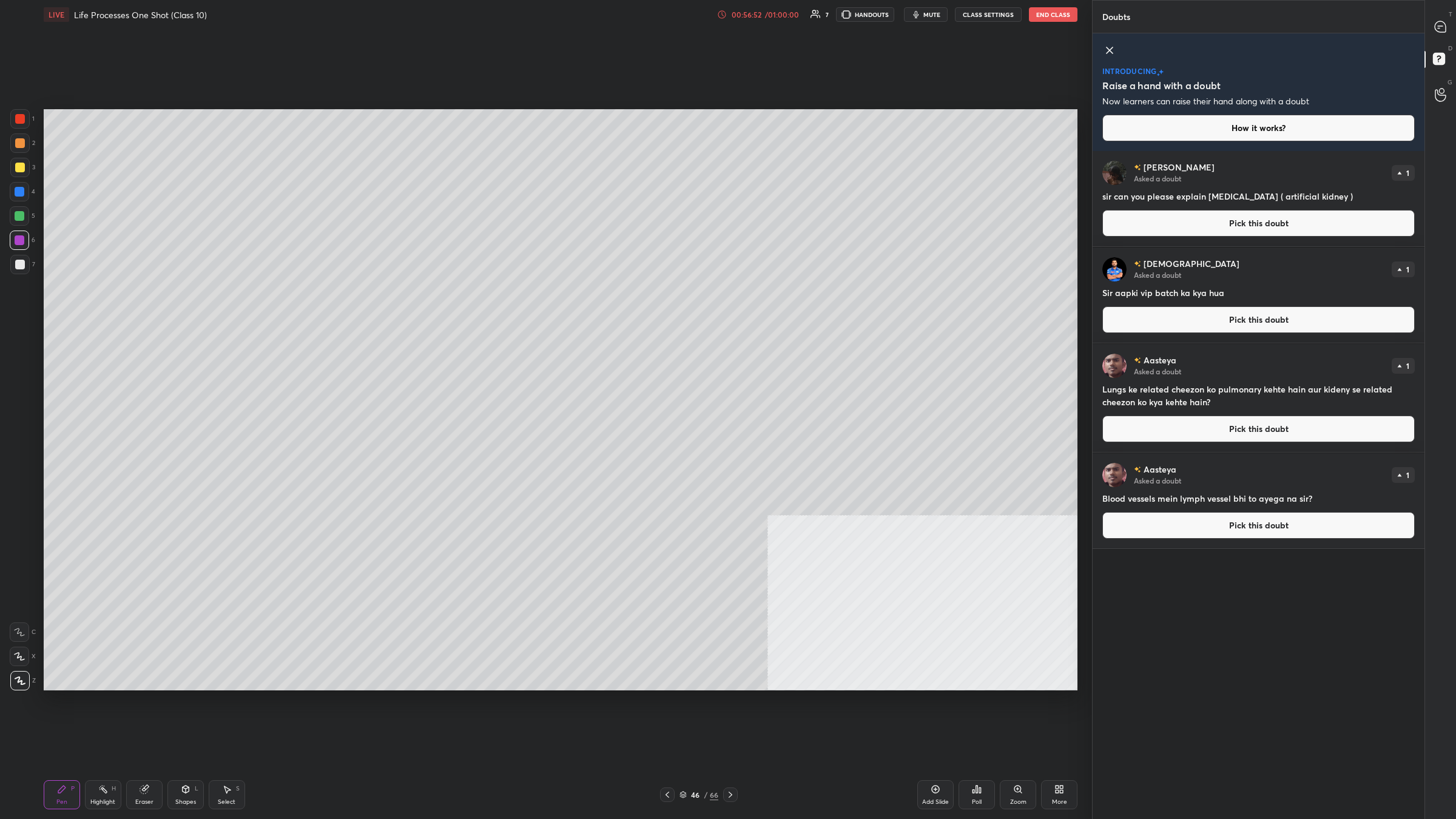 click at bounding box center (20, 167) 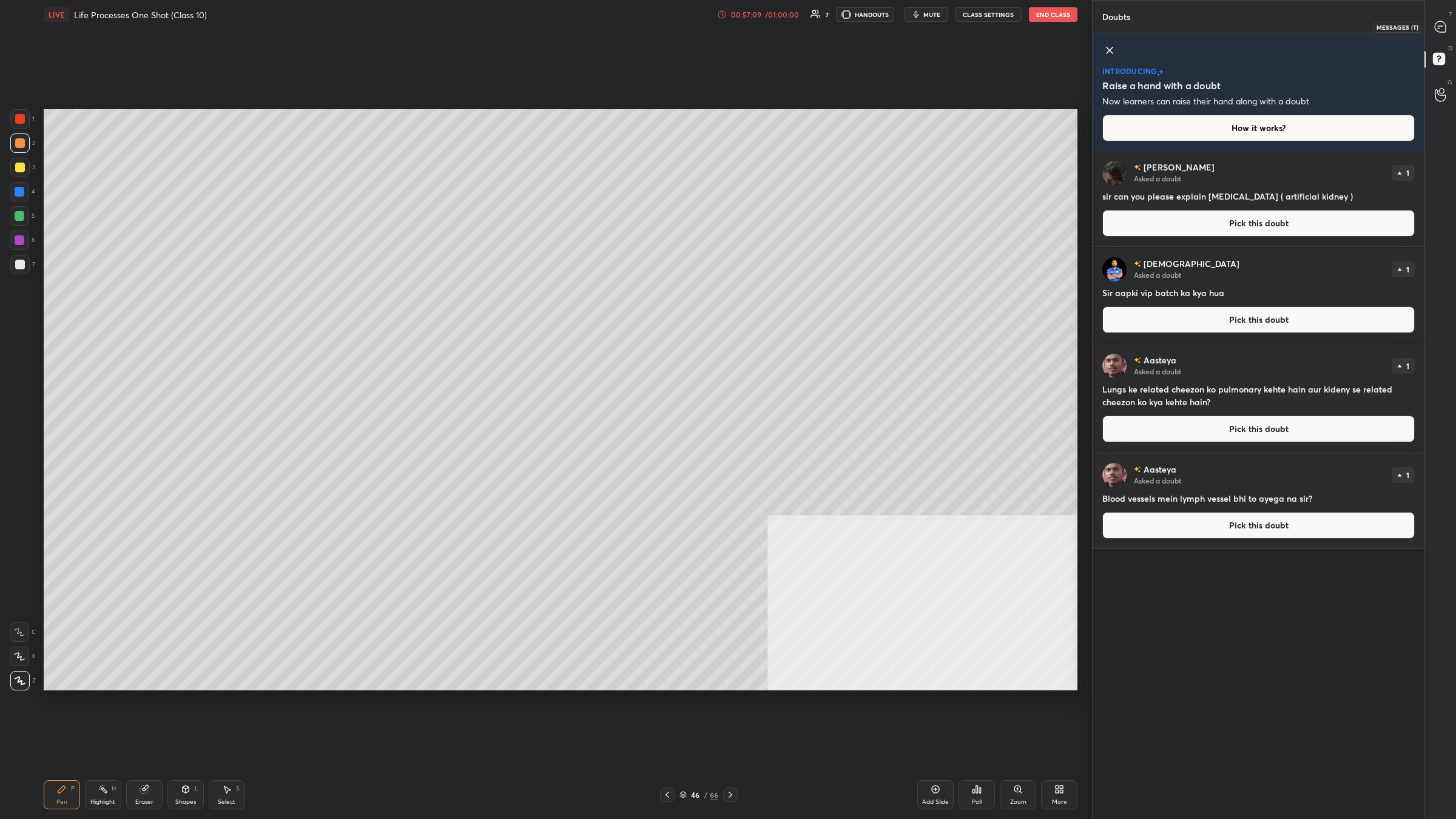 click at bounding box center [1441, 27] 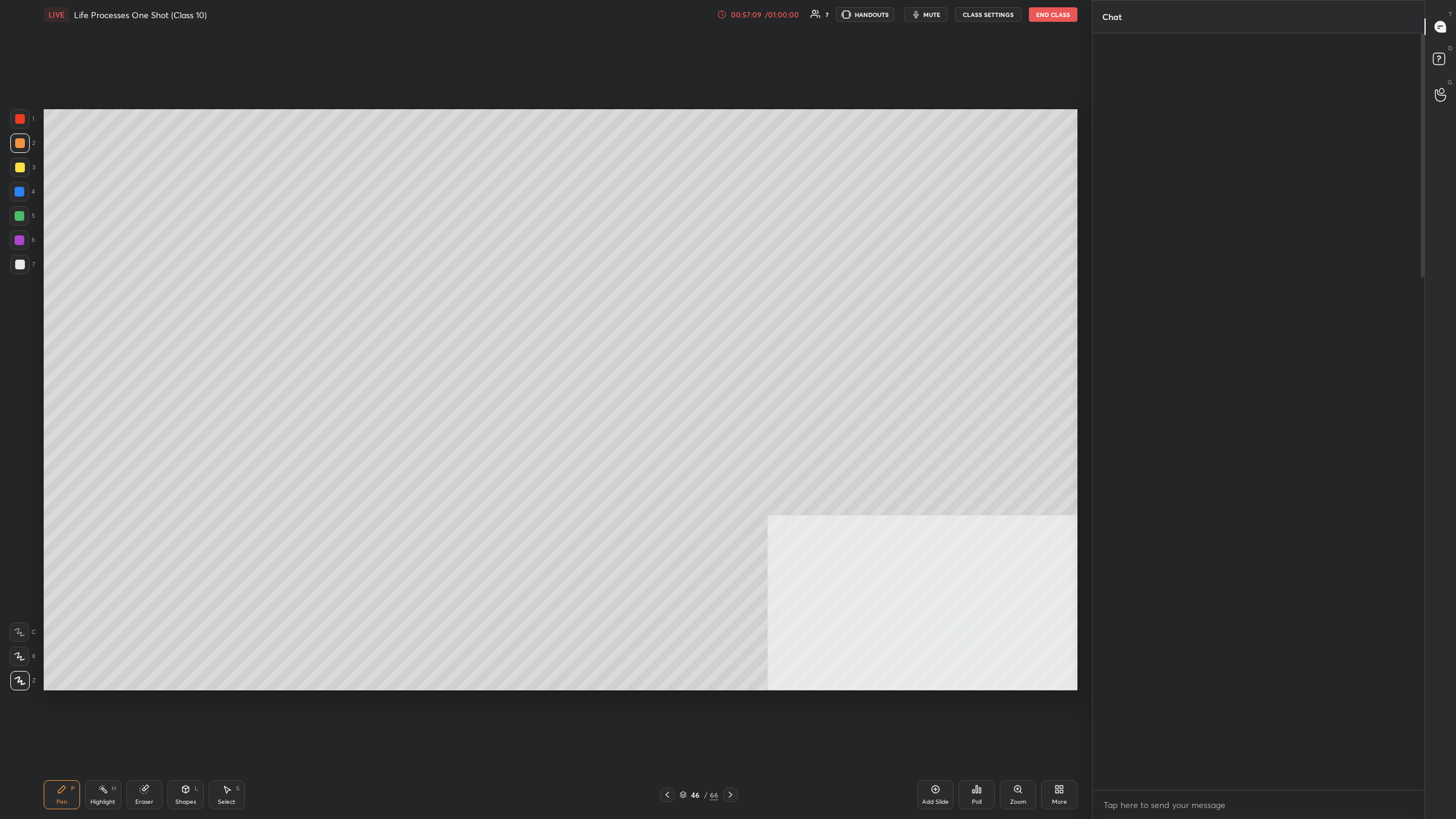 scroll, scrollTop: 2899, scrollLeft: 0, axis: vertical 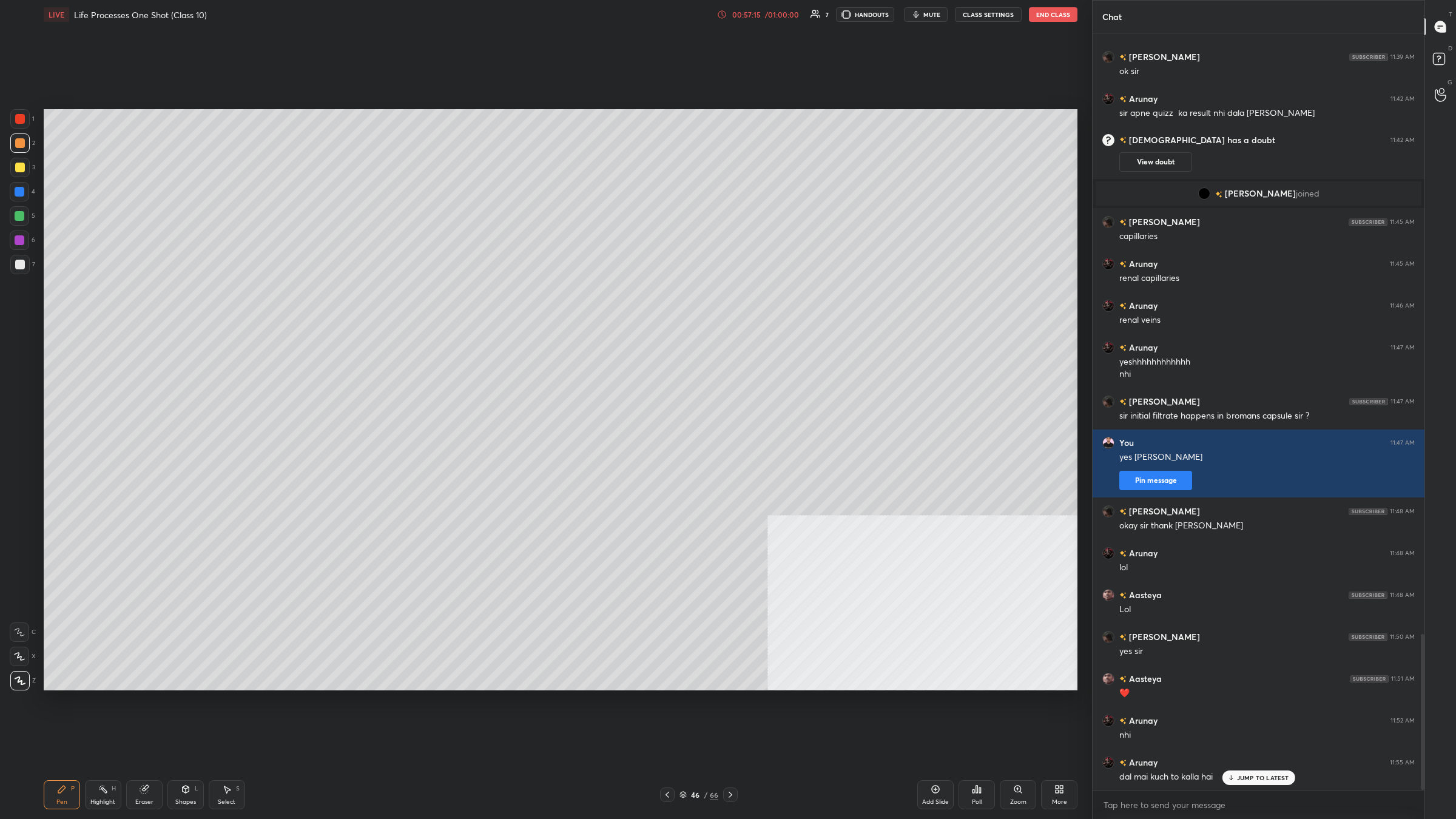 click at bounding box center [19, 216] 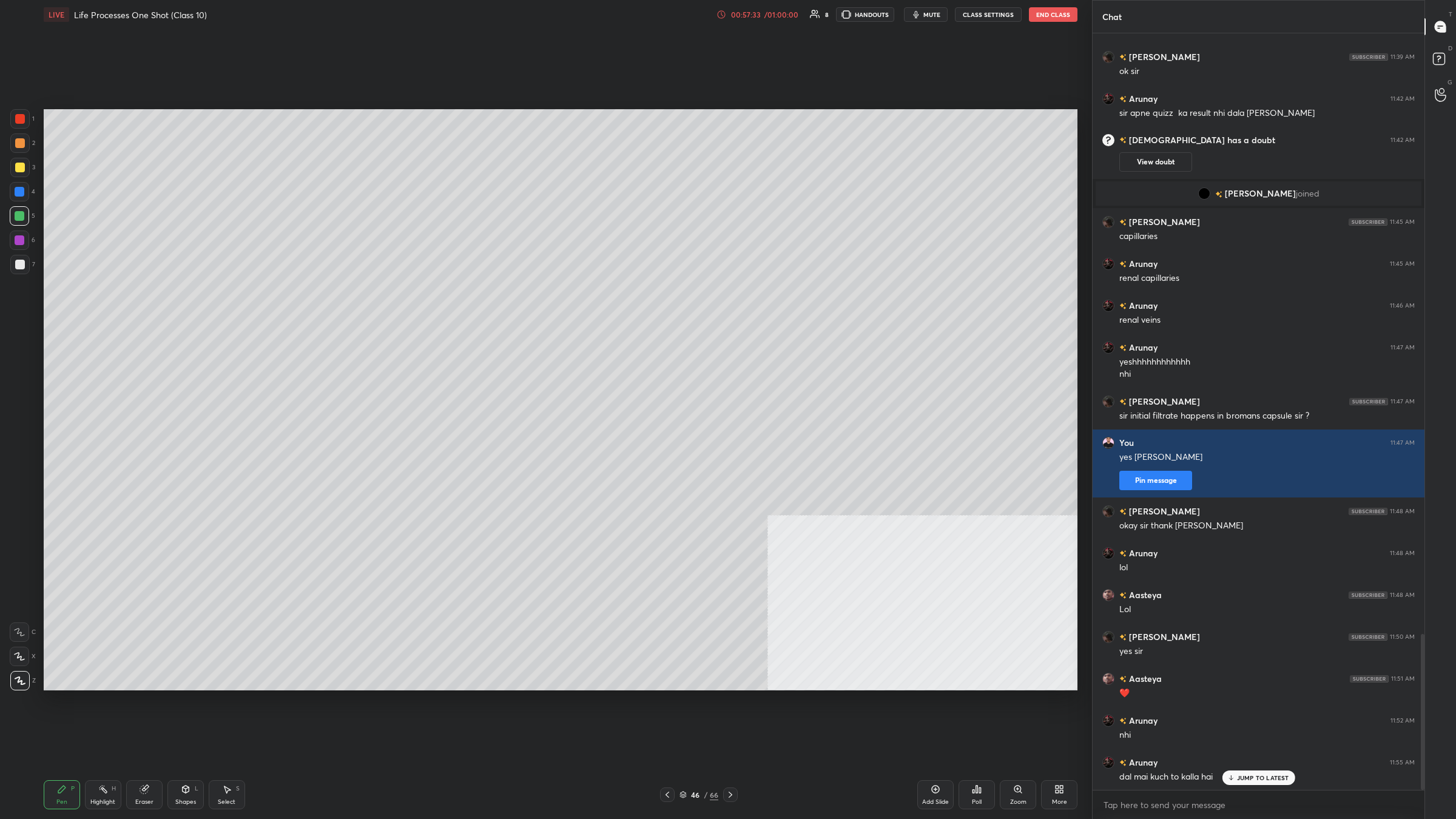 click on "46" at bounding box center [695, 795] 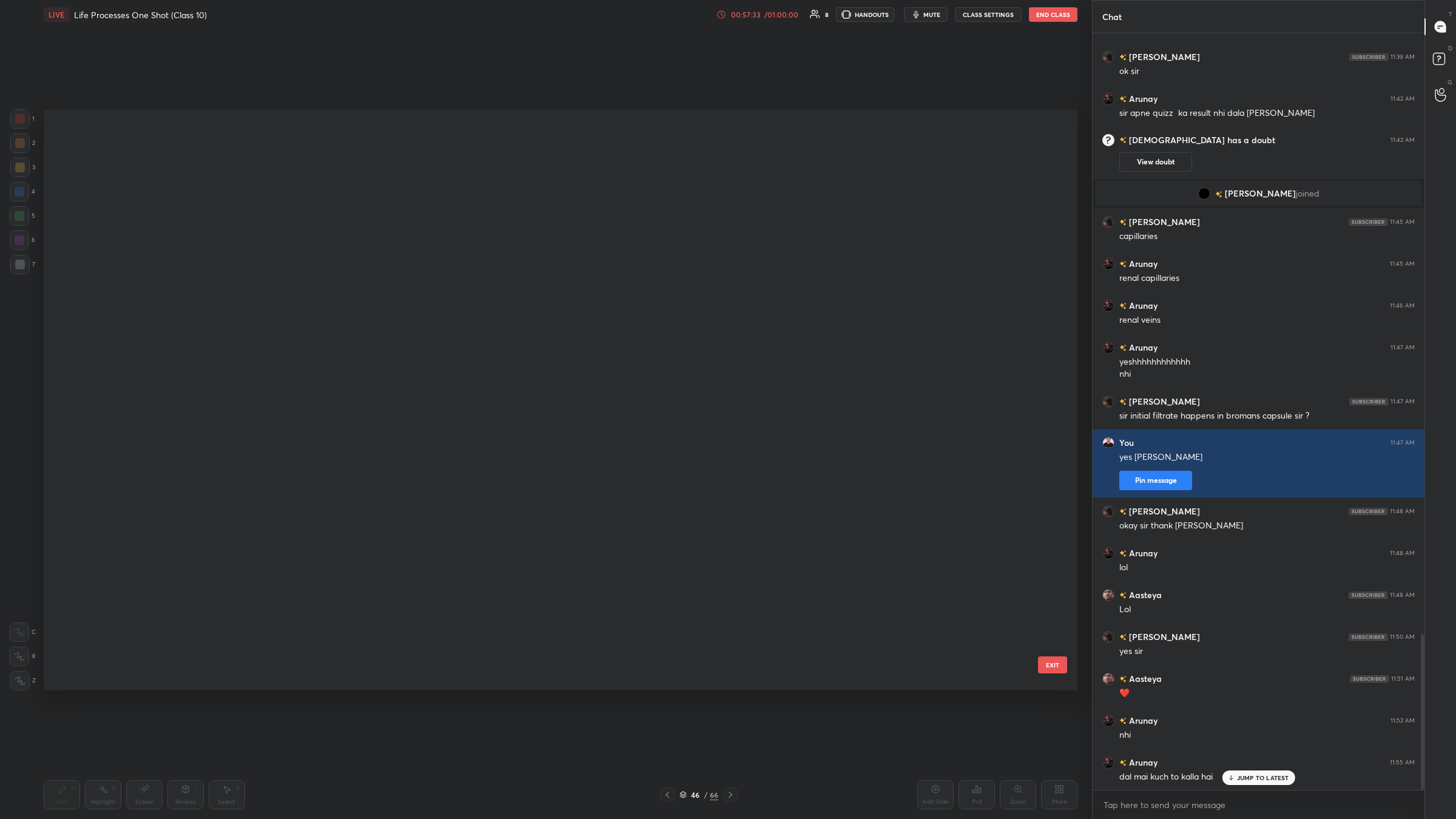 scroll, scrollTop: 2374, scrollLeft: 0, axis: vertical 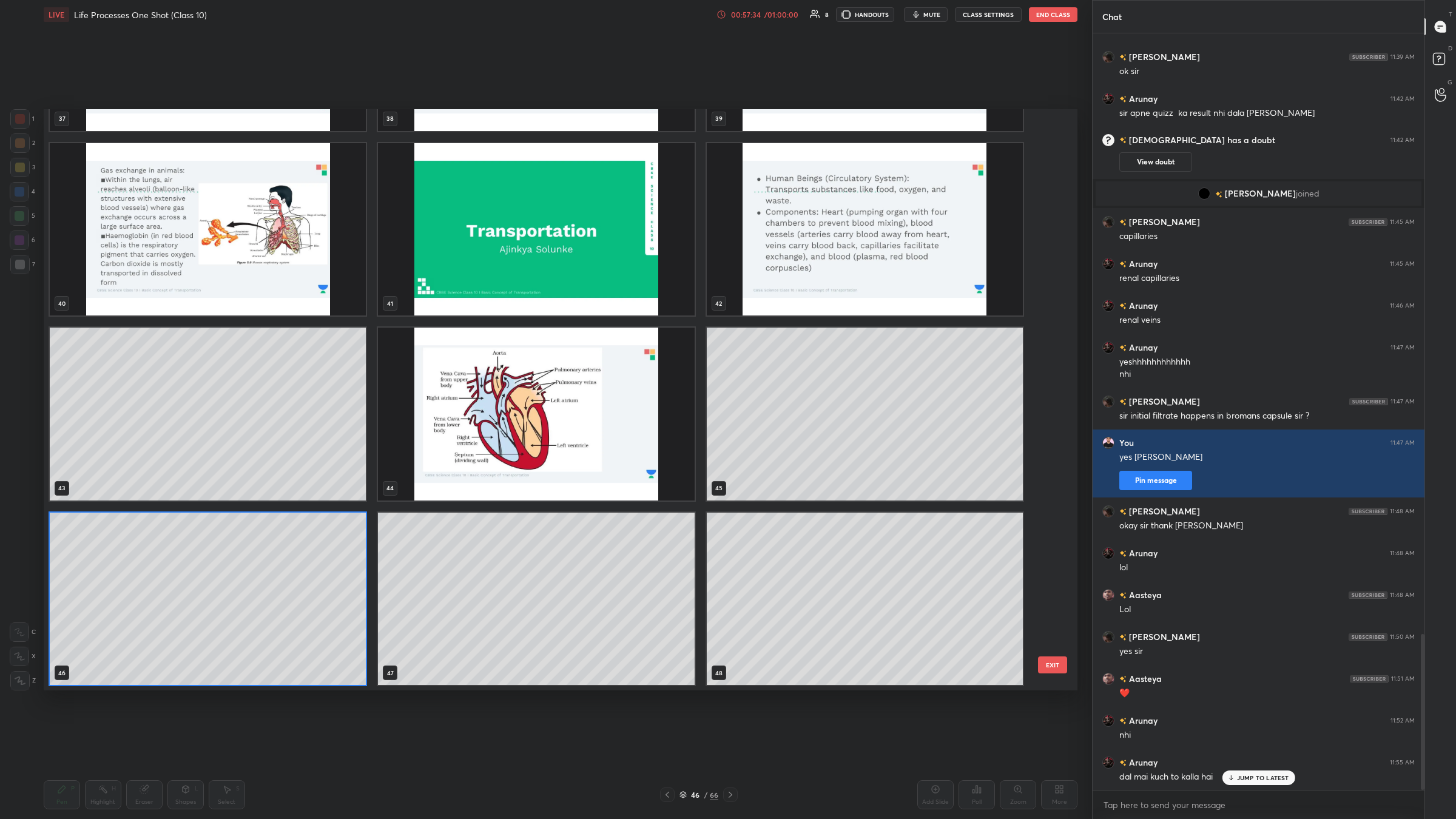 click at bounding box center [536, 414] 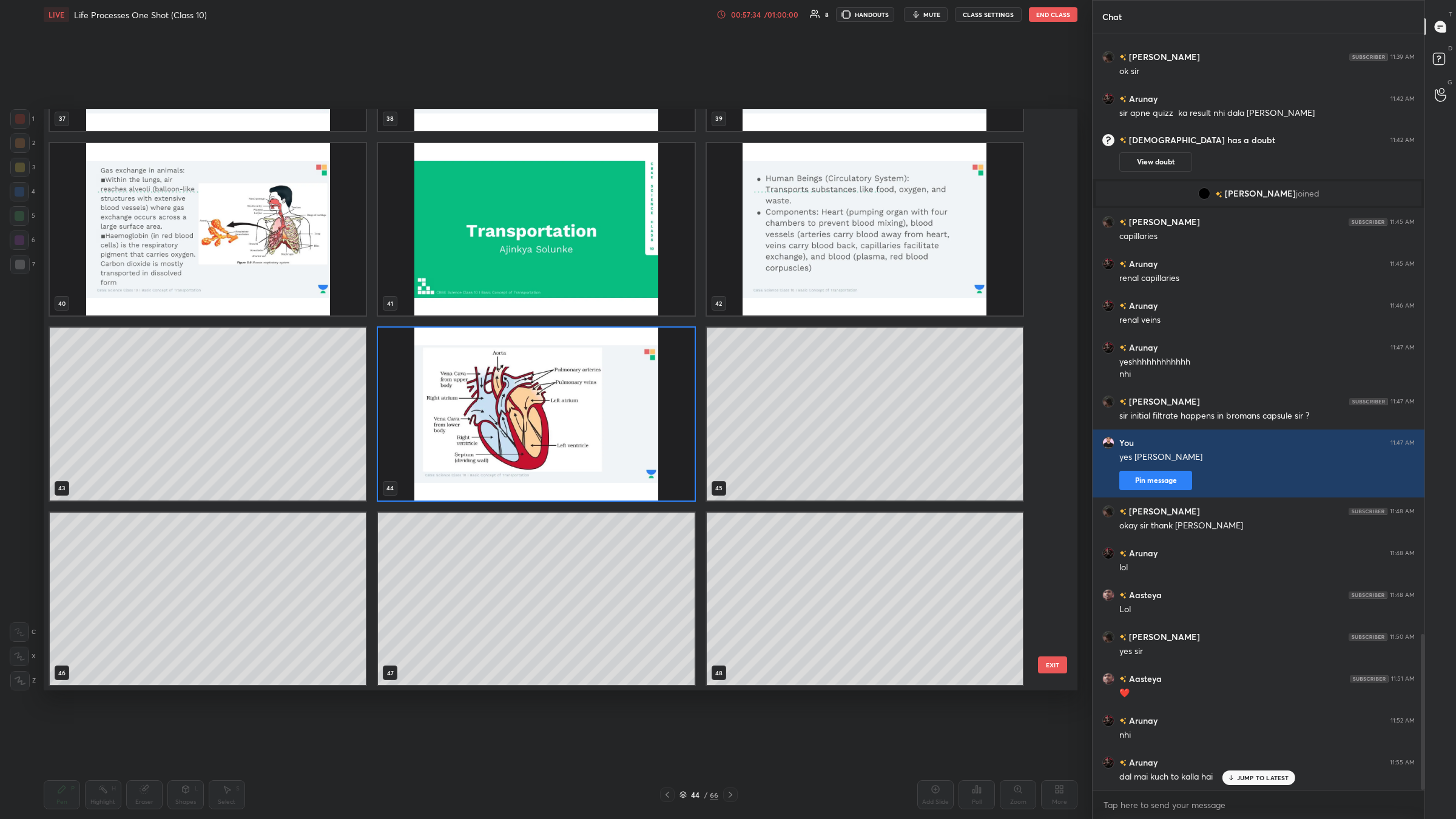 click at bounding box center (536, 414) 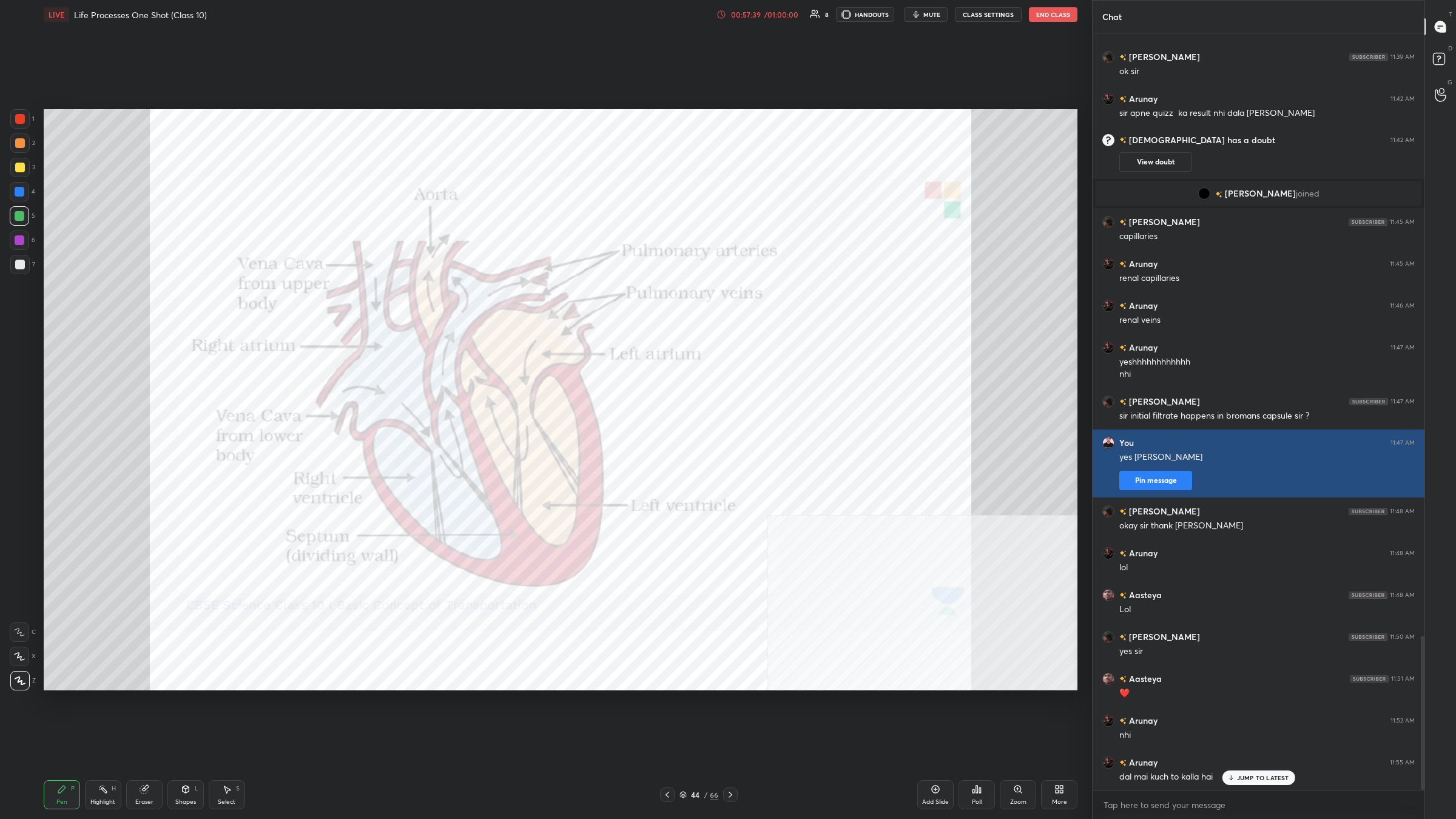 scroll, scrollTop: 2952, scrollLeft: 0, axis: vertical 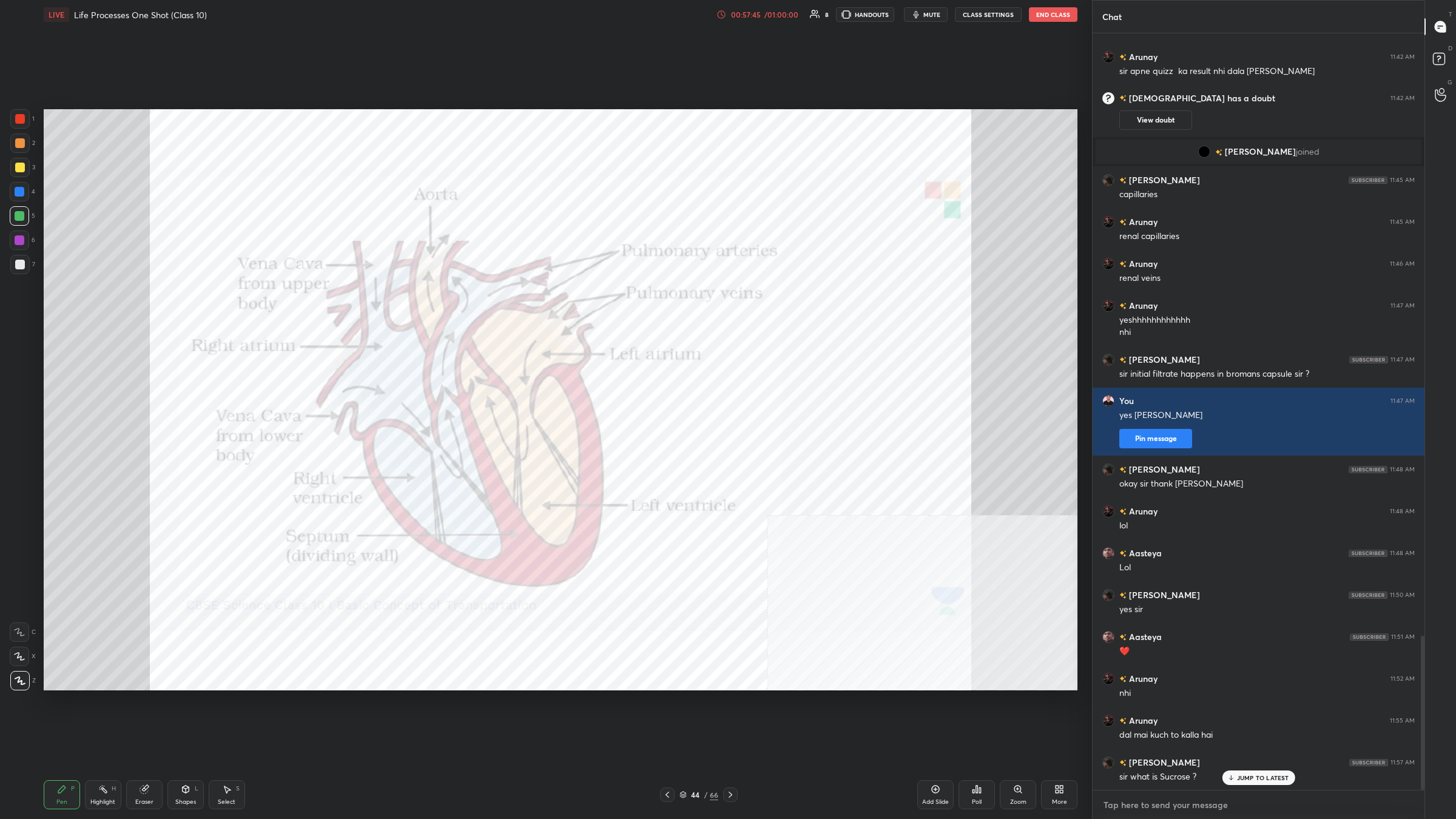 type on "x" 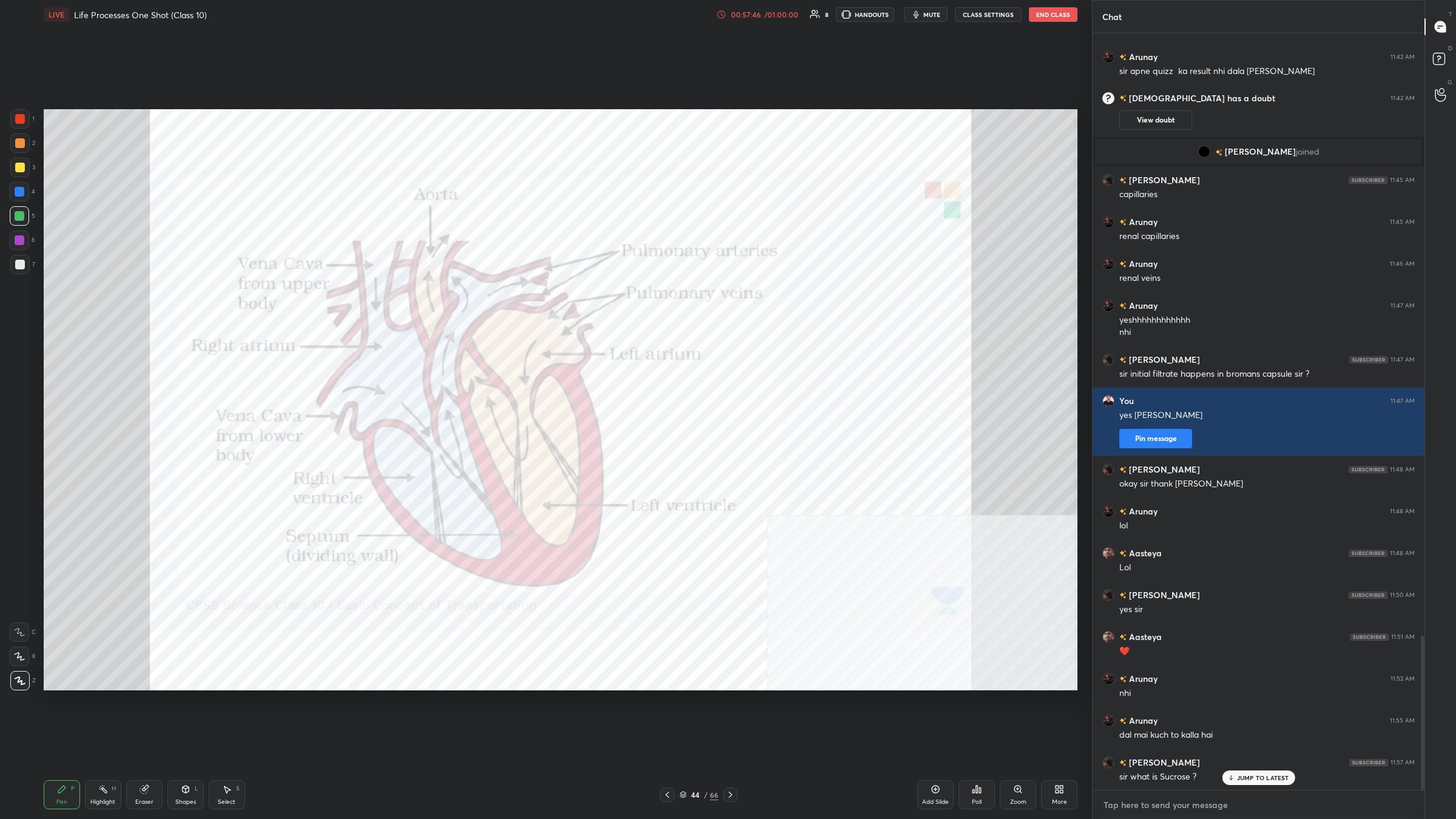 click at bounding box center [1258, 805] 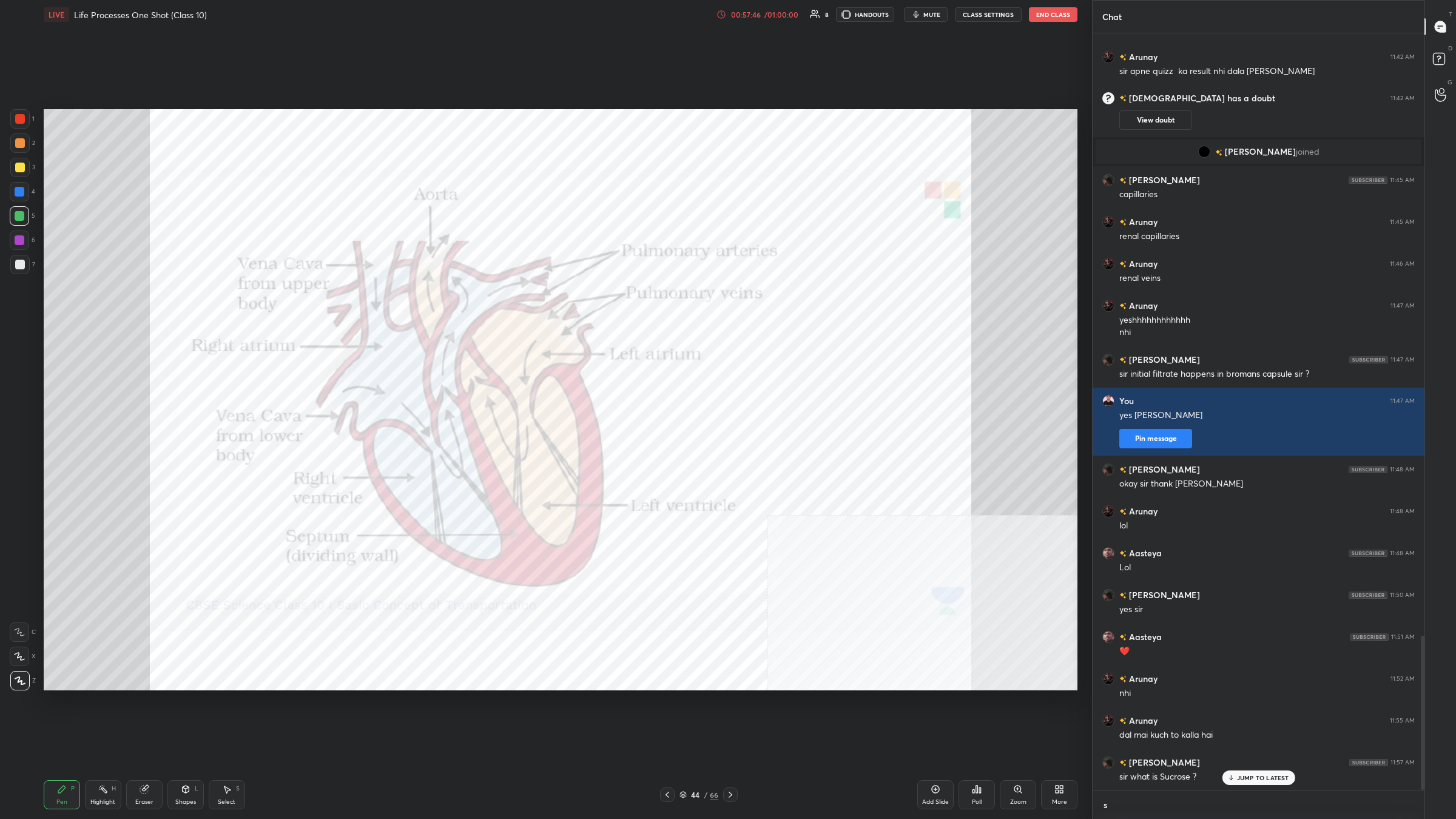 scroll, scrollTop: 750, scrollLeft: 329, axis: both 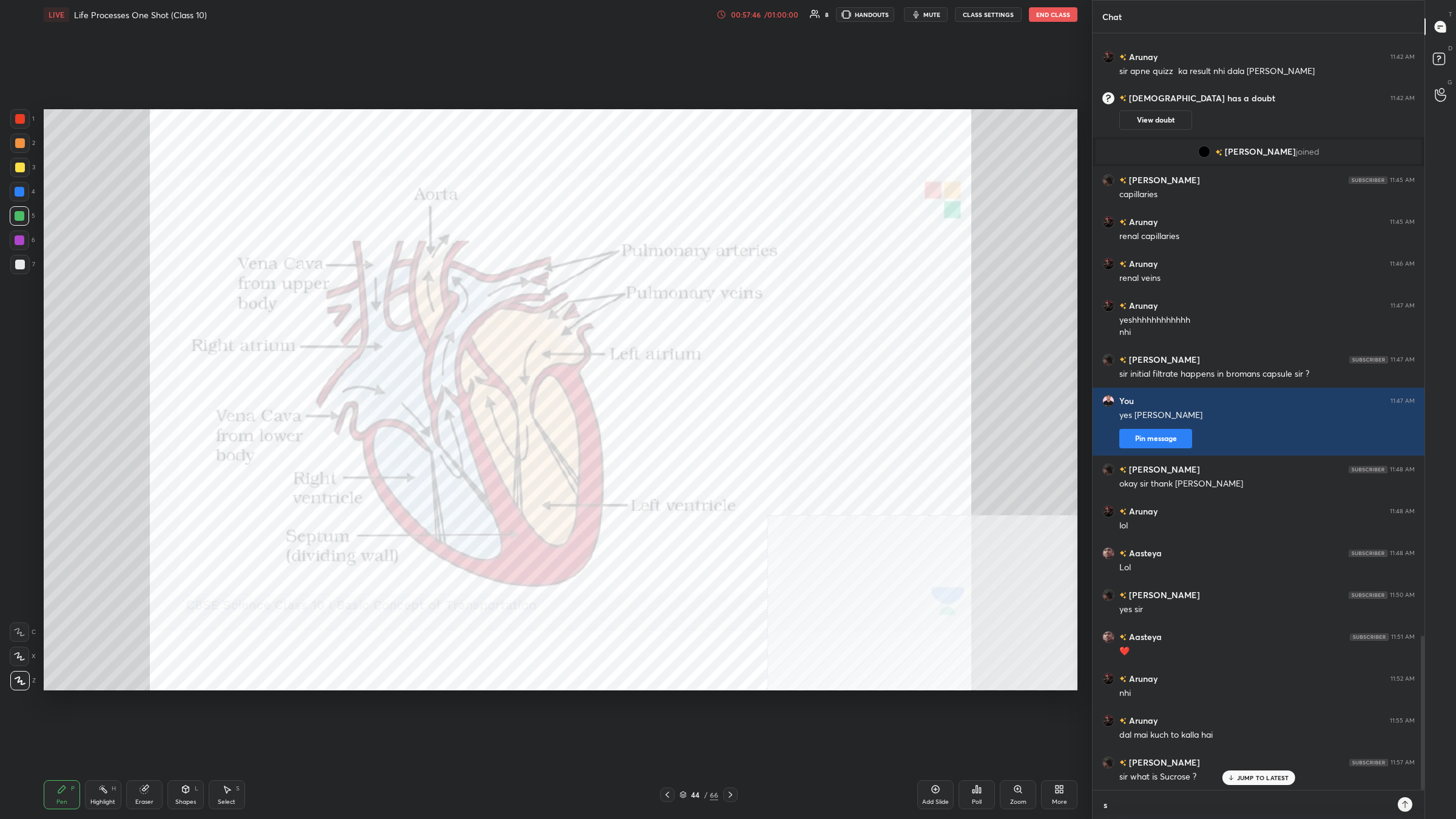 type on "su" 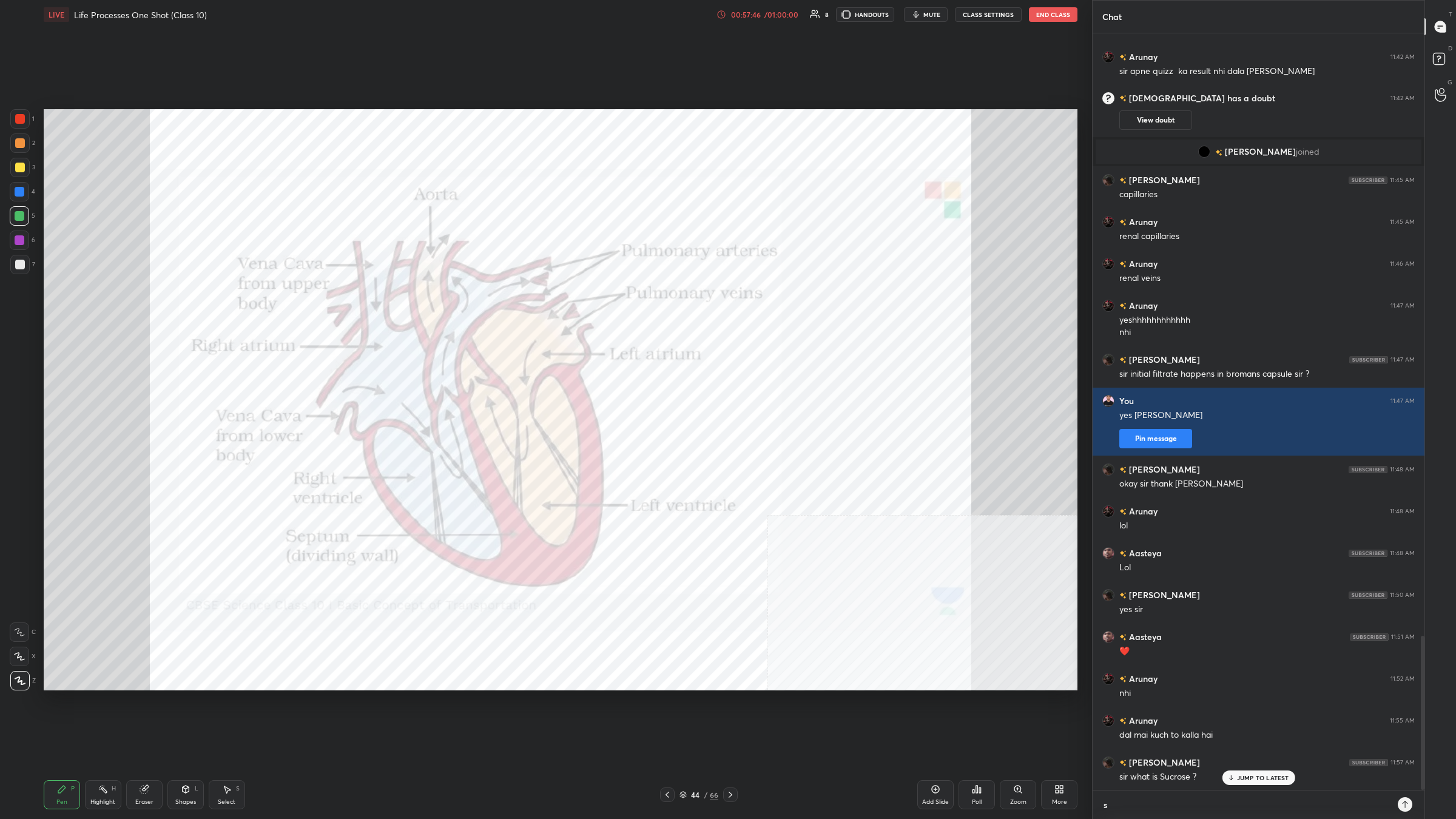 type on "x" 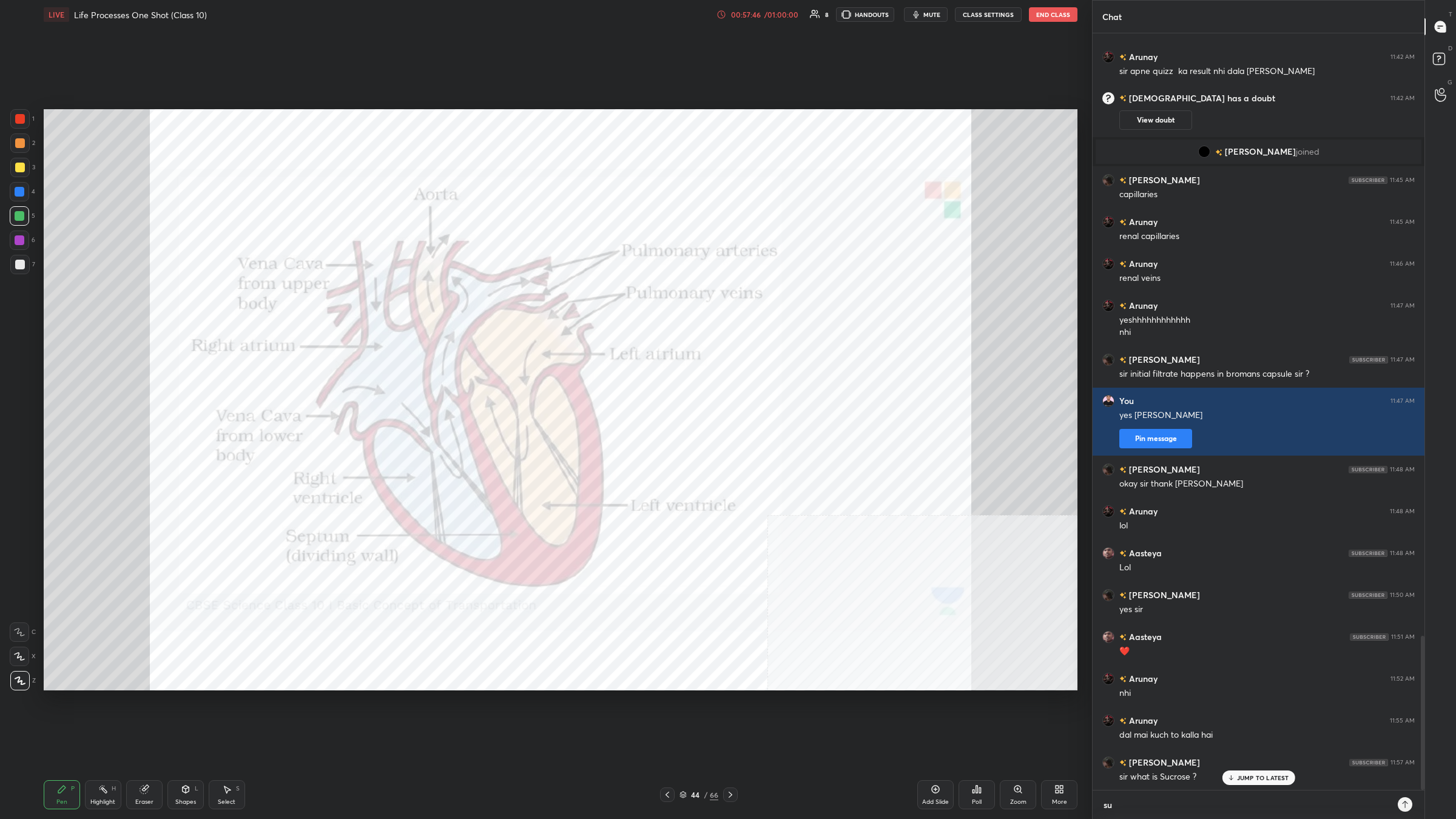 scroll, scrollTop: 4, scrollLeft: 4, axis: both 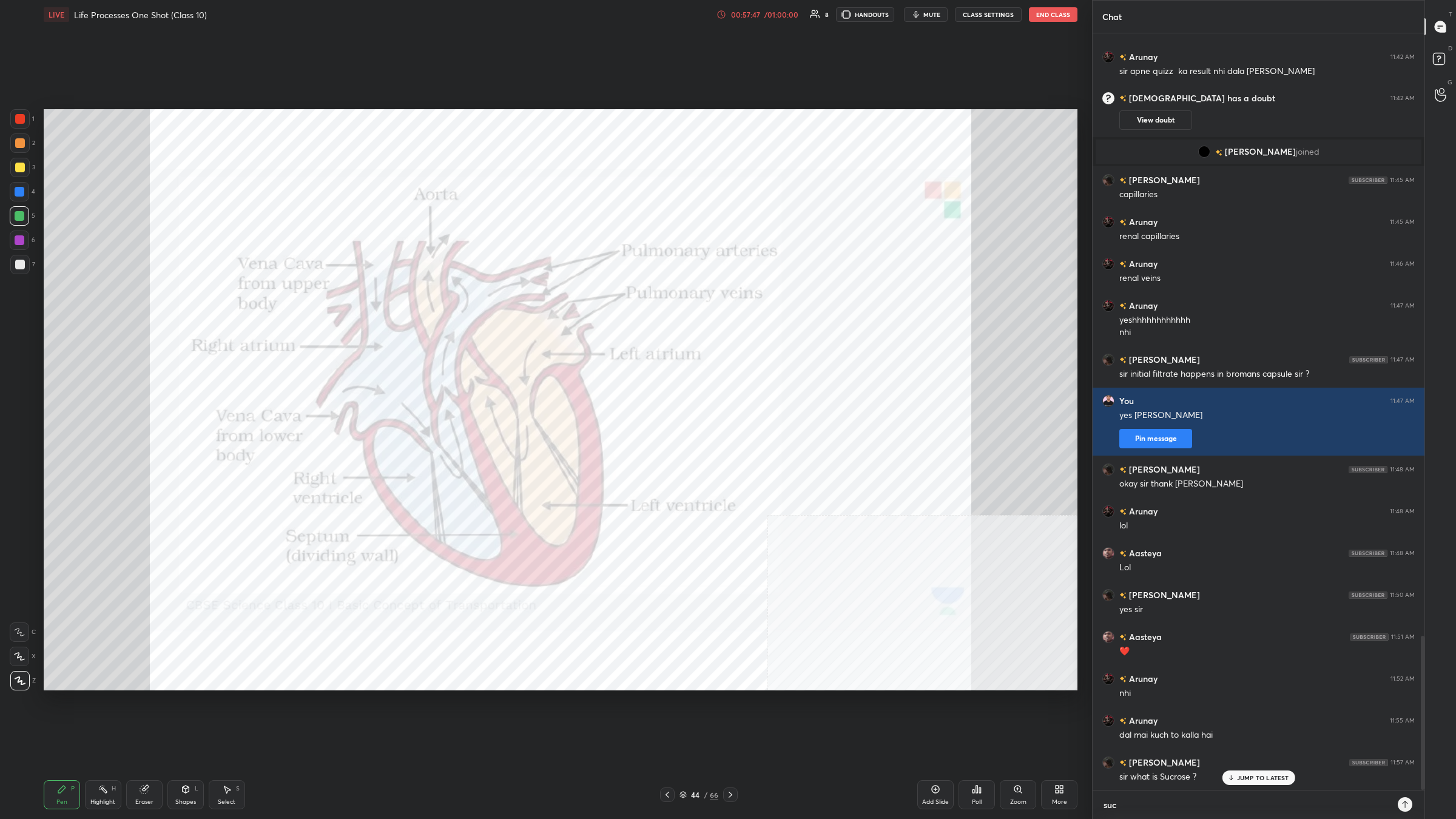 type on "sucr" 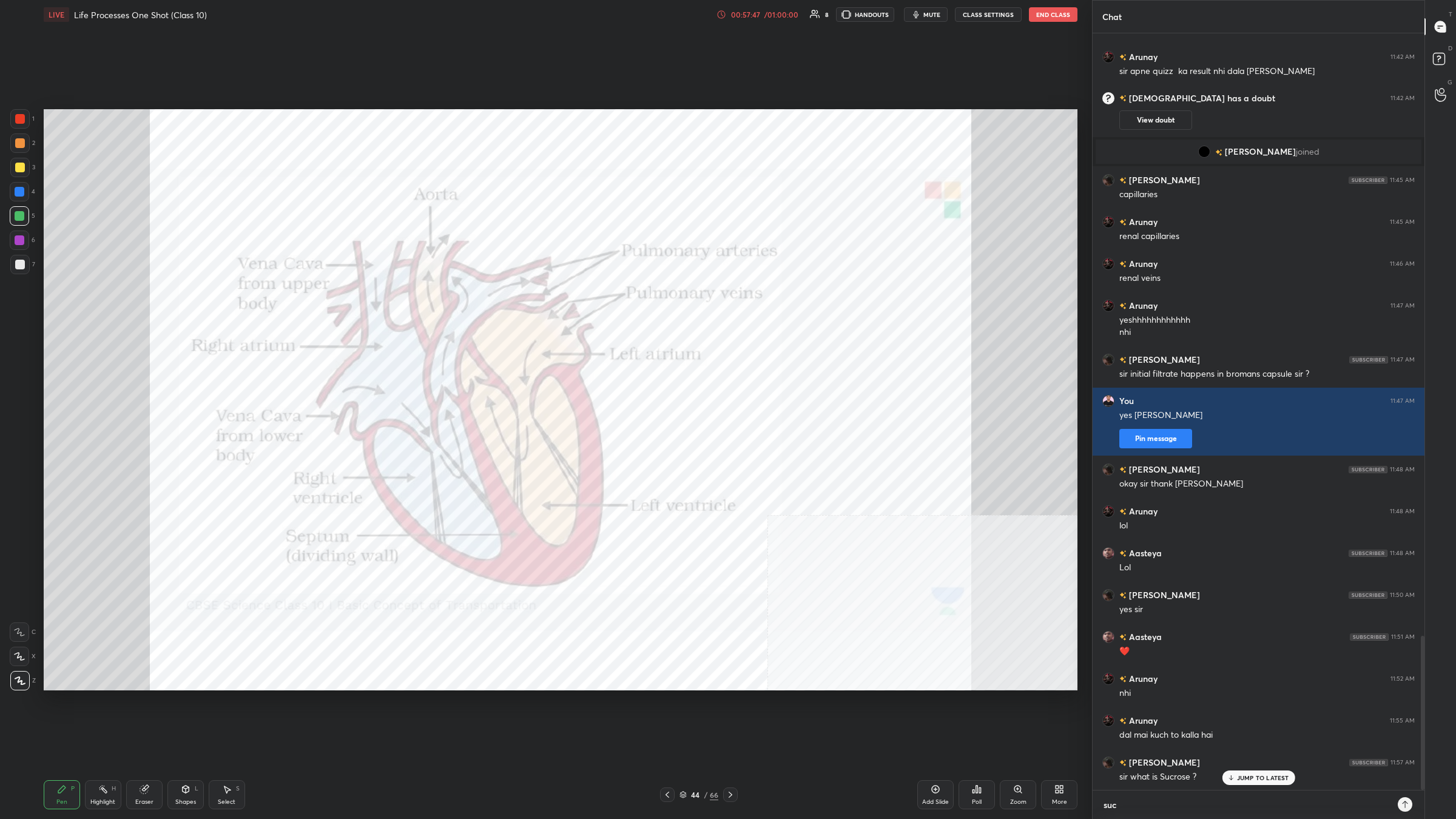 type on "x" 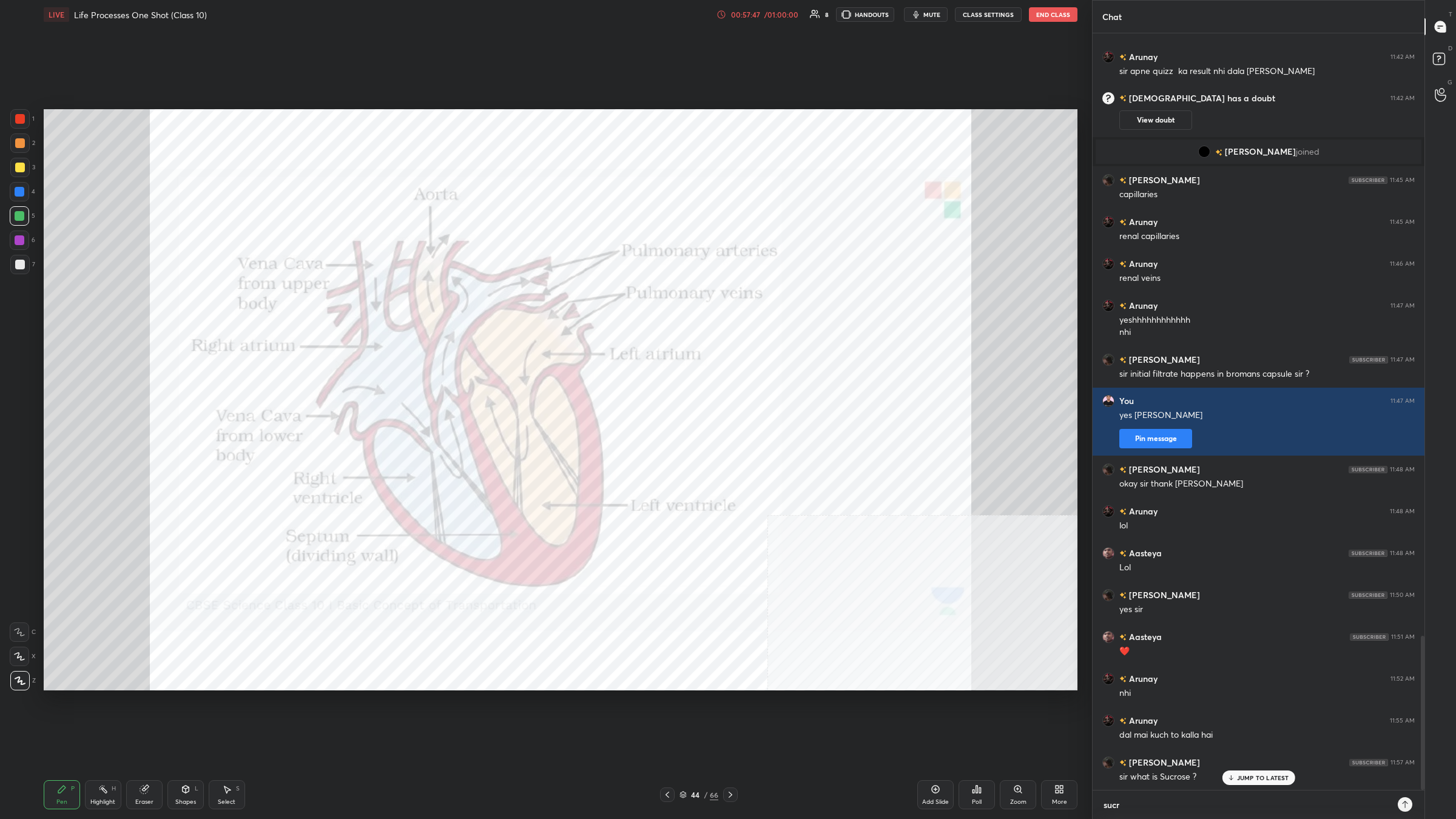 type on "sucro" 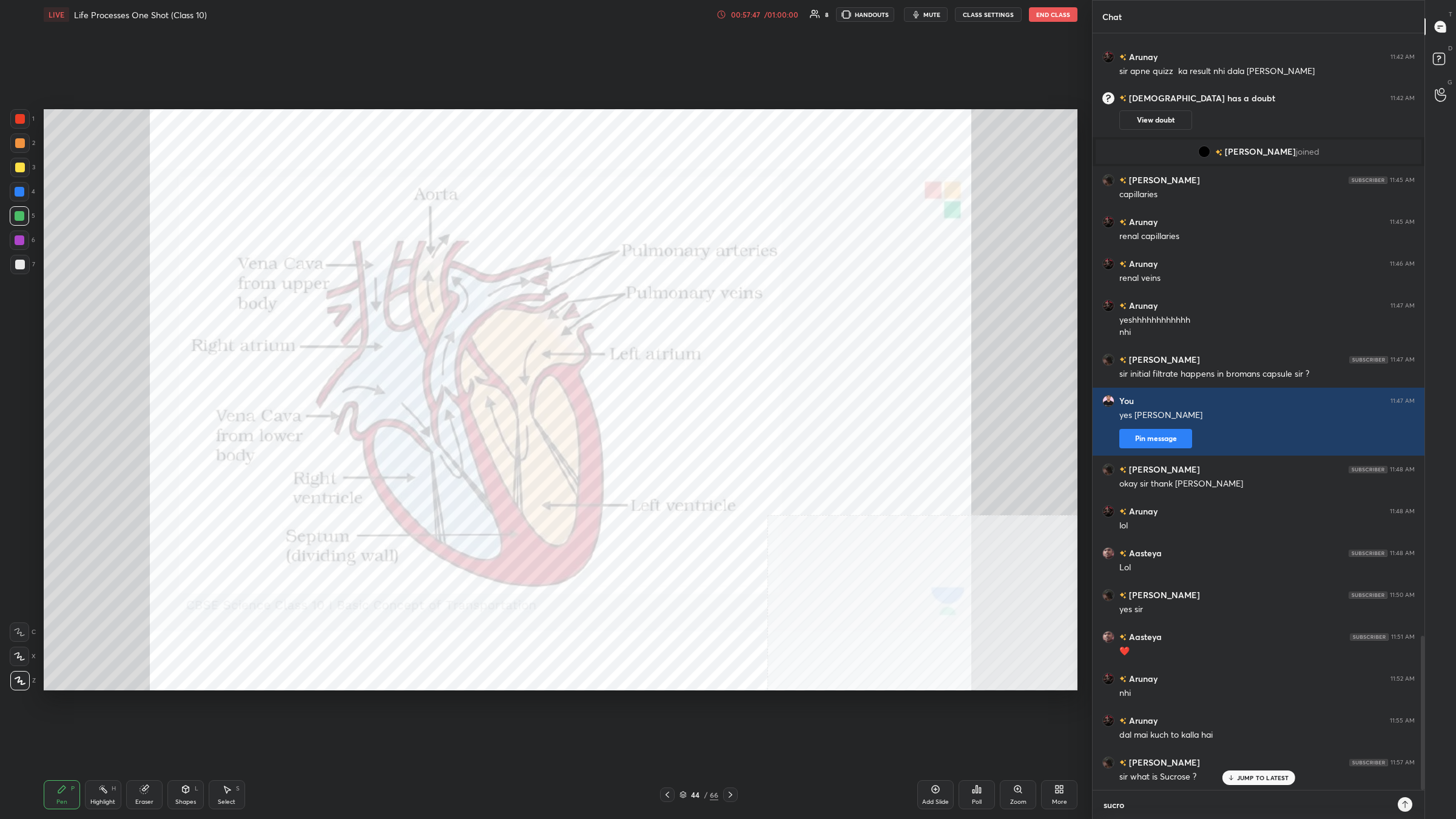 type on "sucros" 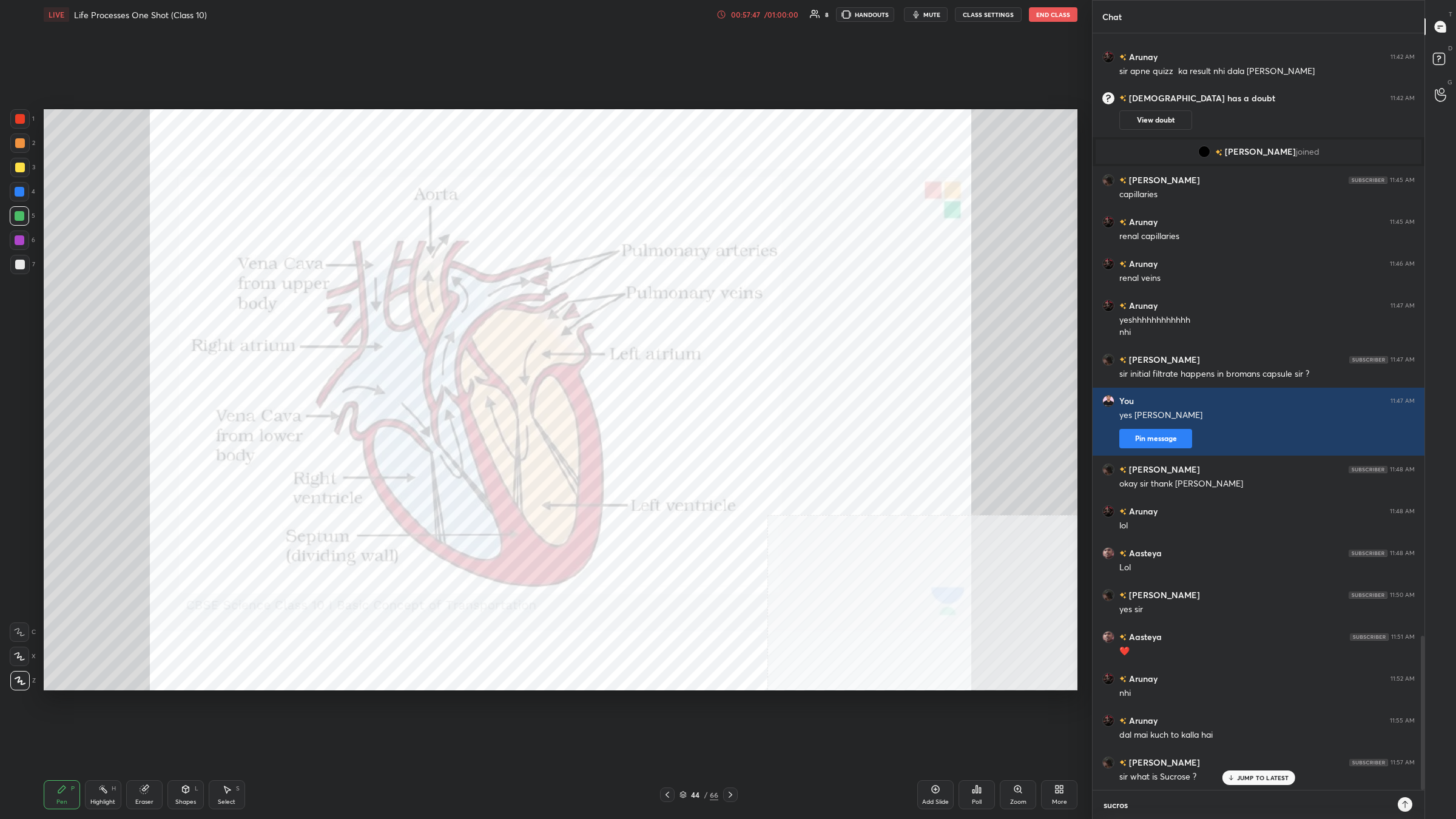 type on "sucrose" 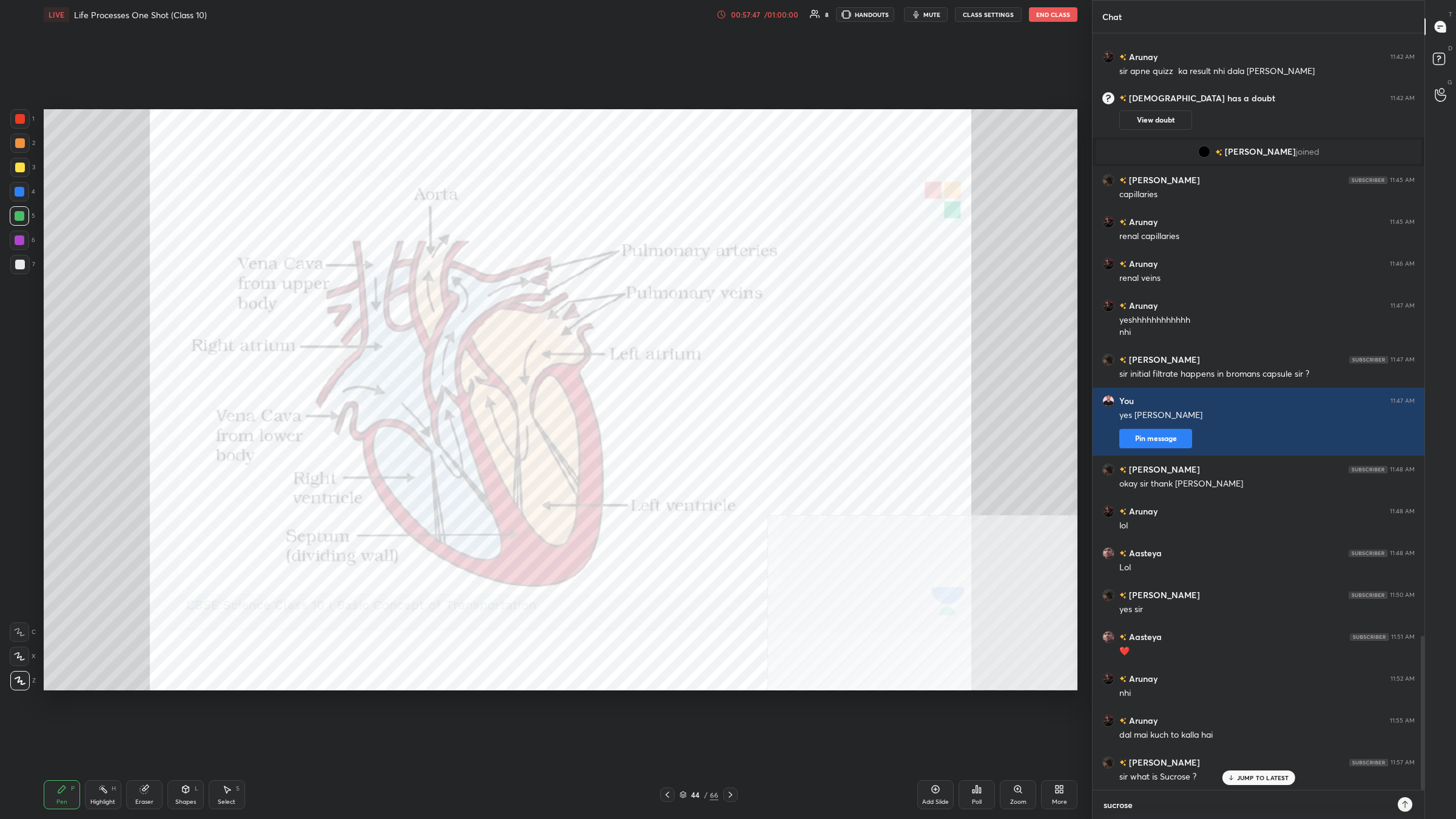 type on "sucrose" 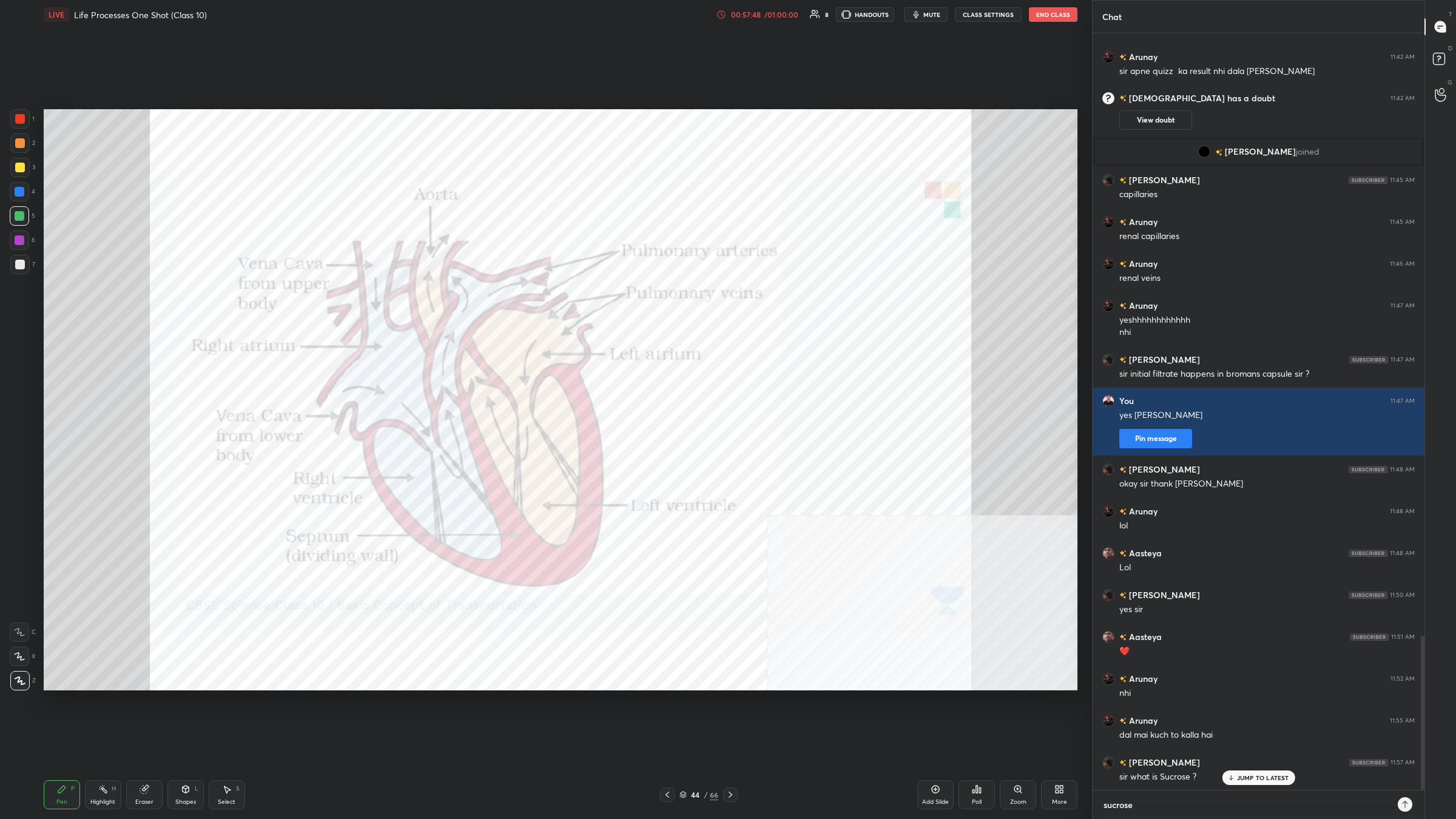 type on "sucrose i" 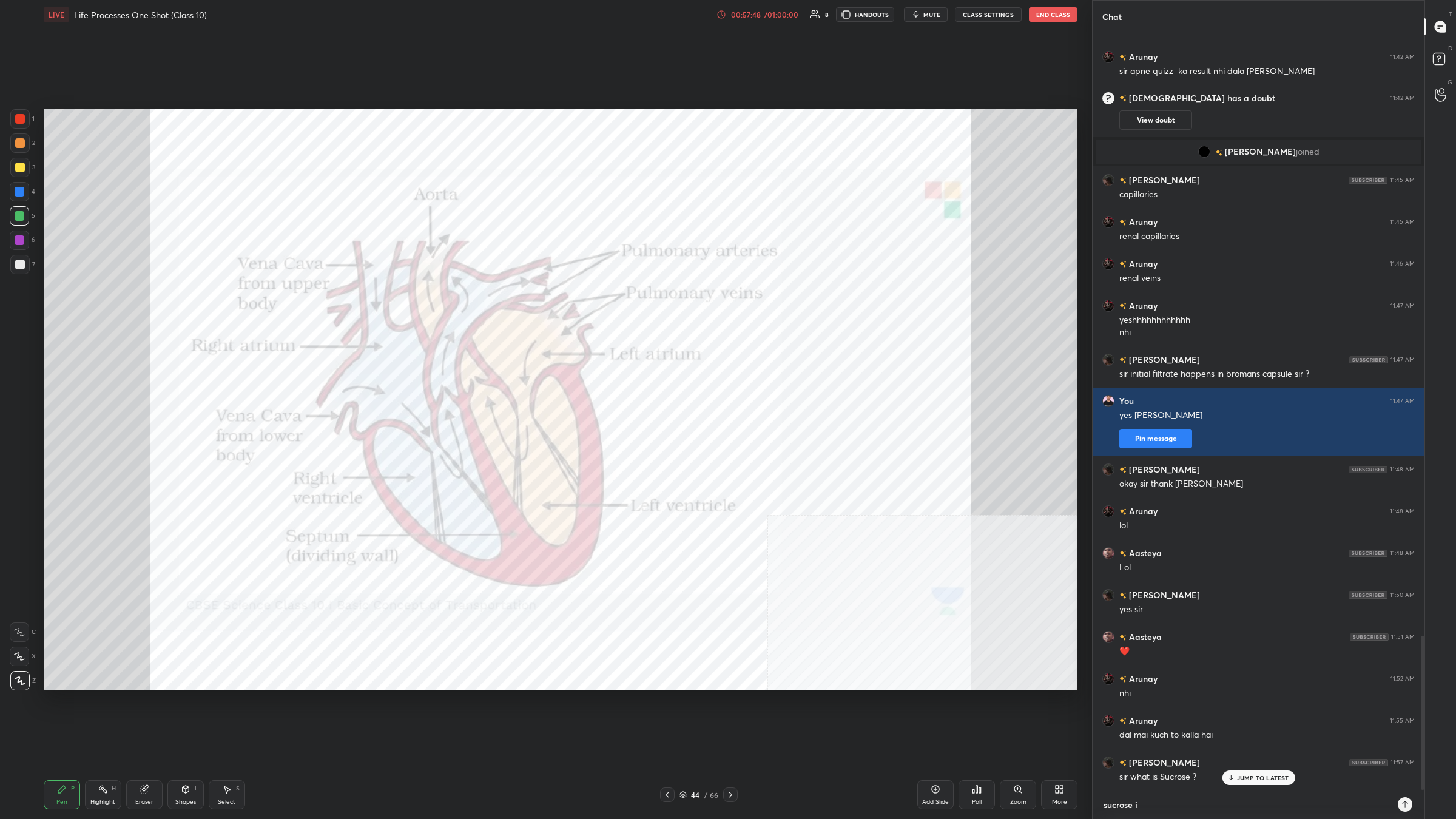 type on "sucrose is" 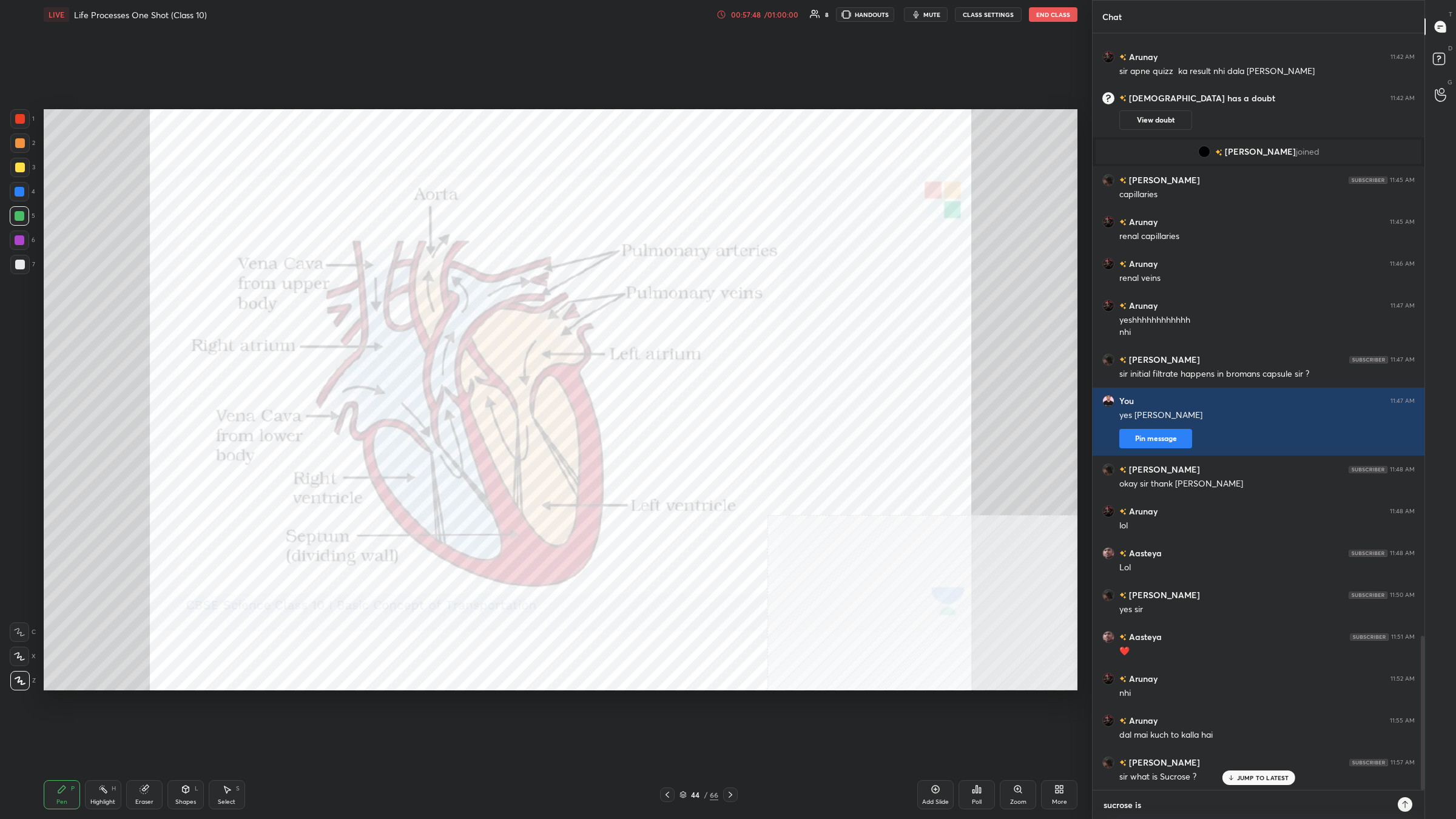 type on "sucrose is" 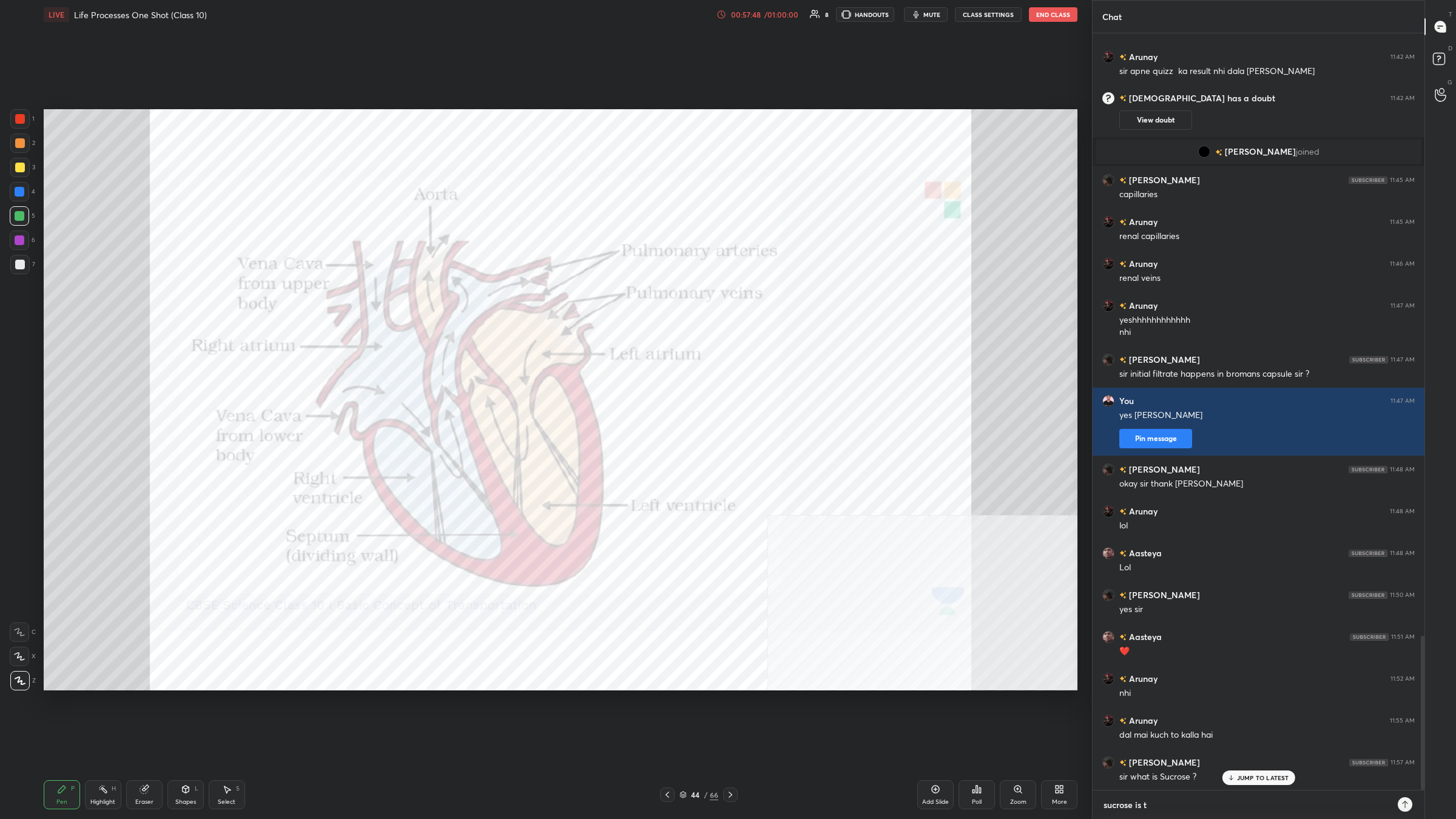 type on "sucrose is ty" 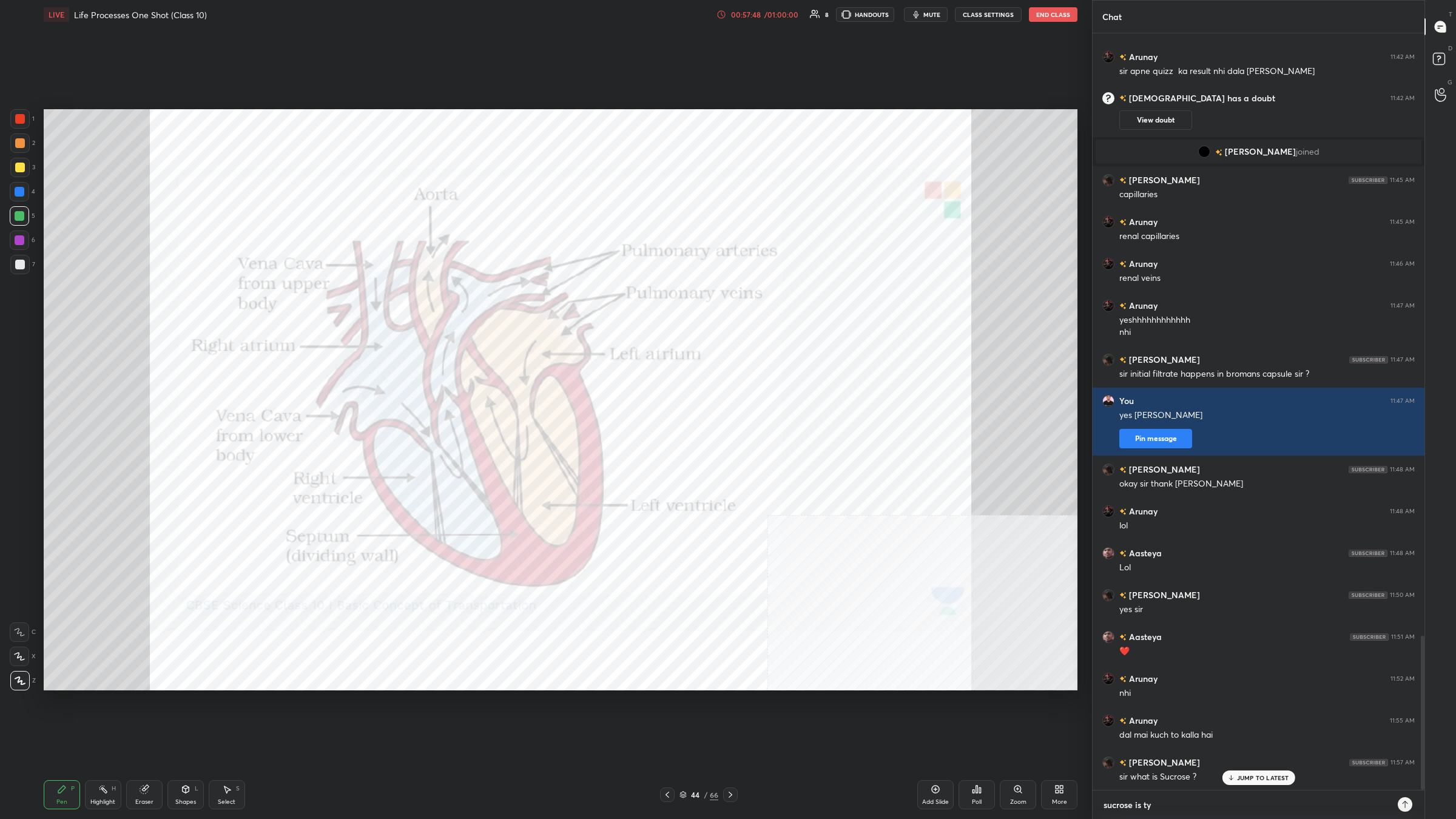 type on "sucrose is typ" 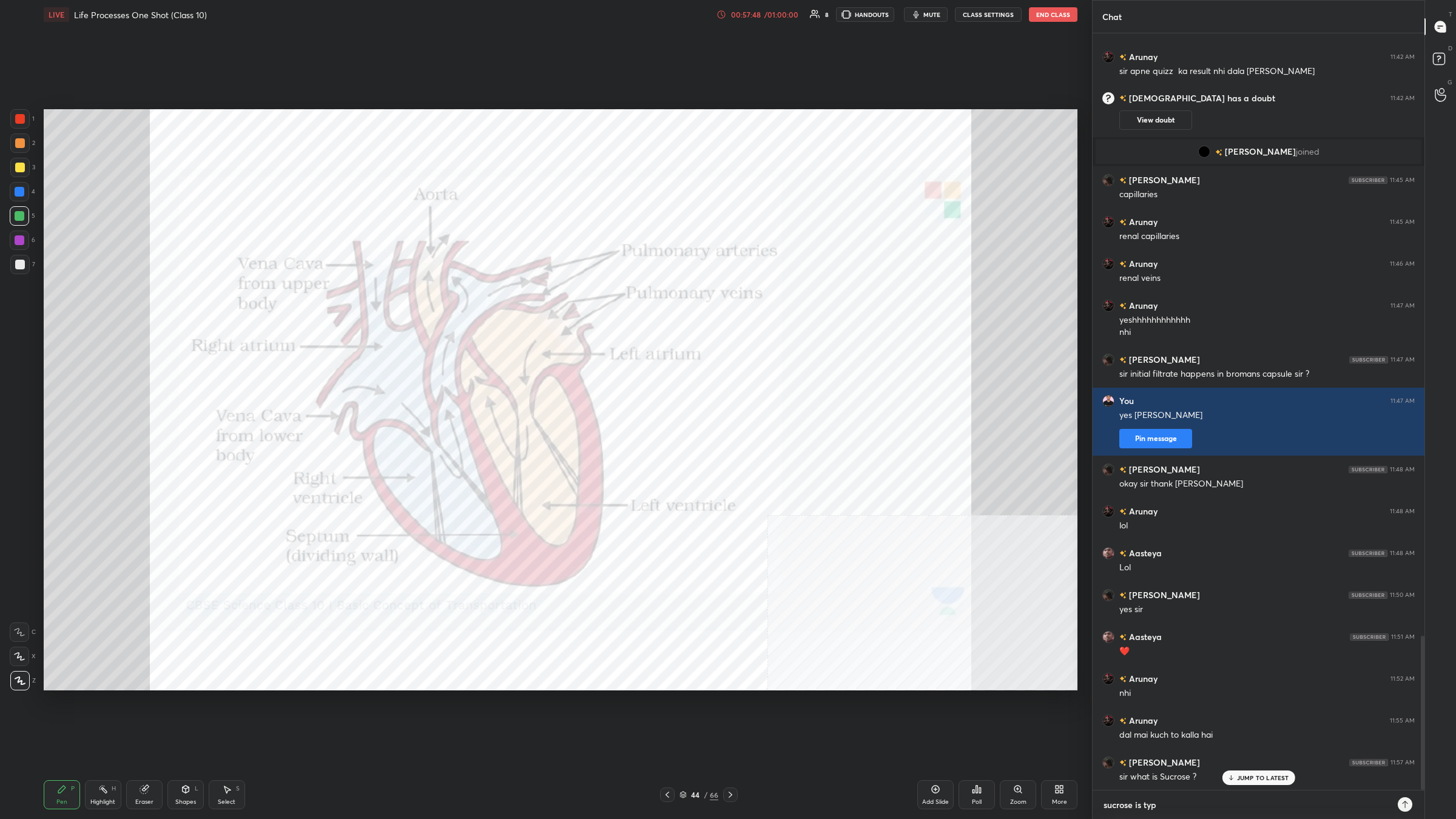 type on "sucrose is type" 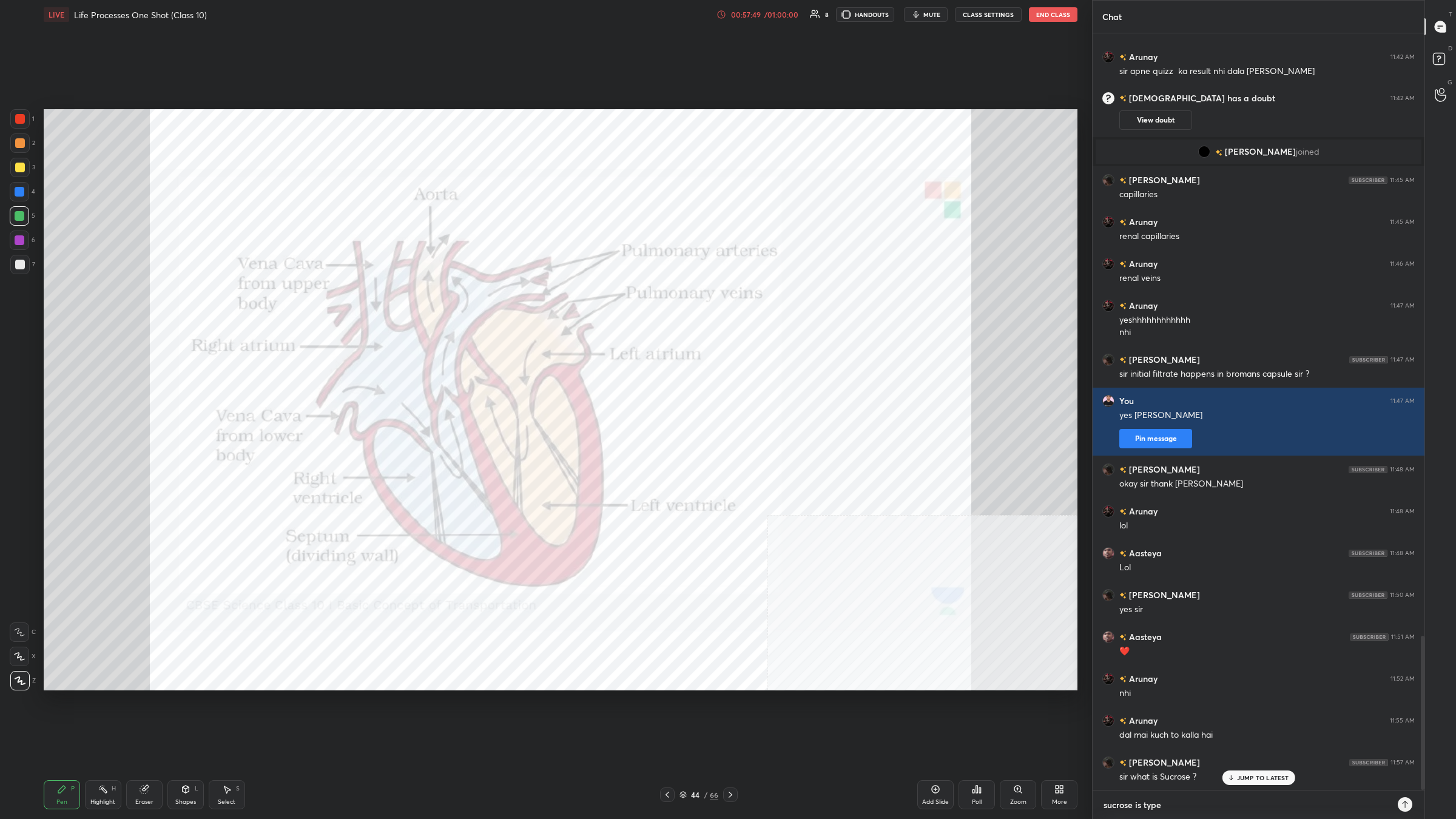 type on "sucrose is type" 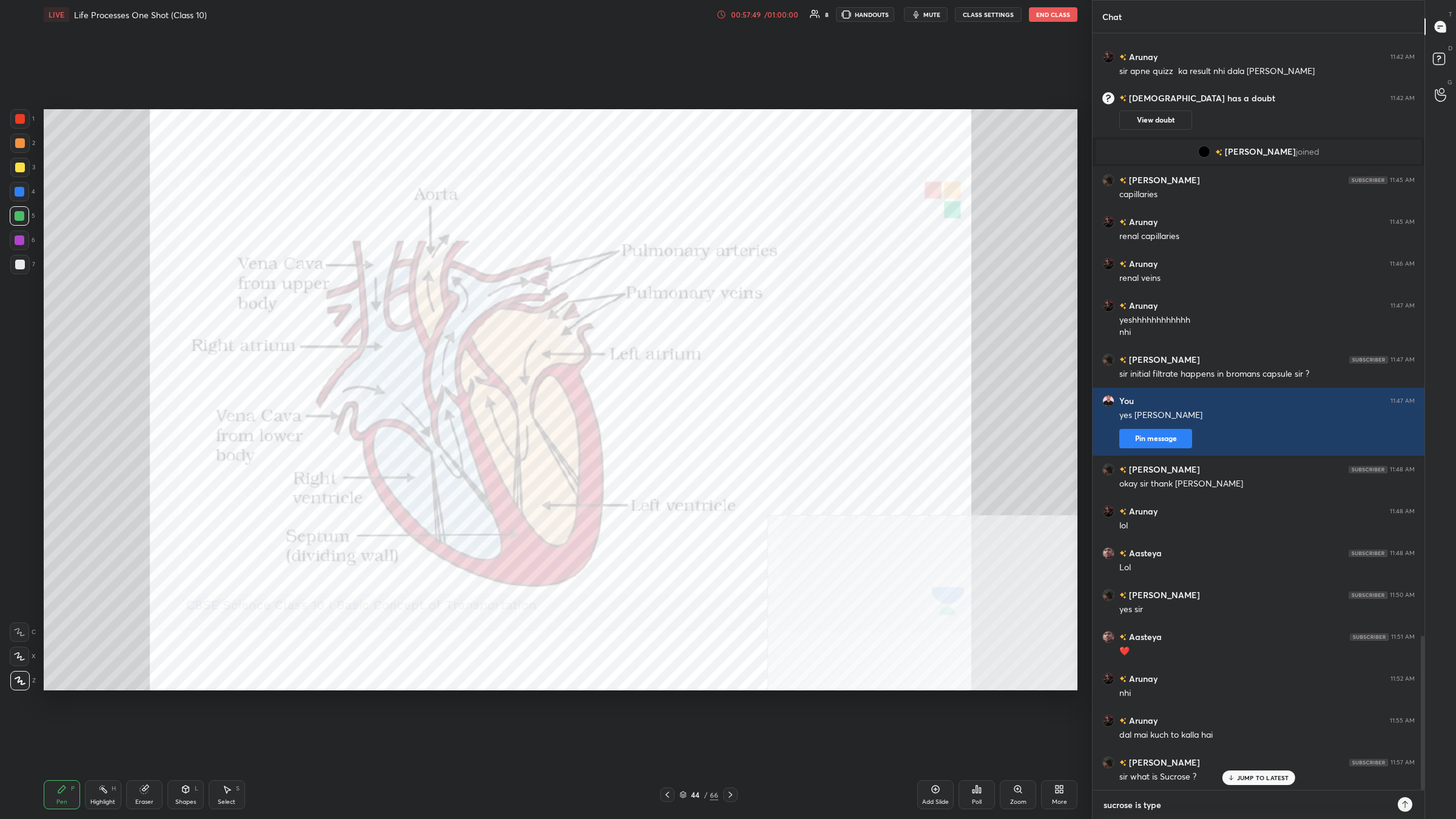 type on "x" 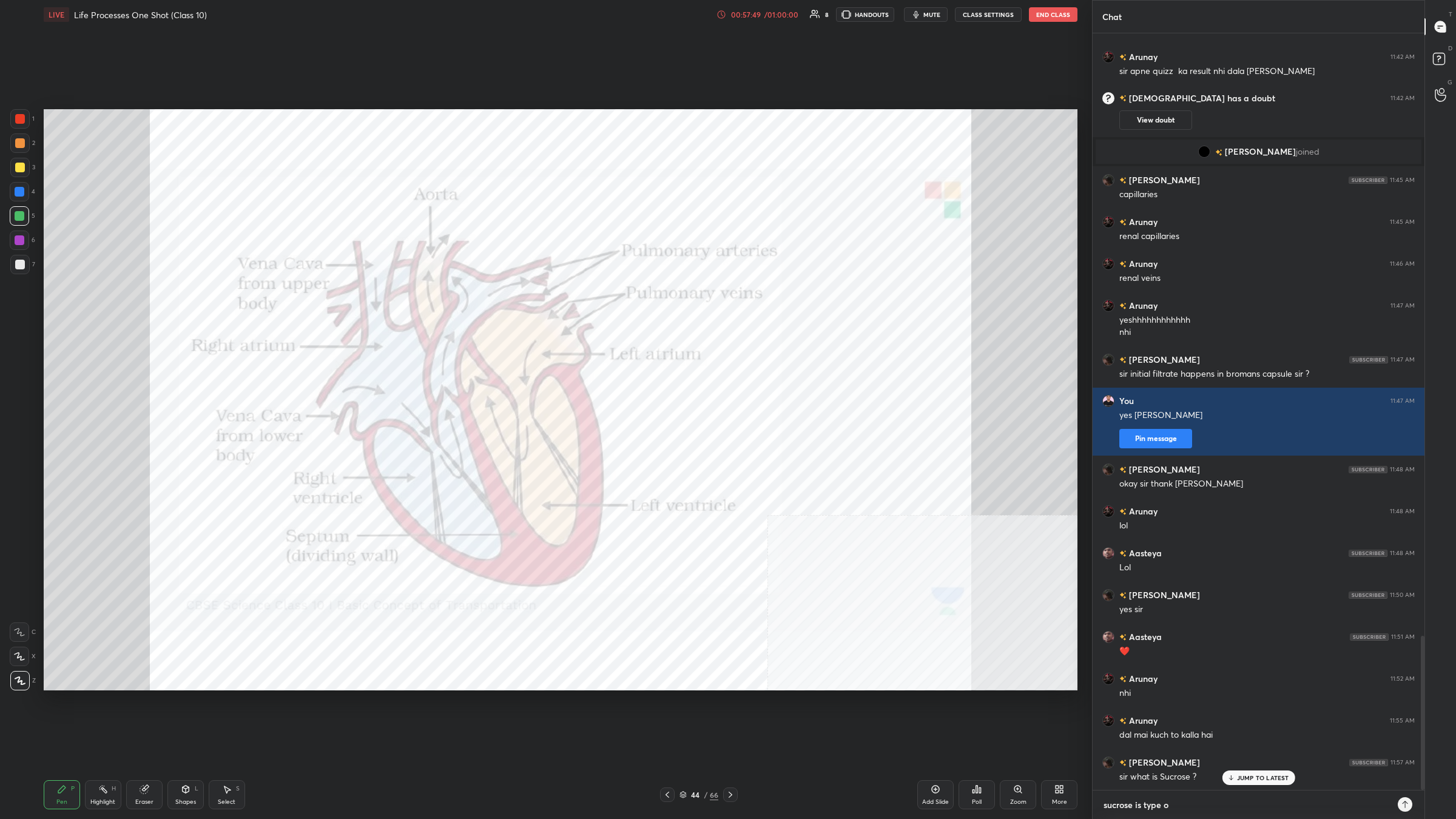 type on "sucrose is type of" 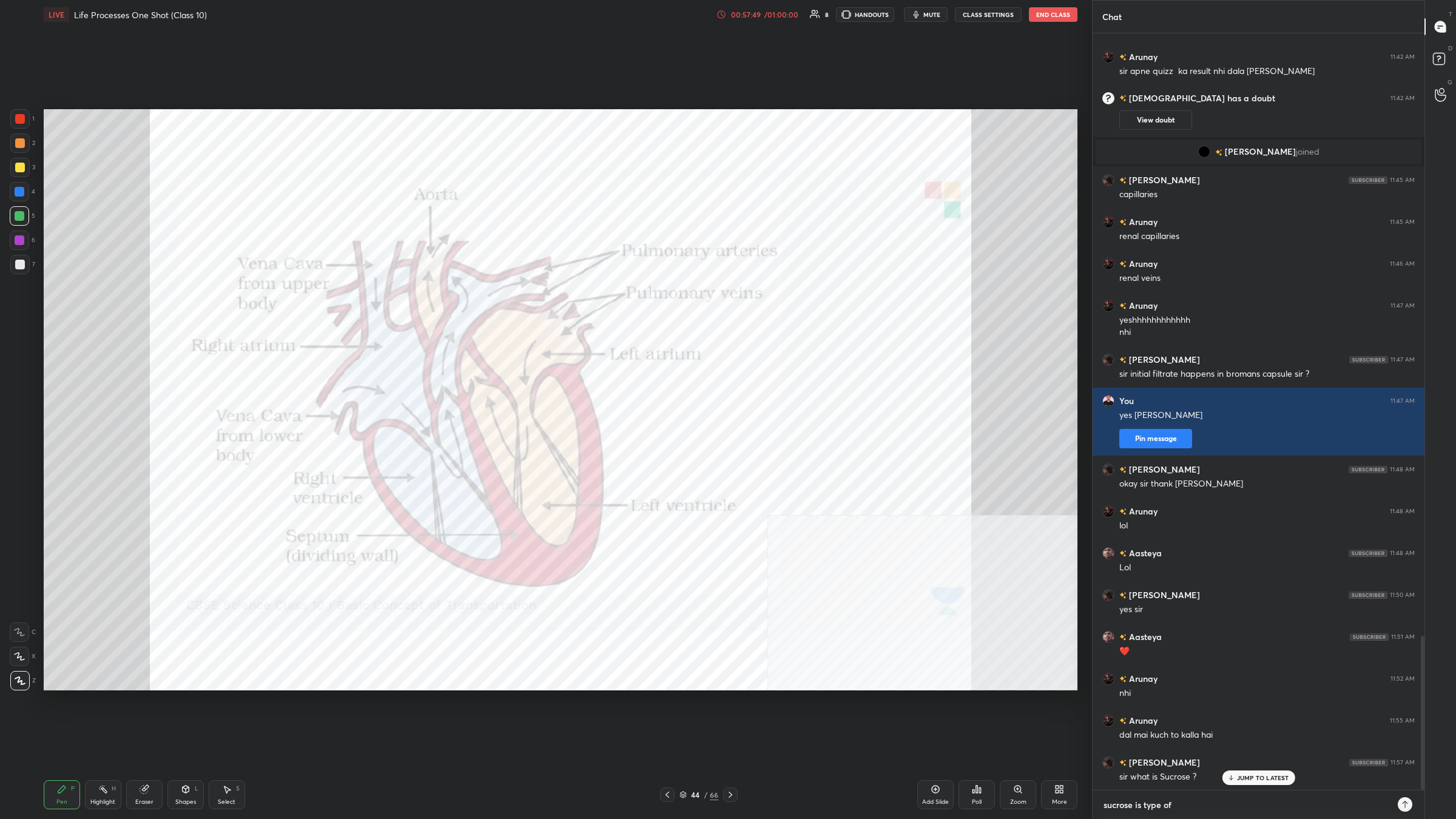 type on "sucrose is type of" 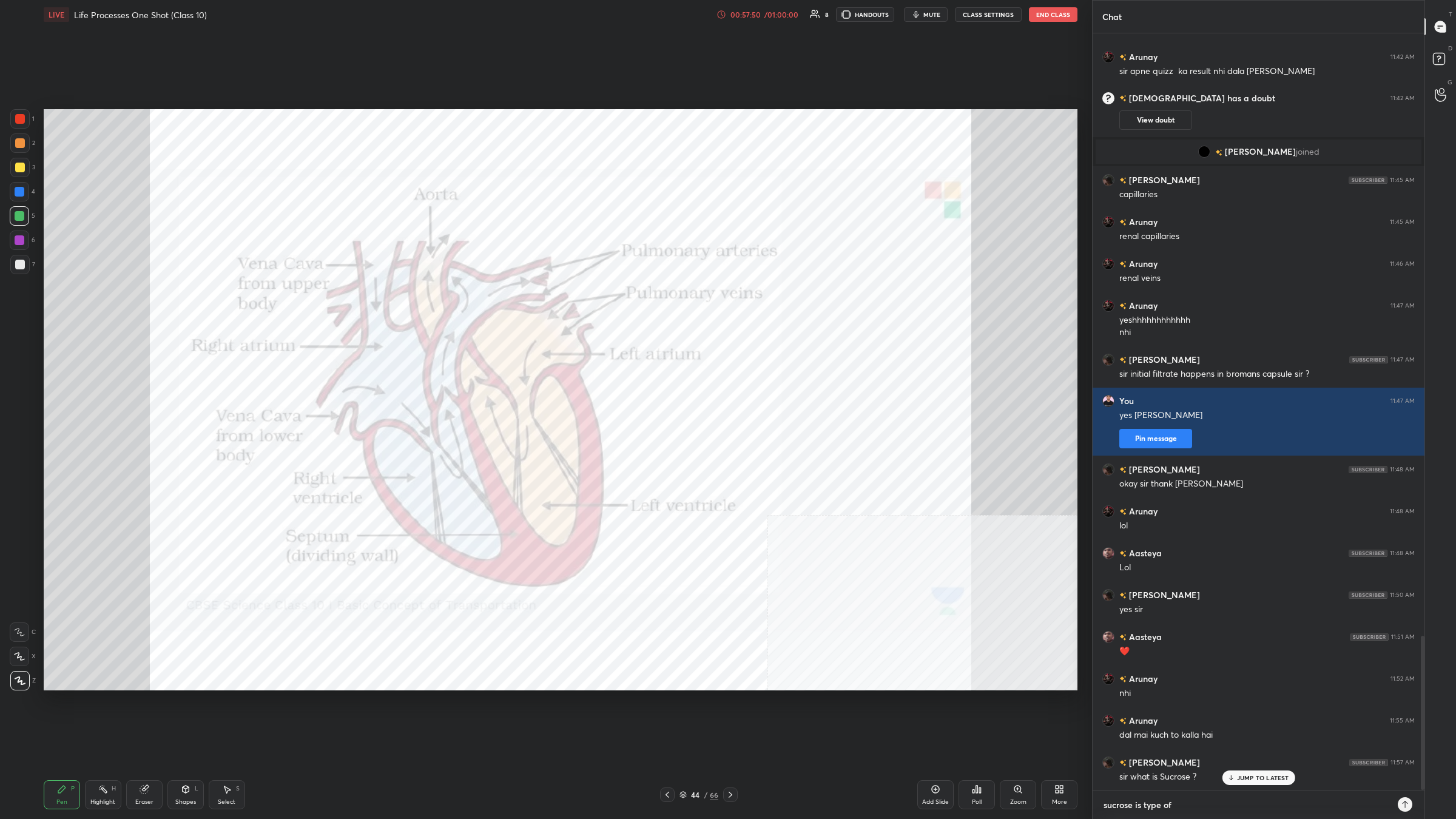 type on "sucrose is type of c" 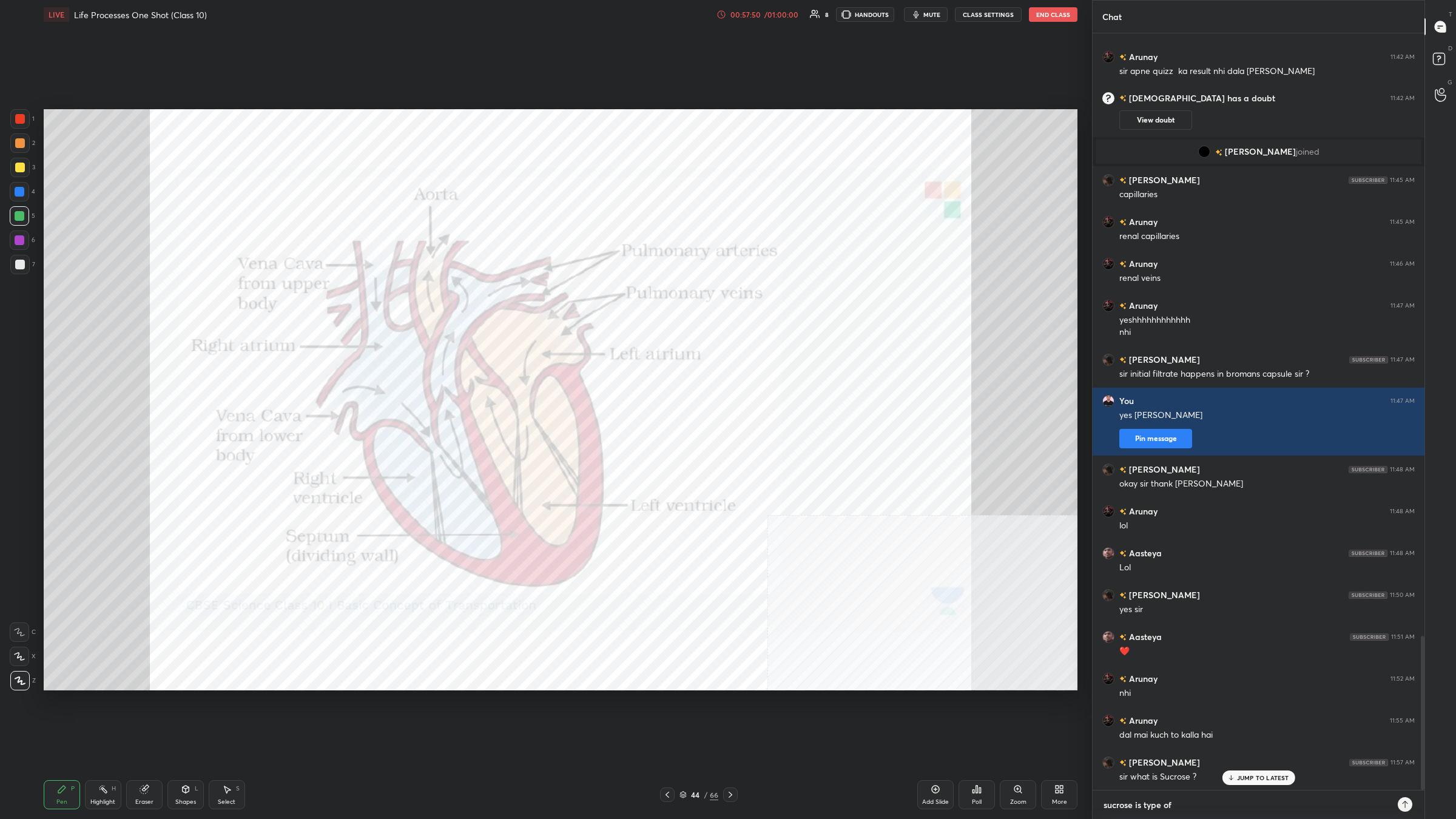 type on "x" 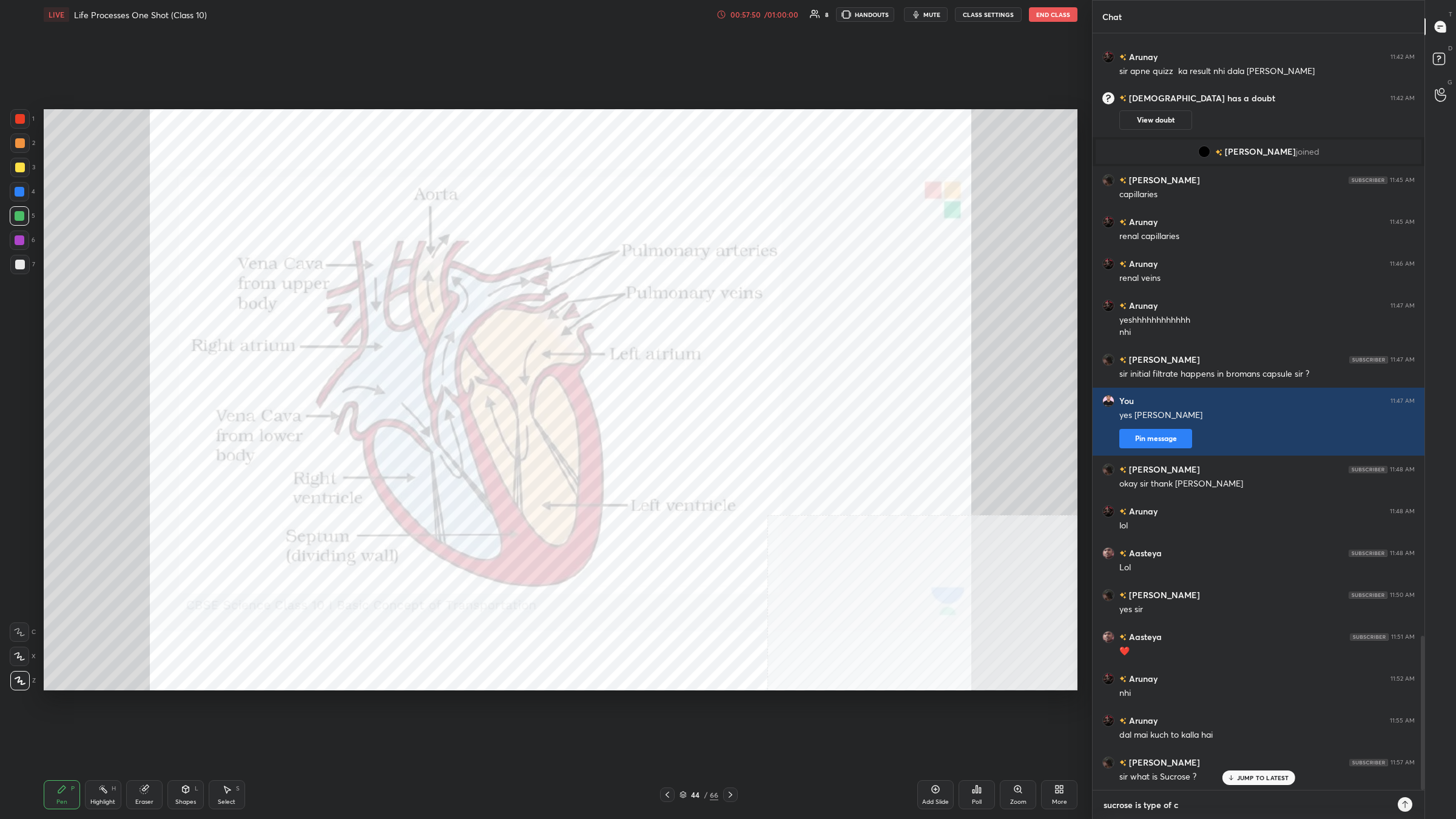 type on "sucrose is type of ca" 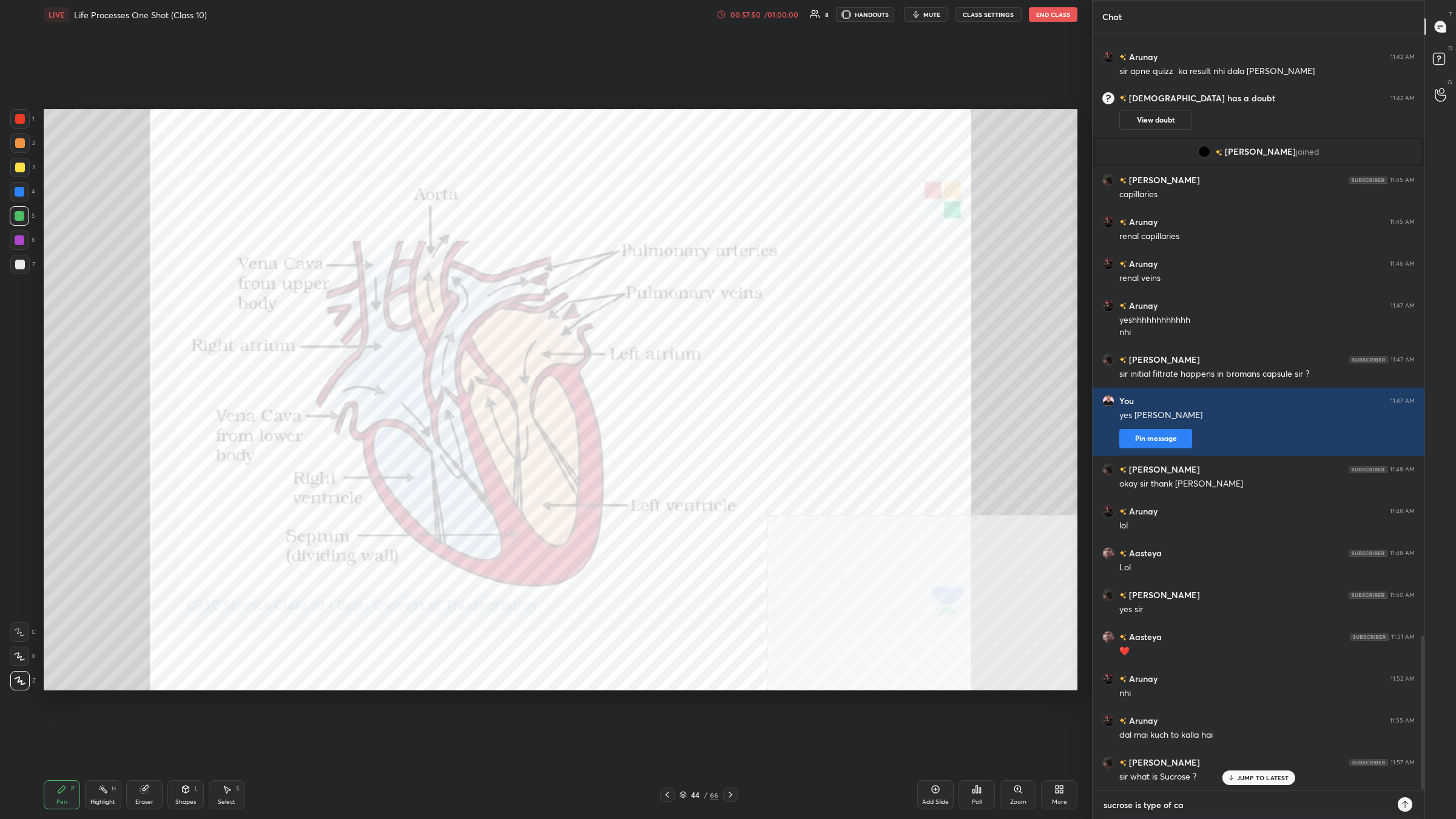 type on "sucrose is type of car" 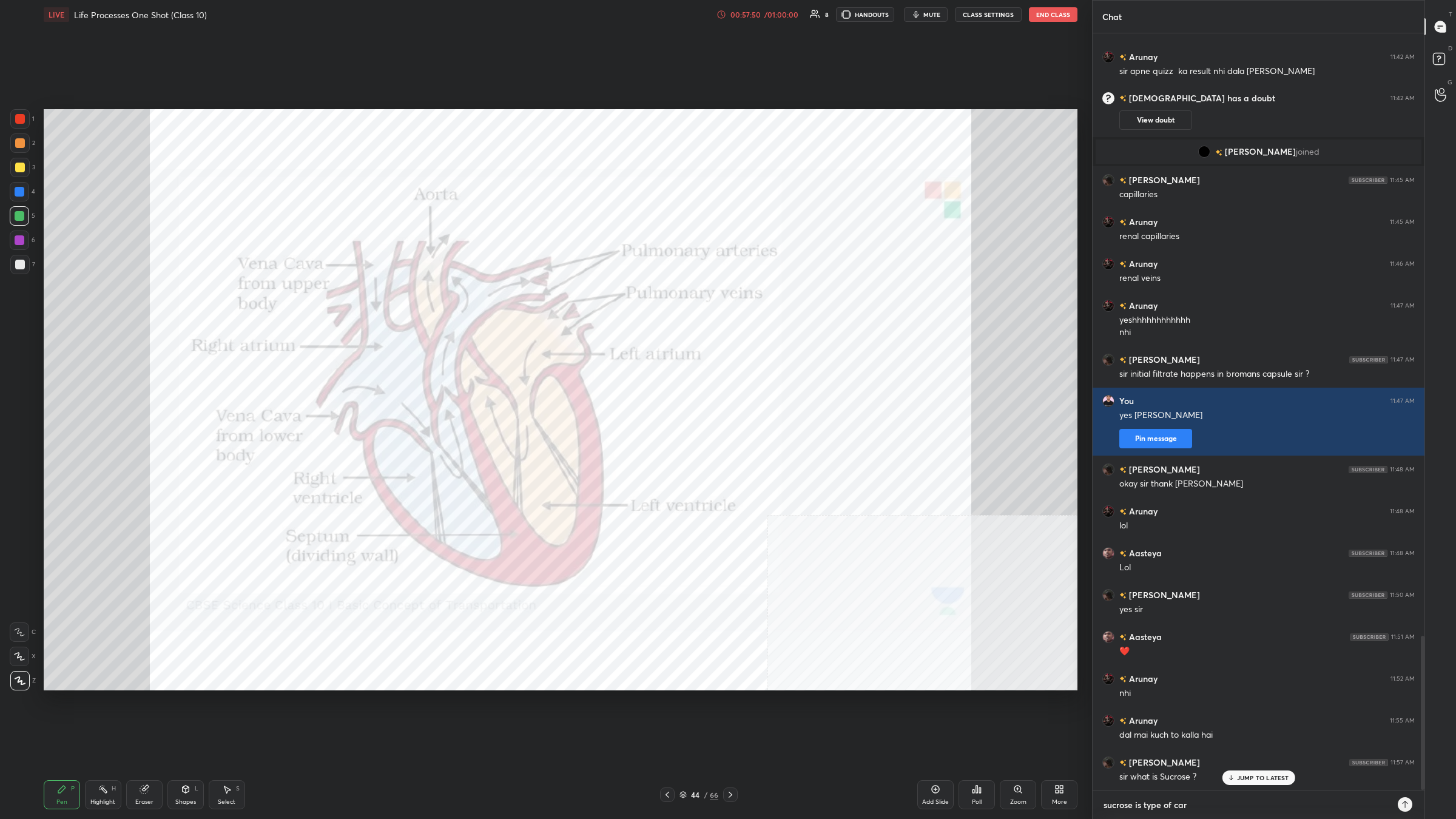 type on "sucrose is type of carb" 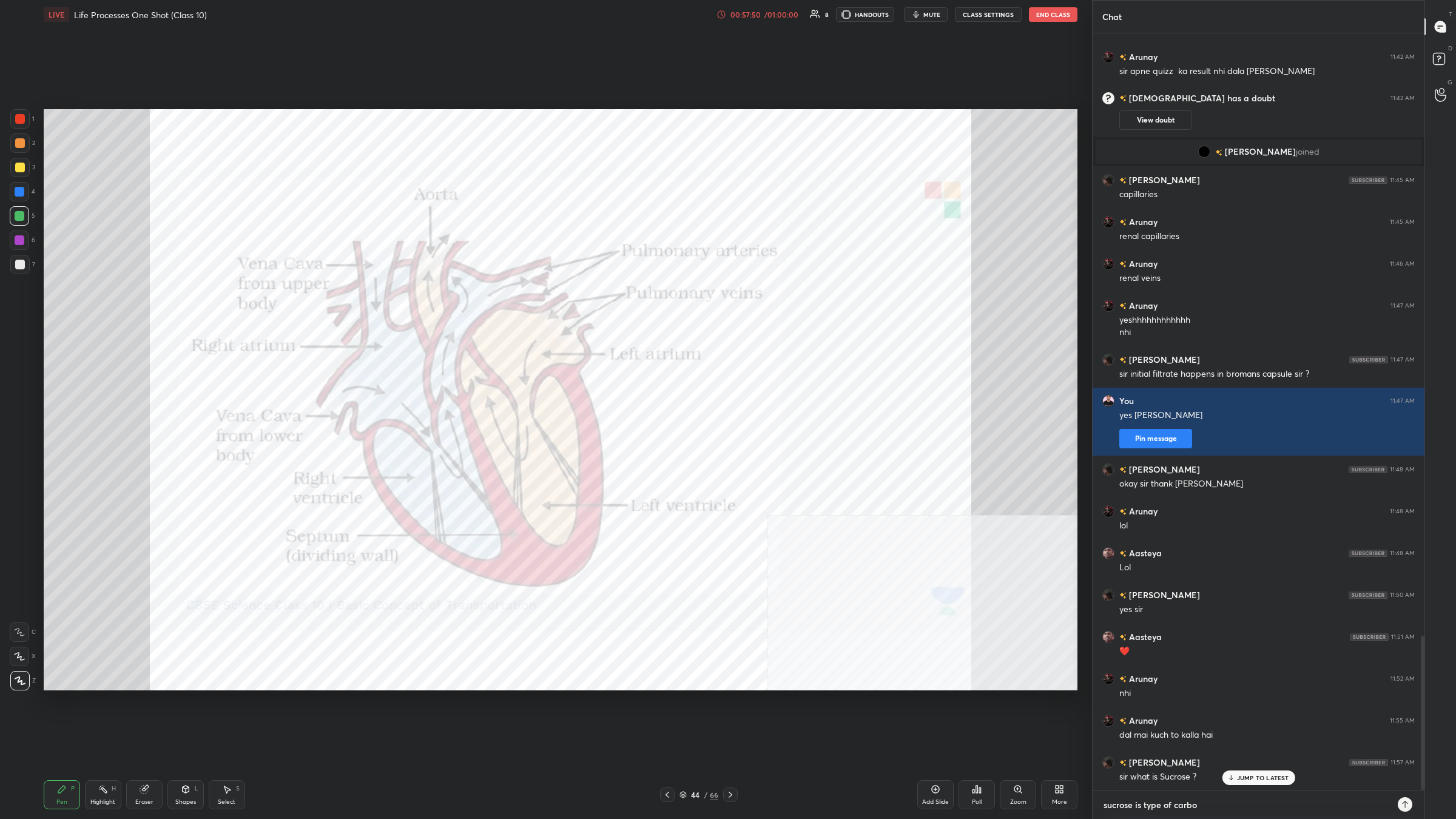 type on "sucrose is type of carbo0" 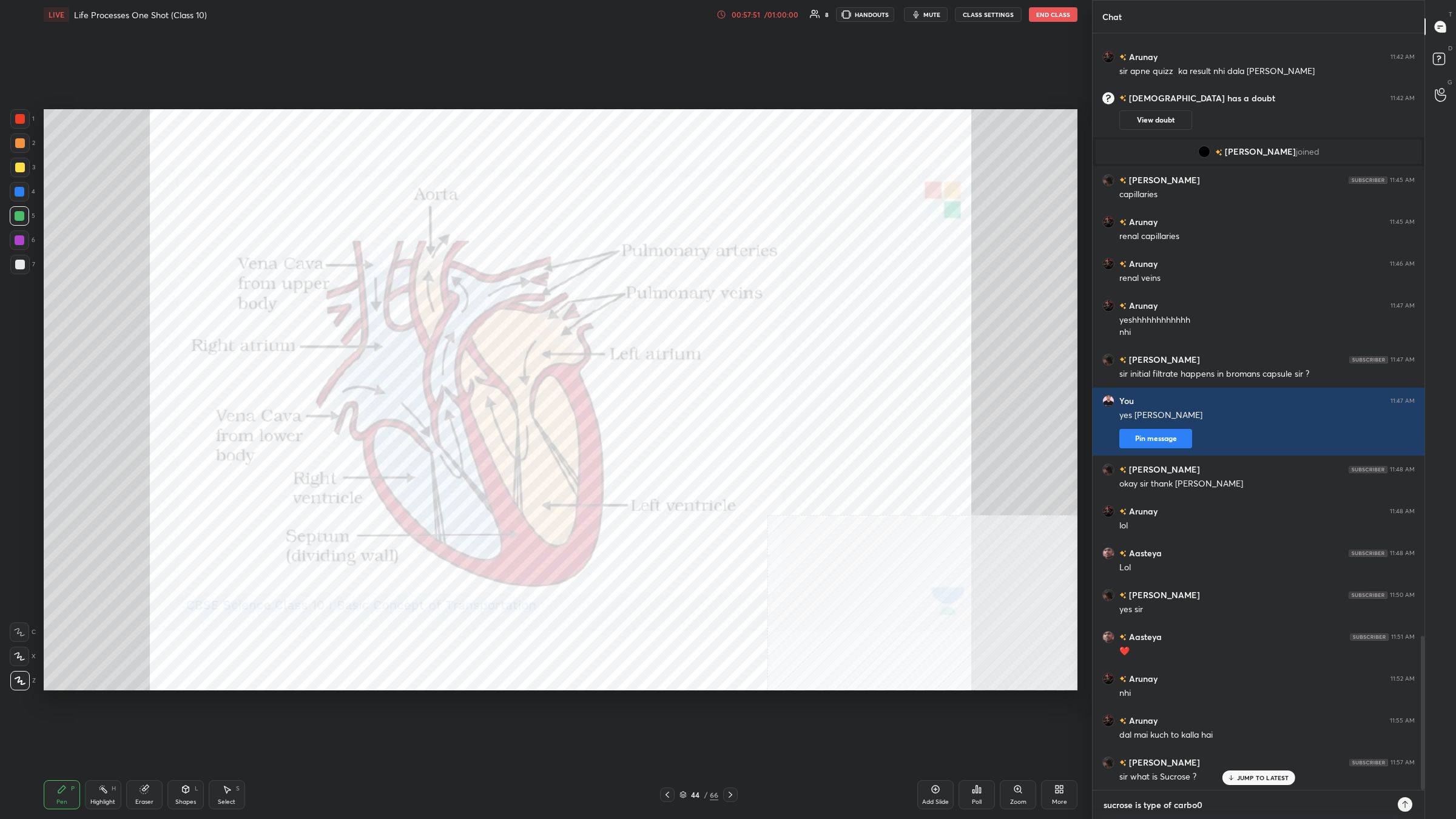 type on "sucrose is type of carbo0h" 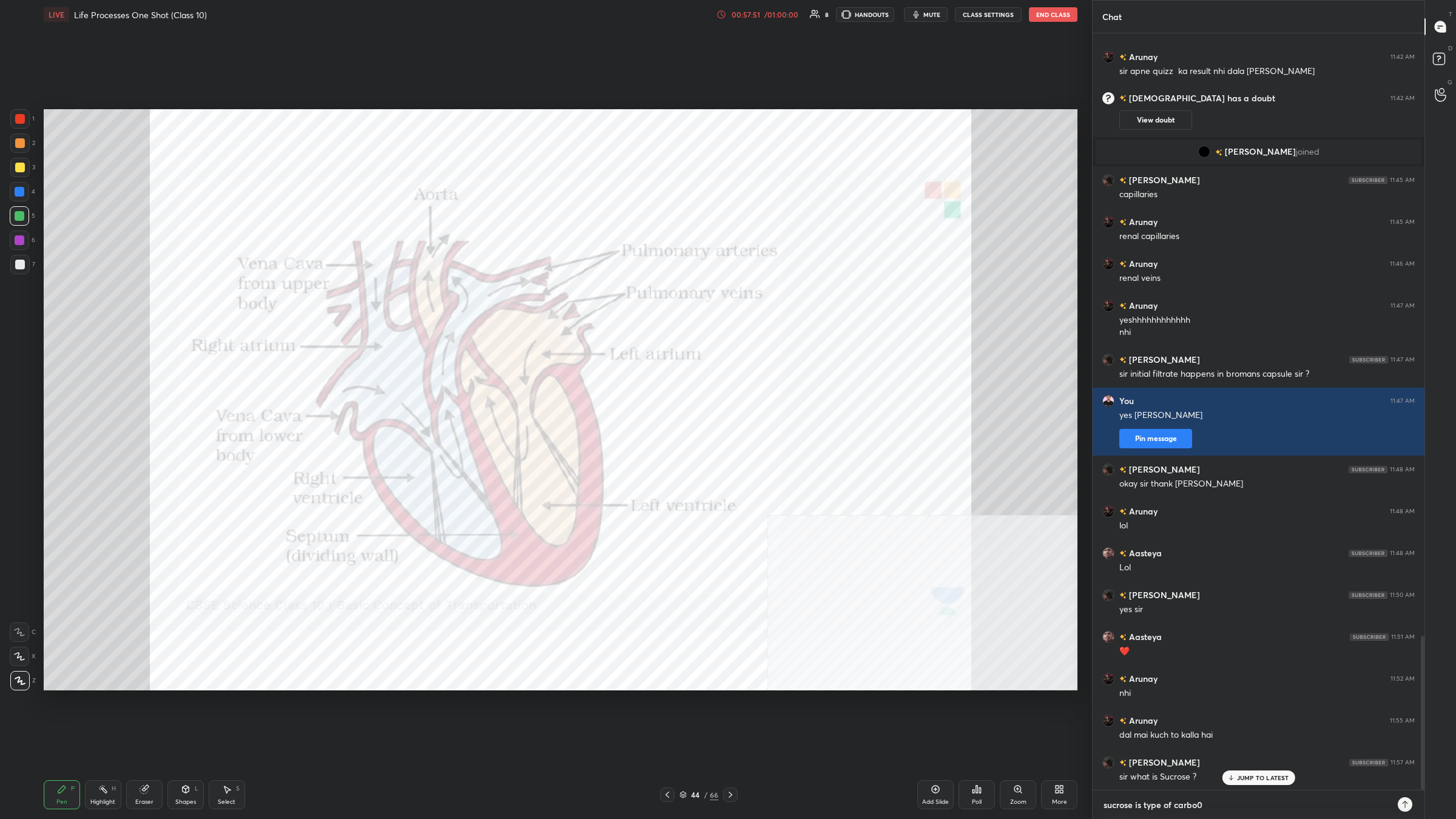 type on "x" 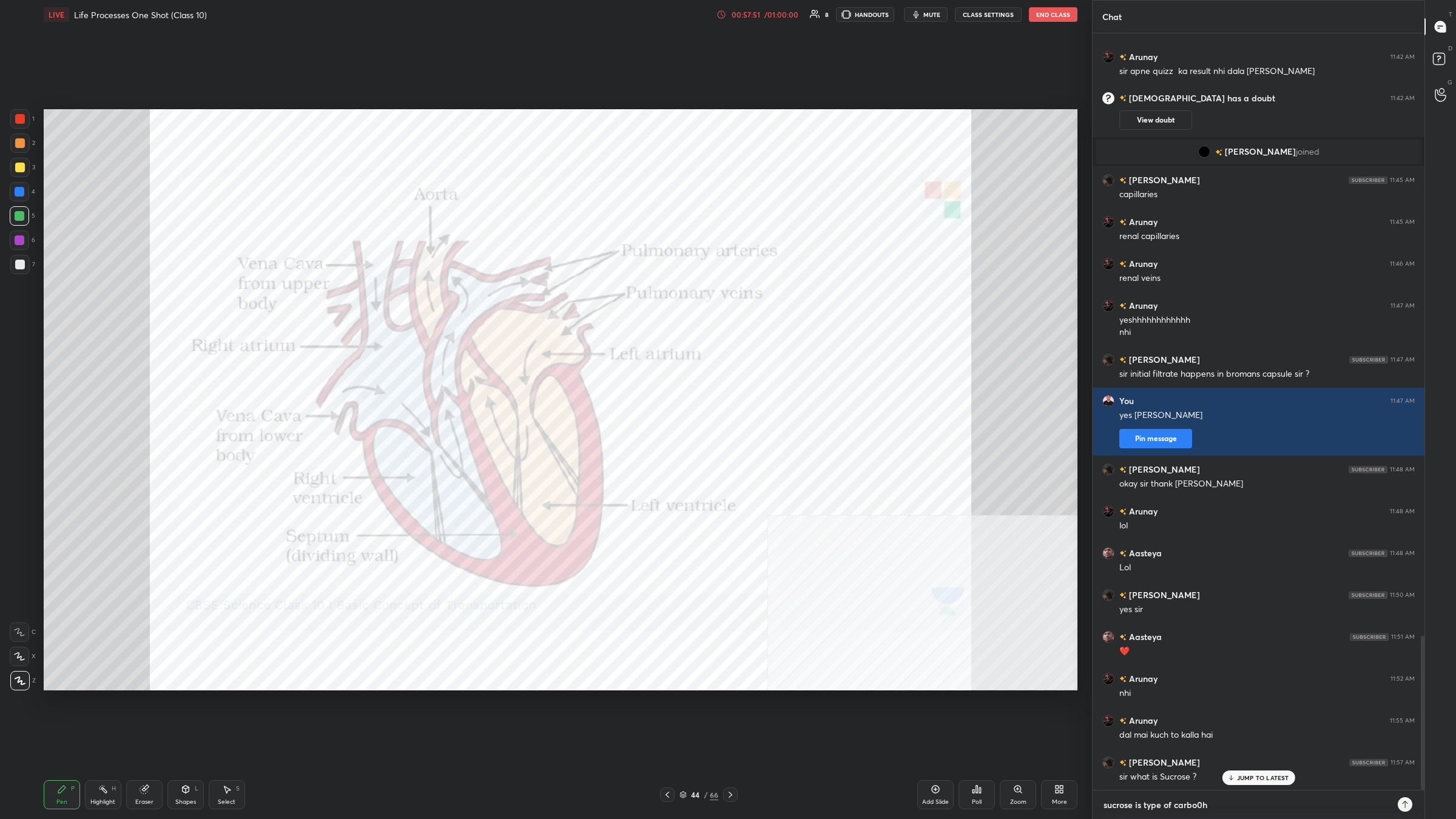 type on "sucrose is type of carbo0hy" 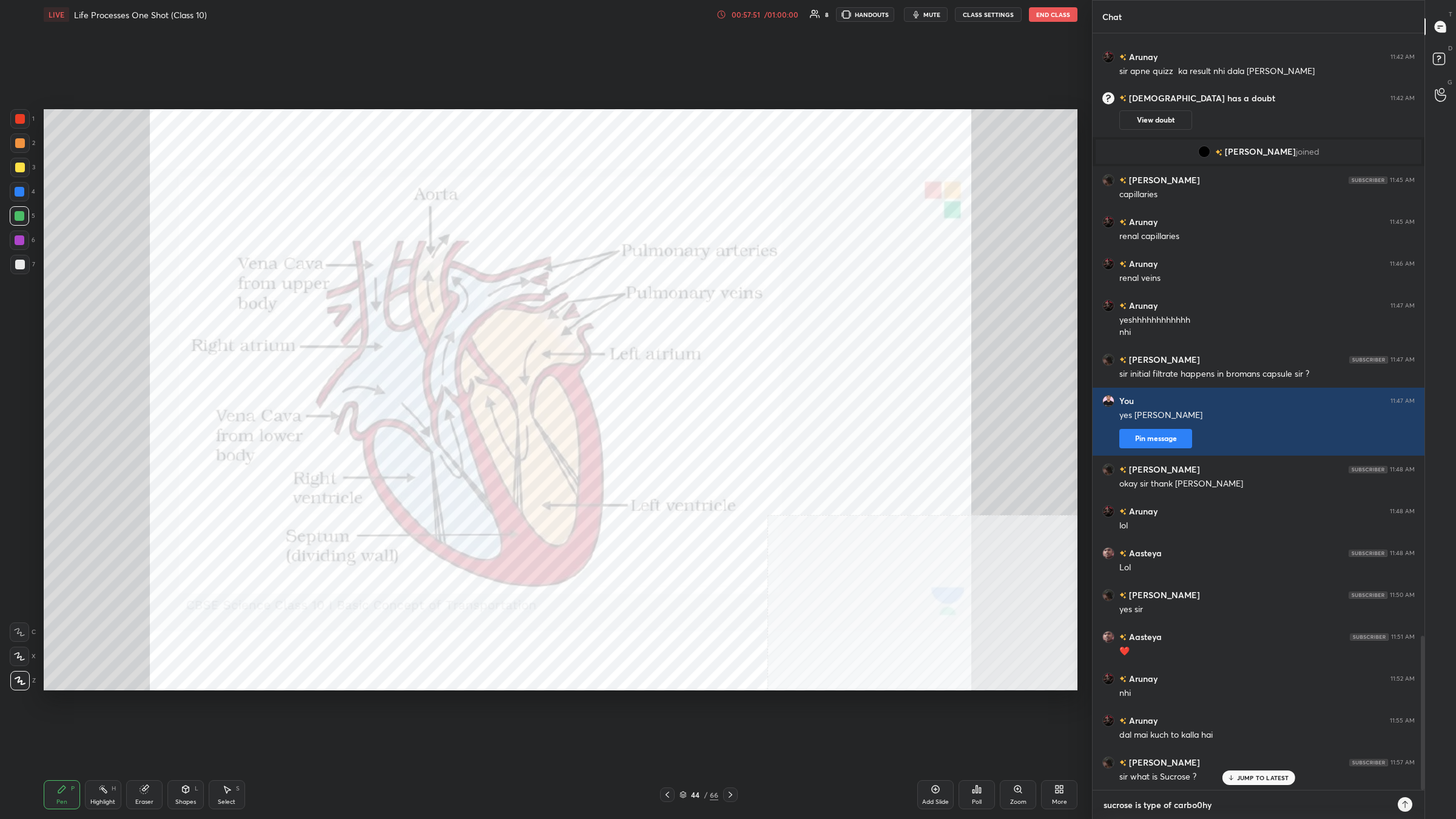 type on "sucrose is type of carbo0hyd" 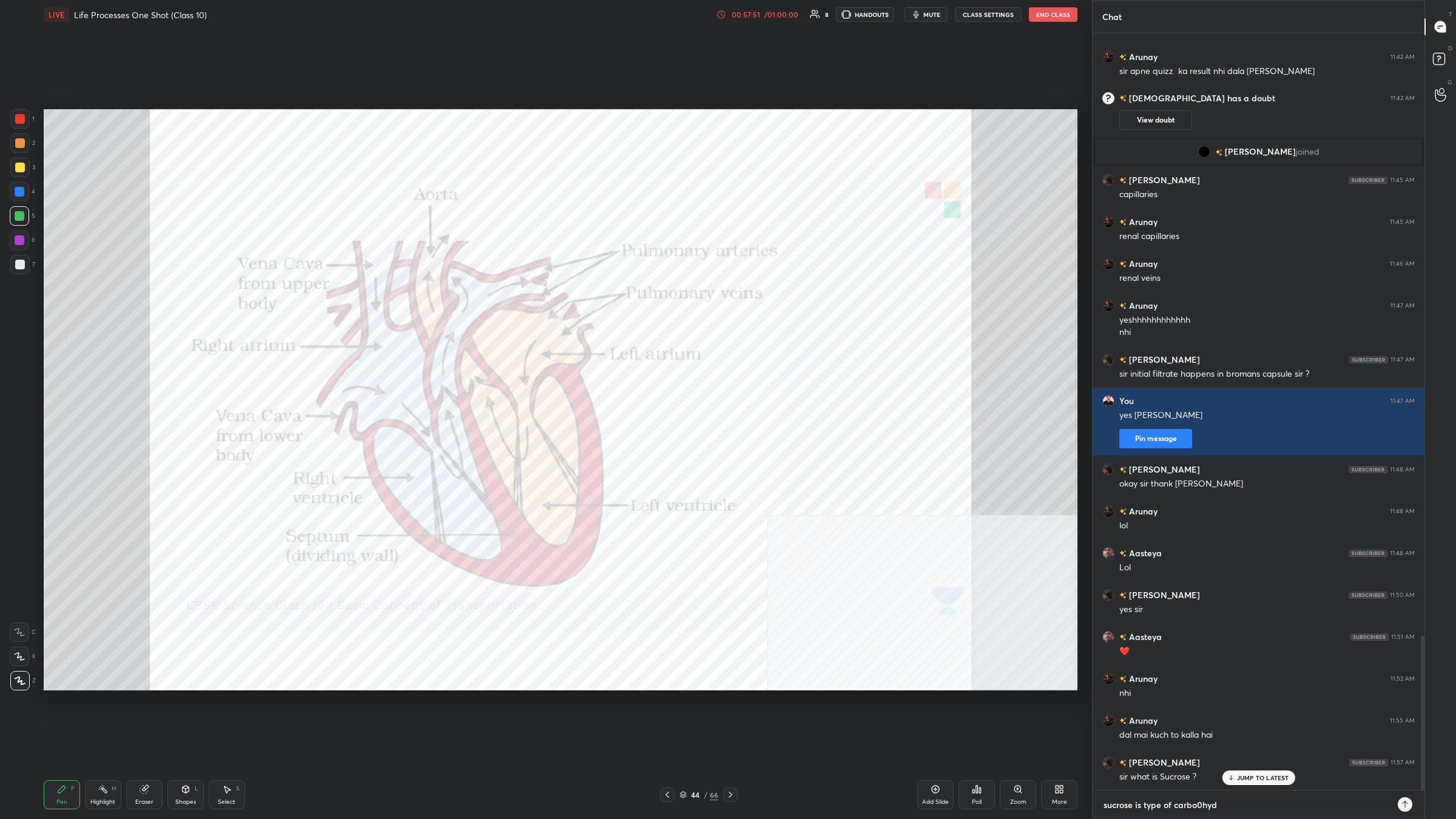 type on "sucrose is type of carbo0hyda" 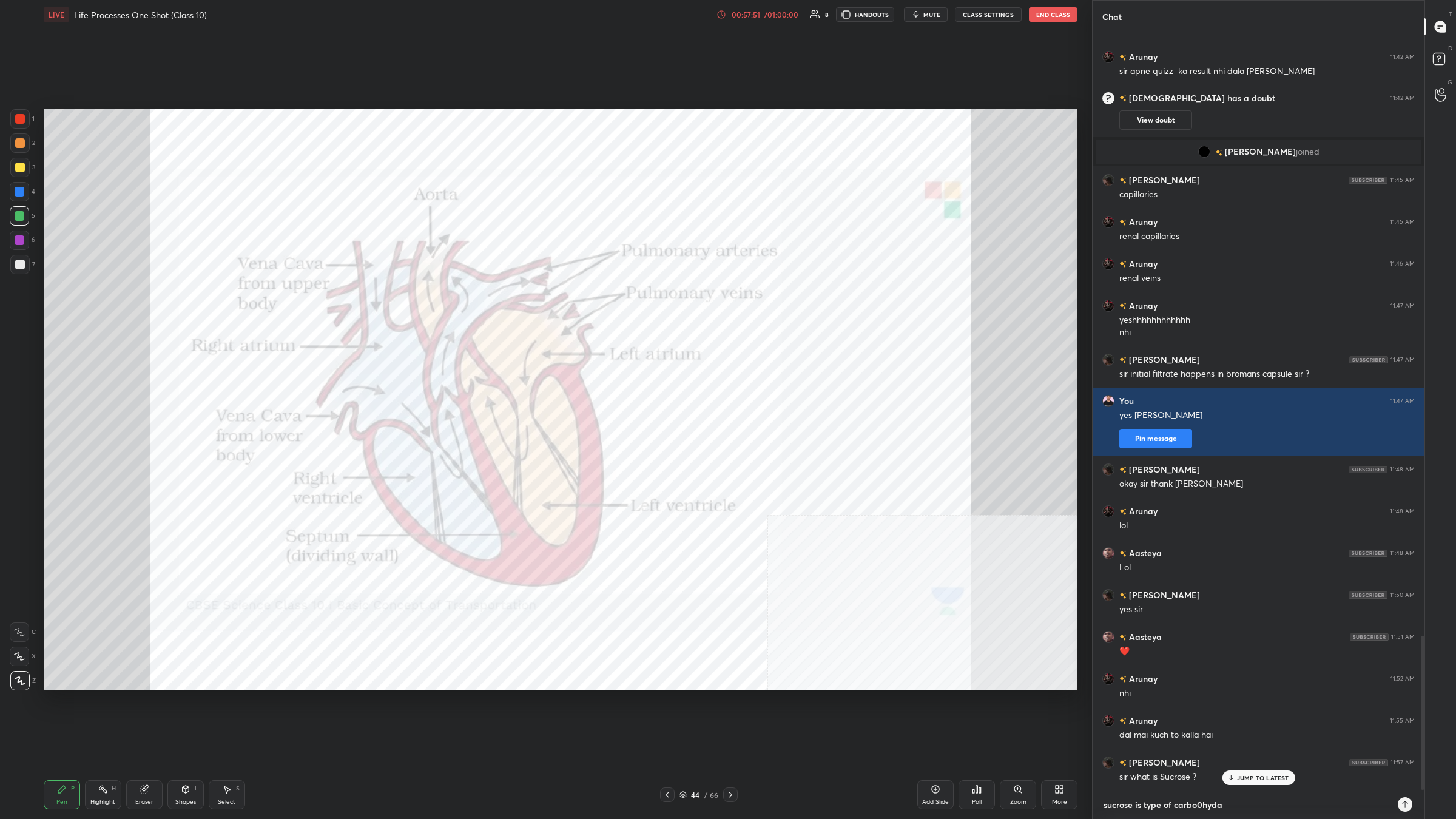 type on "sucrose is type of carbo0hydat" 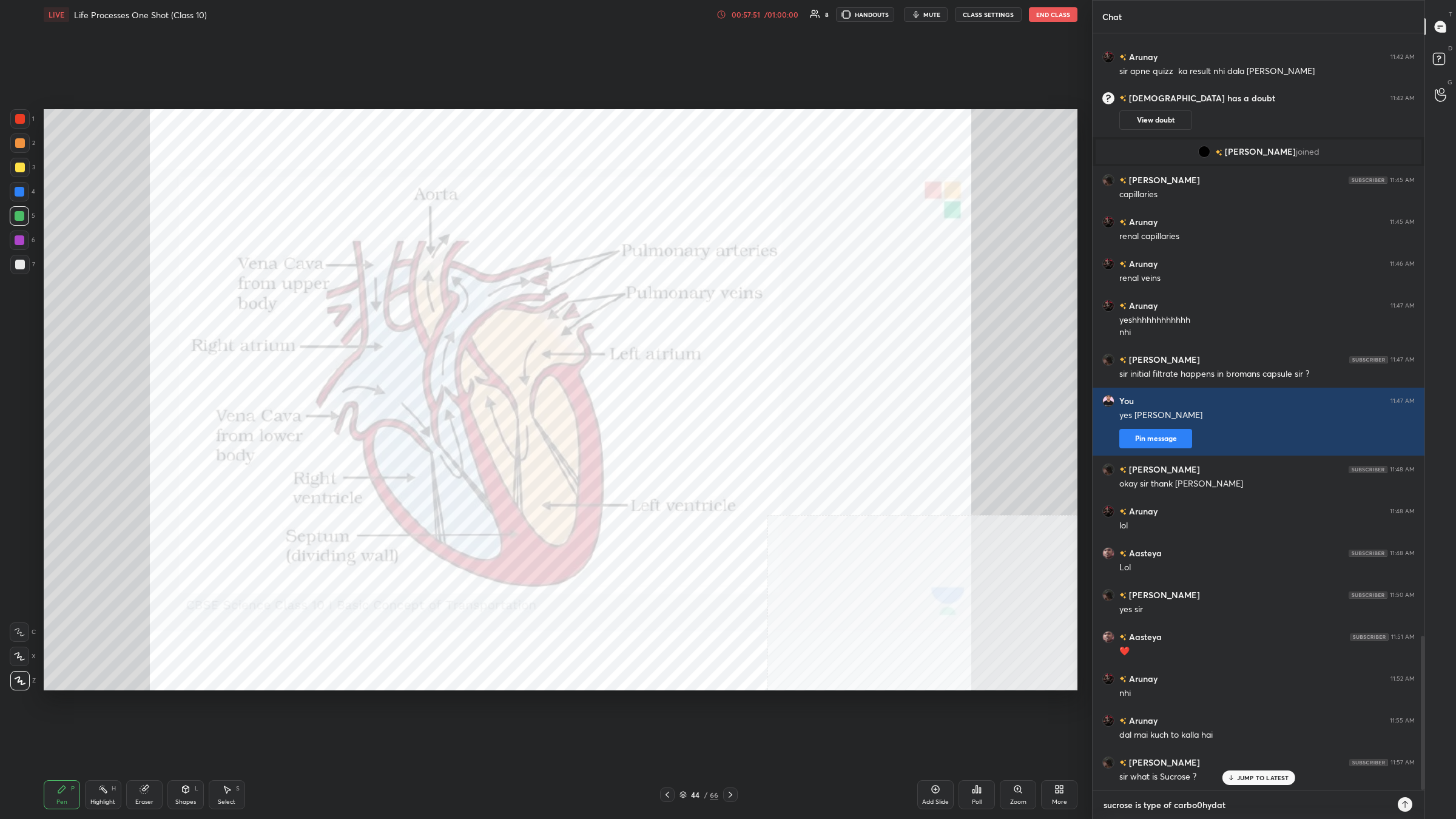type on "sucrose is type of carbo0hydate" 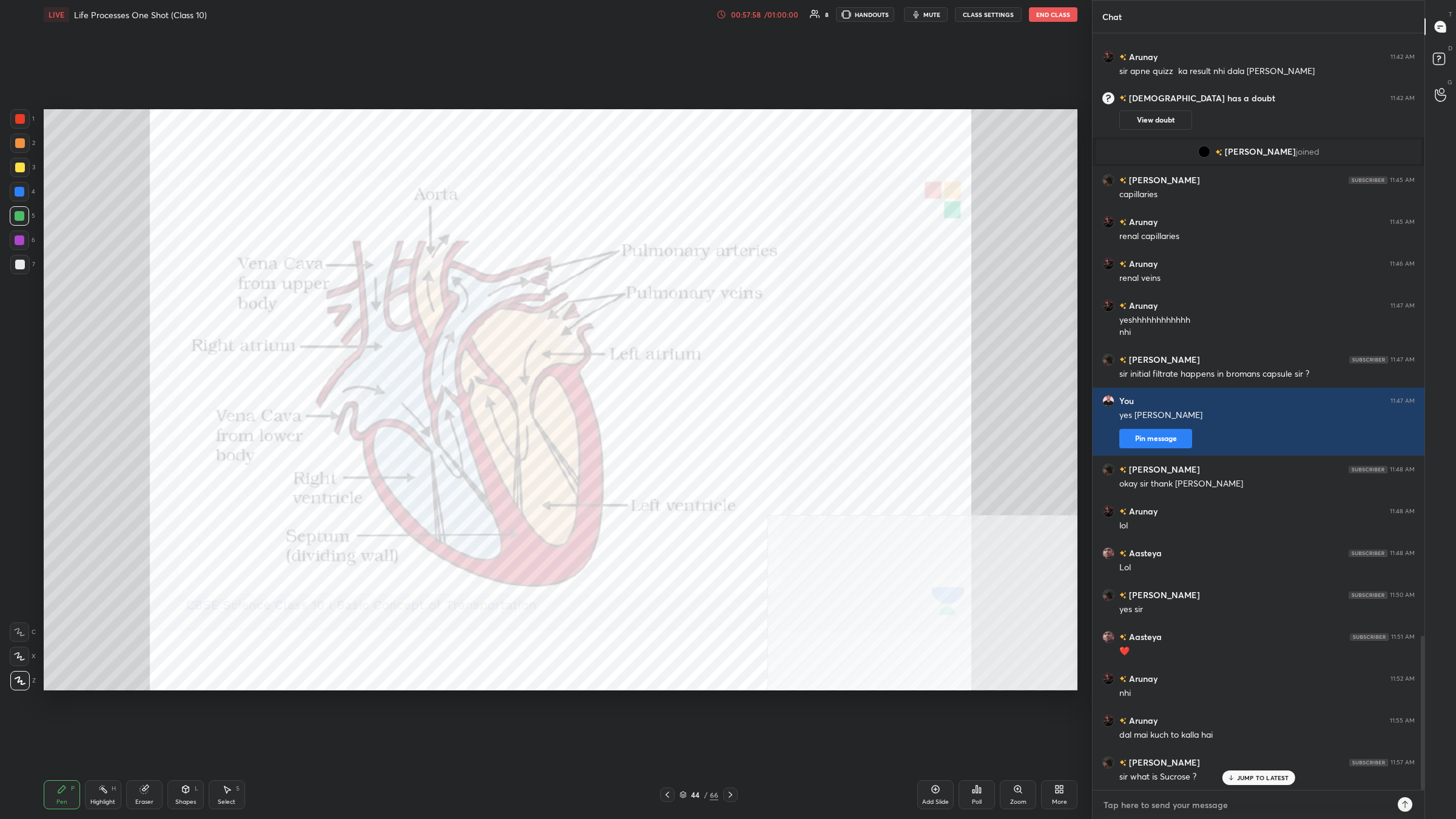 scroll, scrollTop: 3020, scrollLeft: 0, axis: vertical 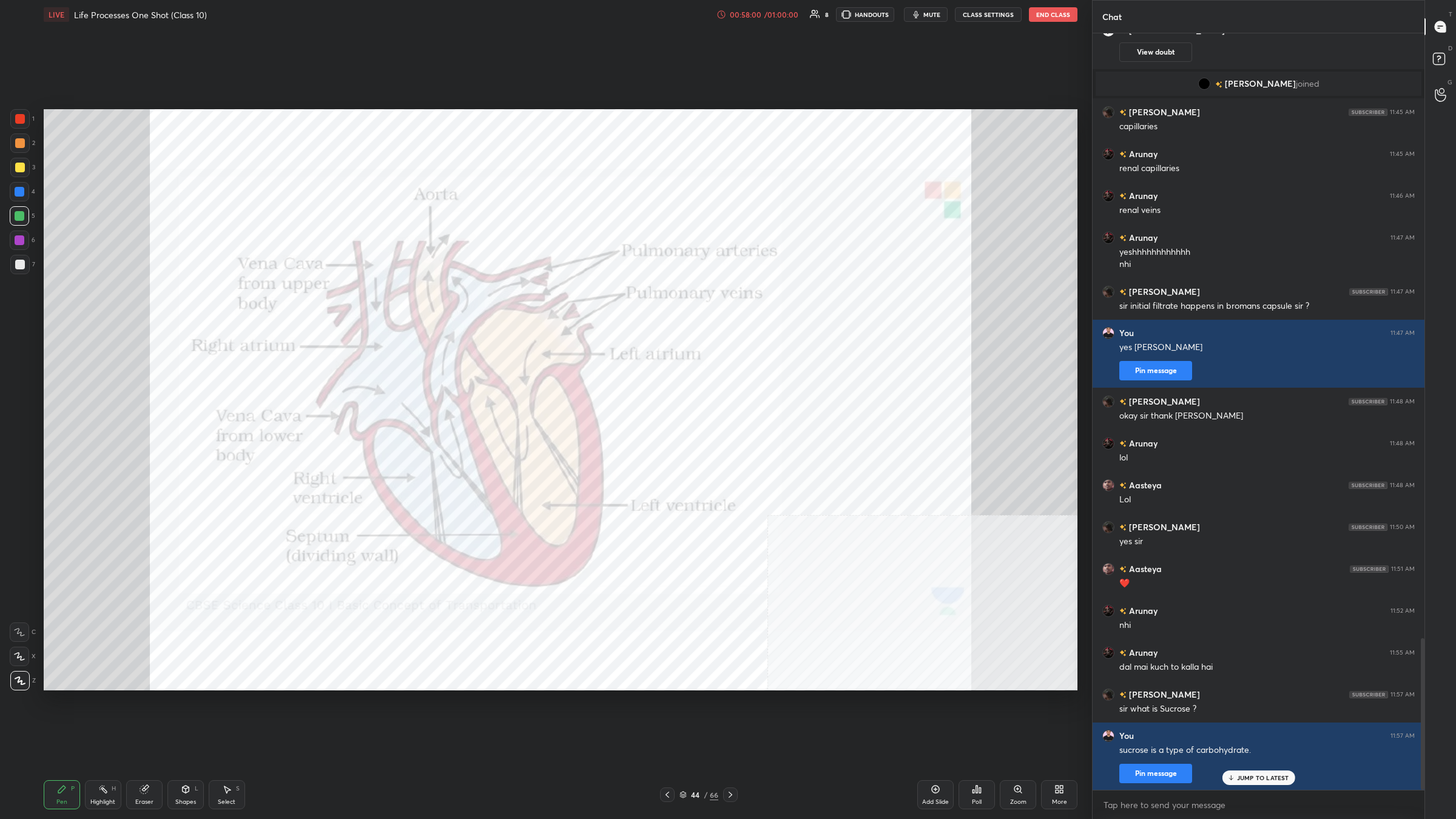click on "Add Slide" at bounding box center (935, 795) 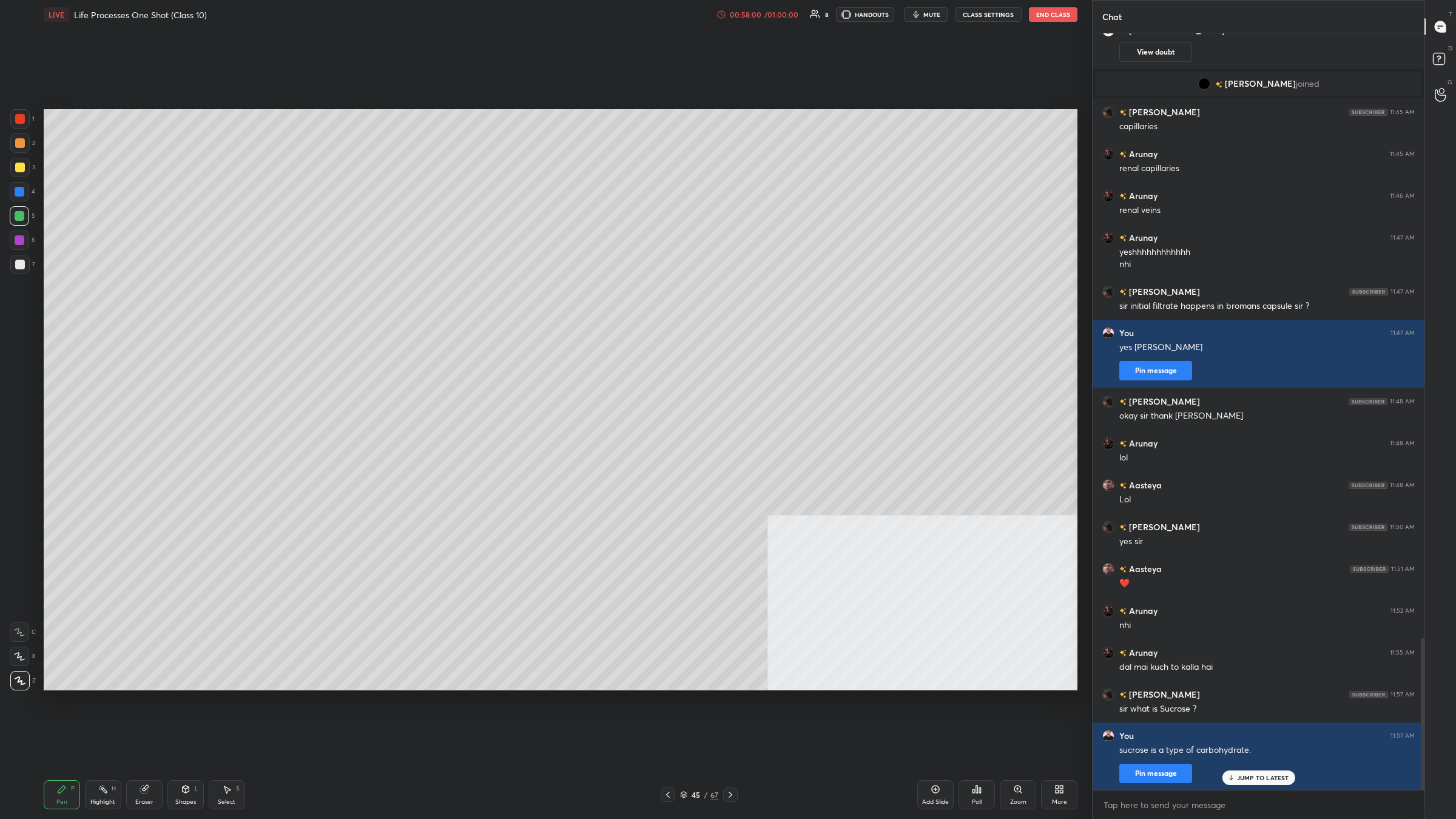 click on "1 2 3 4 5 6 7 C X Z C X Z E E Erase all   H H" at bounding box center [19, 400] 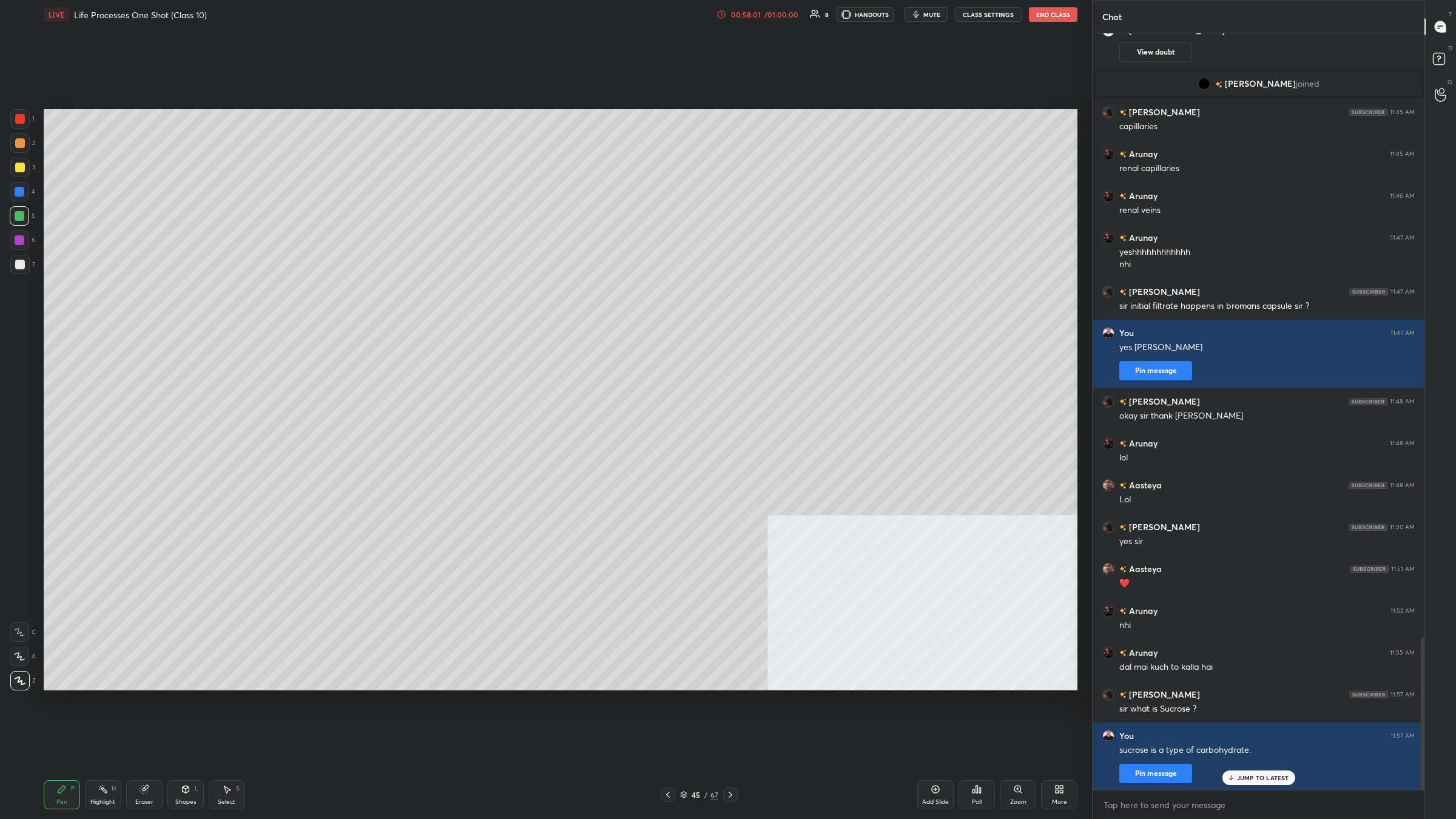 click on "1 2 3 4 5 6 7 C X Z C X Z E E Erase all   H H" at bounding box center (19, 400) 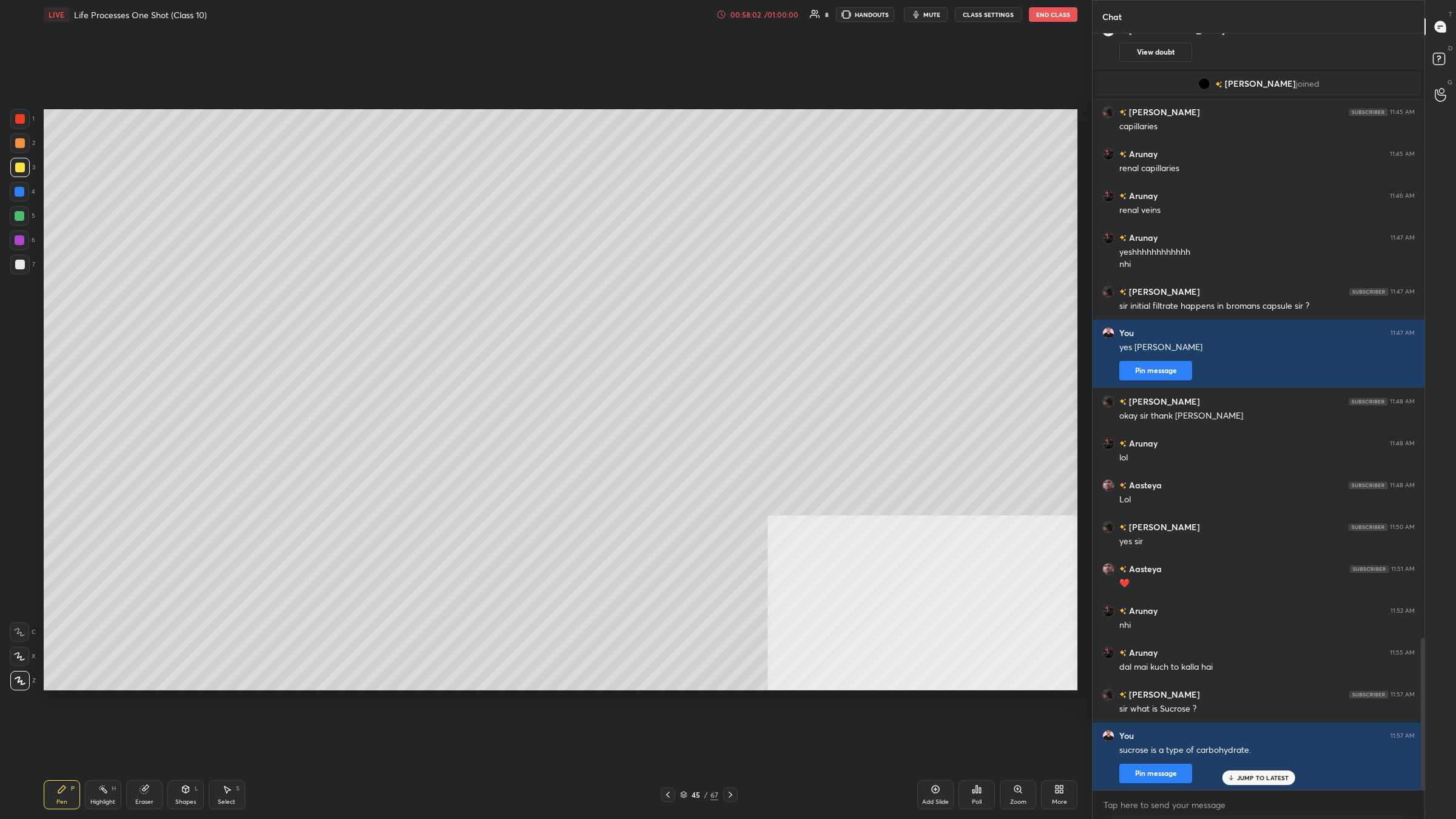 click at bounding box center [20, 167] 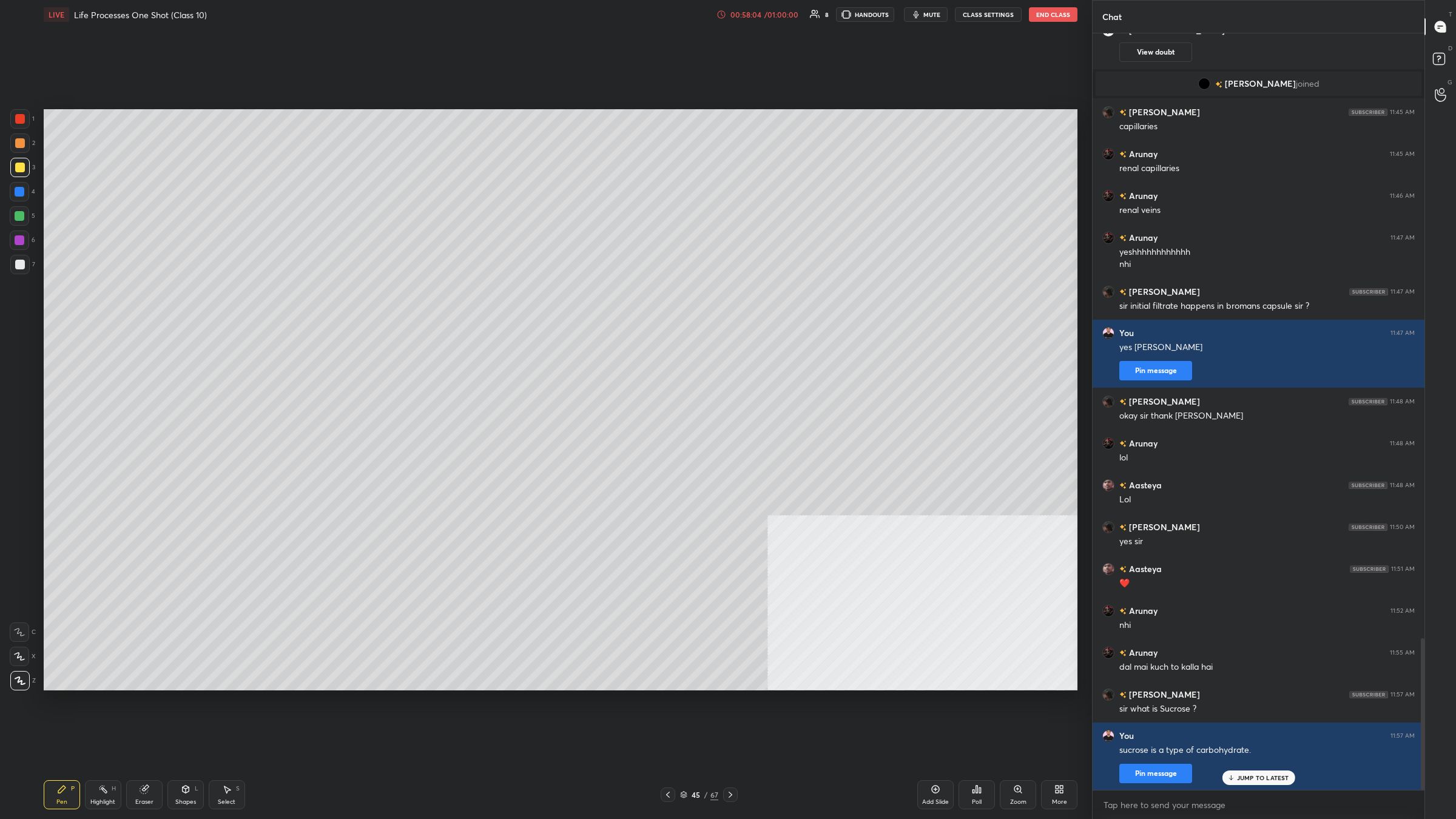 scroll, scrollTop: 3062, scrollLeft: 0, axis: vertical 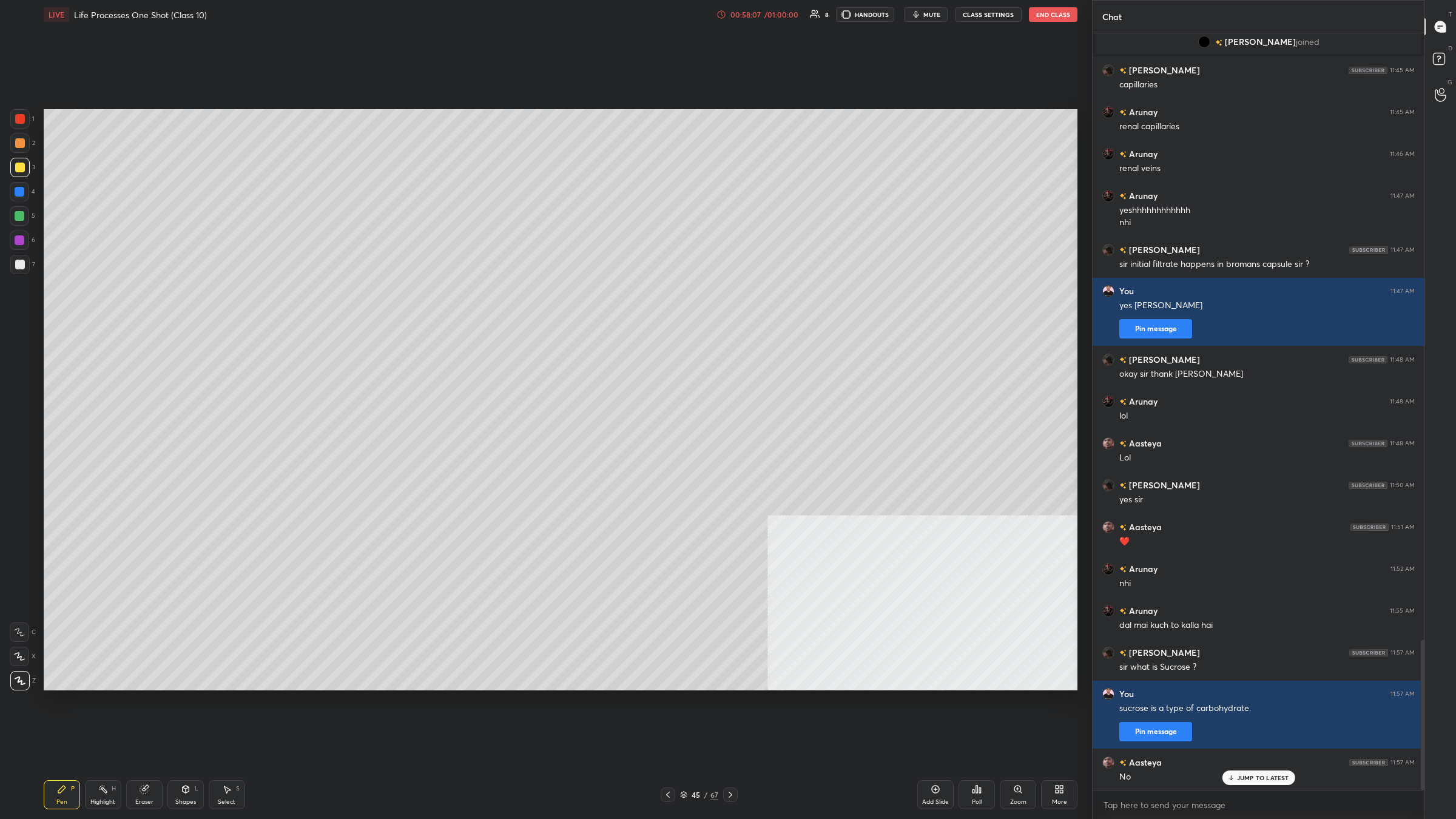 click on "1 2 3 4 5 6 7 C X Z C X Z E E Erase all   H H" at bounding box center [19, 400] 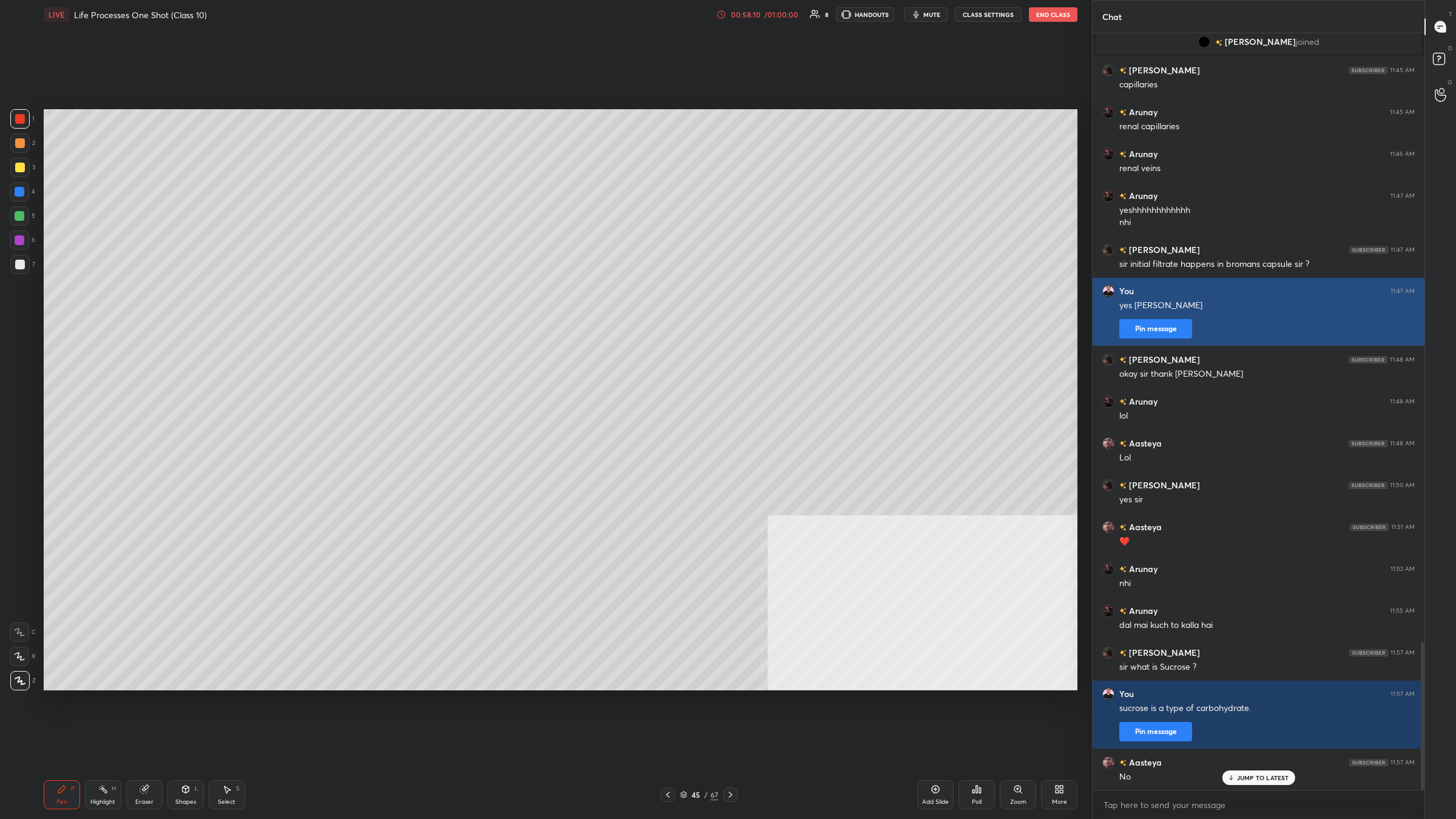 scroll, scrollTop: 3104, scrollLeft: 0, axis: vertical 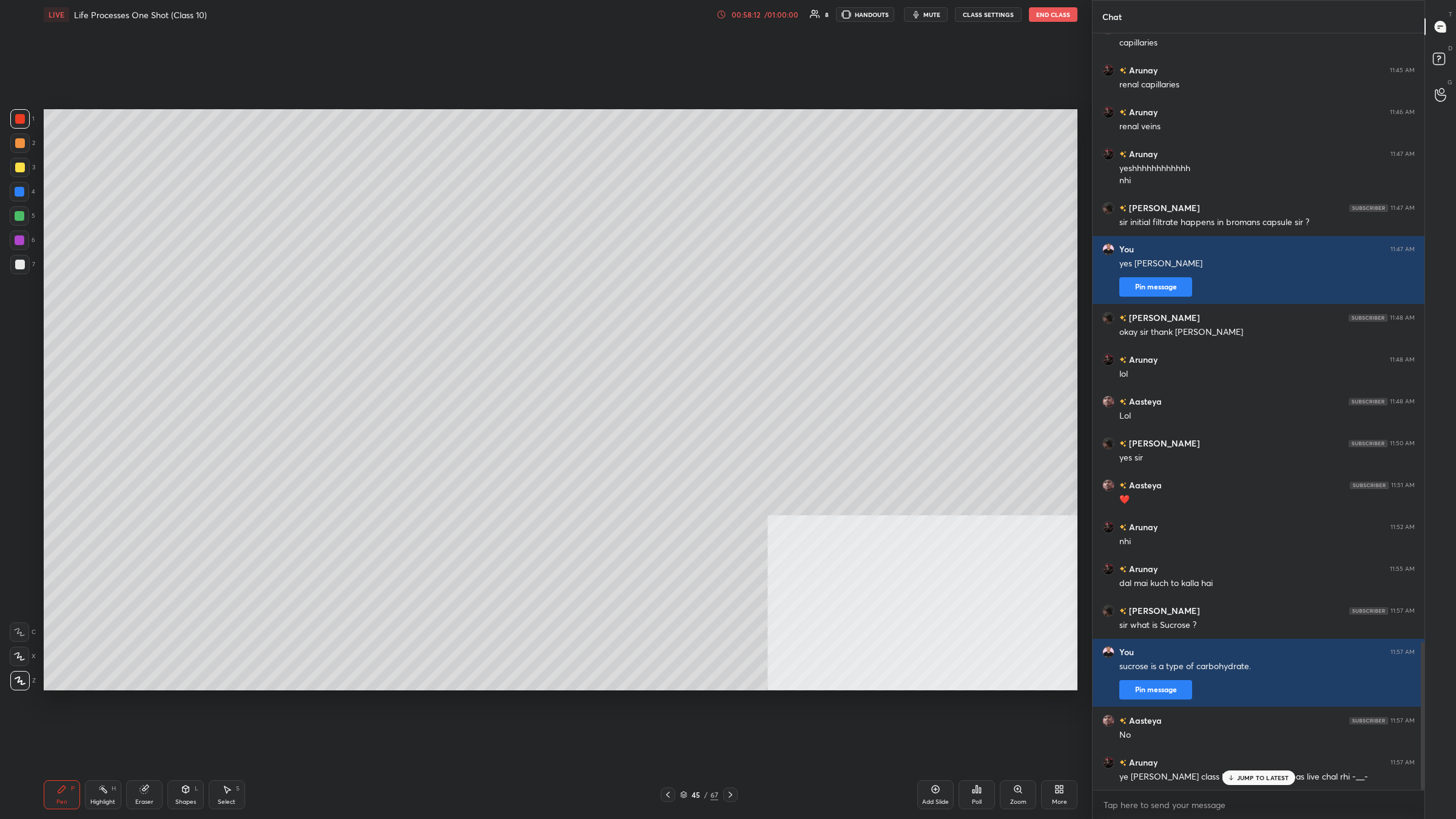 click on "JUMP TO LATEST" at bounding box center [1263, 778] 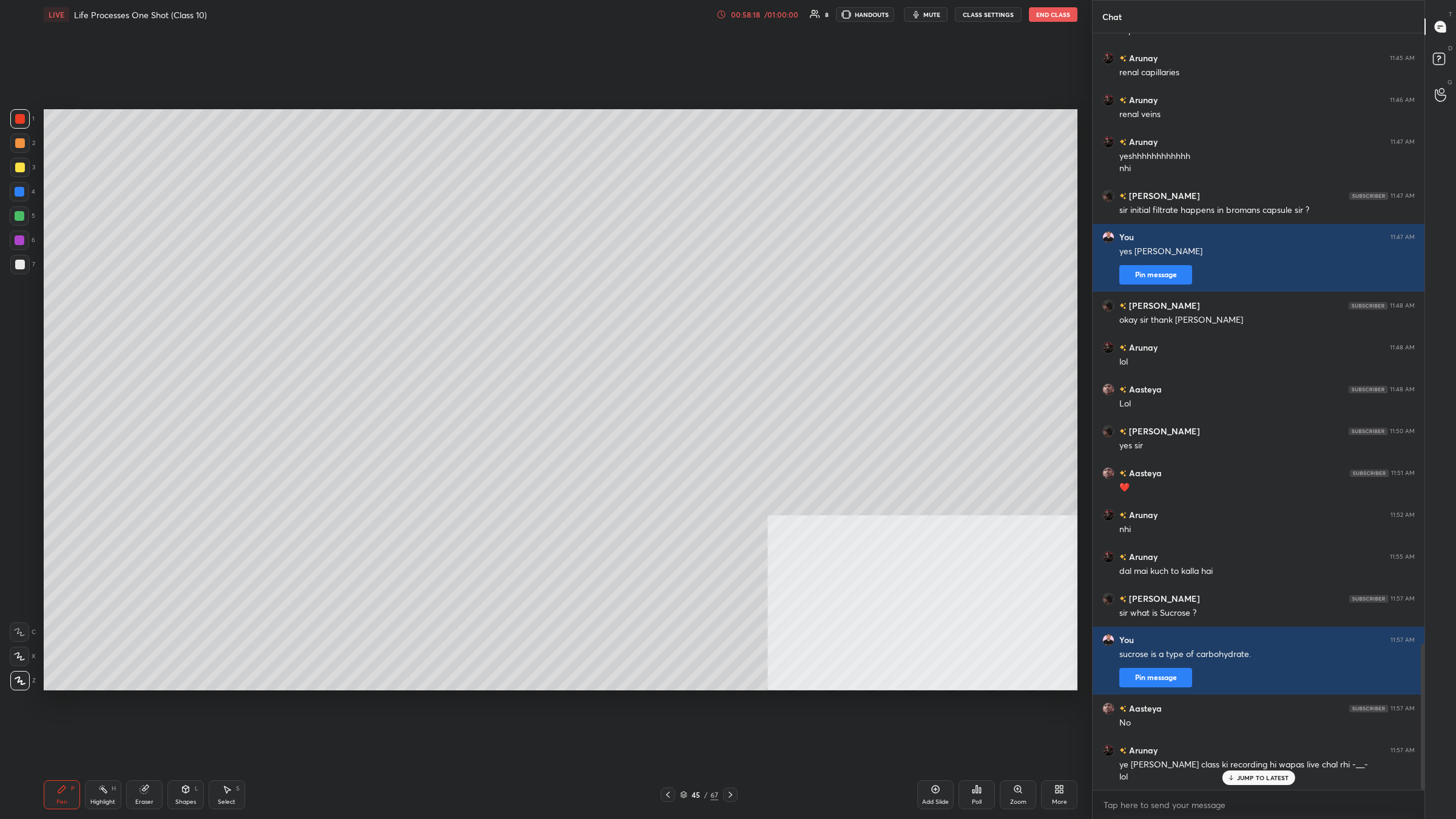 scroll, scrollTop: 3158, scrollLeft: 0, axis: vertical 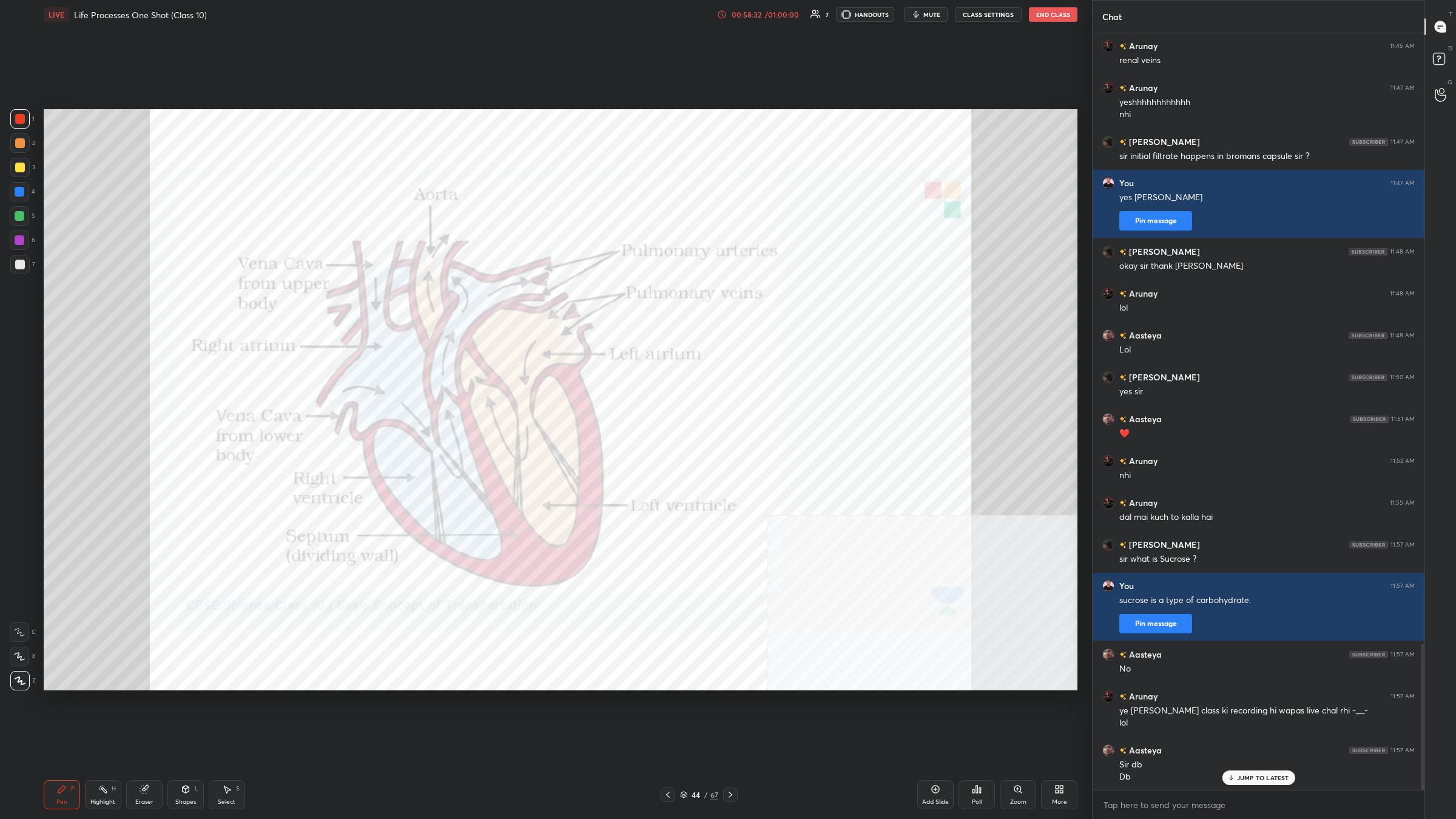 click on "44 / 67" at bounding box center [699, 795] 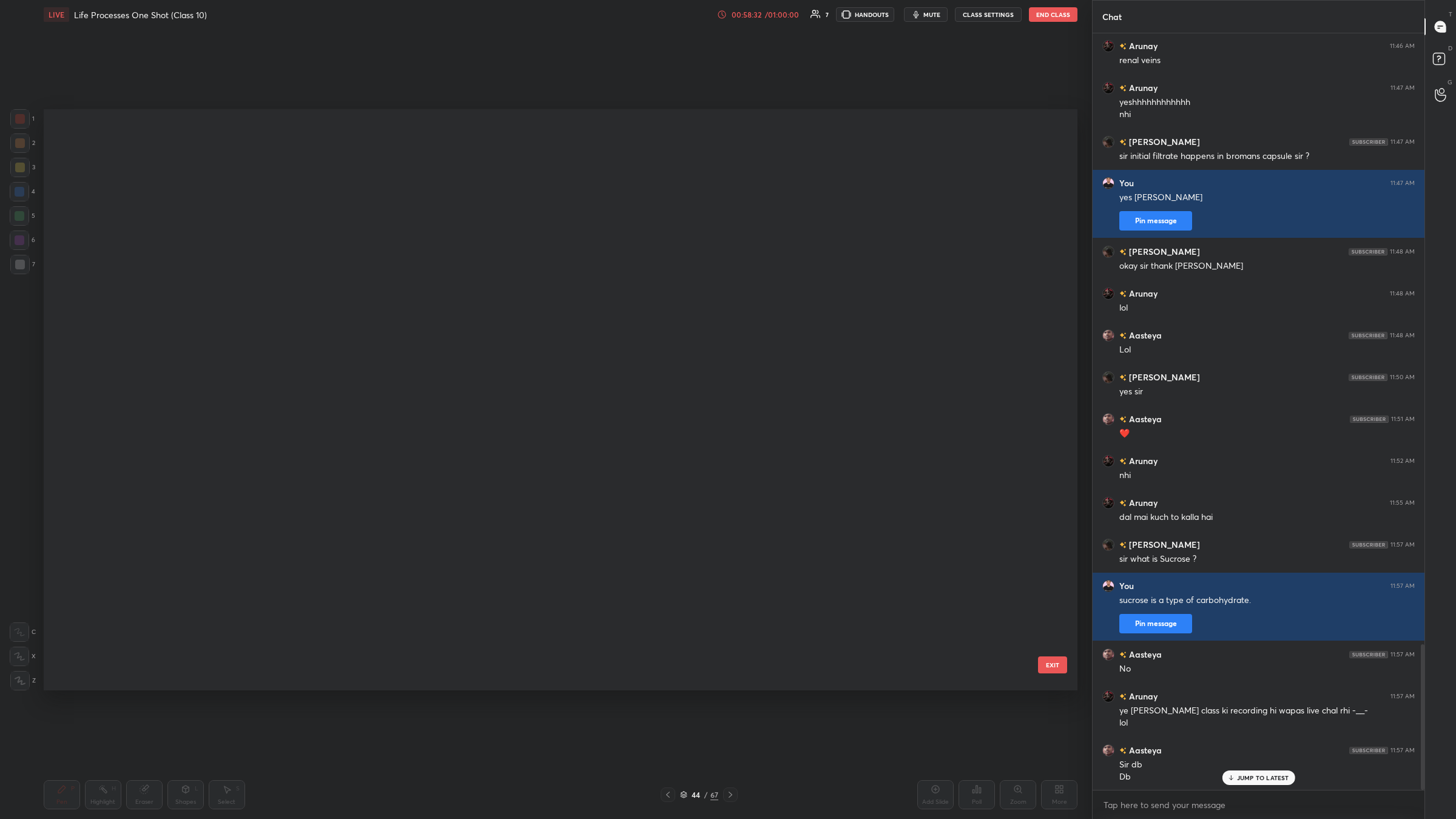 scroll, scrollTop: 2190, scrollLeft: 0, axis: vertical 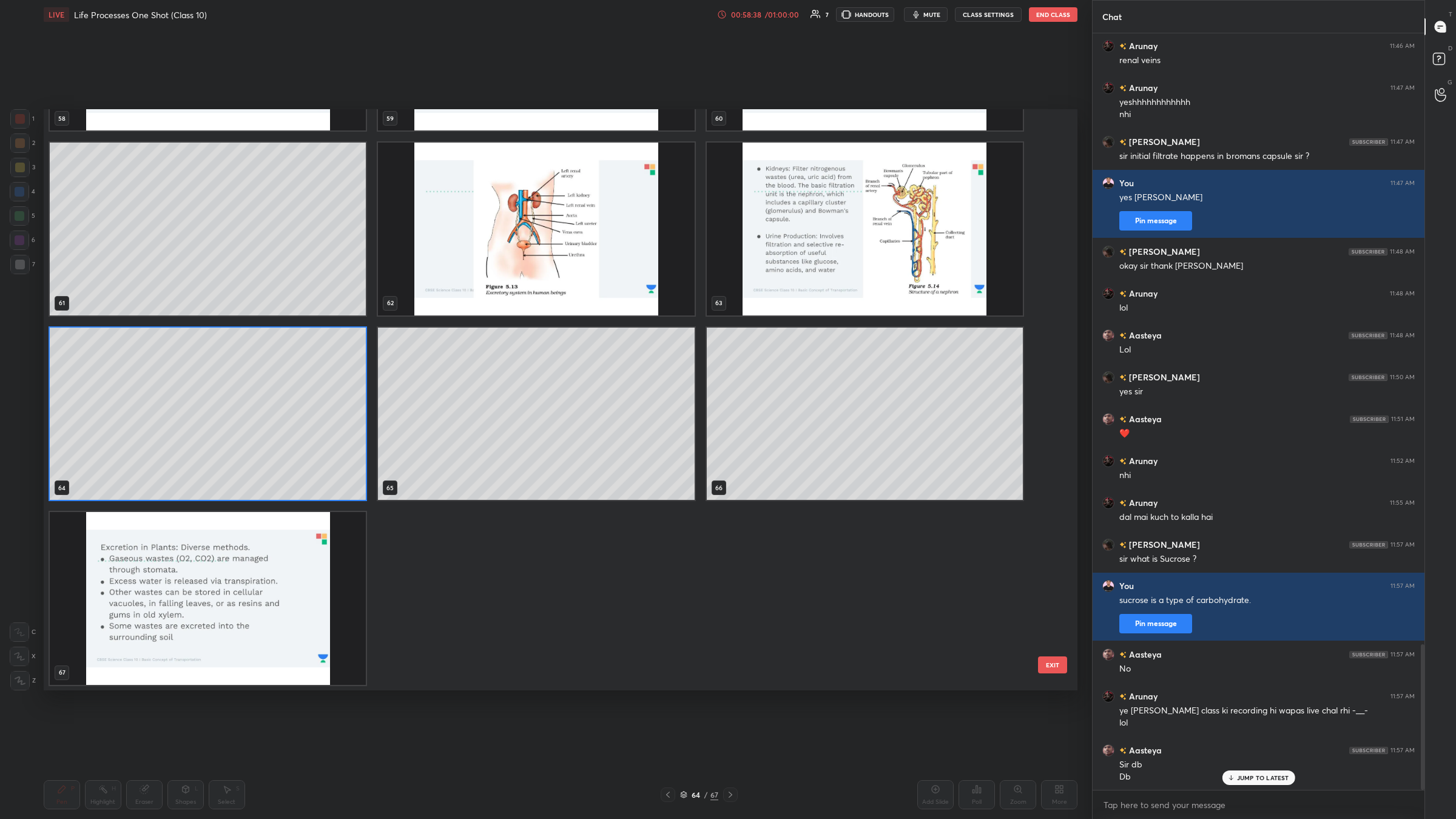 click on "55 56 57 58 59 60 61 62 63 64 65 66 67" at bounding box center (550, 400) 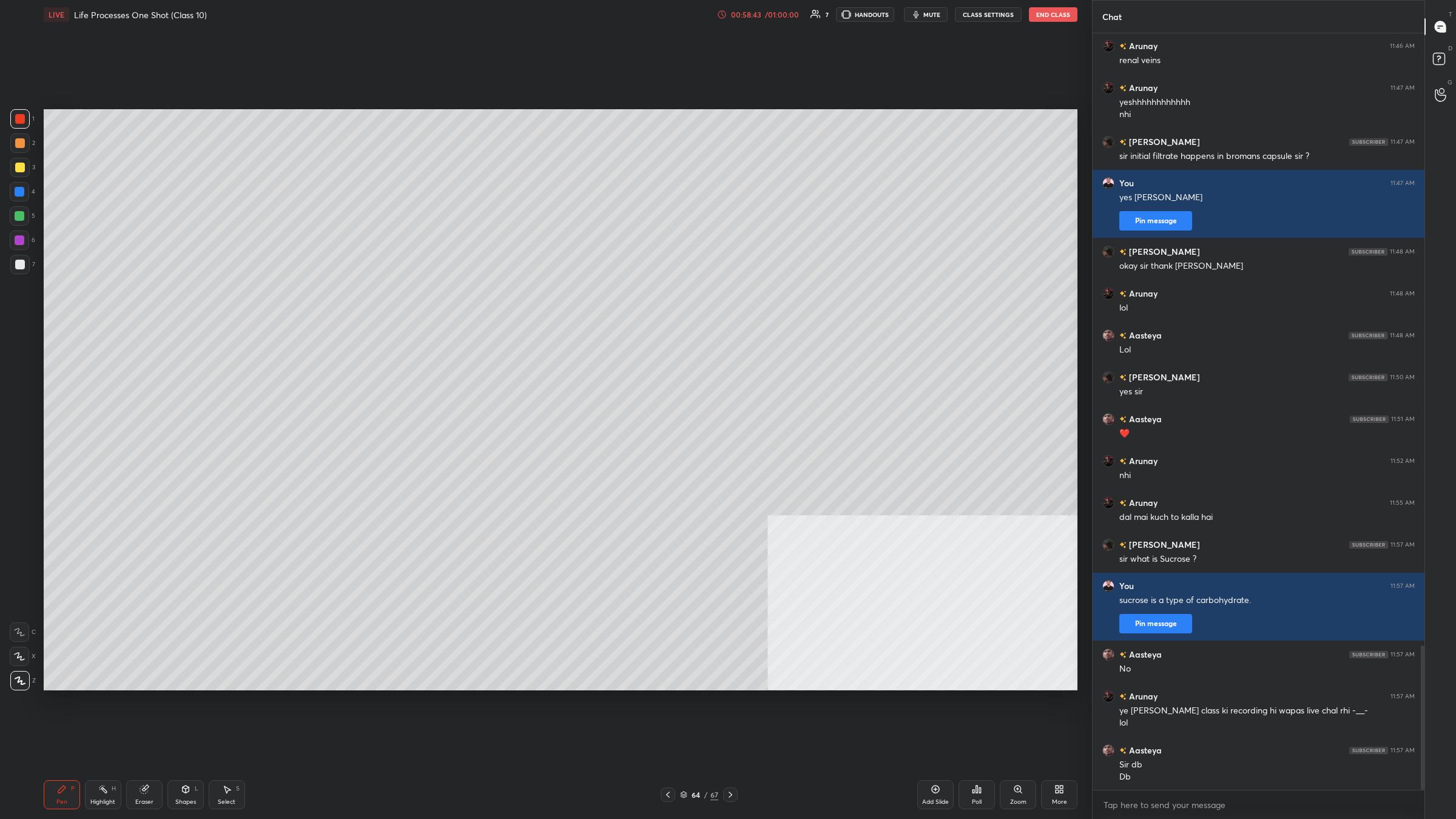 scroll, scrollTop: 3212, scrollLeft: 0, axis: vertical 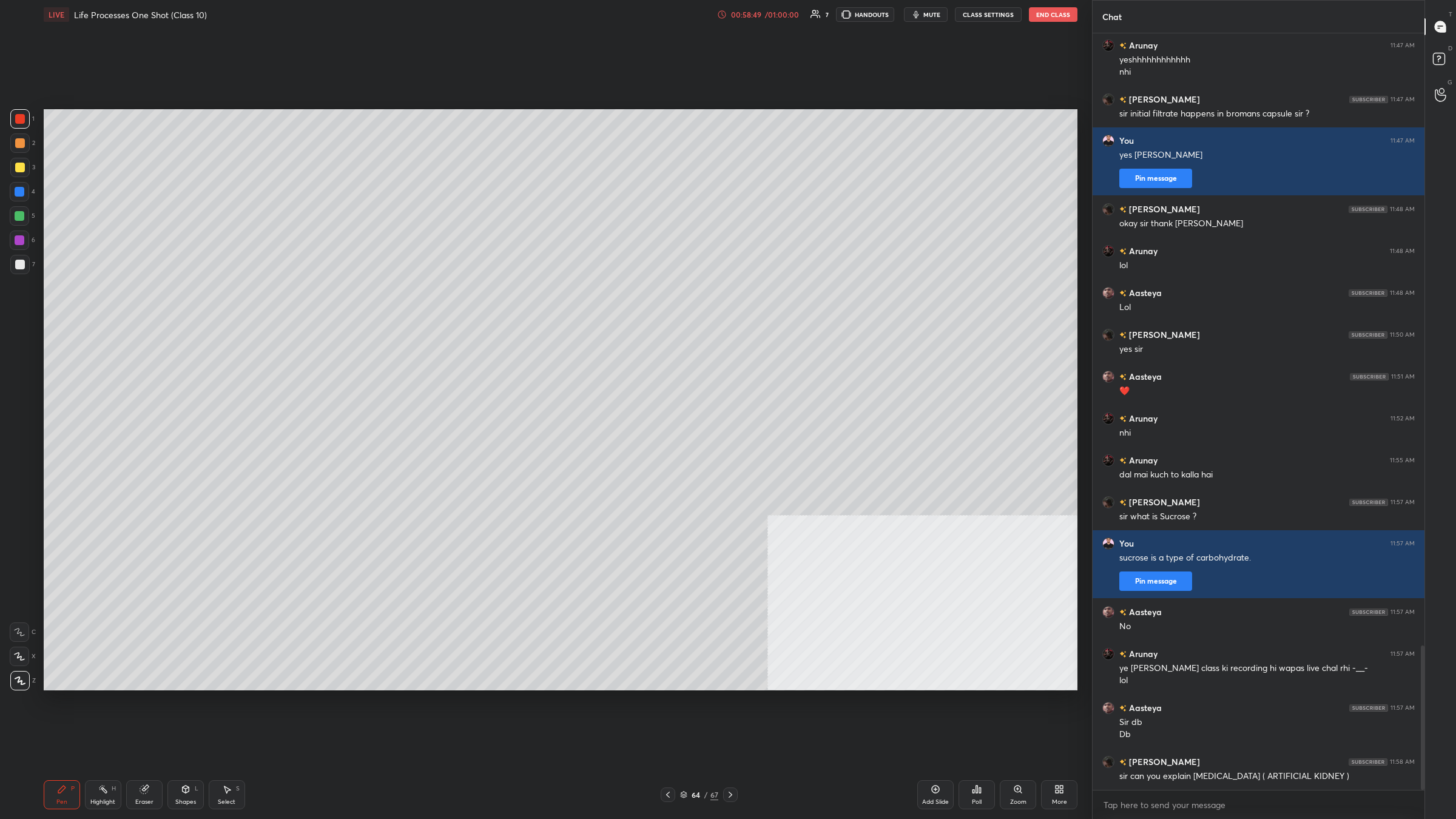 click on "D Doubts (D)" at bounding box center [1440, 61] 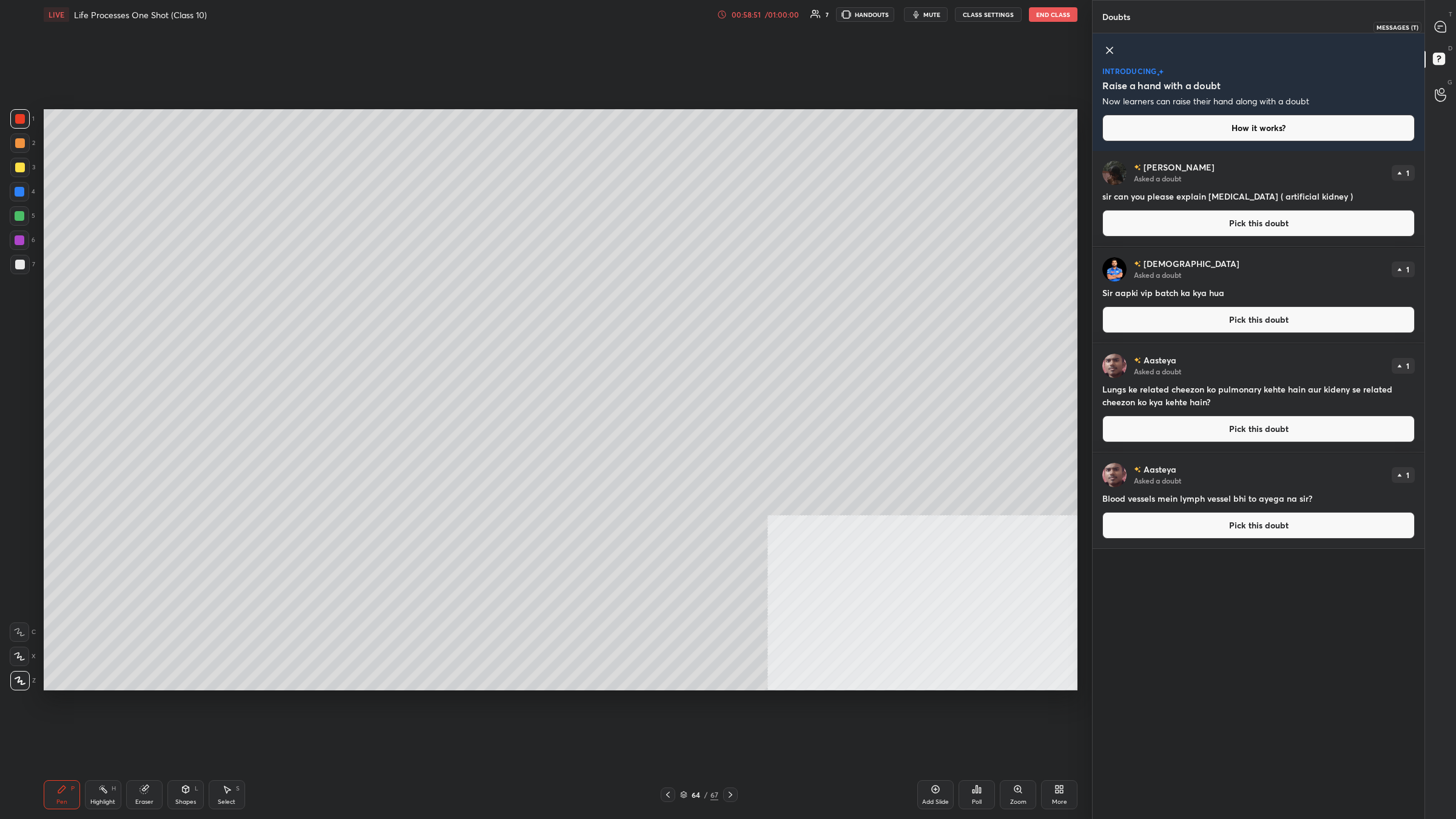 click at bounding box center [1441, 27] 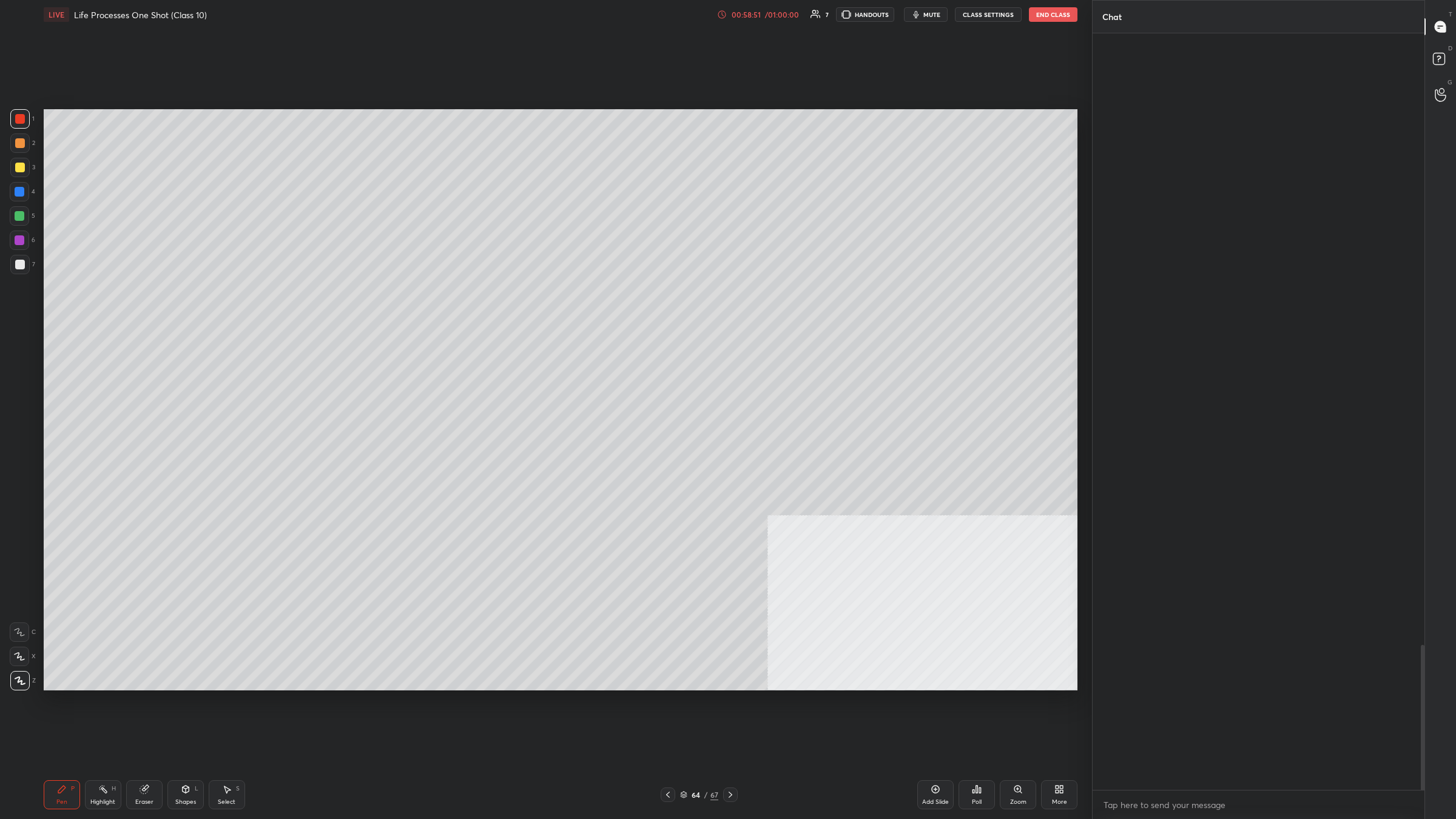 scroll, scrollTop: 3243, scrollLeft: 0, axis: vertical 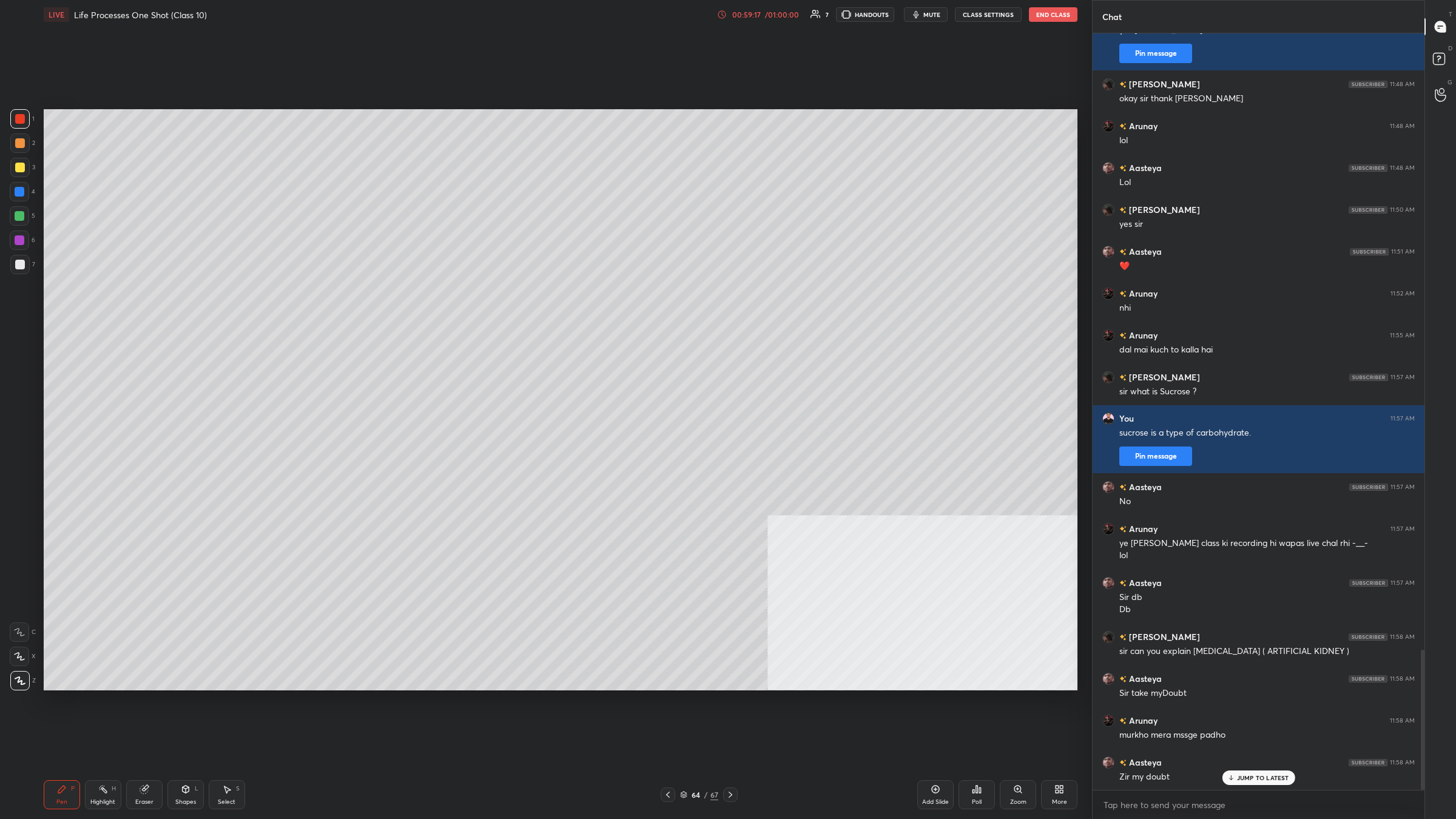 click on "End Class" at bounding box center (1053, 15) 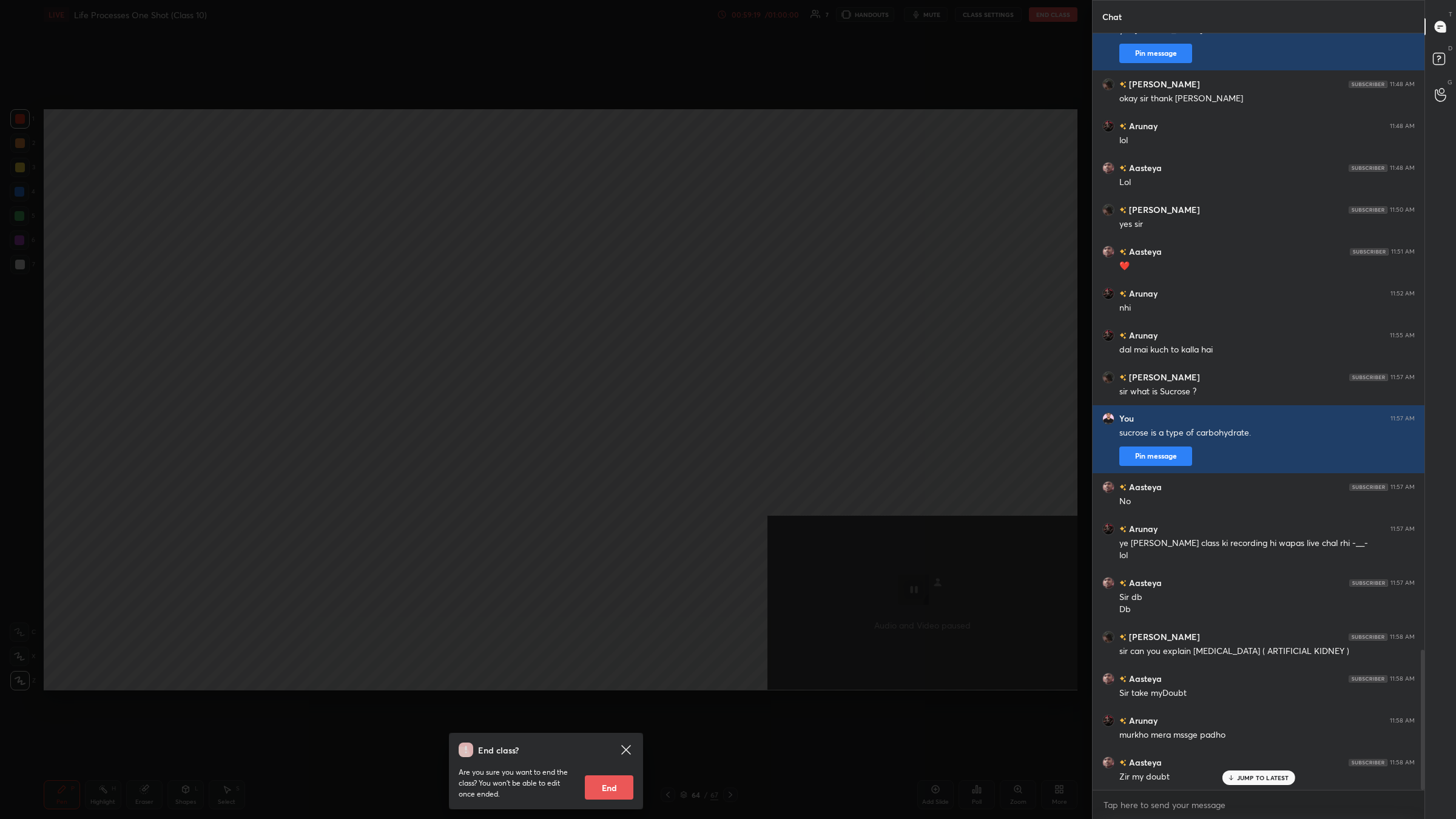 drag, startPoint x: 618, startPoint y: 798, endPoint x: 620, endPoint y: 790, distance: 8.246211 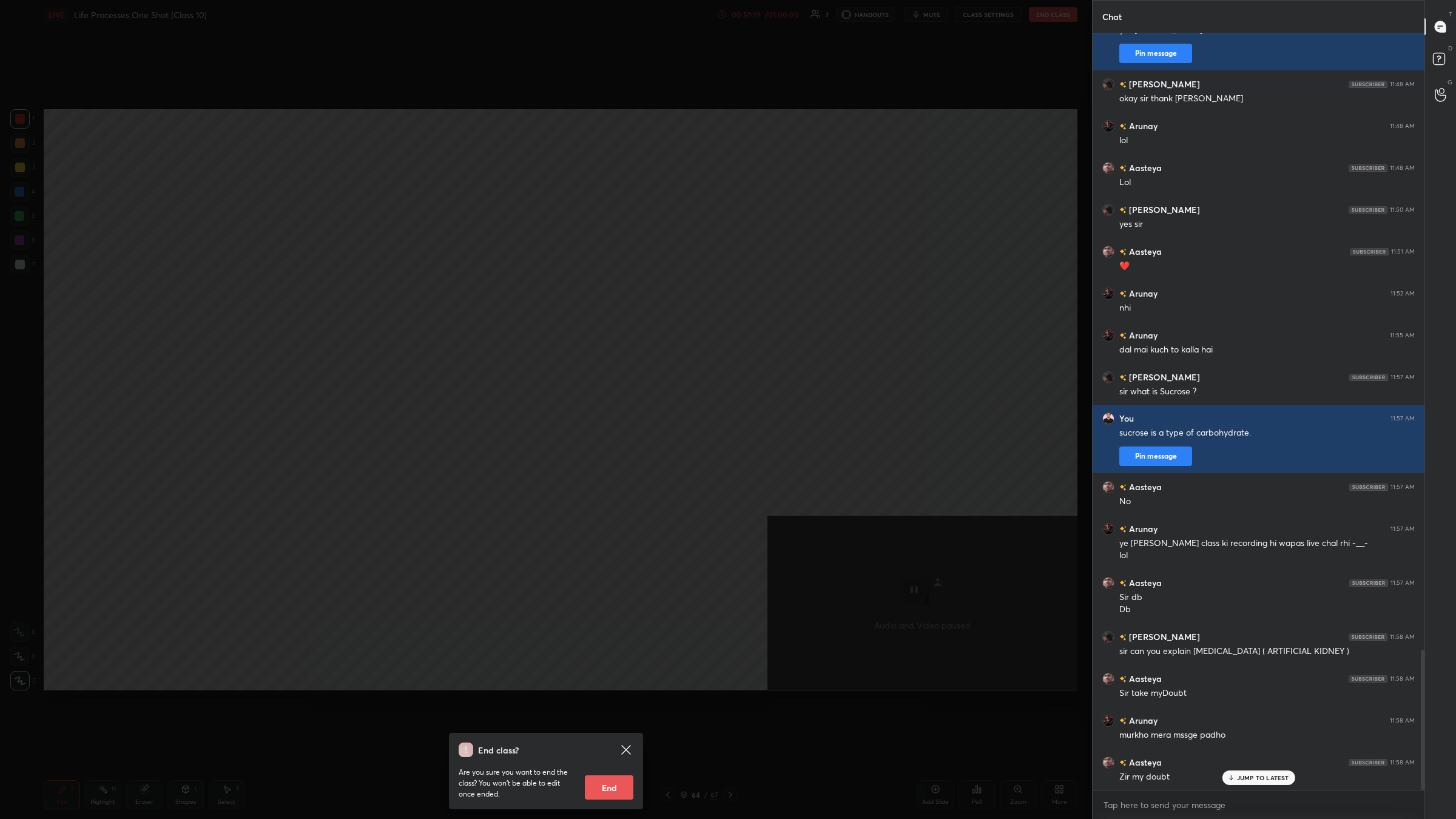 click on "End" at bounding box center (609, 787) 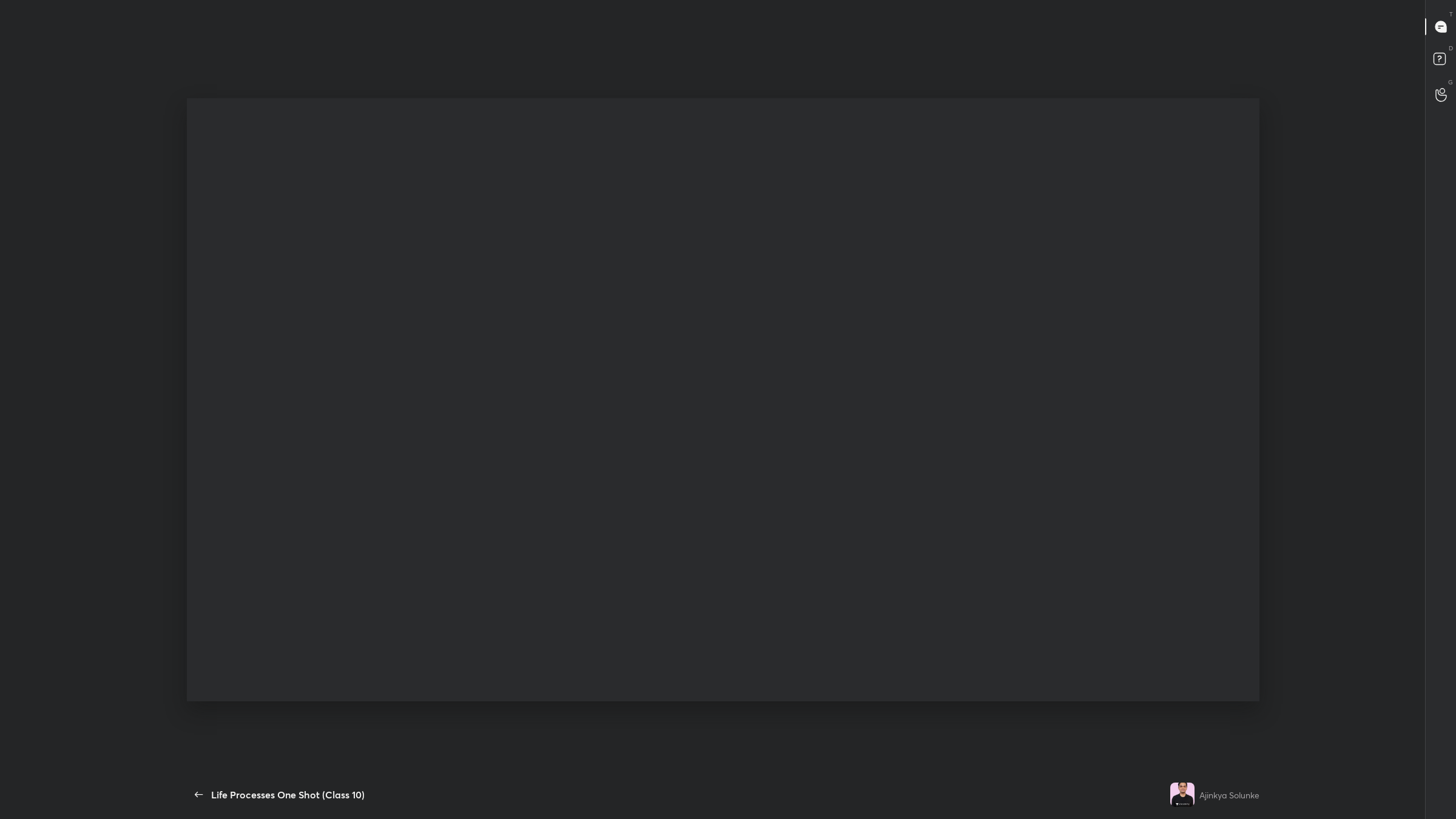 click on "End class? Are you sure you want to end the class? You won’t be able to edit once ended. End" at bounding box center (728, 1228) 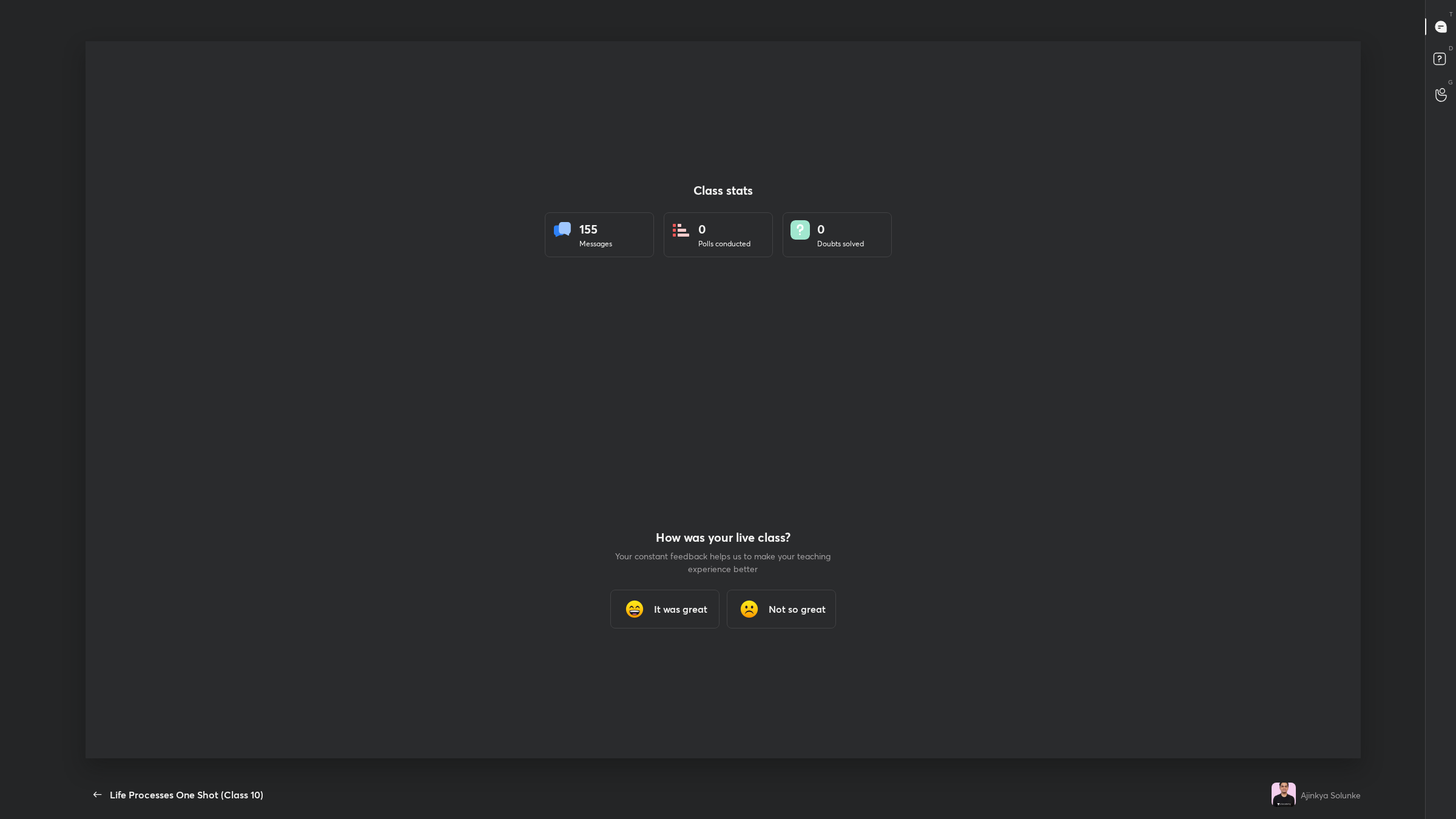 scroll, scrollTop: 59925, scrollLeft: 59223, axis: both 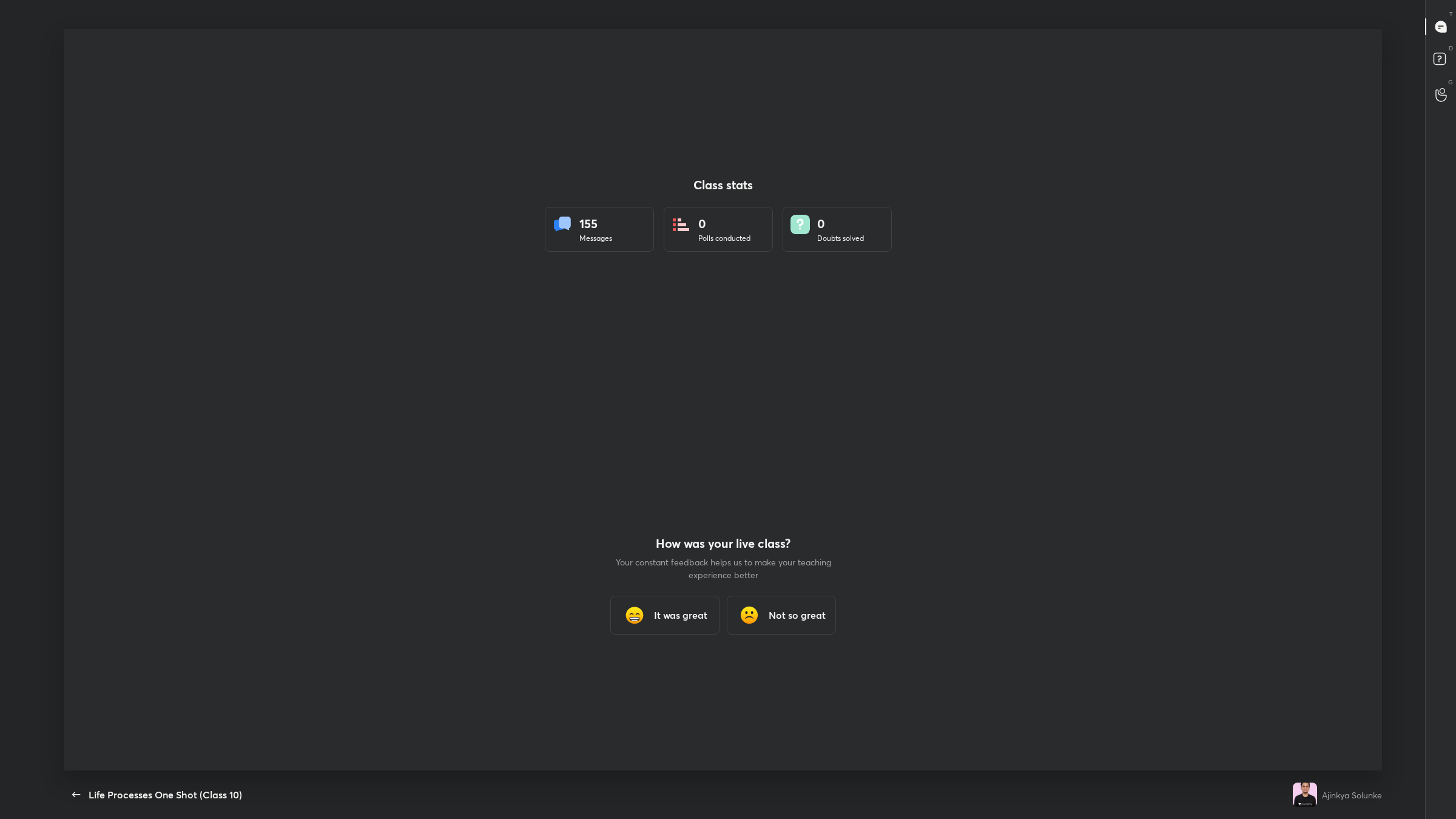 click at bounding box center (723, 400) 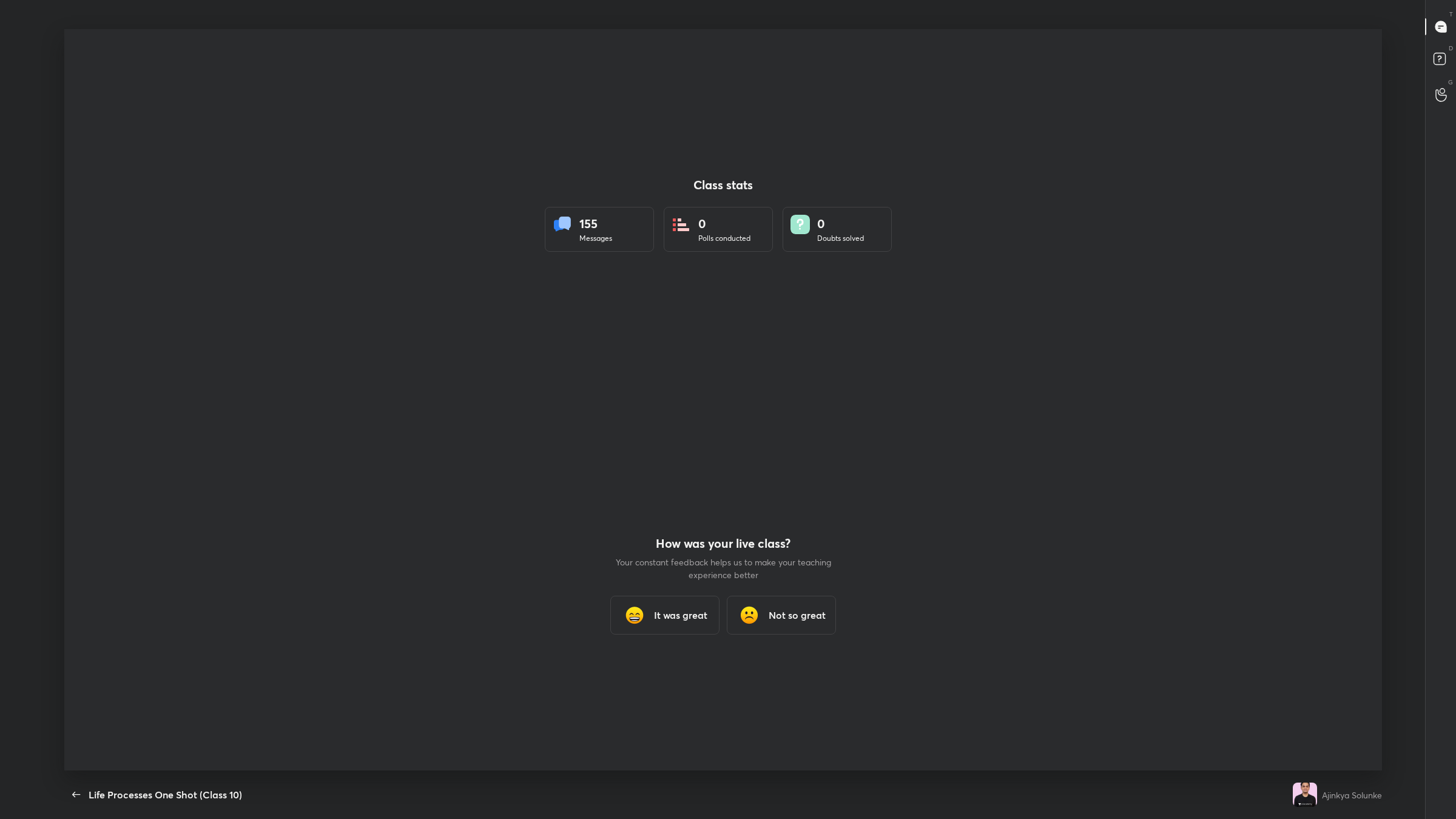 click on "Class stats 155 Messages 0 Polls conducted 0 Doubts solved How was your live class? Your constant feedback helps us to make your teaching experience better It was great Not so great" at bounding box center (723, 400) 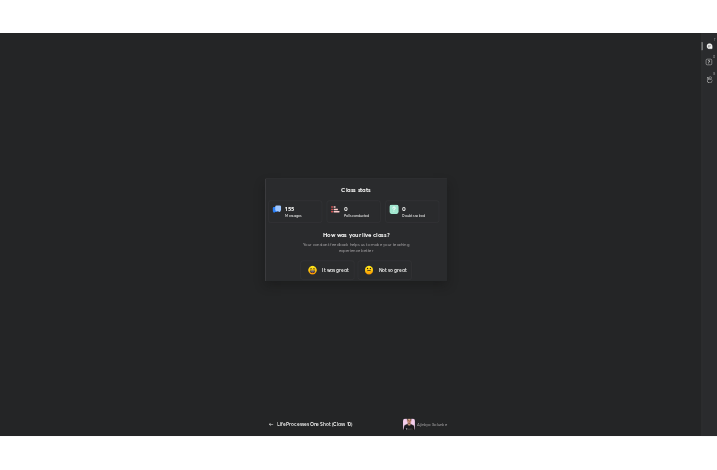 scroll, scrollTop: 341, scrollLeft: 701, axis: both 